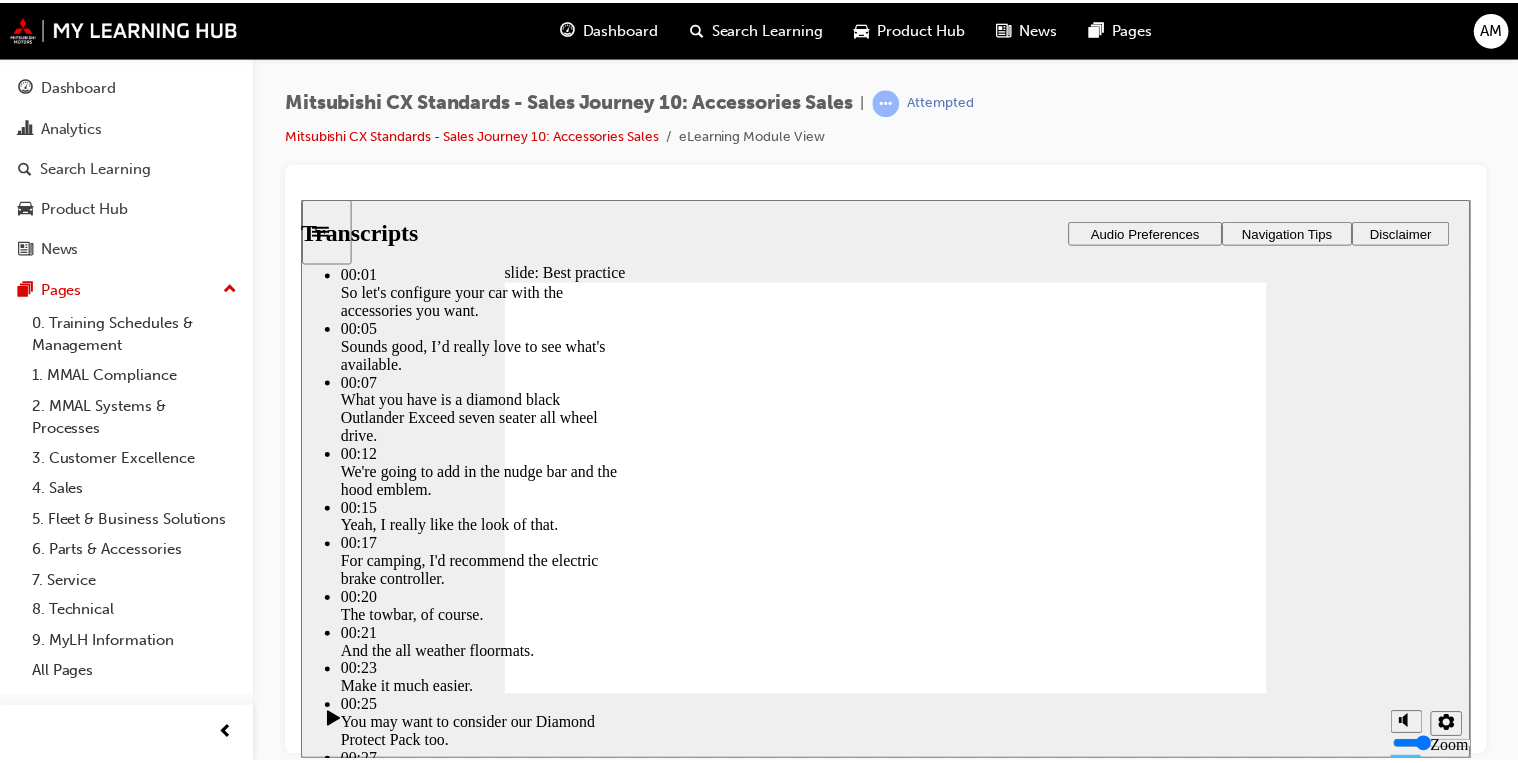 scroll, scrollTop: 0, scrollLeft: 0, axis: both 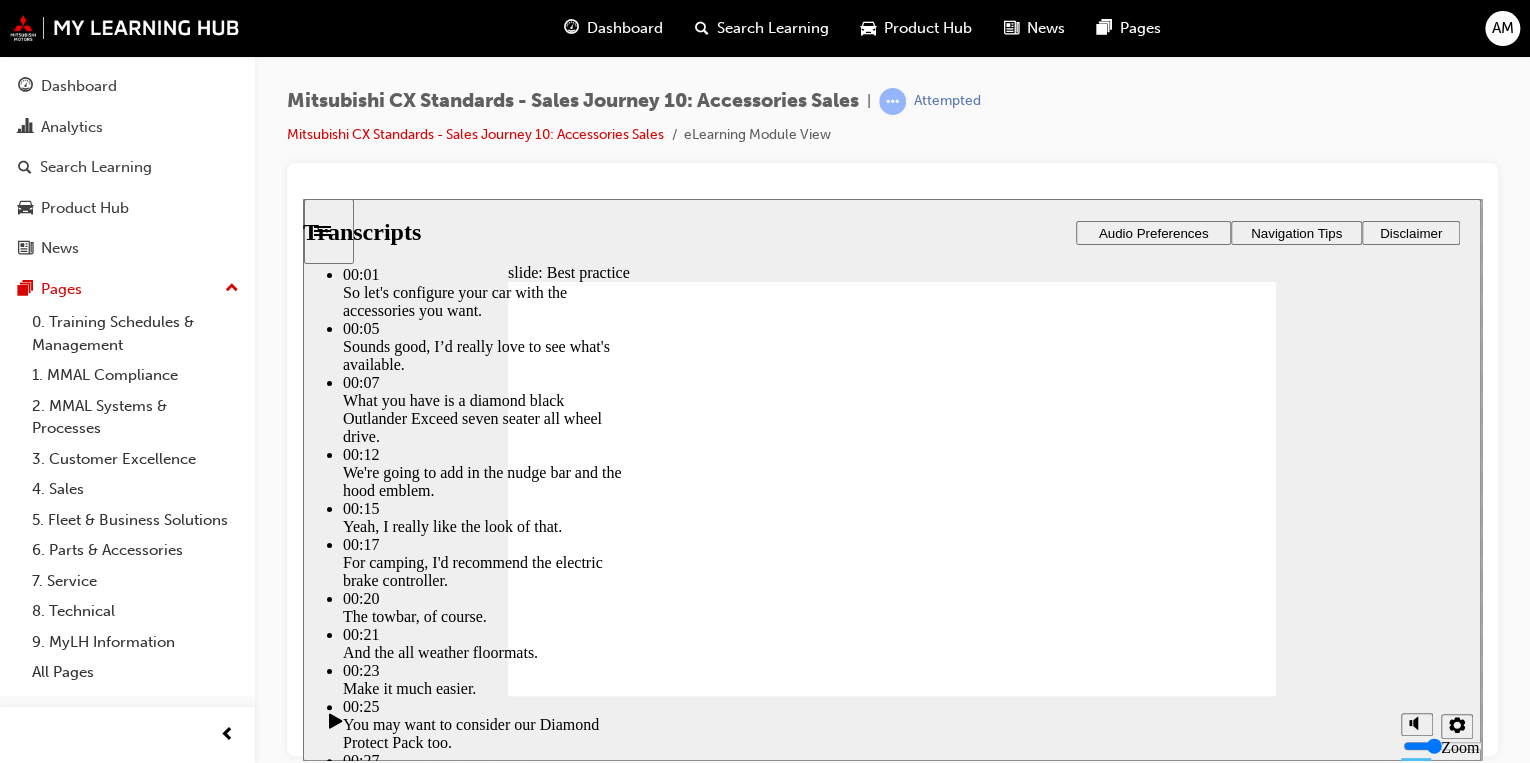 click 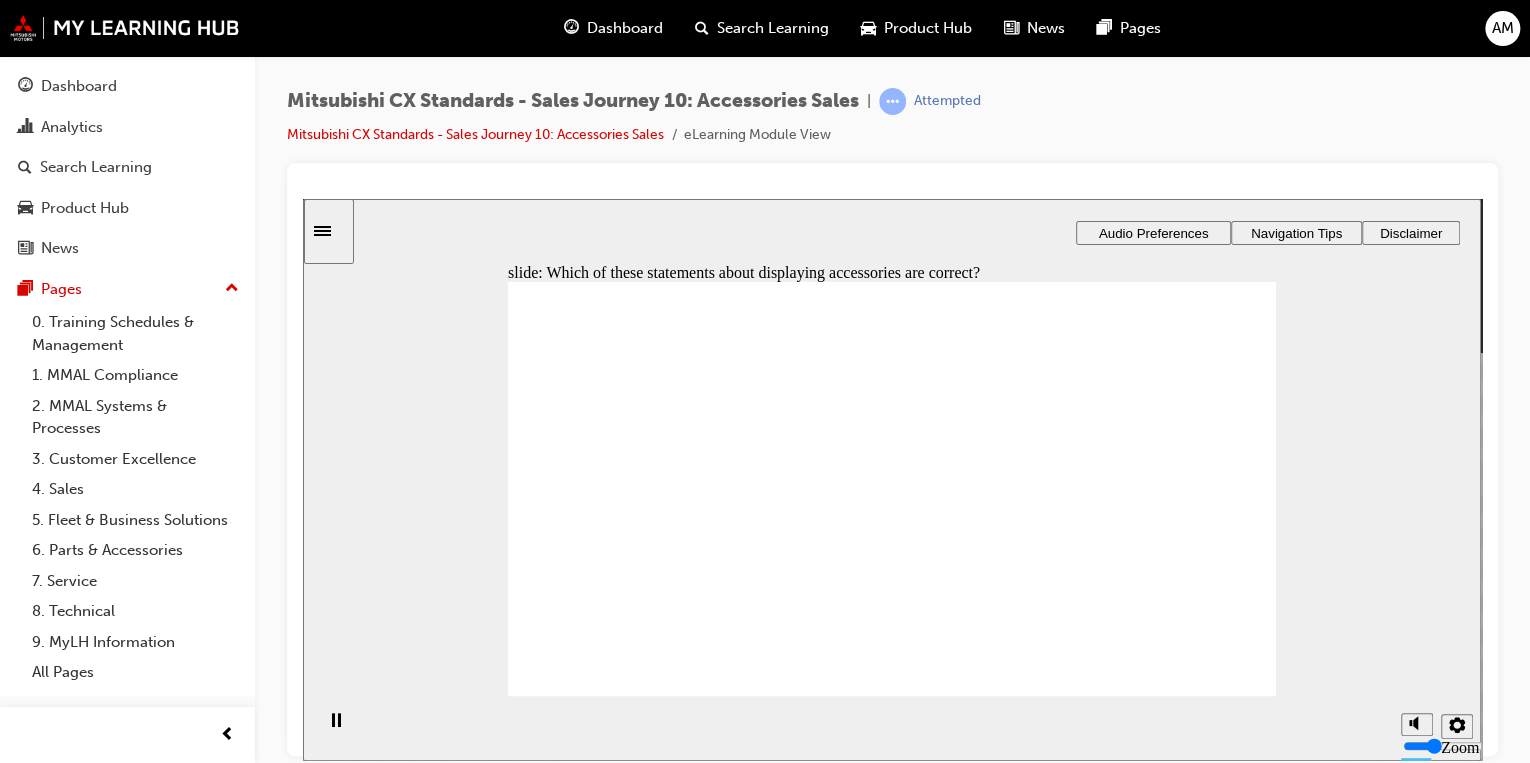 checkbox on "true" 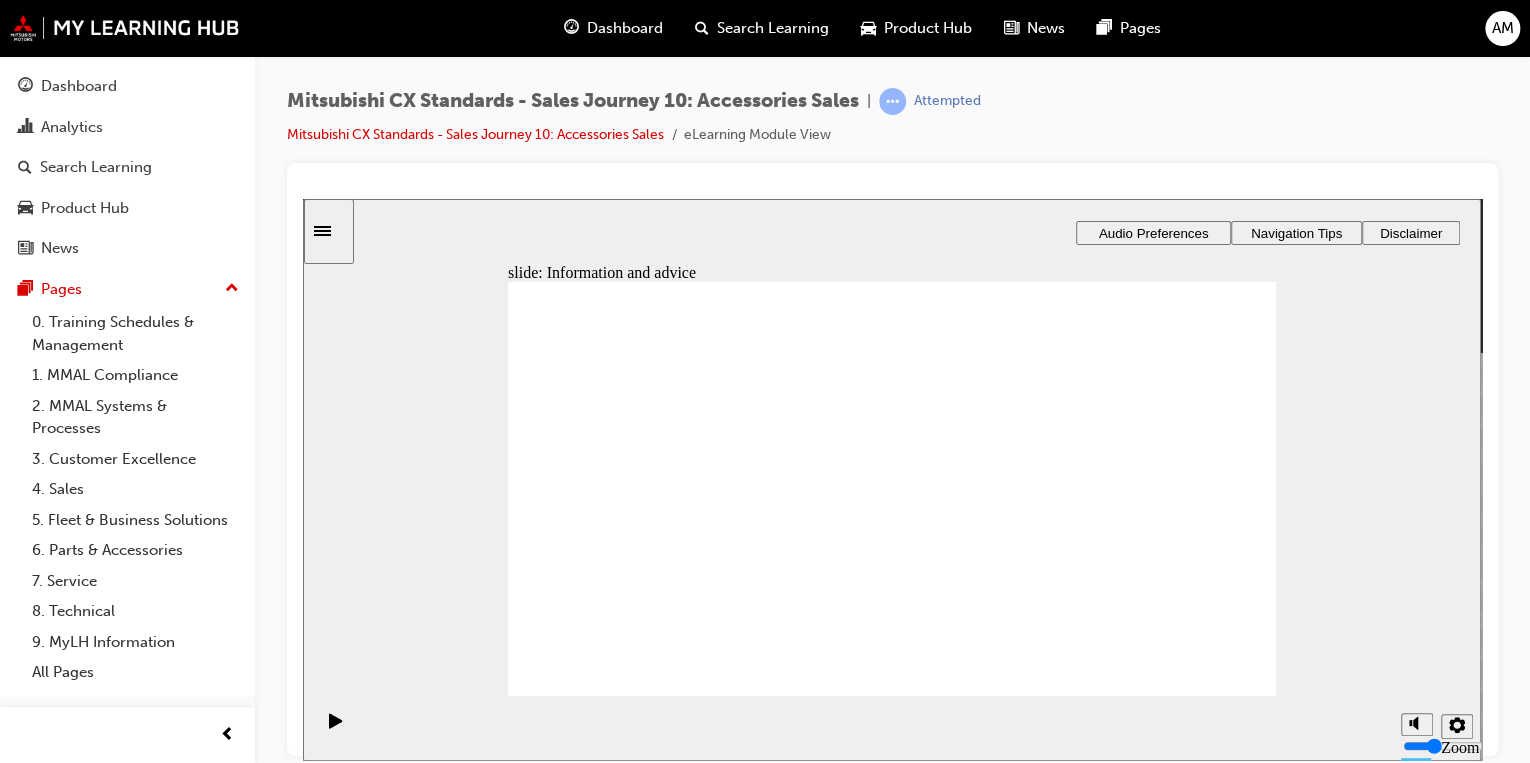 drag, startPoint x: 696, startPoint y: 544, endPoint x: 1178, endPoint y: 406, distance: 501.36612 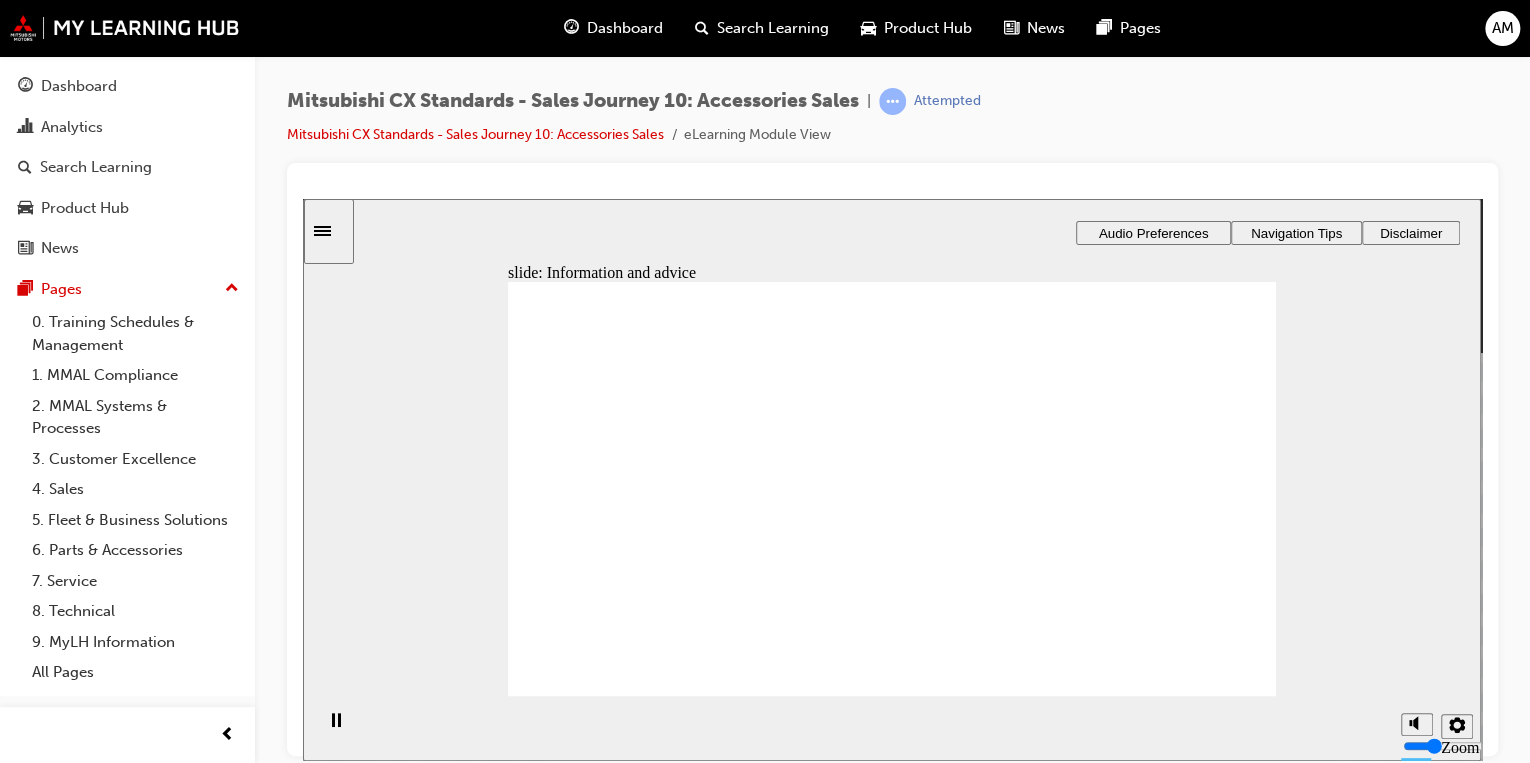 click 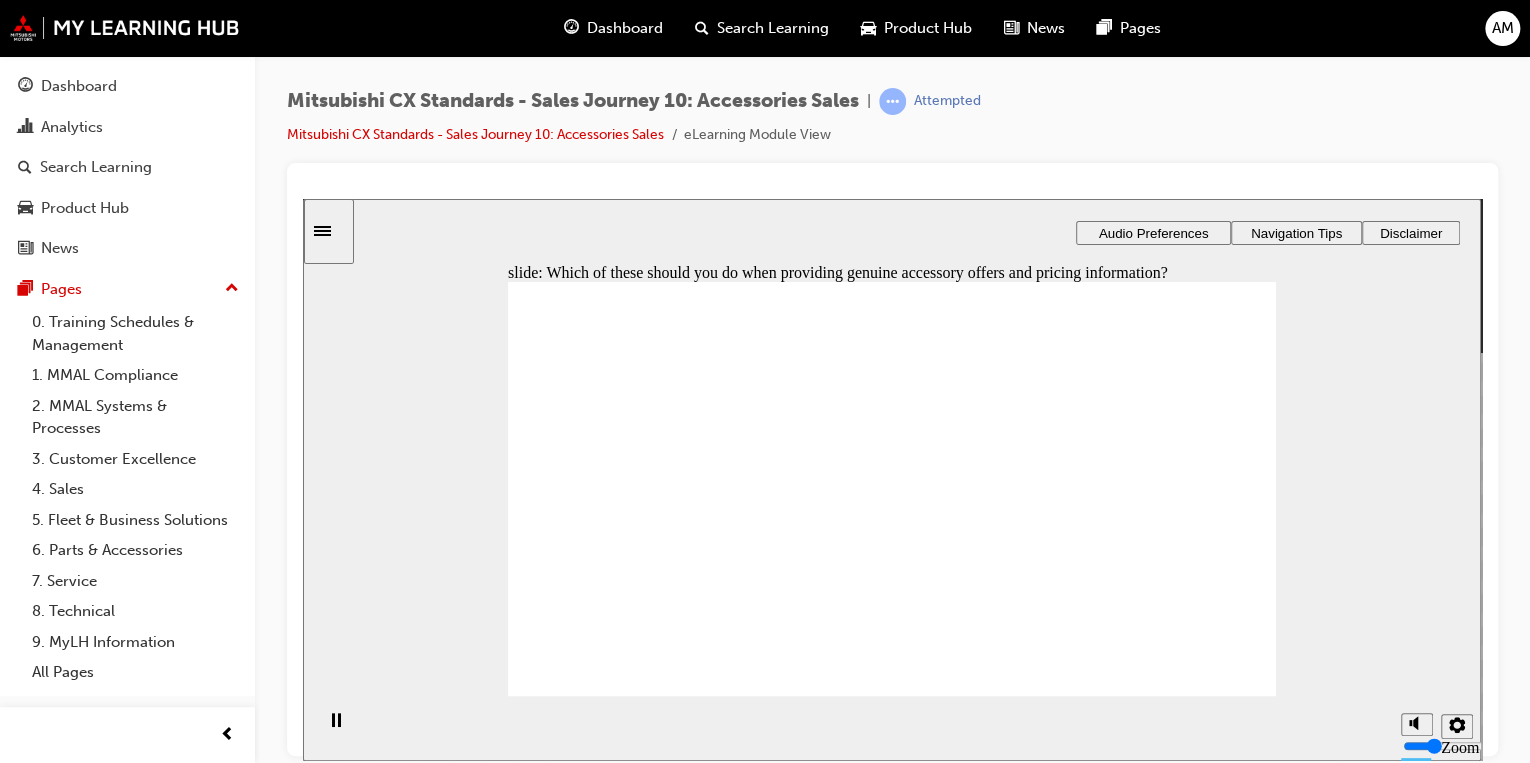 checkbox on "true" 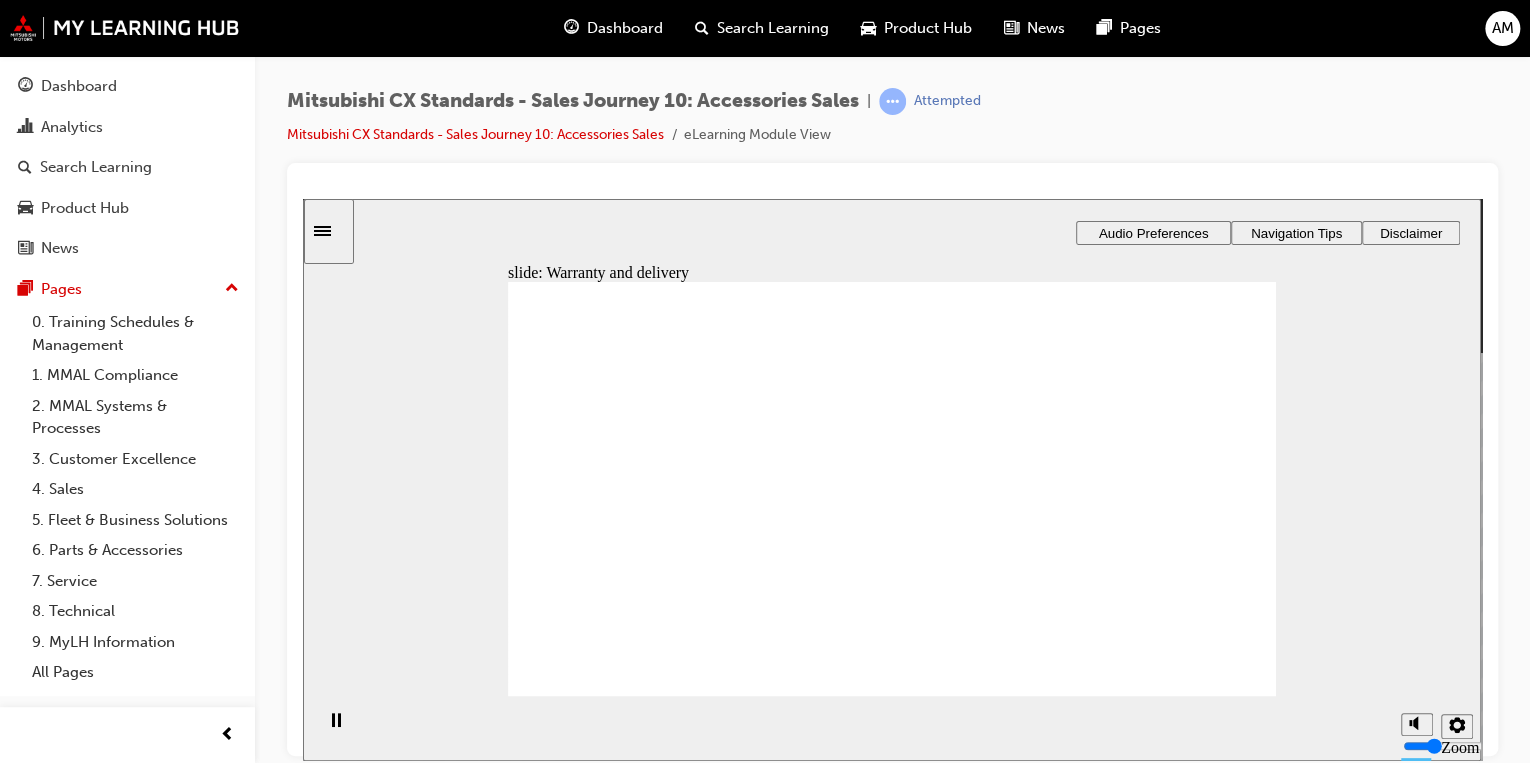 drag, startPoint x: 675, startPoint y: 555, endPoint x: 1115, endPoint y: 421, distance: 459.95218 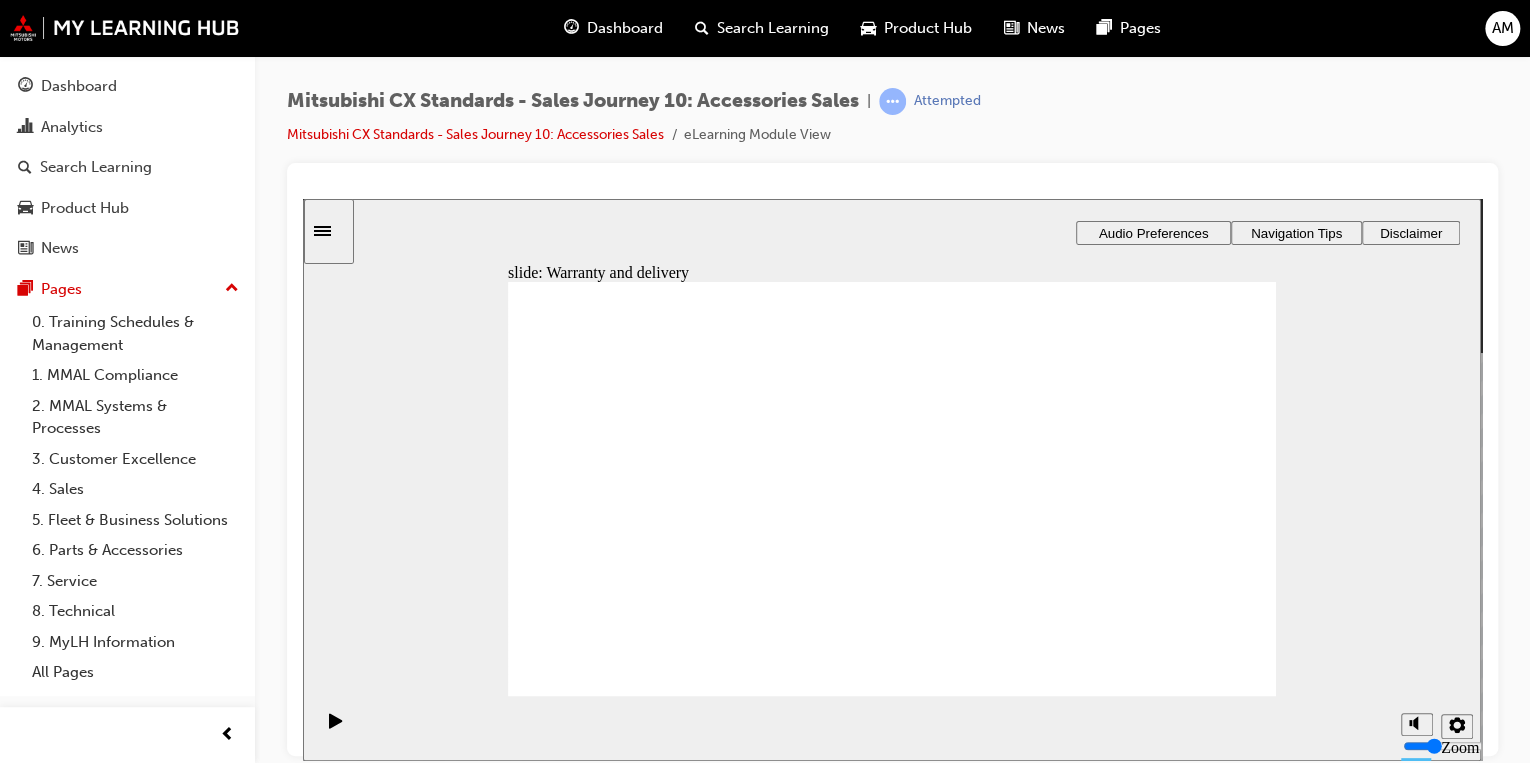 drag, startPoint x: 609, startPoint y: 545, endPoint x: 817, endPoint y: 412, distance: 246.88661 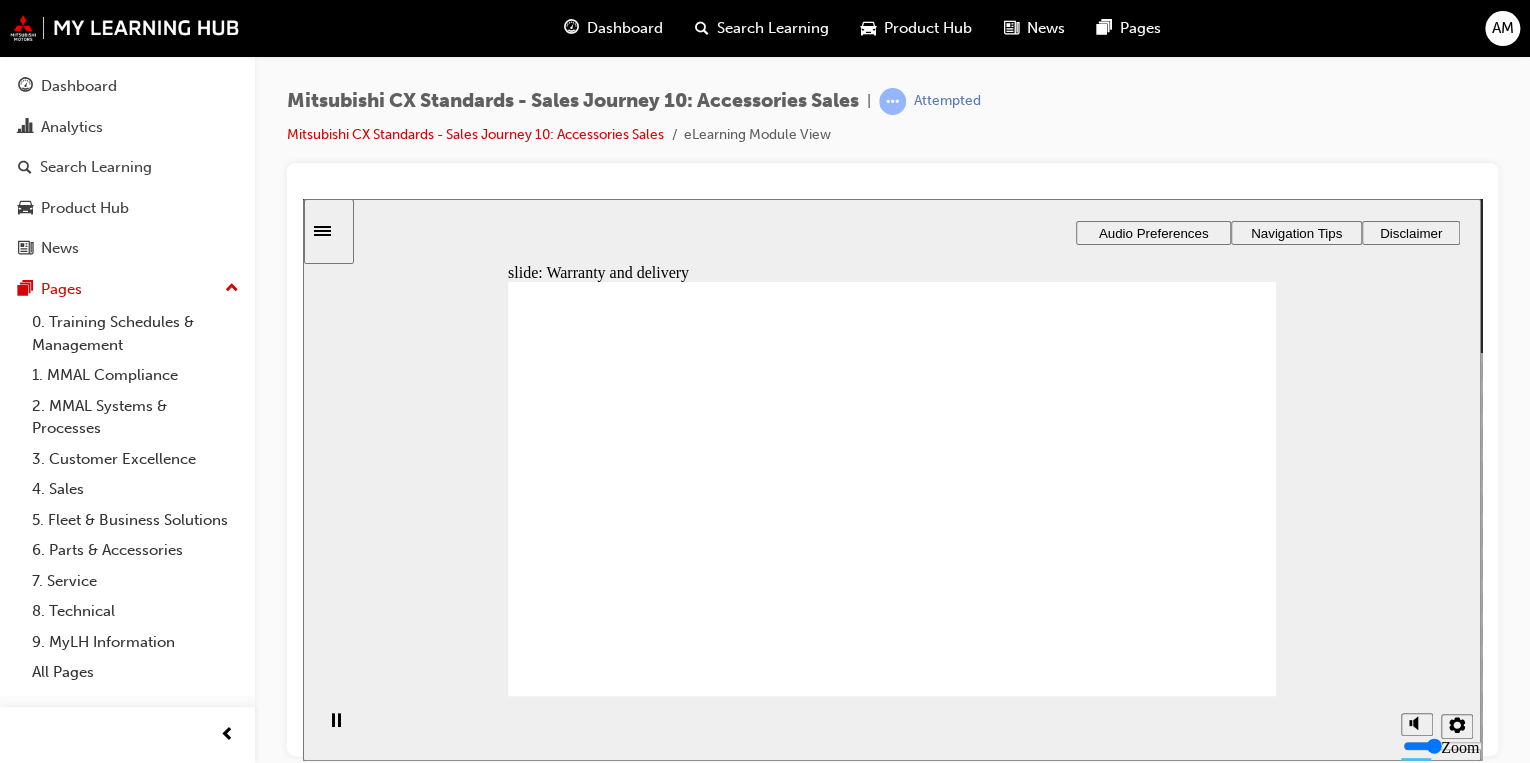 click 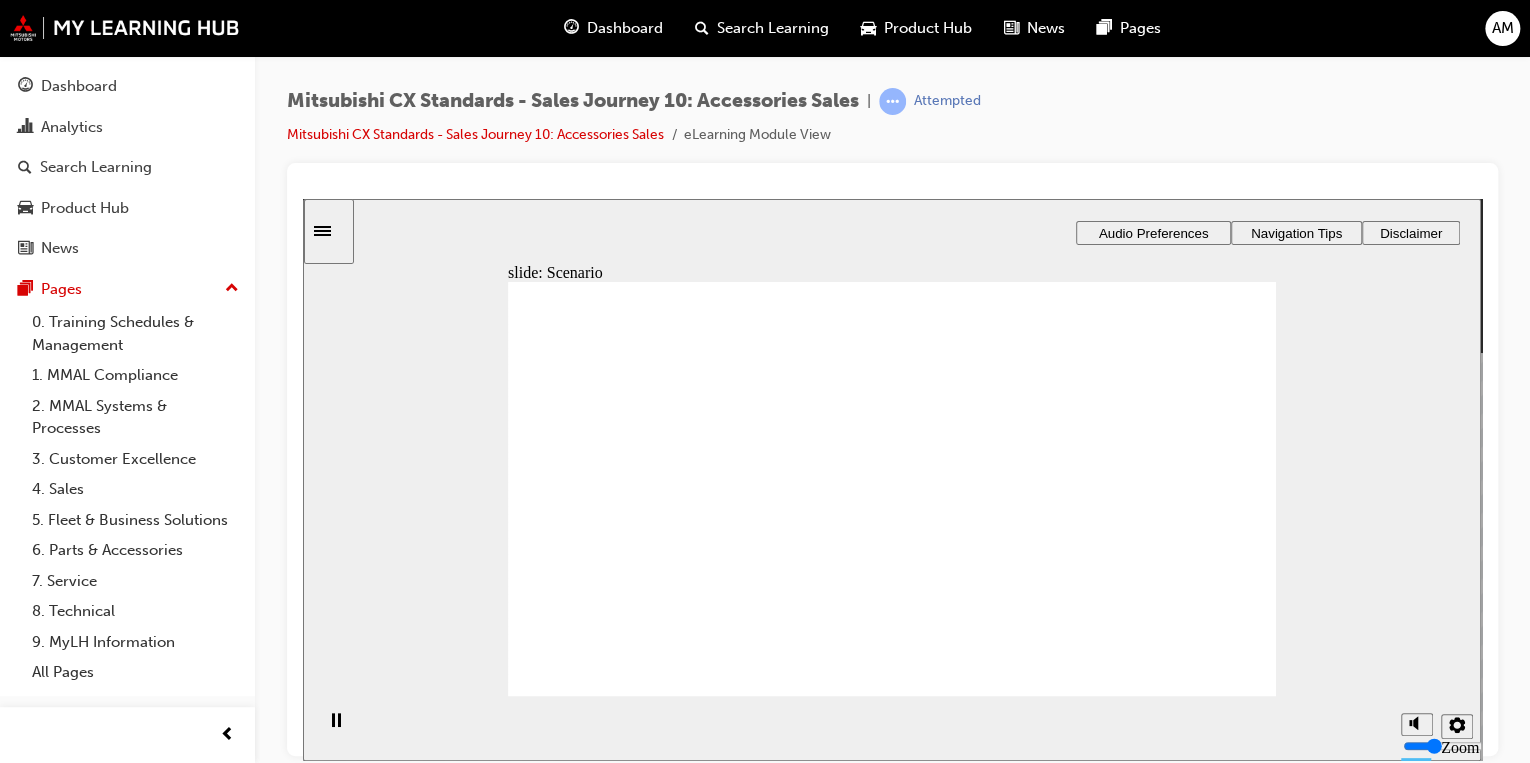 checkbox on "true" 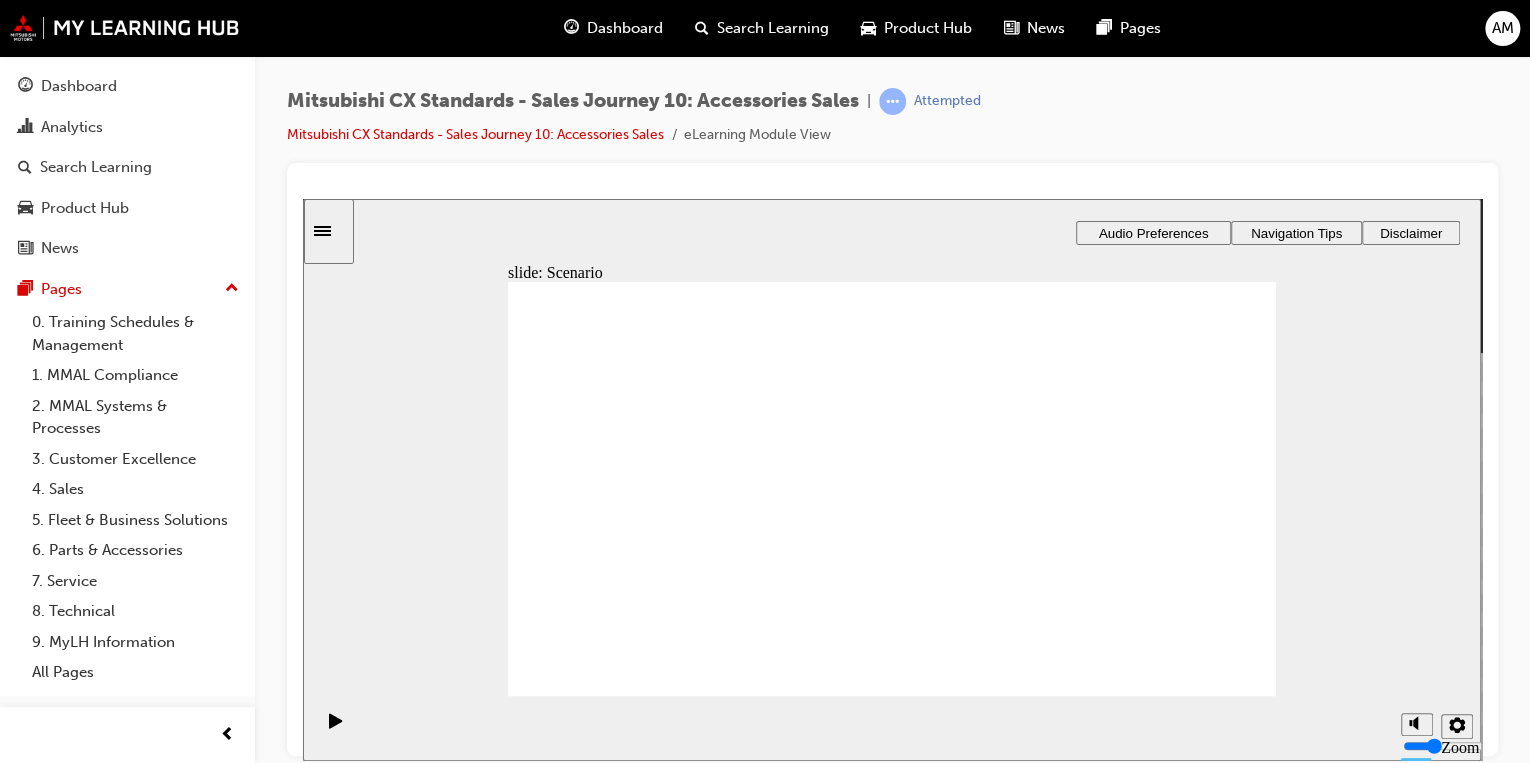checkbox on "true" 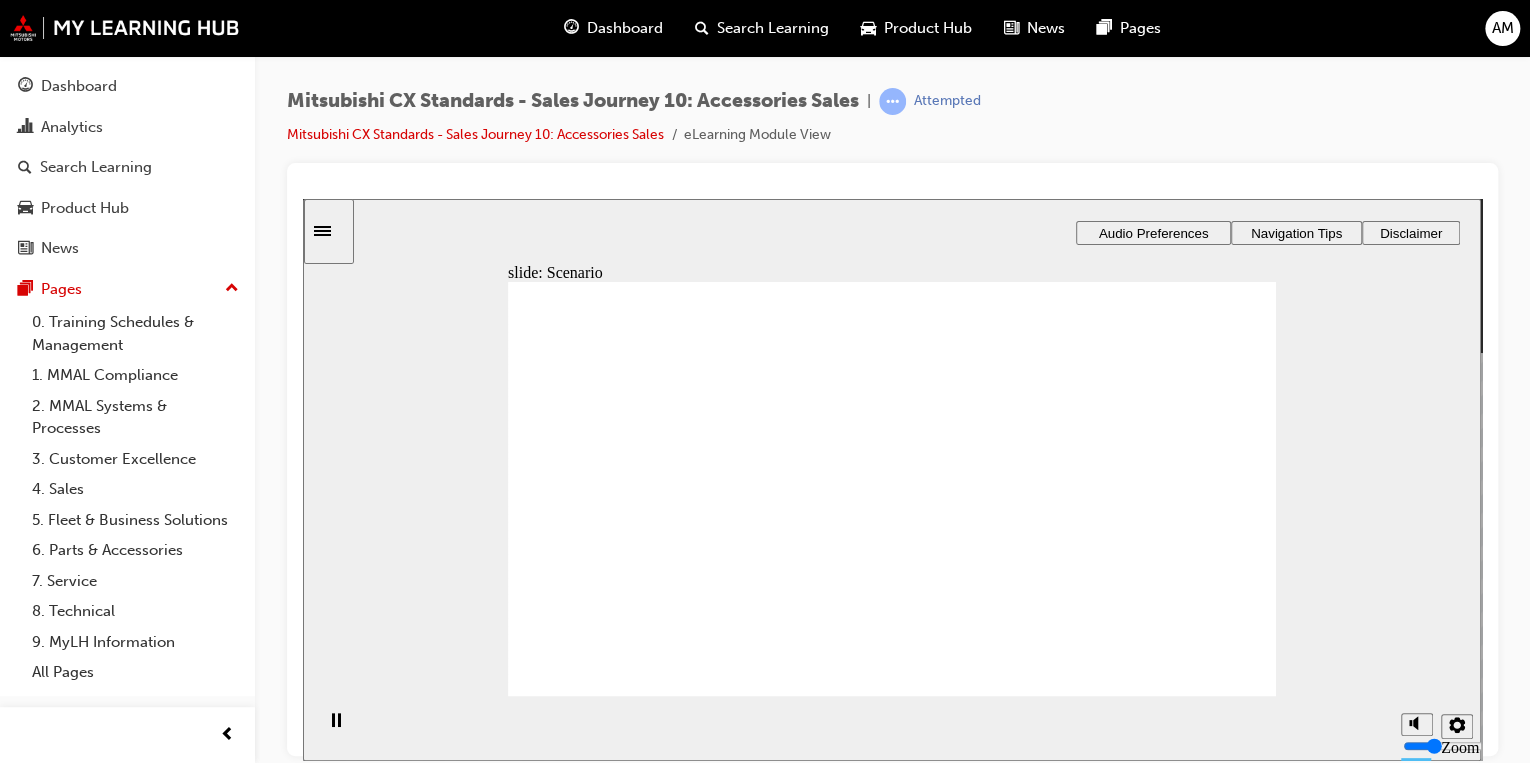 click 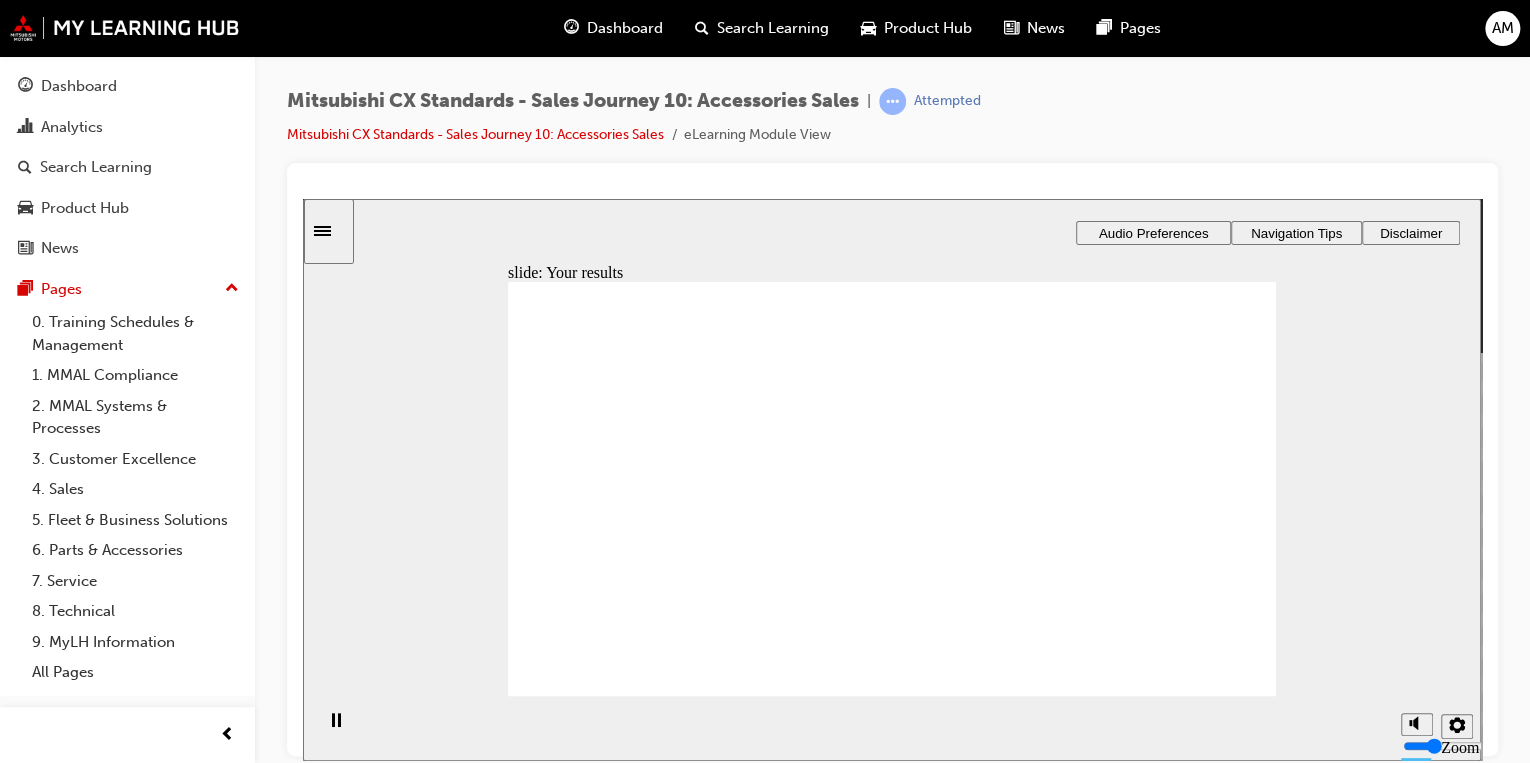 click 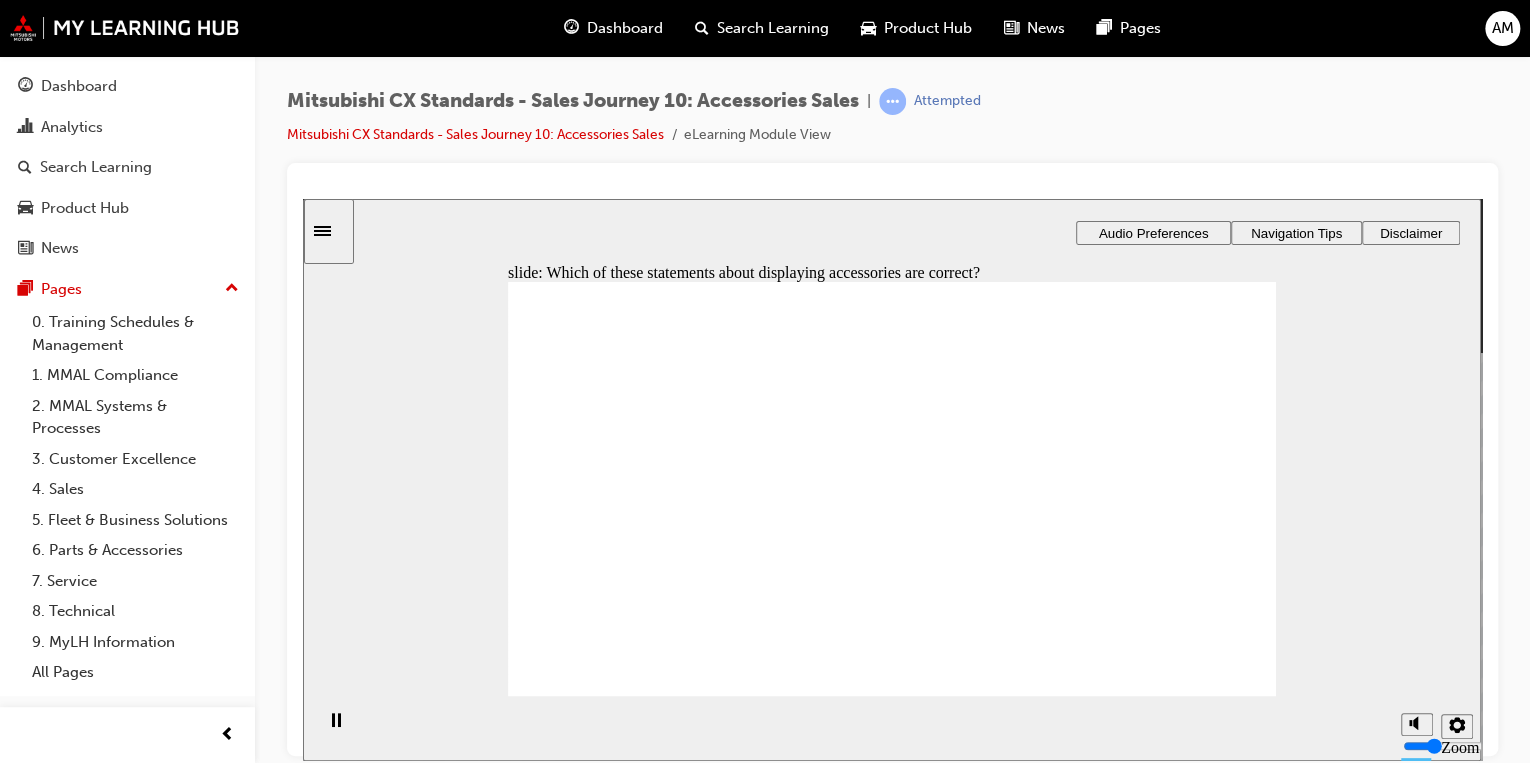 checkbox on "true" 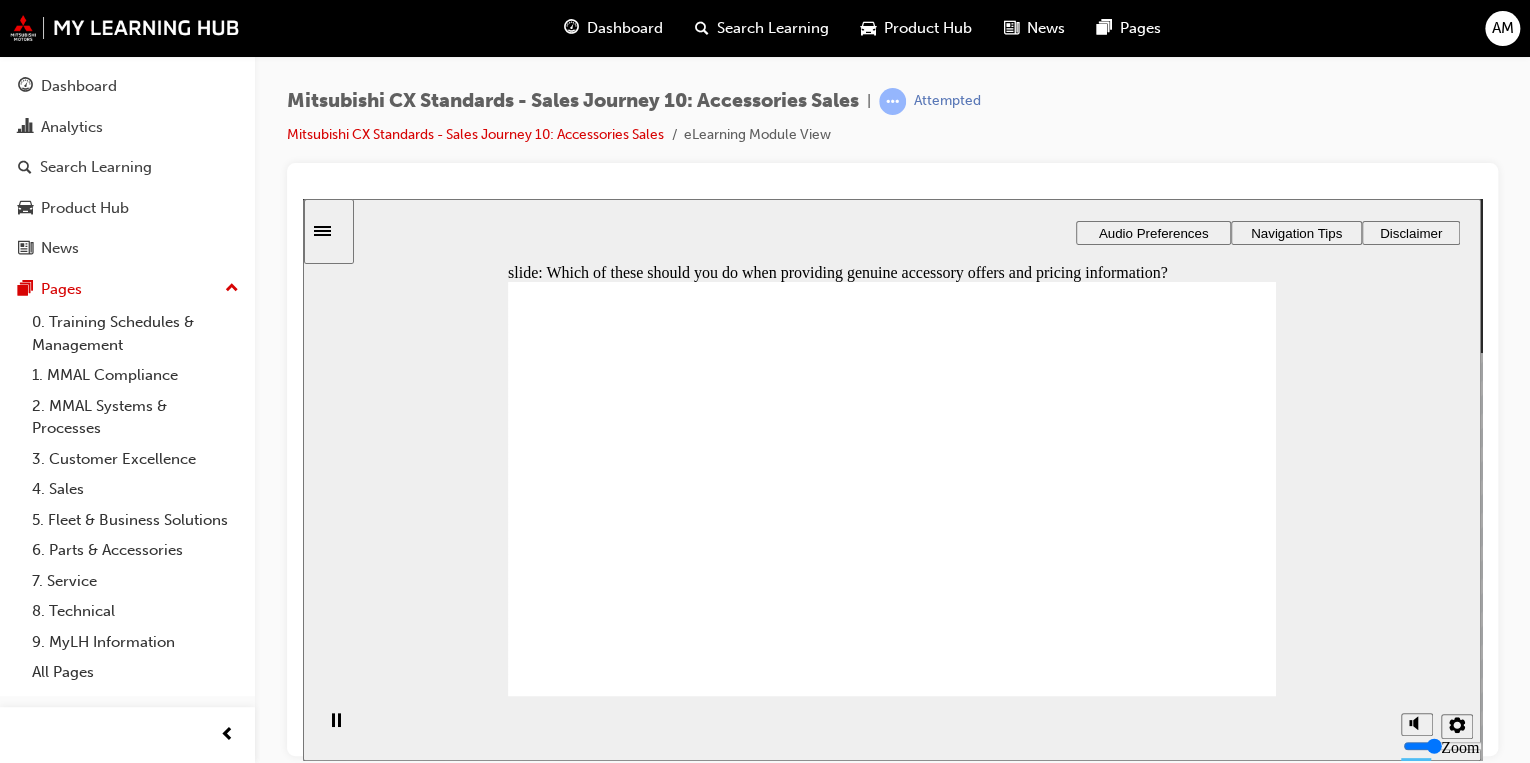 checkbox on "true" 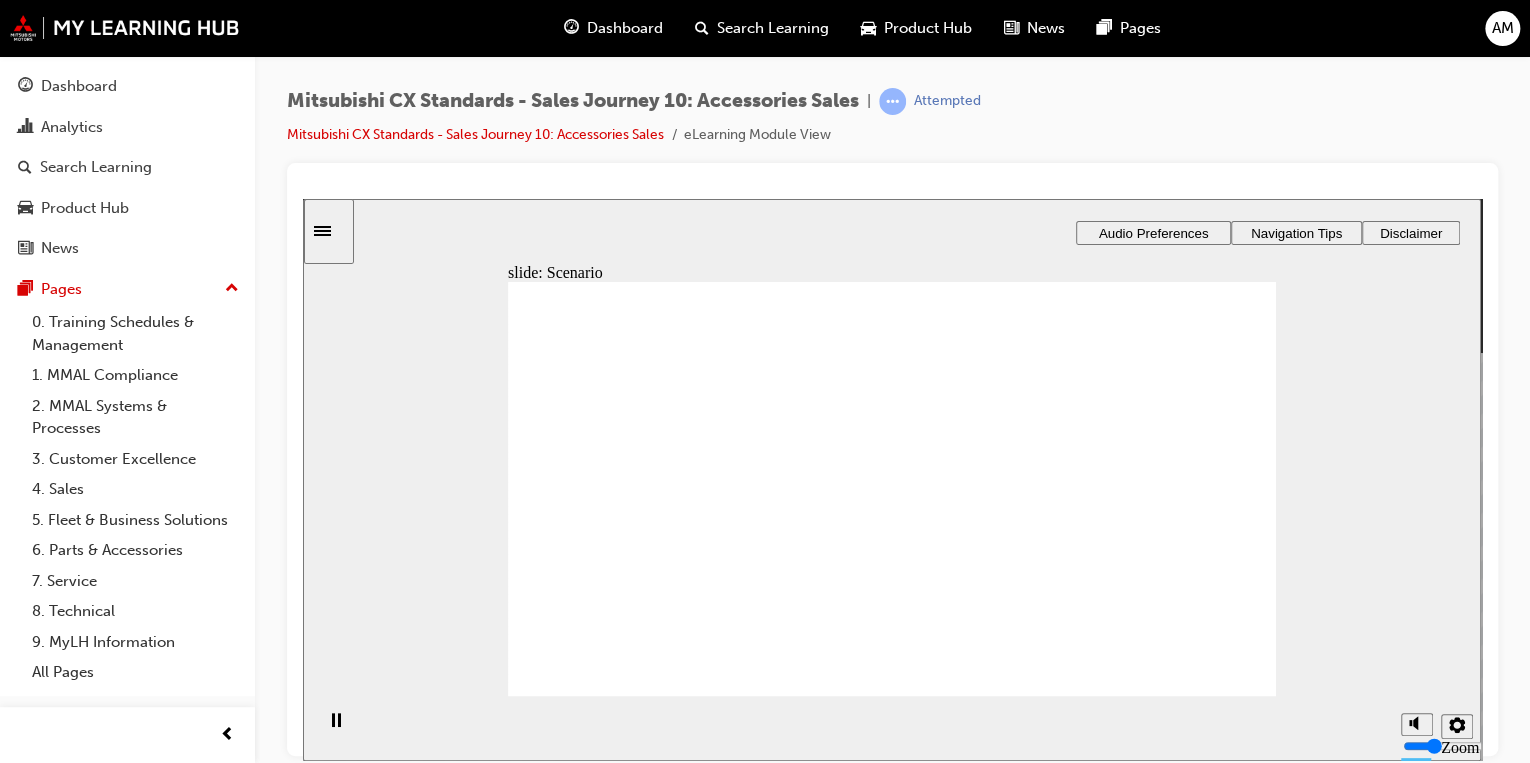 click at bounding box center [892, 1437] 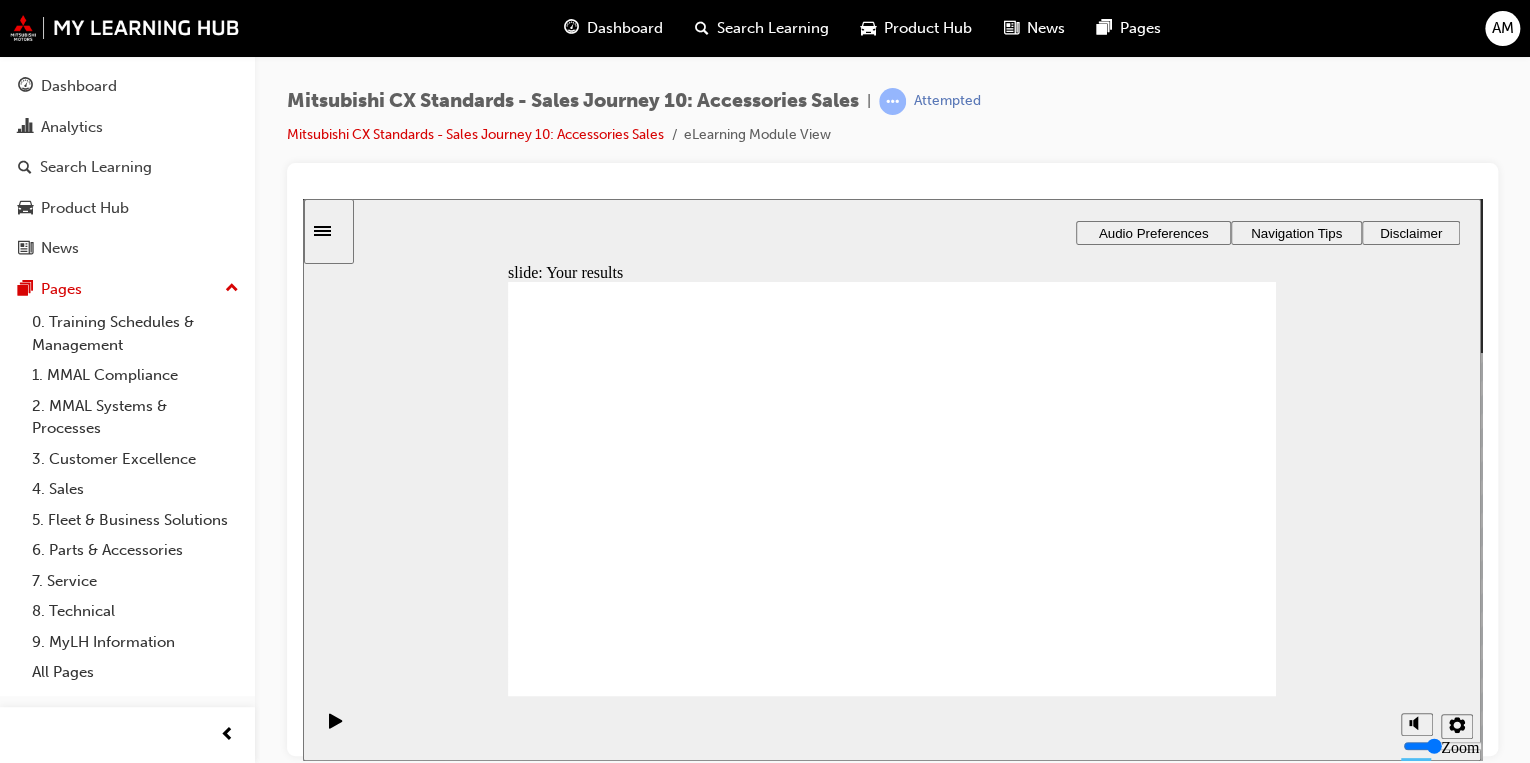 click 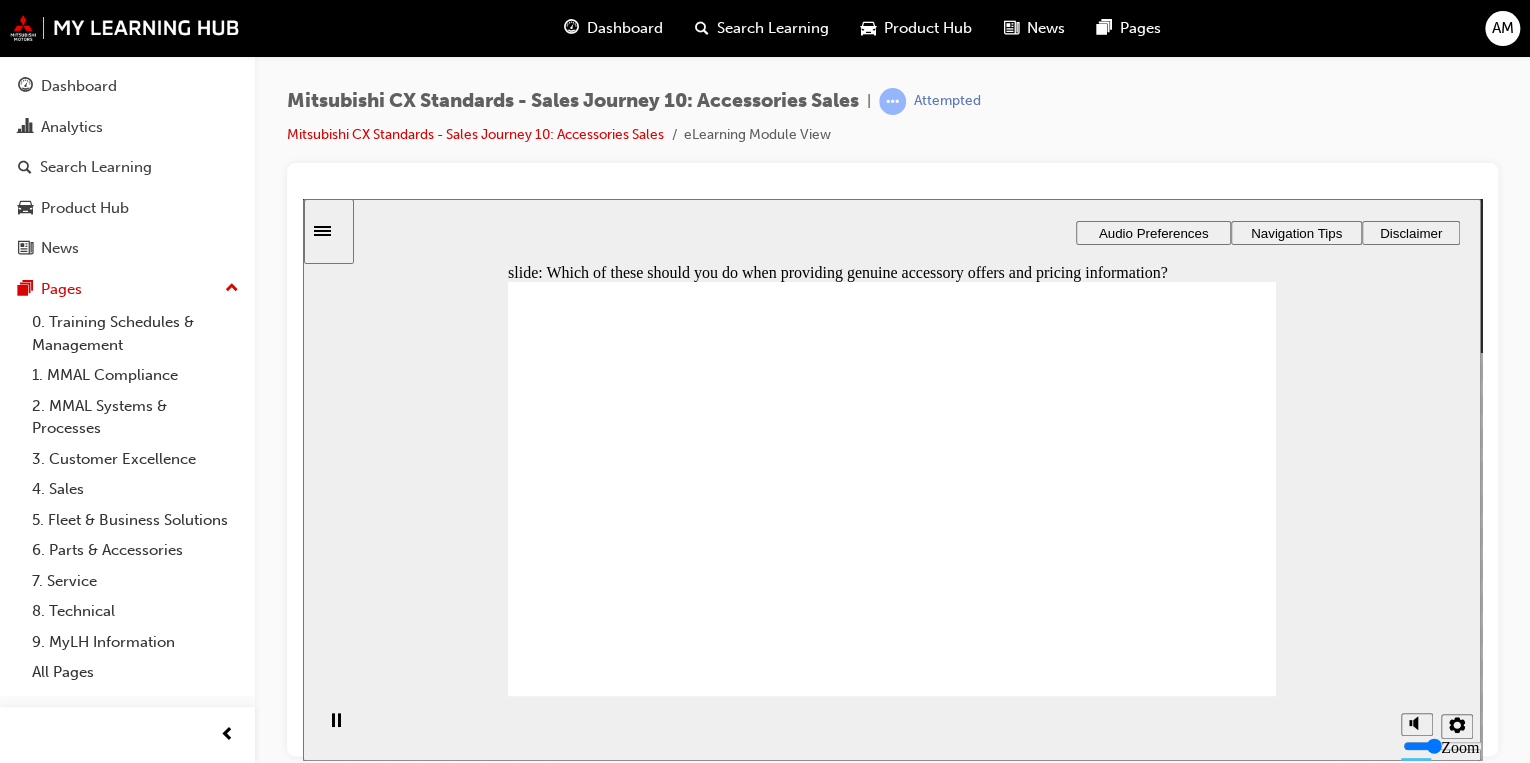 checkbox on "true" 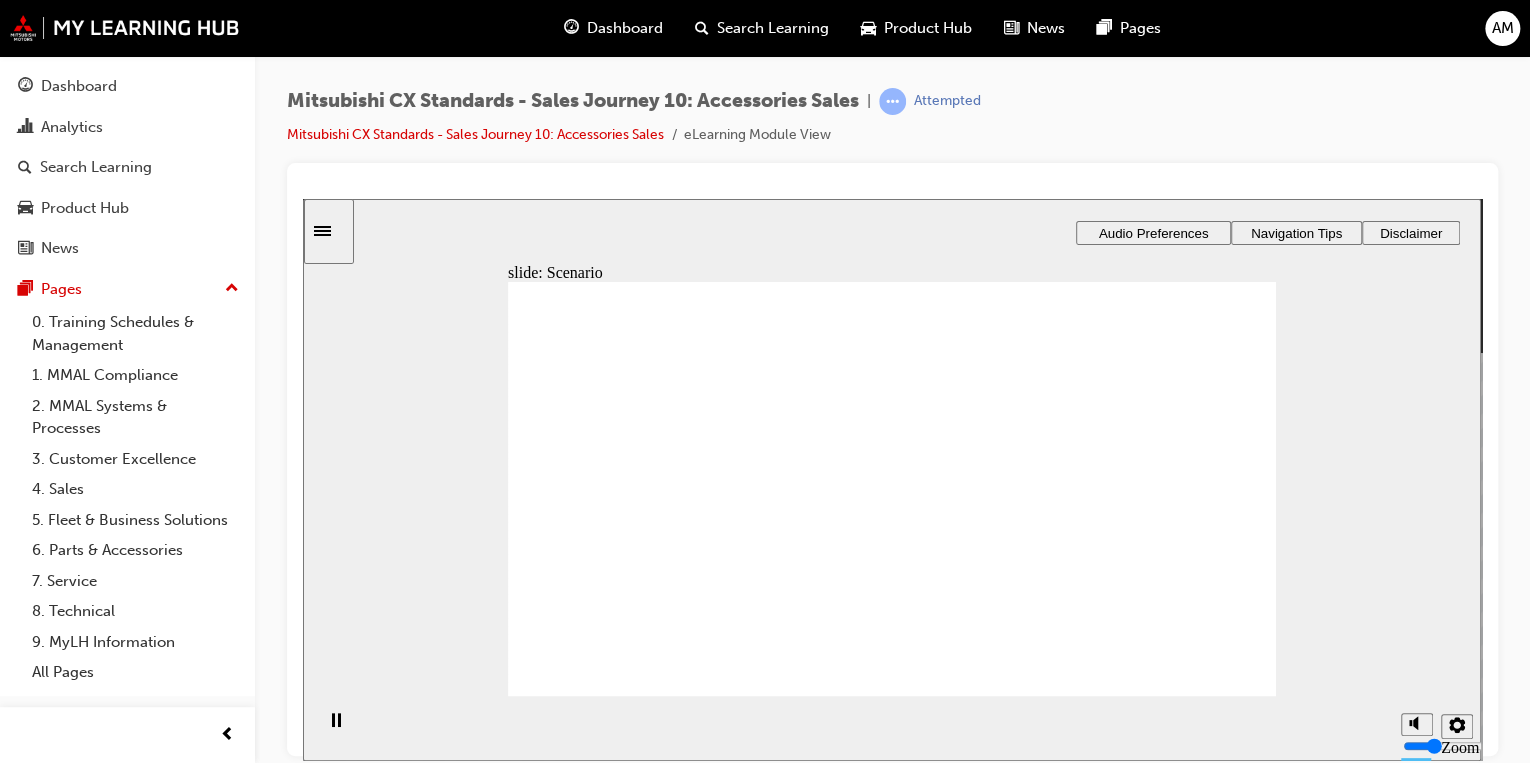 checkbox on "true" 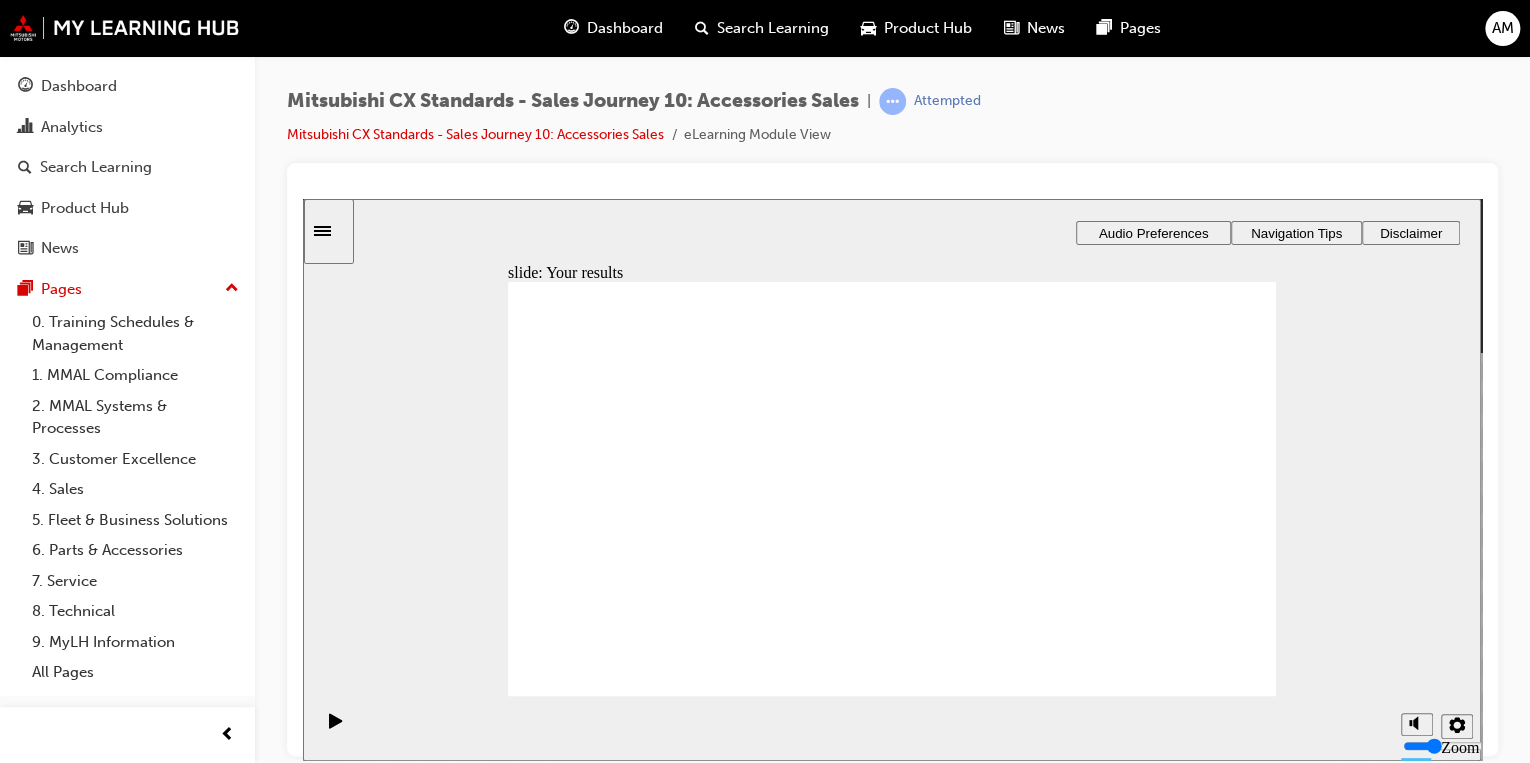 click 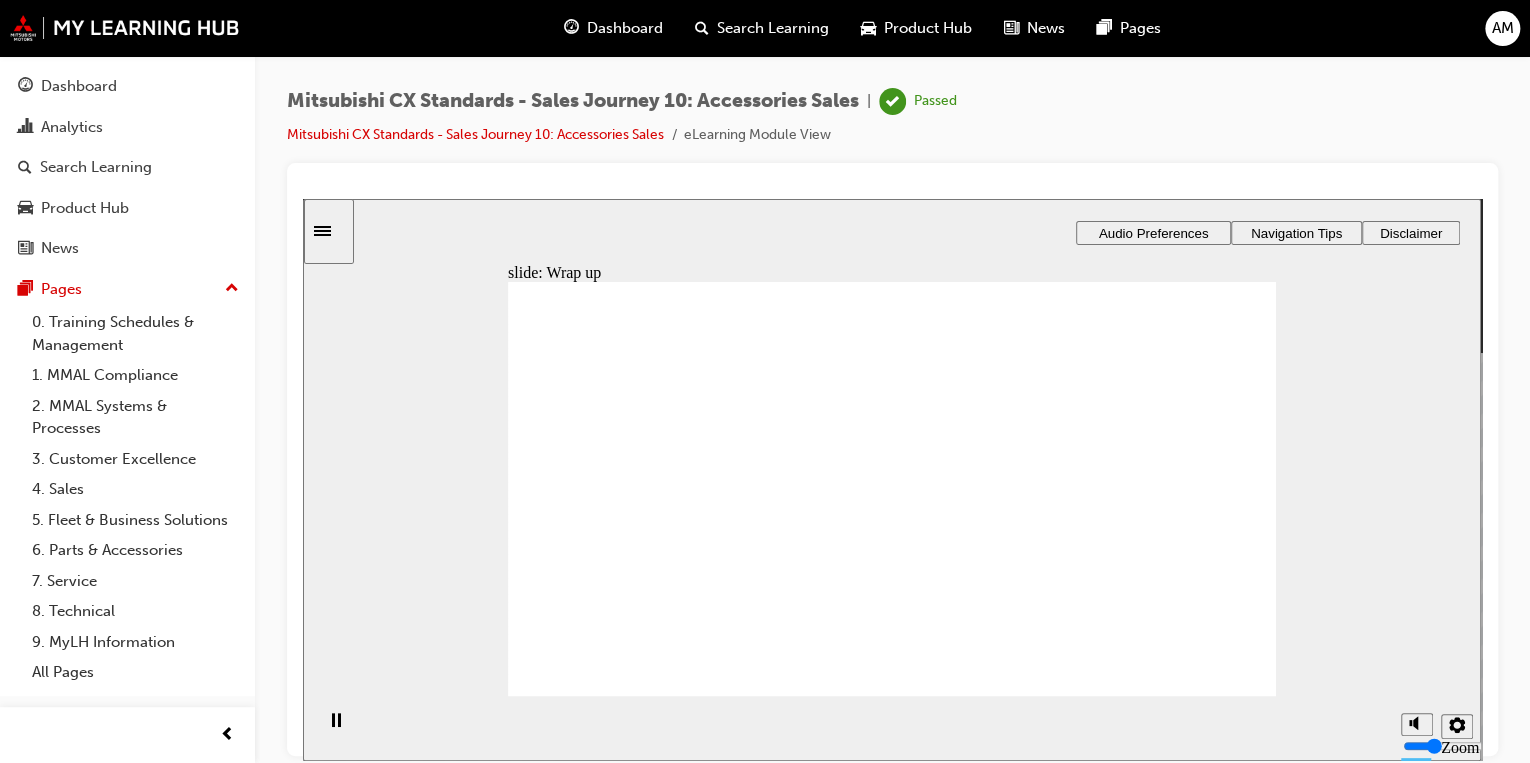 click 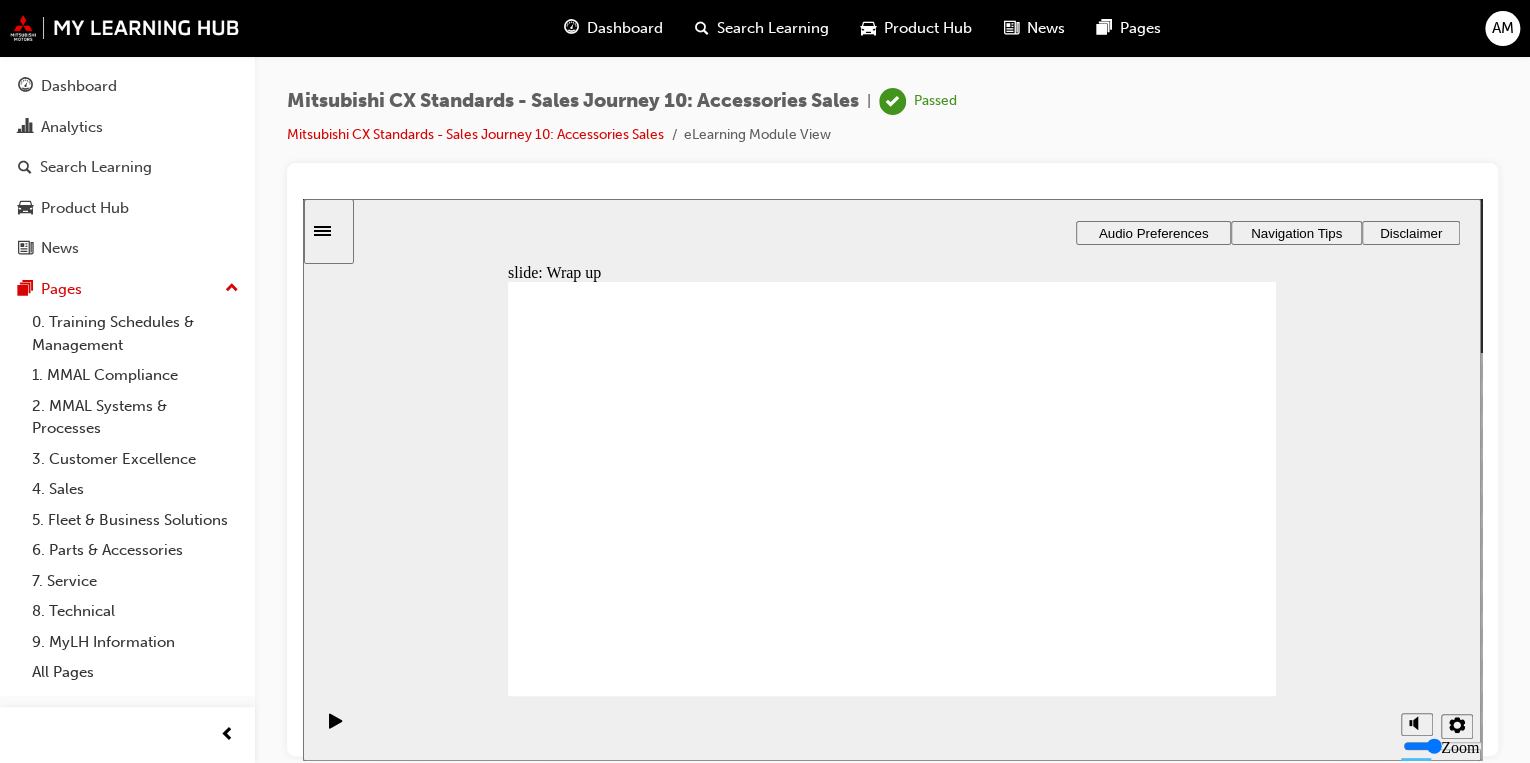 click on "Dashboard" at bounding box center (625, 28) 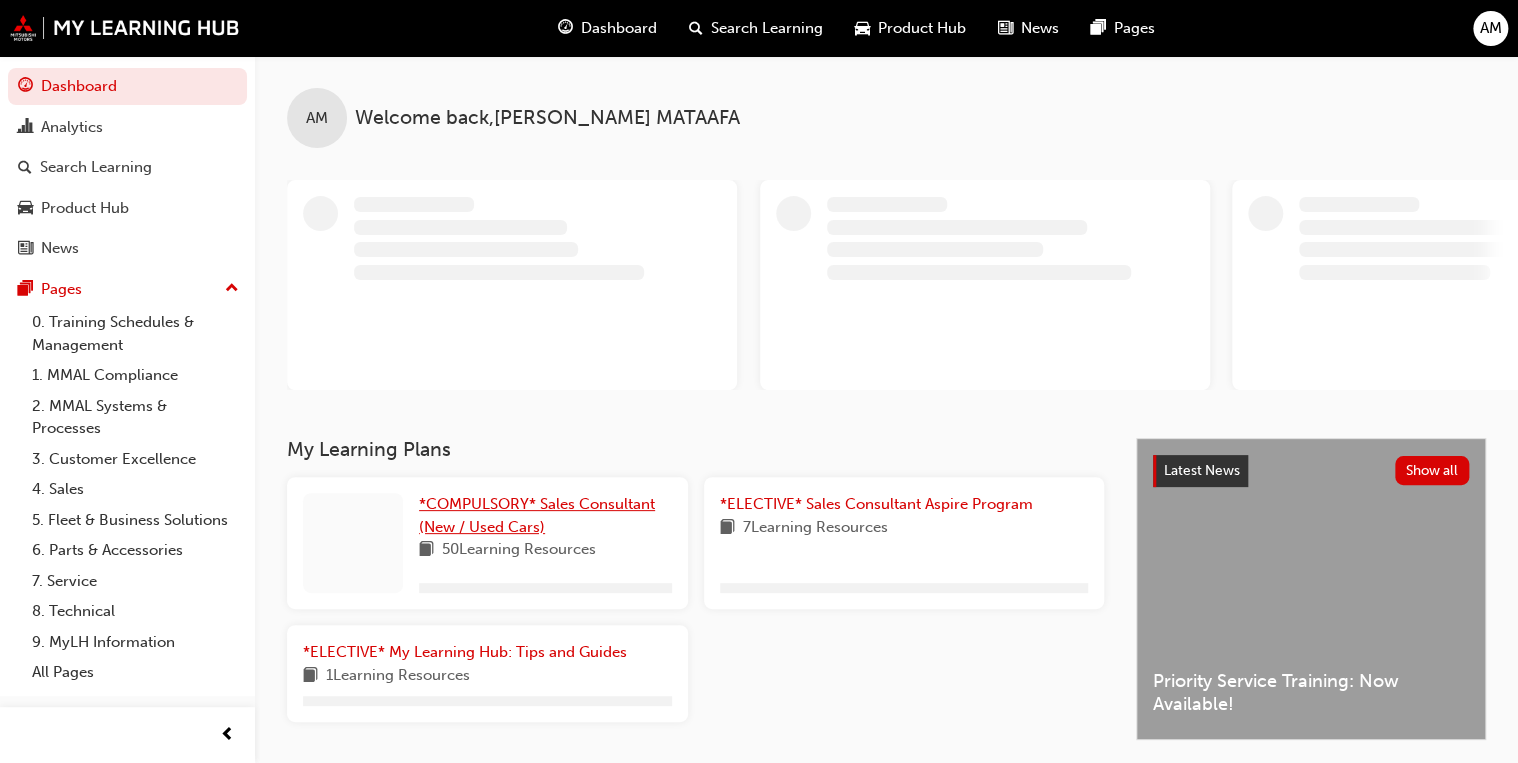 click on "*COMPULSORY* Sales Consultant (New / Used Cars)" at bounding box center (545, 515) 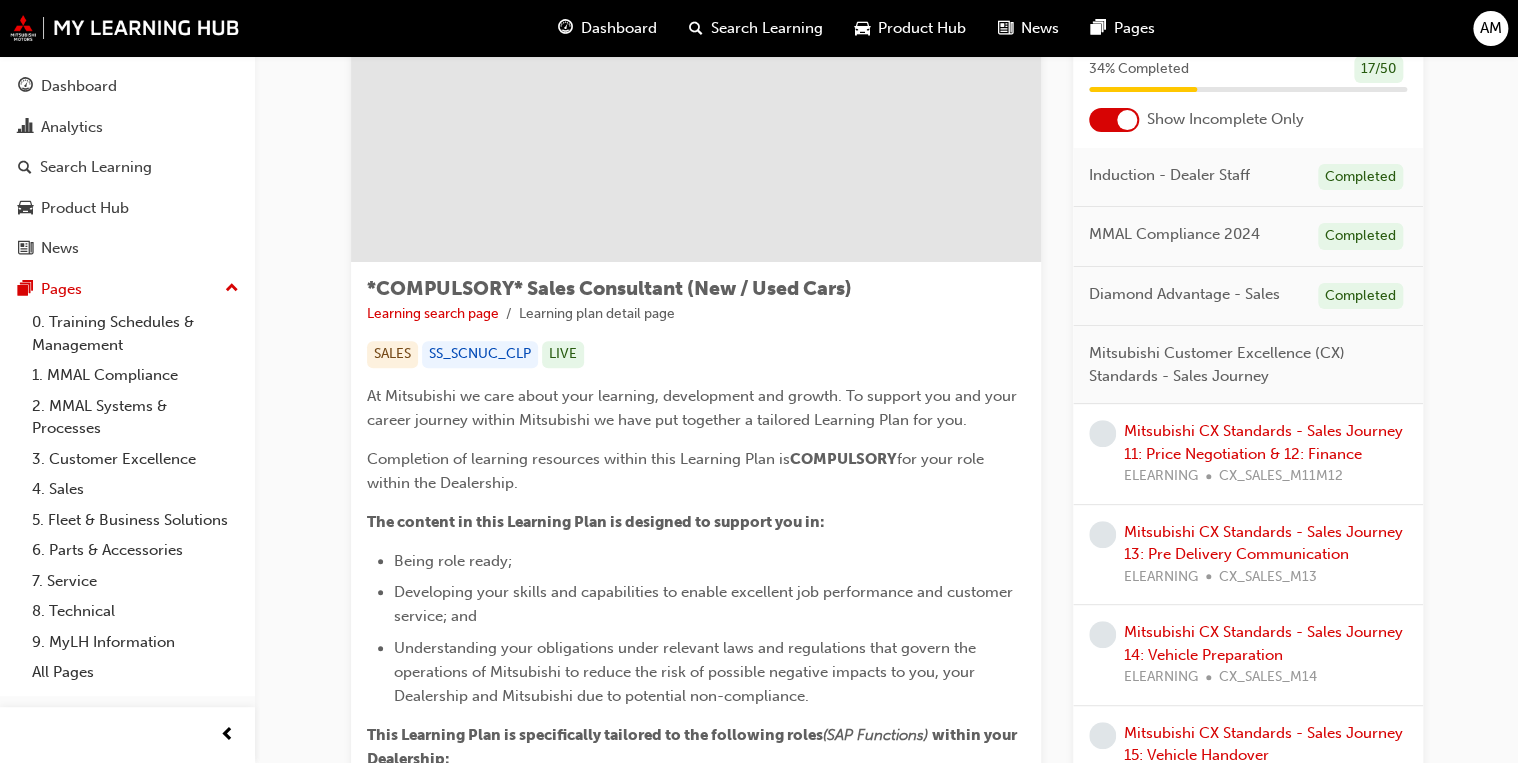 scroll, scrollTop: 160, scrollLeft: 0, axis: vertical 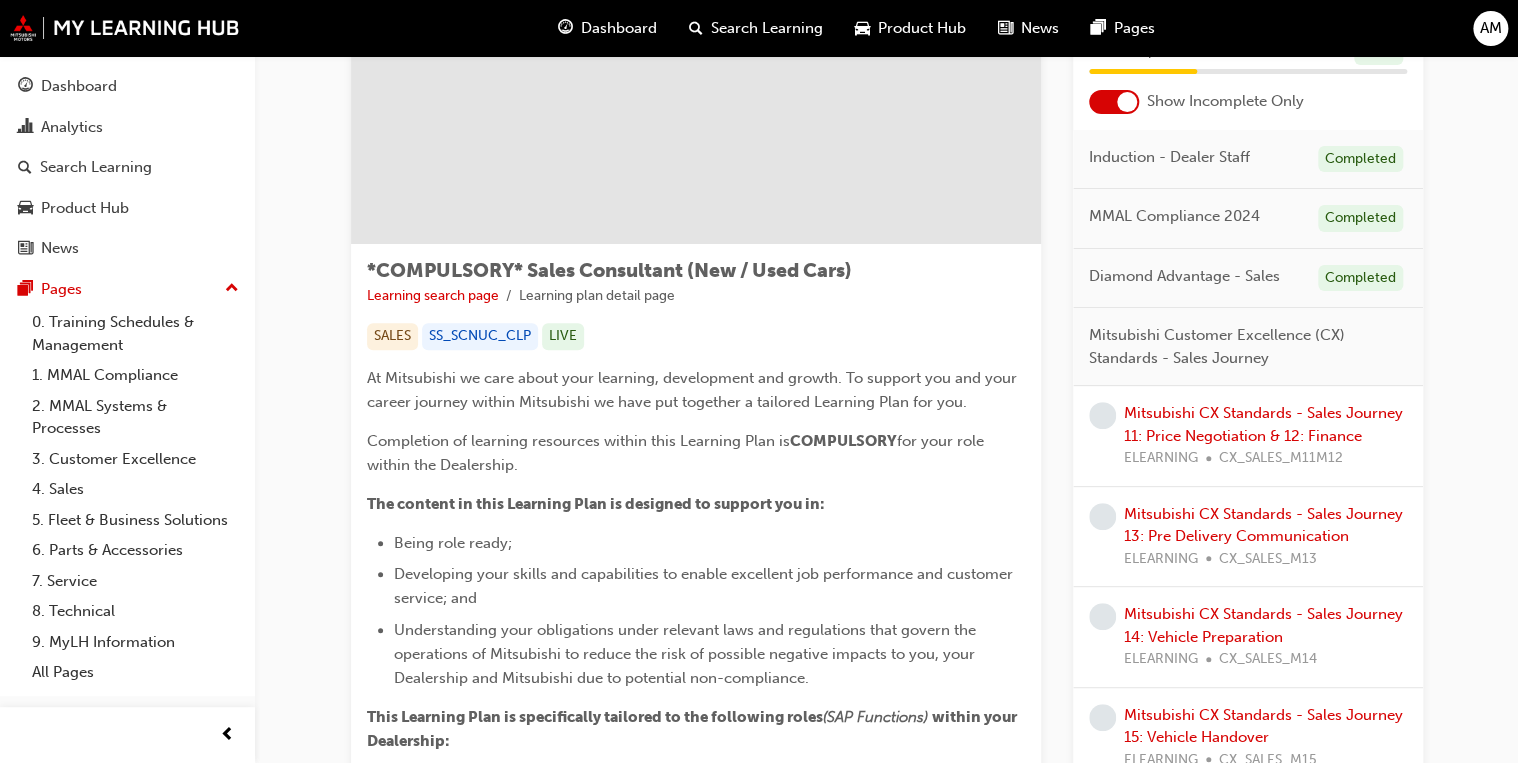 click on "Mitsubishi CX Standards - Sales Journey 11: Price Negotiation & 12: Finance ELEARNING CX_SALES_M11M12" at bounding box center [1265, 436] 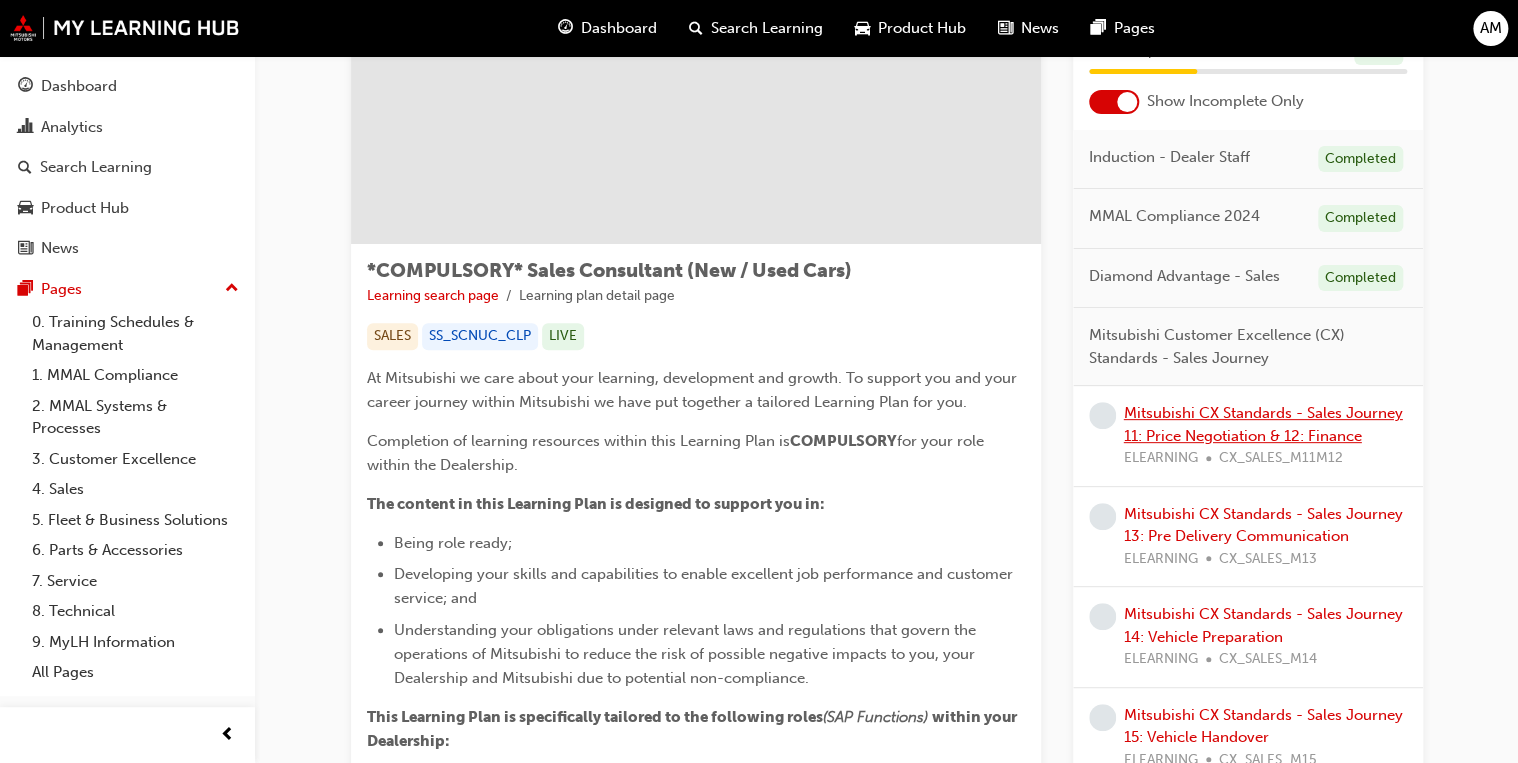 click on "Mitsubishi CX Standards - Sales Journey 11: Price Negotiation & 12: Finance" at bounding box center [1263, 424] 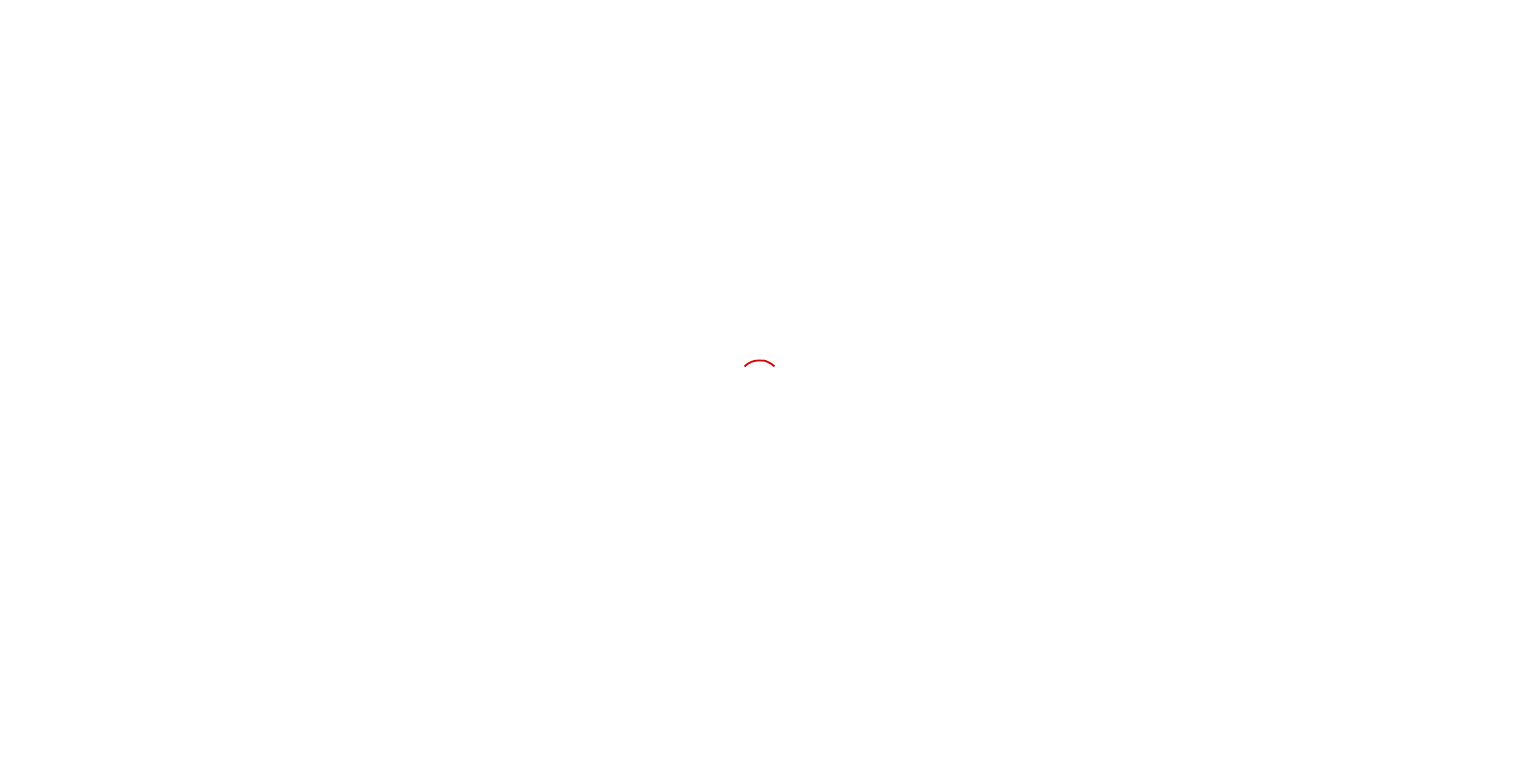 scroll, scrollTop: 0, scrollLeft: 0, axis: both 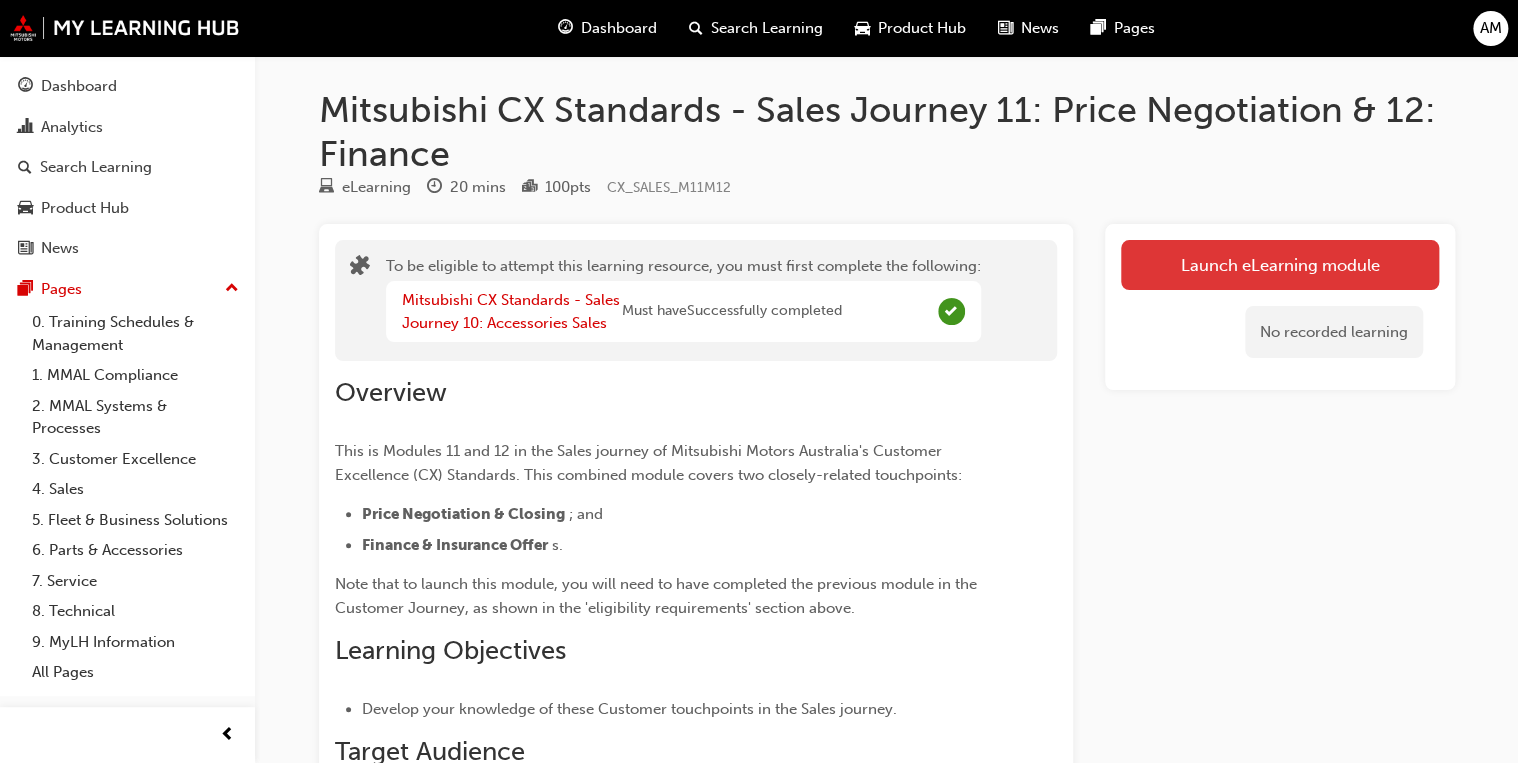 click on "Launch eLearning module" at bounding box center (1280, 265) 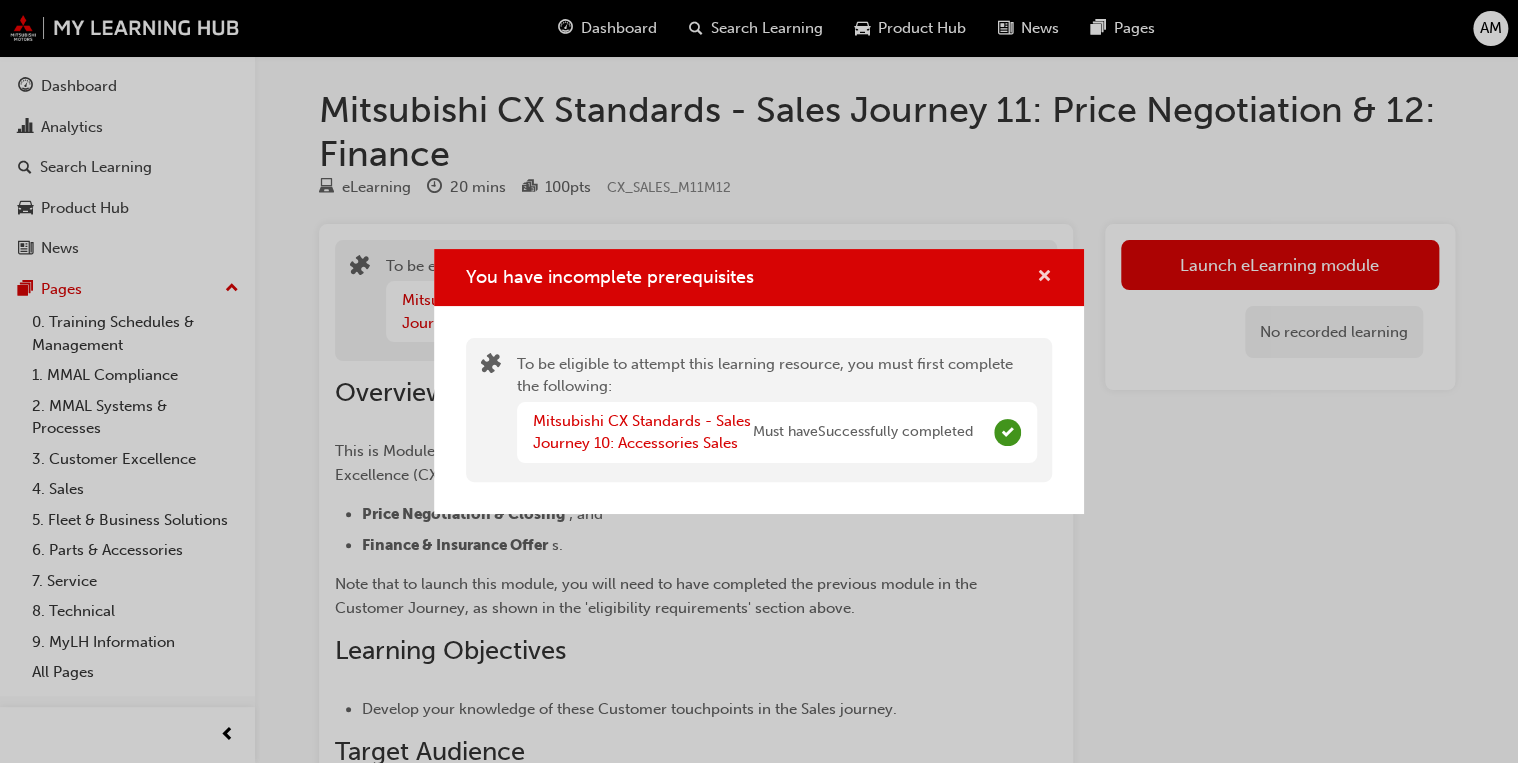click at bounding box center (1044, 278) 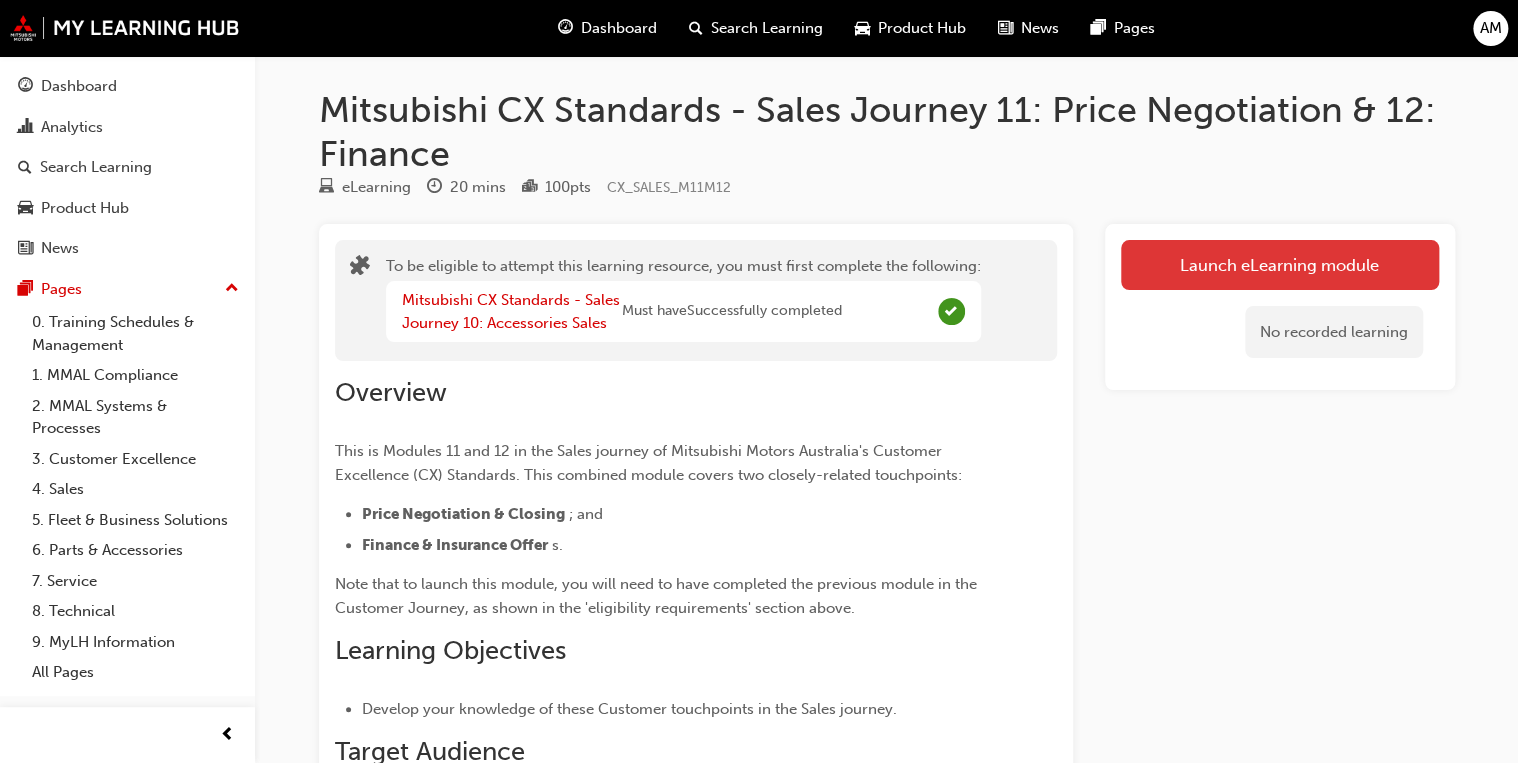 click on "Launch eLearning module" at bounding box center (1280, 265) 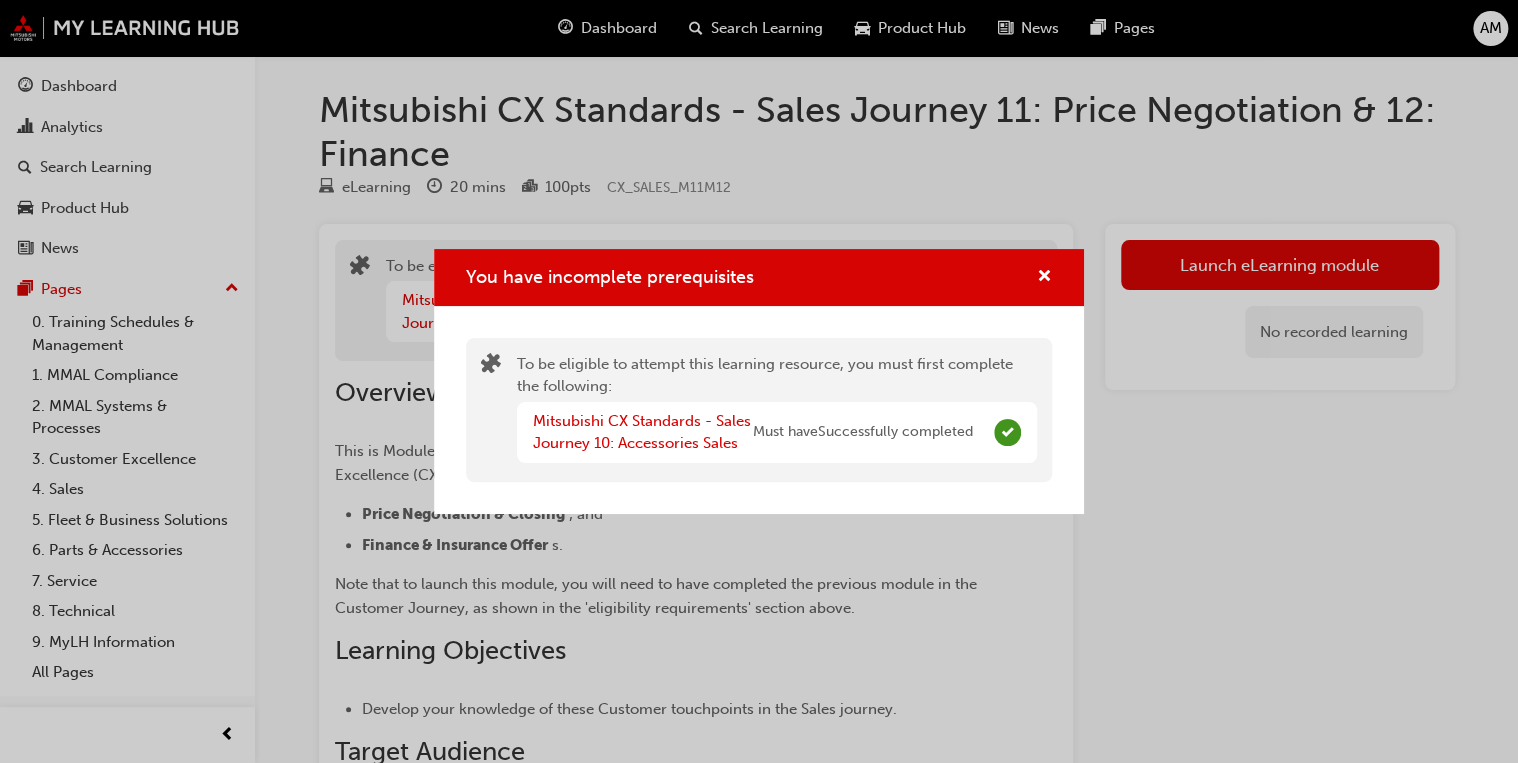 drag, startPoint x: 1056, startPoint y: 274, endPoint x: 1023, endPoint y: 280, distance: 33.54102 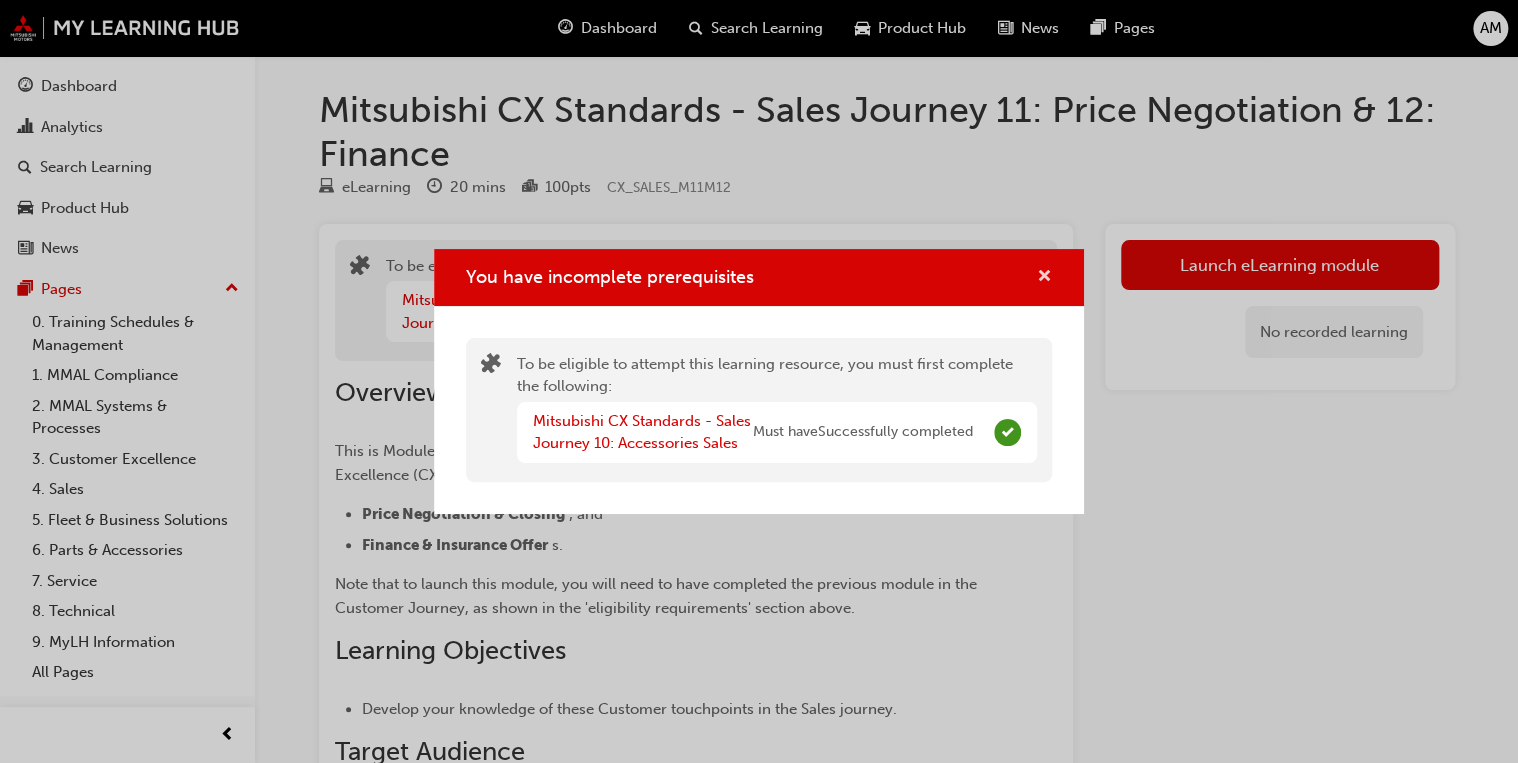 click at bounding box center [1044, 278] 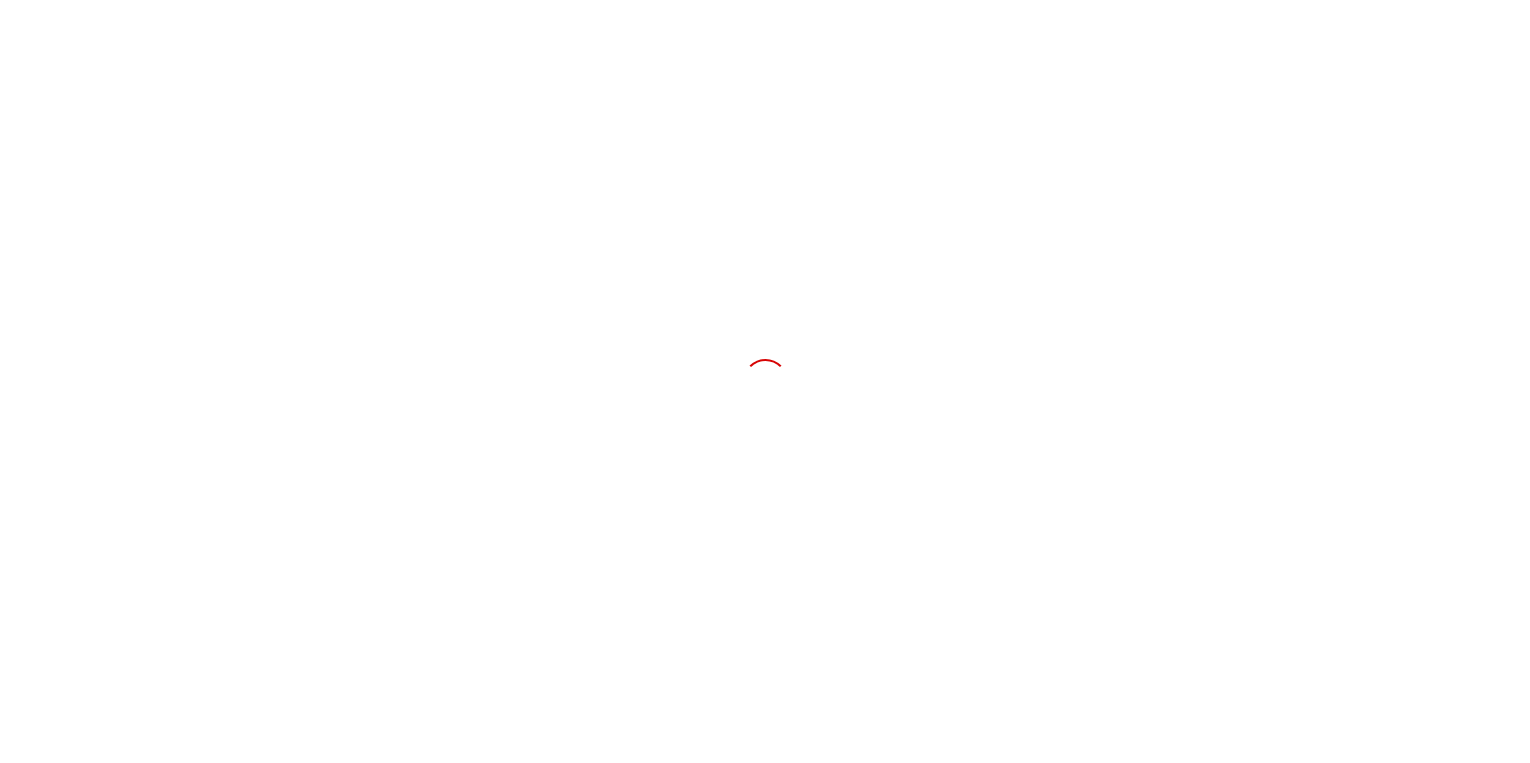 scroll, scrollTop: 0, scrollLeft: 0, axis: both 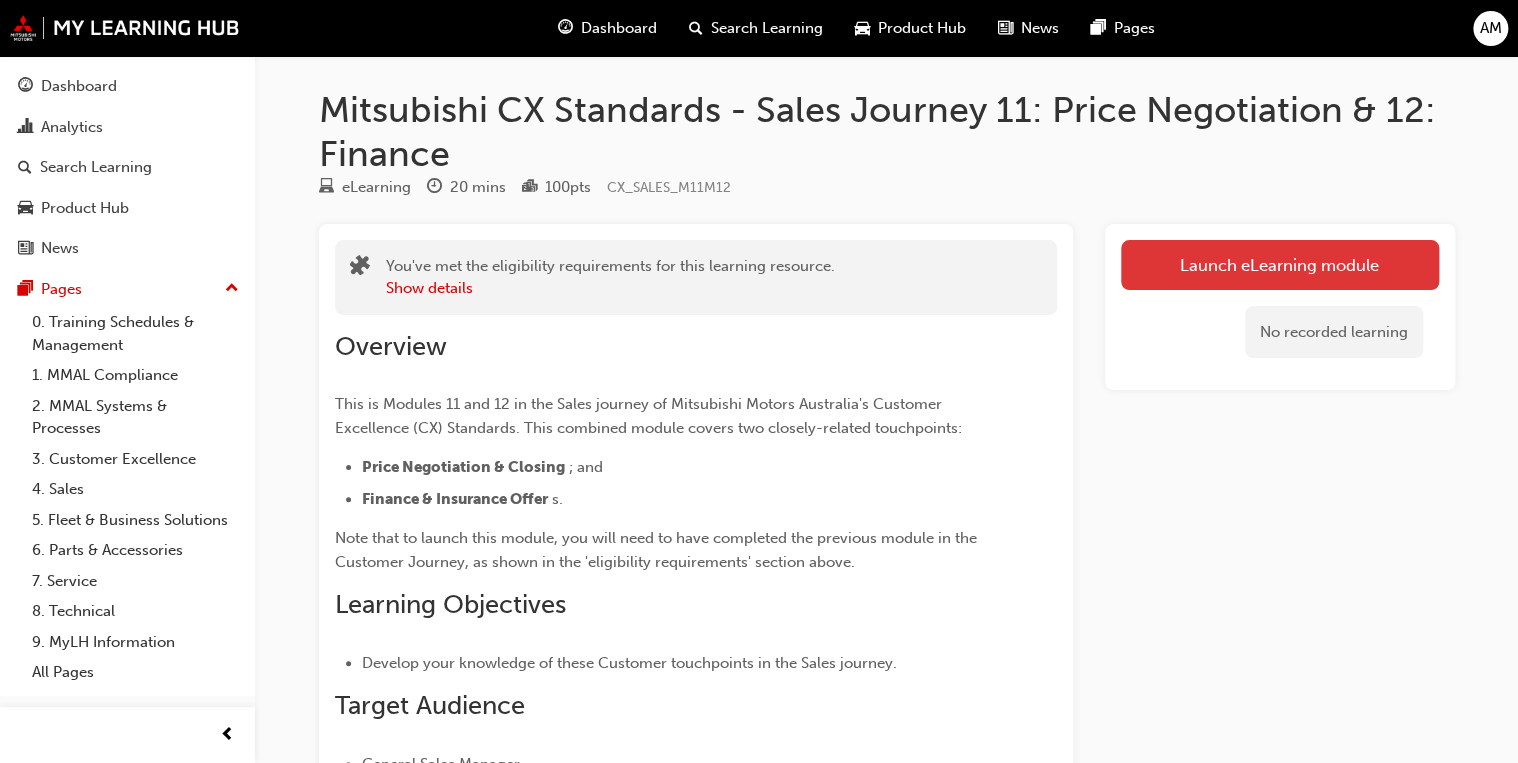click on "Launch eLearning module" at bounding box center (1280, 265) 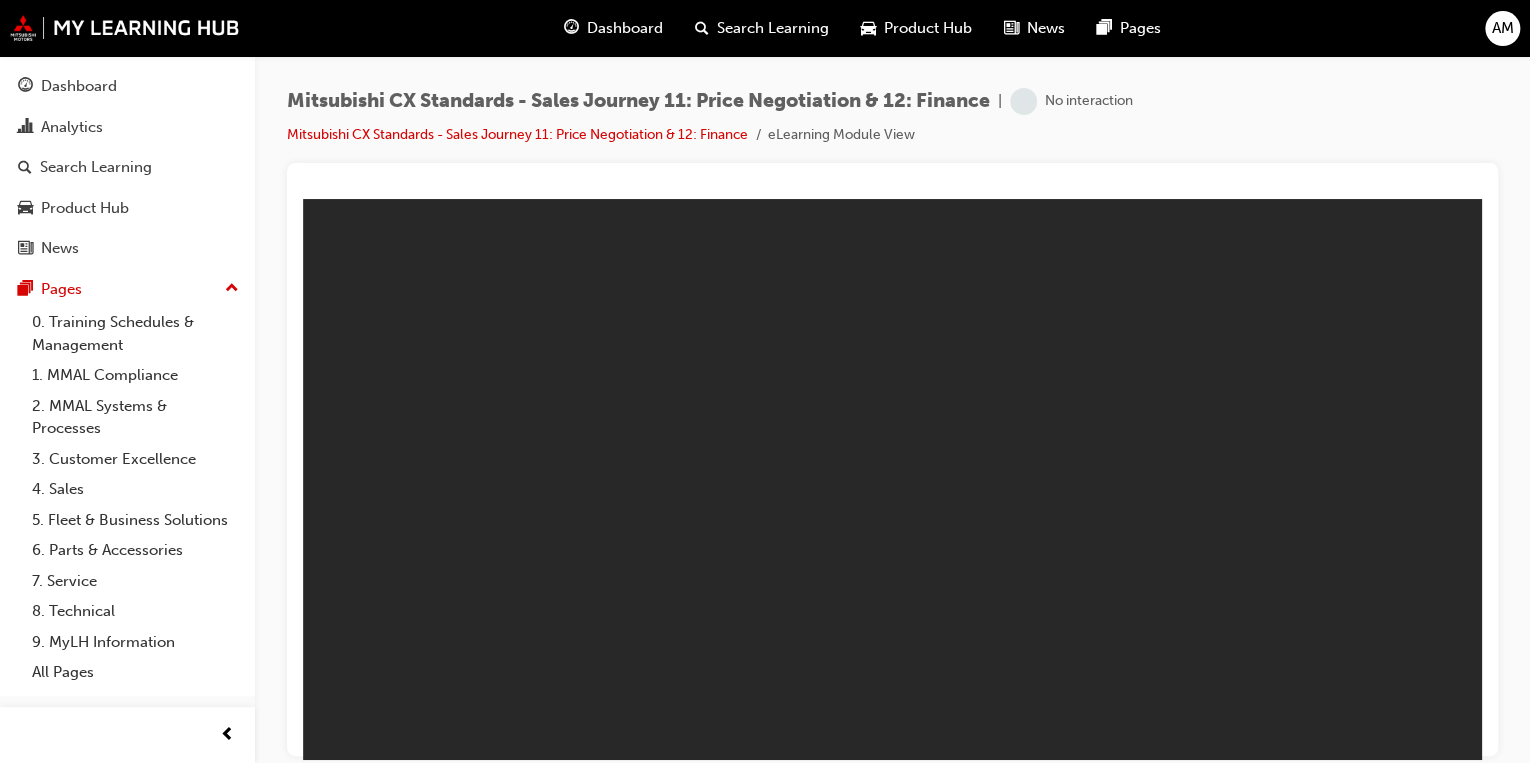 scroll, scrollTop: 0, scrollLeft: 0, axis: both 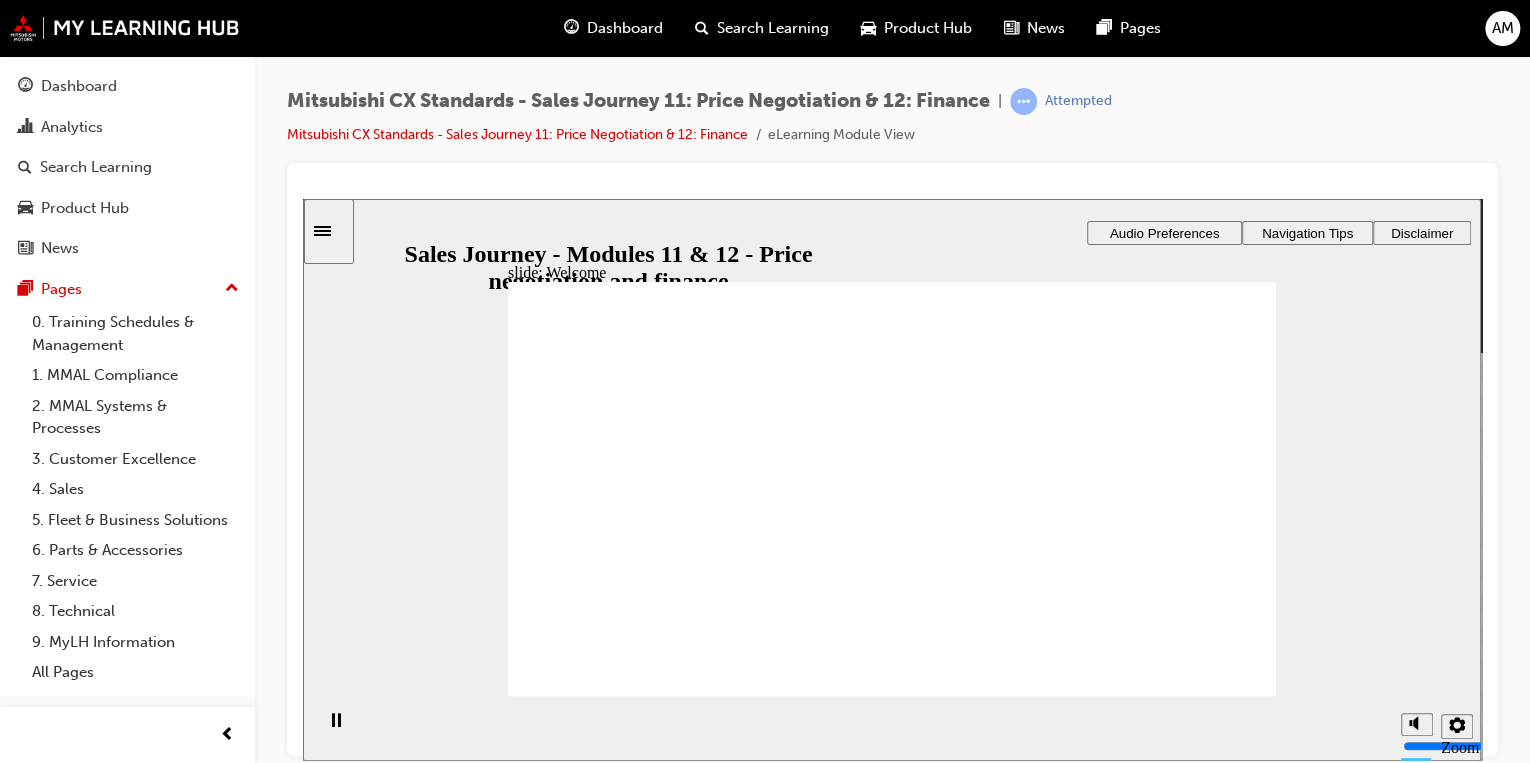 click 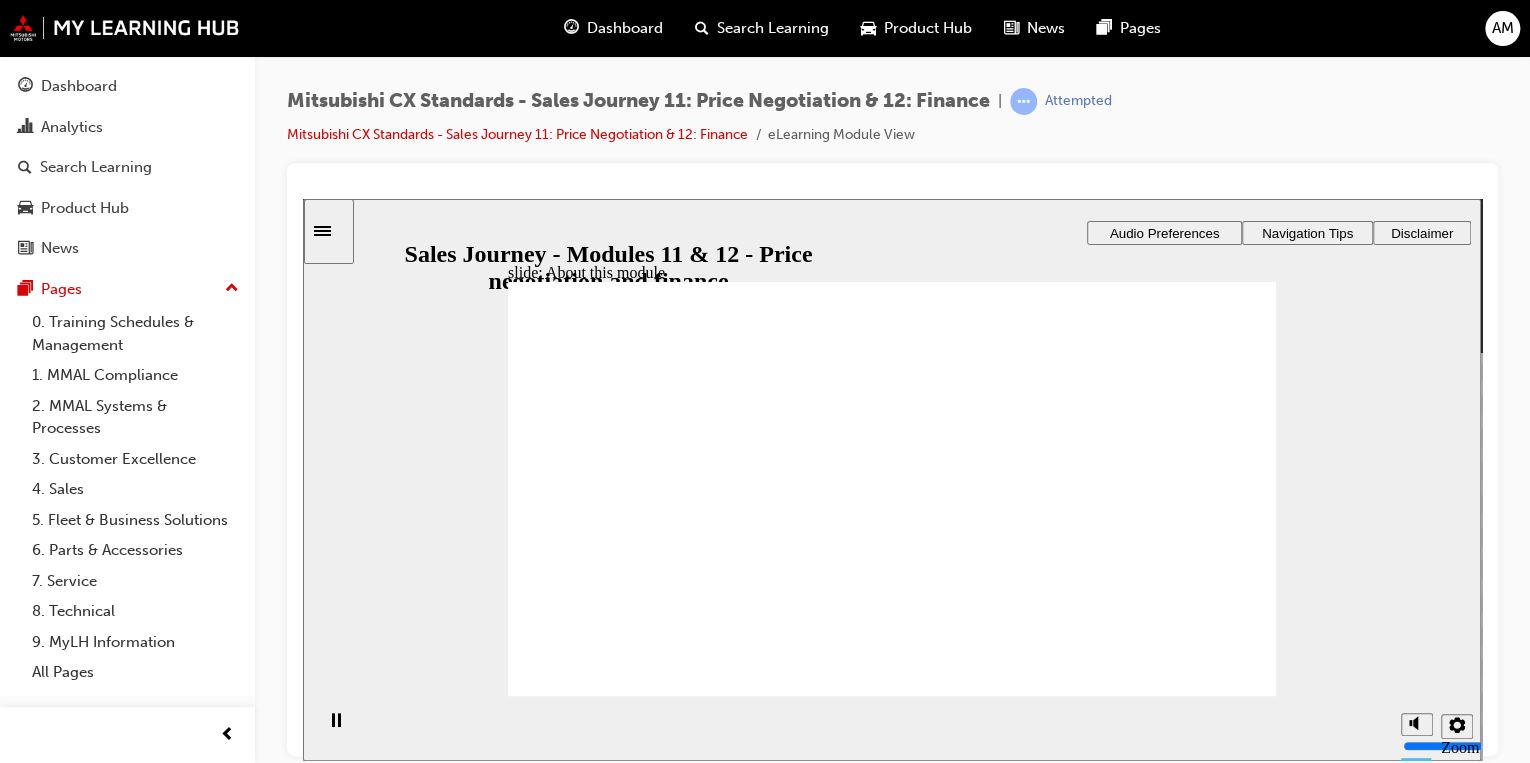 click 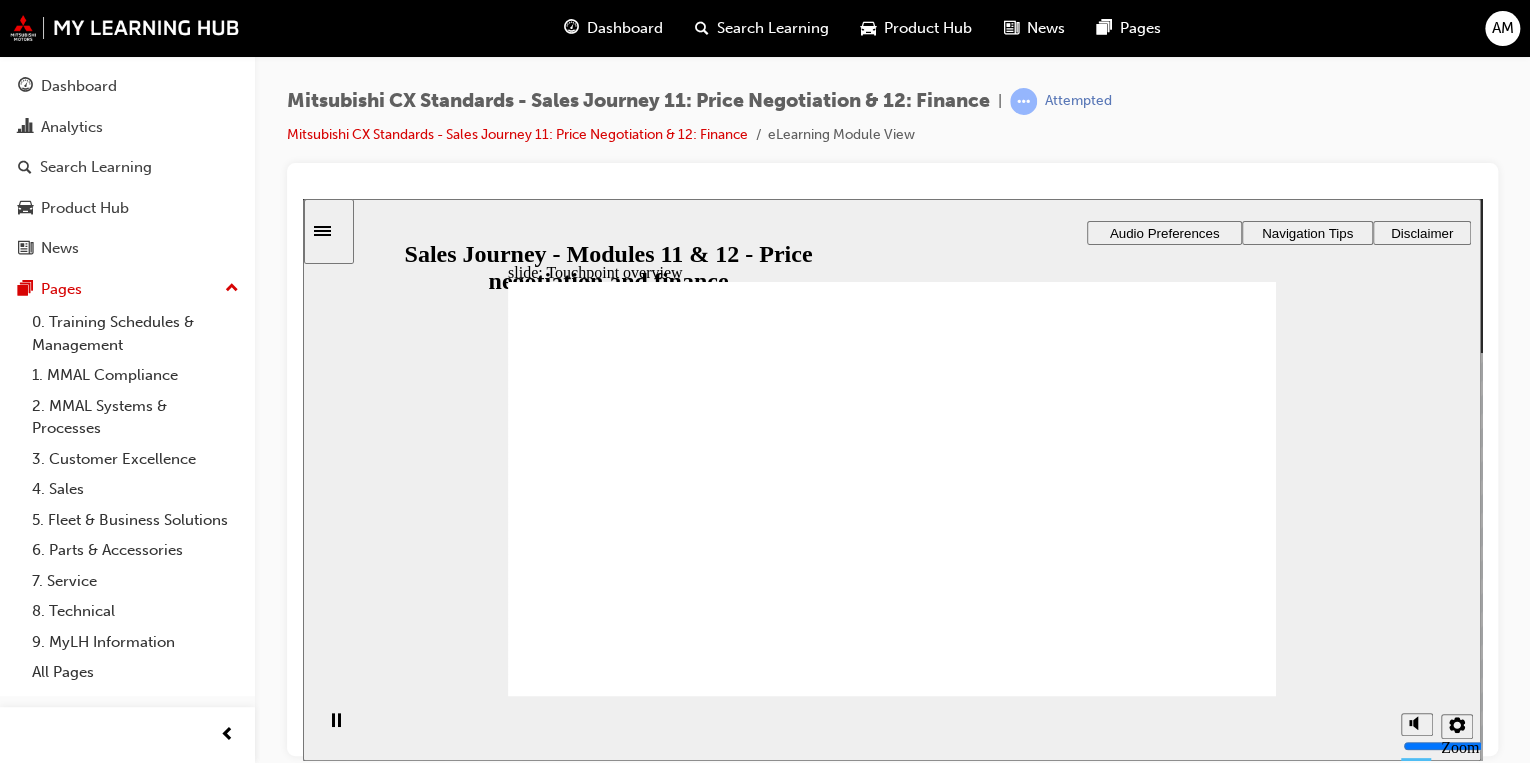 click 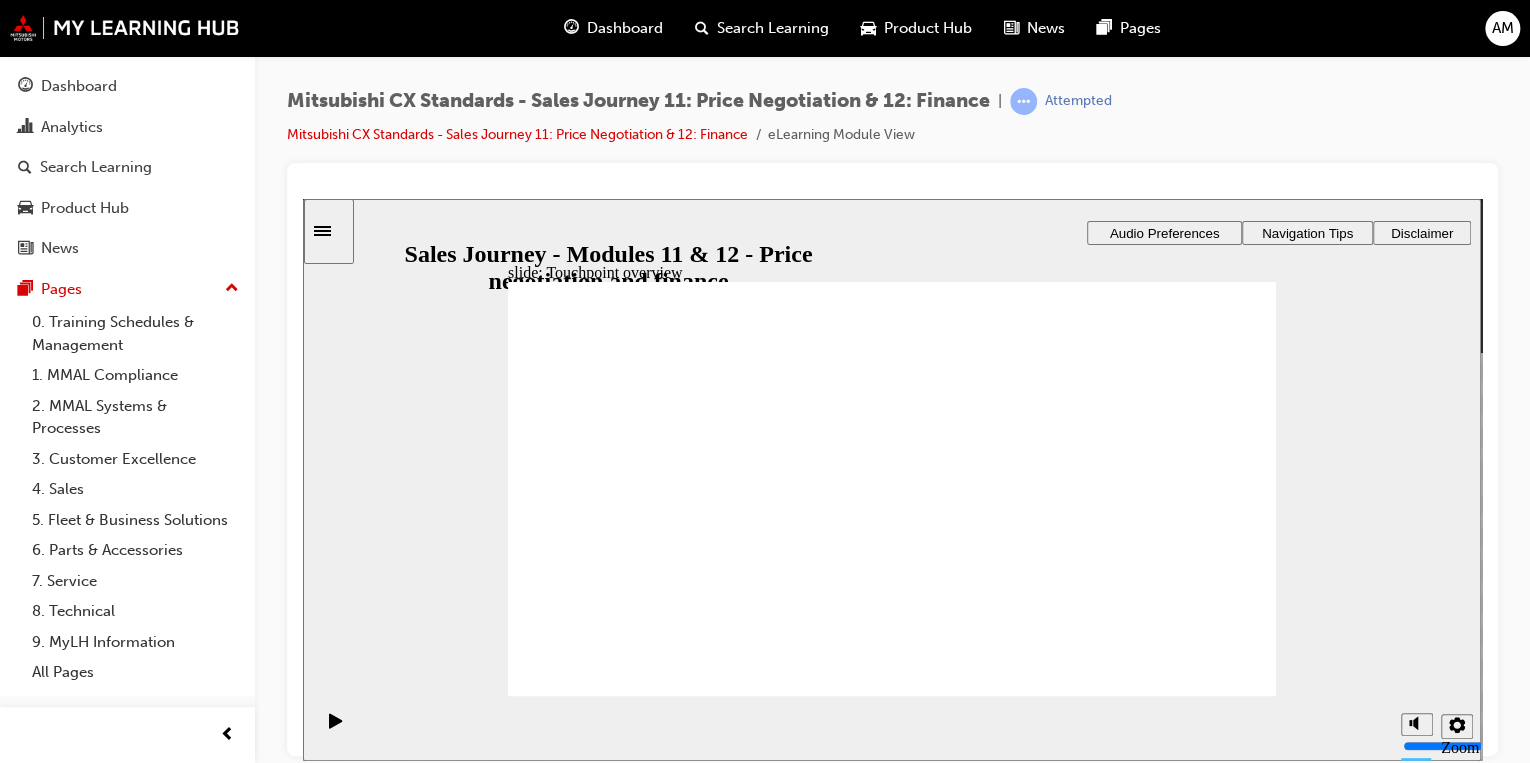 click 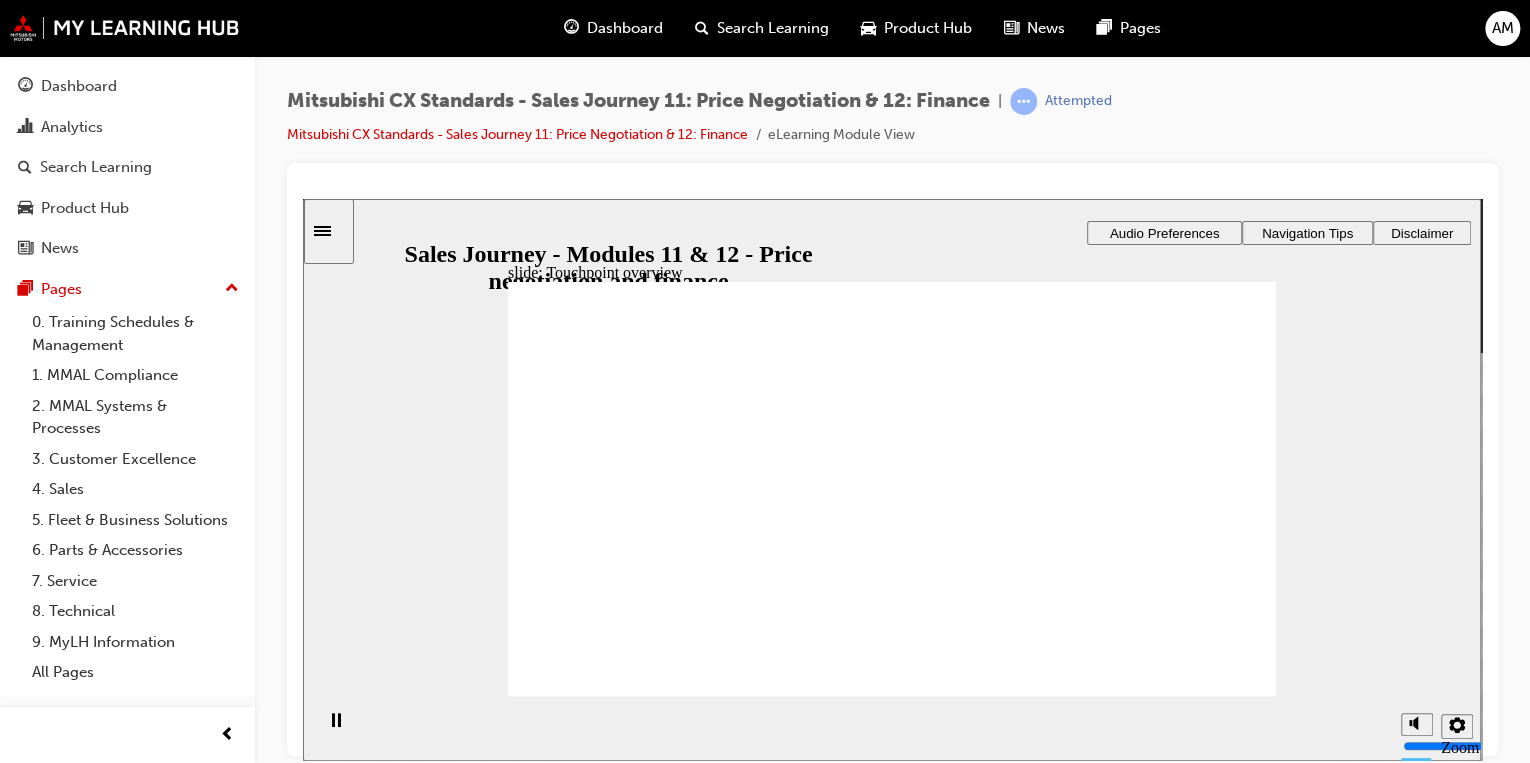 click 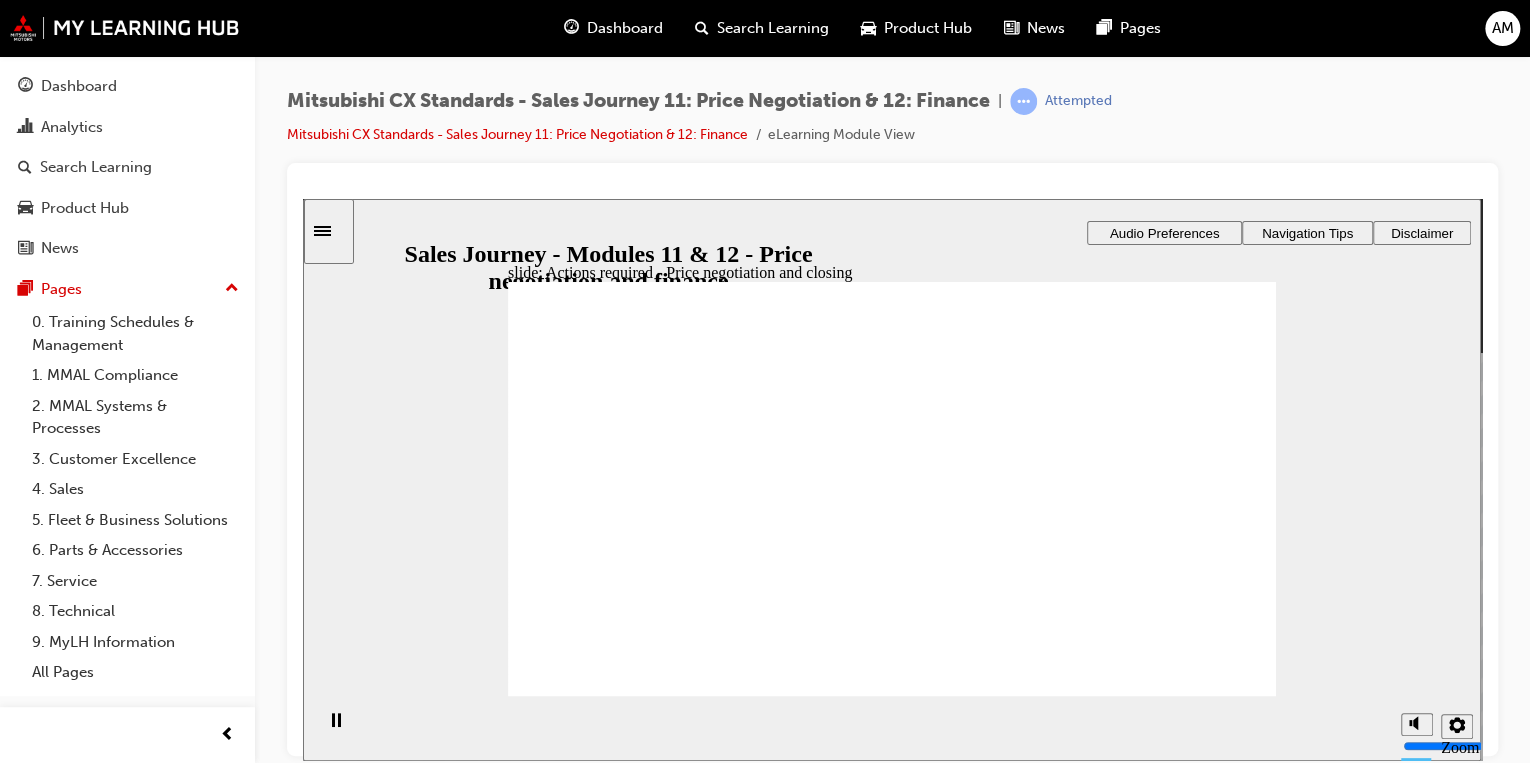 click 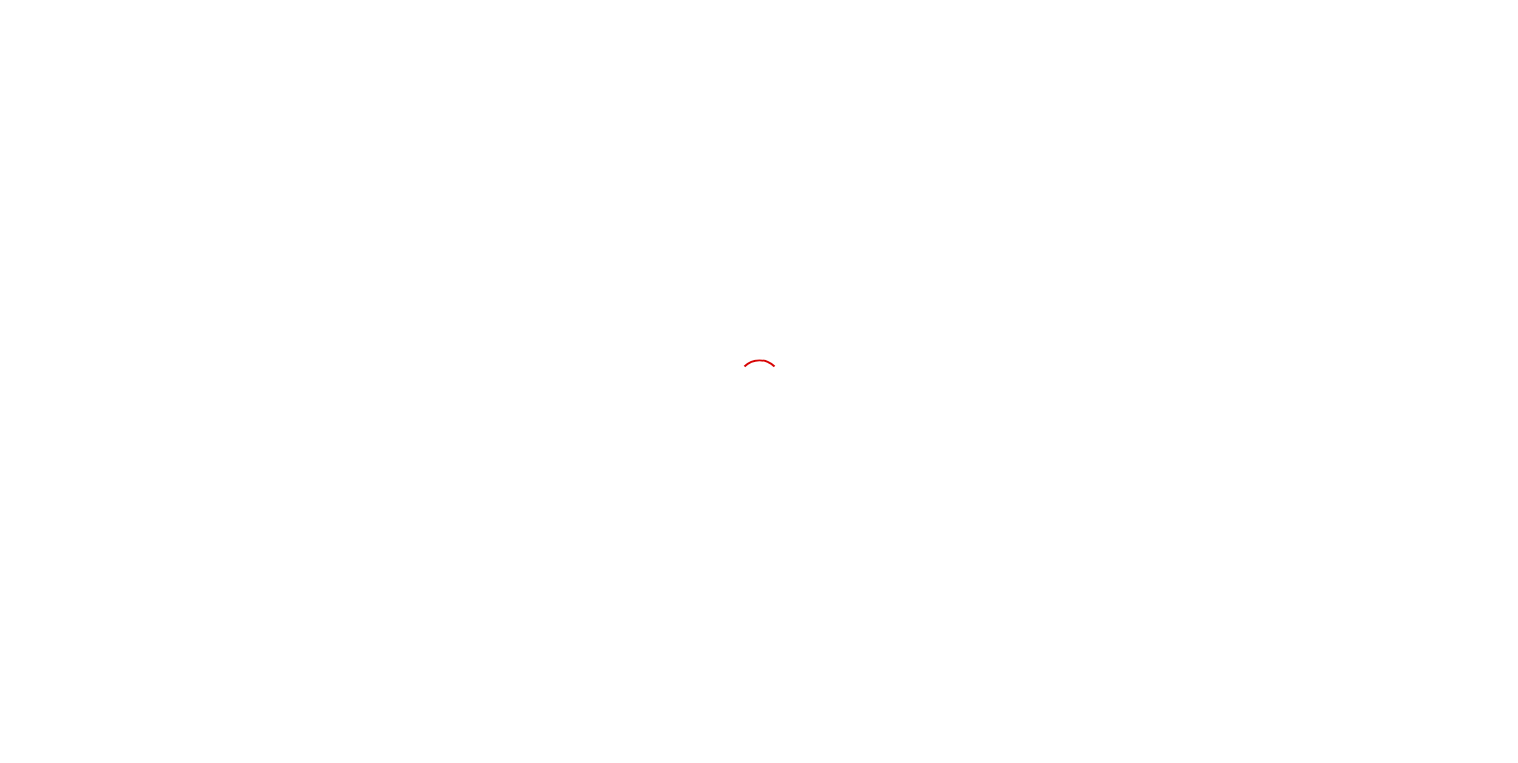 scroll, scrollTop: 0, scrollLeft: 0, axis: both 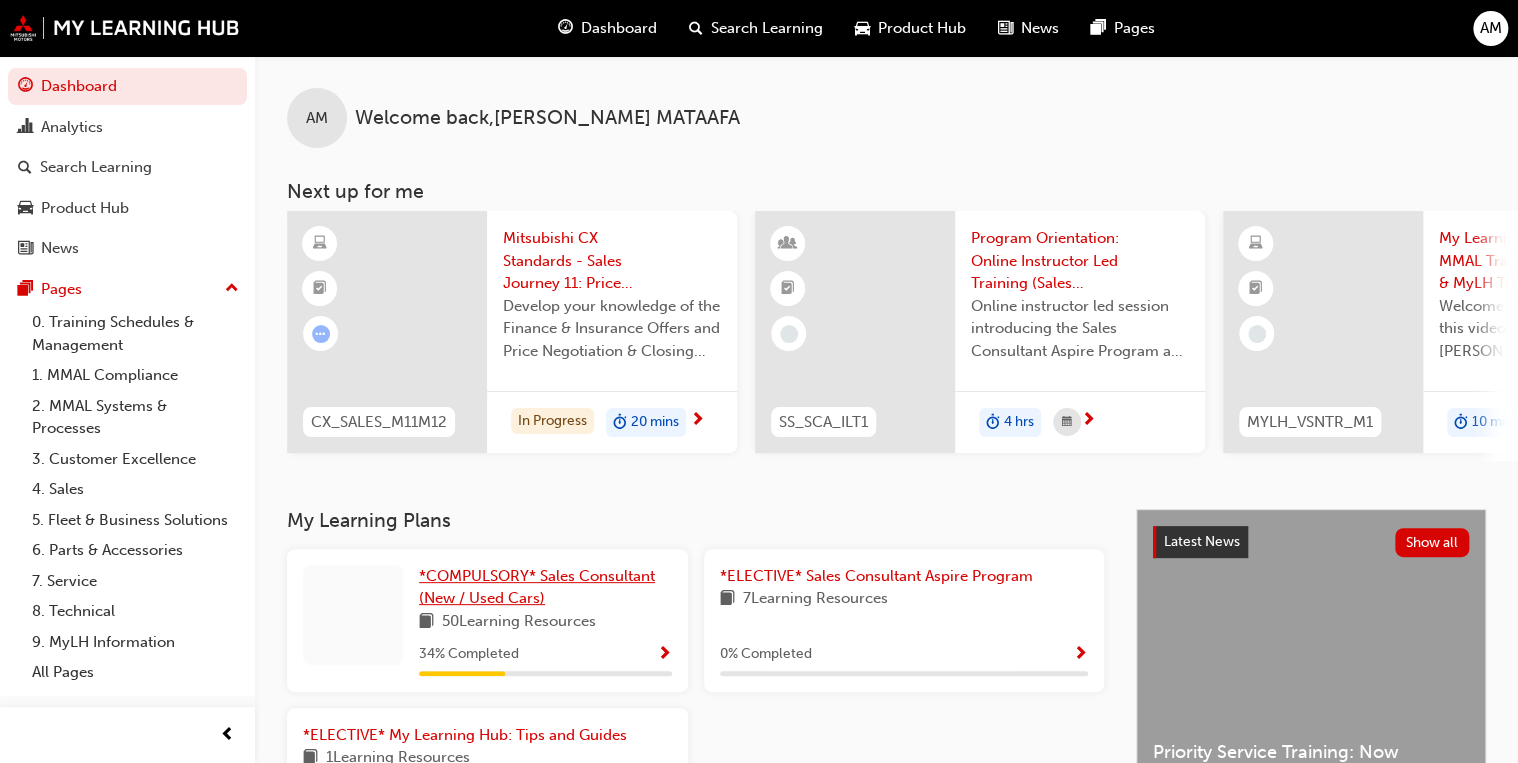 click on "*COMPULSORY* Sales Consultant (New / Used Cars)" at bounding box center (545, 587) 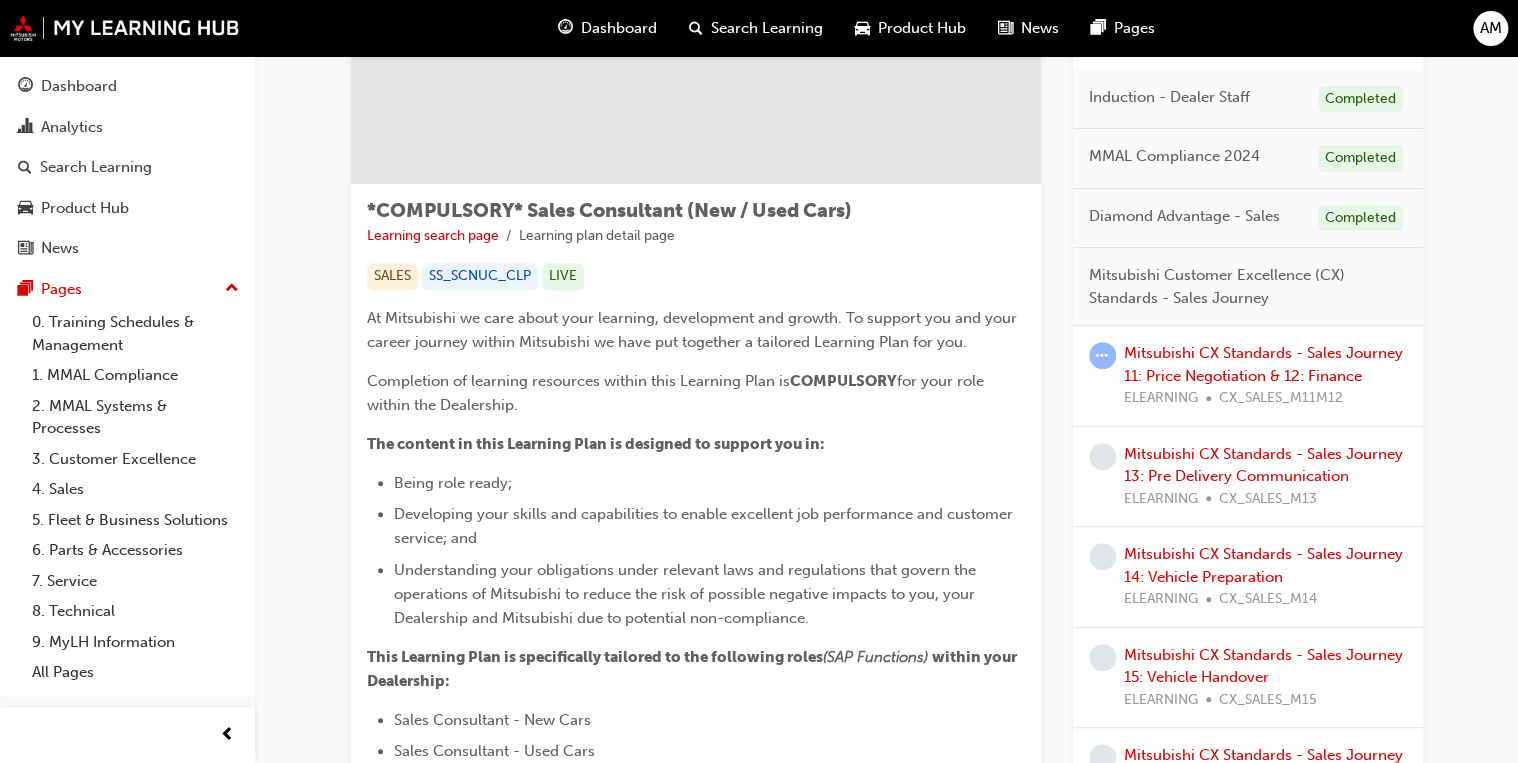 scroll, scrollTop: 160, scrollLeft: 0, axis: vertical 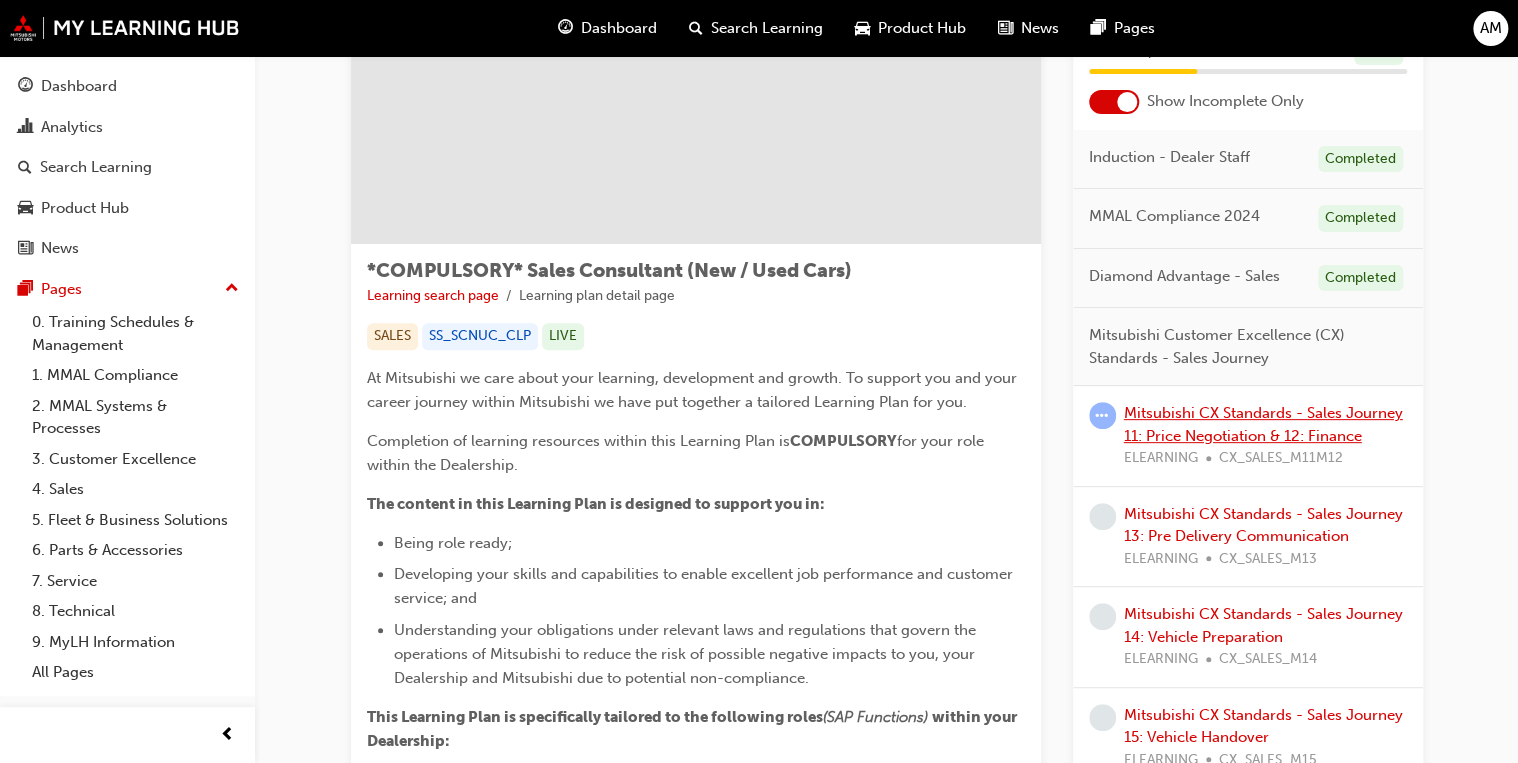 click on "Mitsubishi CX Standards - Sales Journey 11: Price Negotiation & 12: Finance" at bounding box center (1263, 424) 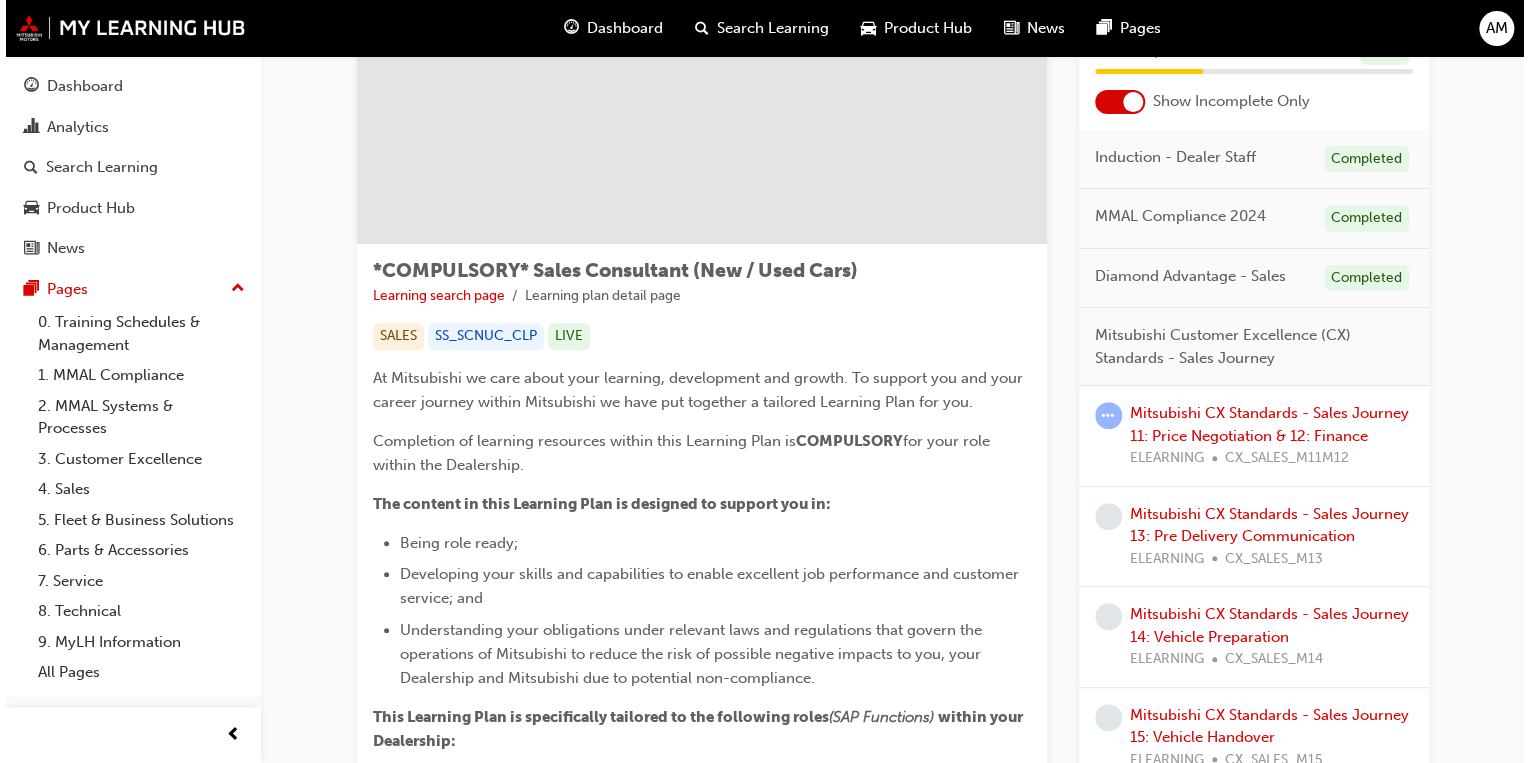 scroll, scrollTop: 0, scrollLeft: 0, axis: both 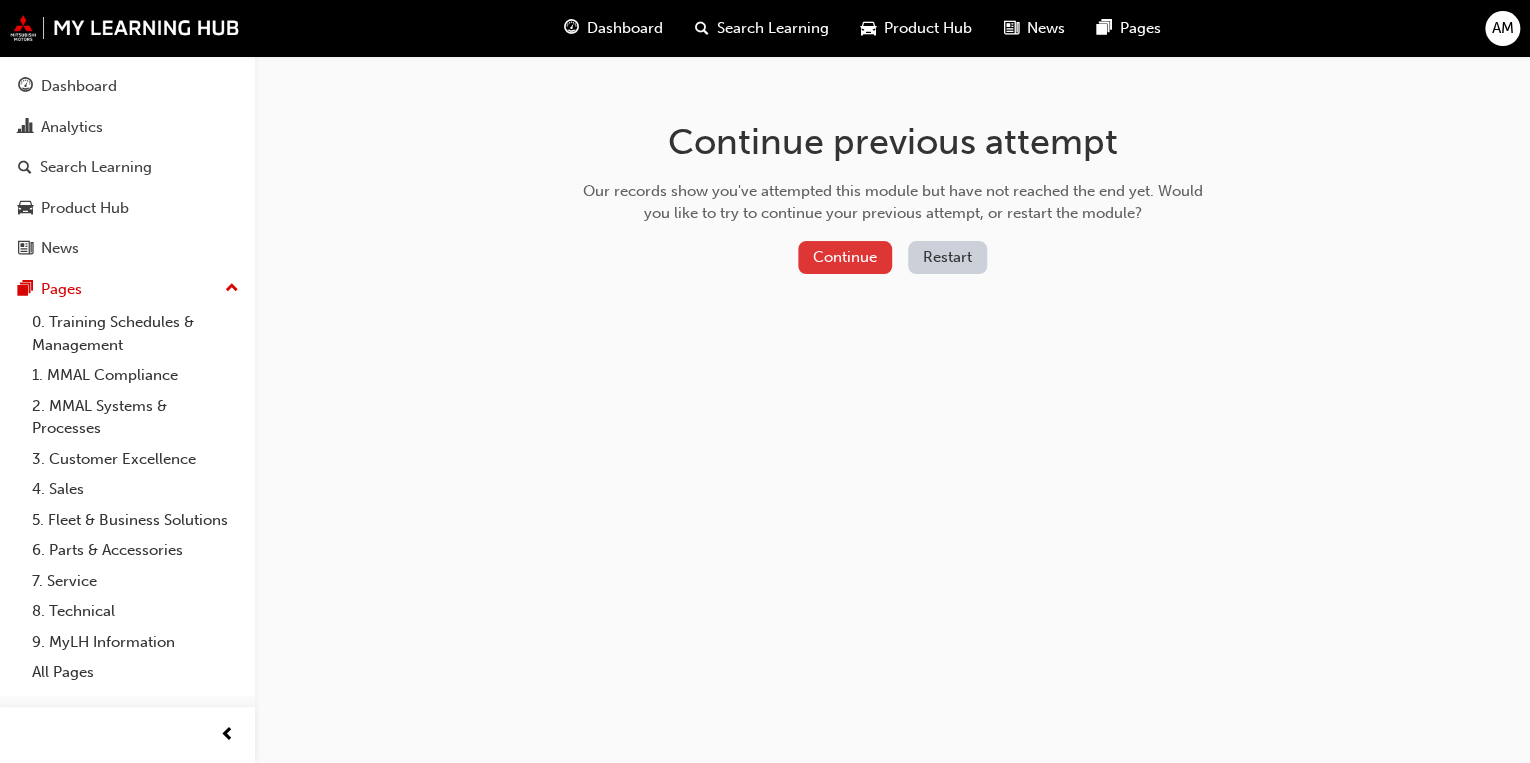 click on "Continue" at bounding box center (845, 257) 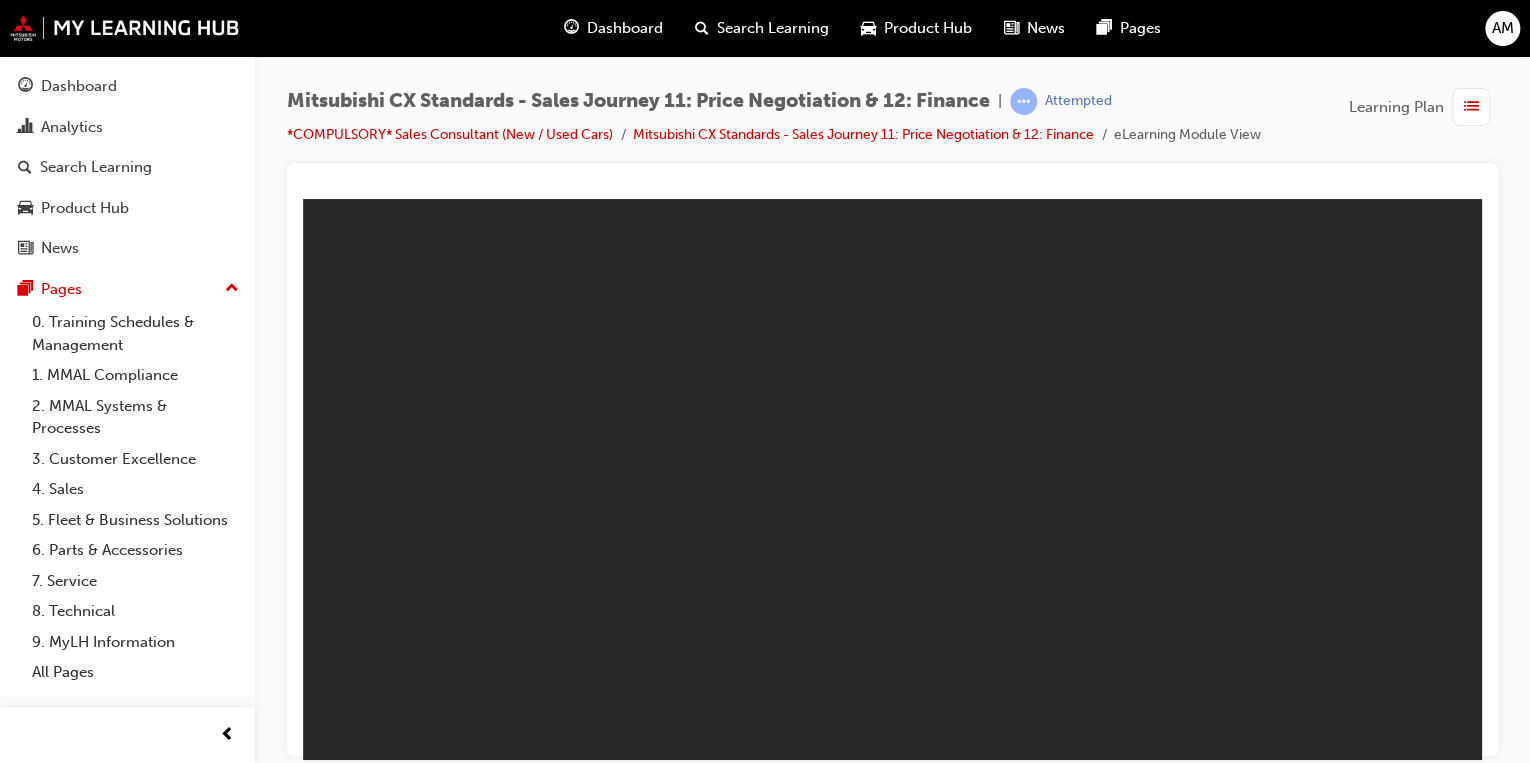scroll, scrollTop: 0, scrollLeft: 0, axis: both 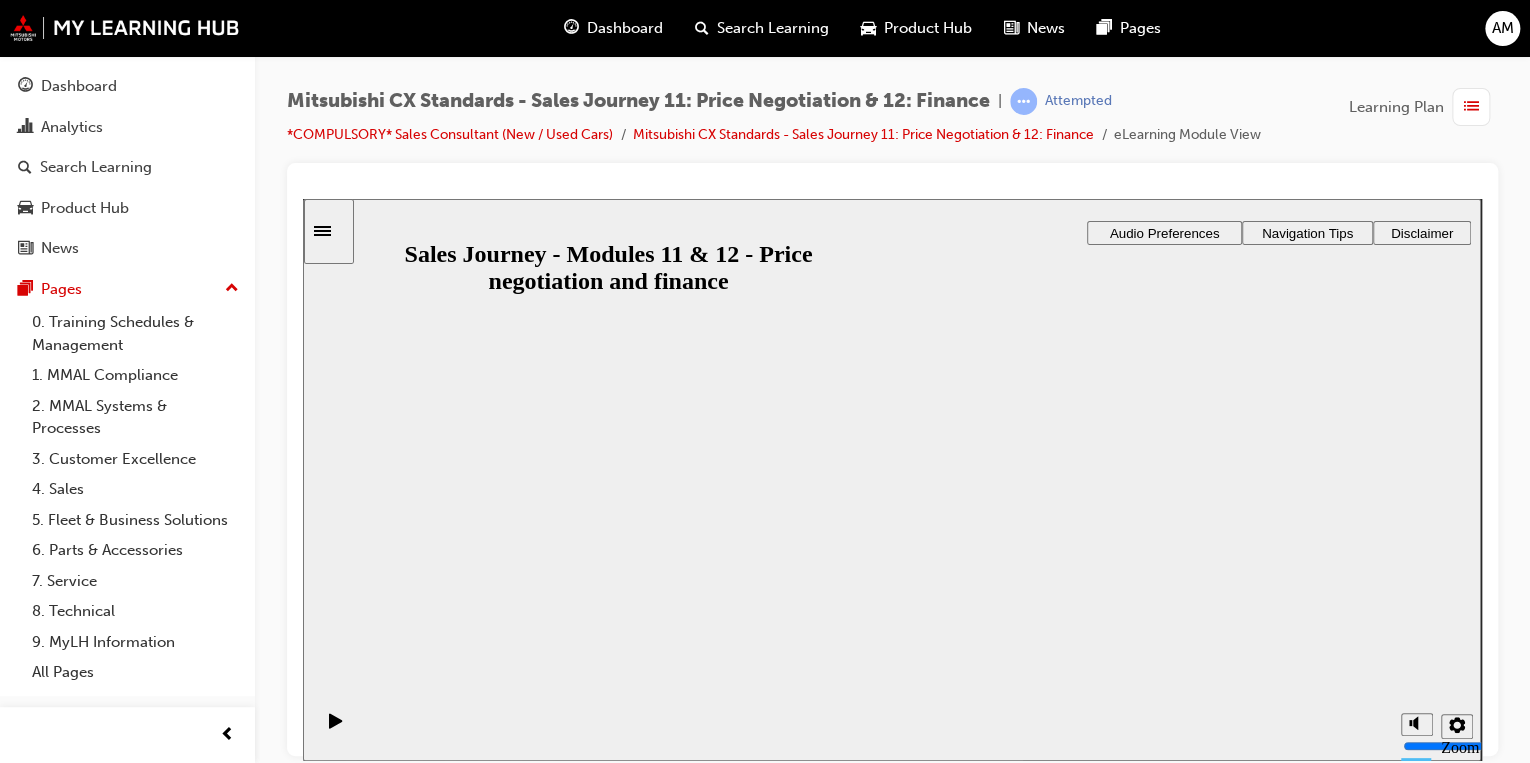 click on "Resume" at bounding box center (341, 994) 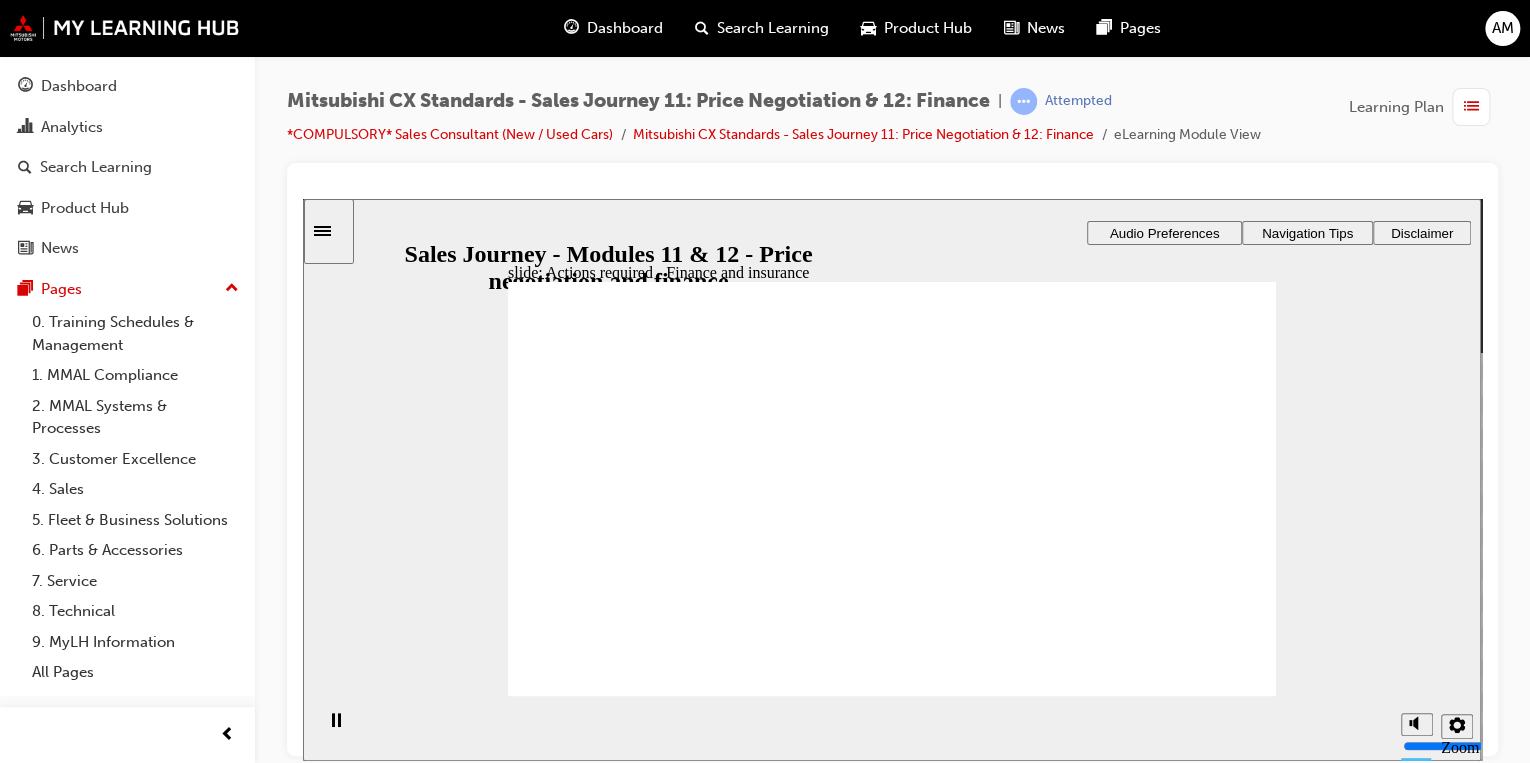 click 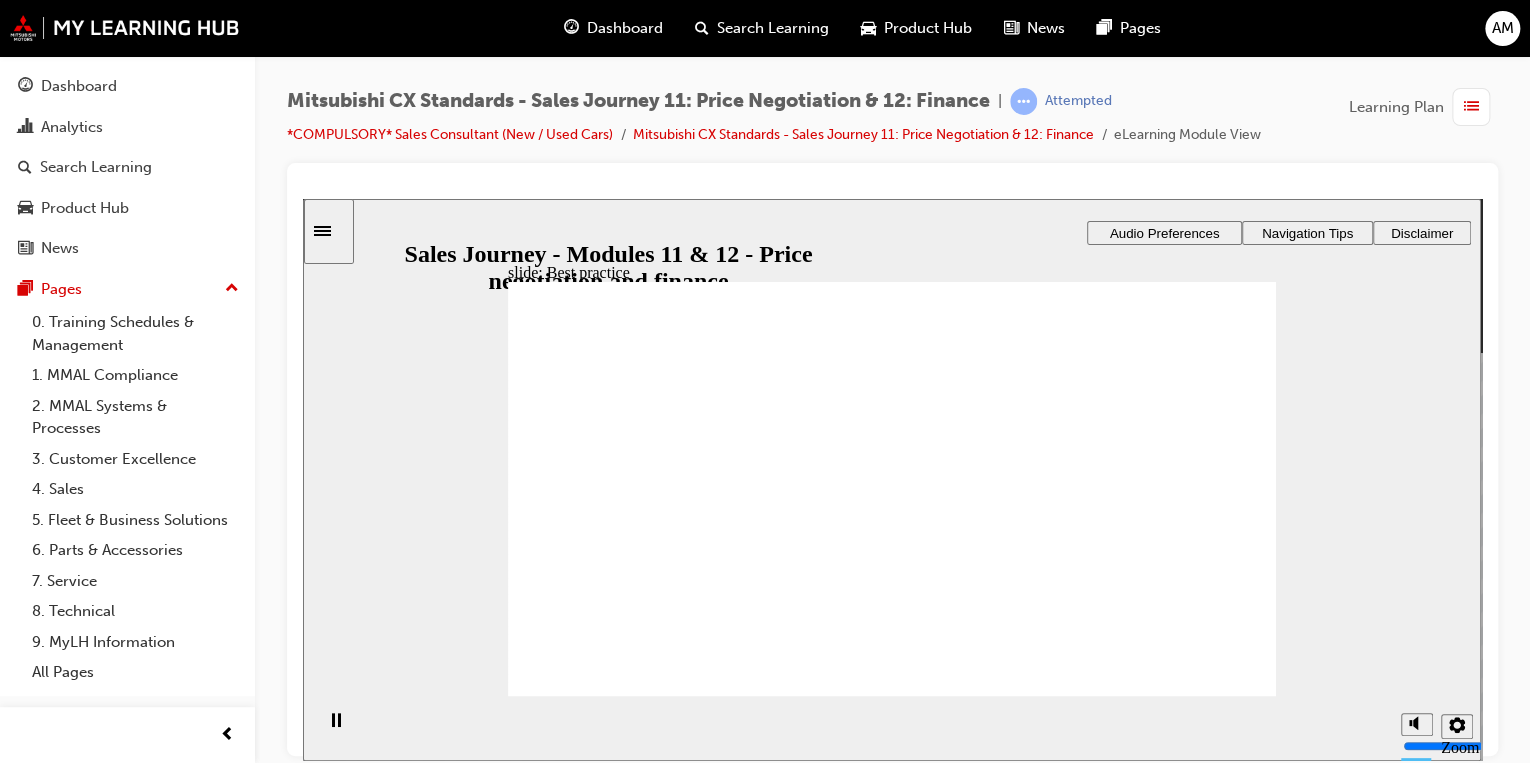 click 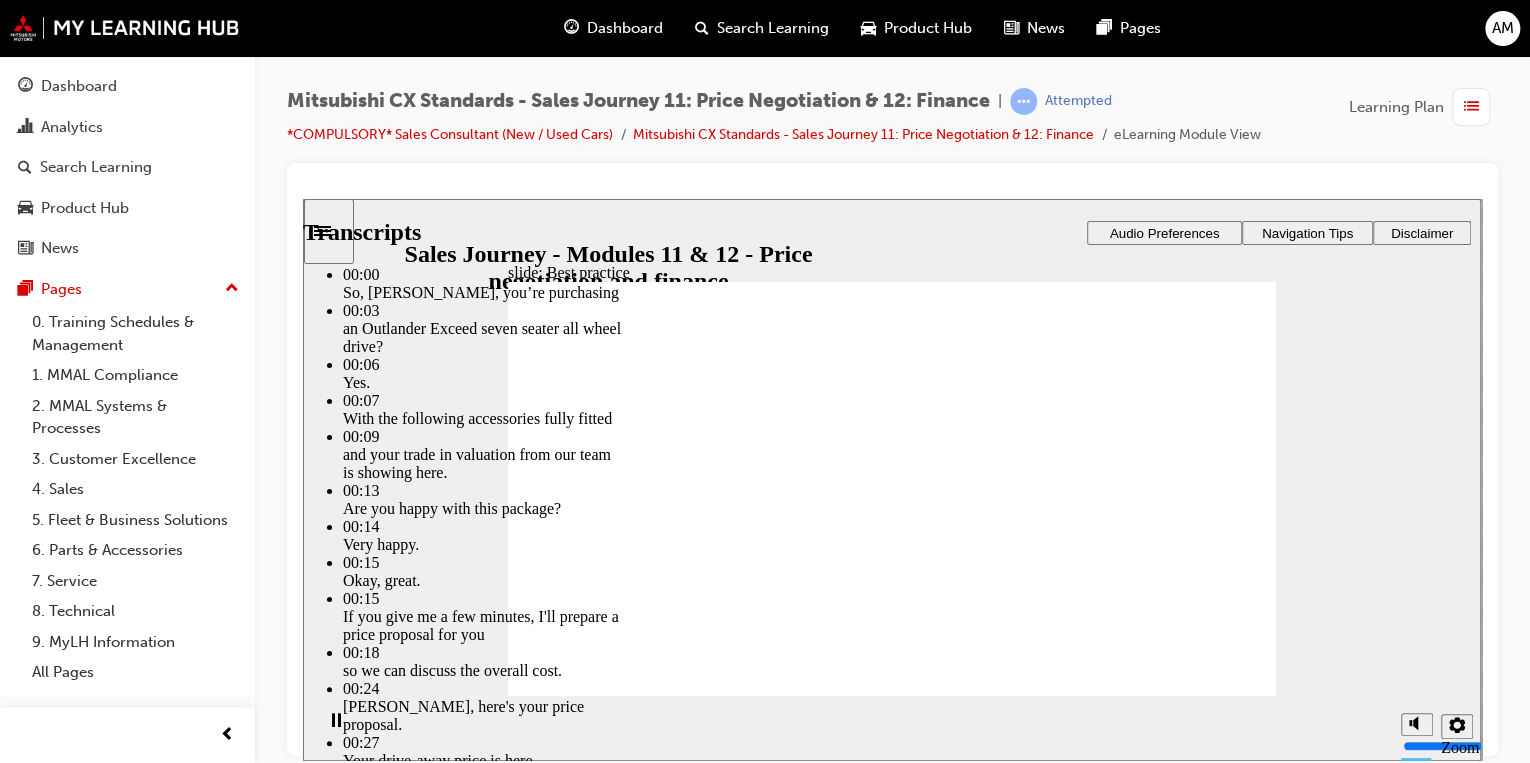 type on "2" 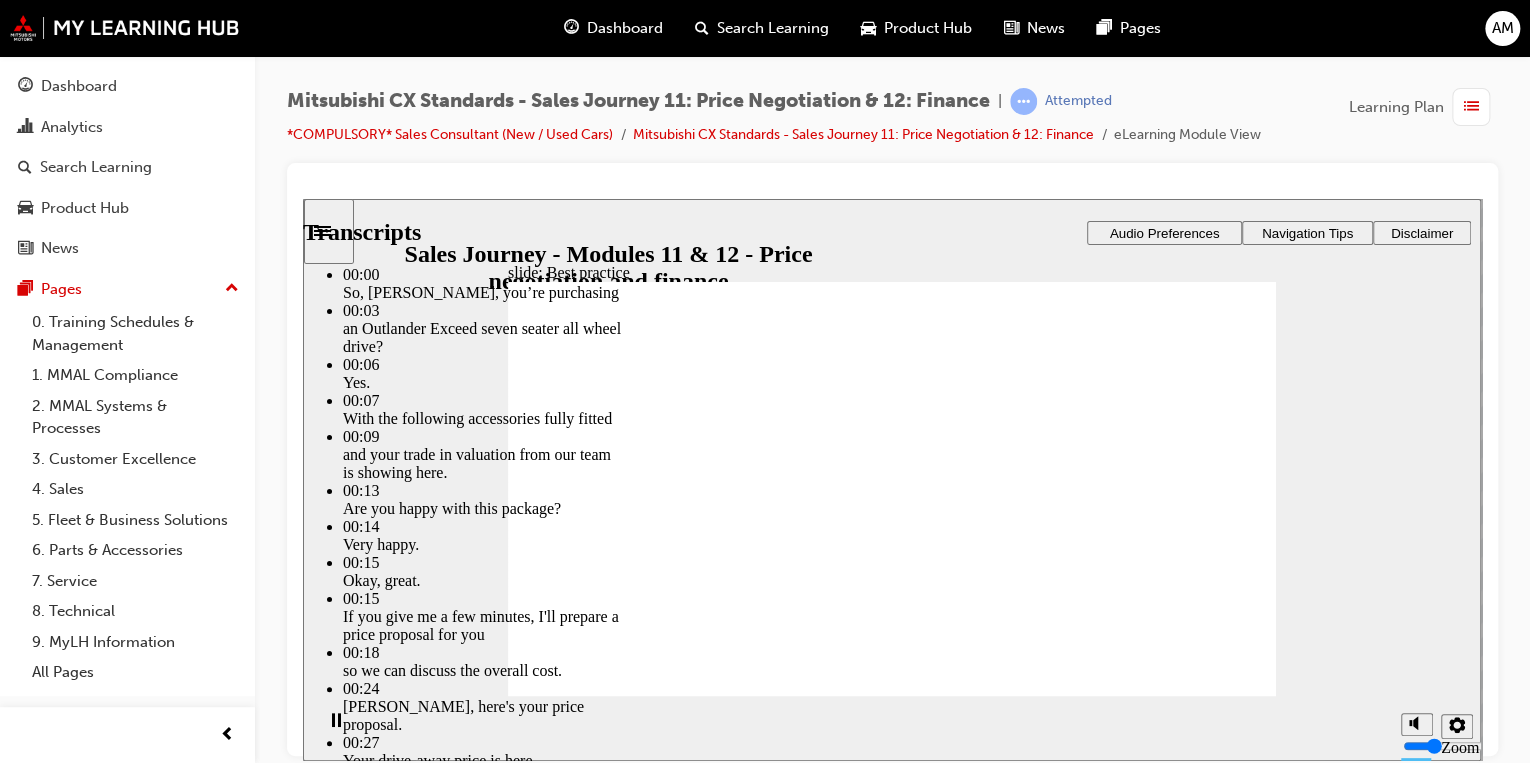 type on "2" 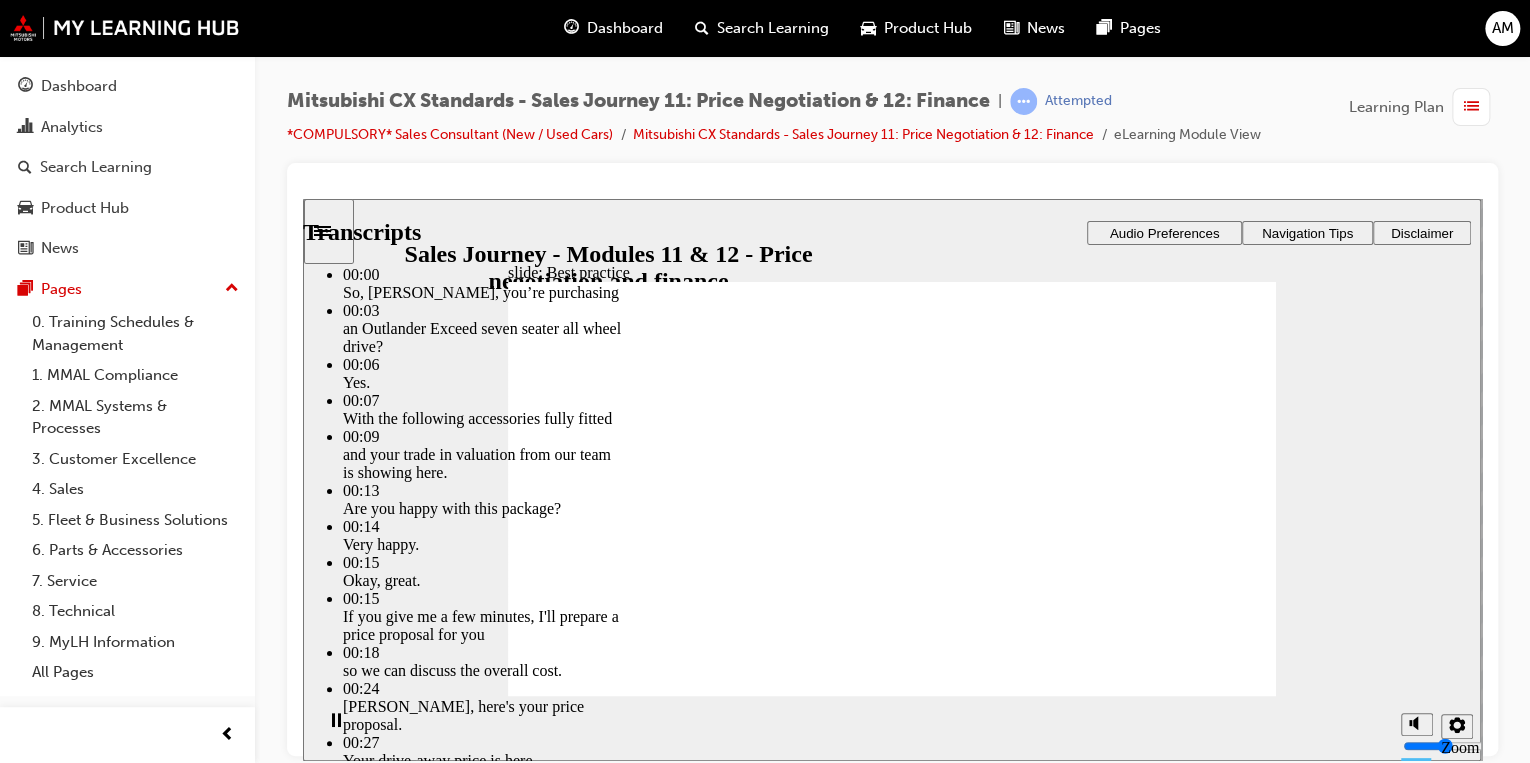 type on "3" 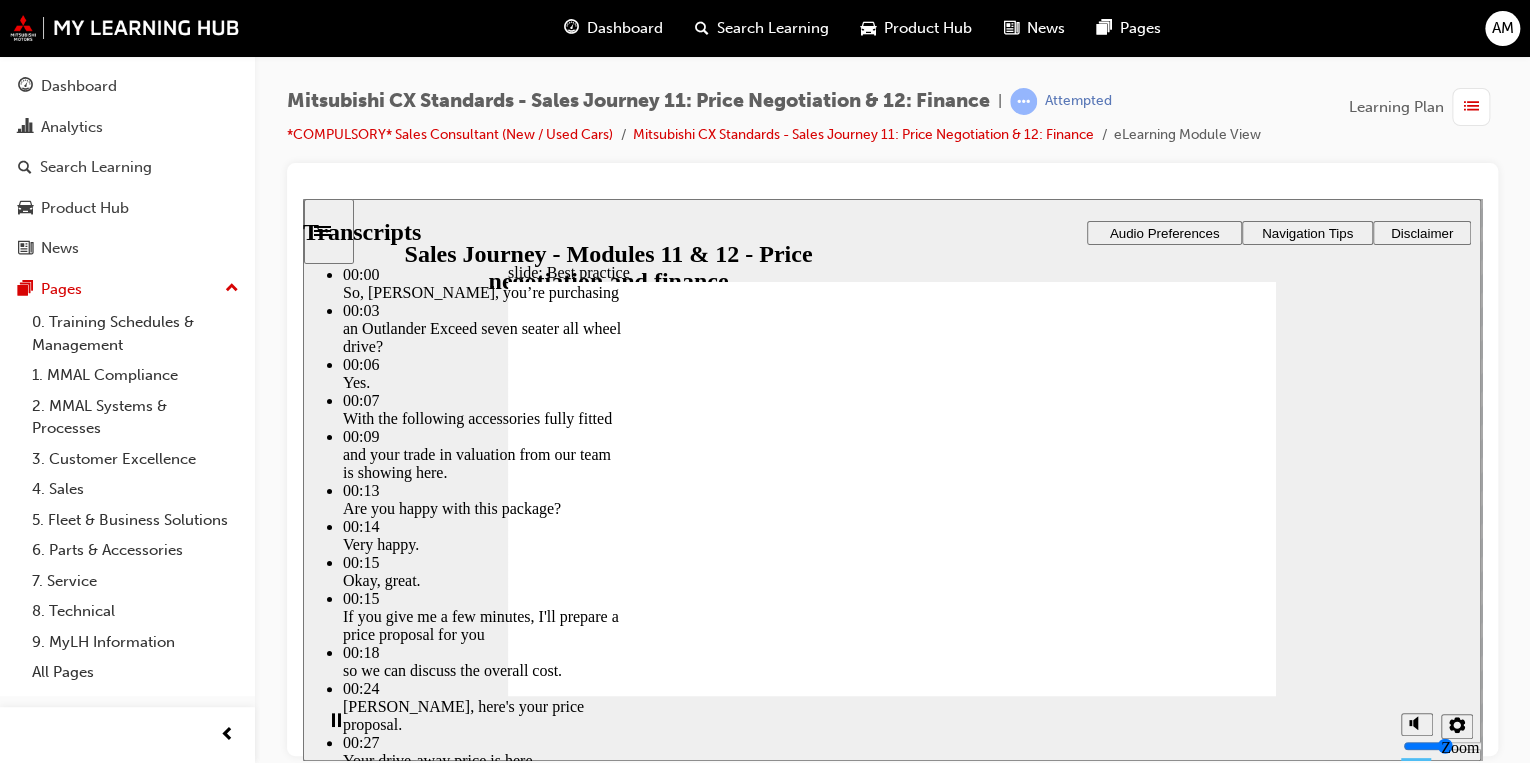 type on "3" 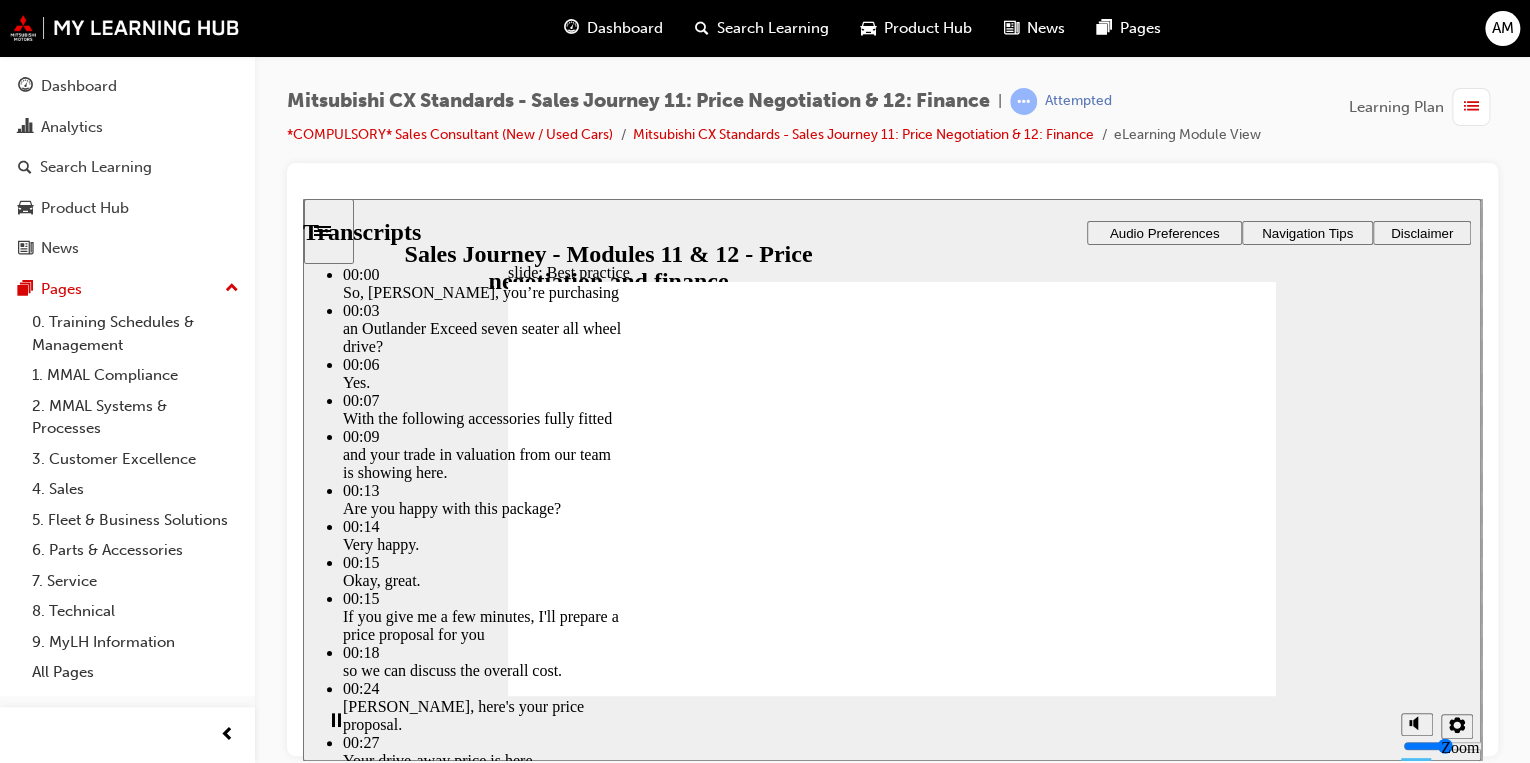 type on "3" 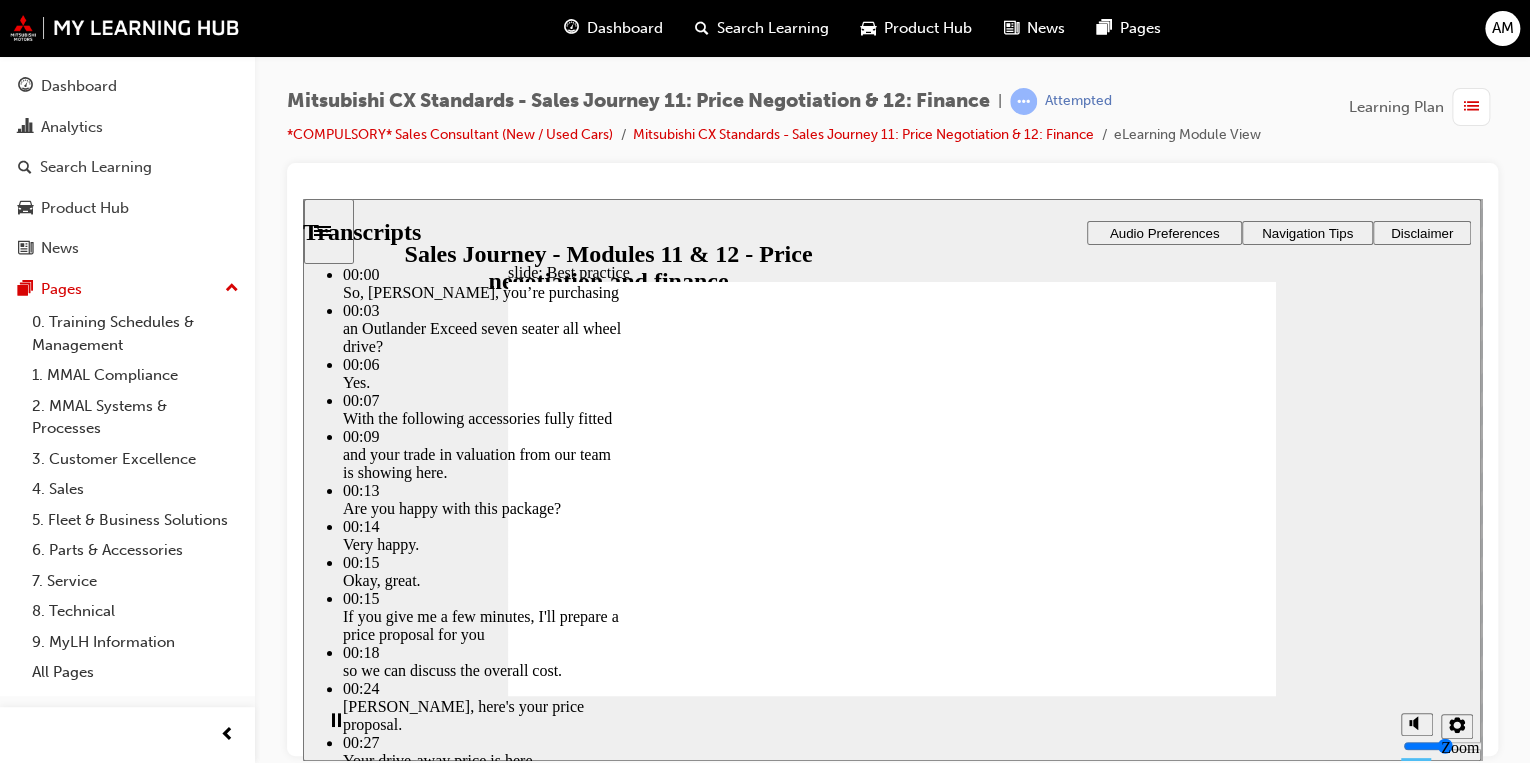 type on "3" 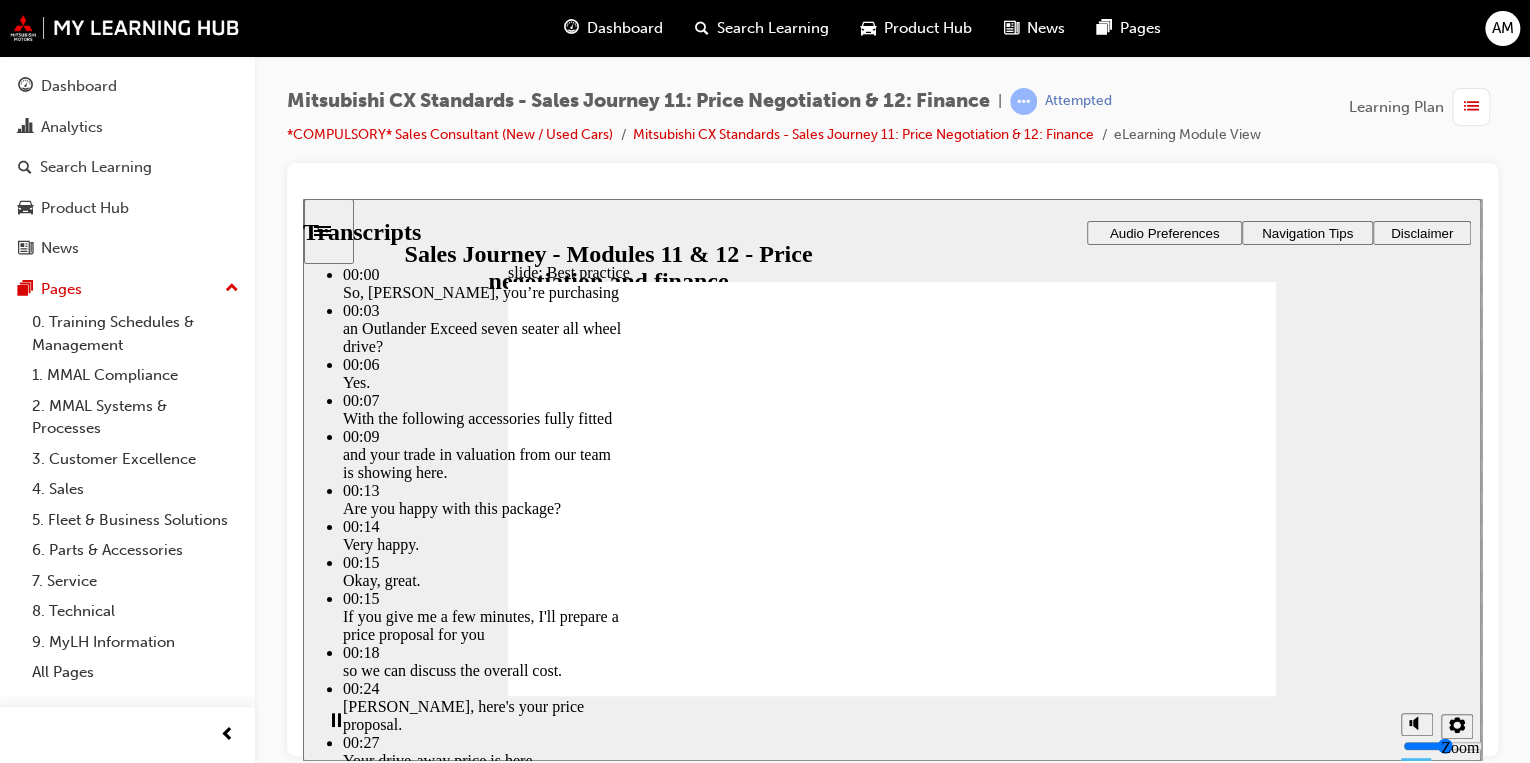type on "5" 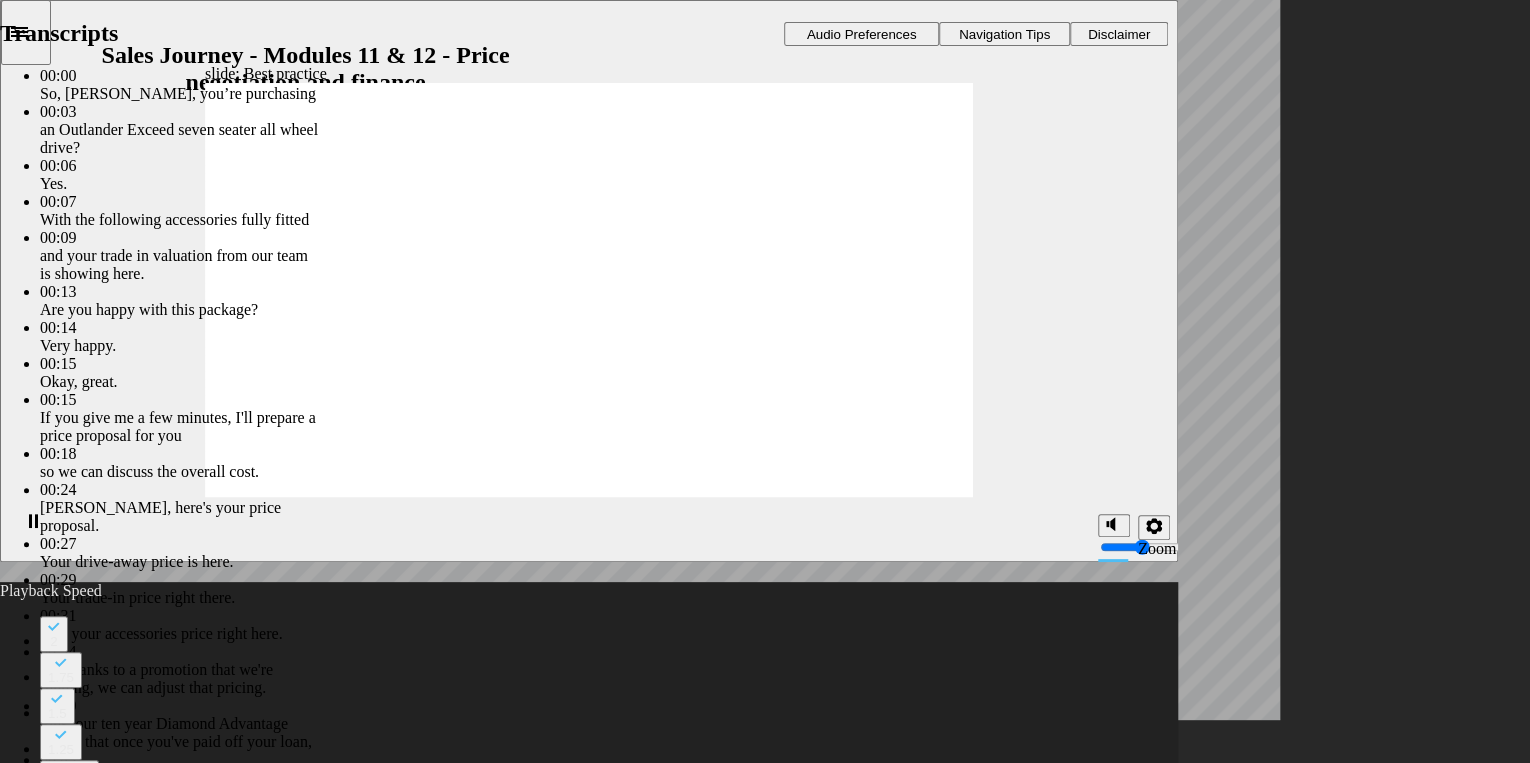 type on "3" 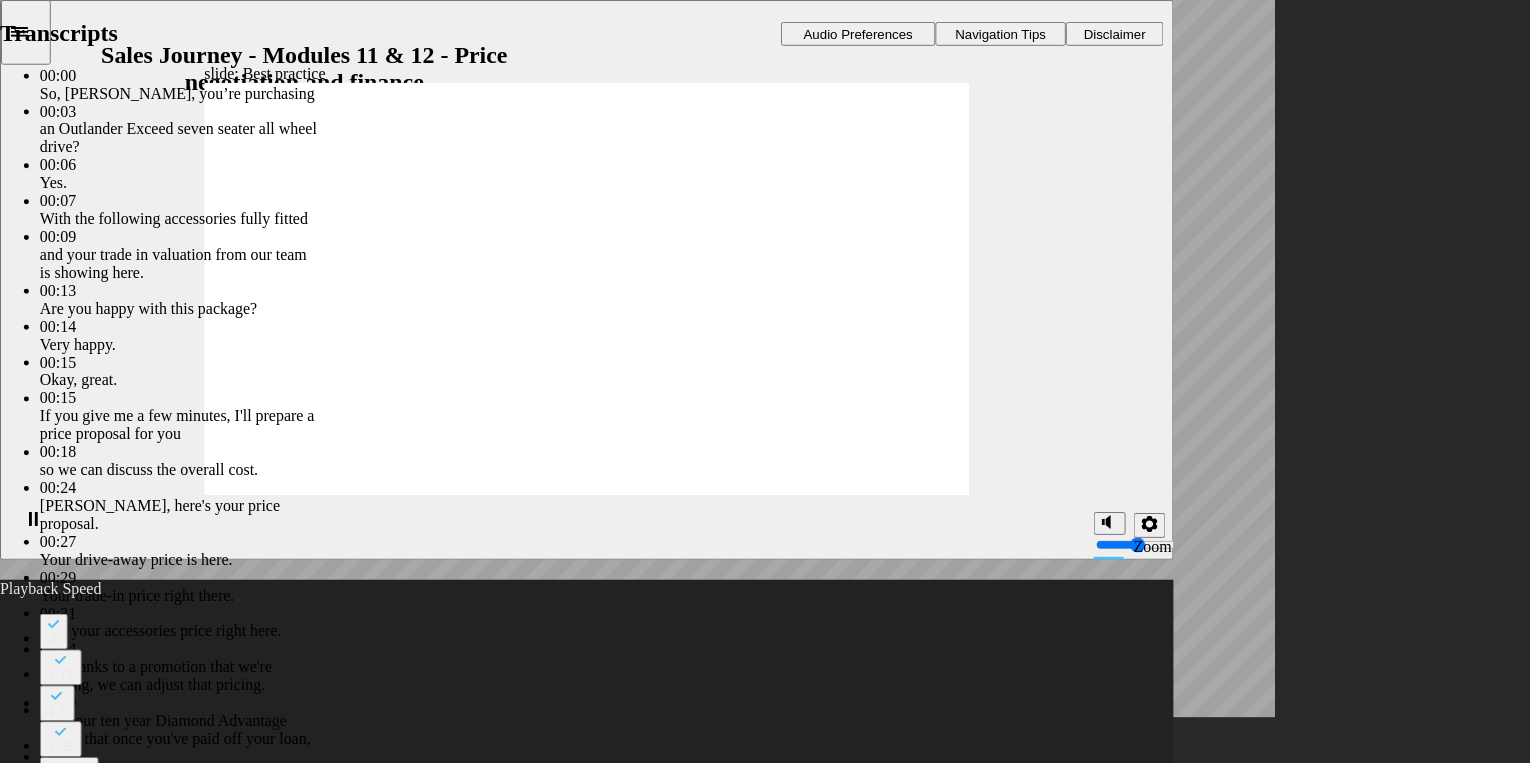 type on "9" 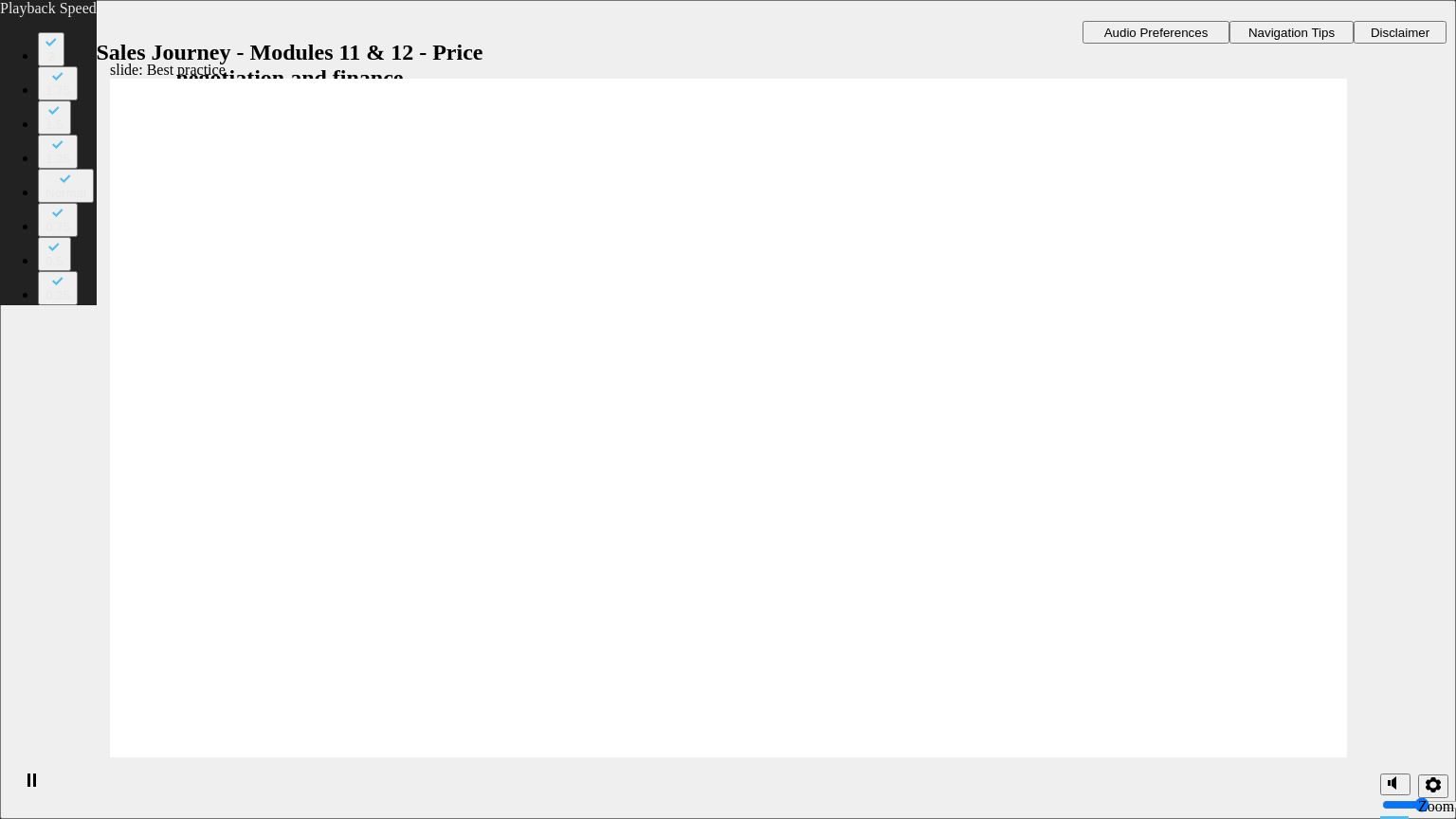 type on "9" 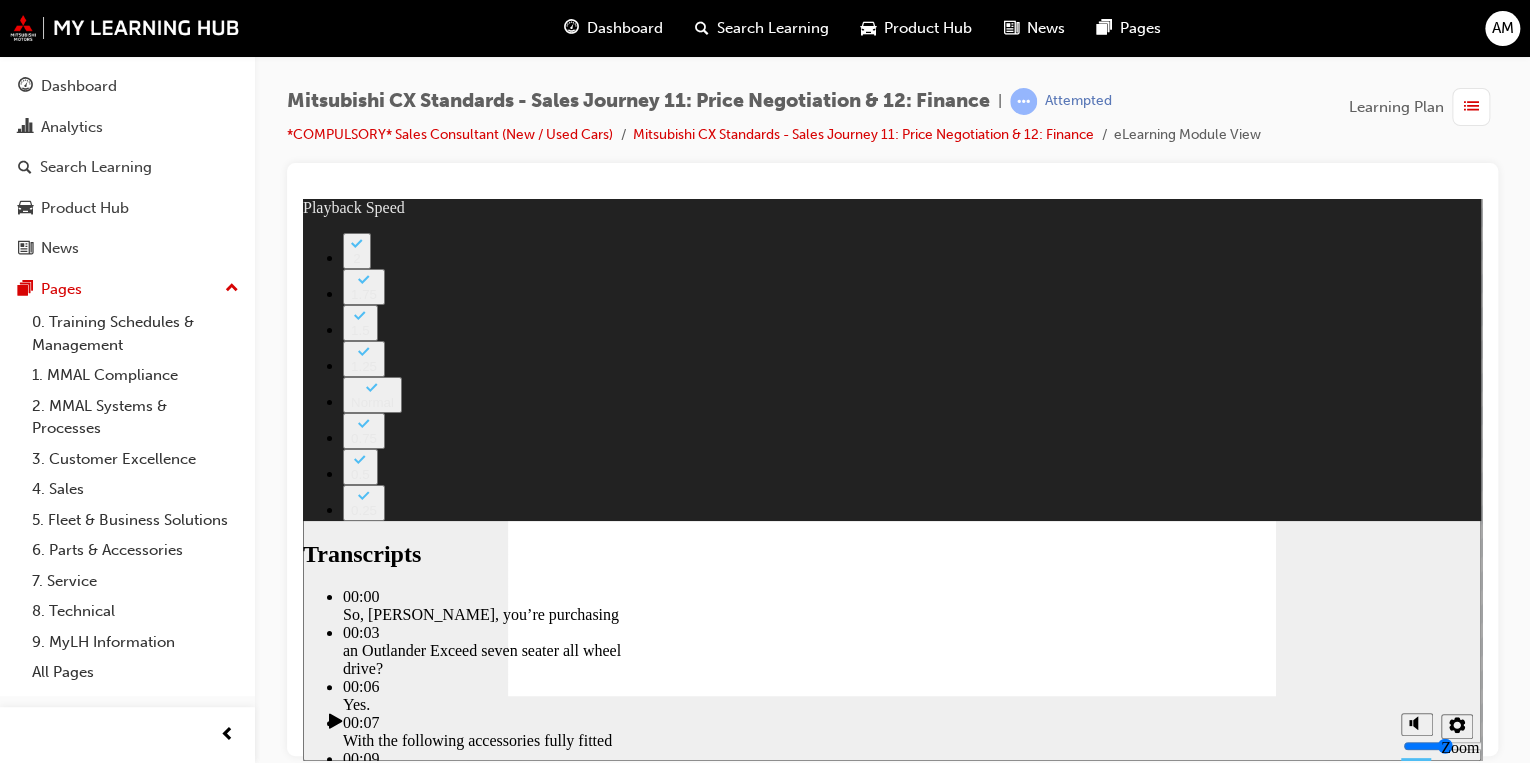 click 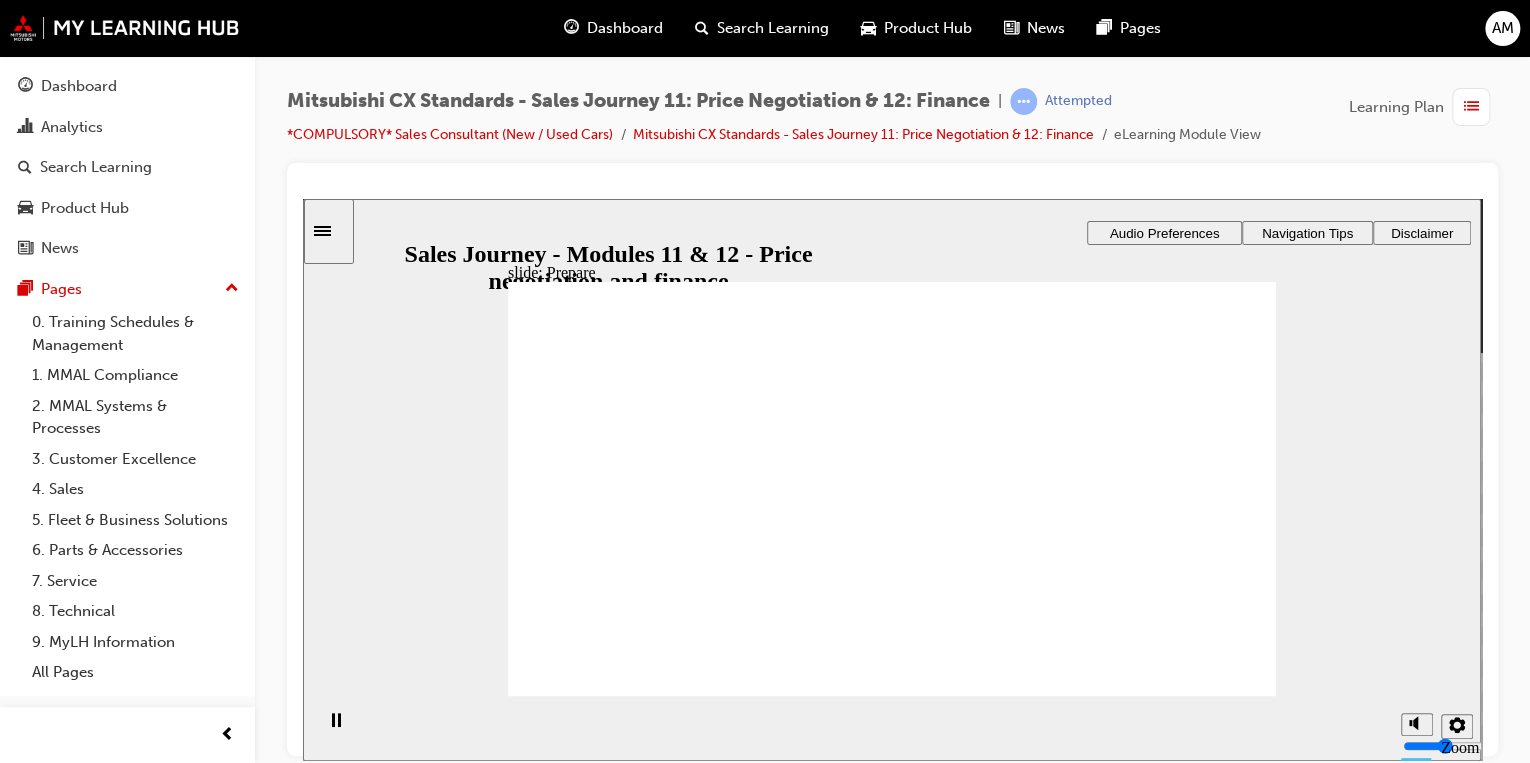 drag, startPoint x: 603, startPoint y: 570, endPoint x: 574, endPoint y: 610, distance: 49.40648 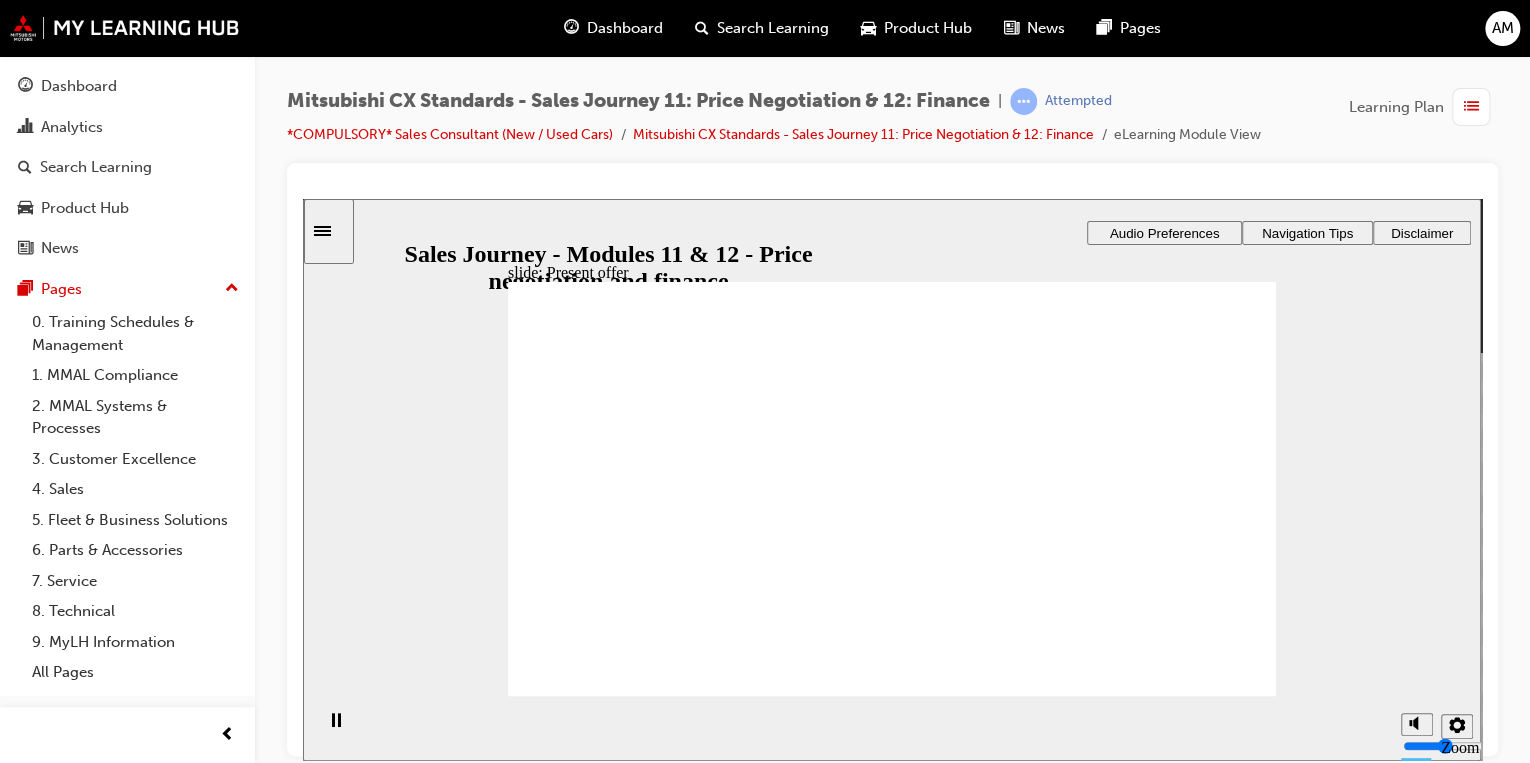 drag, startPoint x: 650, startPoint y: 514, endPoint x: 1155, endPoint y: 392, distance: 519.52765 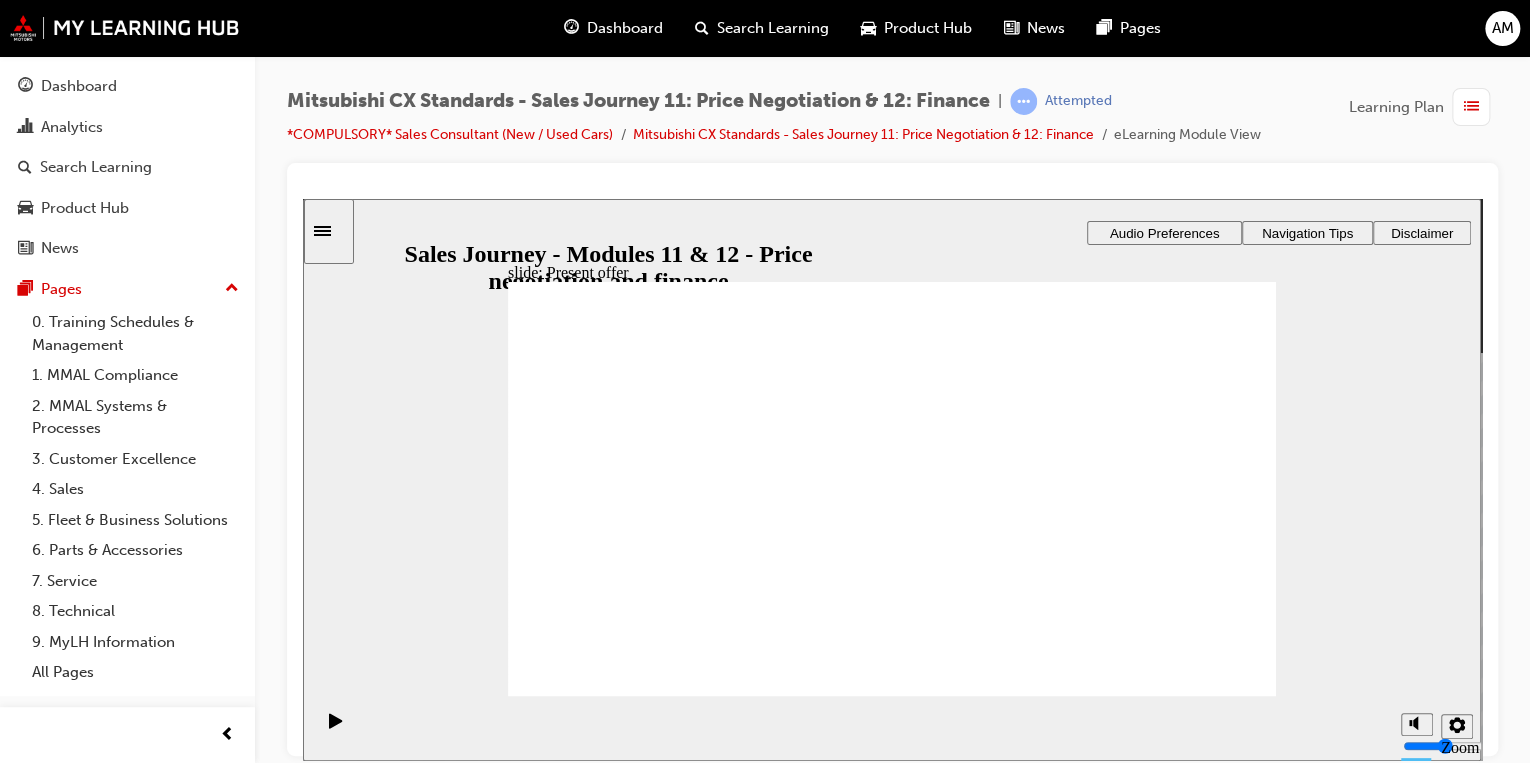 drag, startPoint x: 699, startPoint y: 517, endPoint x: 928, endPoint y: 423, distance: 247.54192 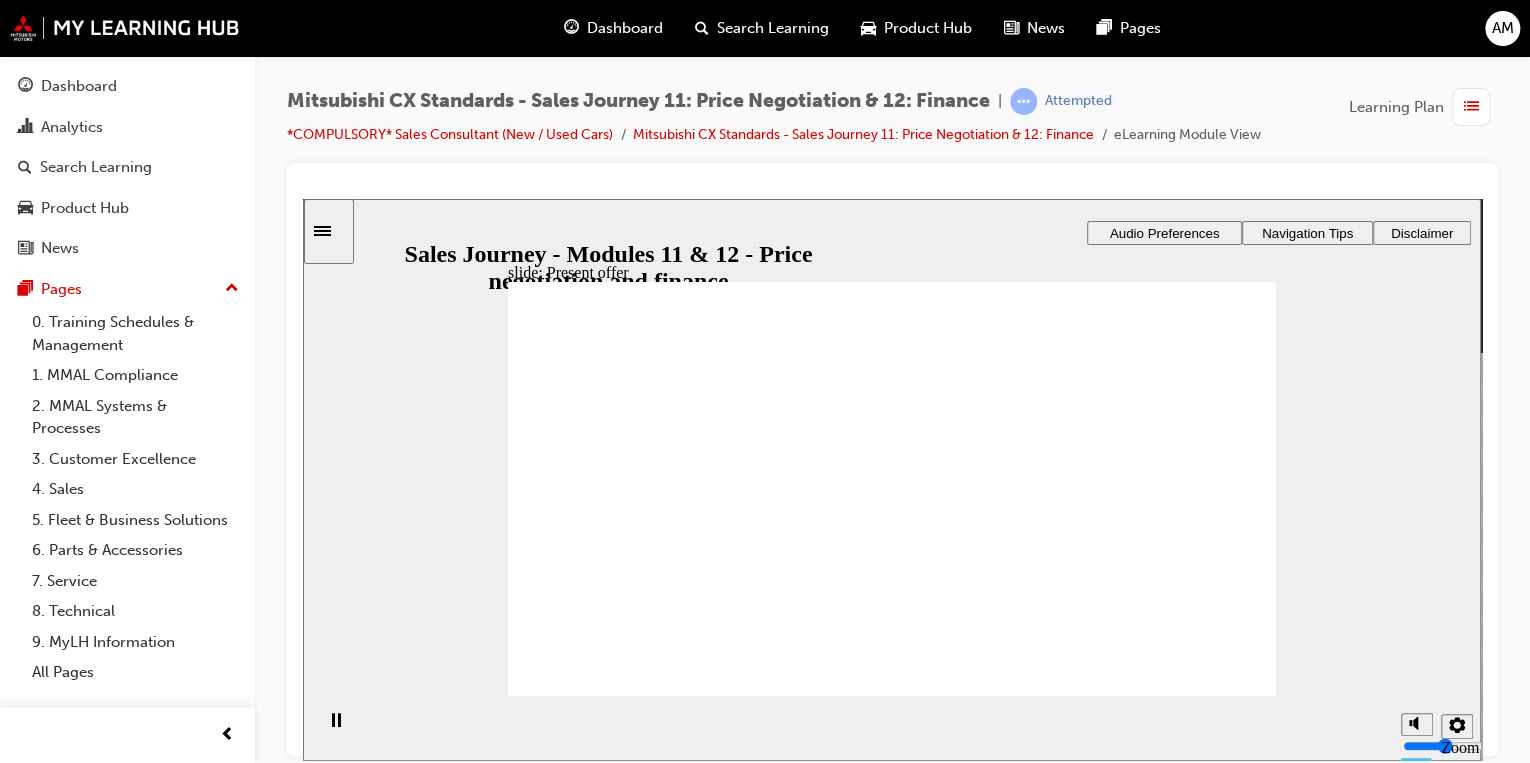 click 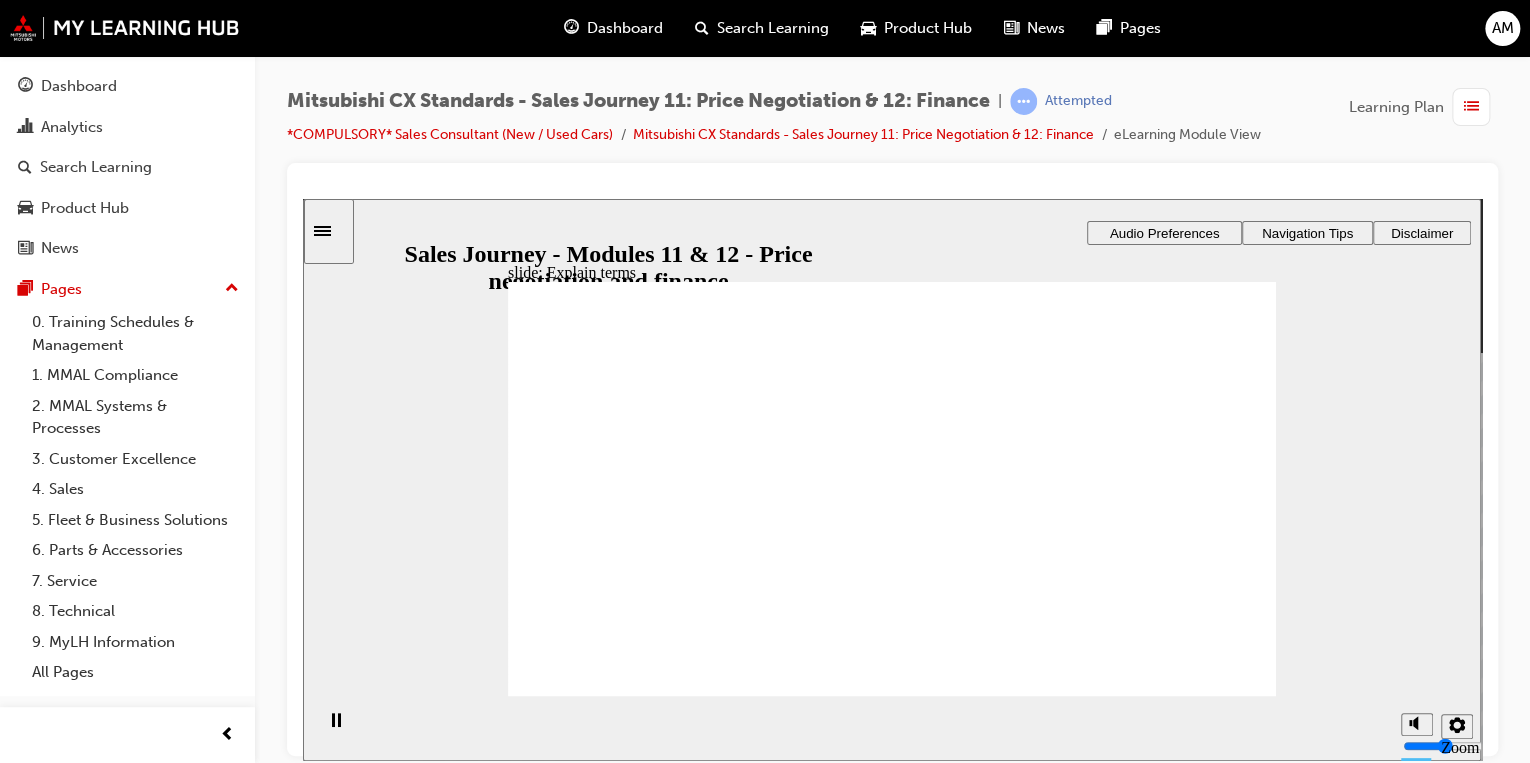 click 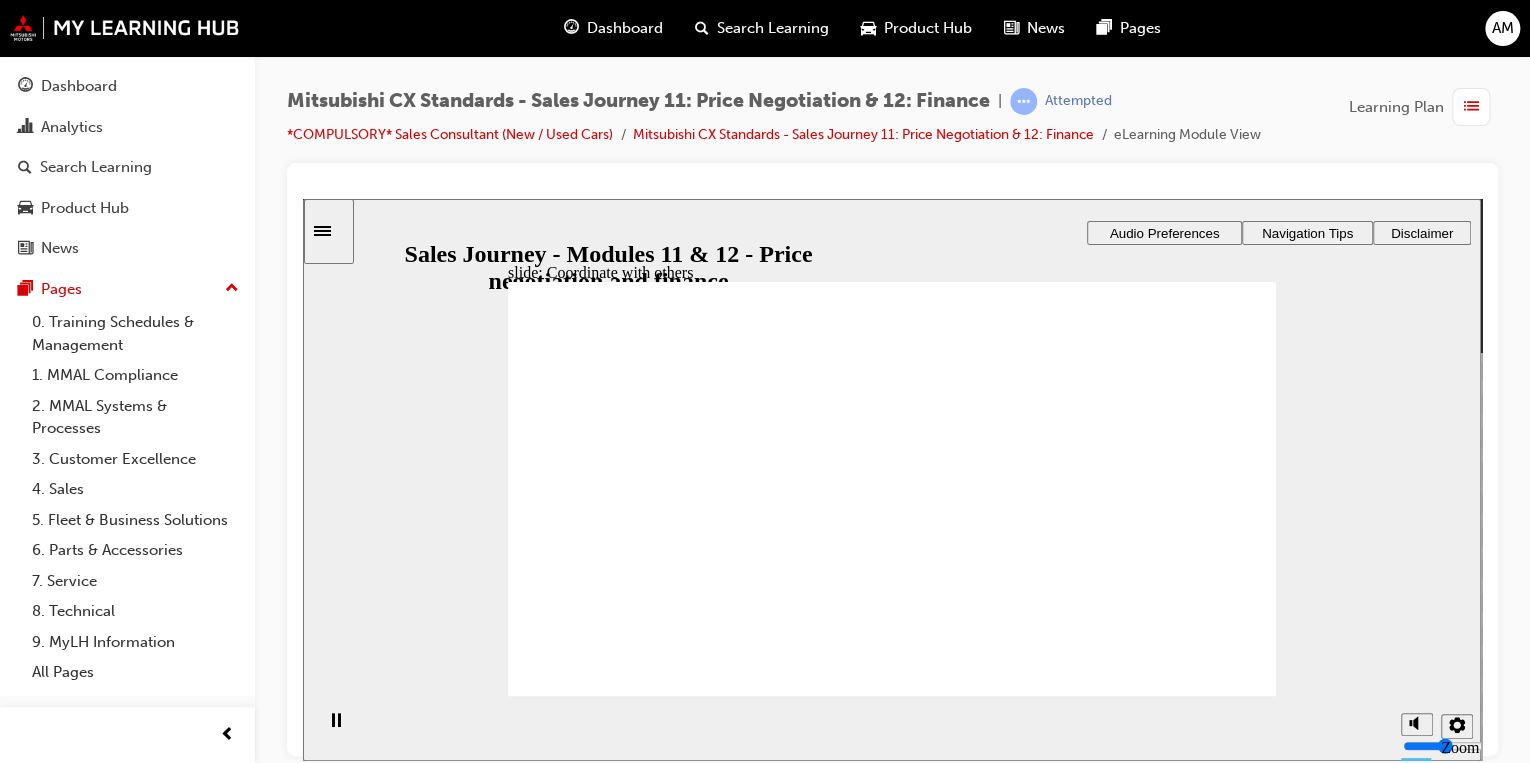 click 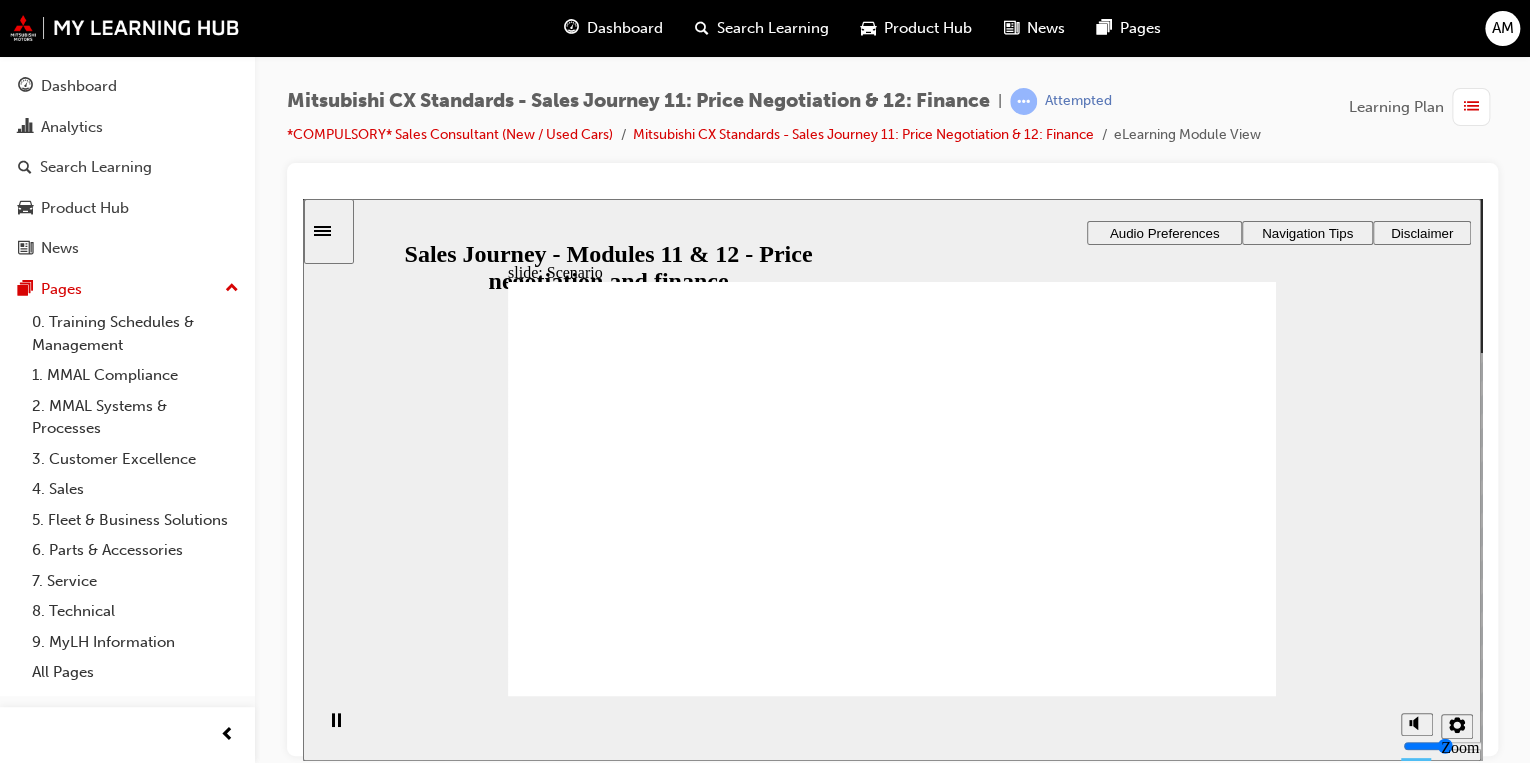 drag, startPoint x: 836, startPoint y: 601, endPoint x: 1080, endPoint y: 362, distance: 341.55087 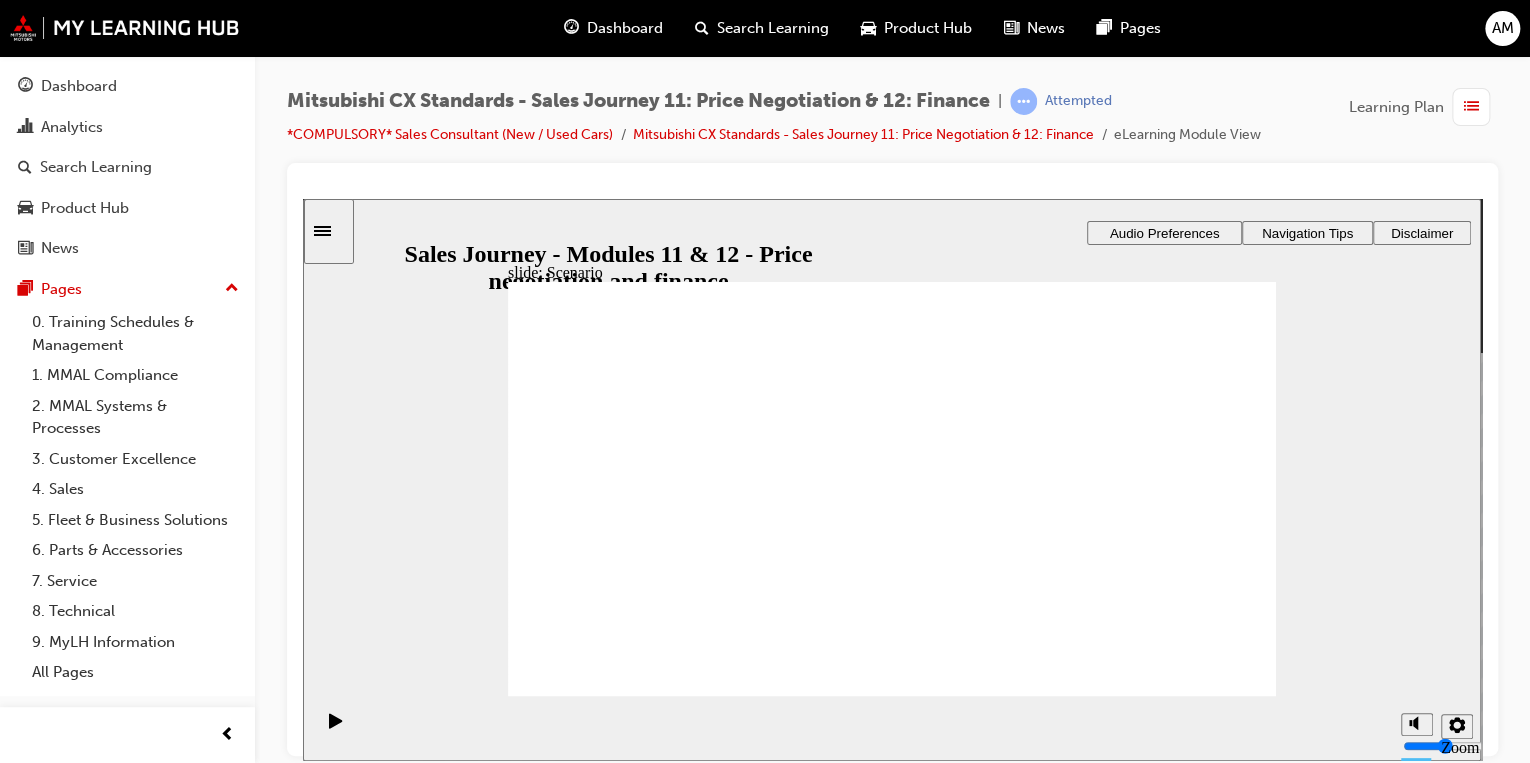 click 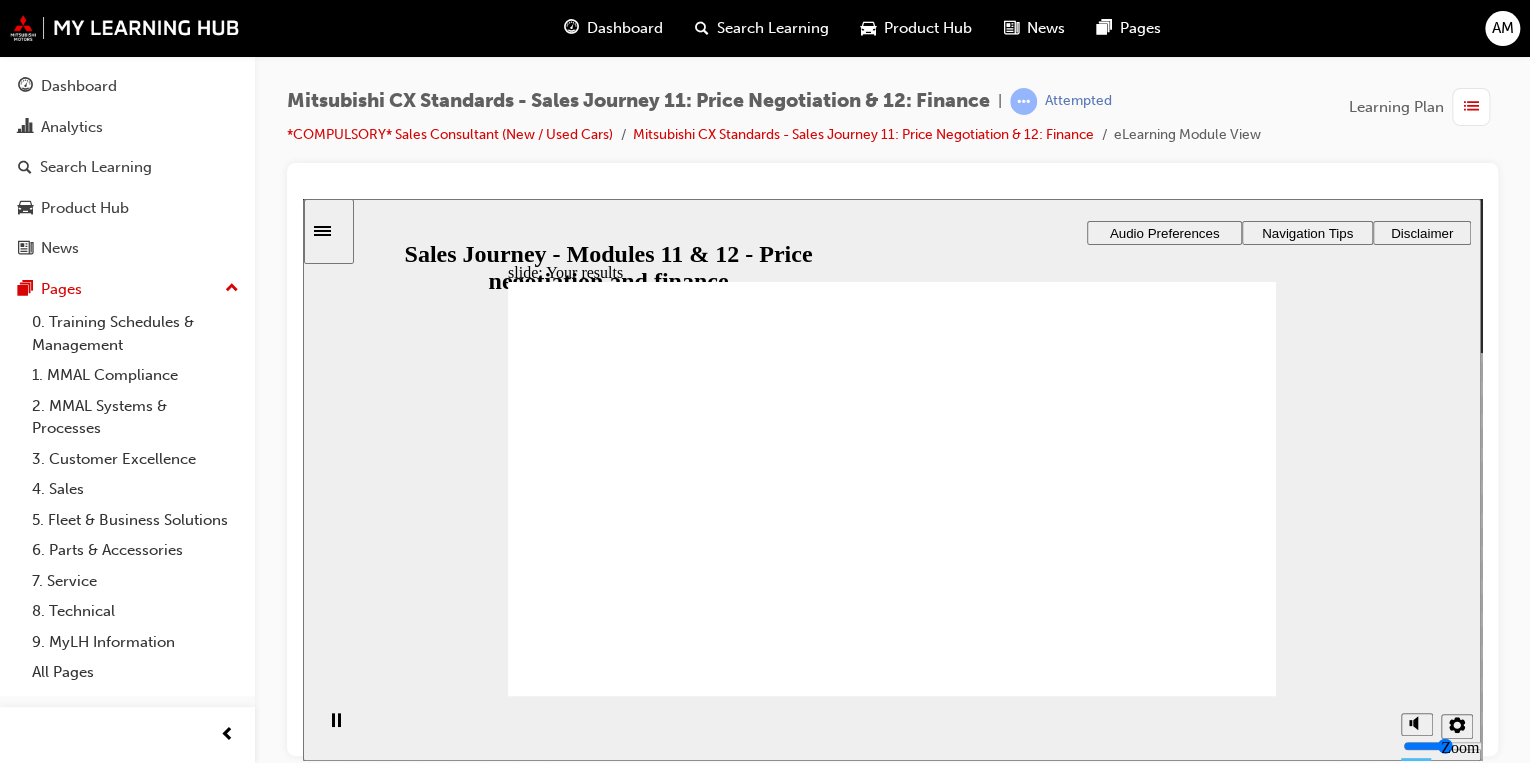 click 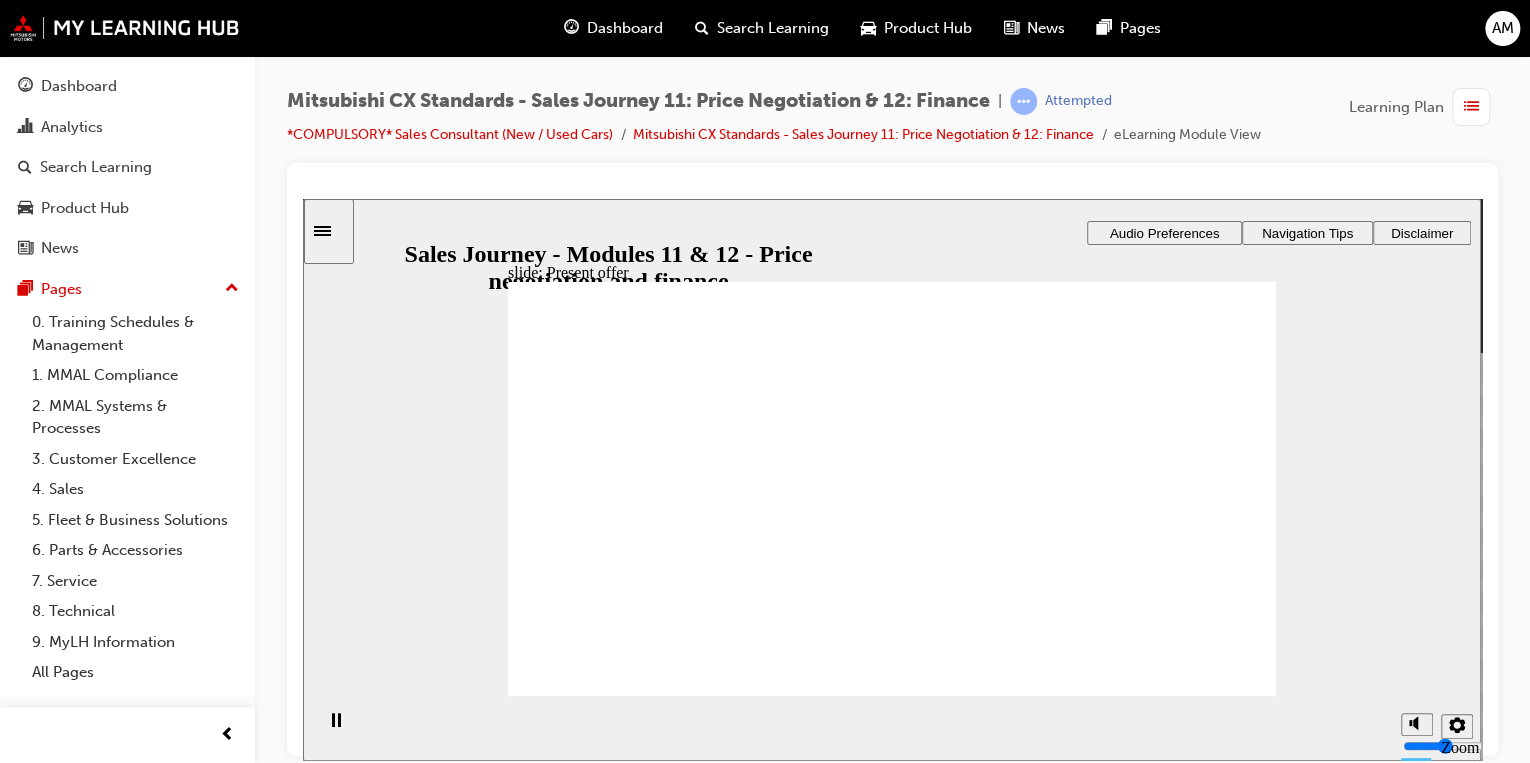 drag, startPoint x: 688, startPoint y: 511, endPoint x: 1180, endPoint y: 402, distance: 503.92957 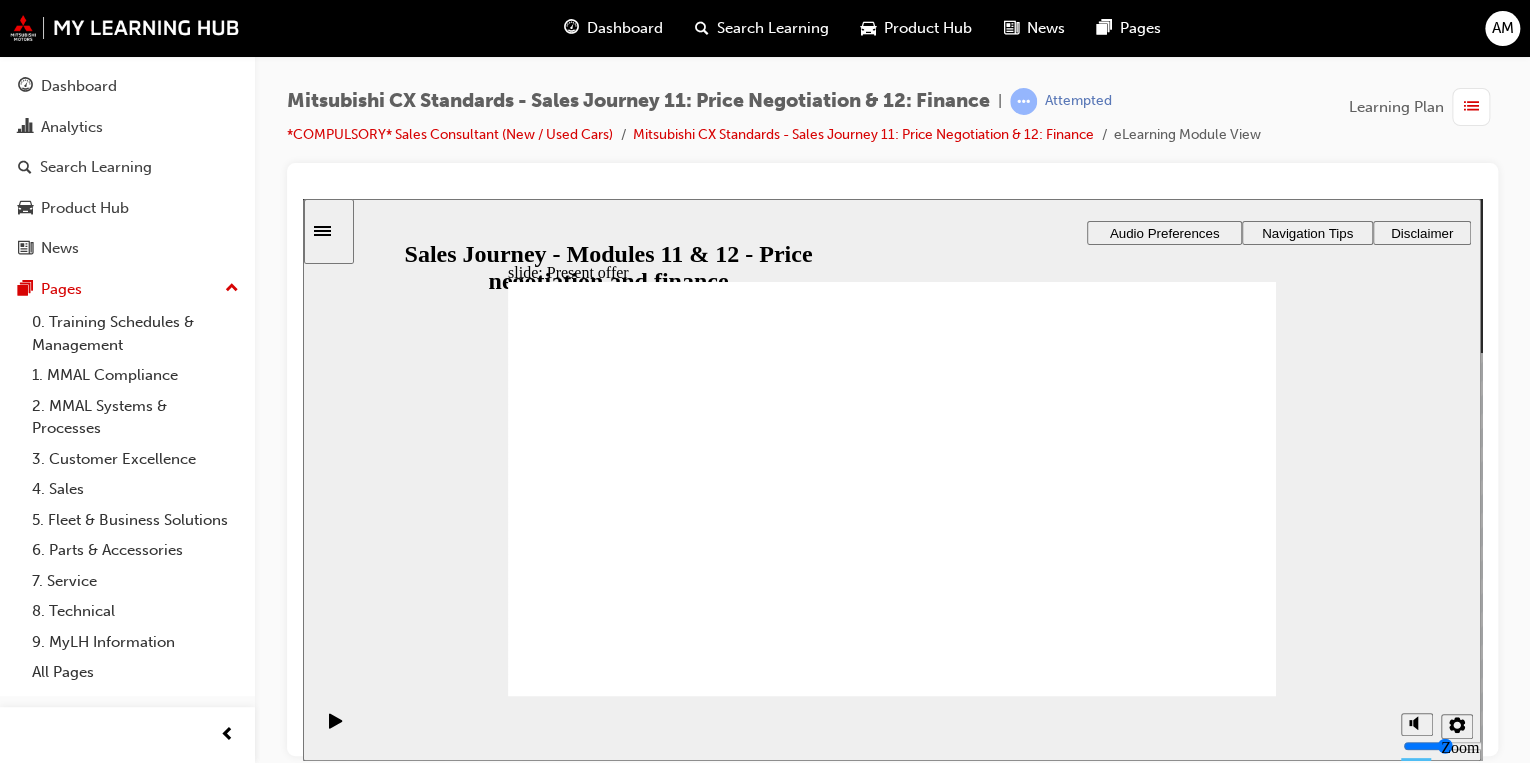 drag, startPoint x: 649, startPoint y: 518, endPoint x: 900, endPoint y: 501, distance: 251.57504 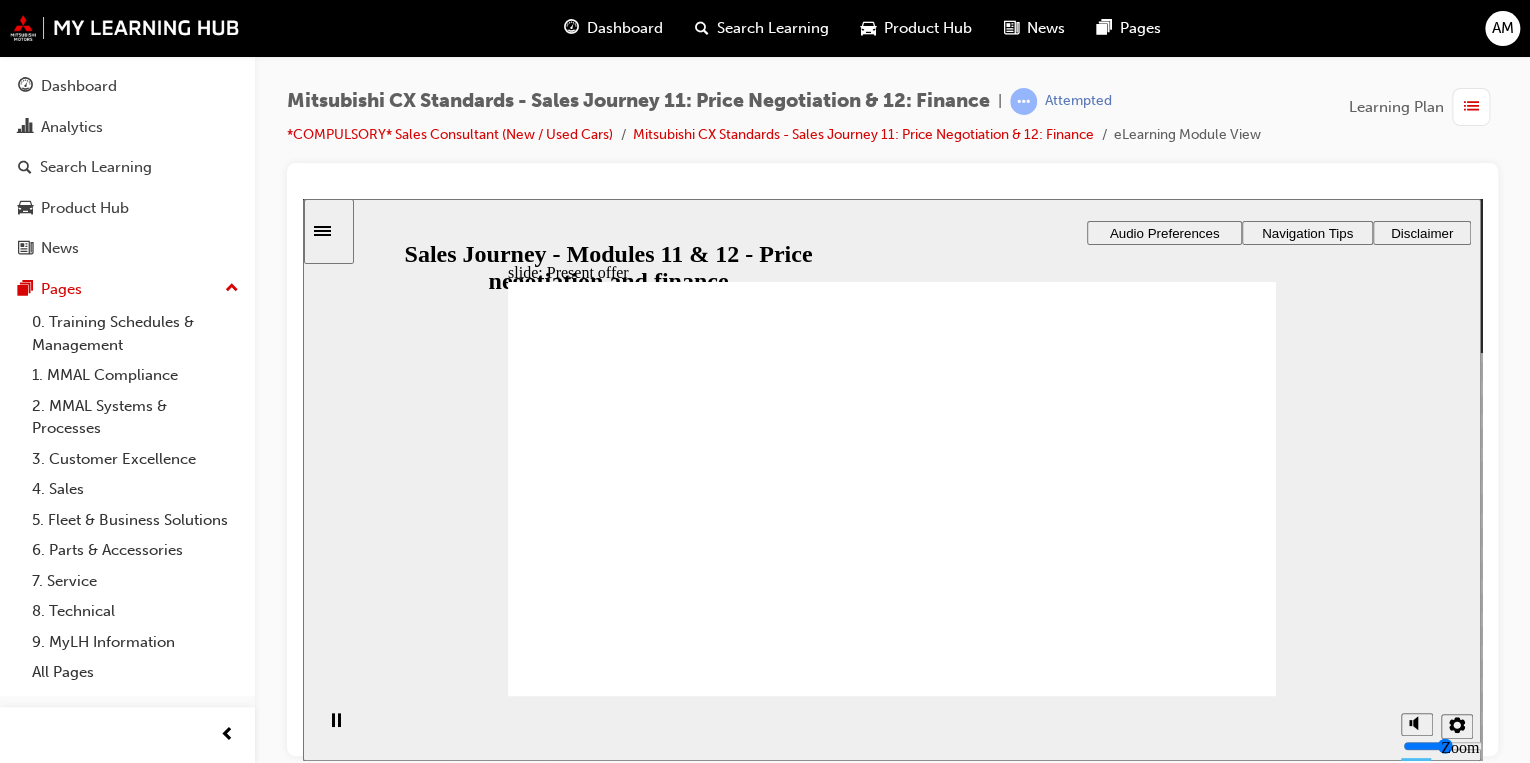 click 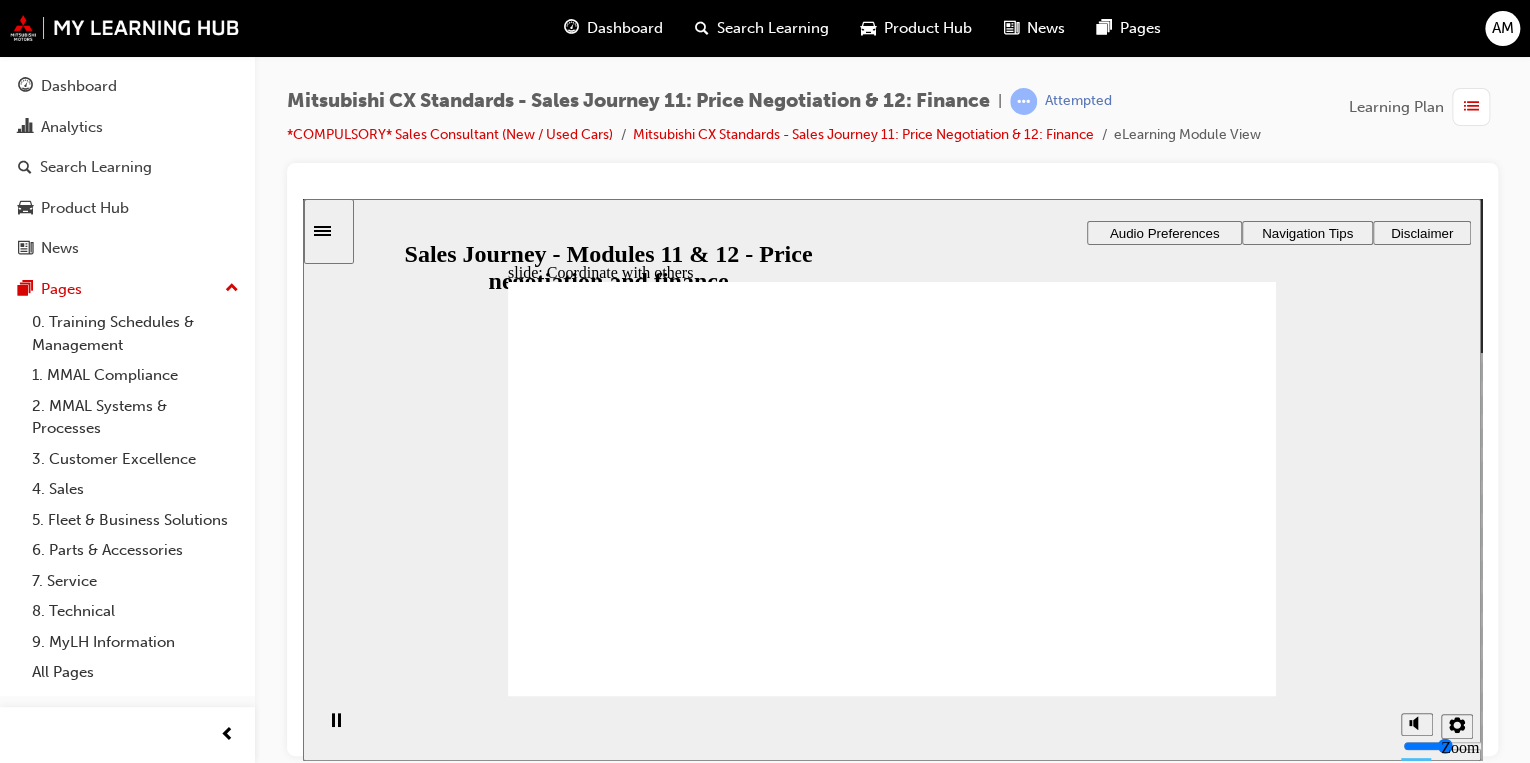 click on "Address all objections transparently and courteously with a relevant  feature-benefit from the package. For Customers that have decided to buy, take the signed order and  explain the process up to vehicle handover. Repeat Customer’s email address to confirm spelling. For in-stock vehicles, allocate and provide a Vehicle Identification  Number (VIN) to the Customer. Repeat Customer’s mobile number to ensure numbers are correct. For Customers who want more time, make a better offer to try and  close the sale today. Ask if the Customer would like to receive direct communication  from Mitsubishi and record their preference." at bounding box center [958, 2101] 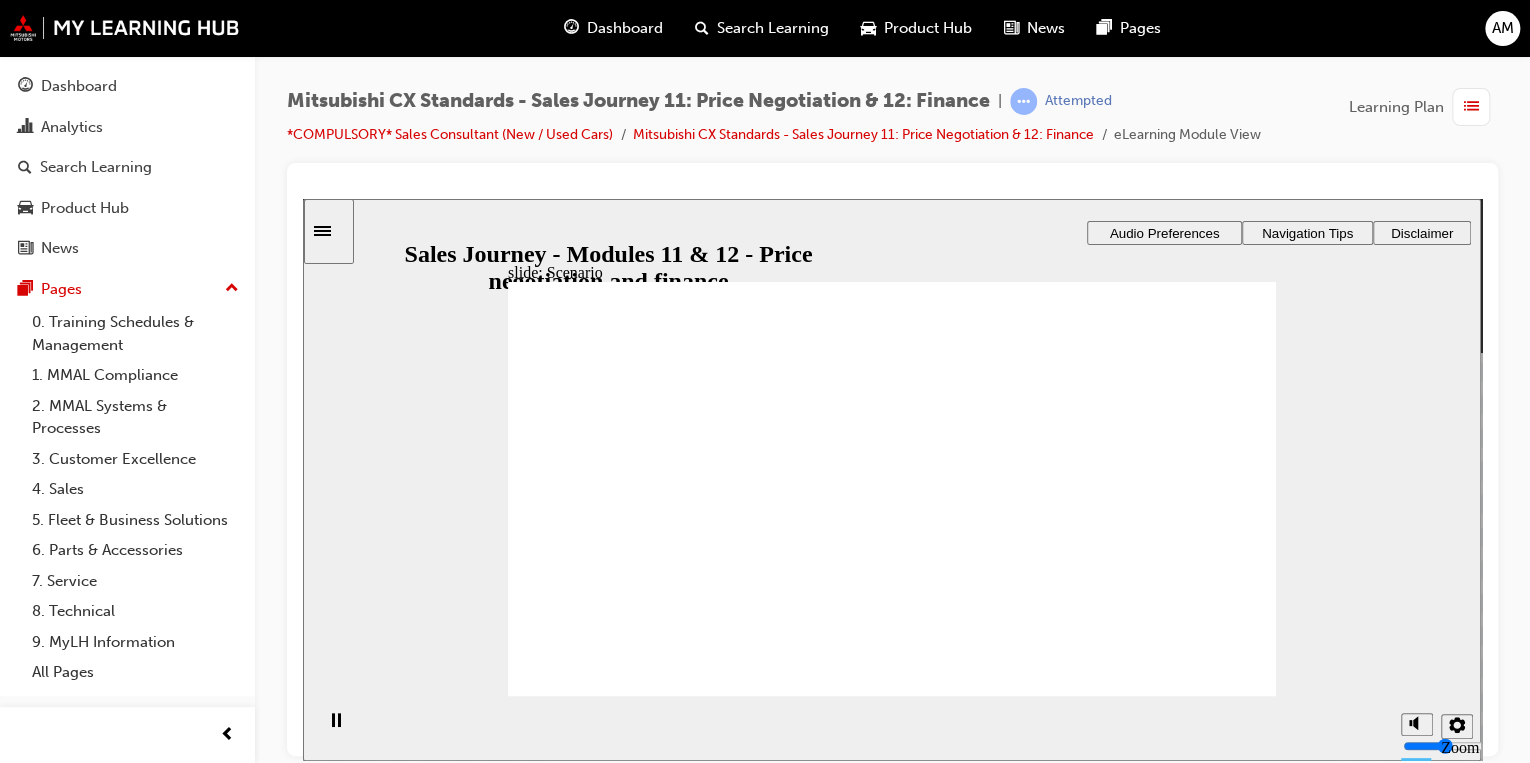 click 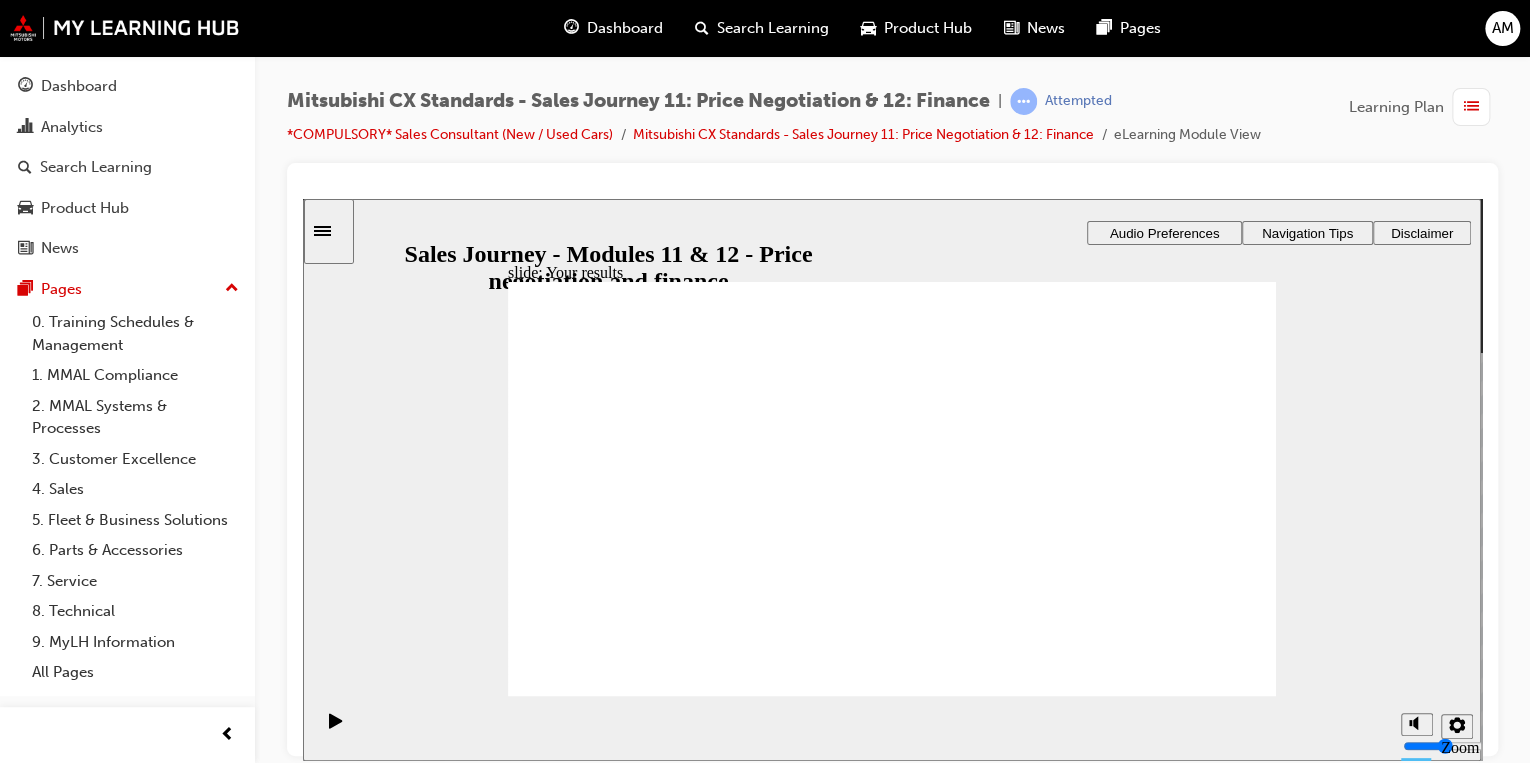 click 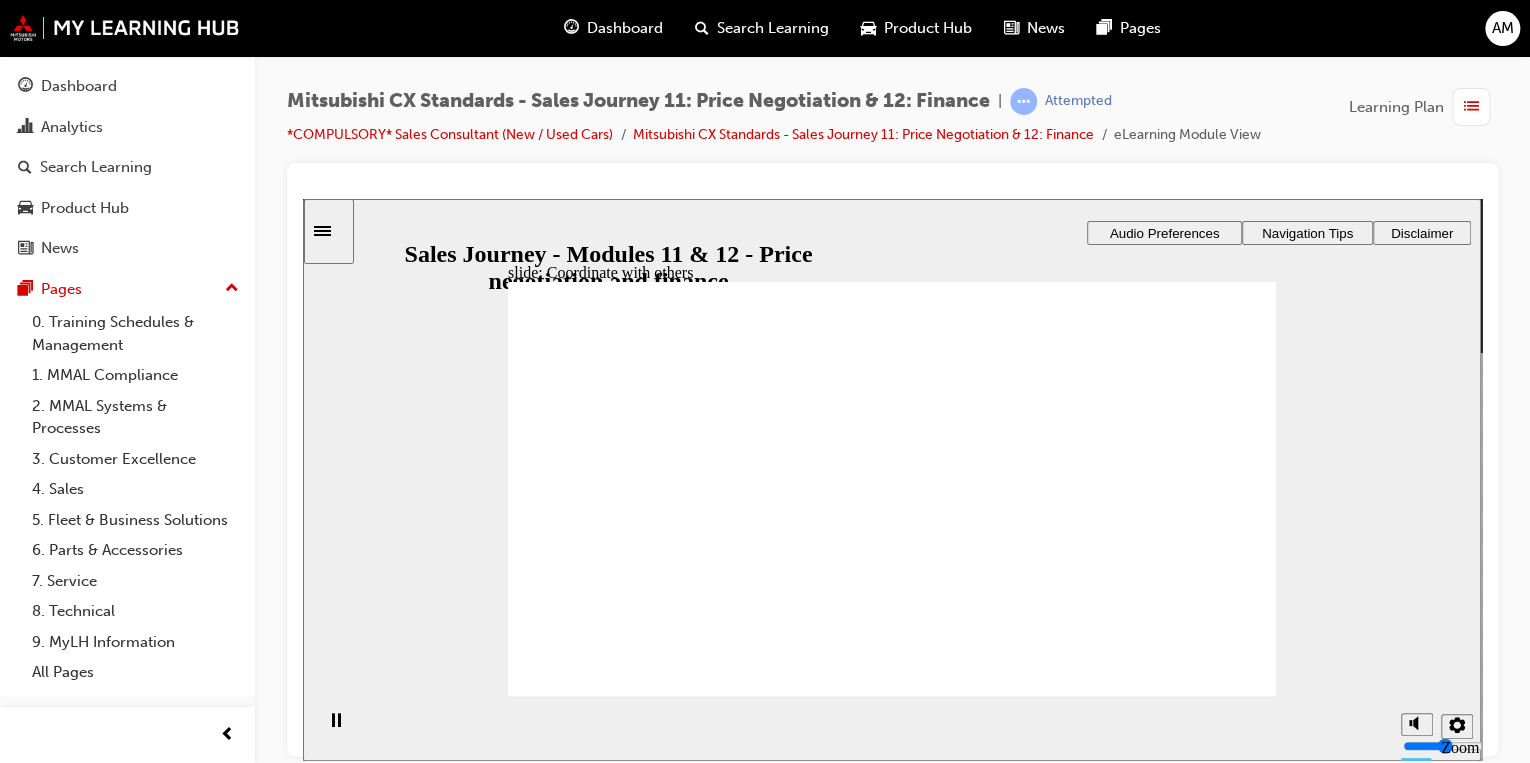 drag, startPoint x: 844, startPoint y: 502, endPoint x: 840, endPoint y: 529, distance: 27.294687 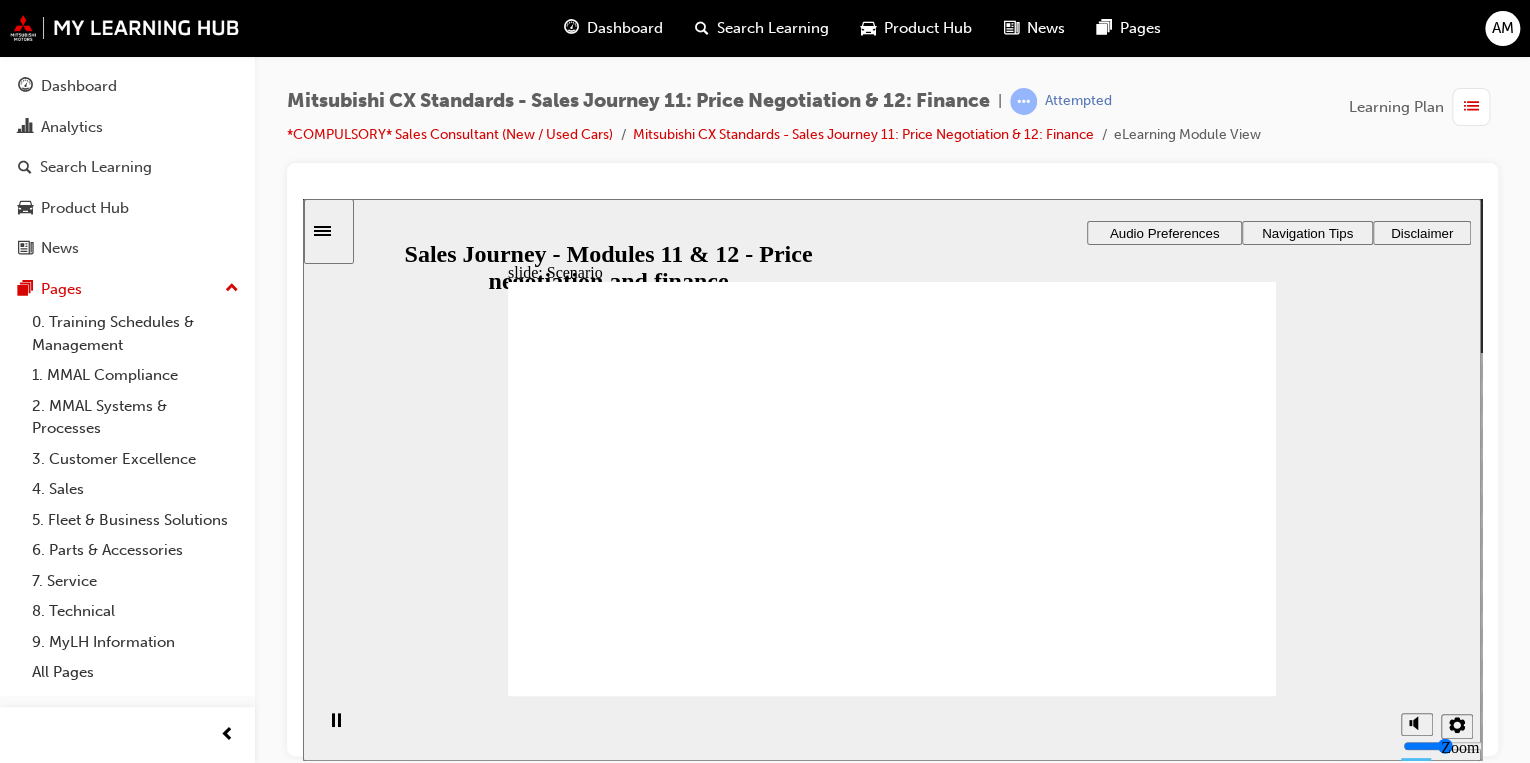 drag, startPoint x: 904, startPoint y: 587, endPoint x: 1219, endPoint y: 362, distance: 387.10464 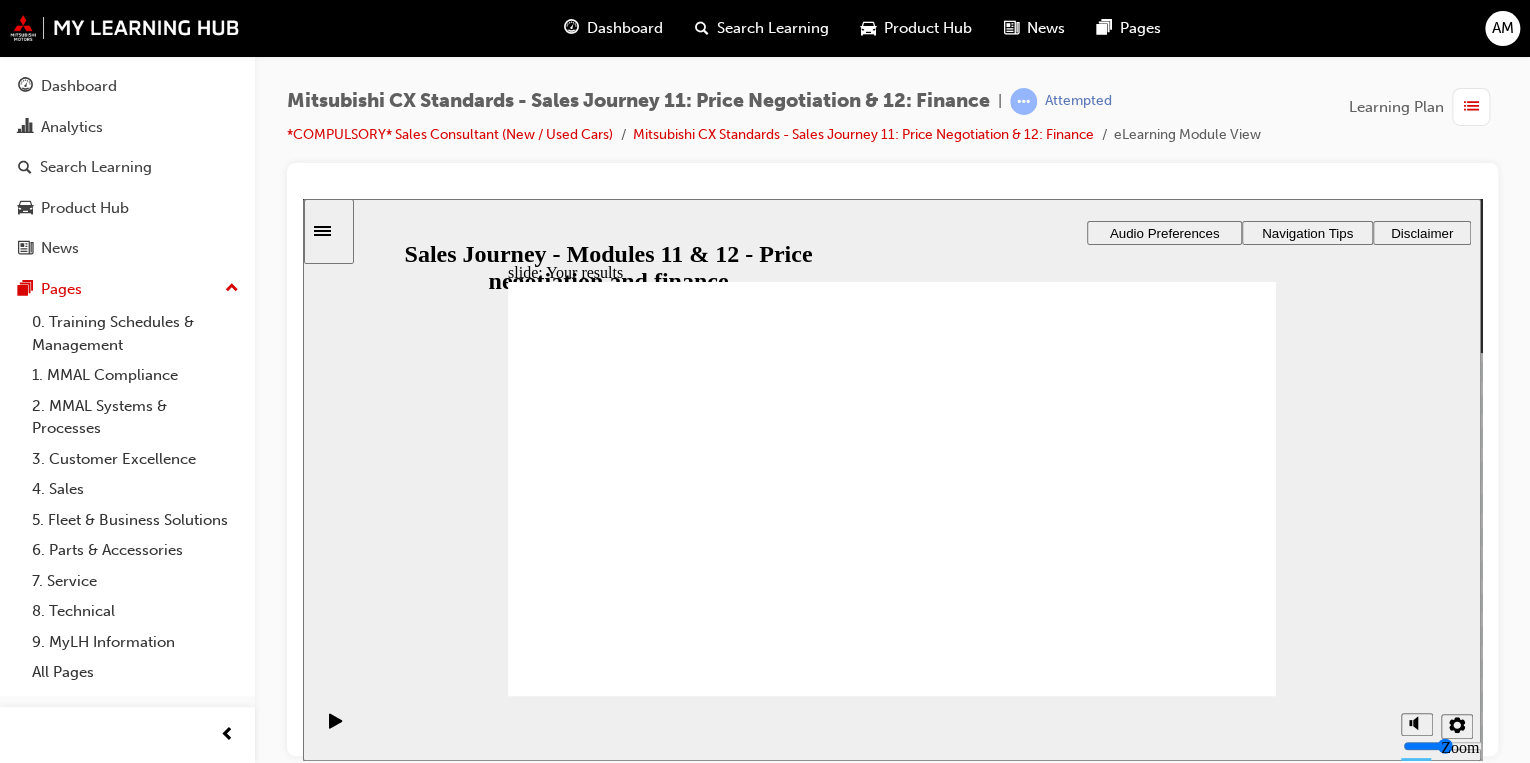 click 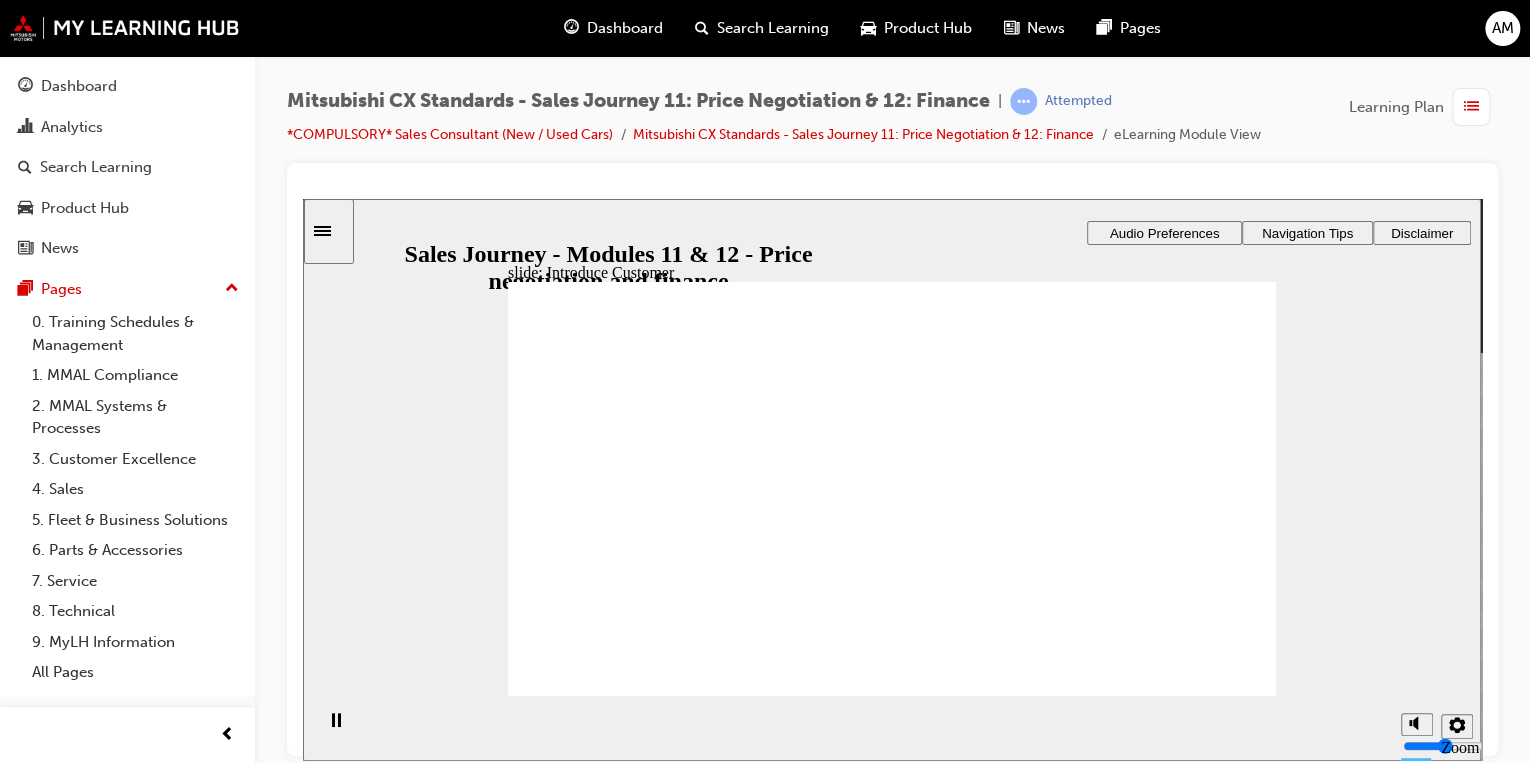 drag, startPoint x: 655, startPoint y: 527, endPoint x: 1034, endPoint y: 430, distance: 391.21606 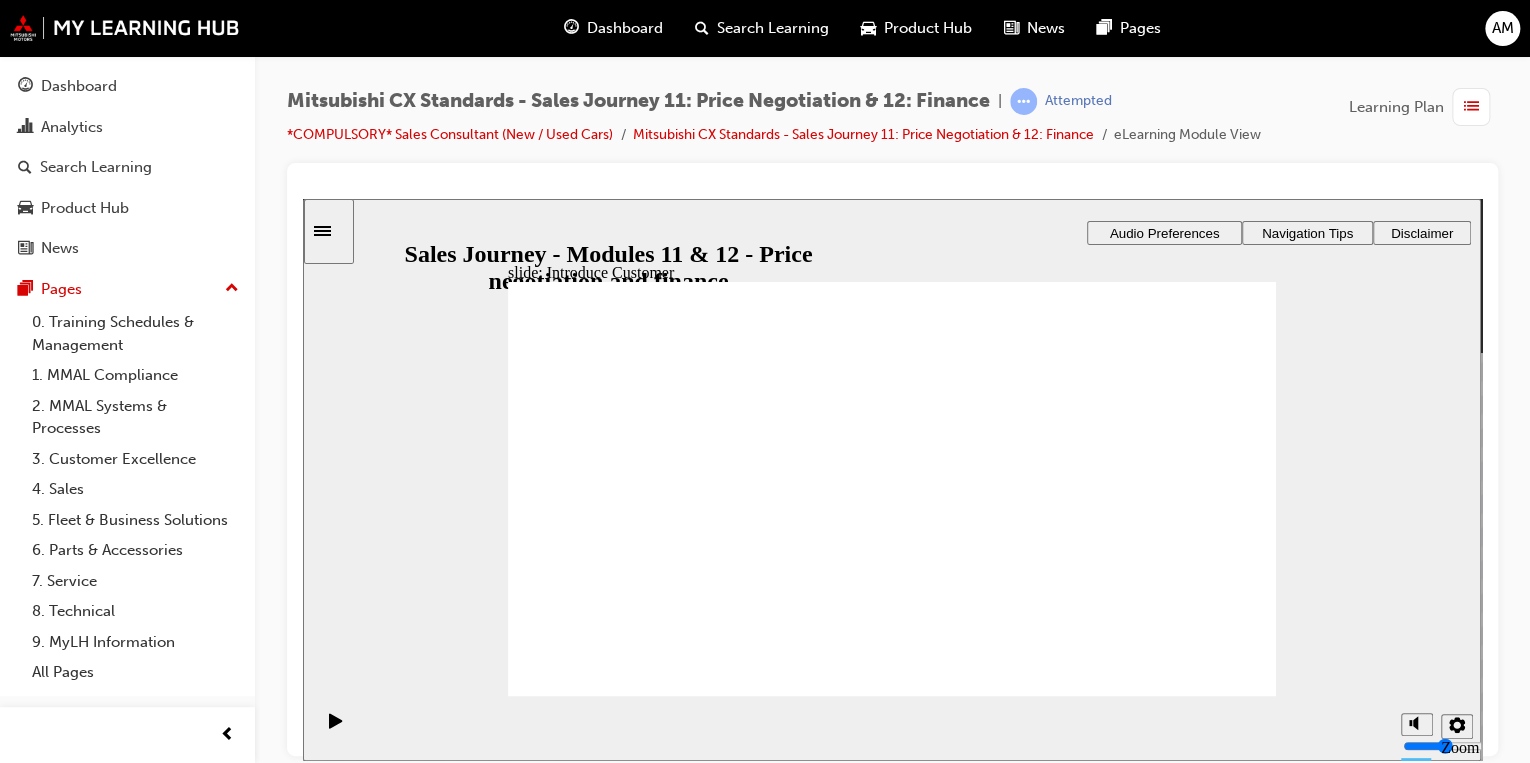 drag, startPoint x: 616, startPoint y: 530, endPoint x: 828, endPoint y: 617, distance: 229.15715 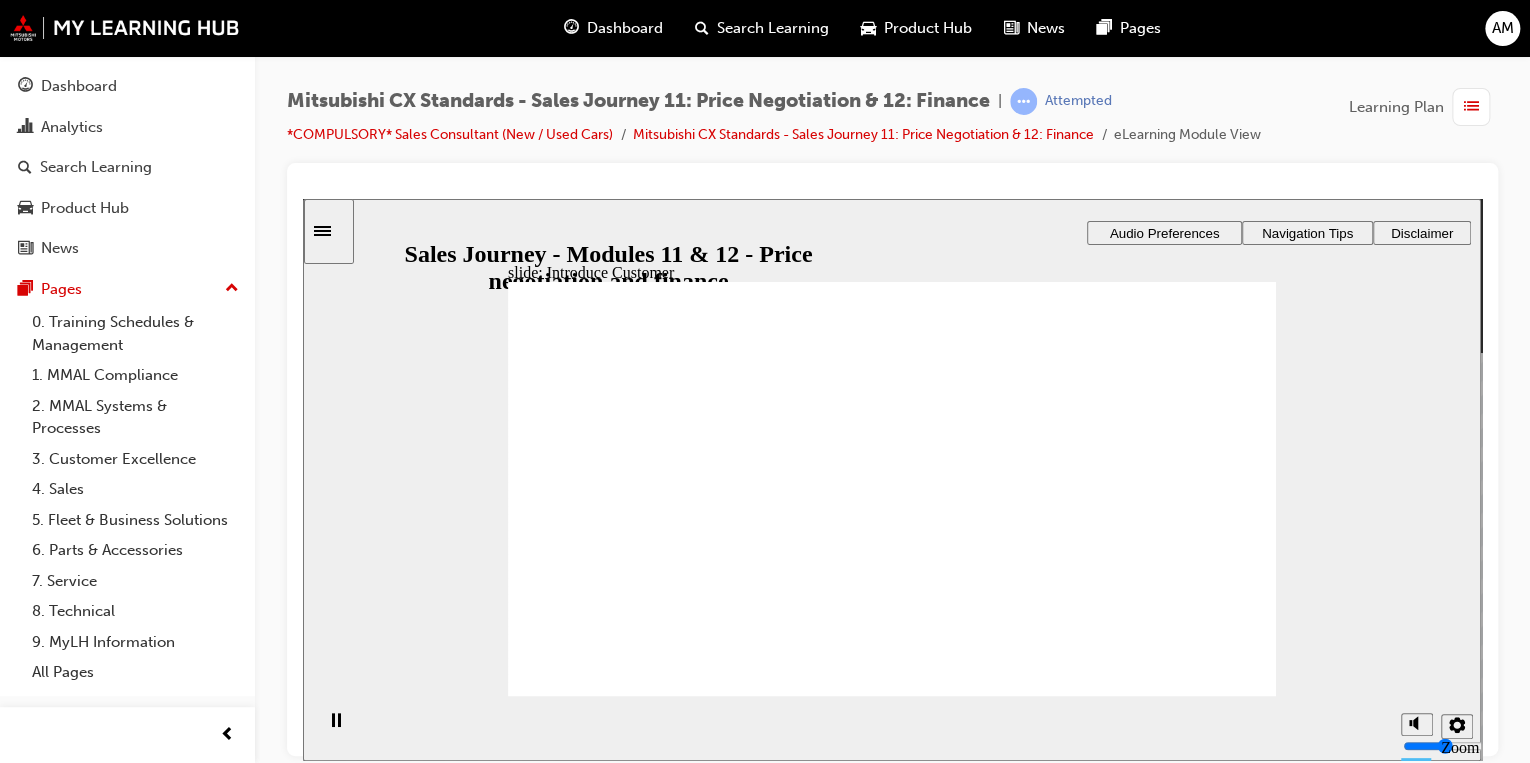 click 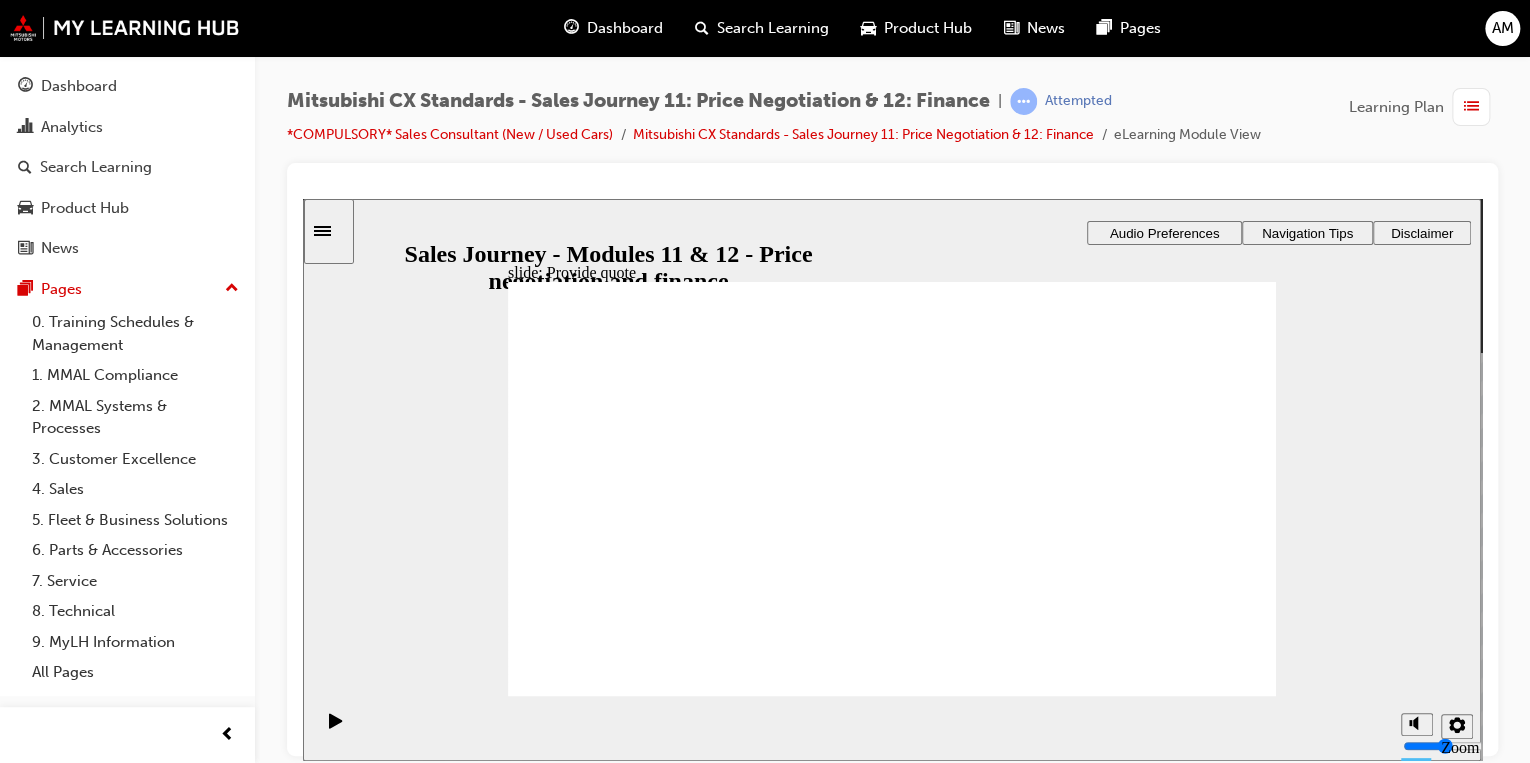 click 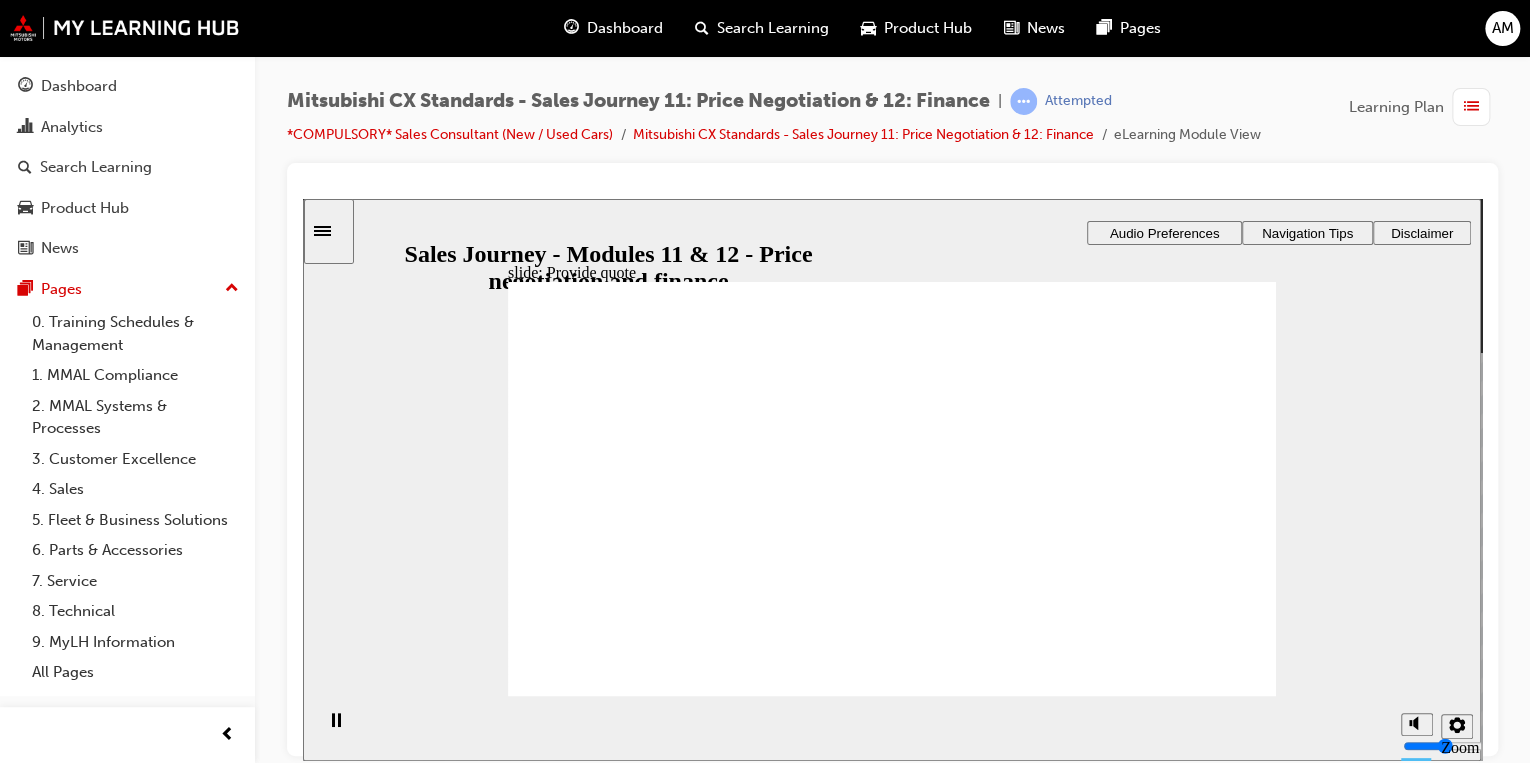 click 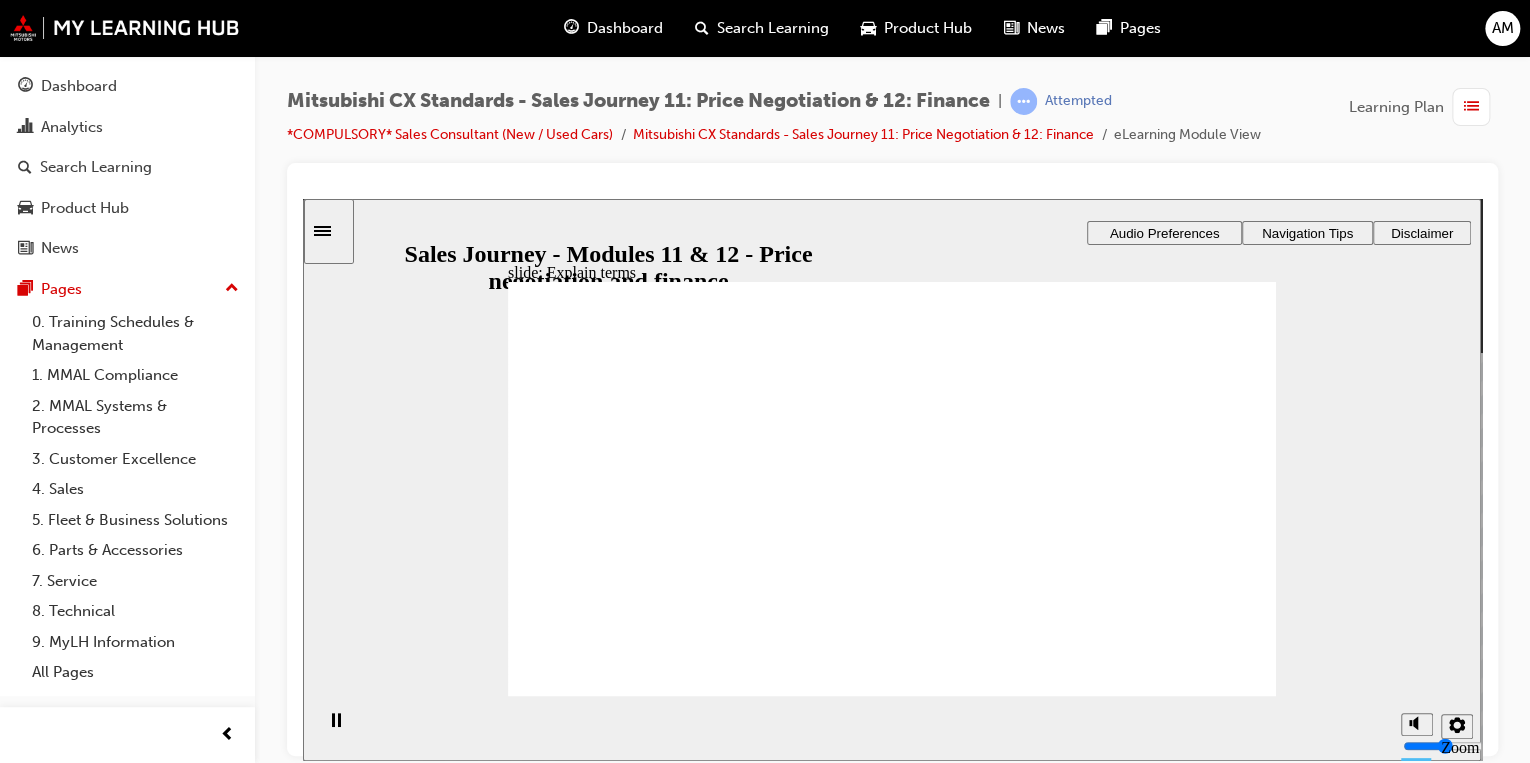 drag, startPoint x: 668, startPoint y: 558, endPoint x: 852, endPoint y: 600, distance: 188.73262 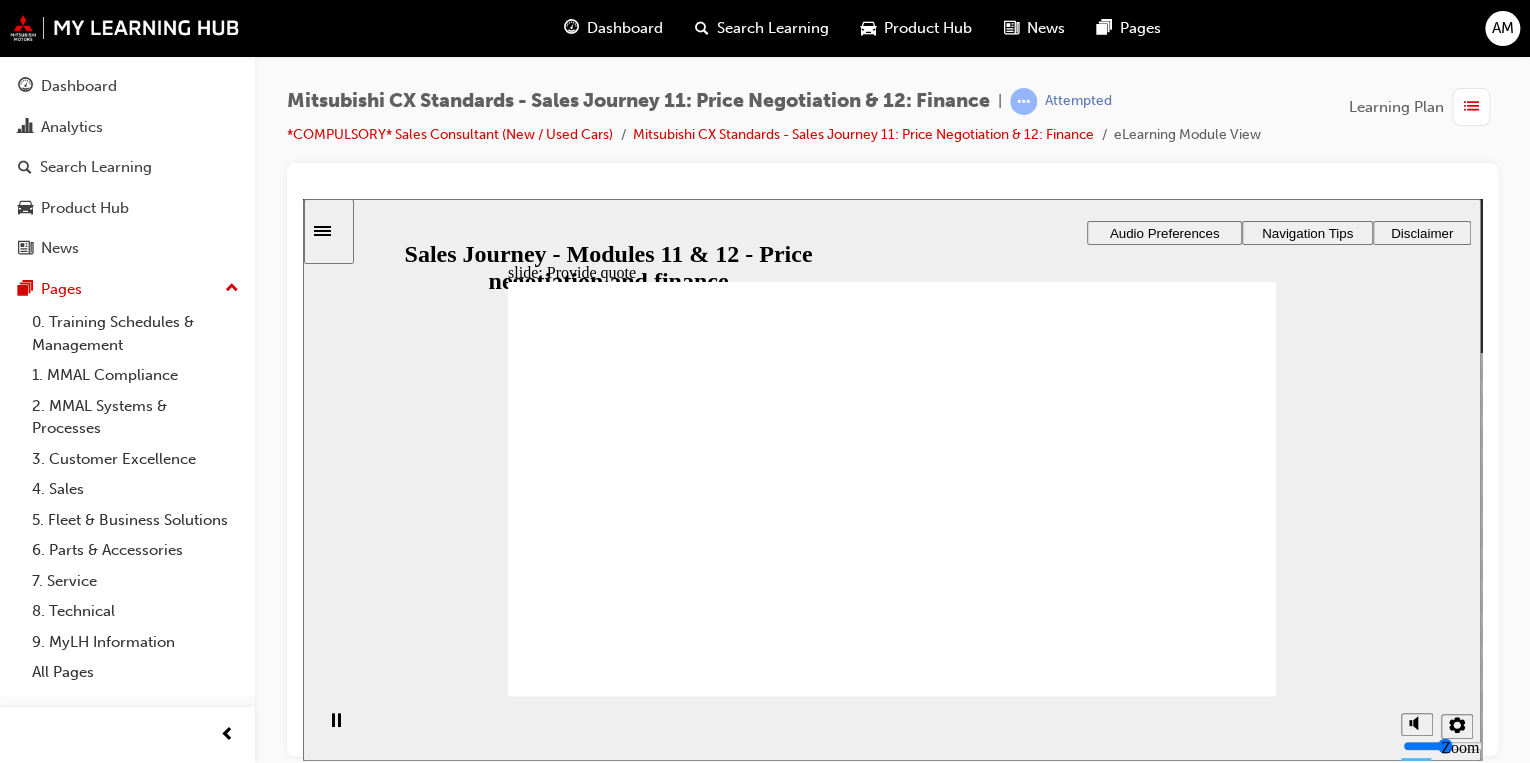 click 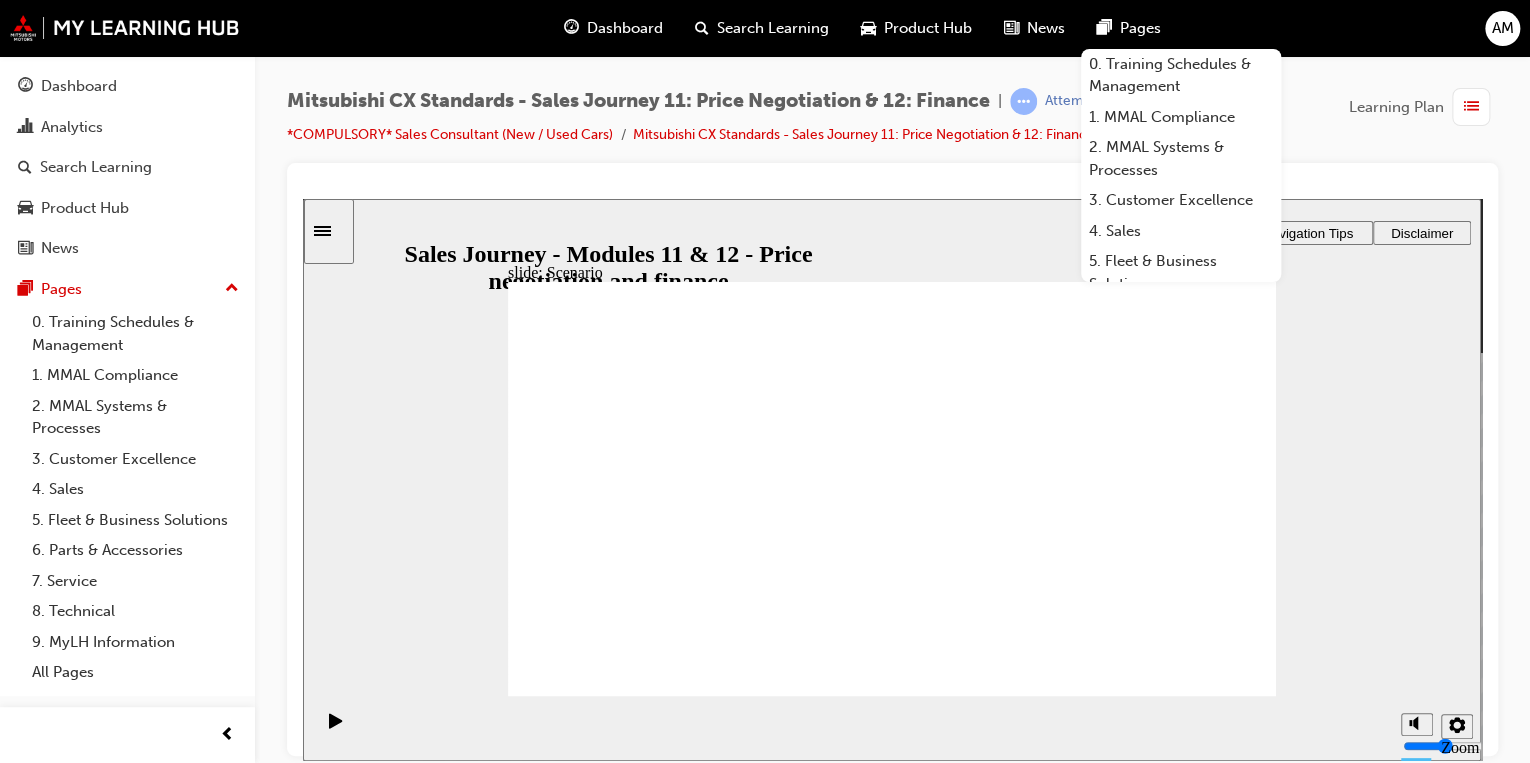 click 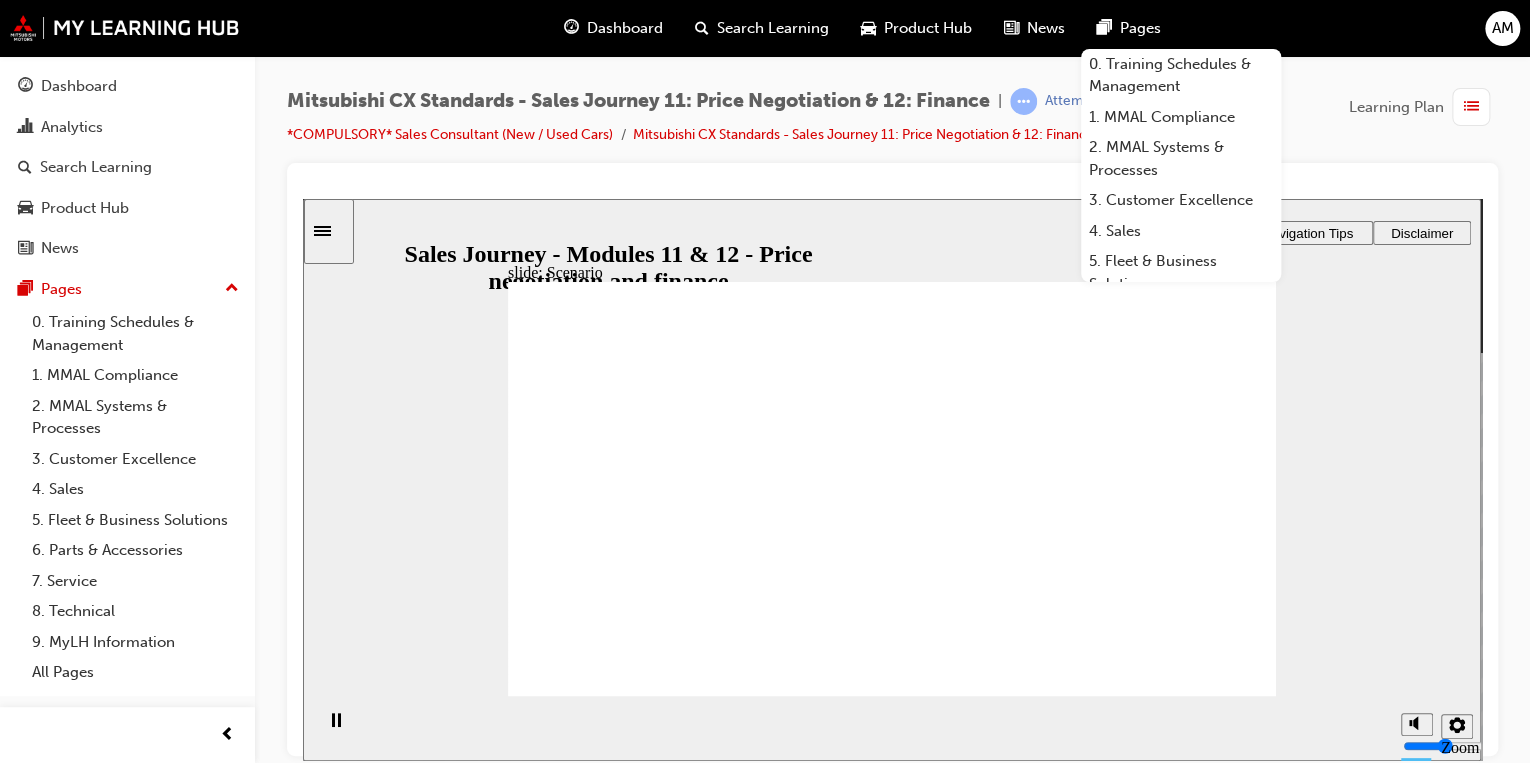 click 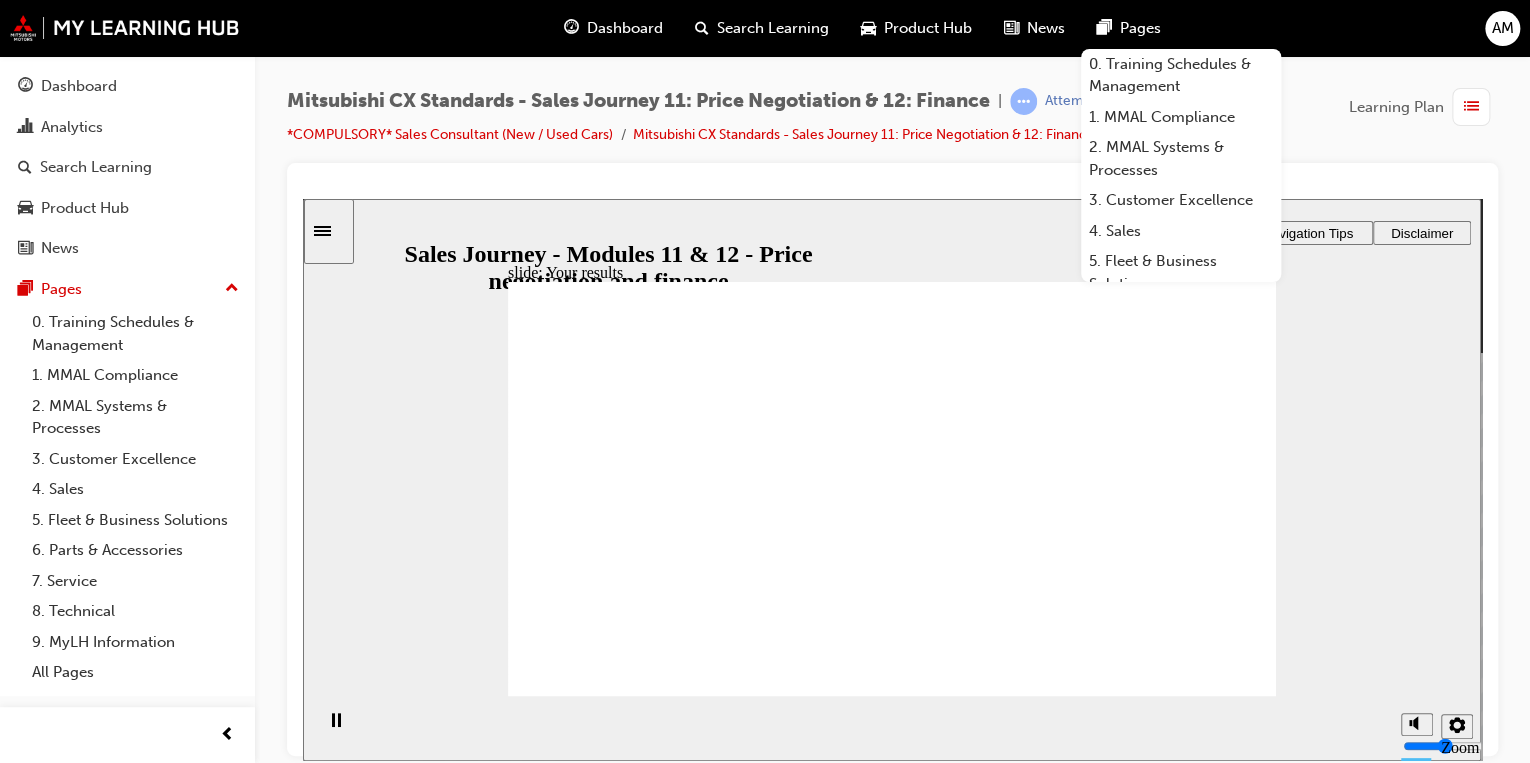 click 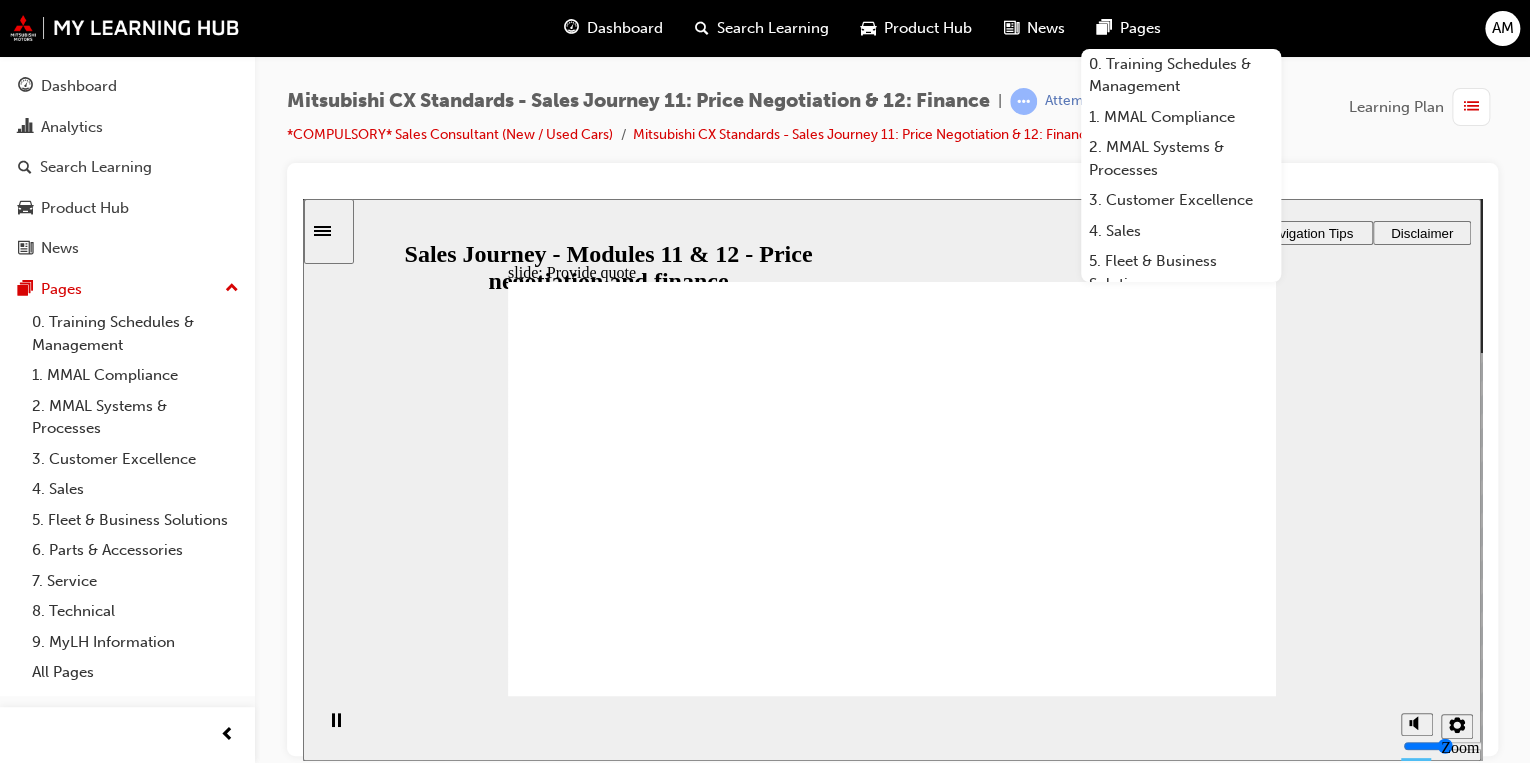 drag, startPoint x: 812, startPoint y: 522, endPoint x: 704, endPoint y: 618, distance: 144.49913 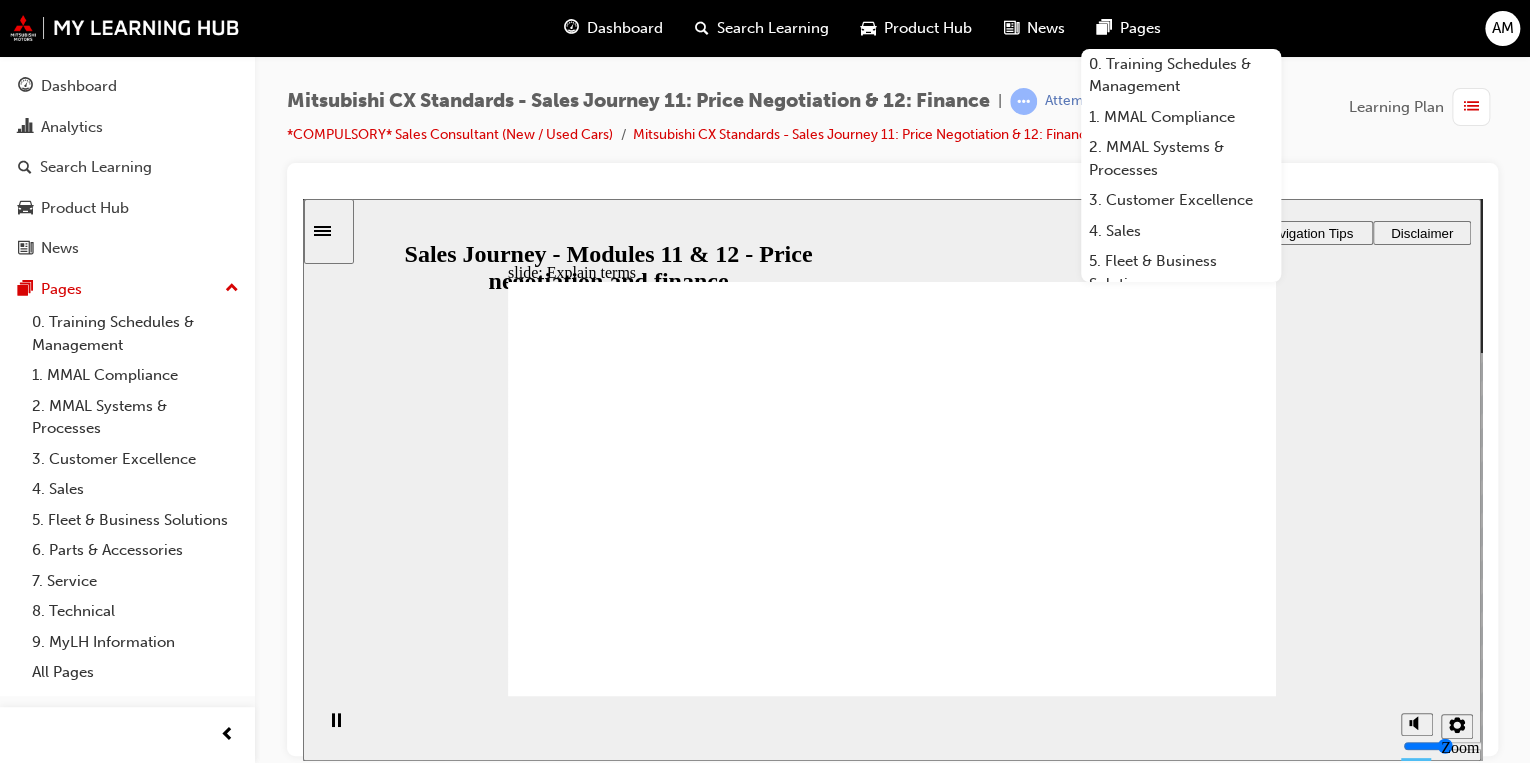 click 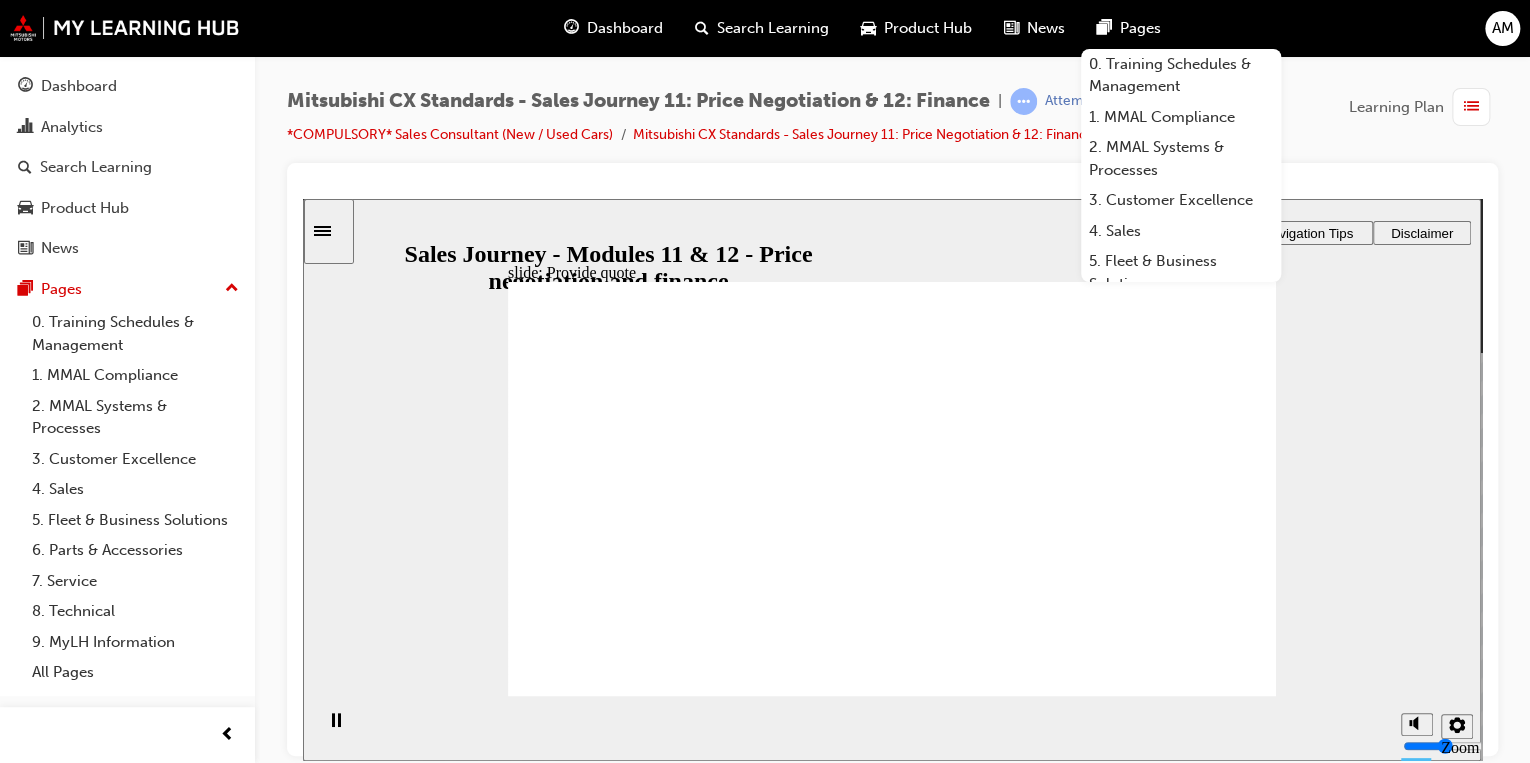 drag, startPoint x: 621, startPoint y: 434, endPoint x: 645, endPoint y: 510, distance: 79.69943 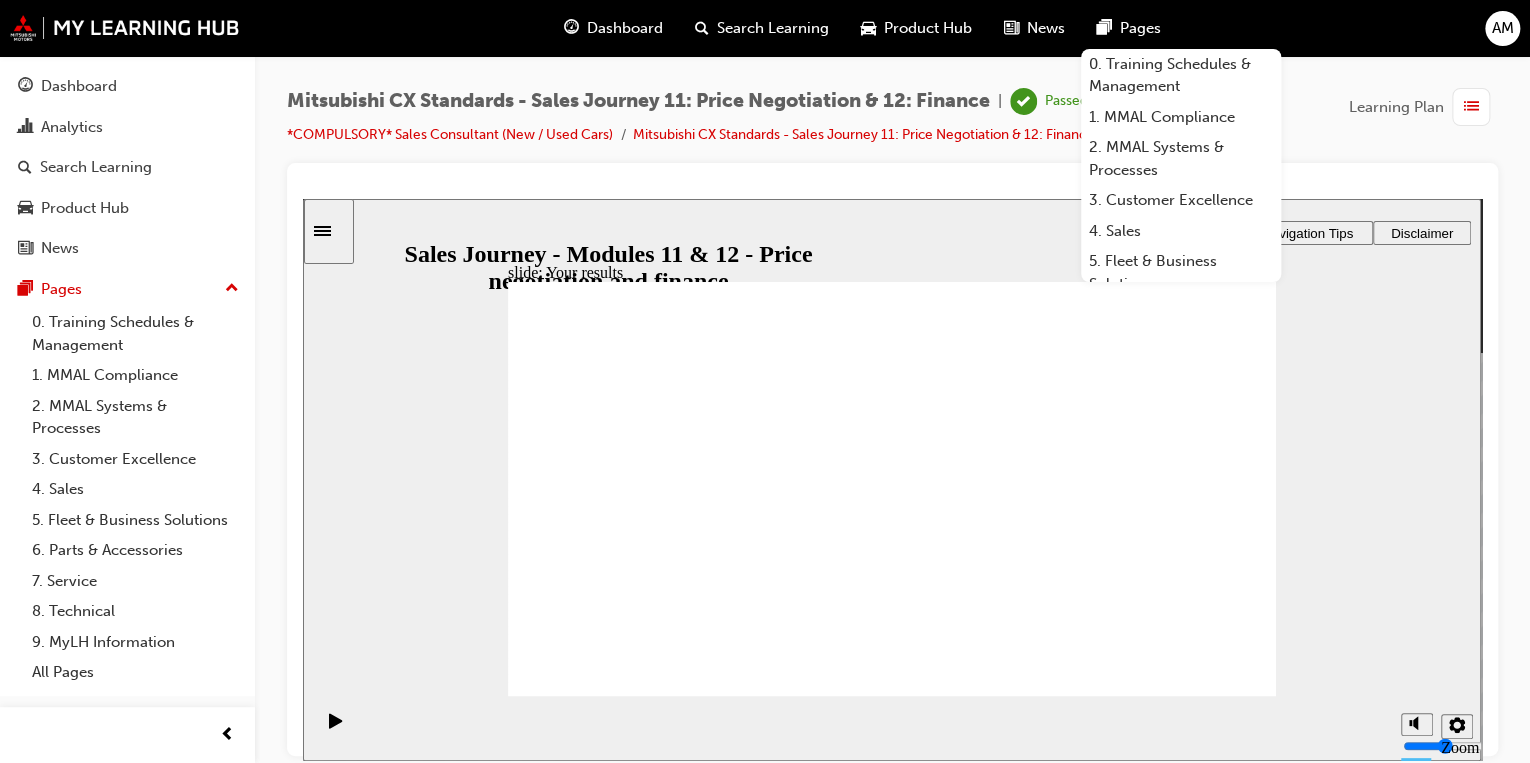 click 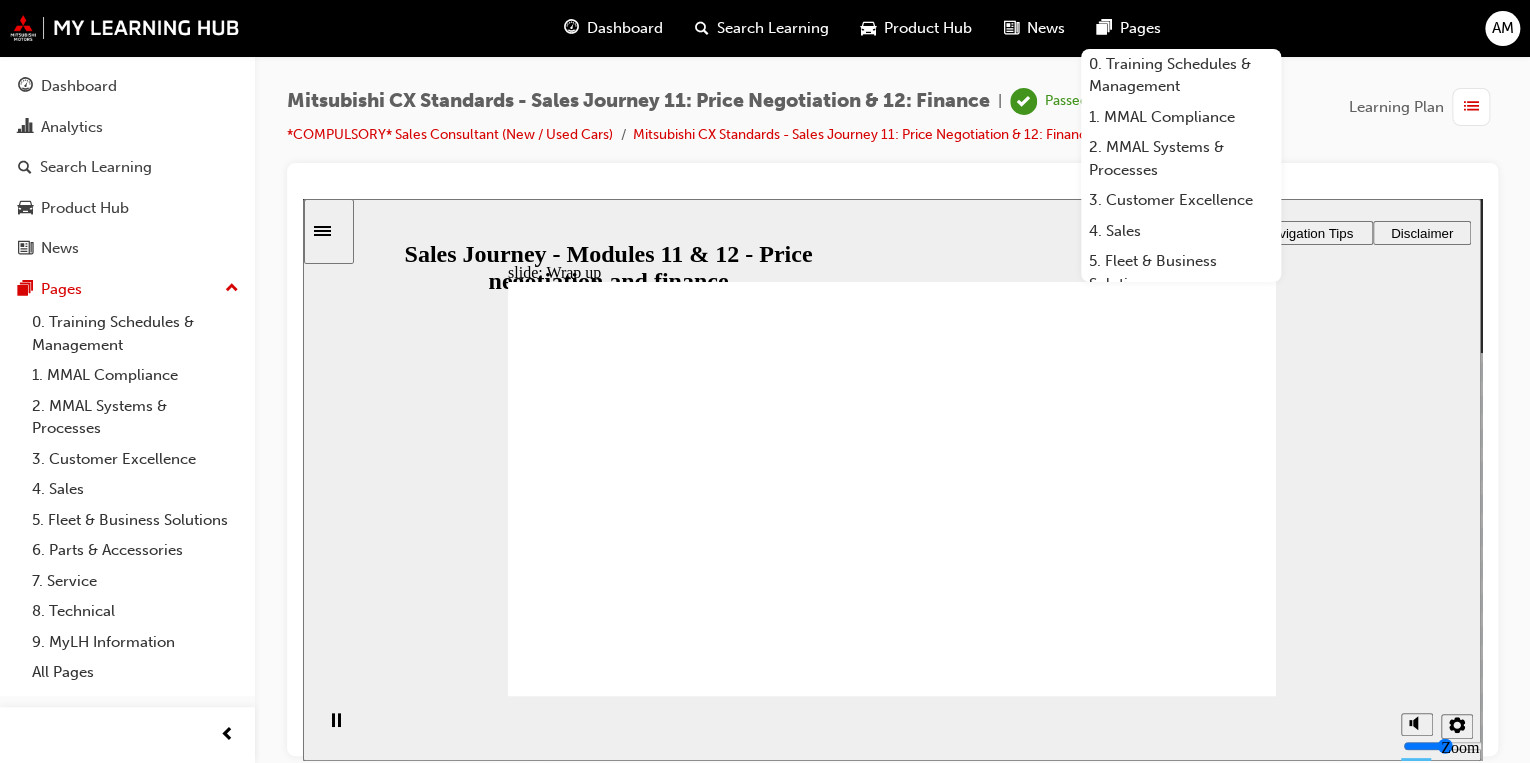 click 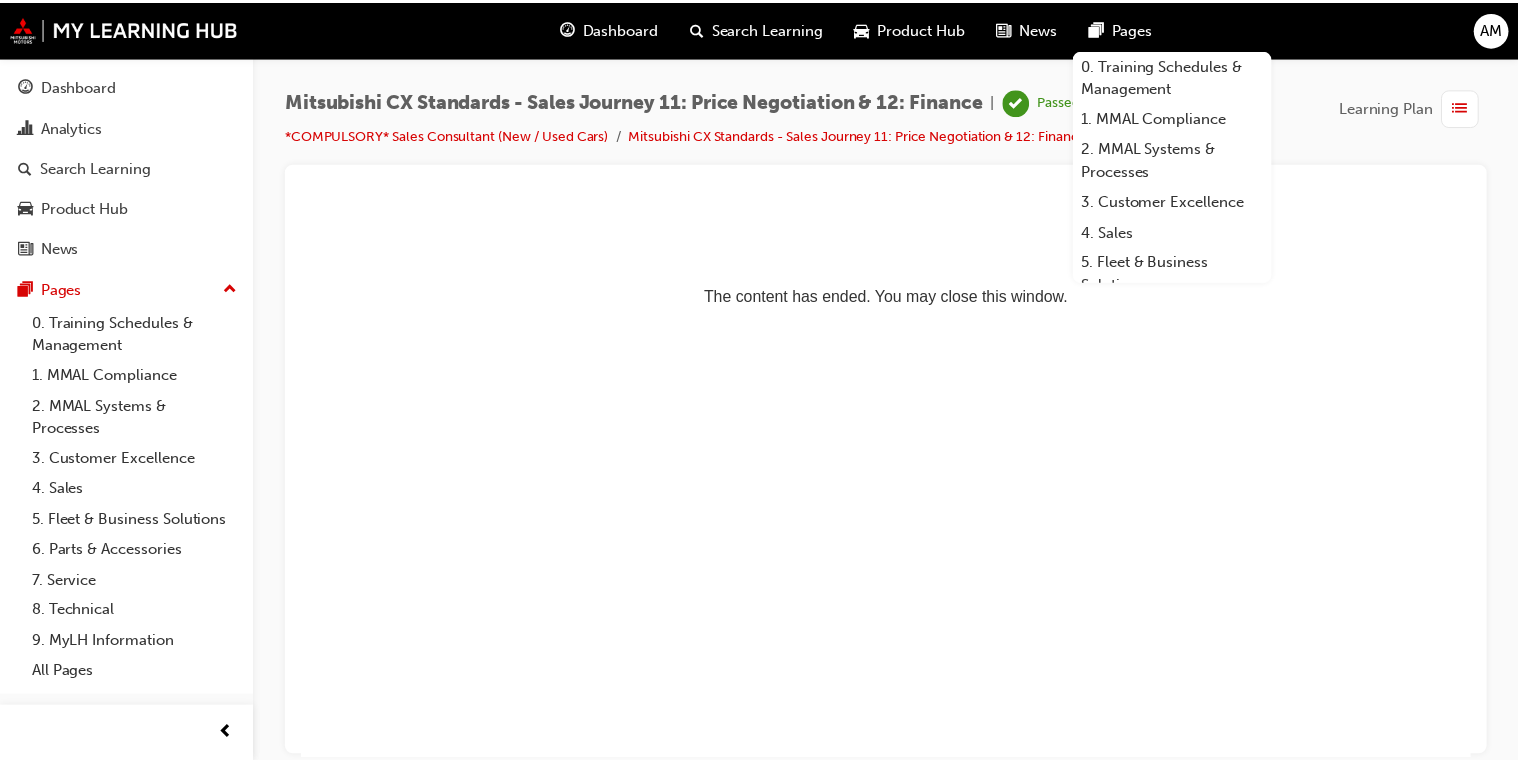 scroll, scrollTop: 0, scrollLeft: 0, axis: both 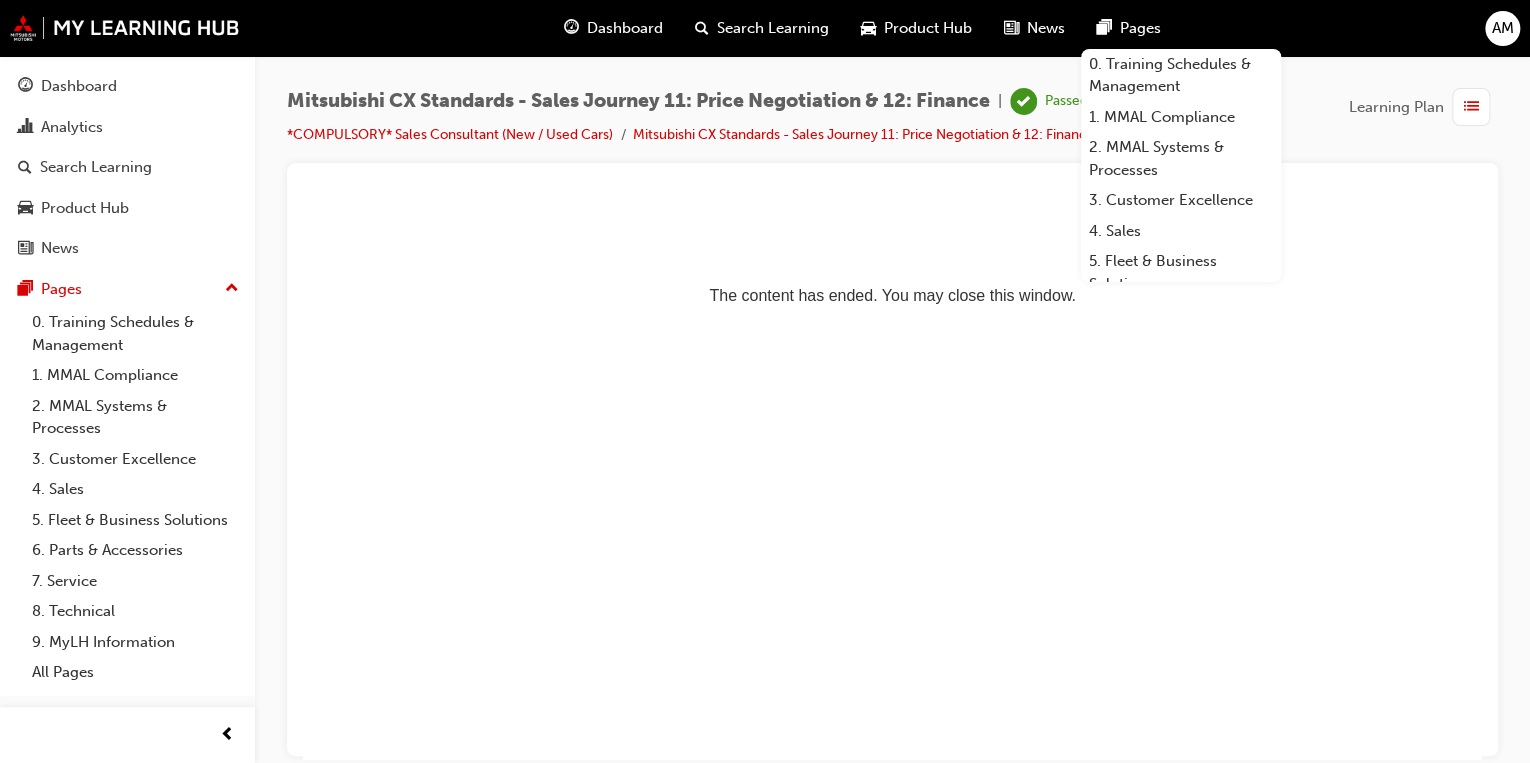 click on "Dashboard" at bounding box center (625, 28) 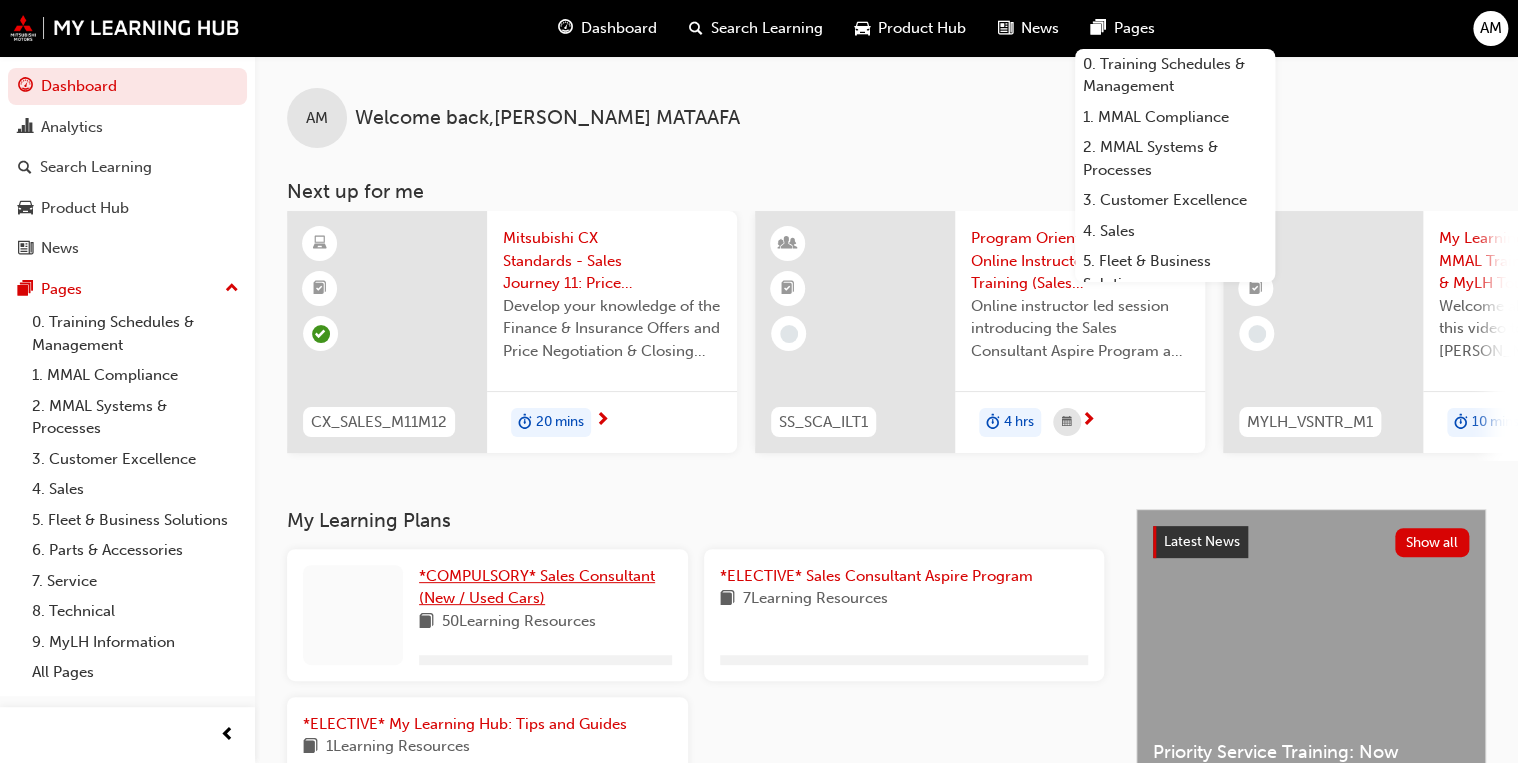 click on "*COMPULSORY* Sales Consultant (New / Used Cars)" at bounding box center [545, 587] 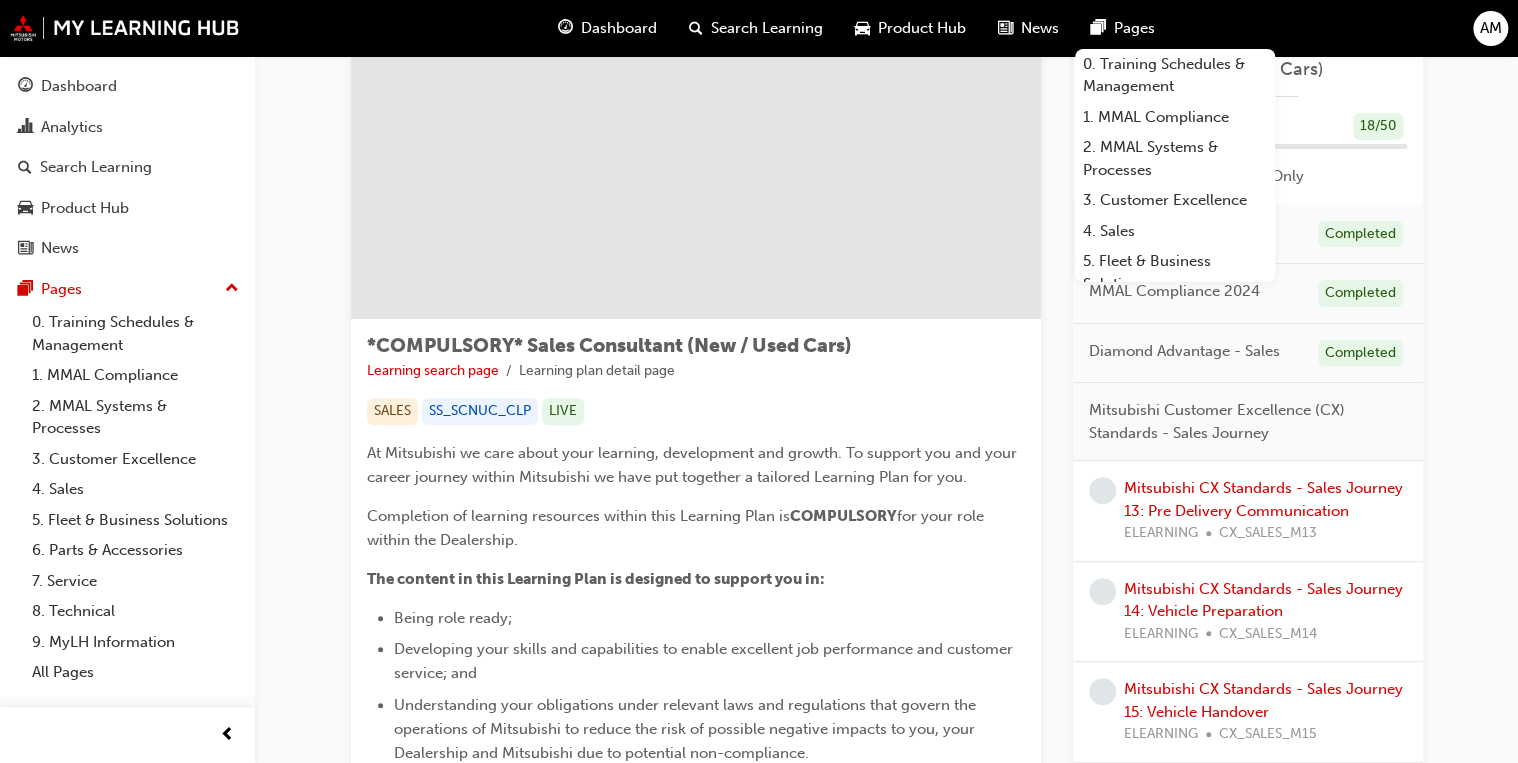 scroll, scrollTop: 80, scrollLeft: 0, axis: vertical 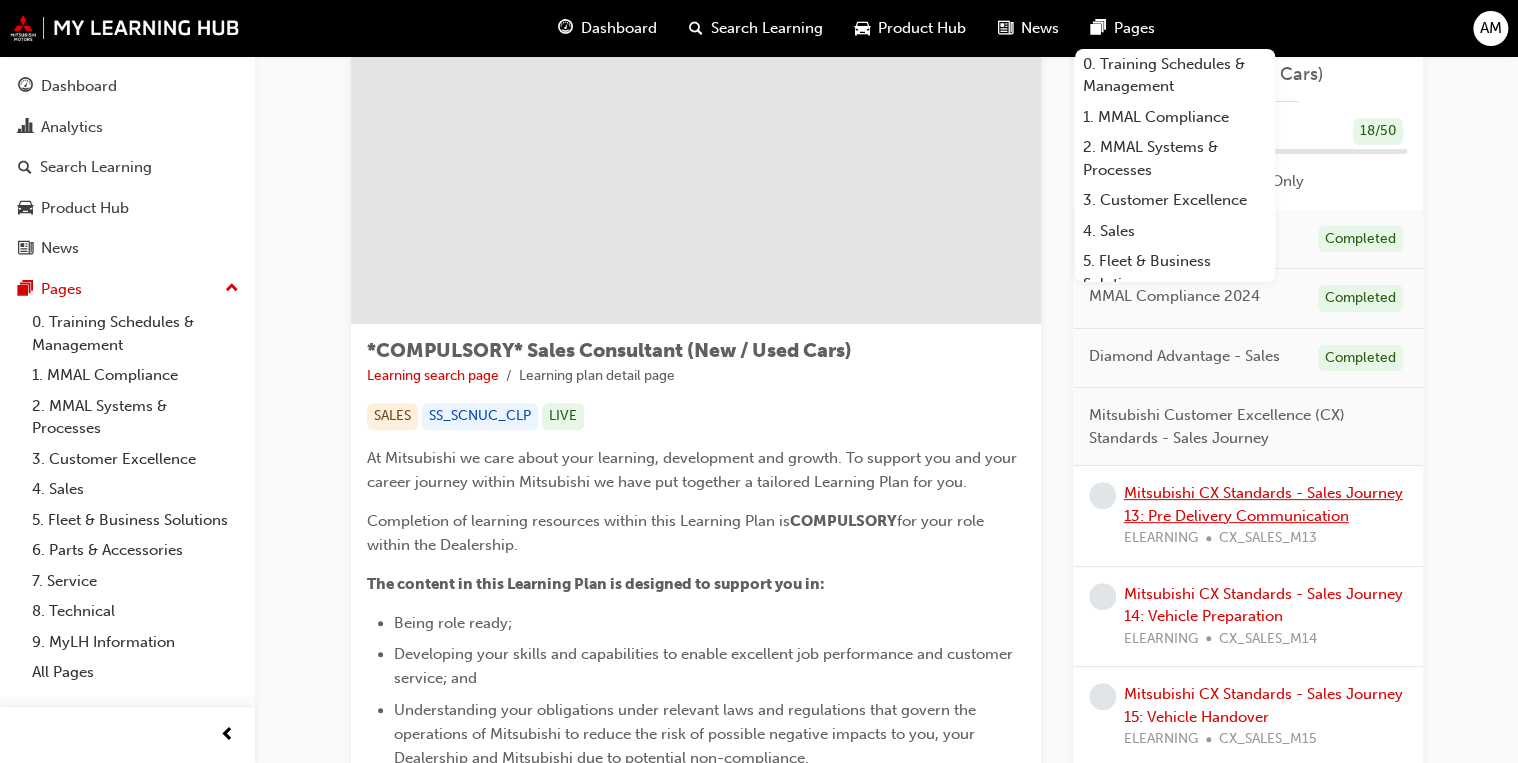 click on "Mitsubishi CX Standards - Sales Journey 13: Pre Delivery Communication" at bounding box center (1263, 504) 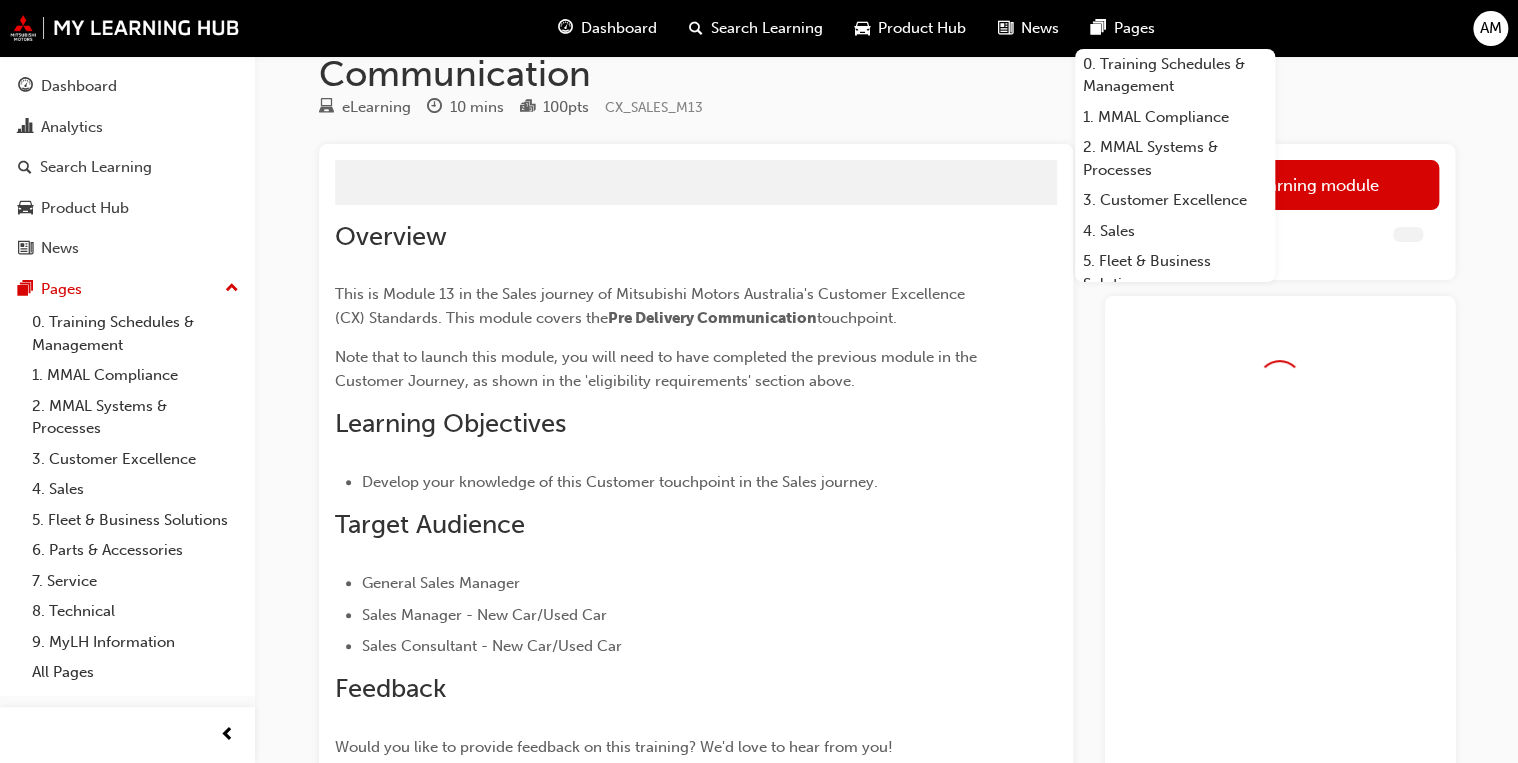 scroll, scrollTop: 0, scrollLeft: 0, axis: both 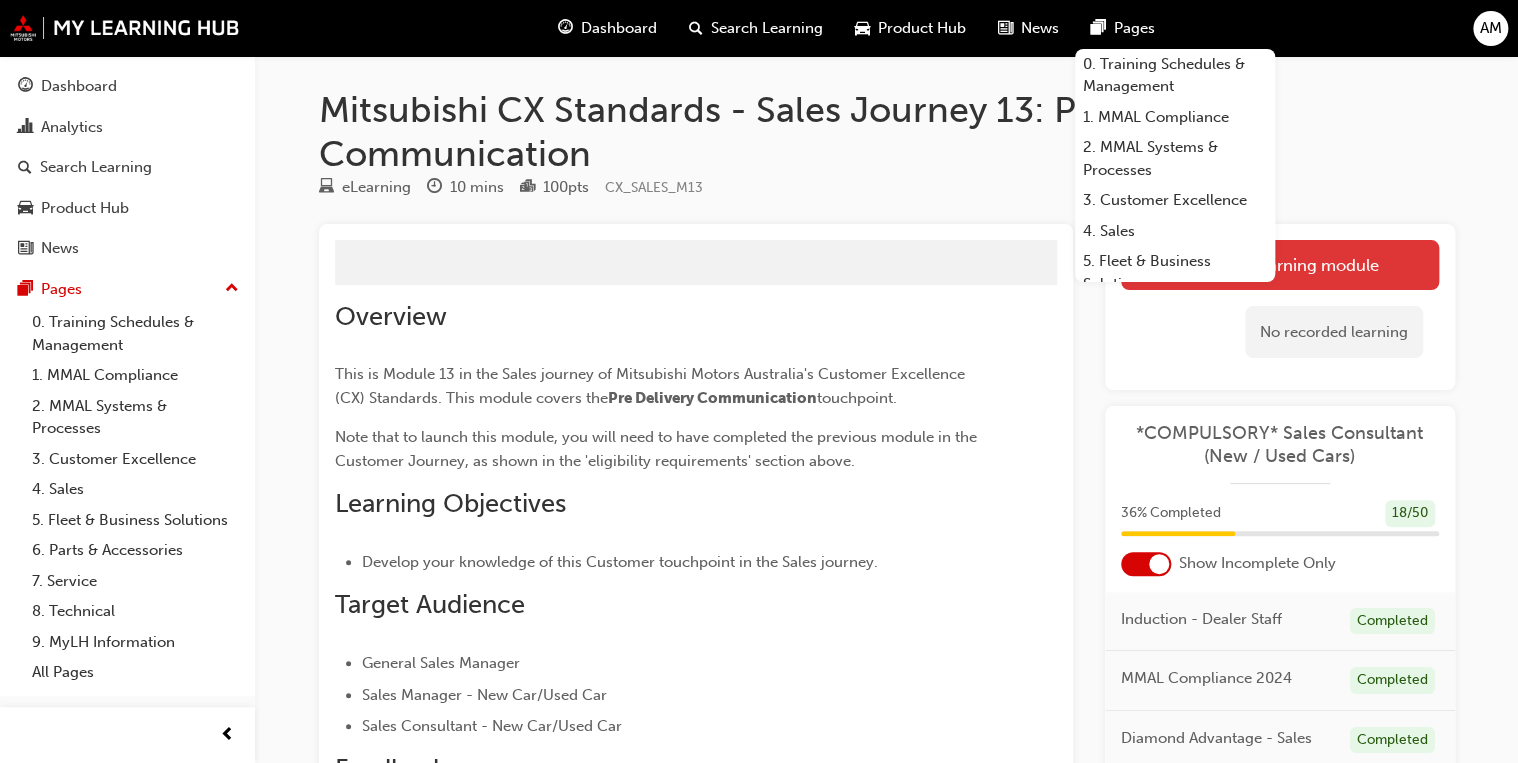 click on "Launch eLearning module" at bounding box center [1280, 265] 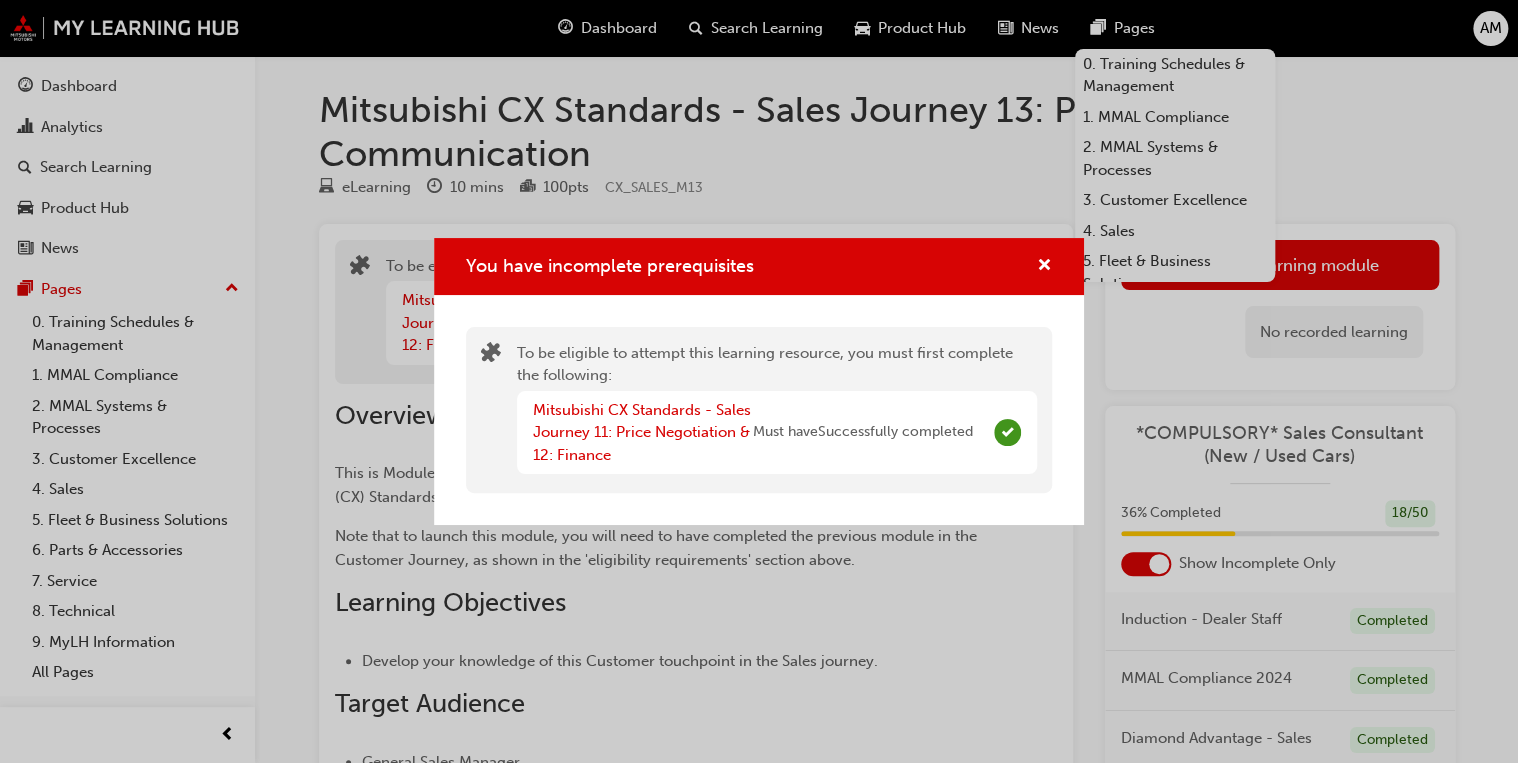 click at bounding box center [1036, 266] 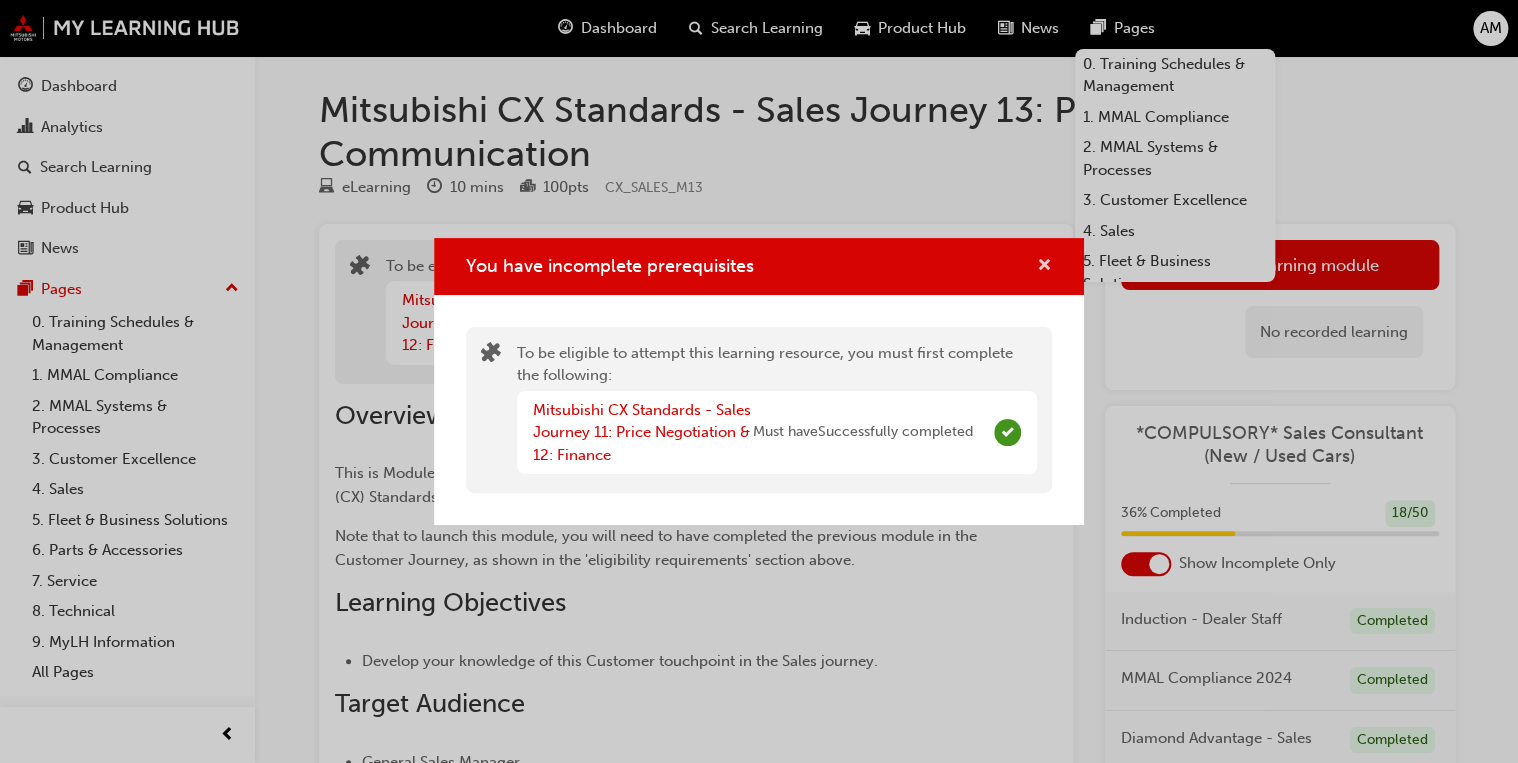 click at bounding box center (1044, 267) 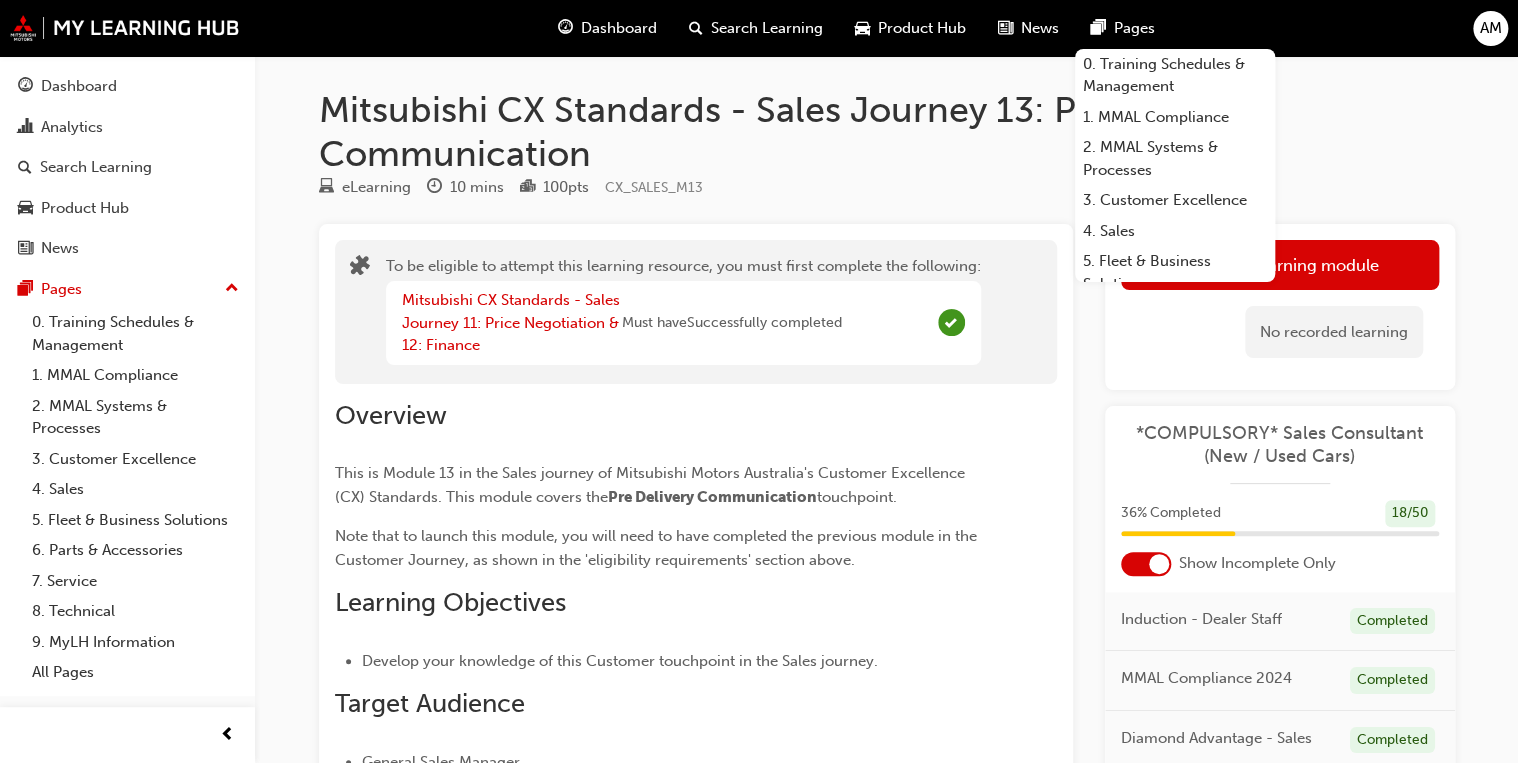 click at bounding box center (1098, 28) 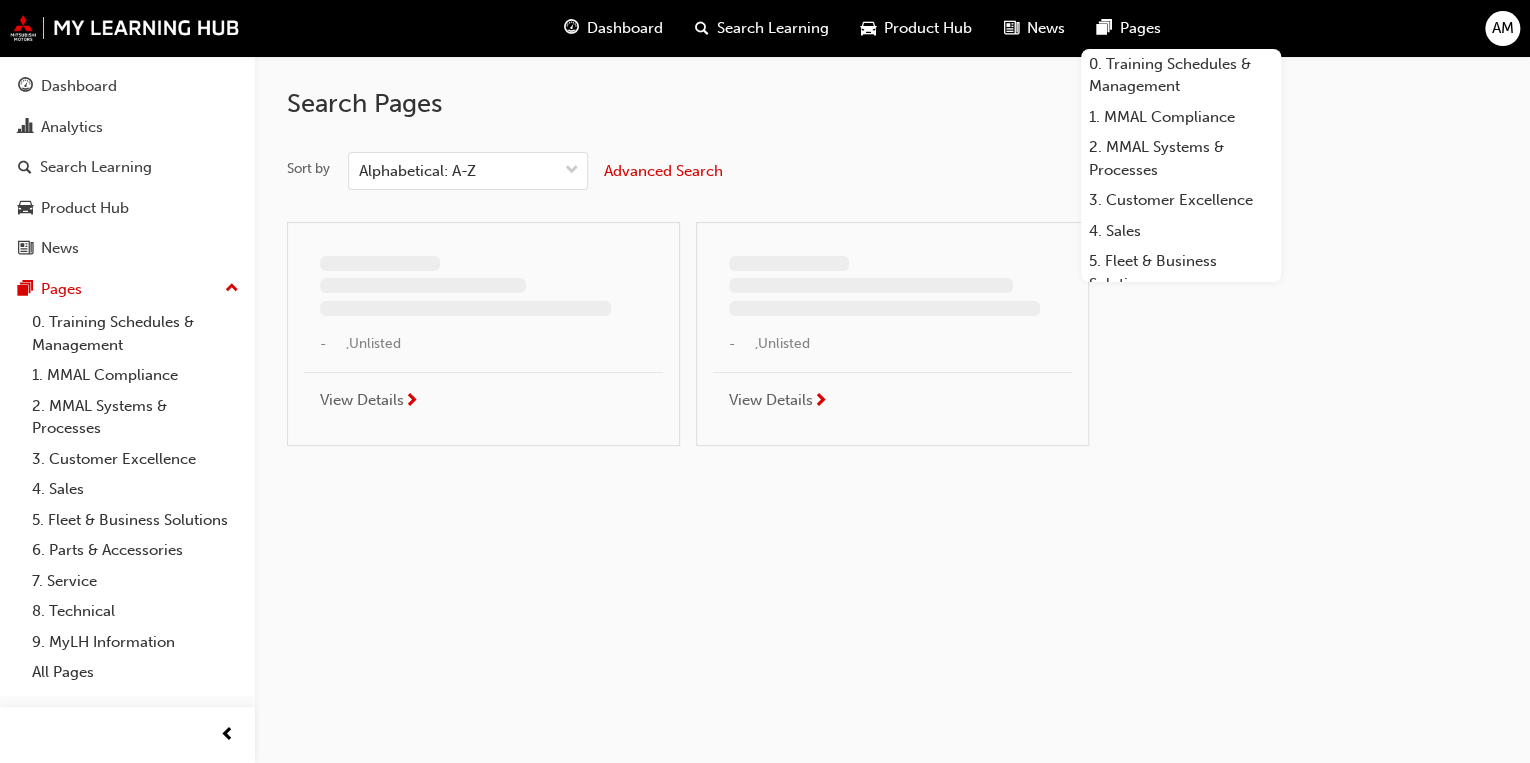 click at bounding box center (1104, 28) 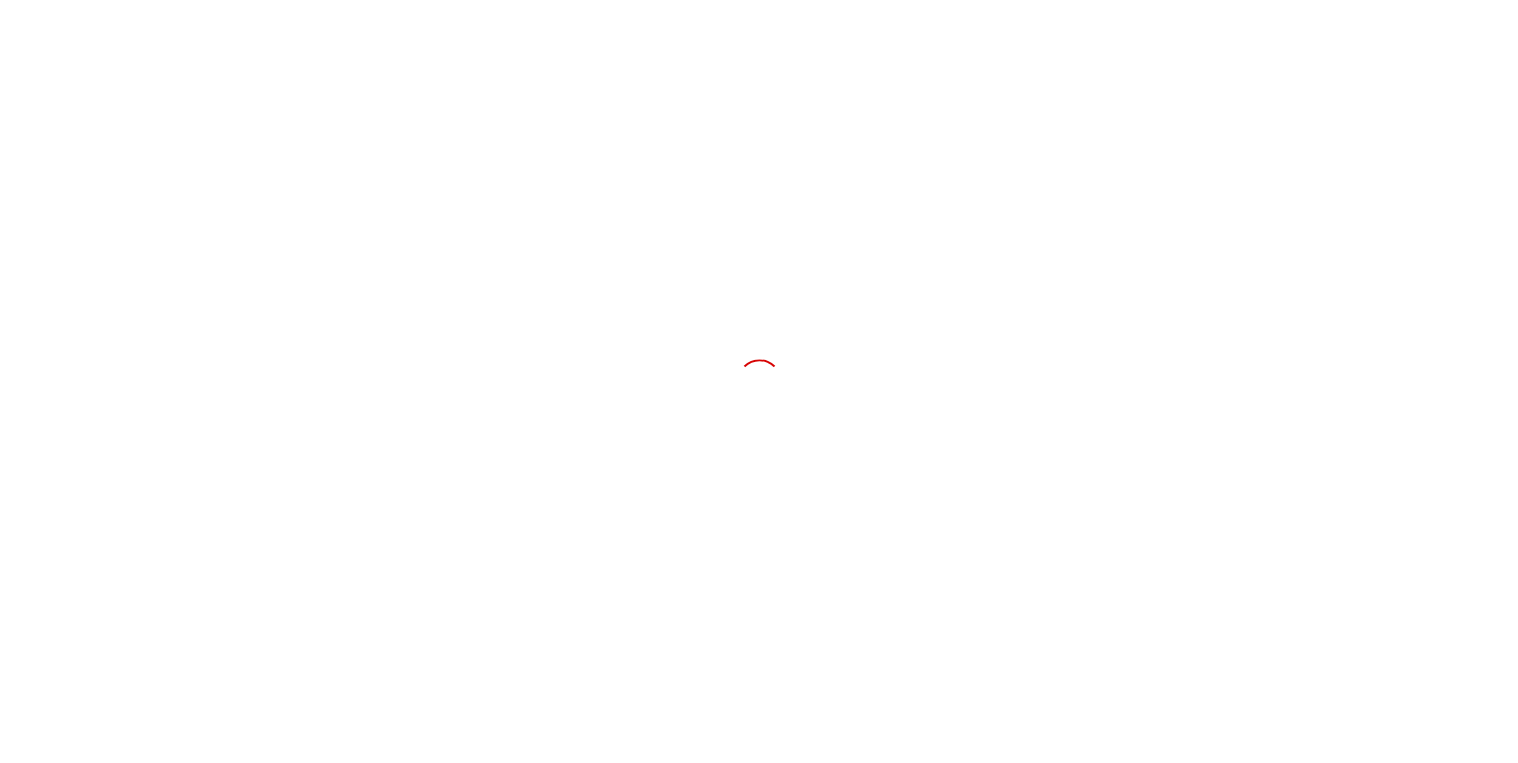 scroll, scrollTop: 0, scrollLeft: 0, axis: both 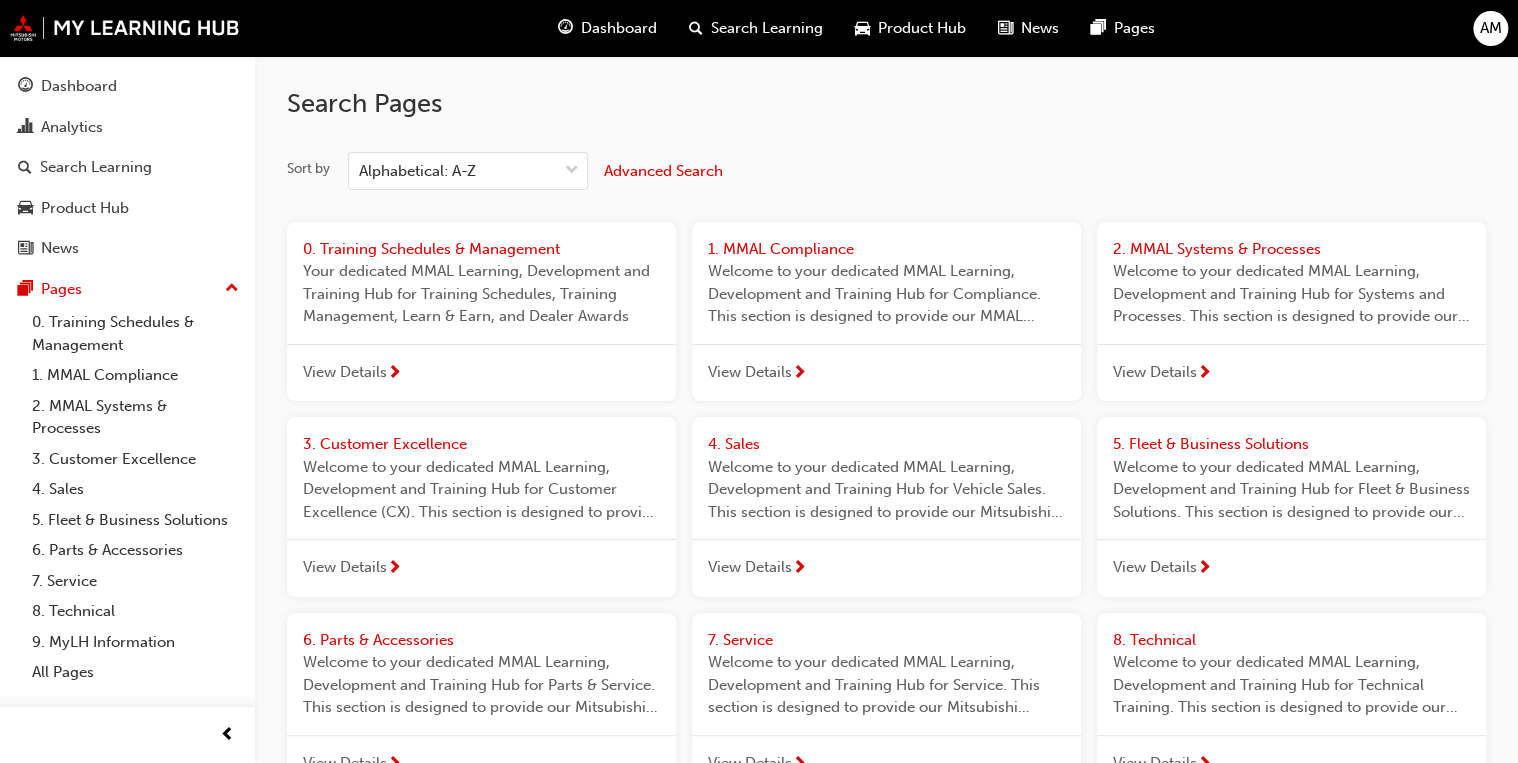 click on "Dashboard" at bounding box center (619, 28) 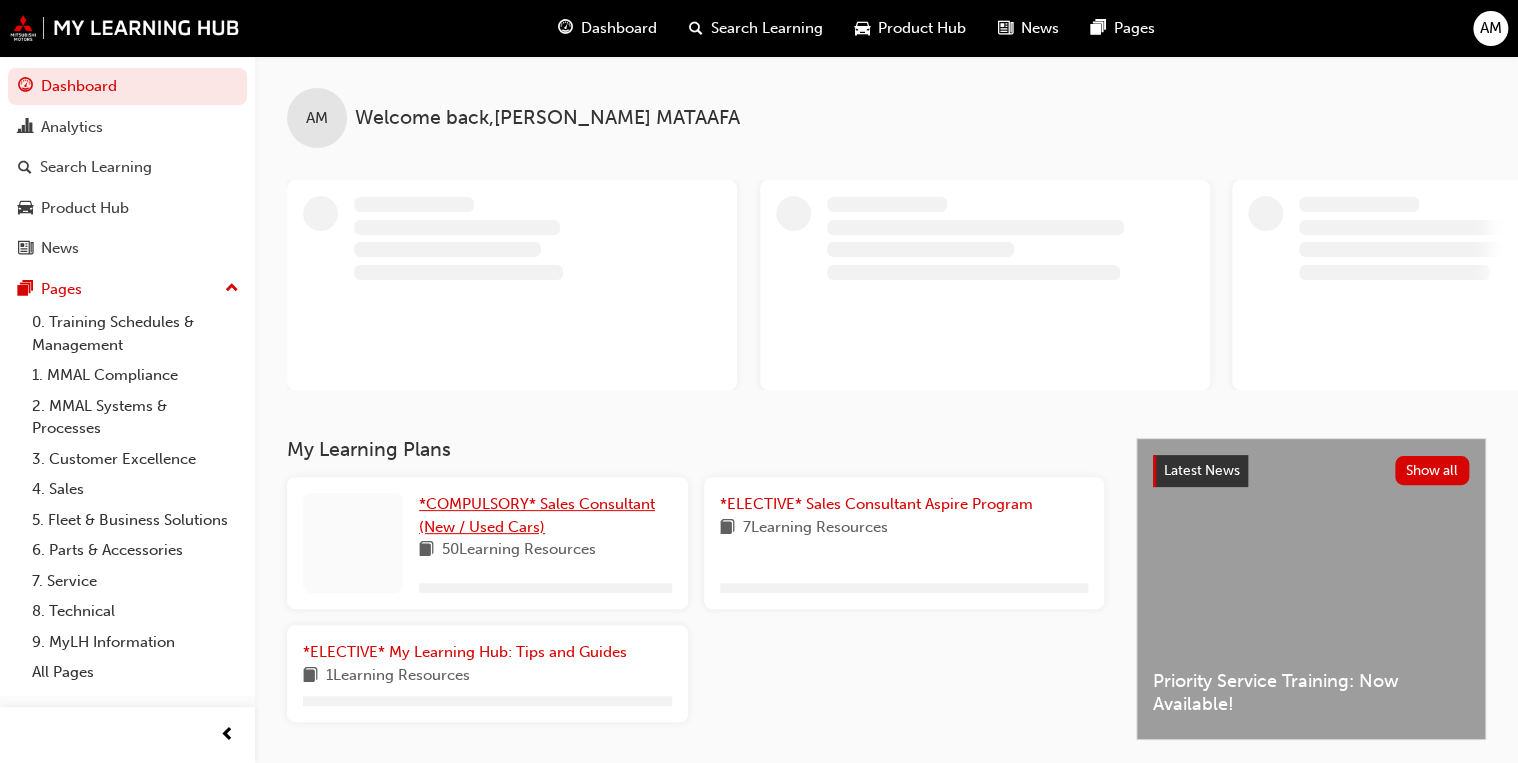 click on "*COMPULSORY* Sales Consultant (New / Used Cars)" at bounding box center [537, 515] 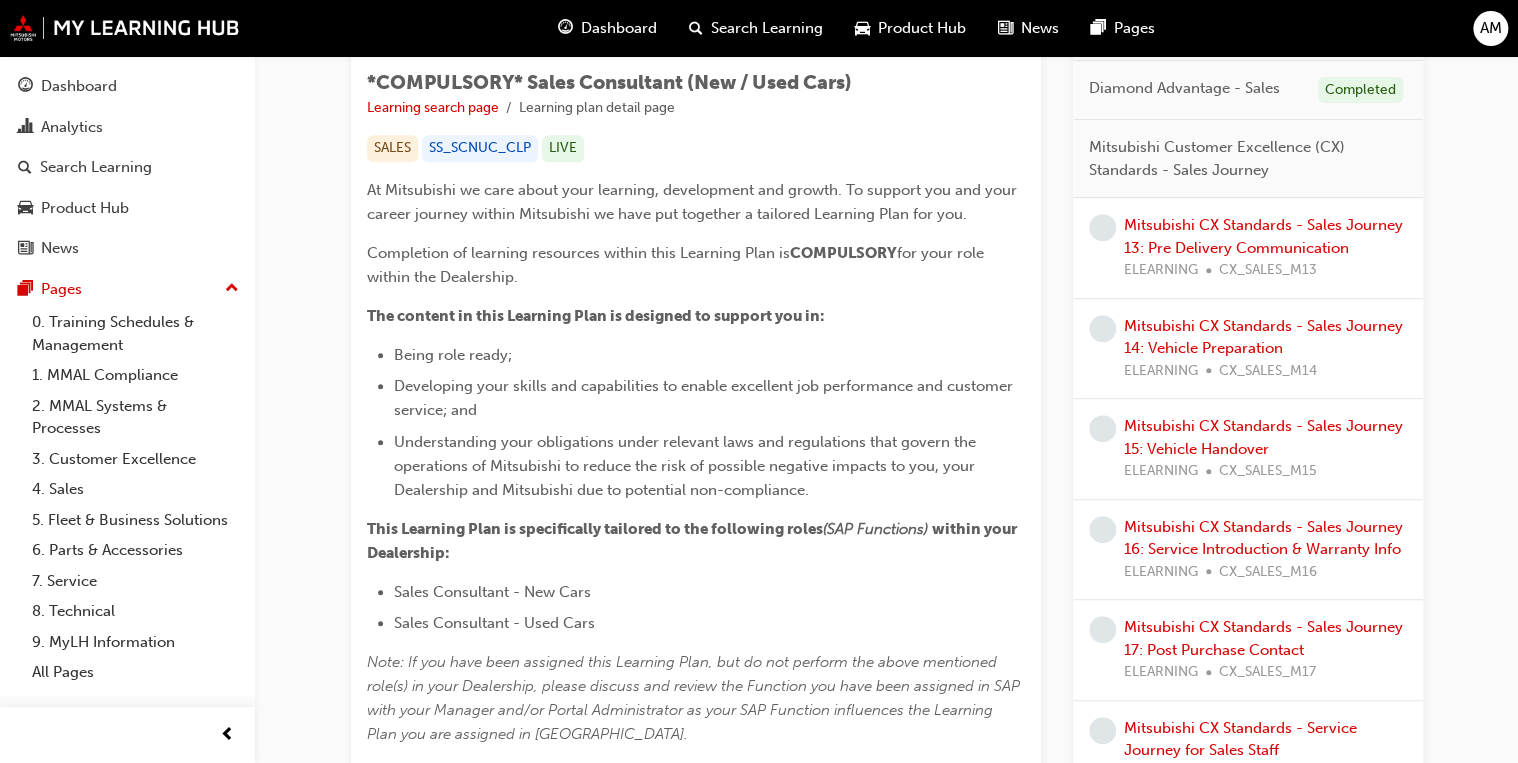 scroll, scrollTop: 400, scrollLeft: 0, axis: vertical 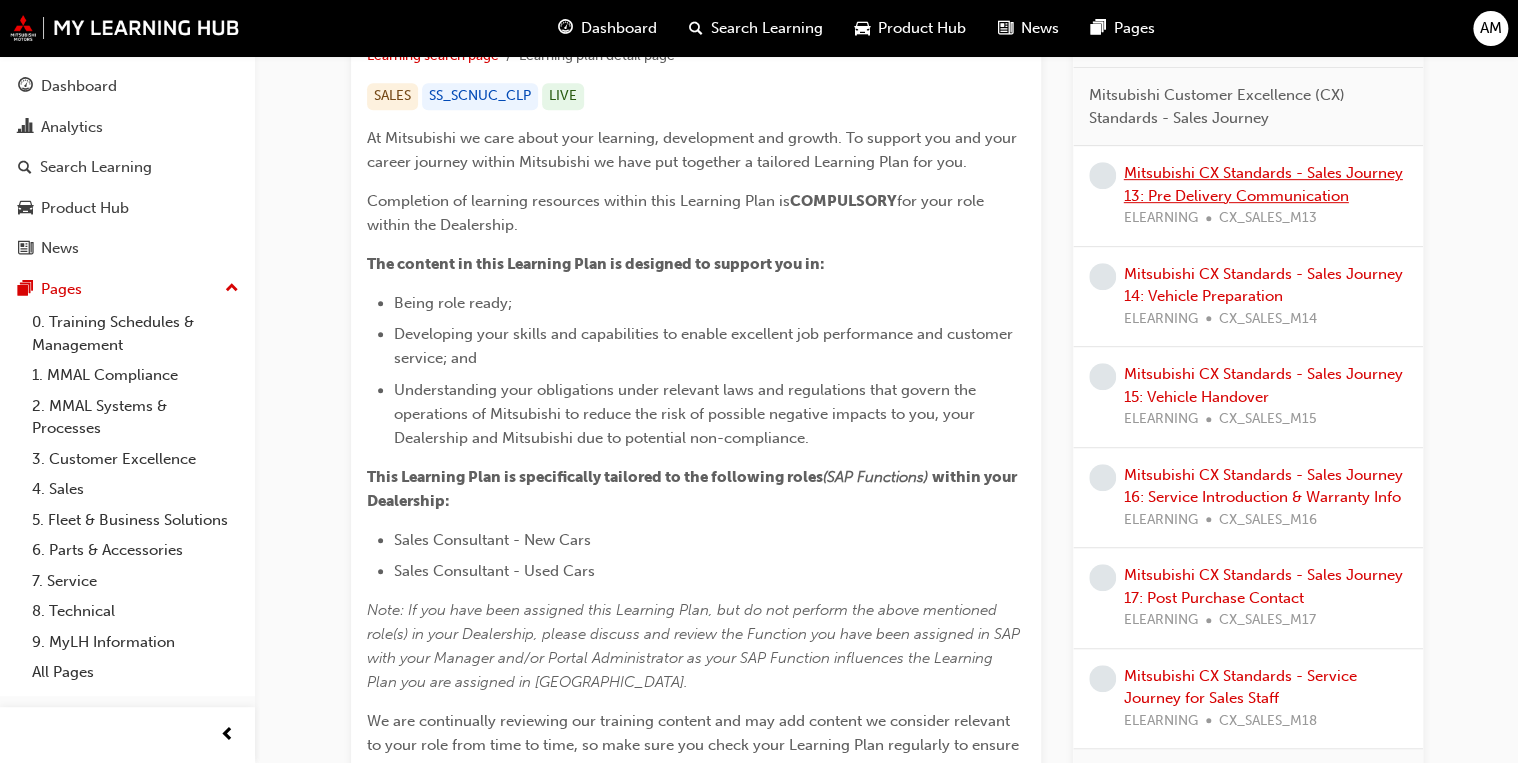 click on "Mitsubishi CX Standards - Sales Journey 13: Pre Delivery Communication" at bounding box center [1263, 184] 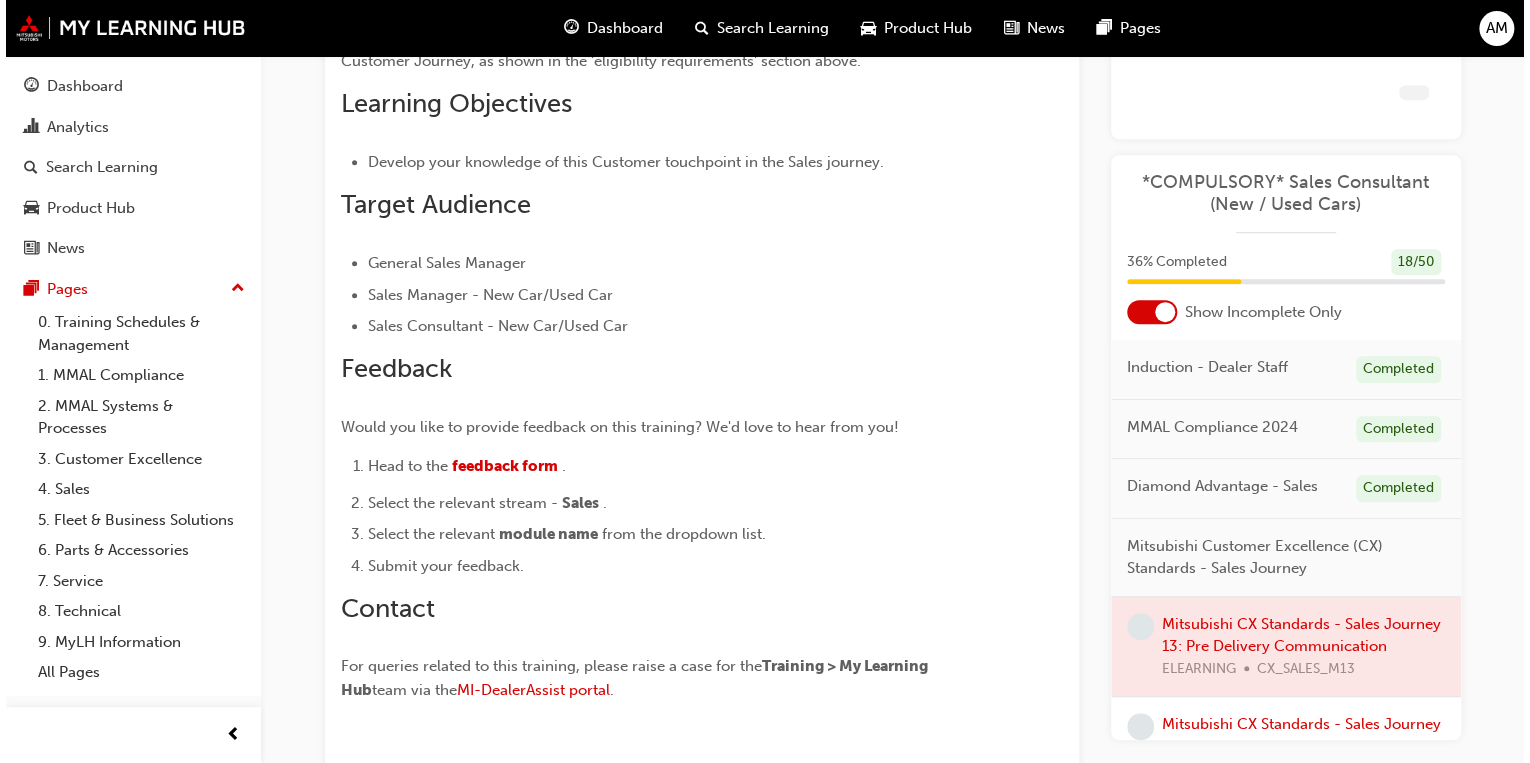 scroll, scrollTop: 0, scrollLeft: 0, axis: both 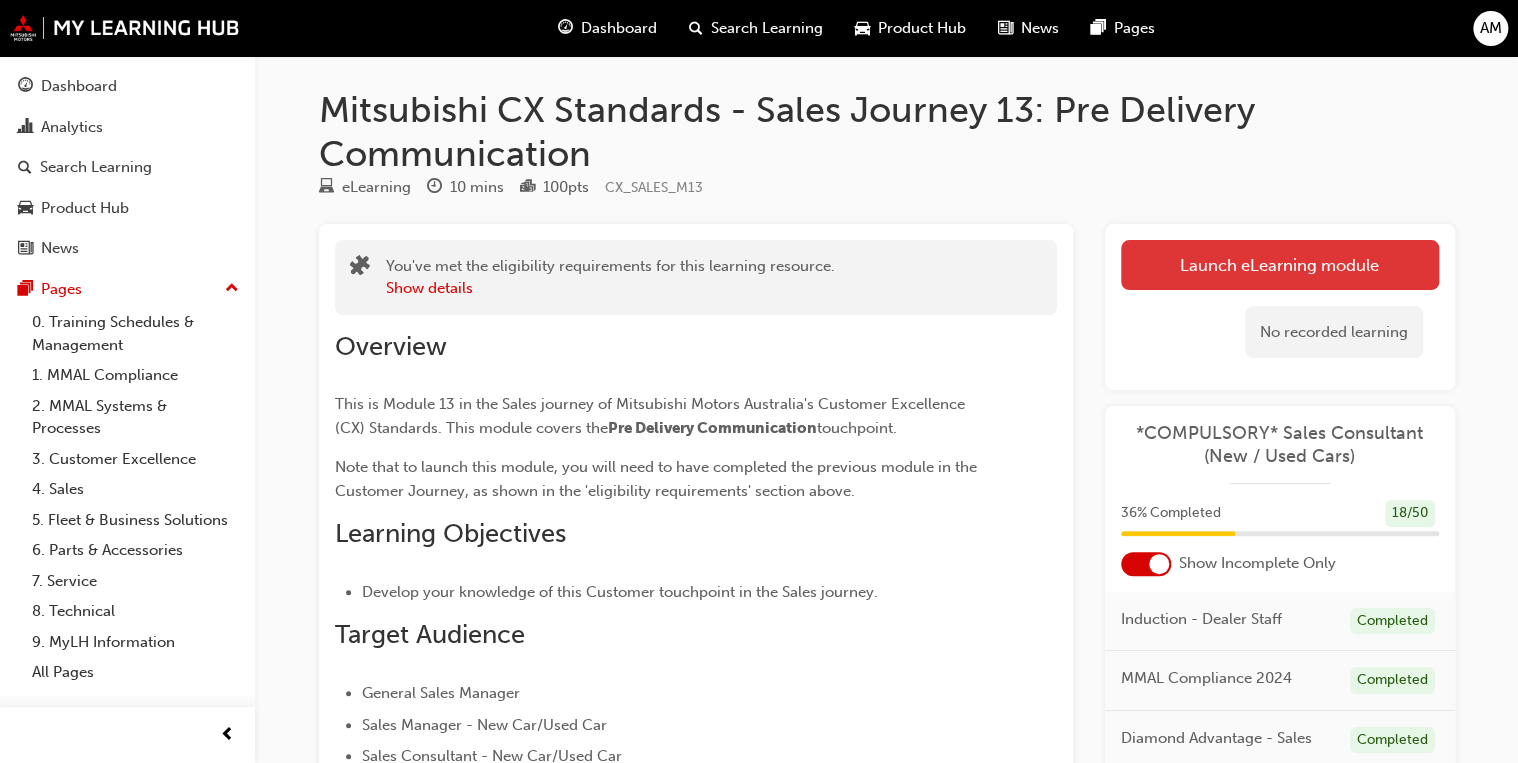 click on "Launch eLearning module" at bounding box center (1280, 265) 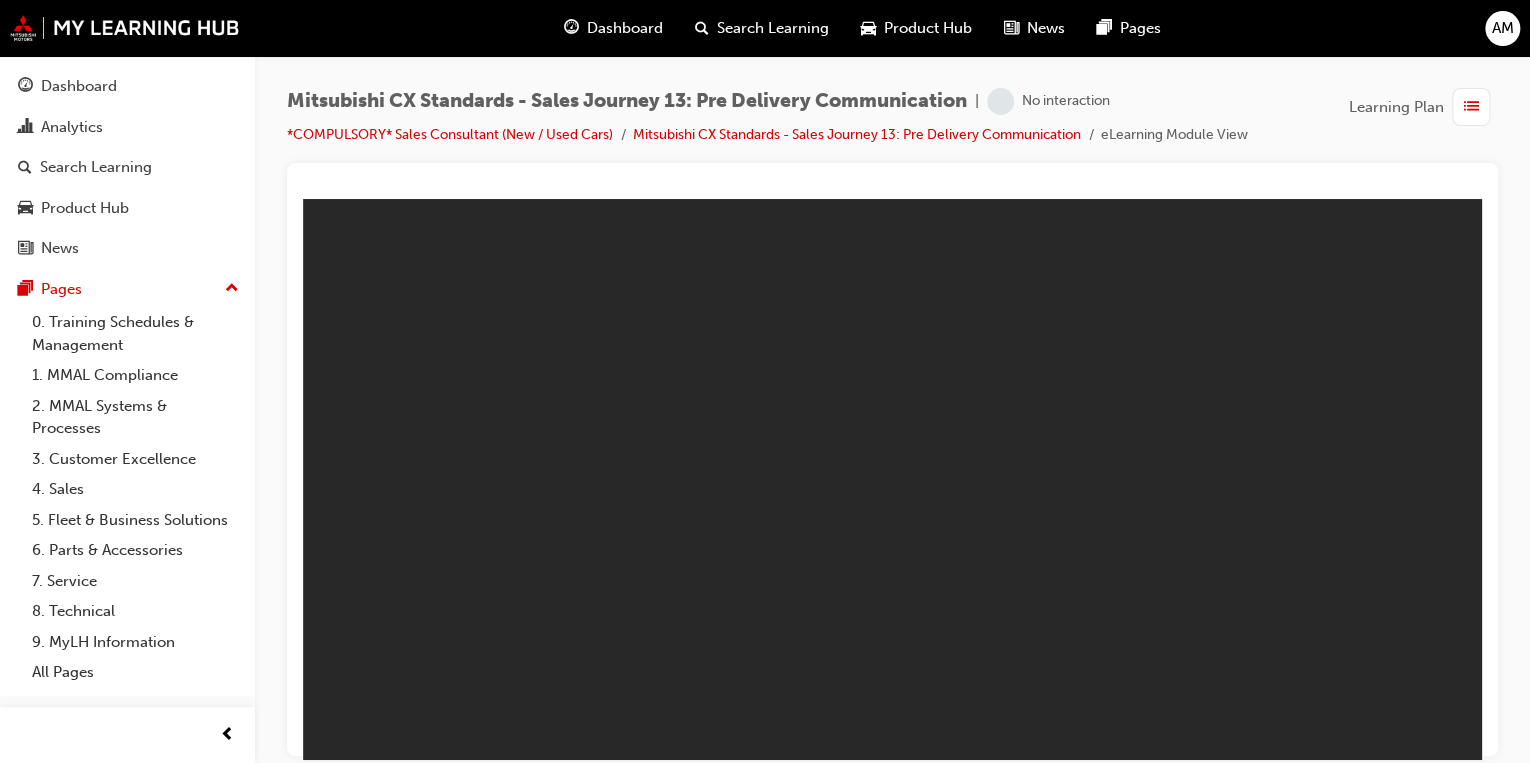 scroll, scrollTop: 0, scrollLeft: 0, axis: both 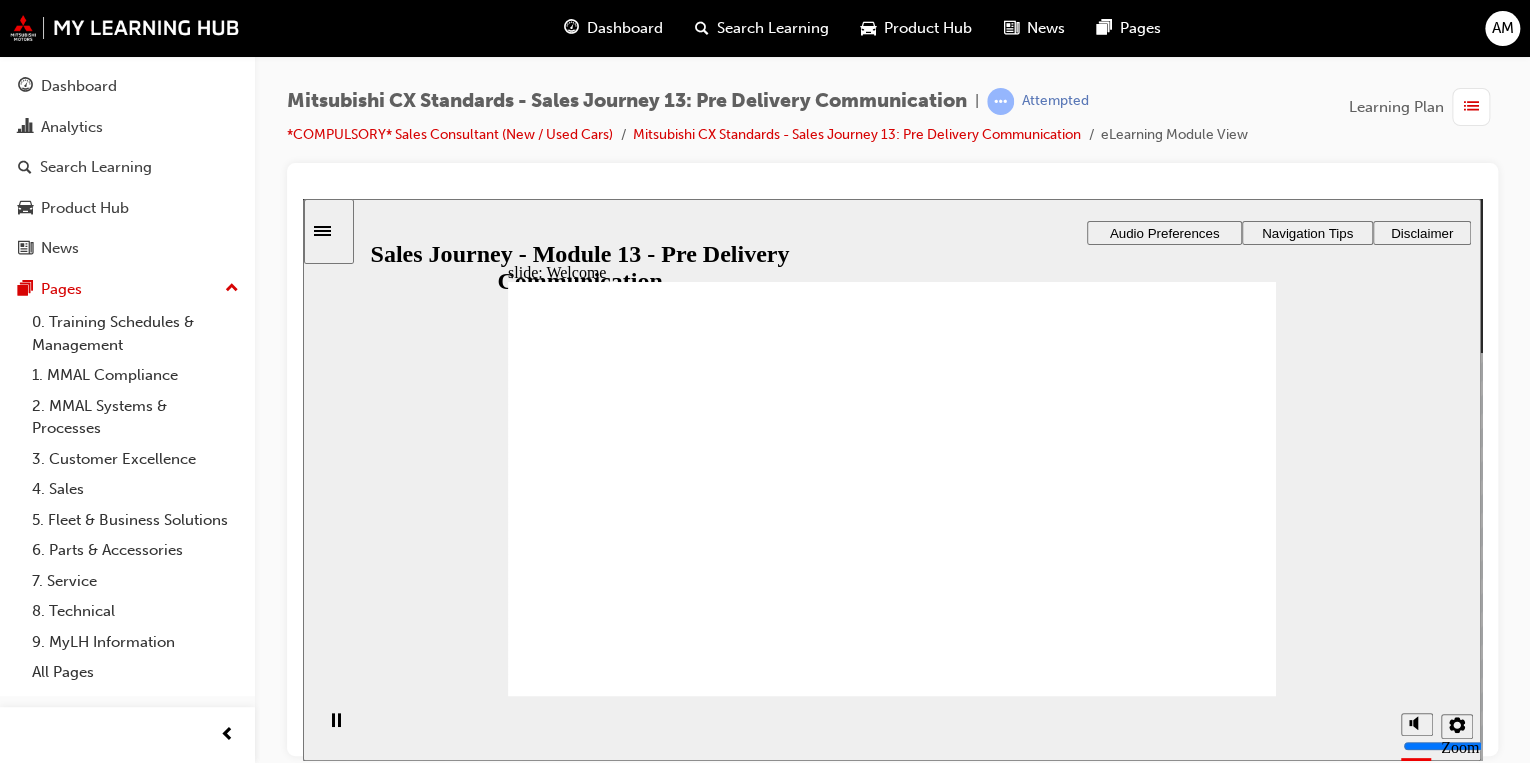 click 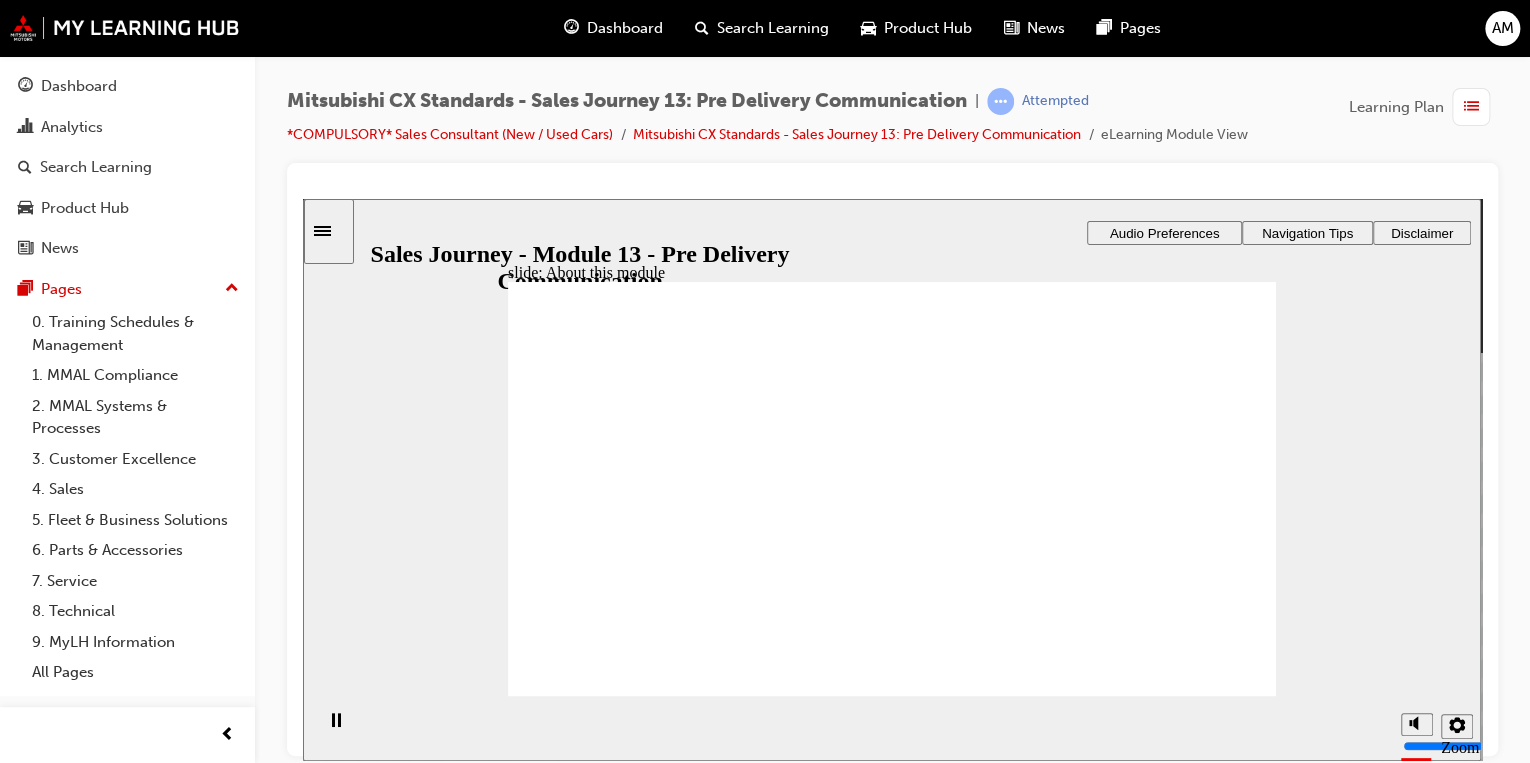 click 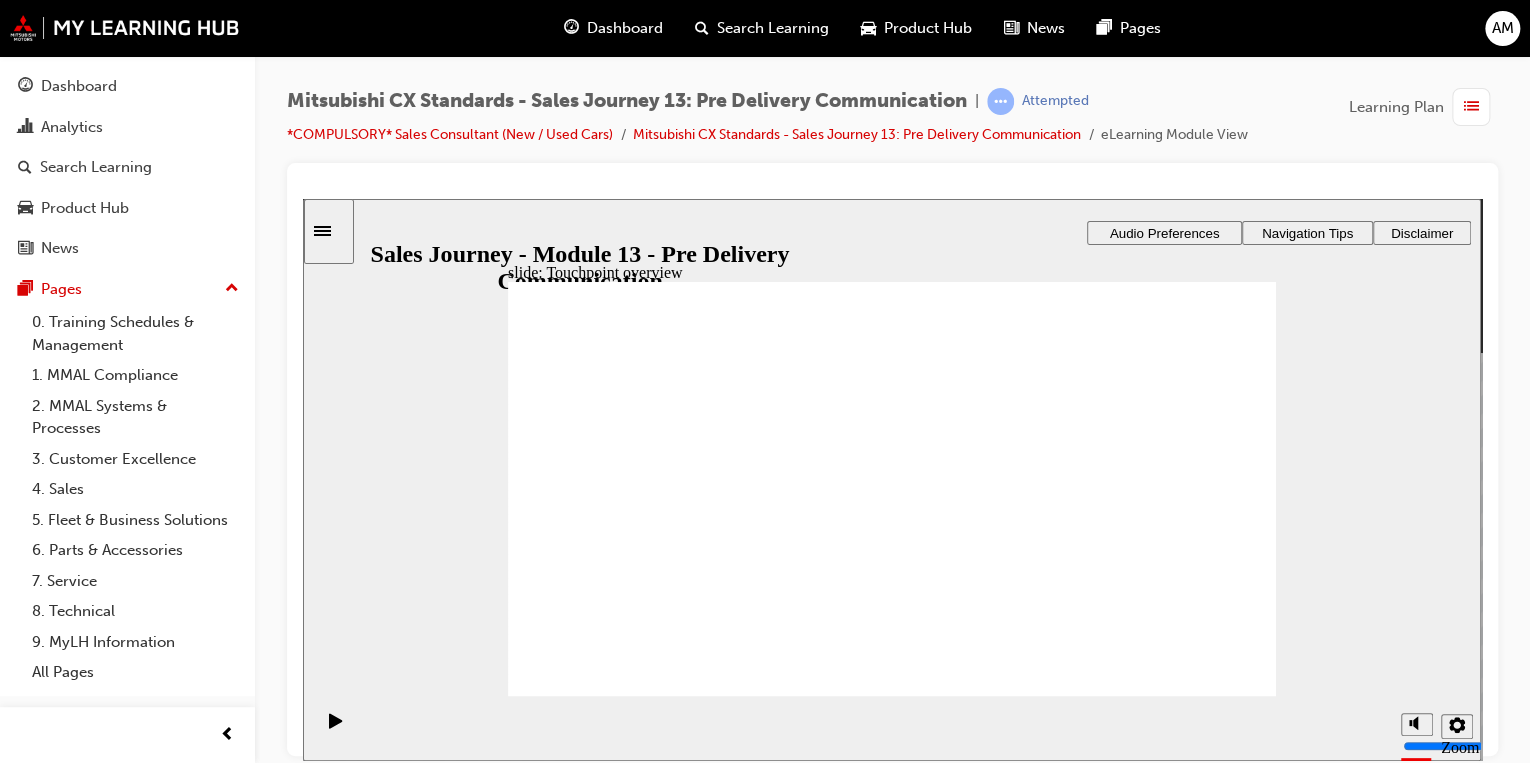 click 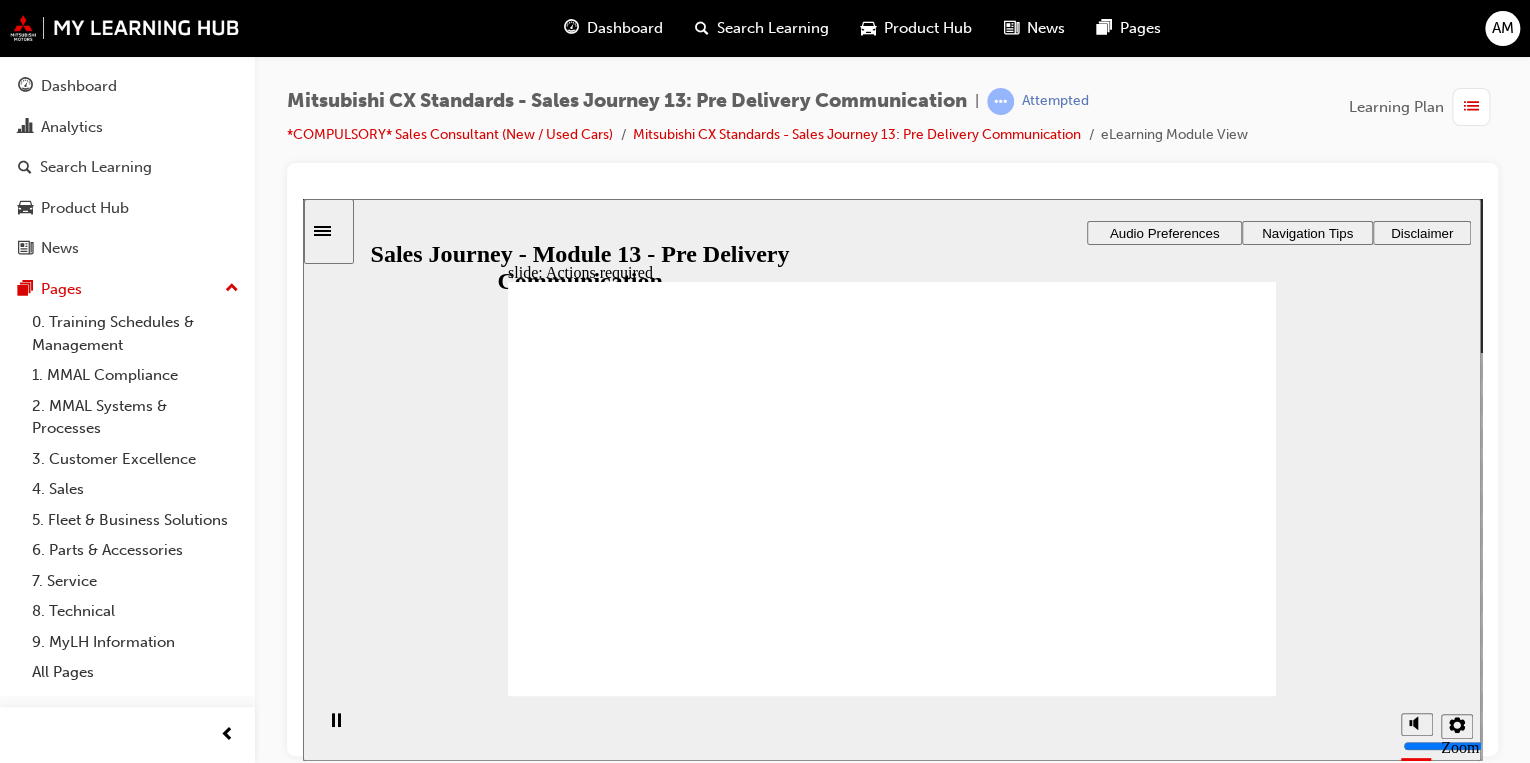 click 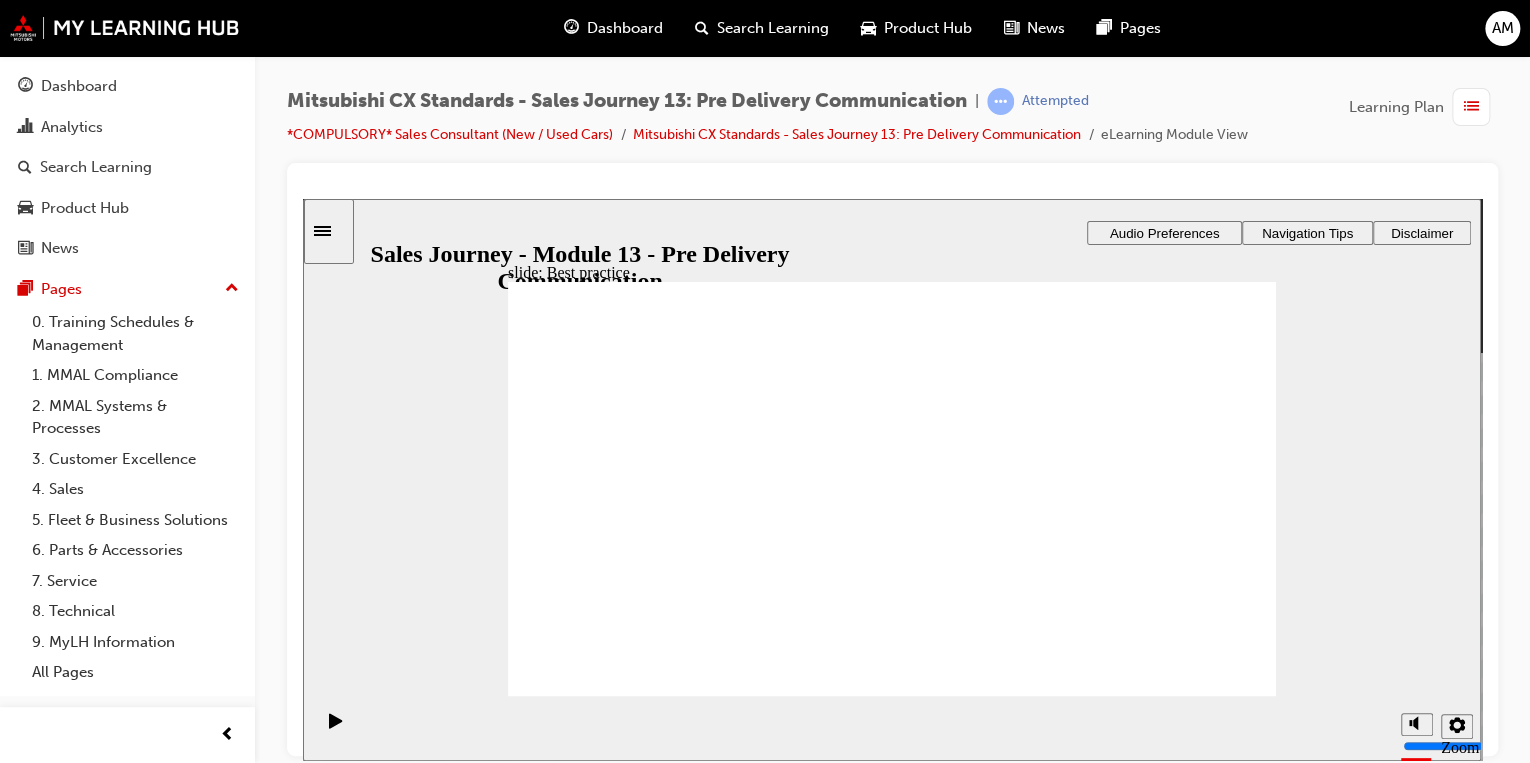click 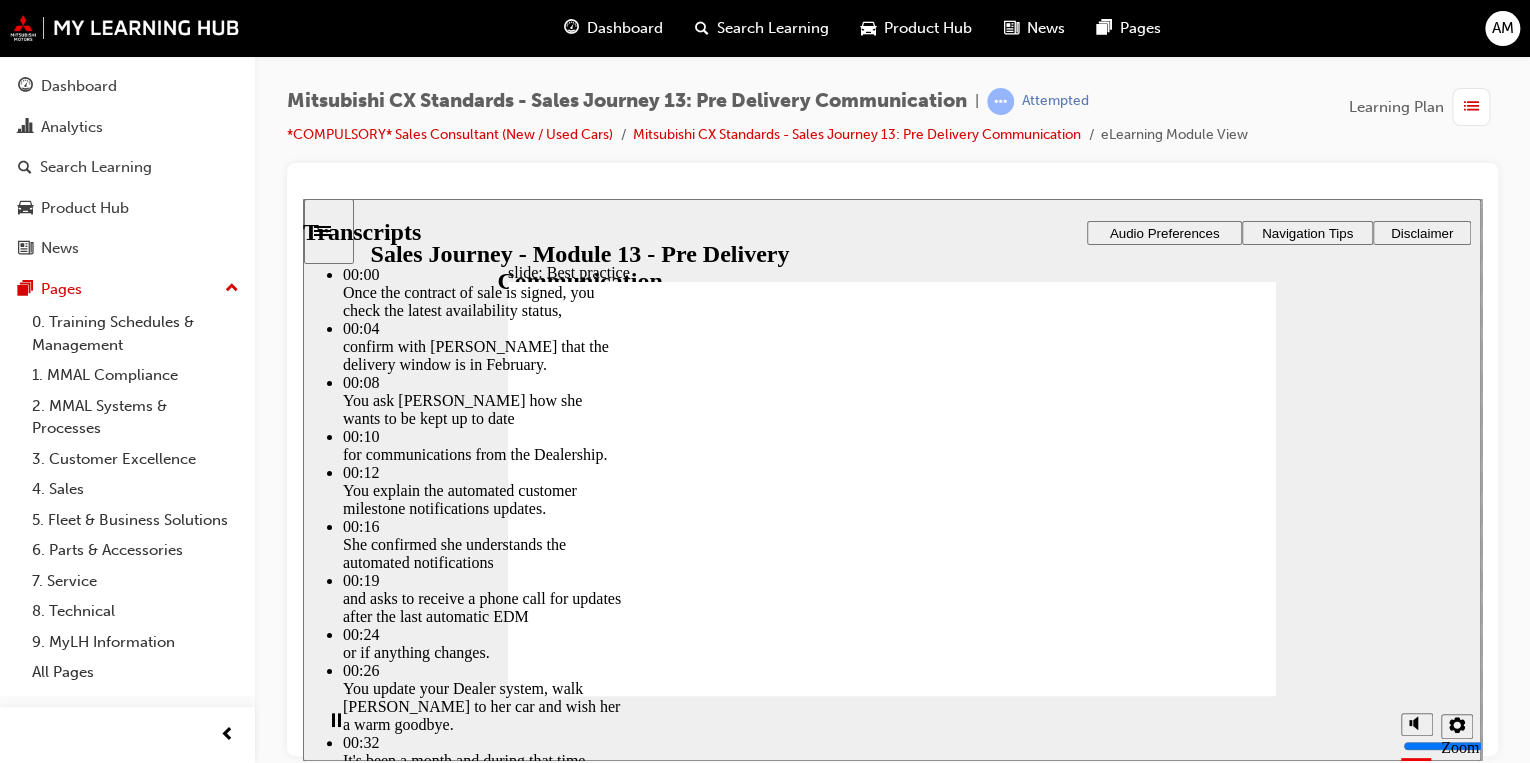 type on "2" 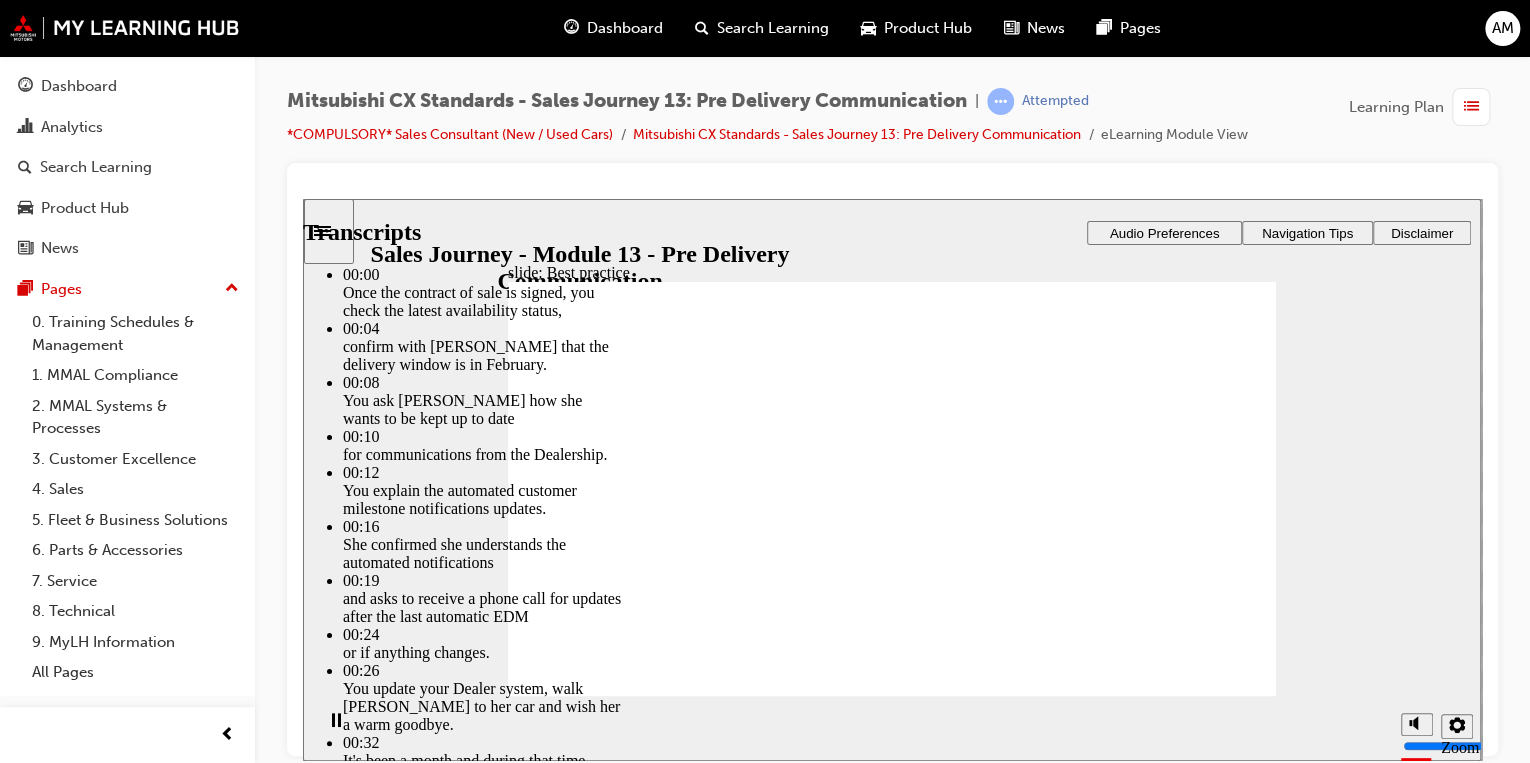 type on "7" 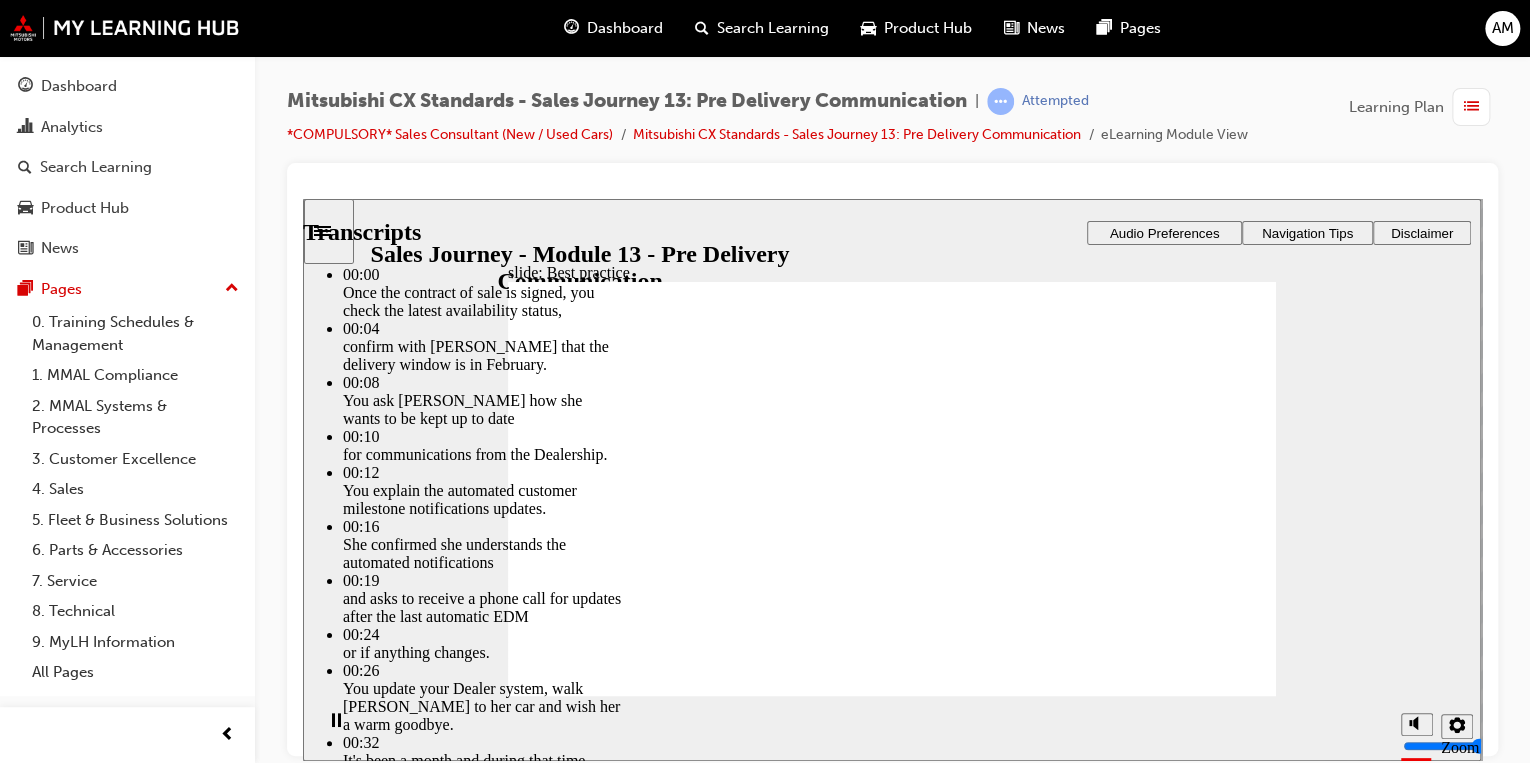 type on "6" 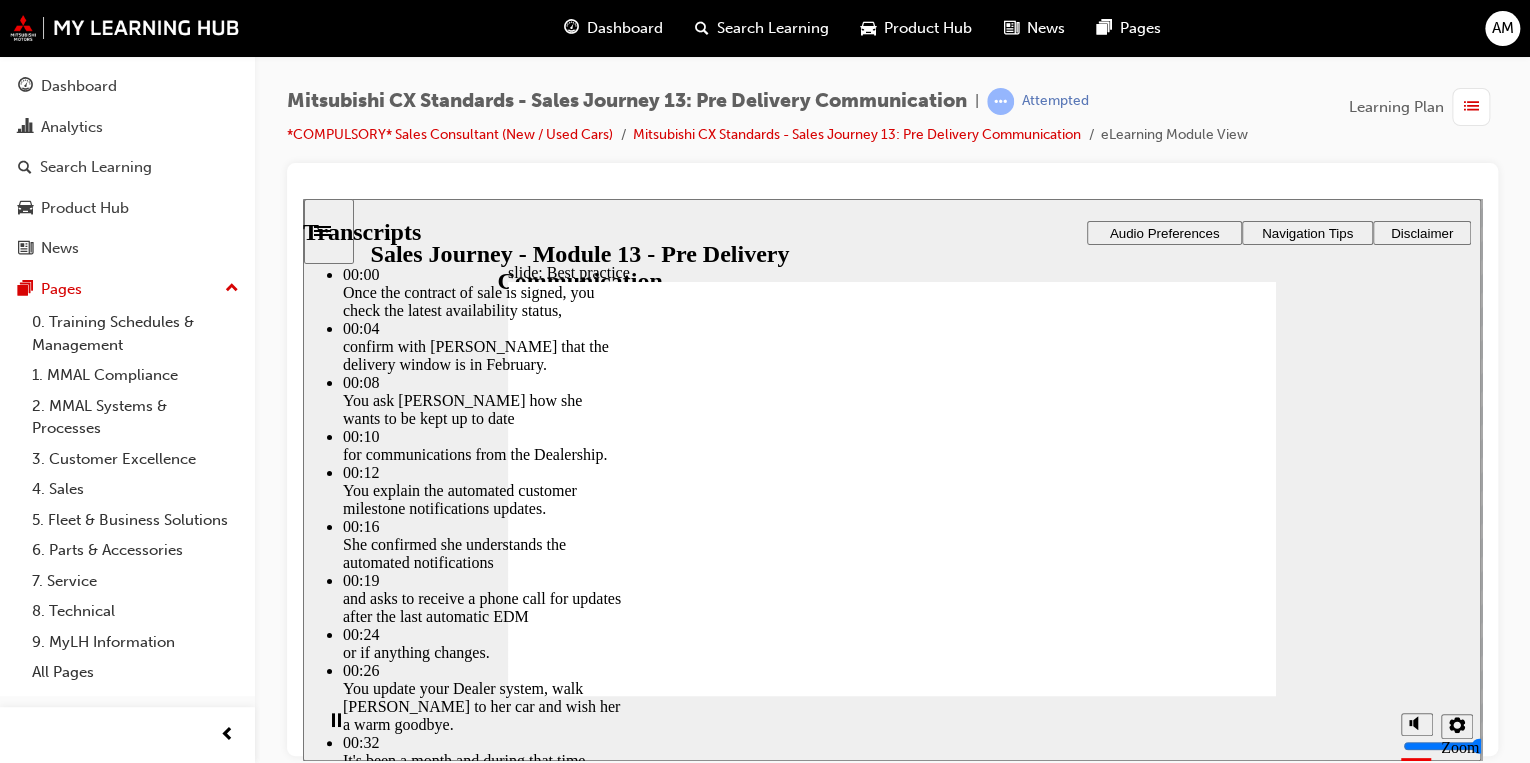 type on "3" 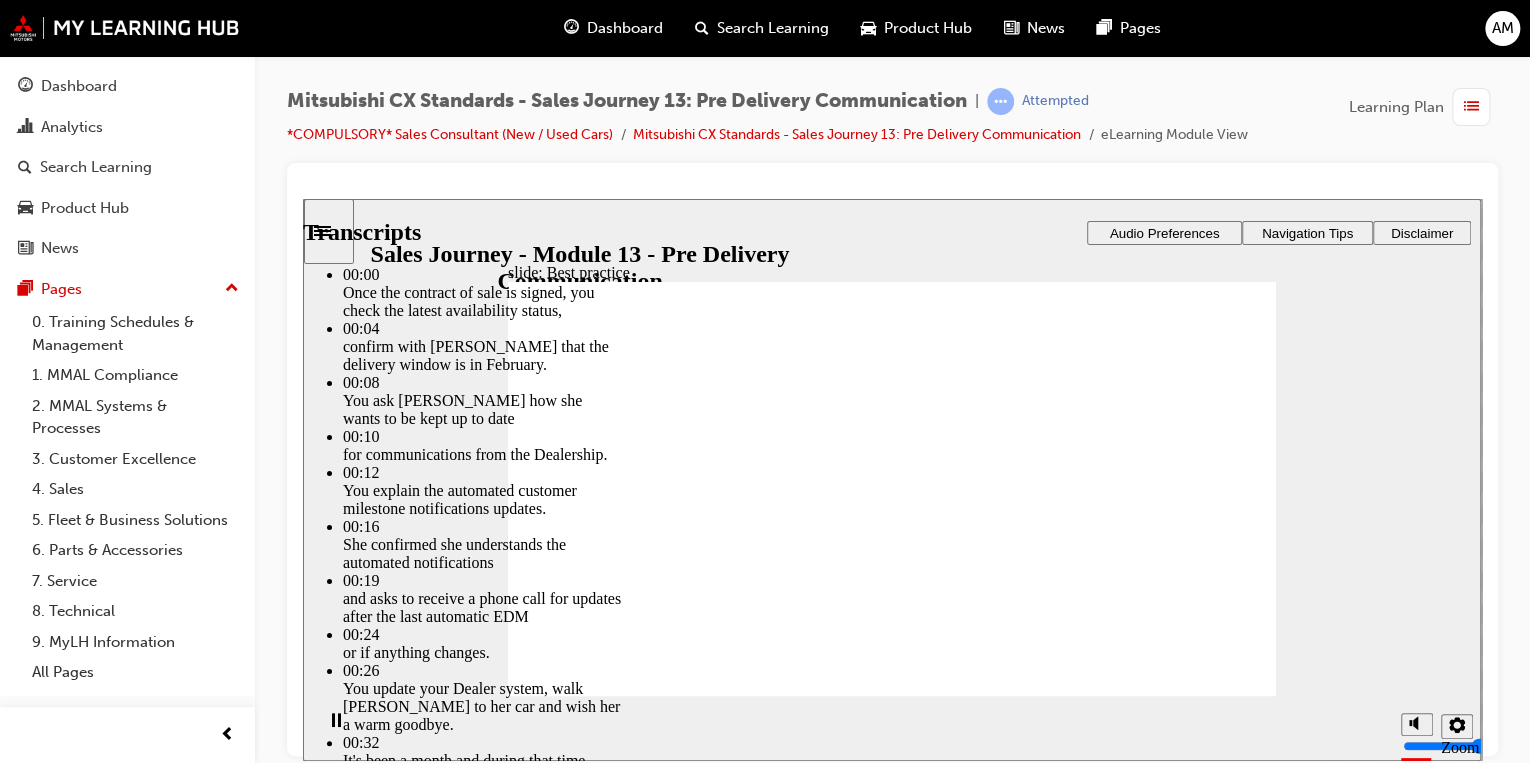 type on "5" 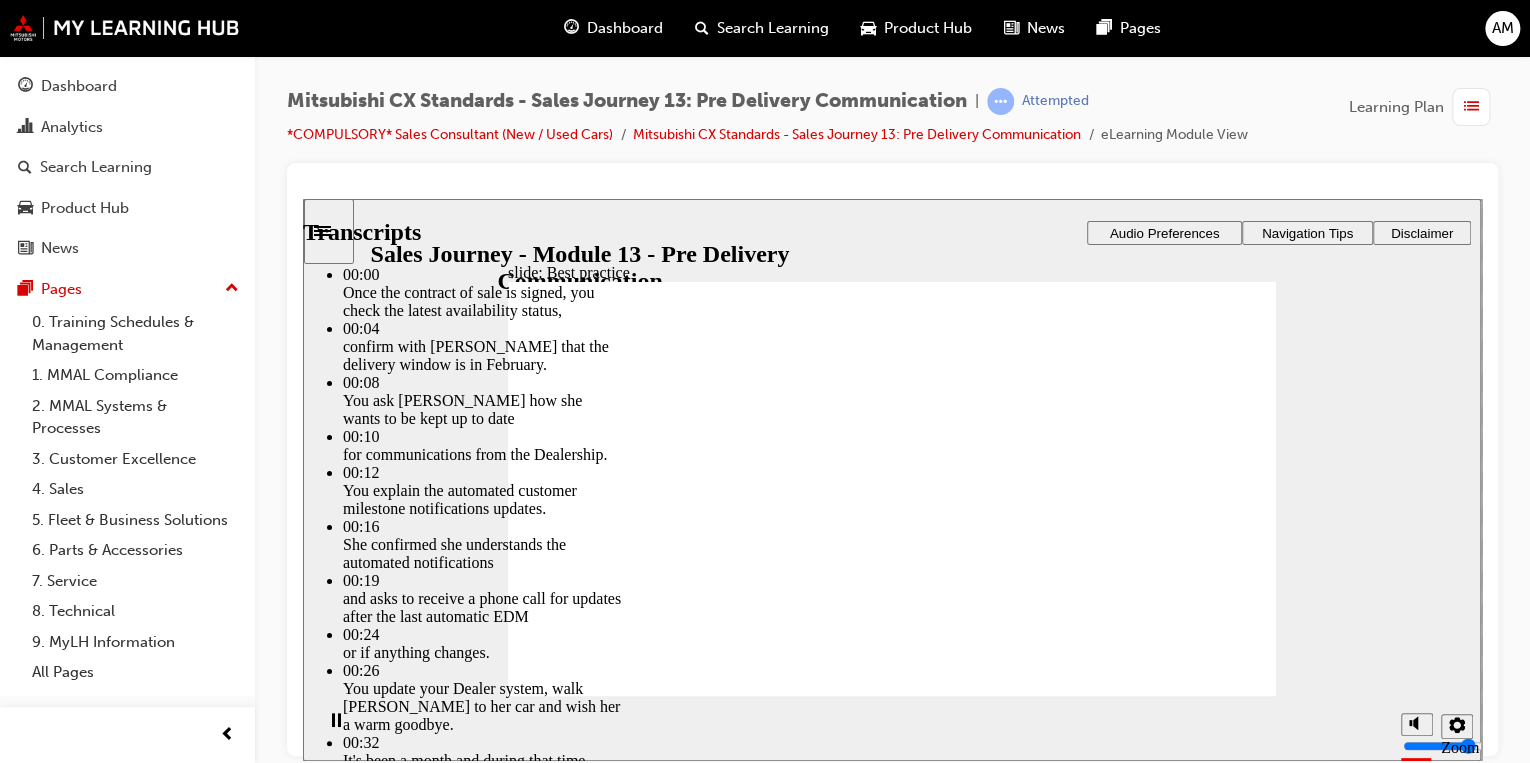 type on "5" 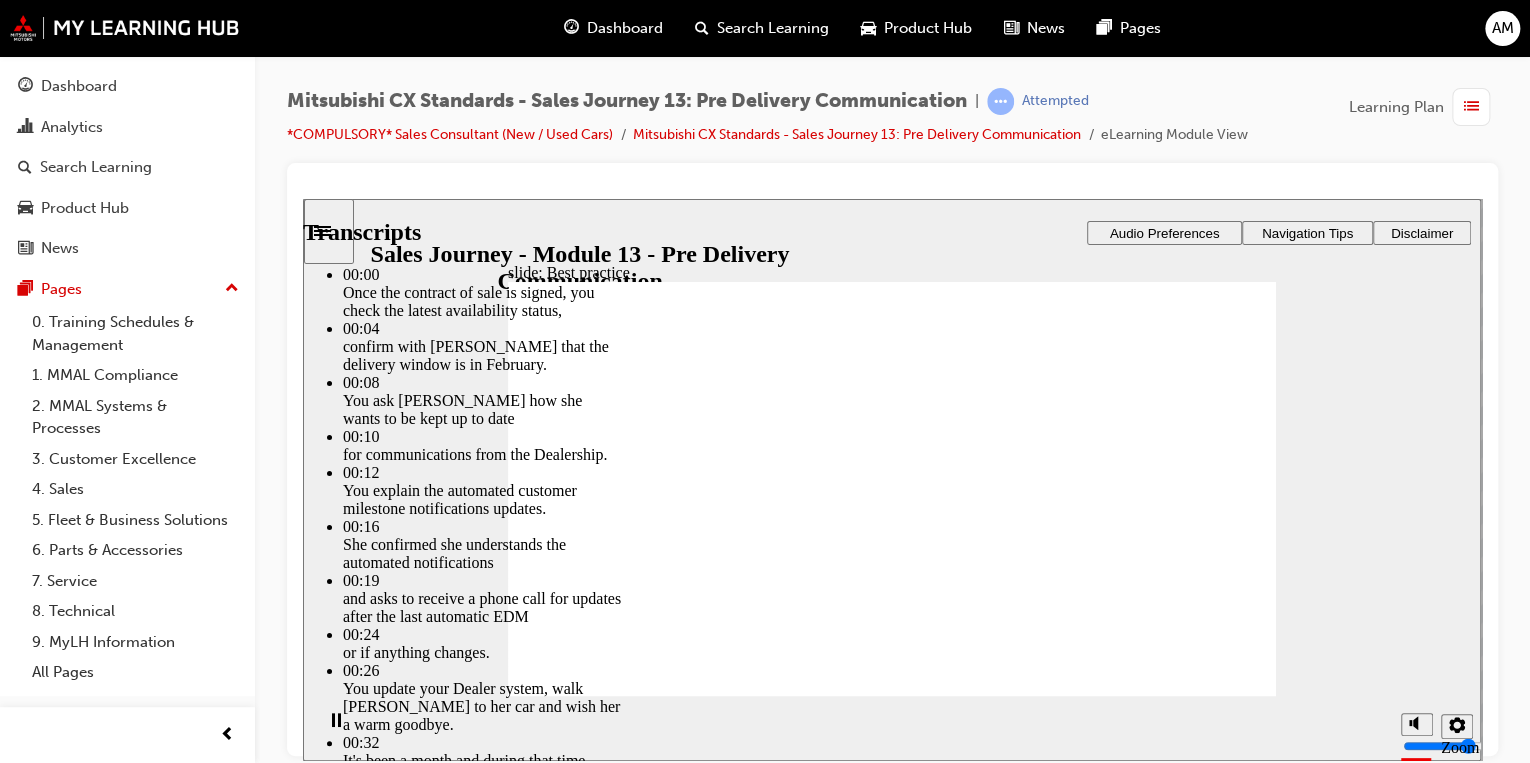 type on "5" 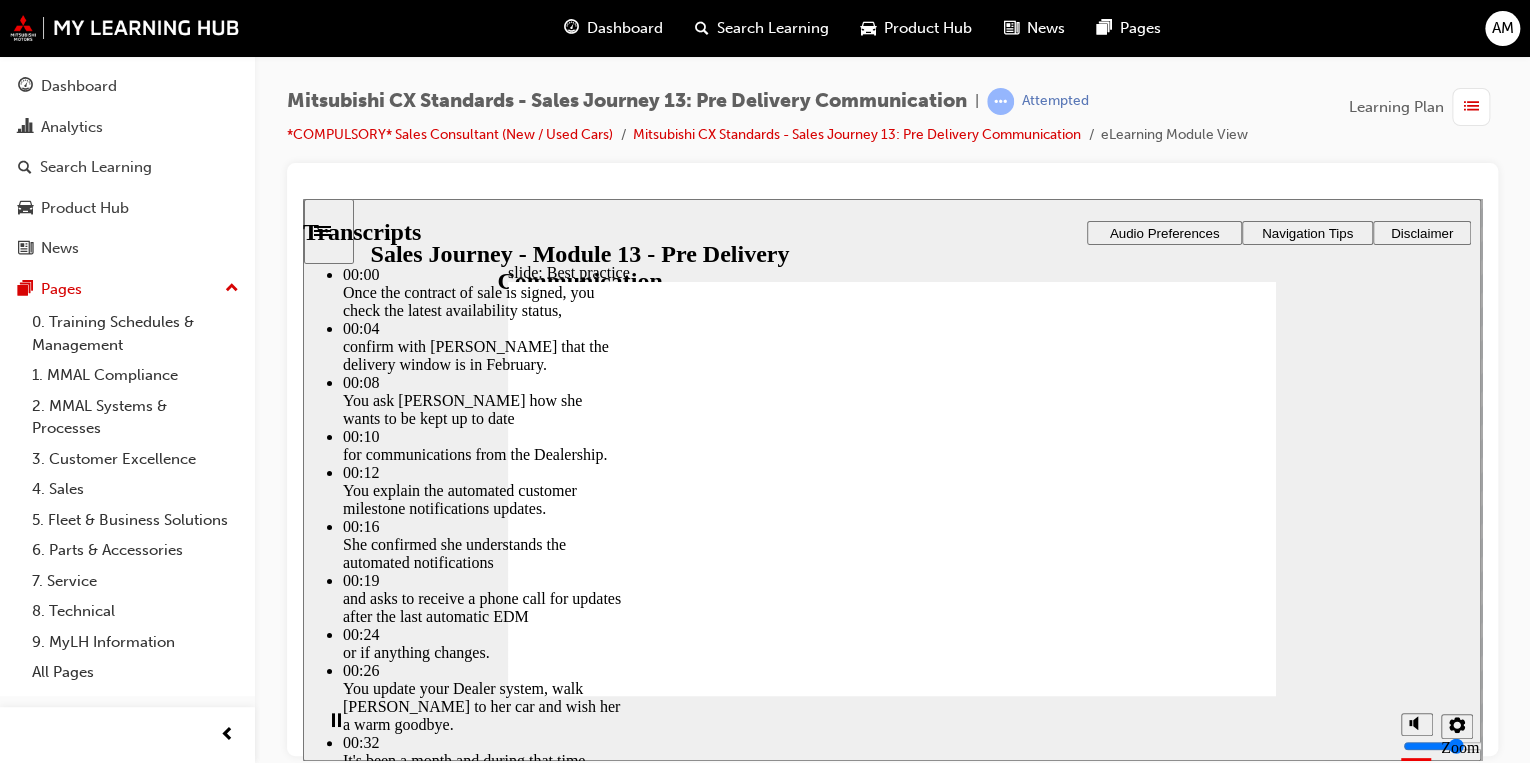 type on "4" 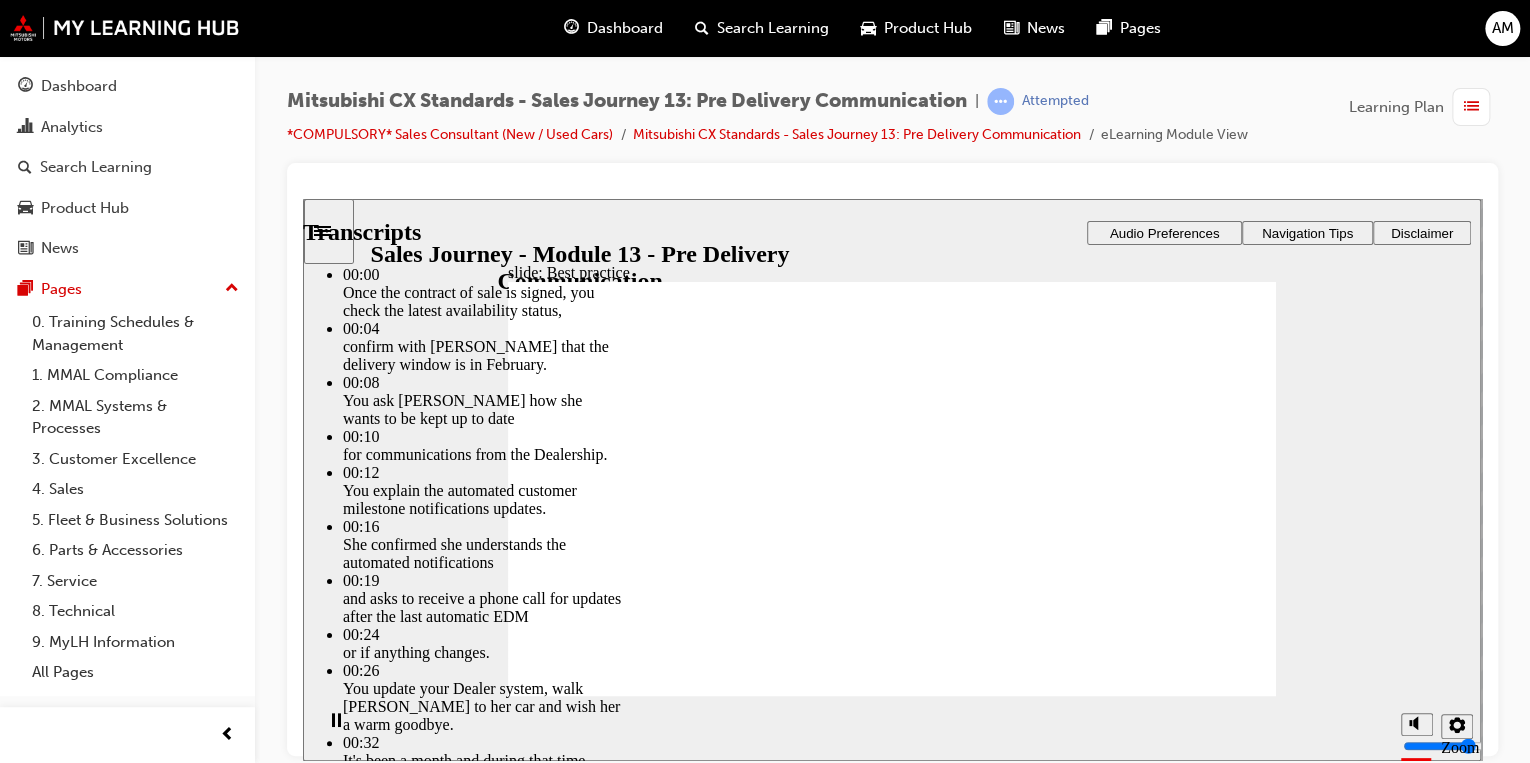click at bounding box center (891, 4938) 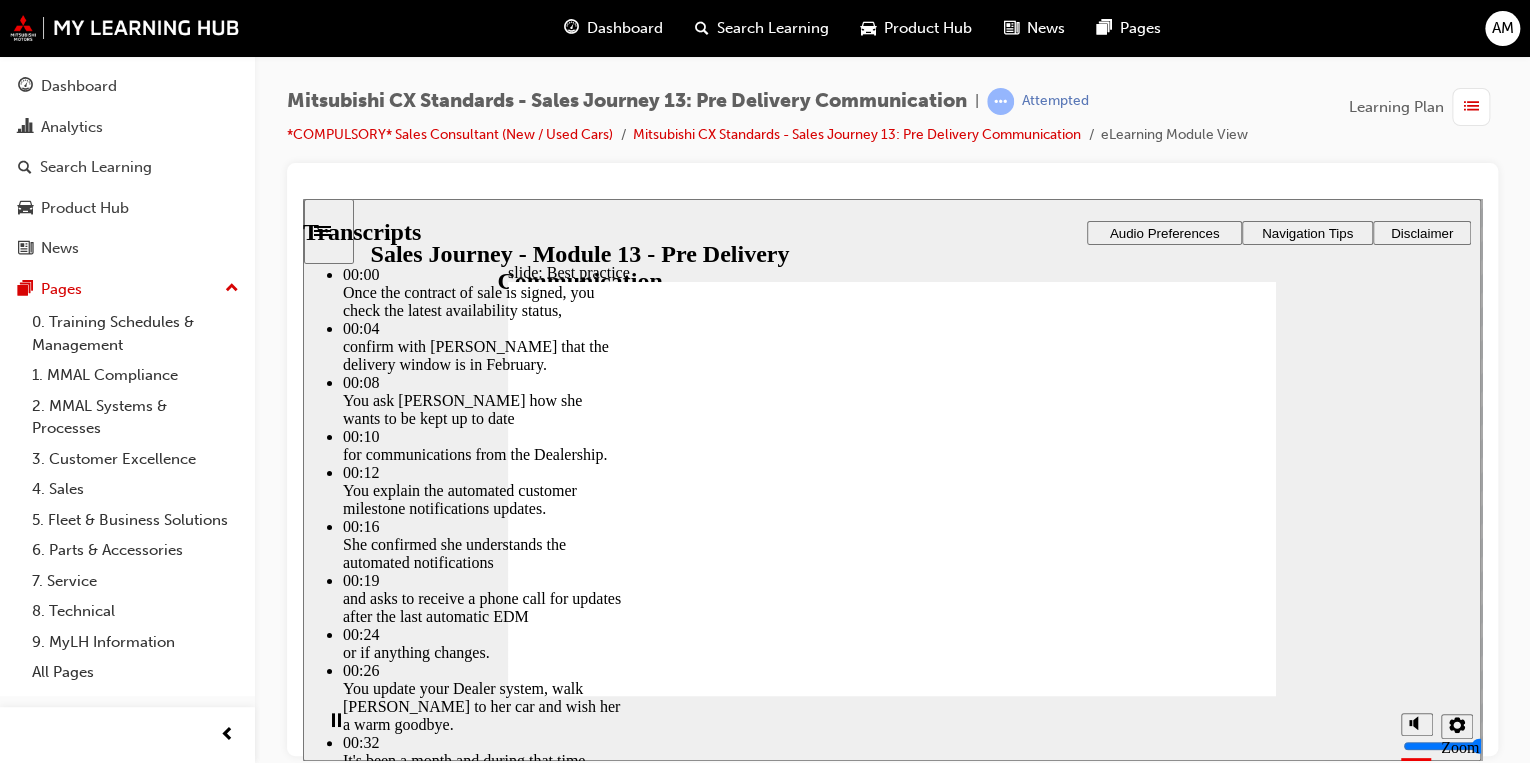 click at bounding box center (891, 4946) 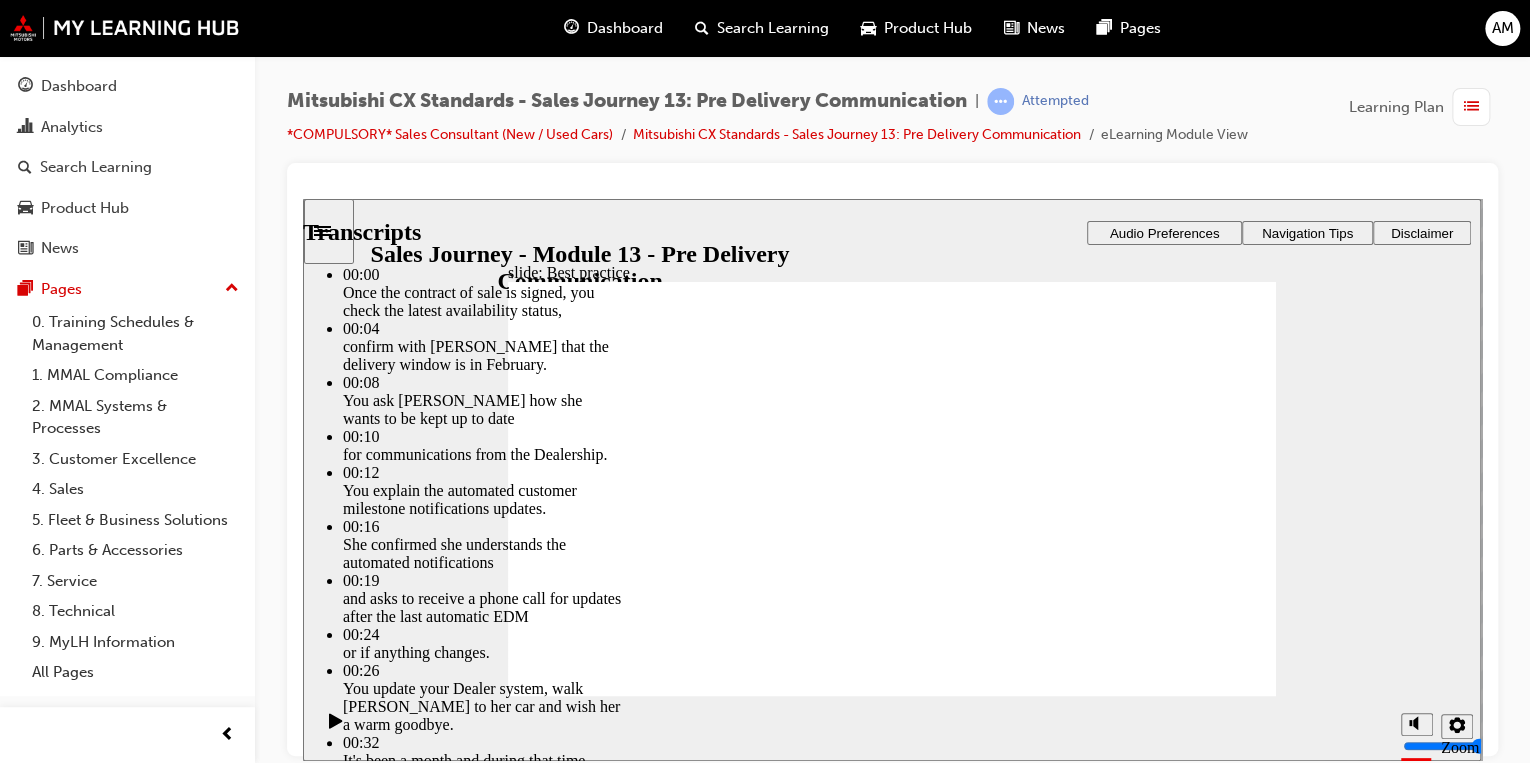 click 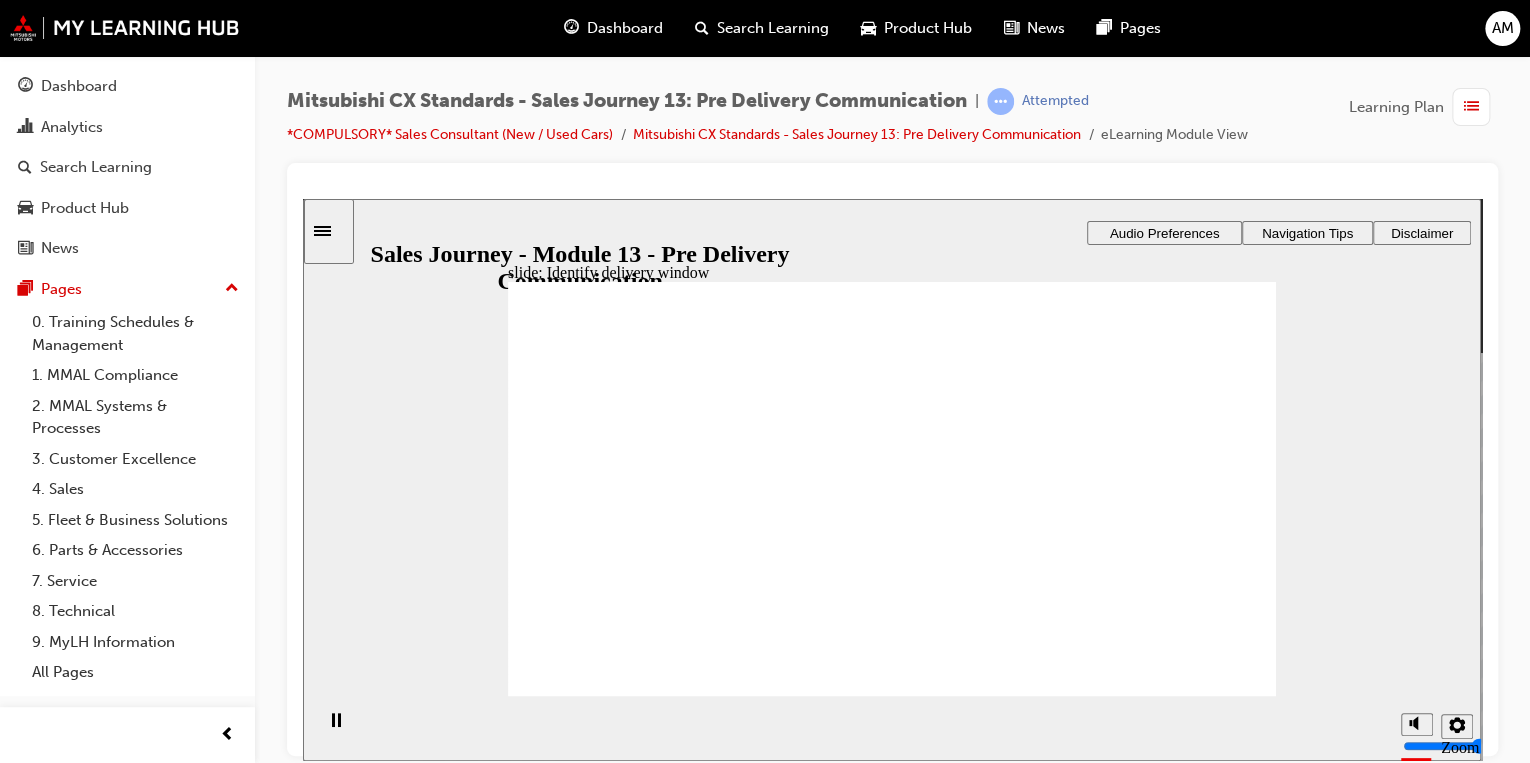 click 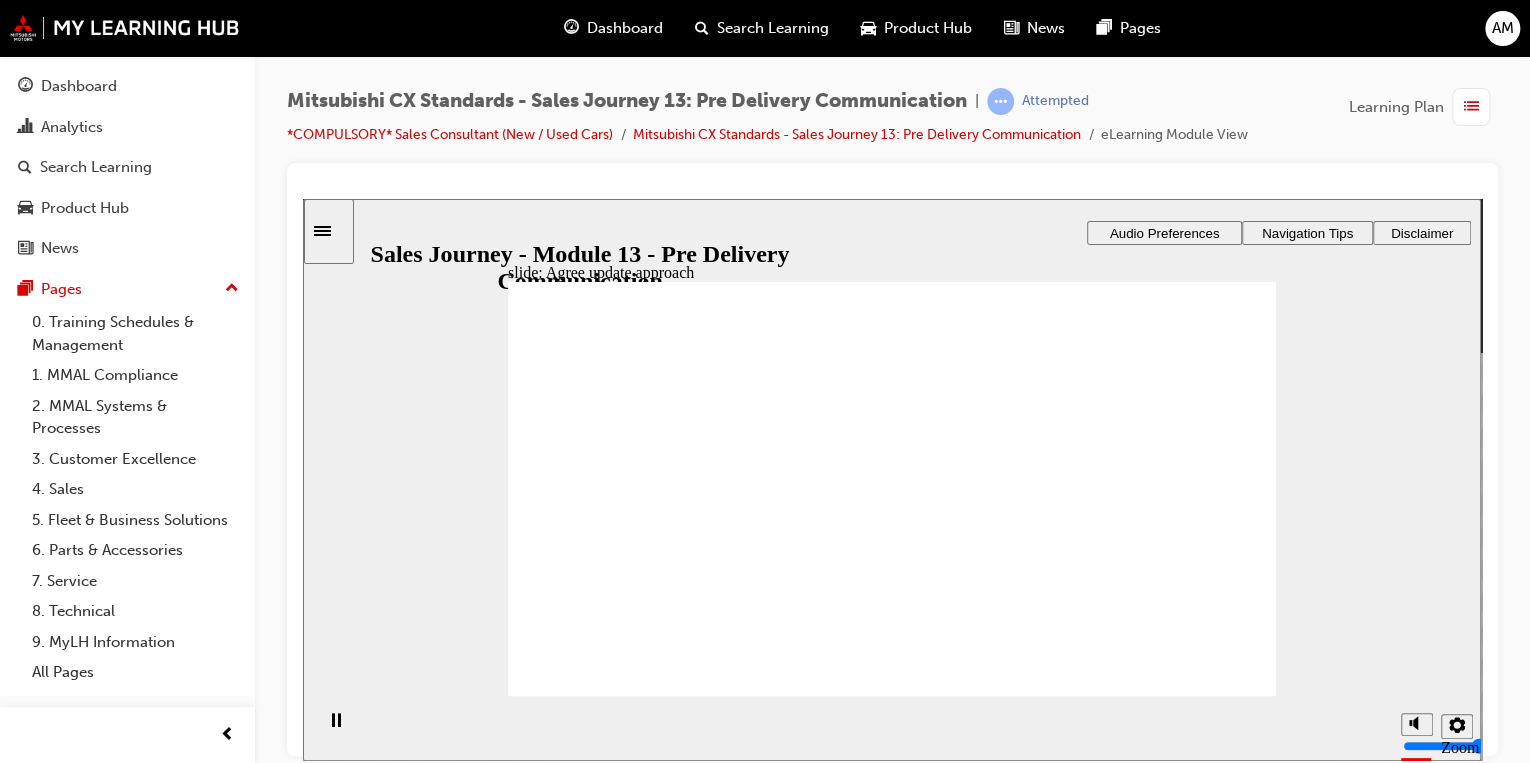drag, startPoint x: 660, startPoint y: 531, endPoint x: 892, endPoint y: 460, distance: 242.62111 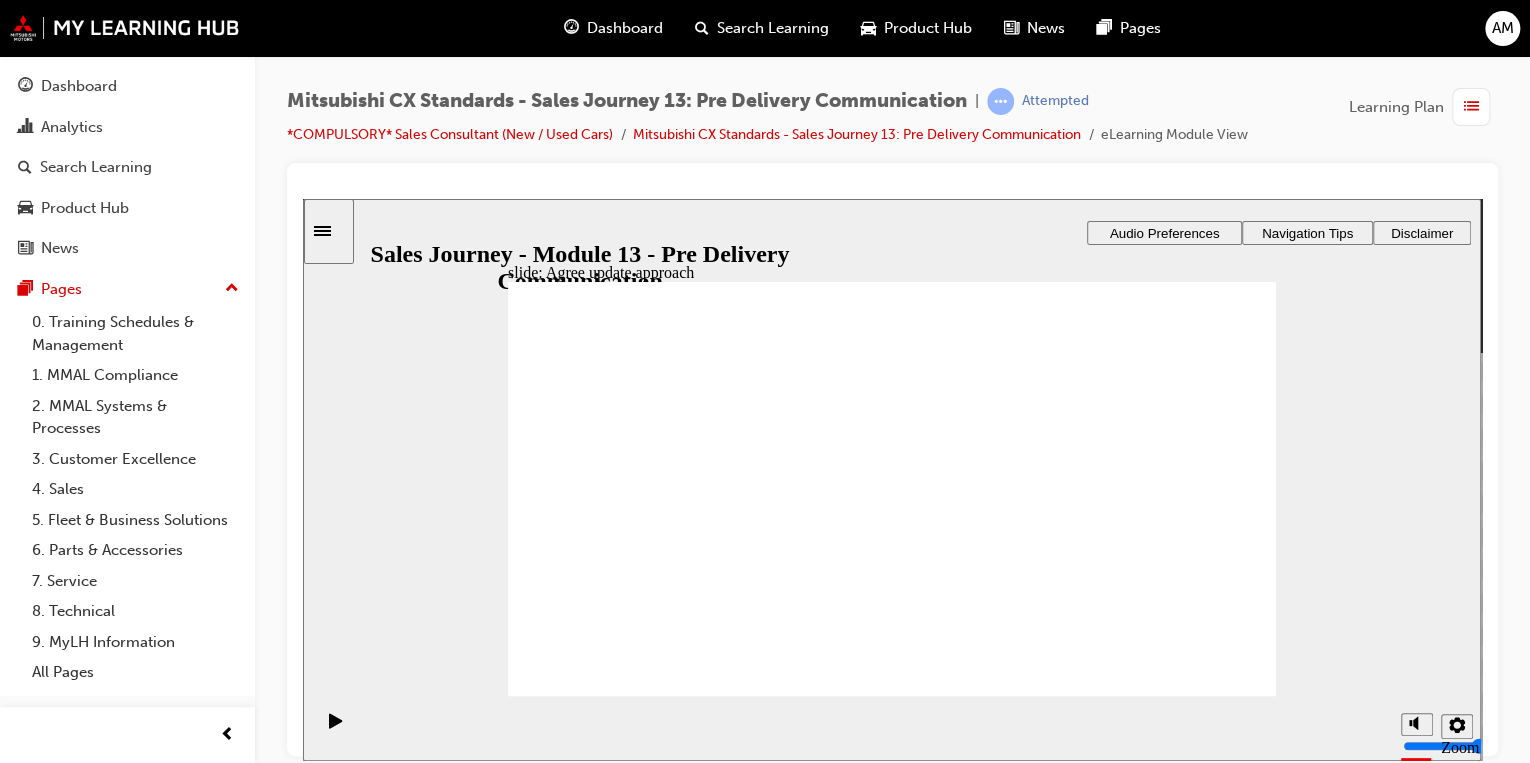 drag, startPoint x: 602, startPoint y: 522, endPoint x: 844, endPoint y: 571, distance: 246.91092 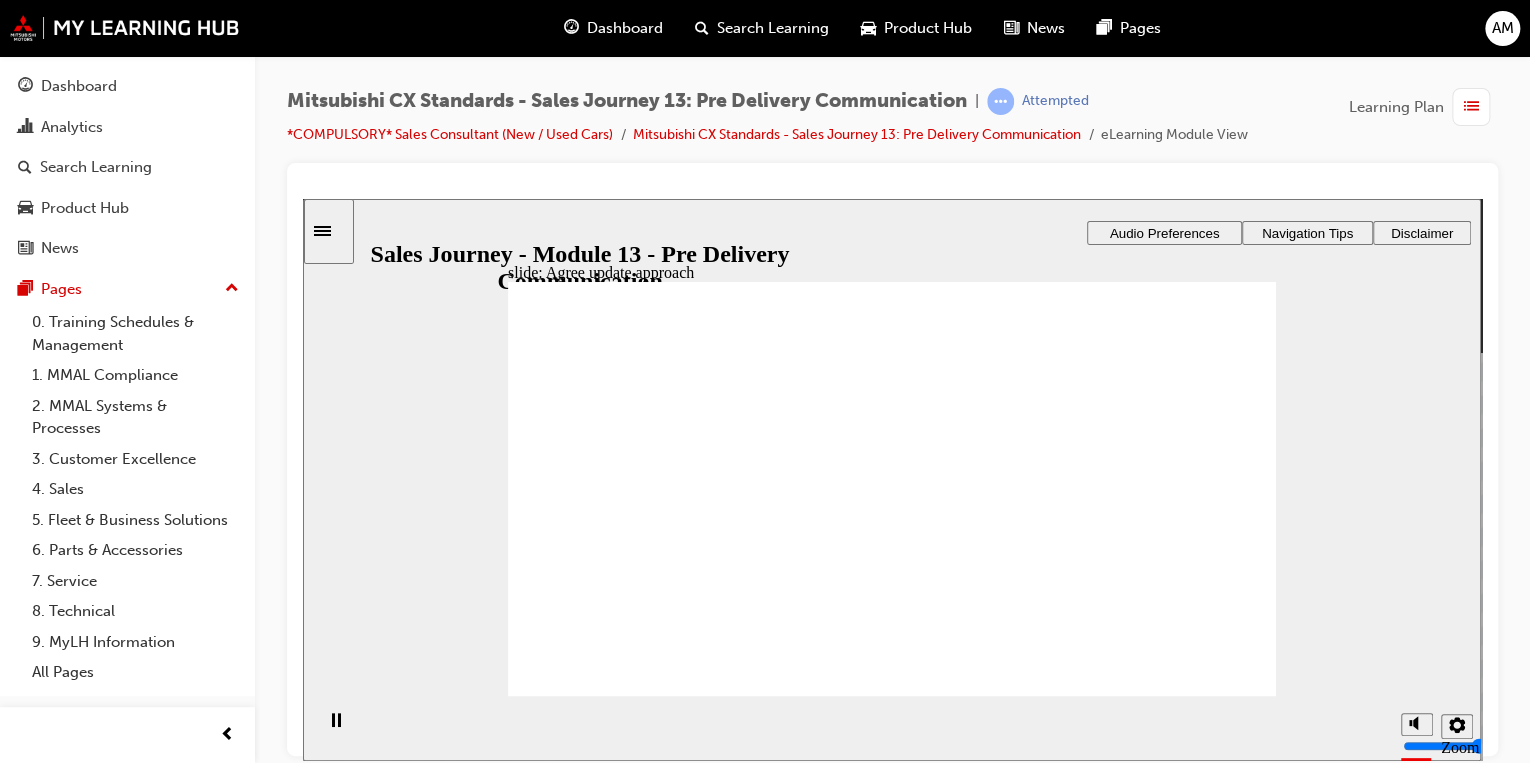 click 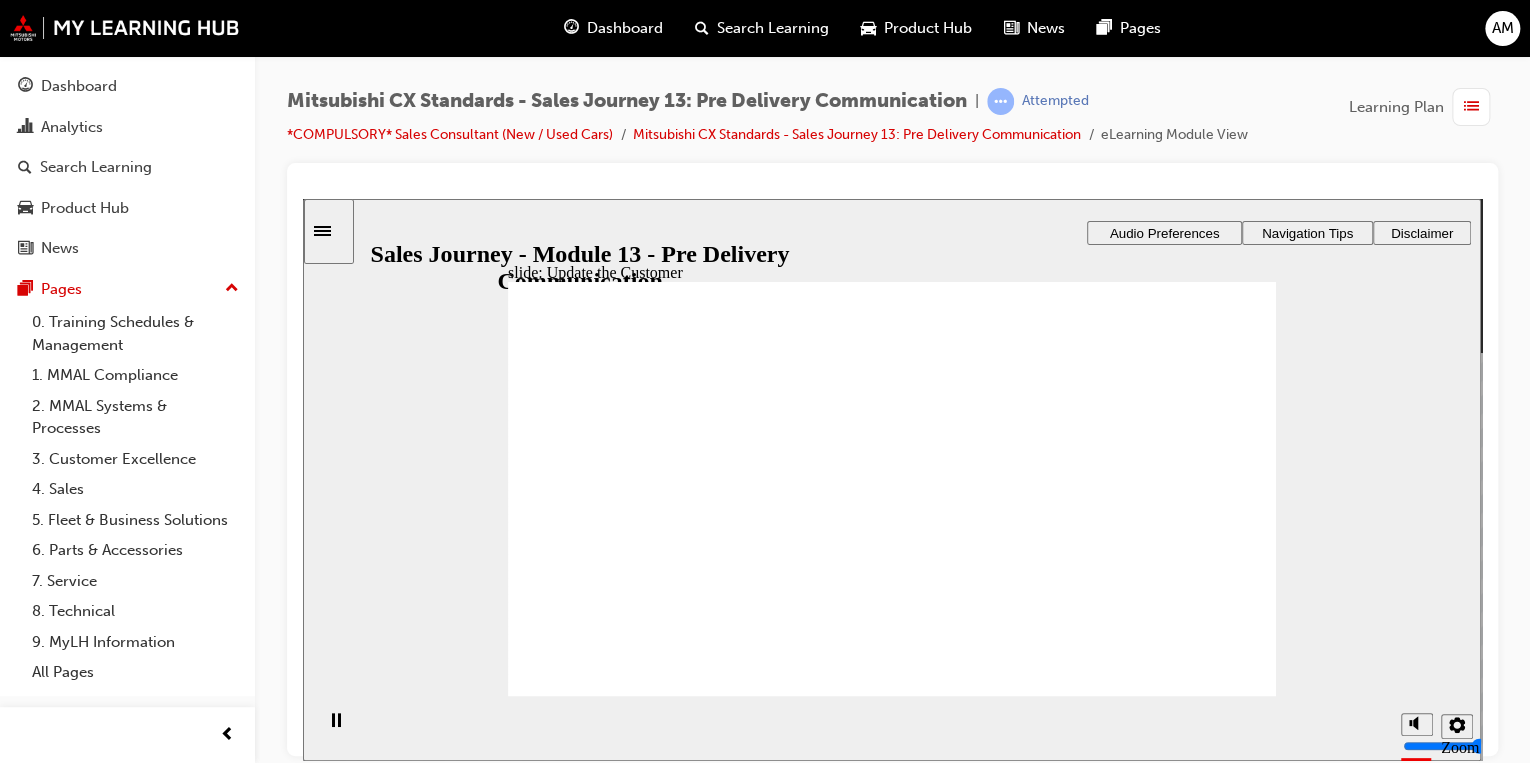 click 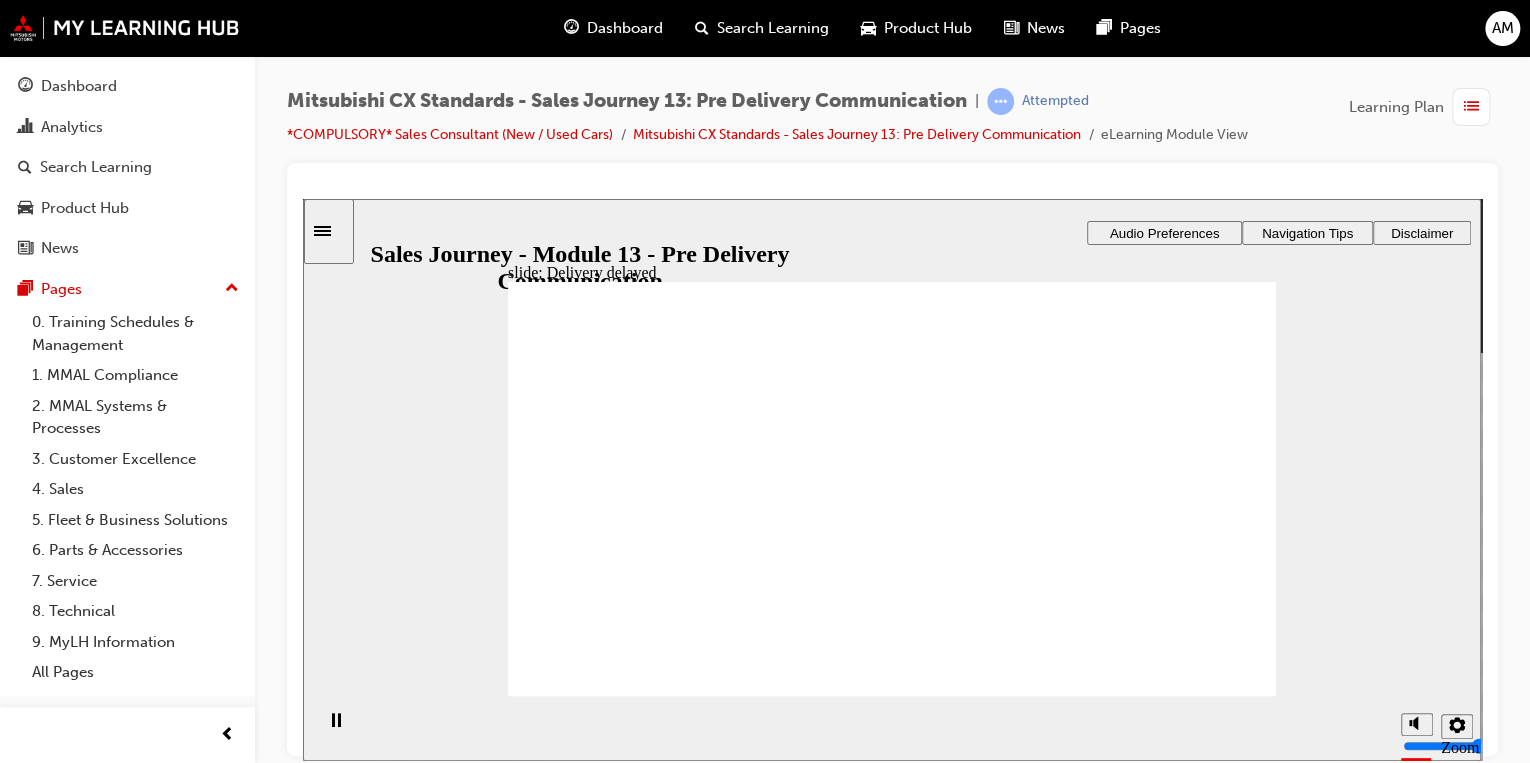 click 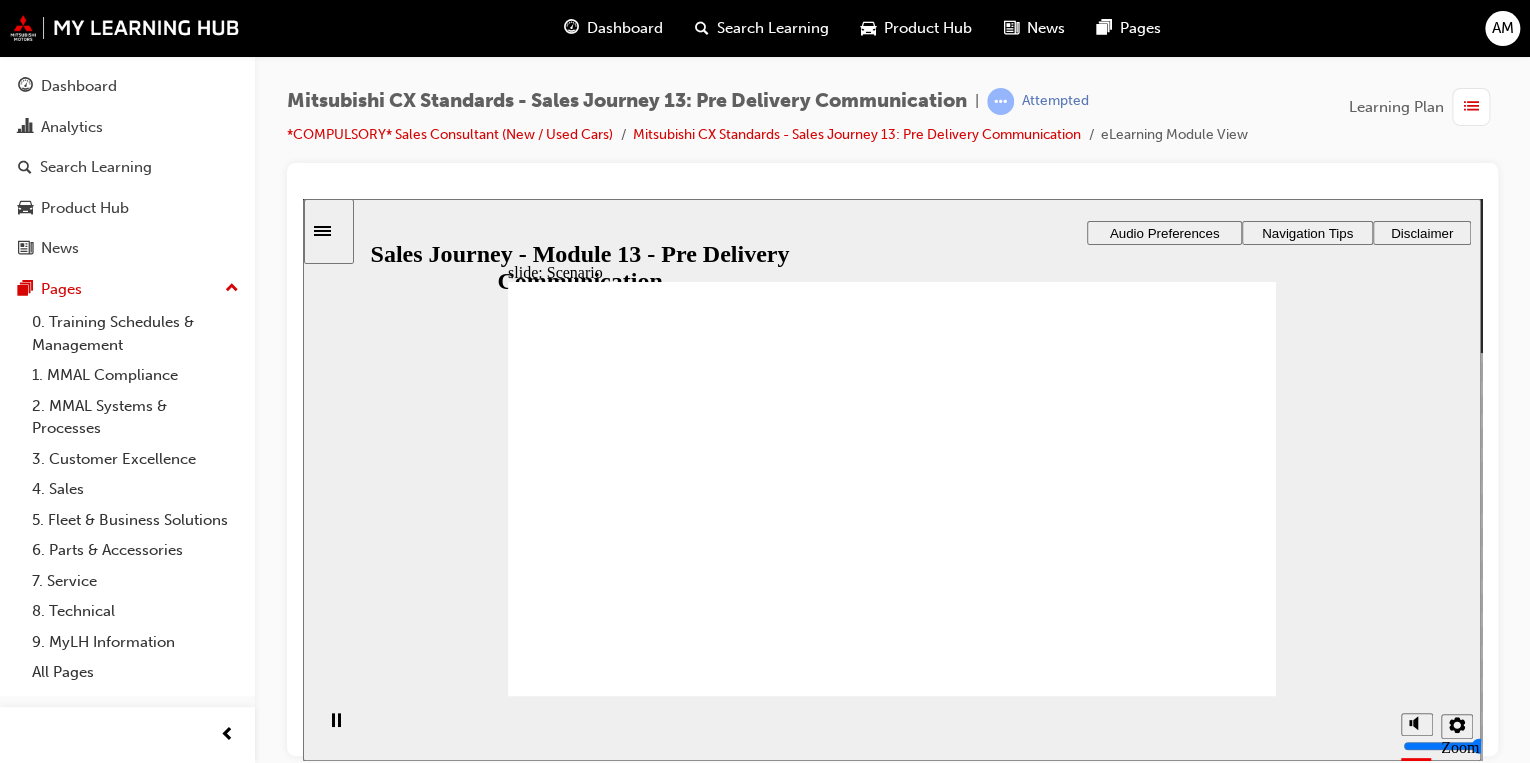 drag, startPoint x: 944, startPoint y: 597, endPoint x: 1181, endPoint y: 394, distance: 312.05447 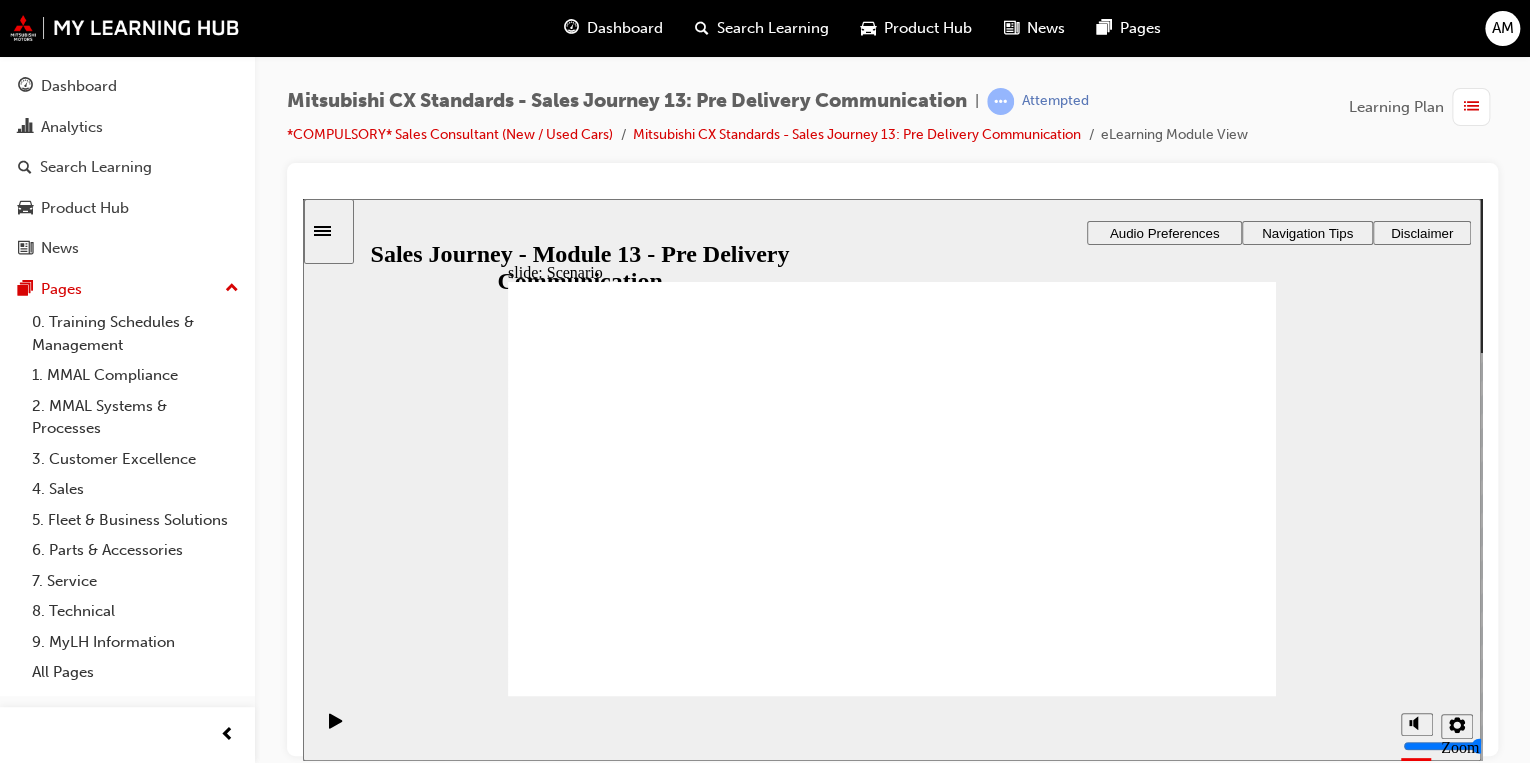 drag, startPoint x: 924, startPoint y: 381, endPoint x: 1176, endPoint y: 584, distance: 323.59387 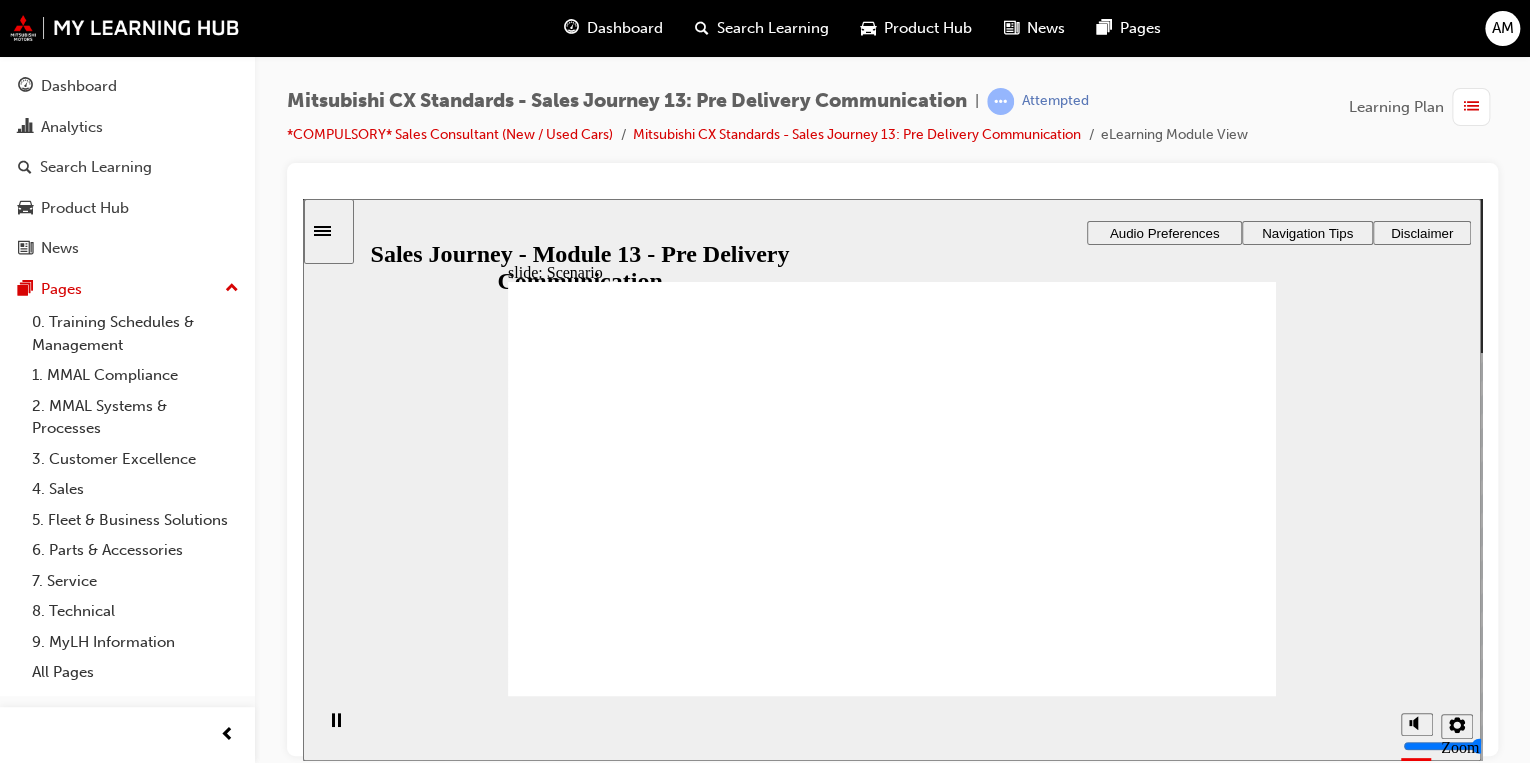 click 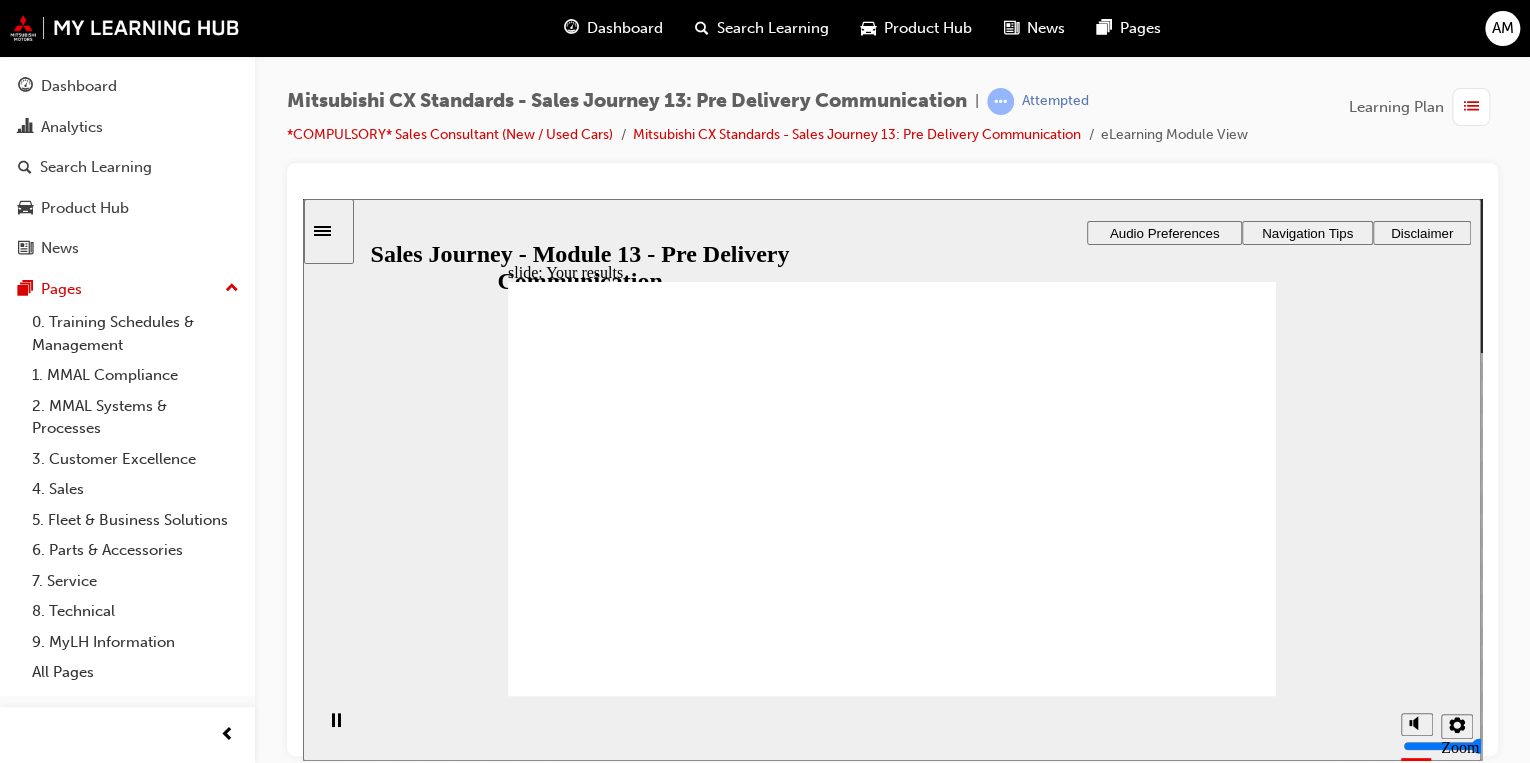 click 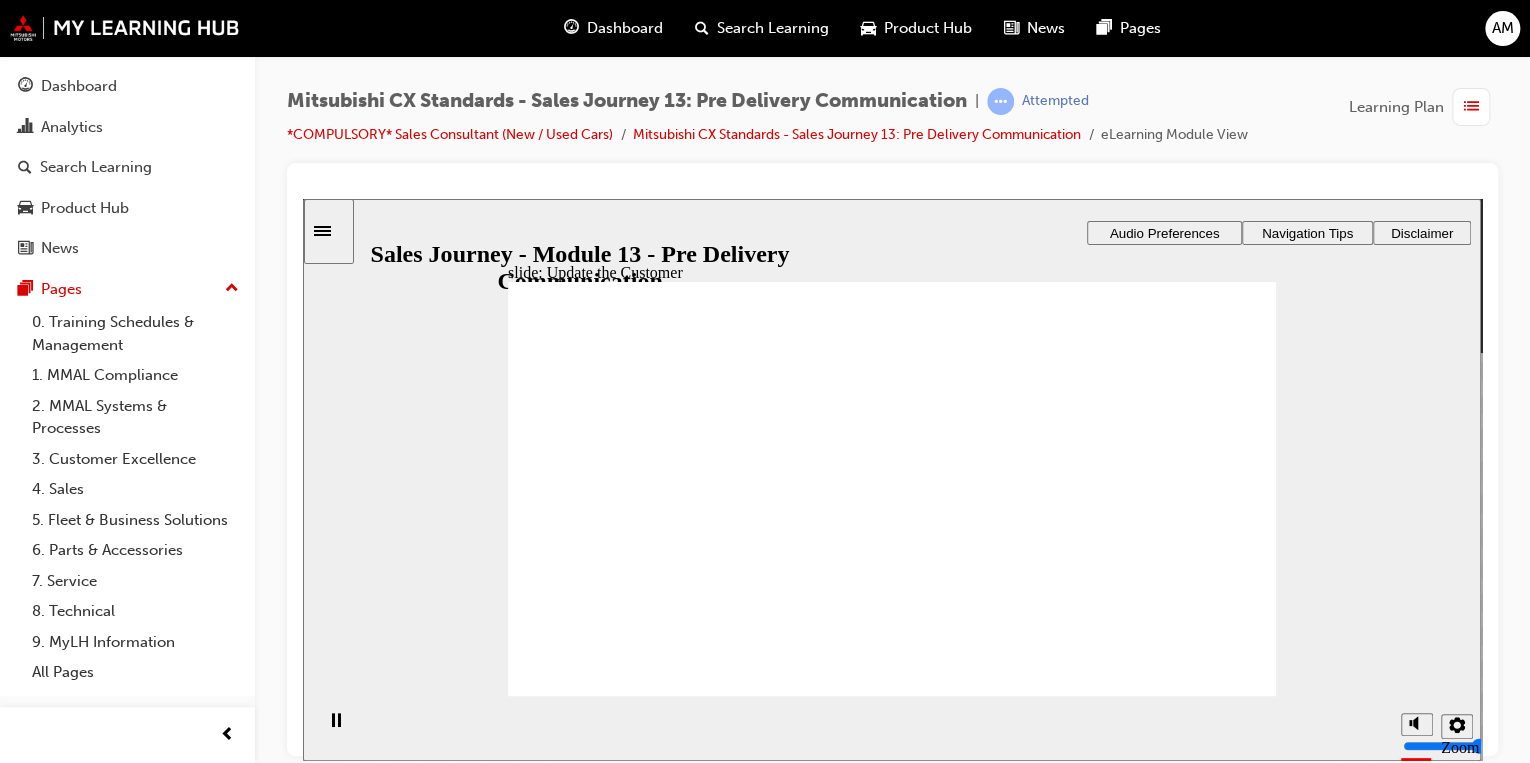 drag, startPoint x: 680, startPoint y: 422, endPoint x: 552, endPoint y: 561, distance: 188.95767 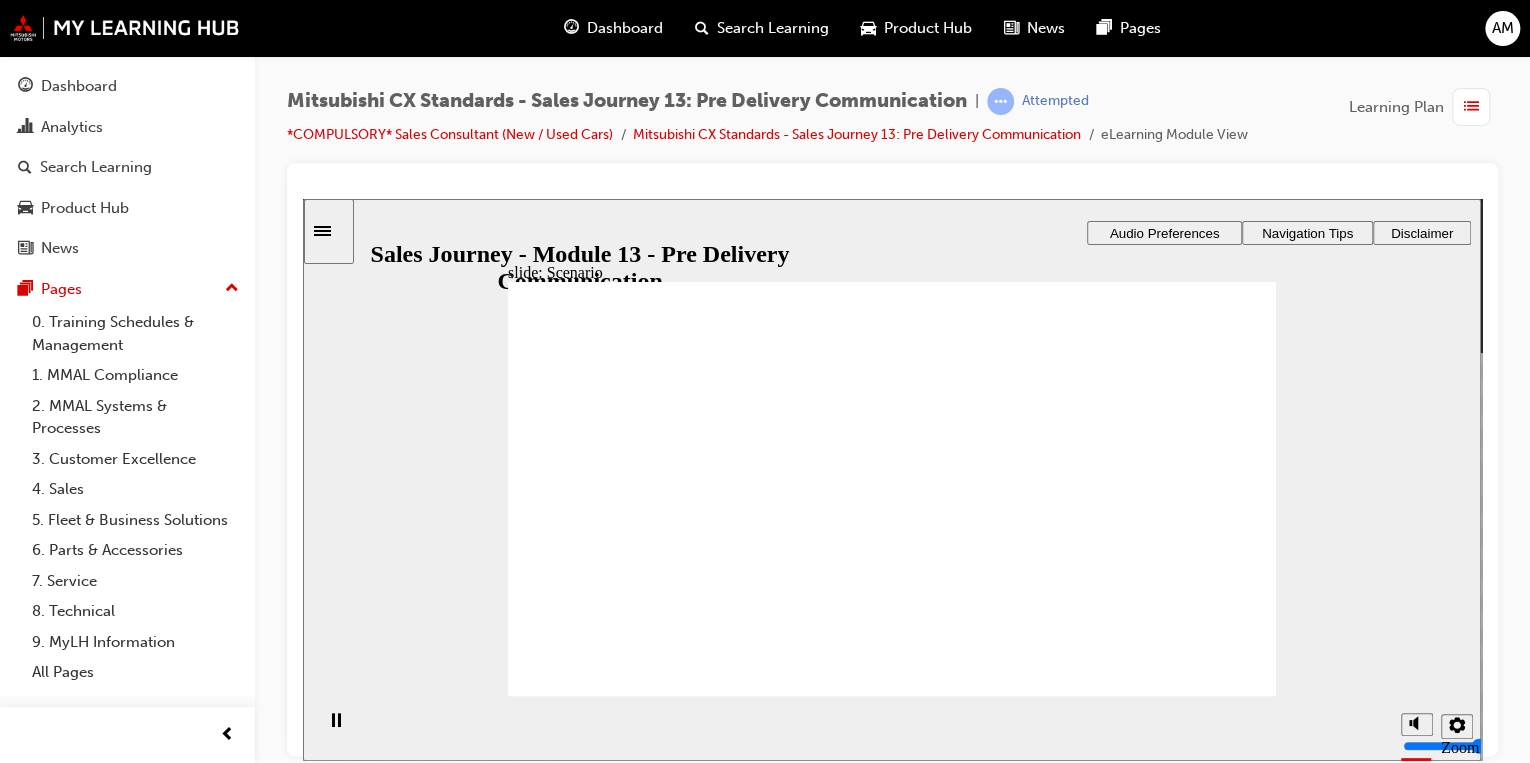 drag, startPoint x: 886, startPoint y: 494, endPoint x: 1142, endPoint y: 395, distance: 274.47586 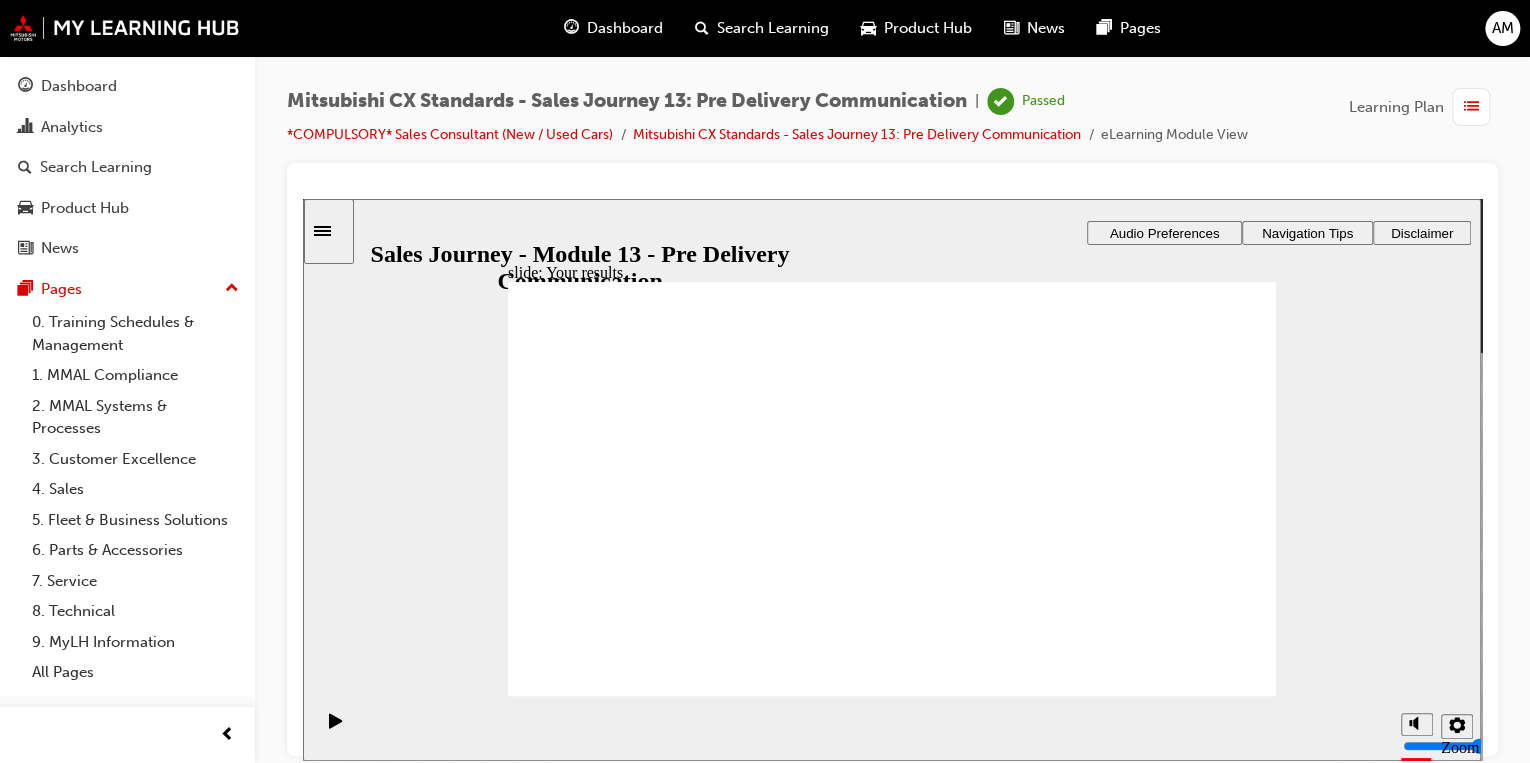 click 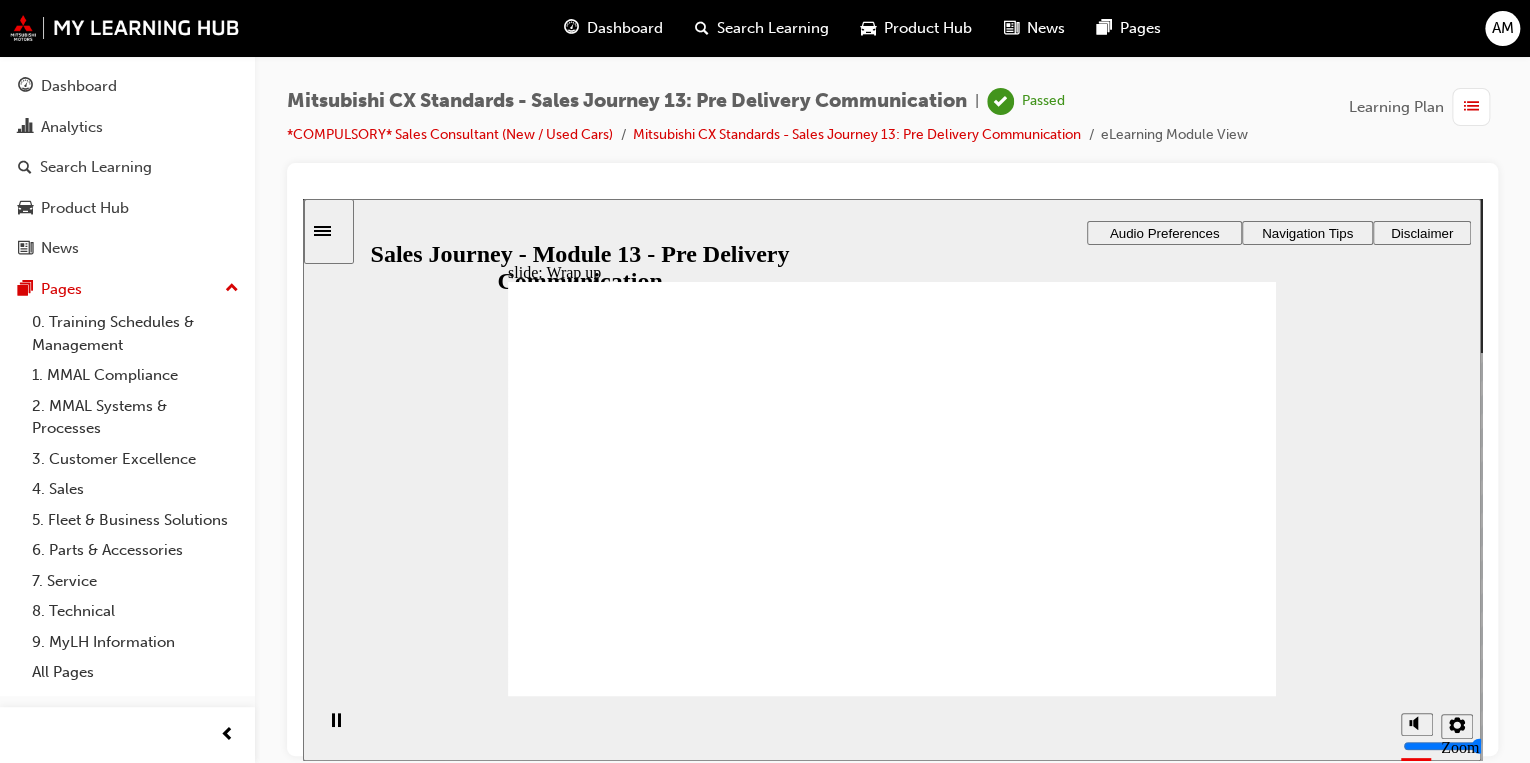click 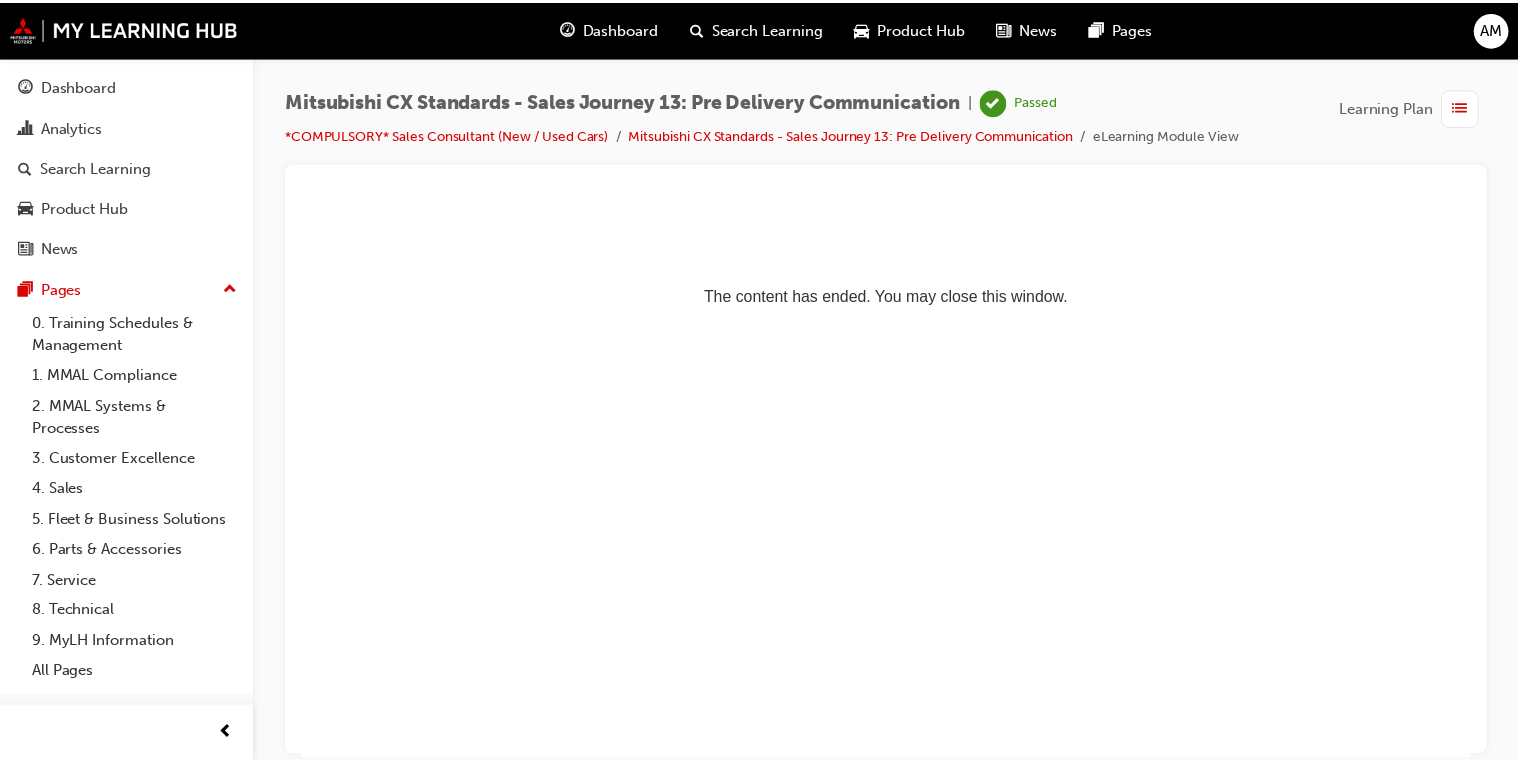 scroll, scrollTop: 0, scrollLeft: 0, axis: both 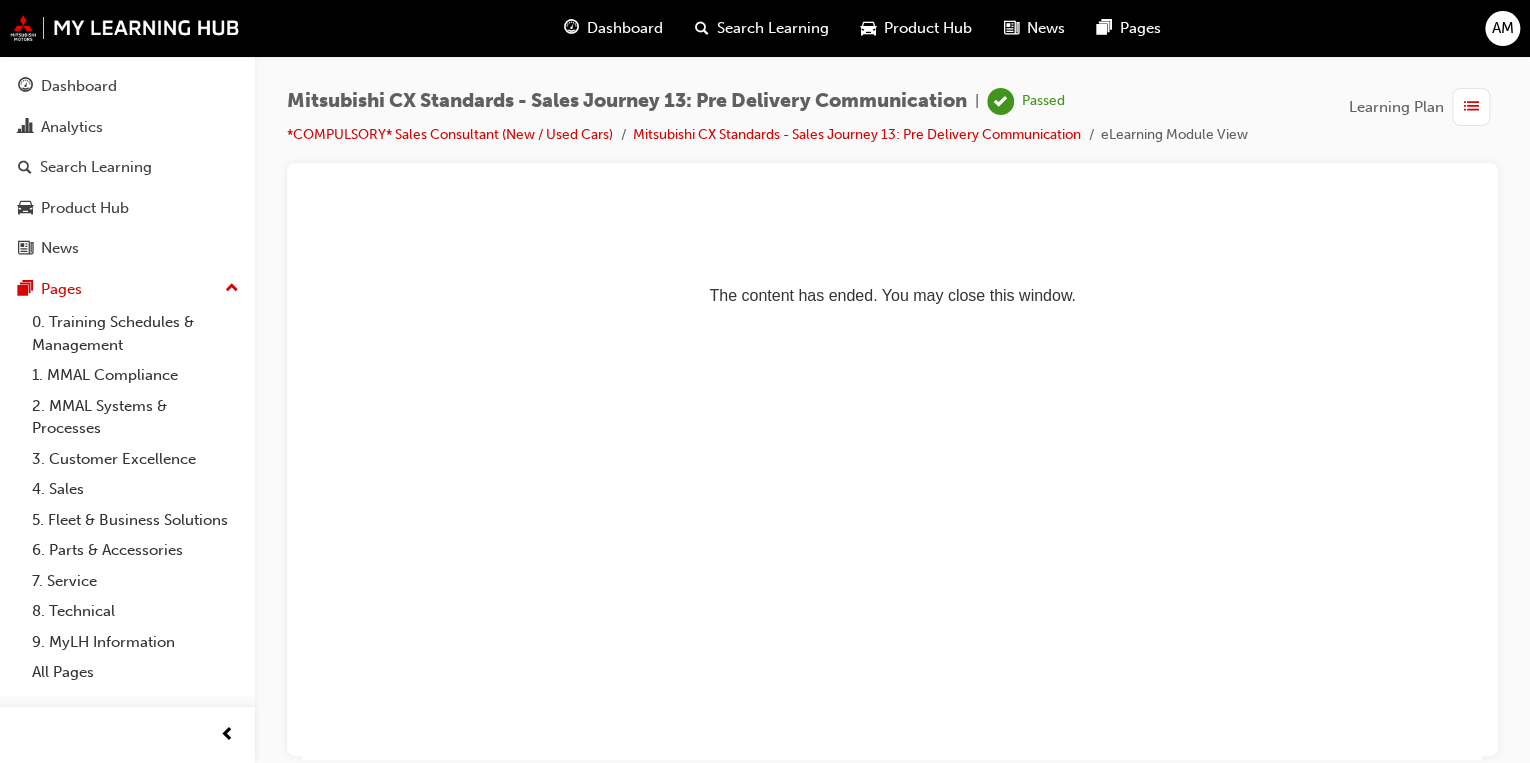 click on "Dashboard" at bounding box center (625, 28) 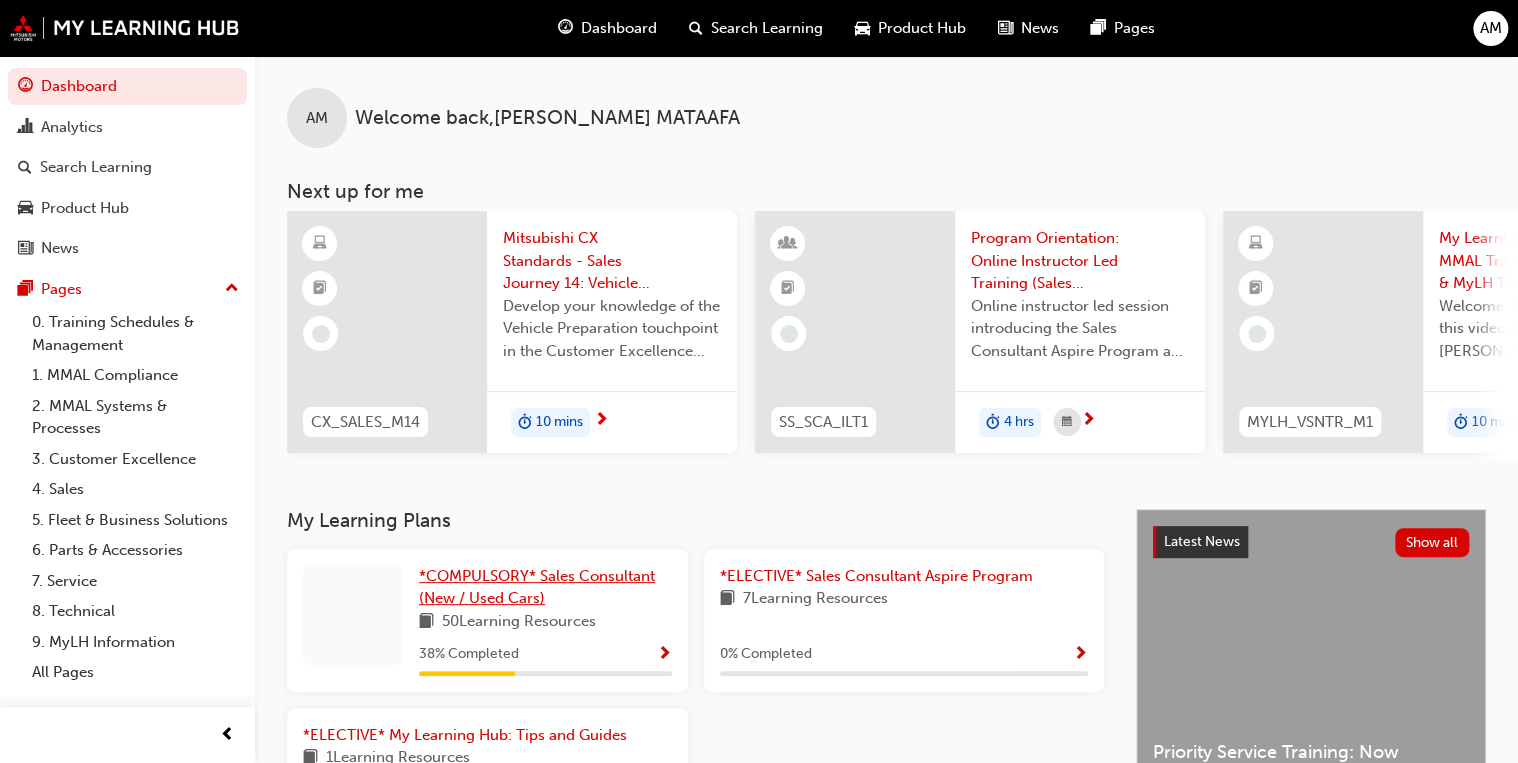 click on "*COMPULSORY* Sales Consultant (New / Used Cars)" at bounding box center [545, 587] 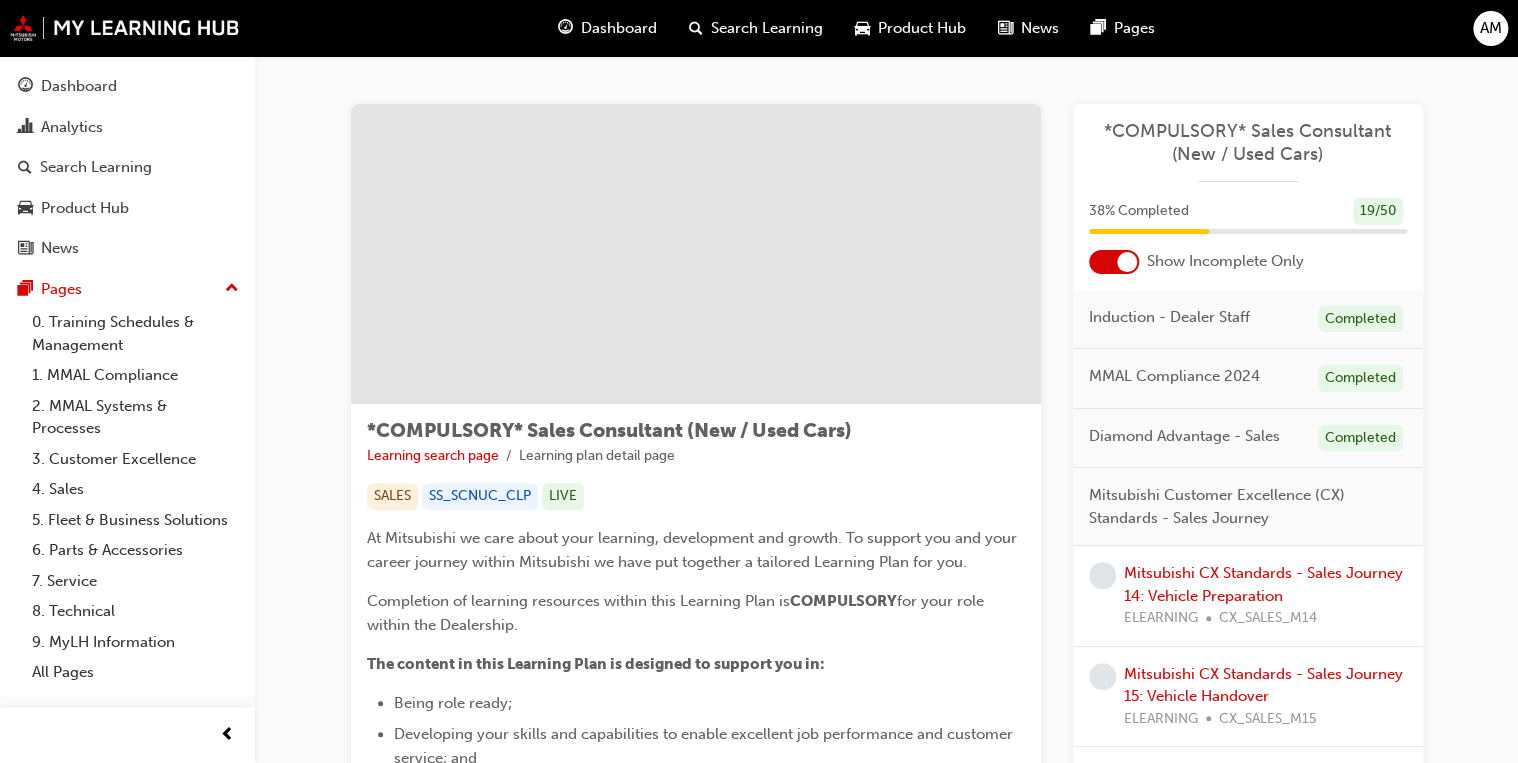 scroll, scrollTop: 80, scrollLeft: 0, axis: vertical 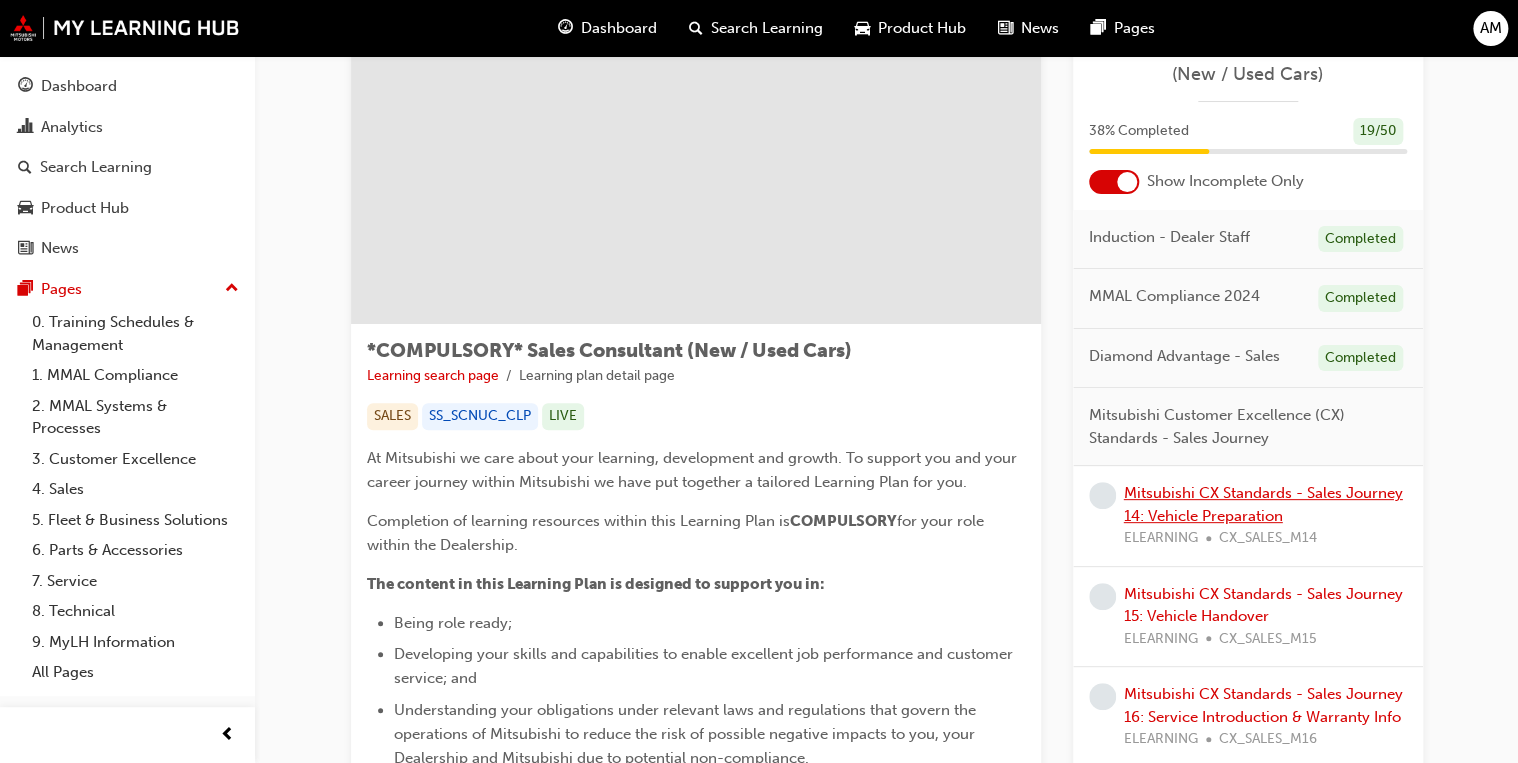 click on "Mitsubishi CX Standards - Sales Journey 14: Vehicle Preparation" at bounding box center (1263, 504) 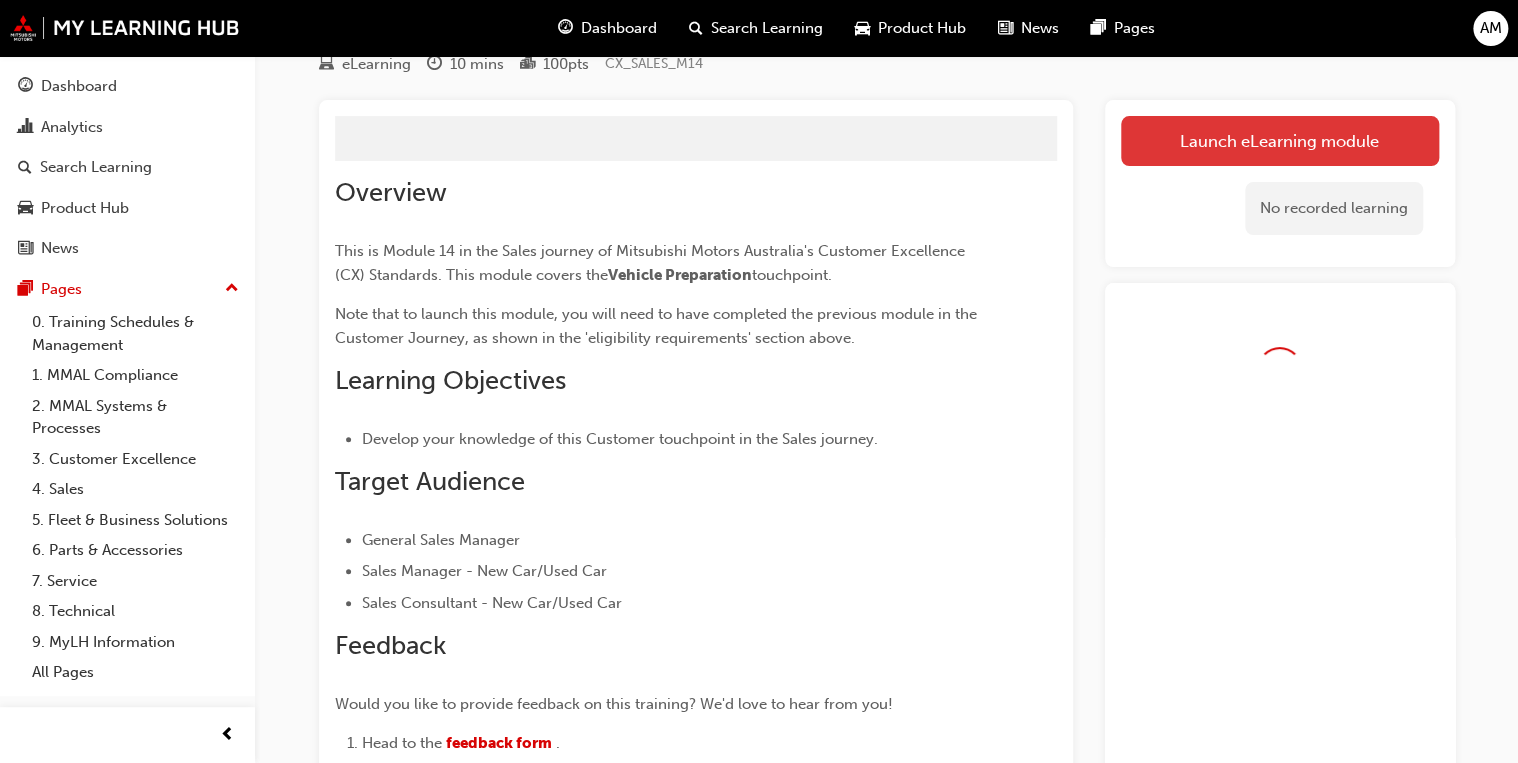 click on "Launch eLearning module" at bounding box center (1280, 141) 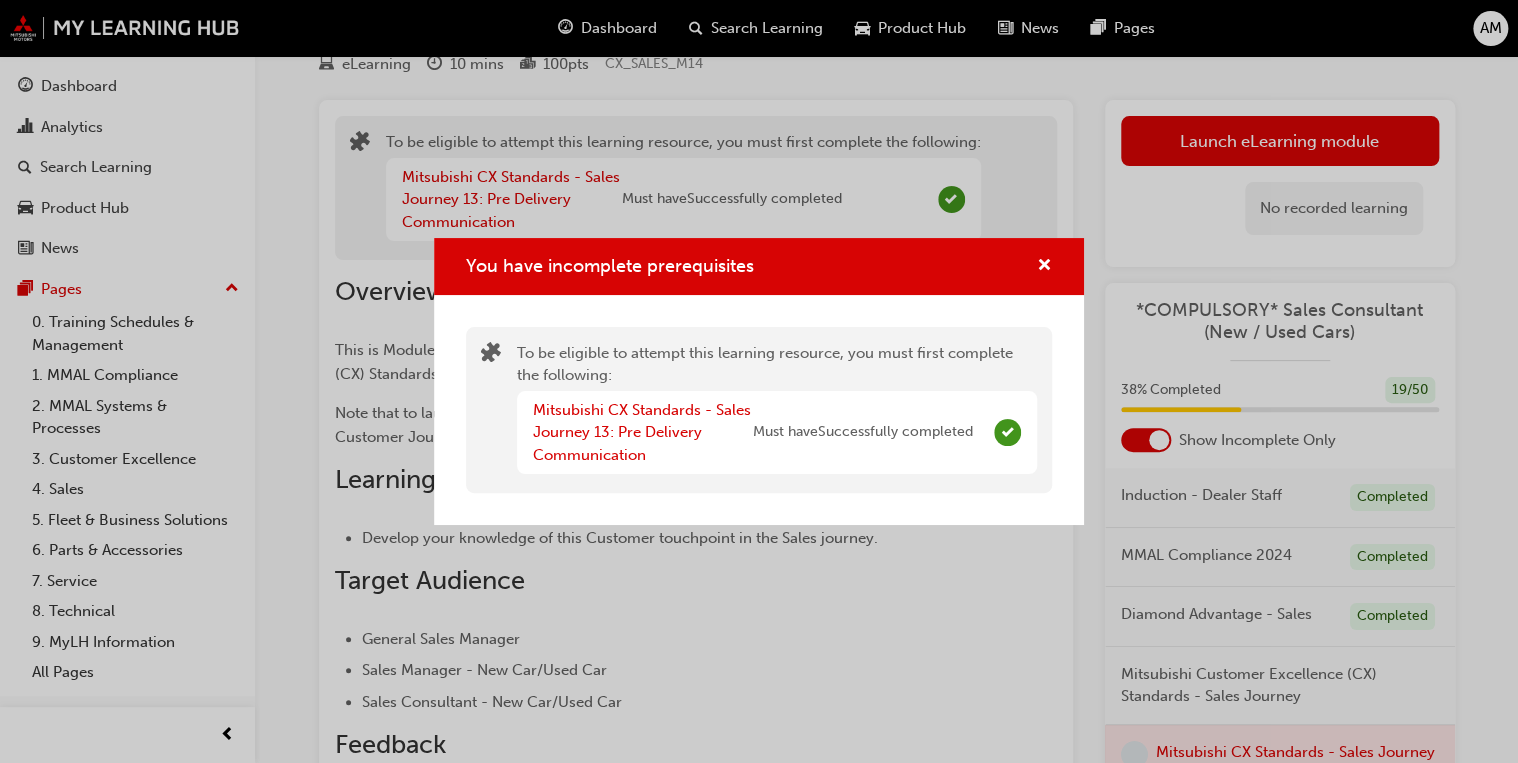 click at bounding box center [1036, 266] 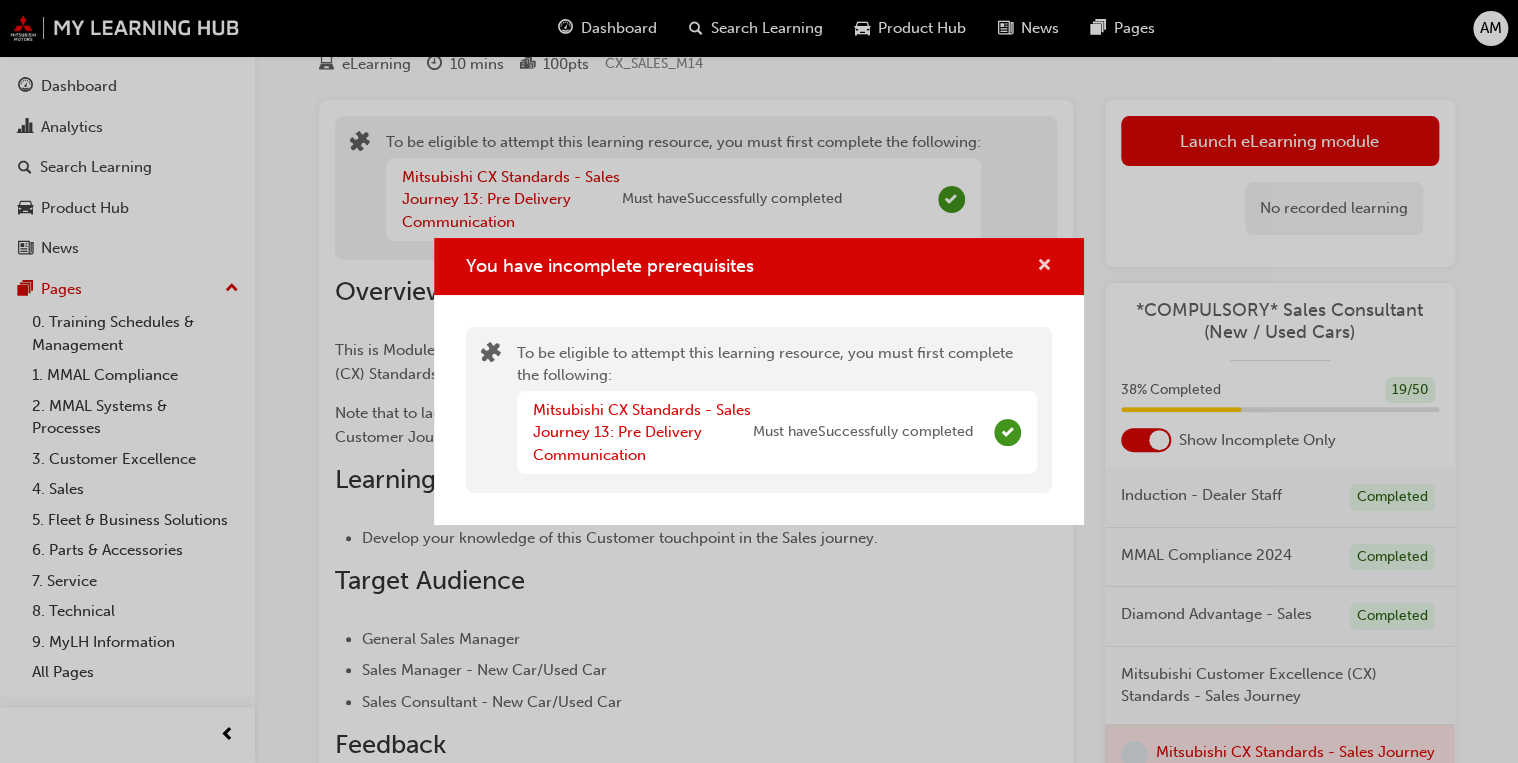 click at bounding box center (1044, 267) 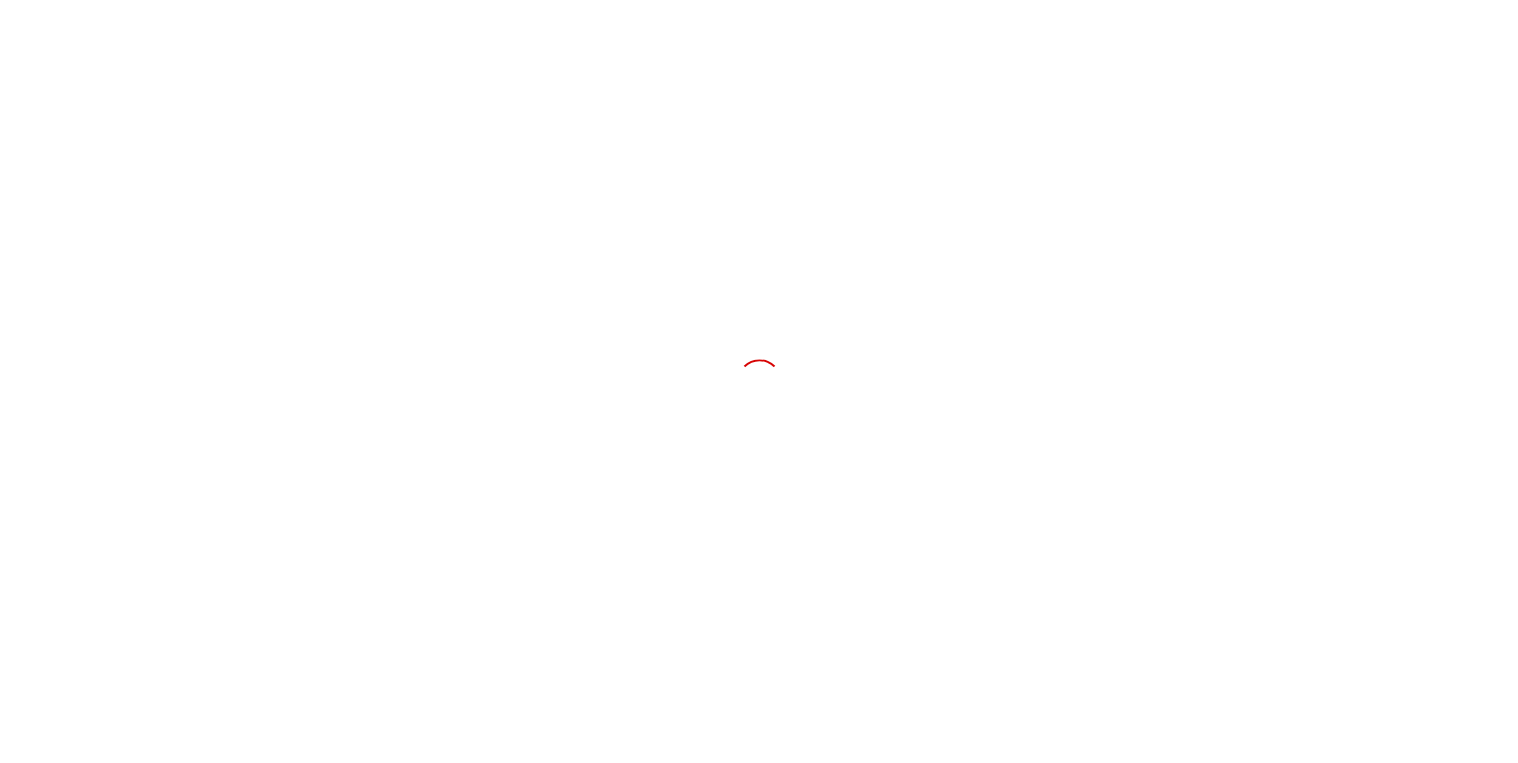 scroll, scrollTop: 0, scrollLeft: 0, axis: both 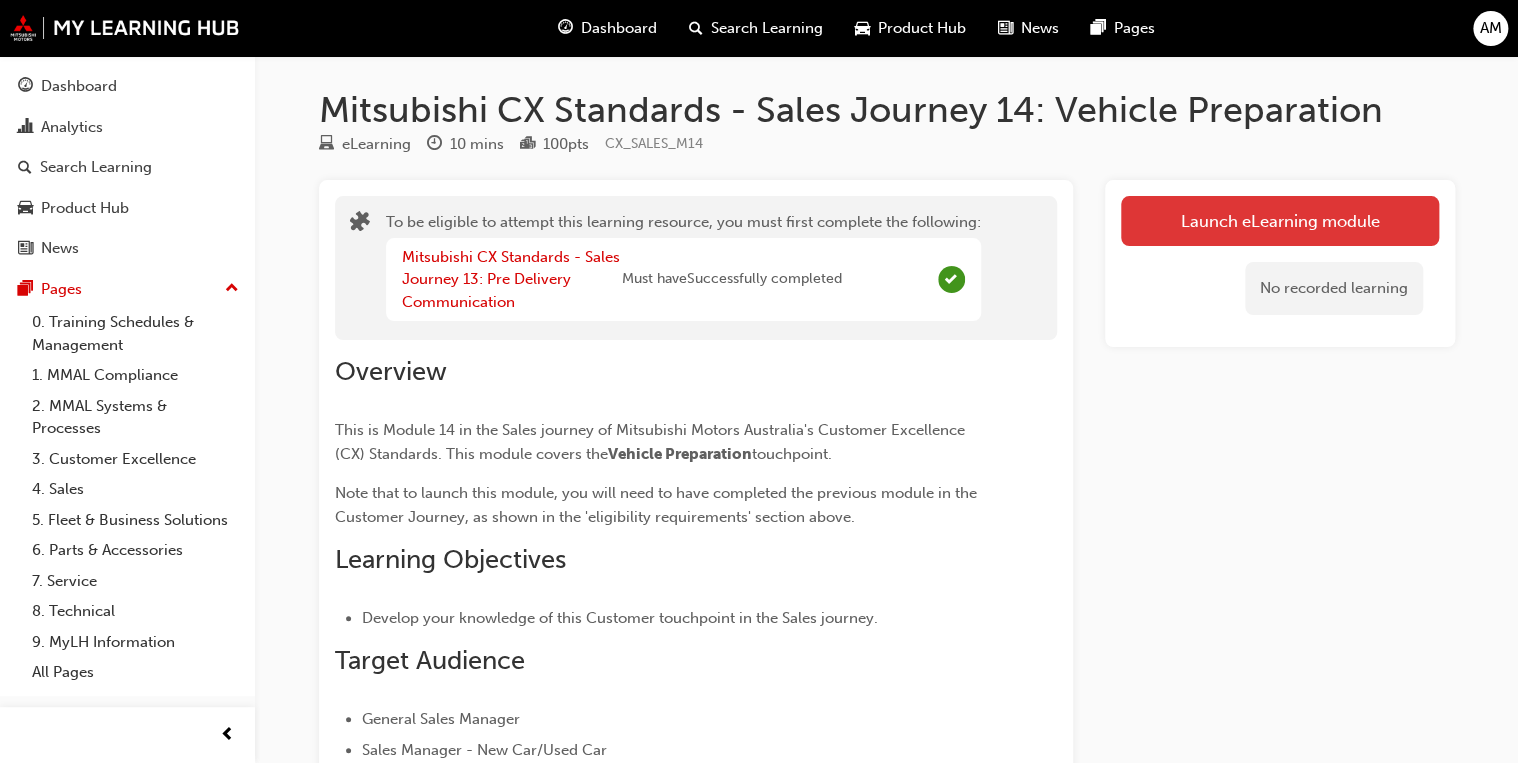 click on "Launch eLearning module" at bounding box center [1280, 221] 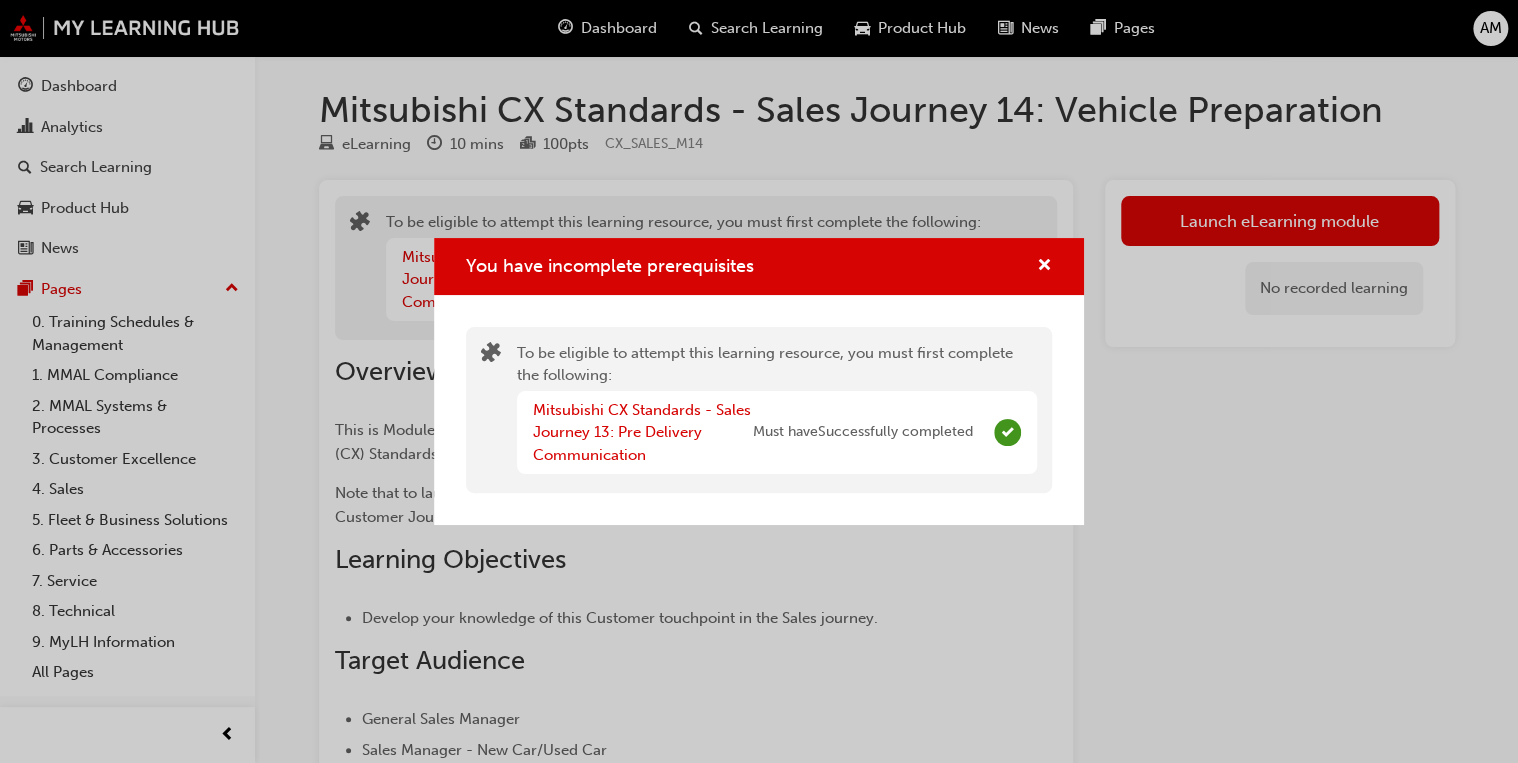 click on "You have incomplete prerequisites" at bounding box center [759, 266] 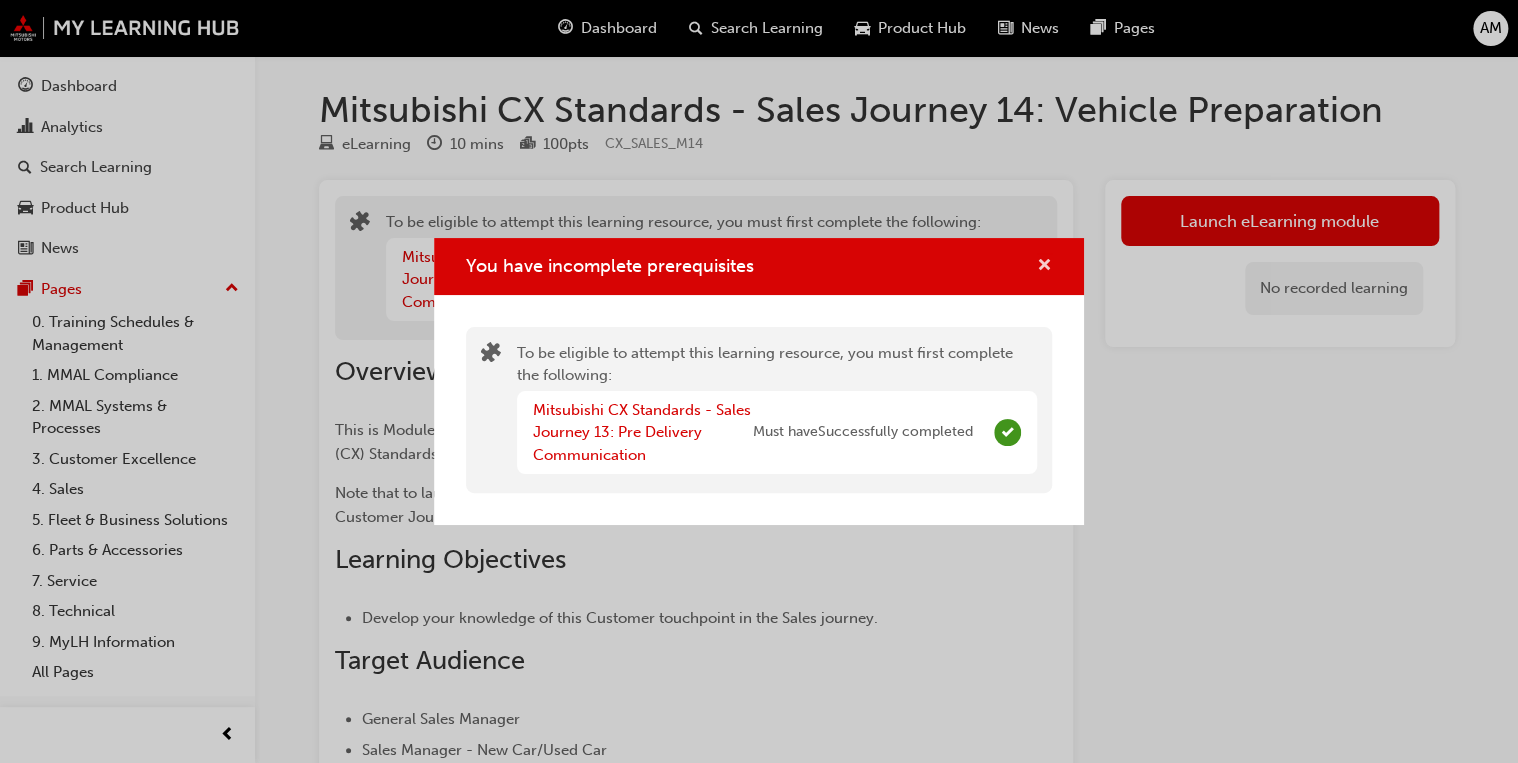 click at bounding box center [1044, 267] 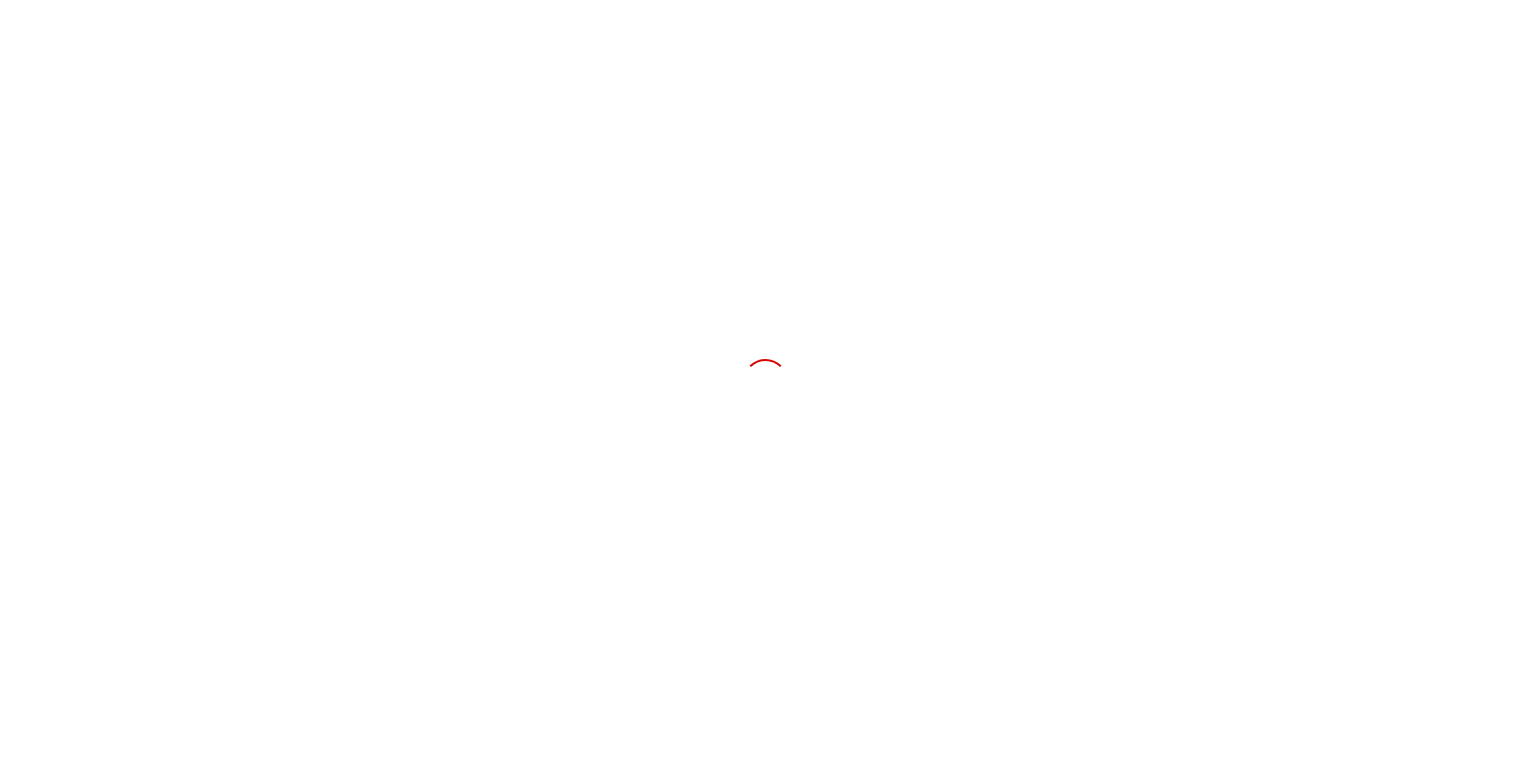 scroll, scrollTop: 0, scrollLeft: 0, axis: both 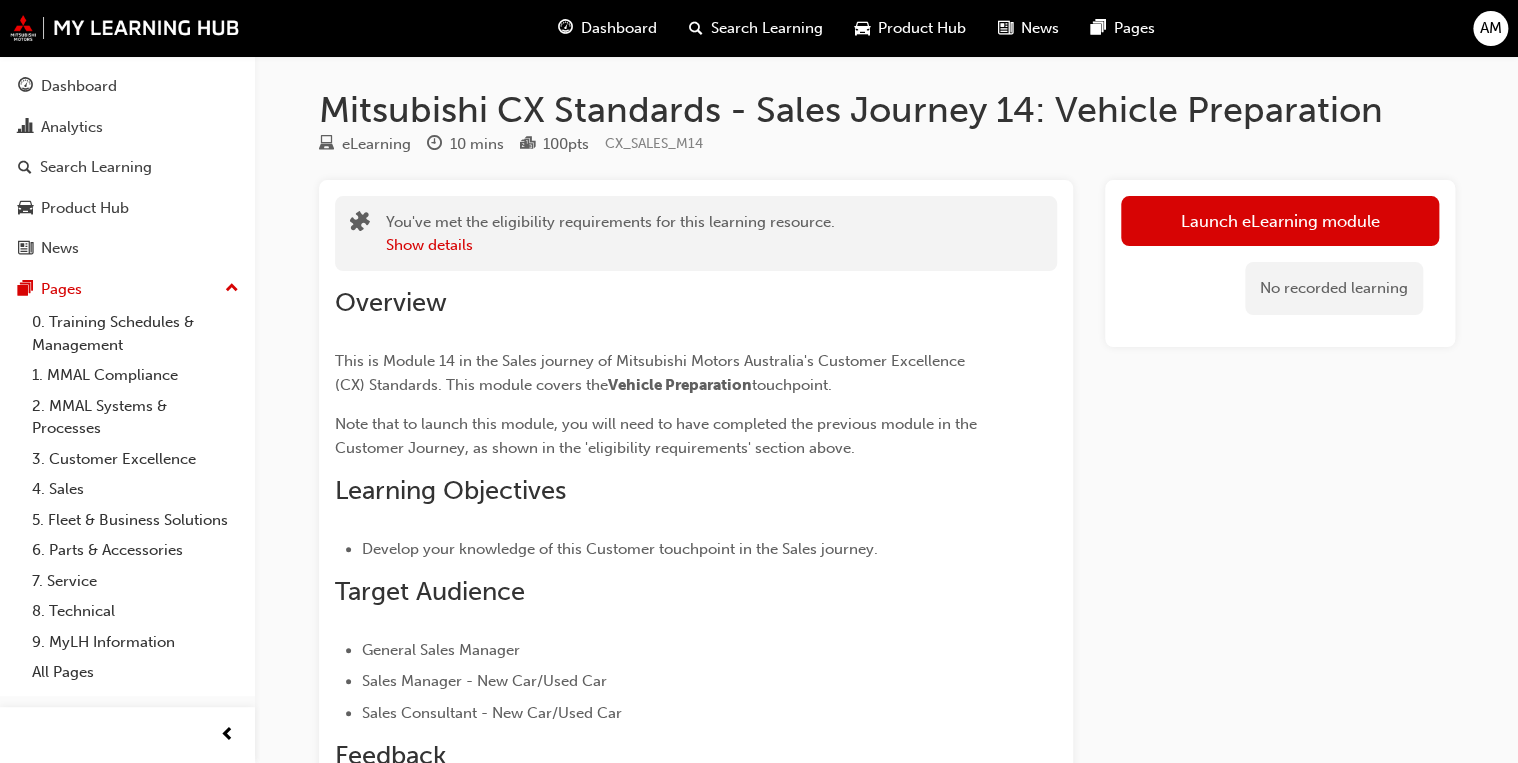 click on "Launch eLearning module" at bounding box center (1280, 221) 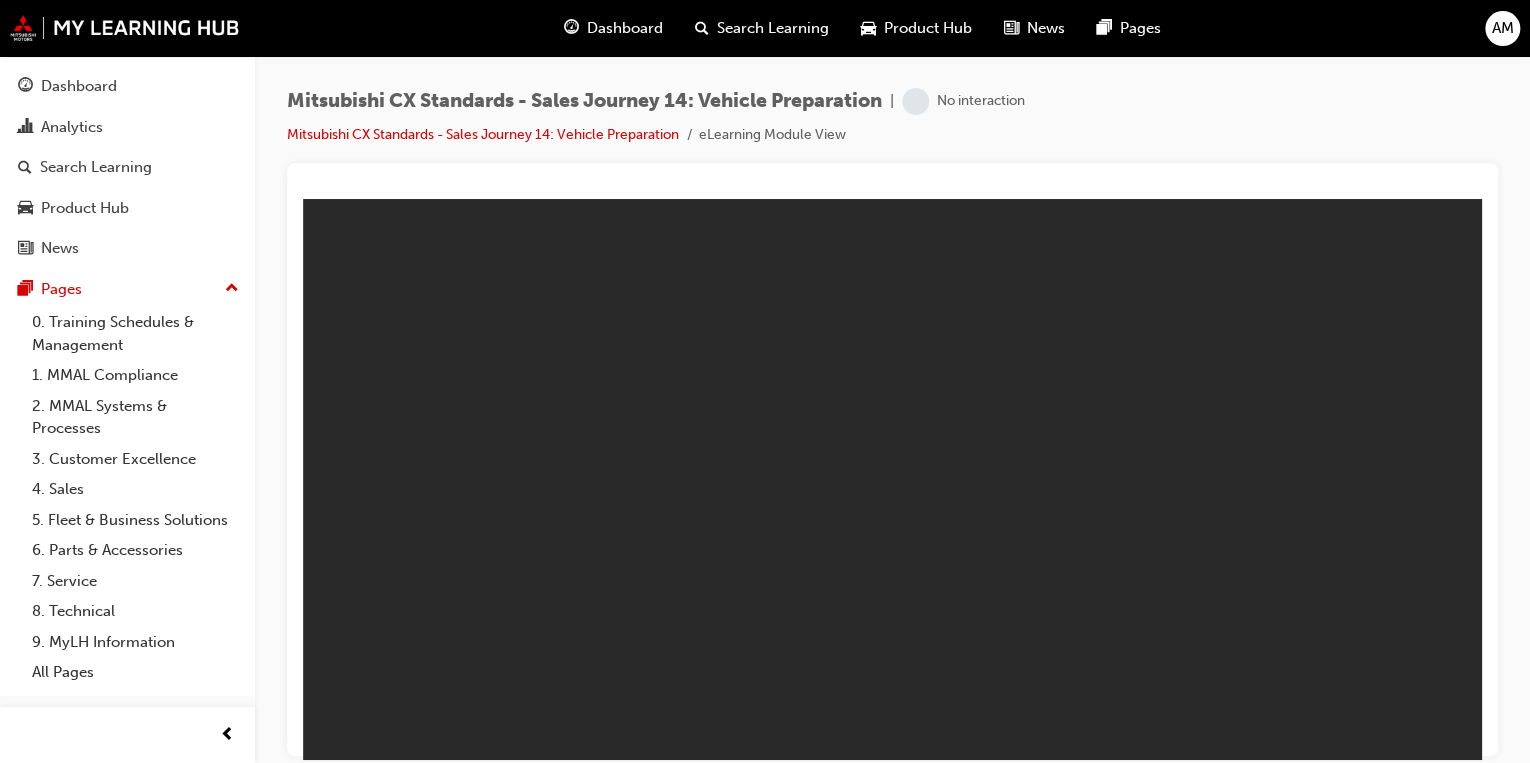 scroll, scrollTop: 0, scrollLeft: 0, axis: both 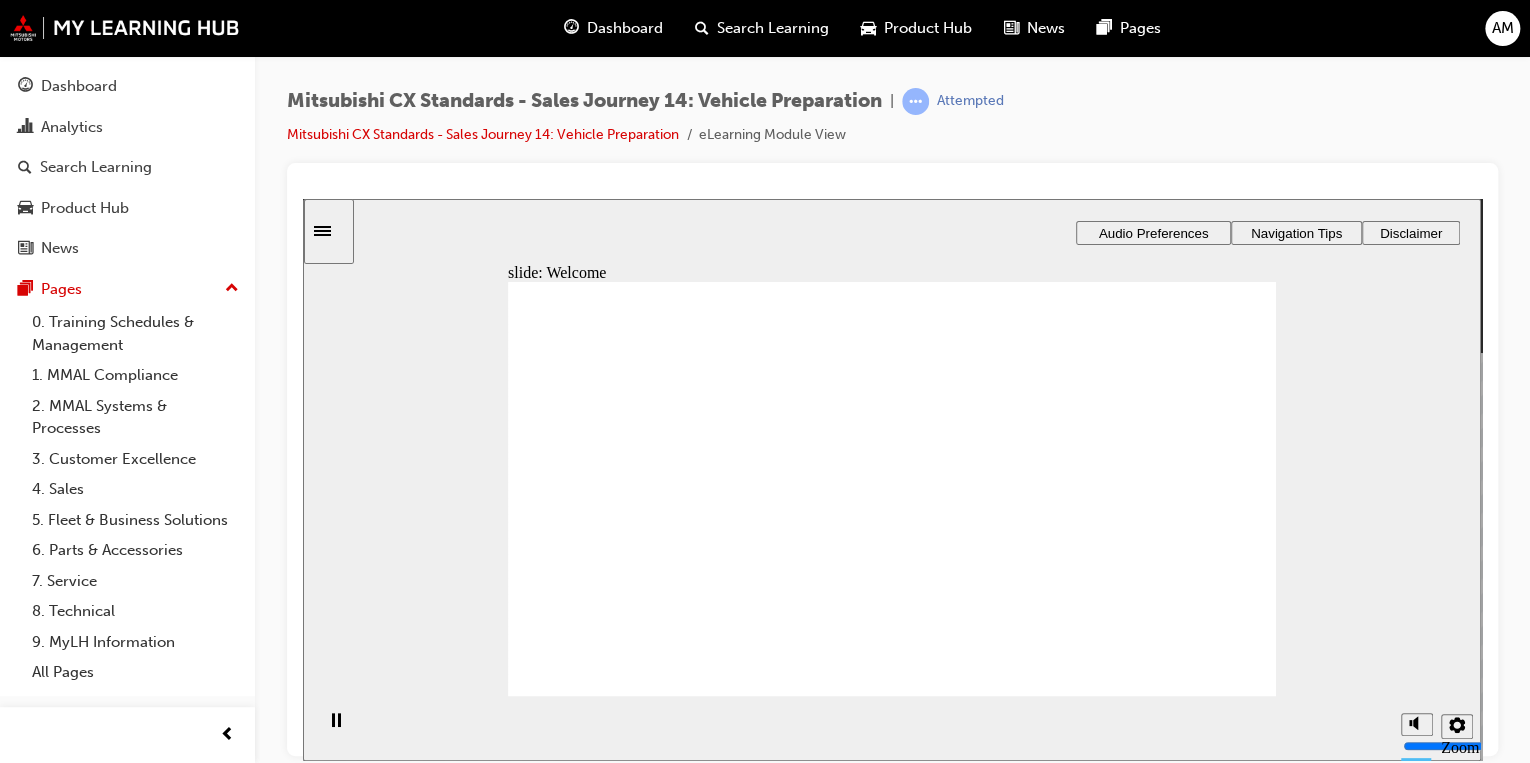 click 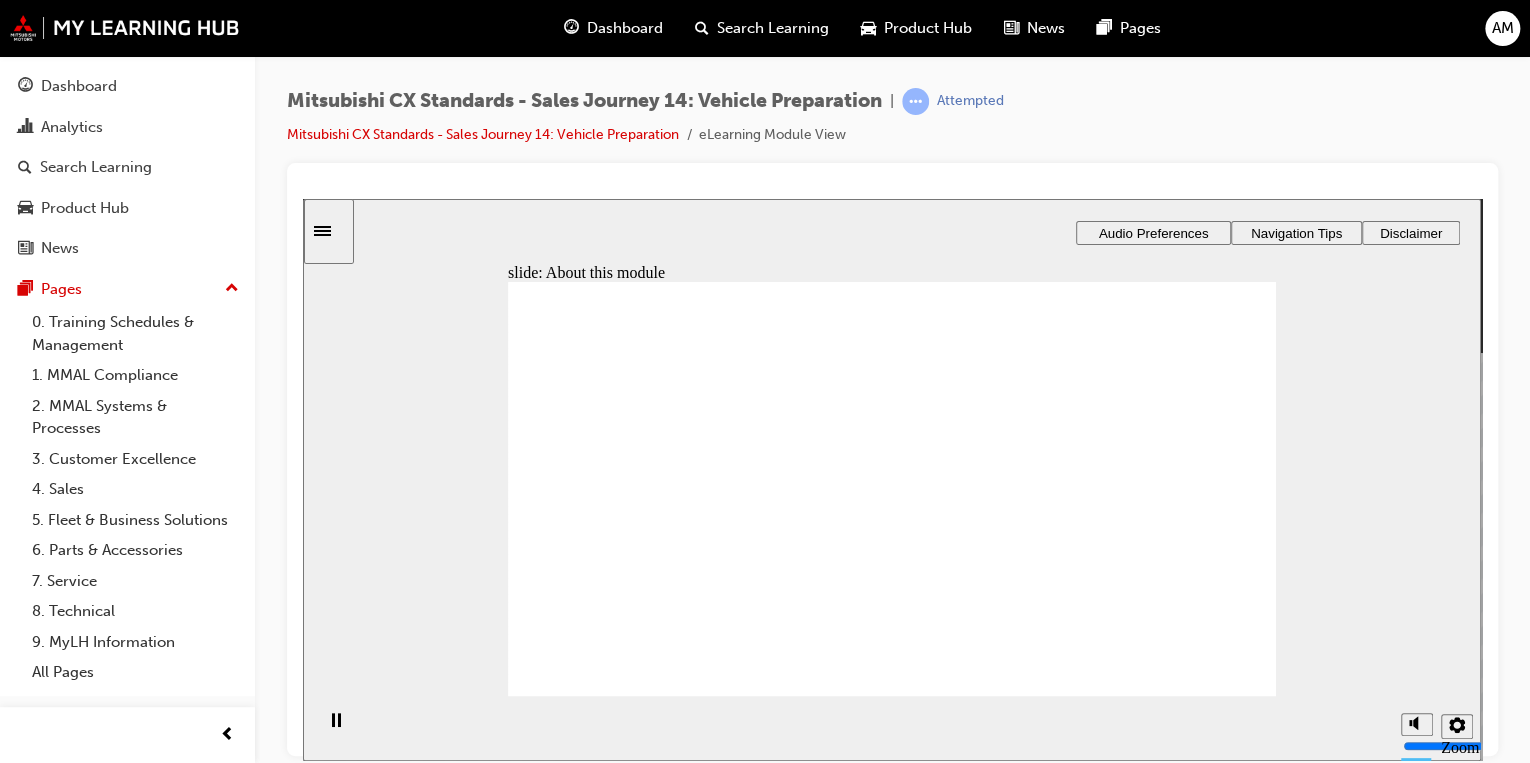 click 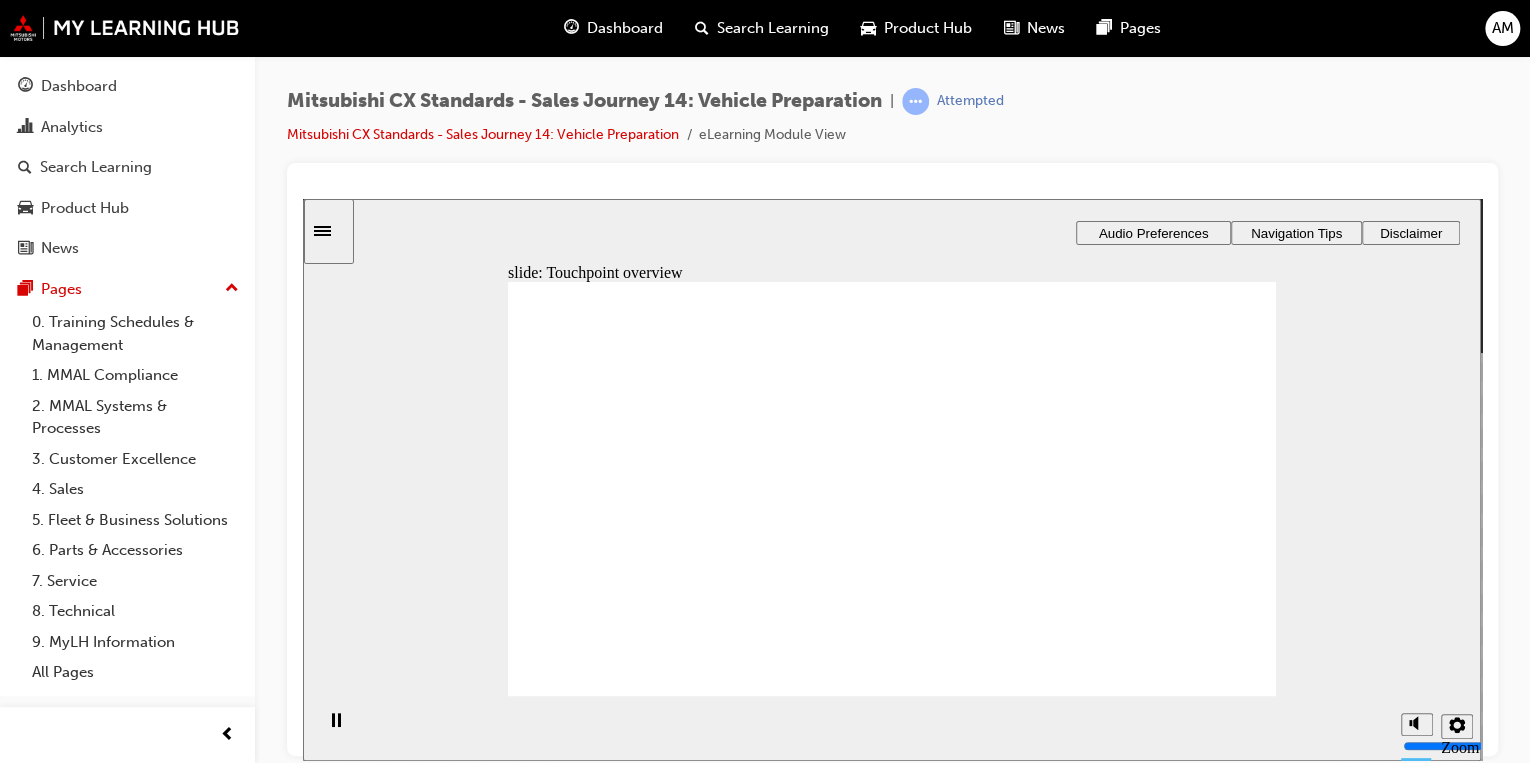click 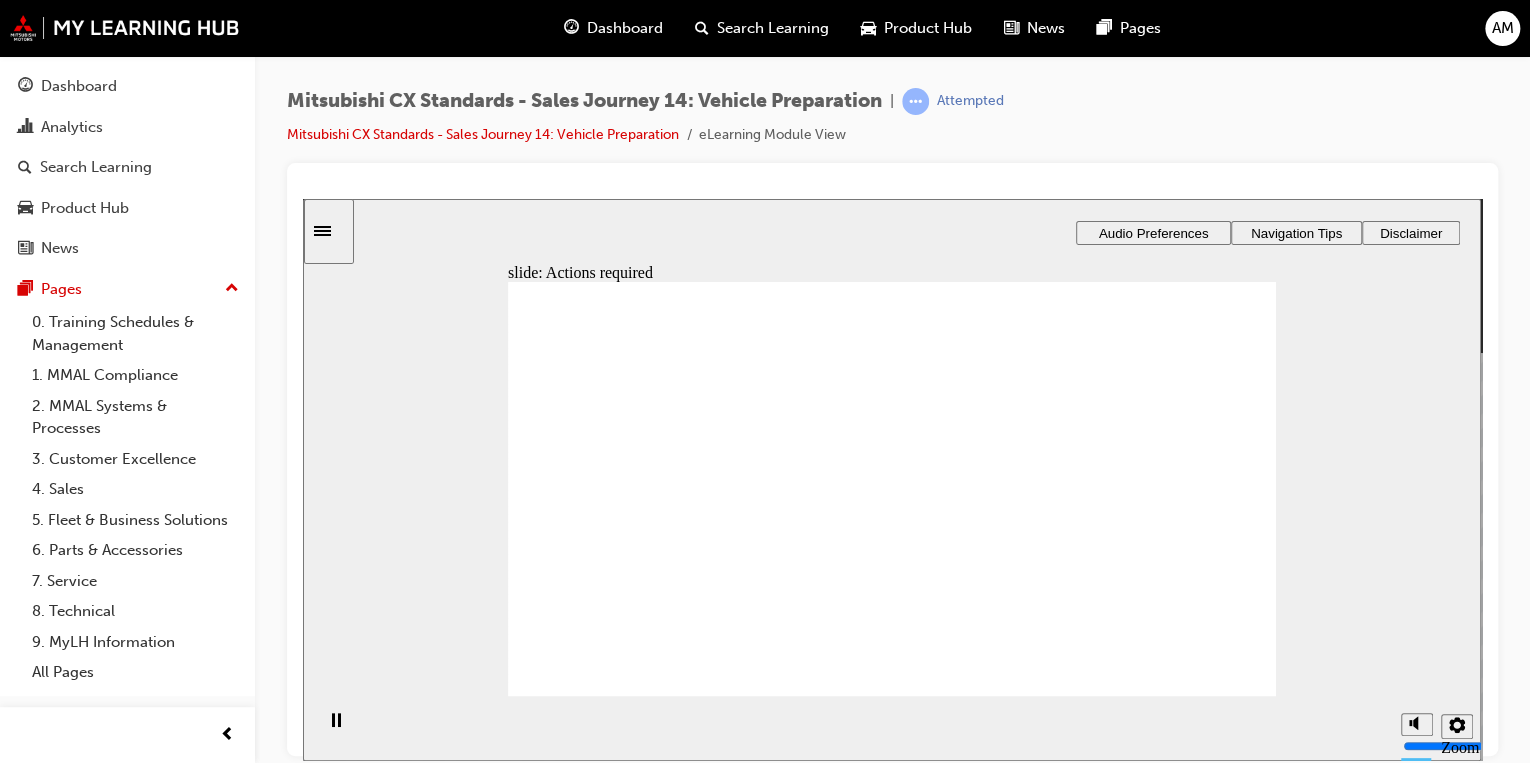 click 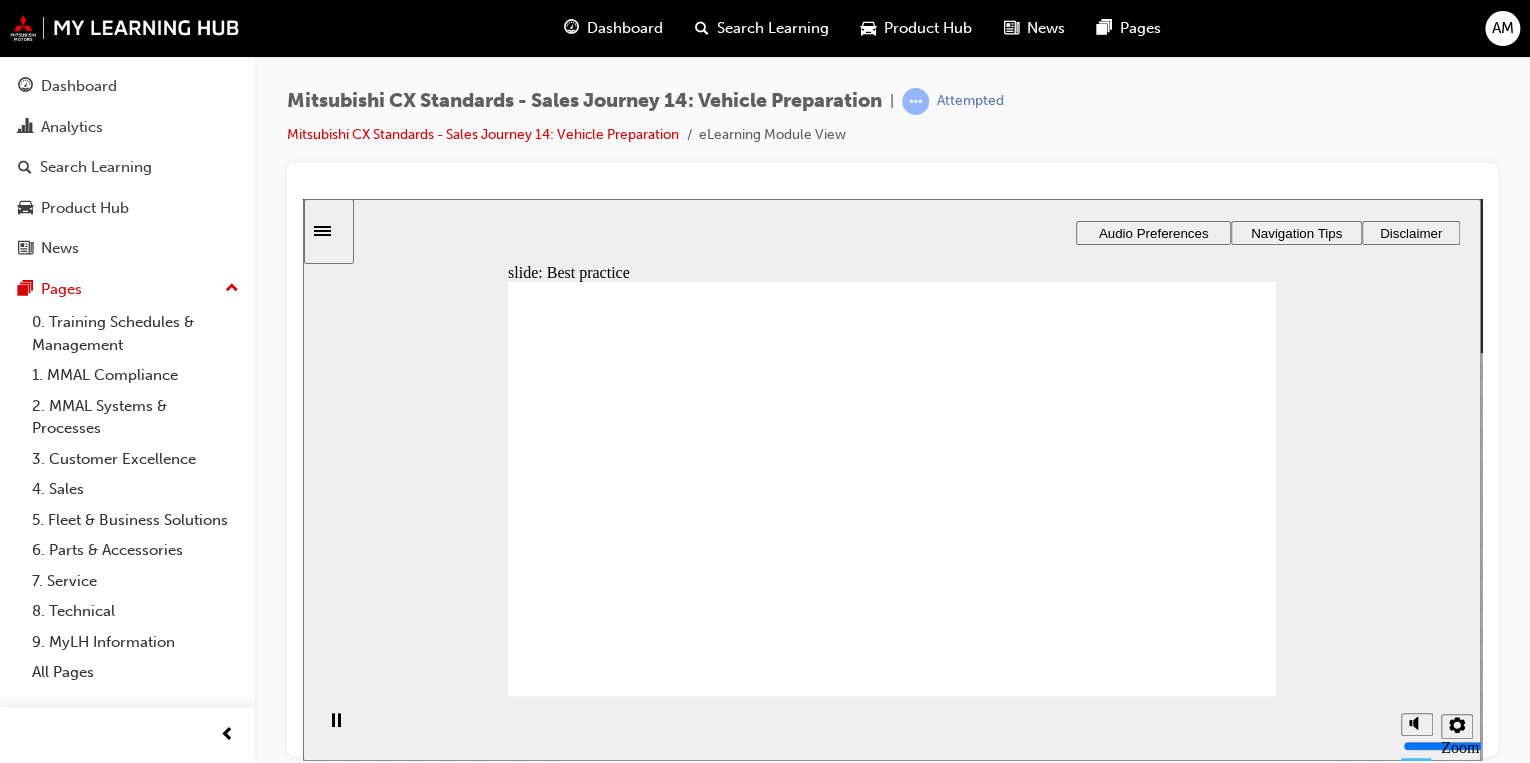 click 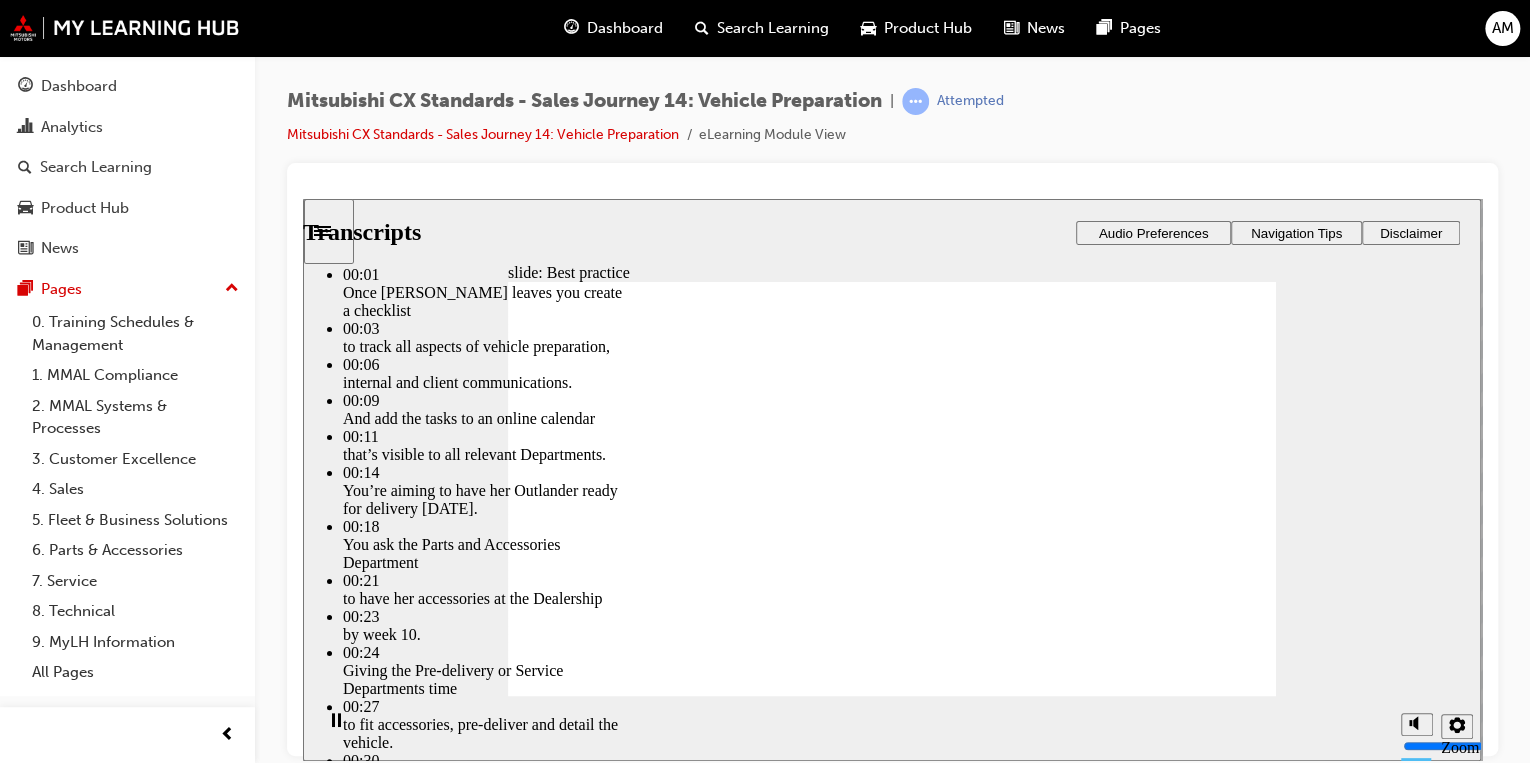 click at bounding box center [891, 3386] 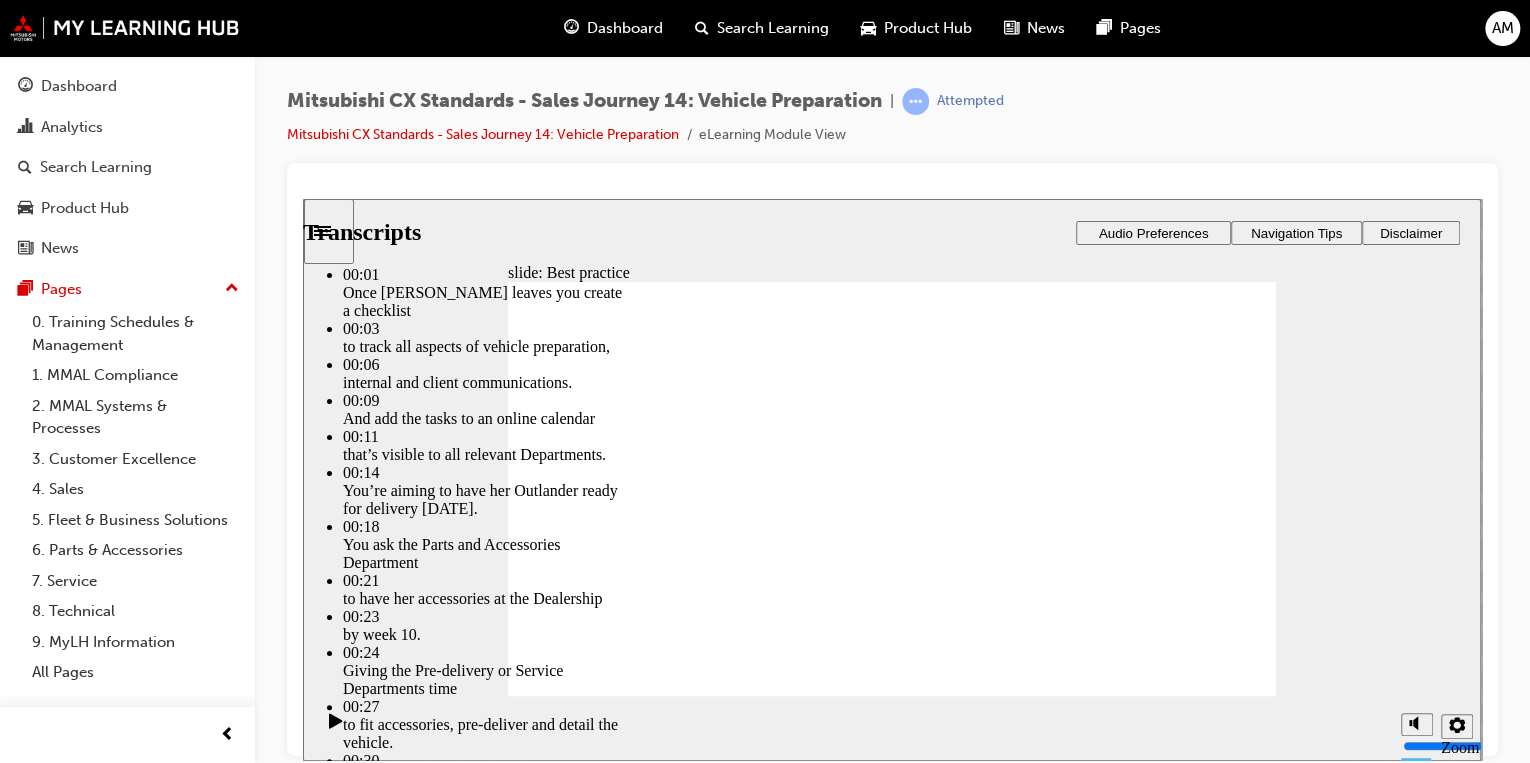 click 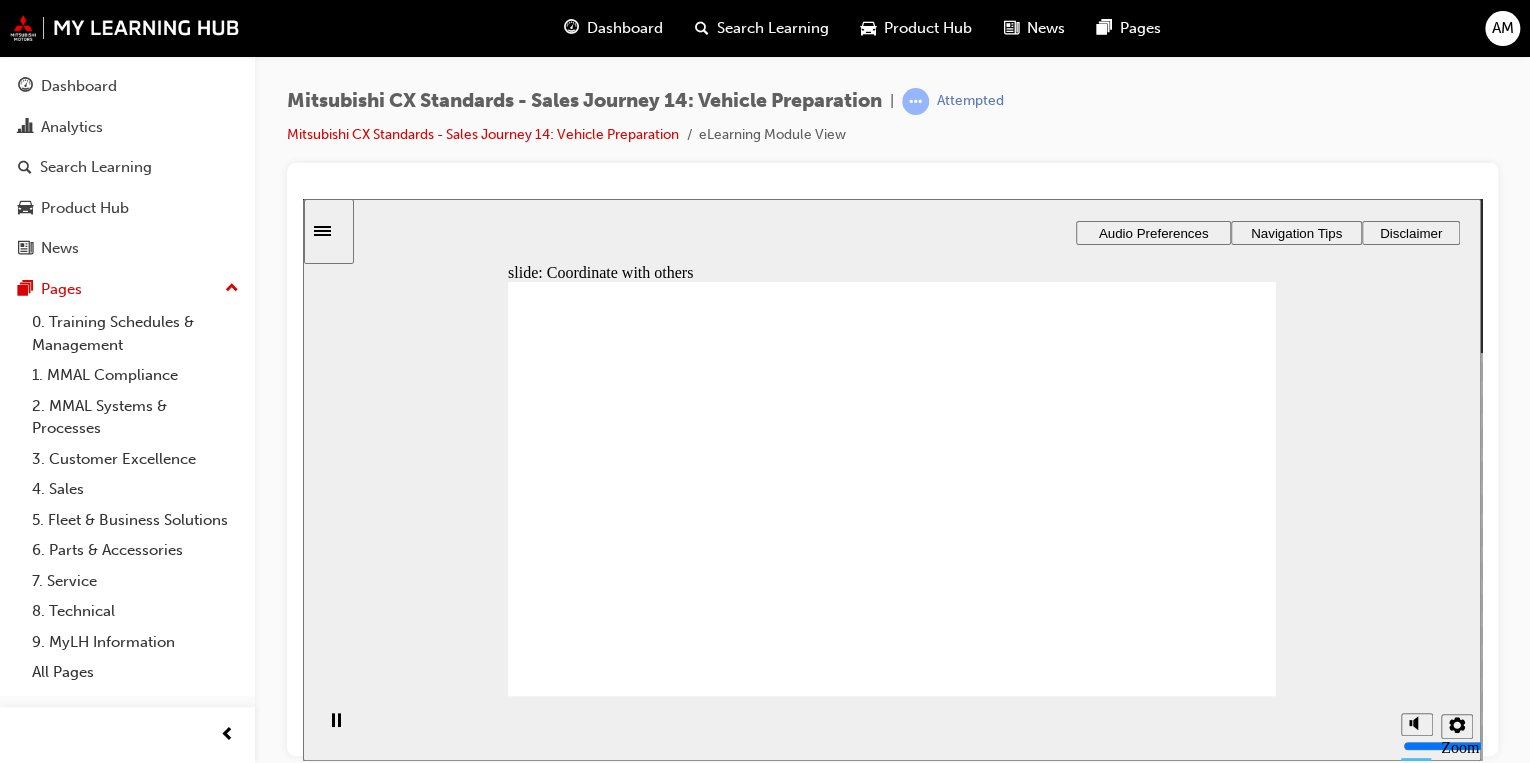 drag, startPoint x: 583, startPoint y: 518, endPoint x: 852, endPoint y: 430, distance: 283.02826 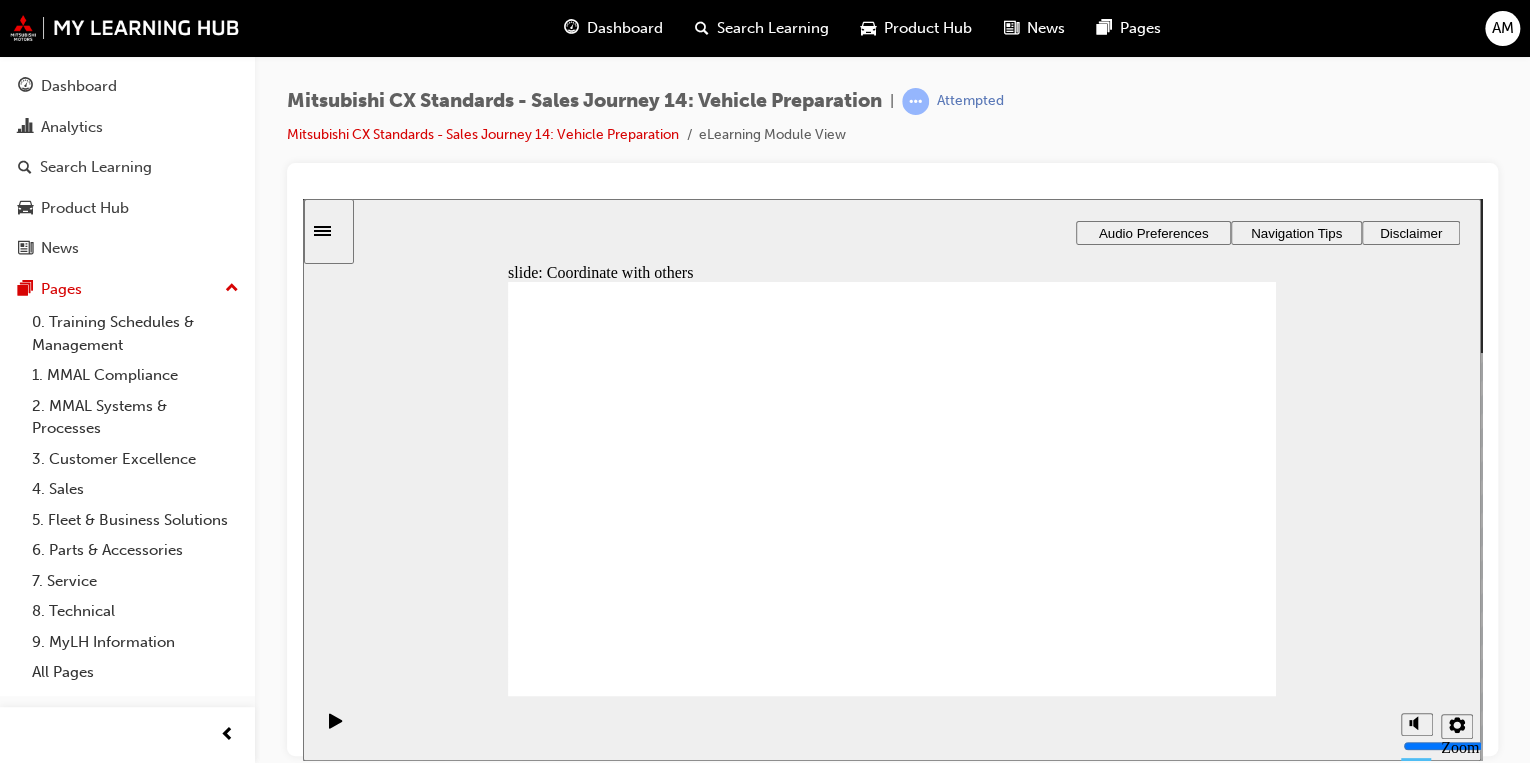 drag, startPoint x: 677, startPoint y: 542, endPoint x: 901, endPoint y: 536, distance: 224.08034 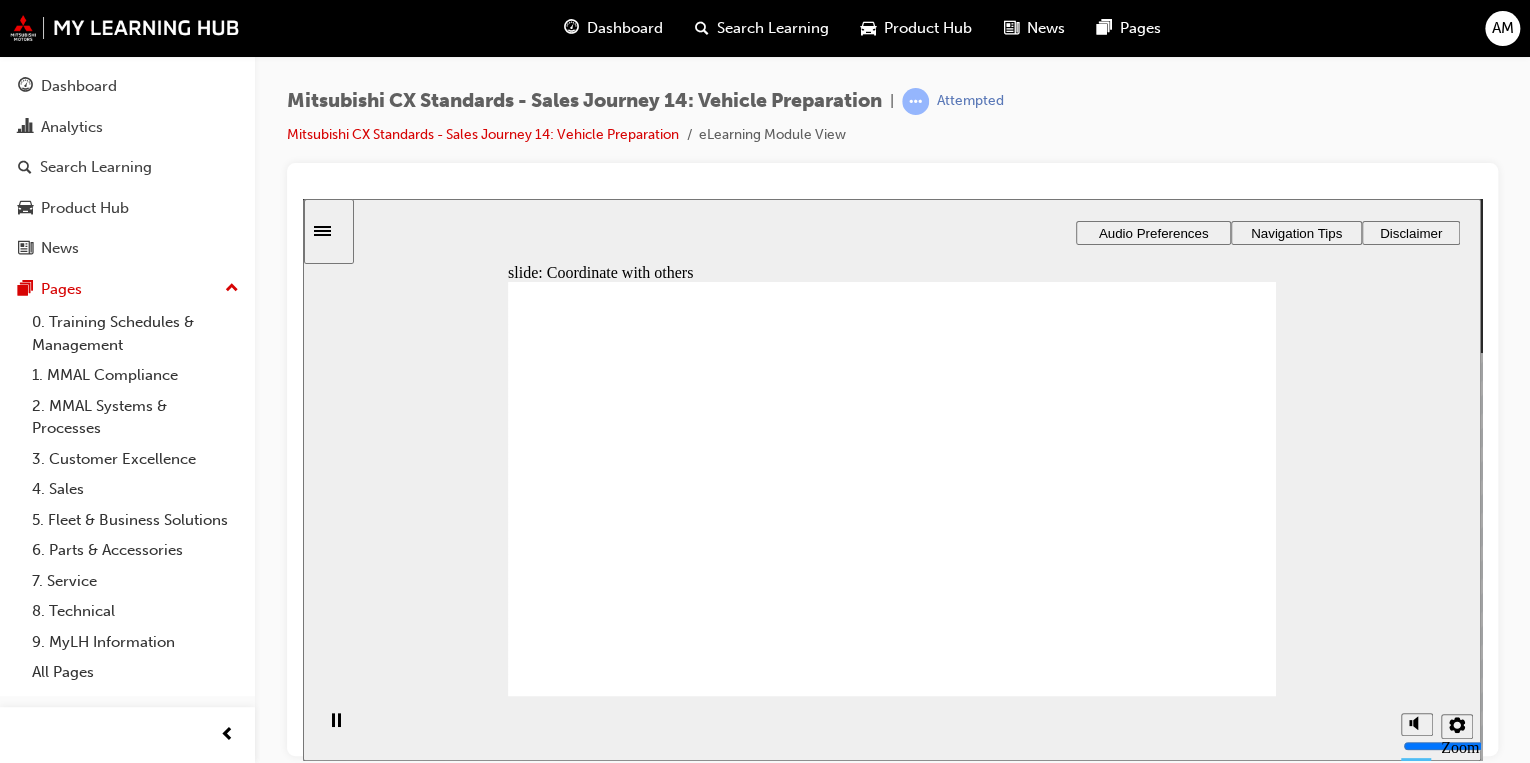 click 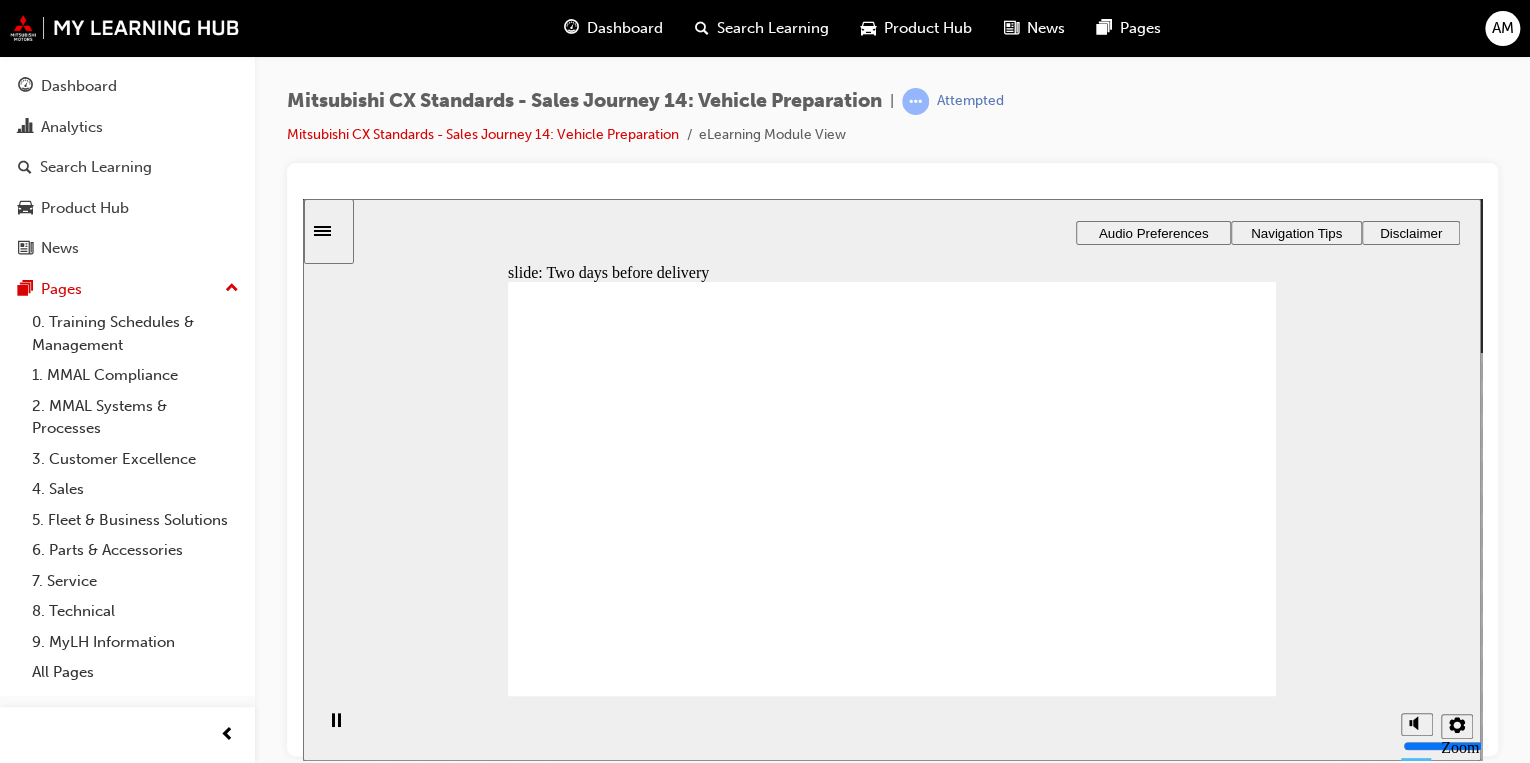 drag, startPoint x: 713, startPoint y: 536, endPoint x: 946, endPoint y: 406, distance: 266.81268 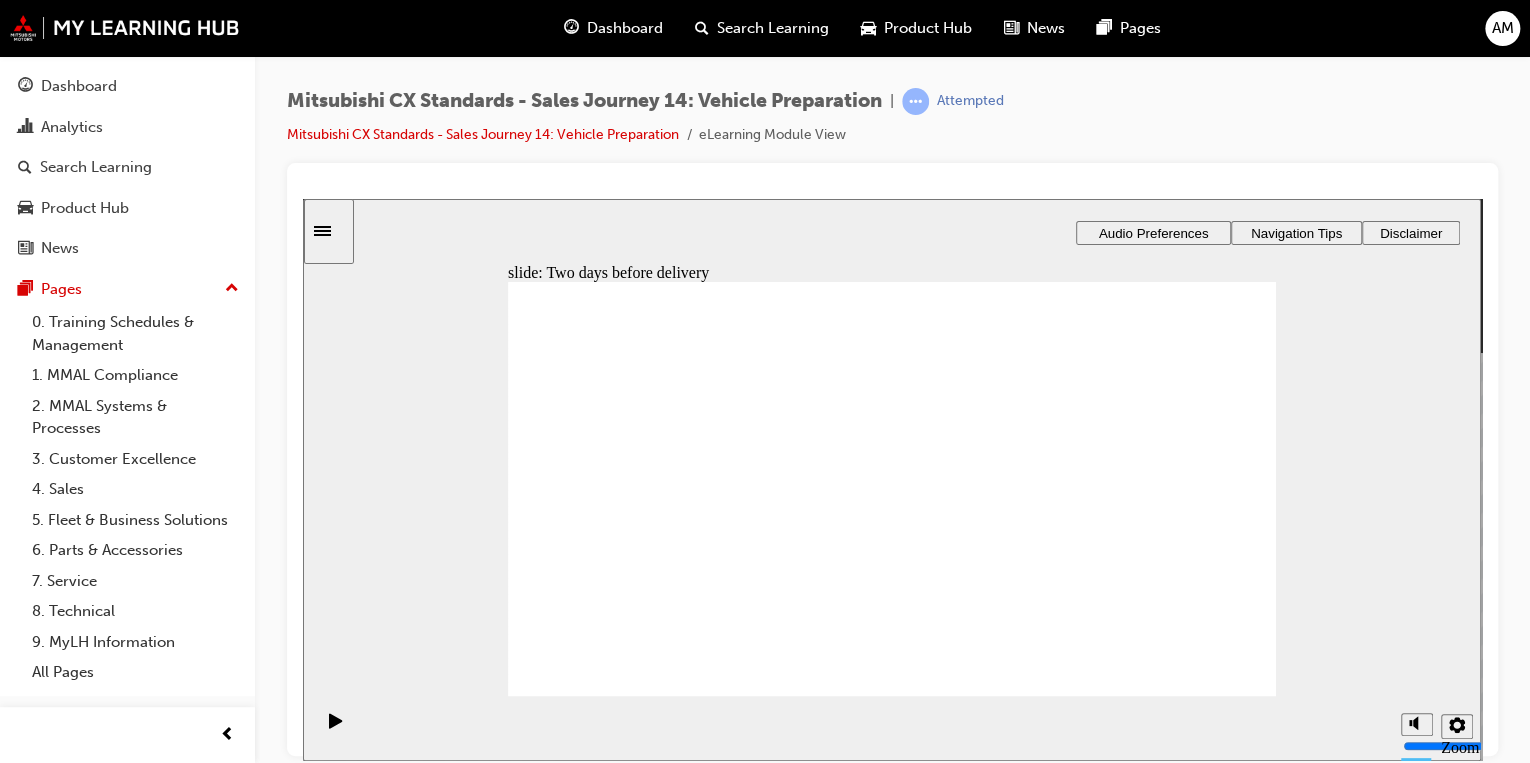 drag, startPoint x: 692, startPoint y: 525, endPoint x: 913, endPoint y: 462, distance: 229.80426 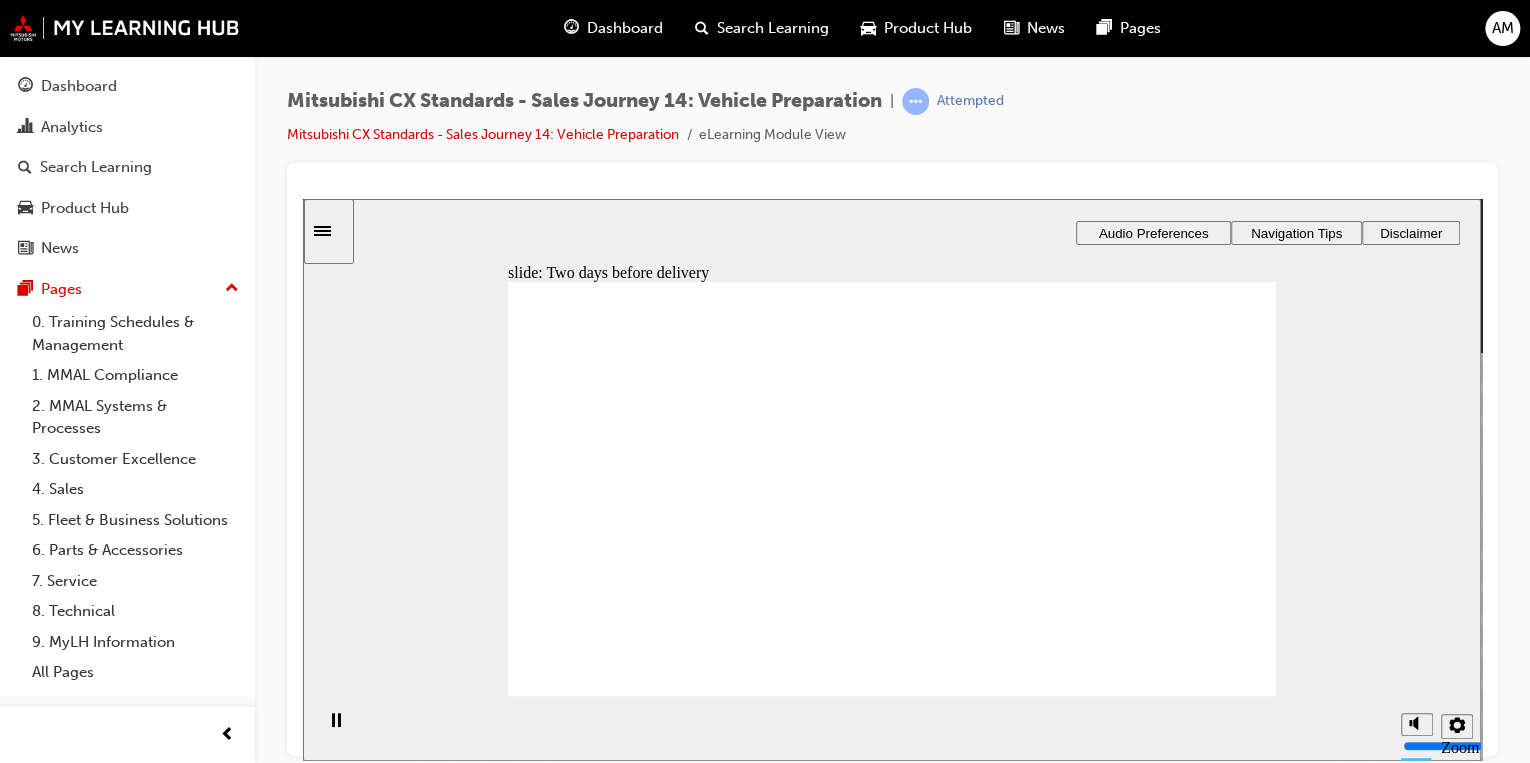 click 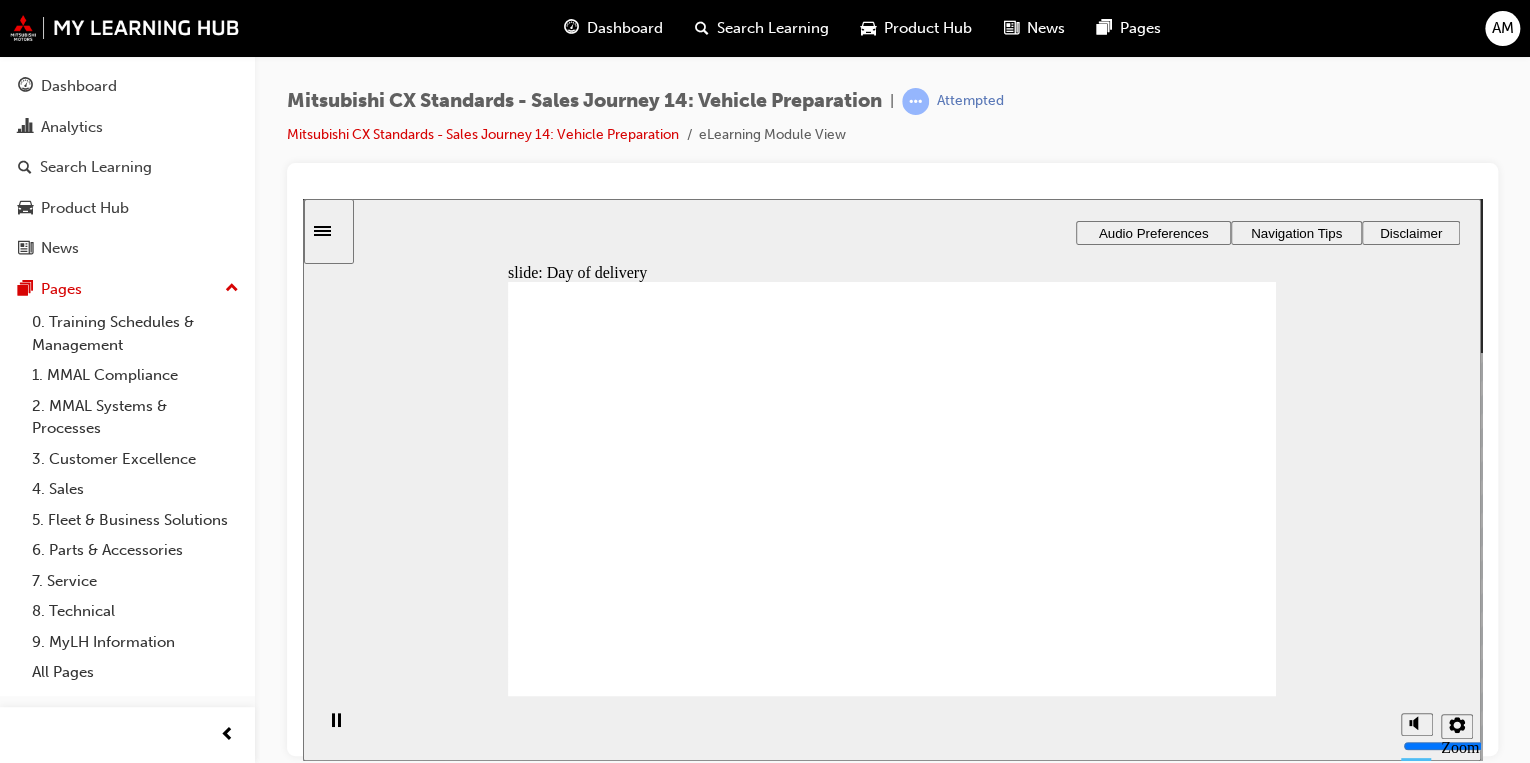 drag, startPoint x: 550, startPoint y: 491, endPoint x: 889, endPoint y: 404, distance: 349.98572 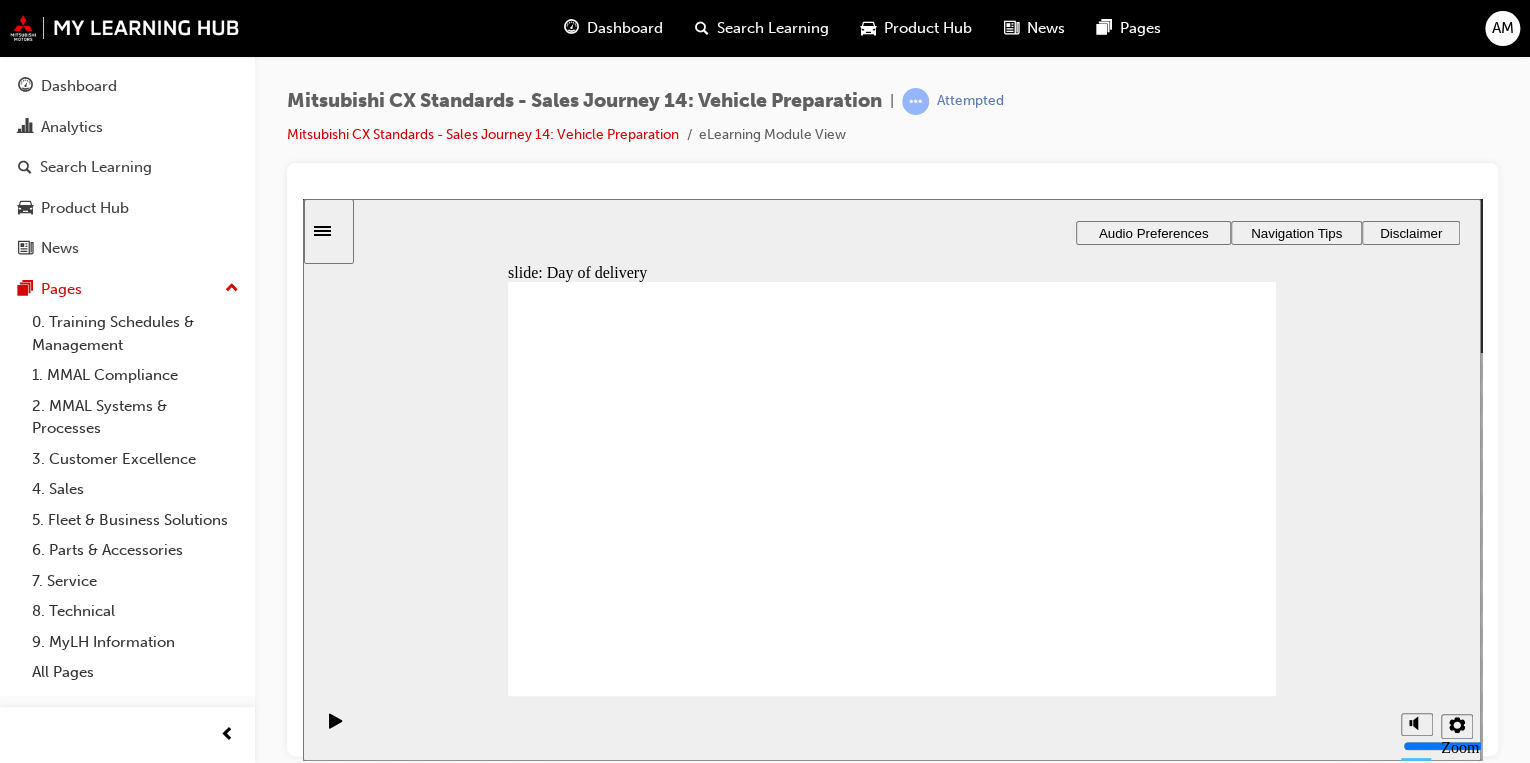 drag, startPoint x: 650, startPoint y: 526, endPoint x: 923, endPoint y: 514, distance: 273.2636 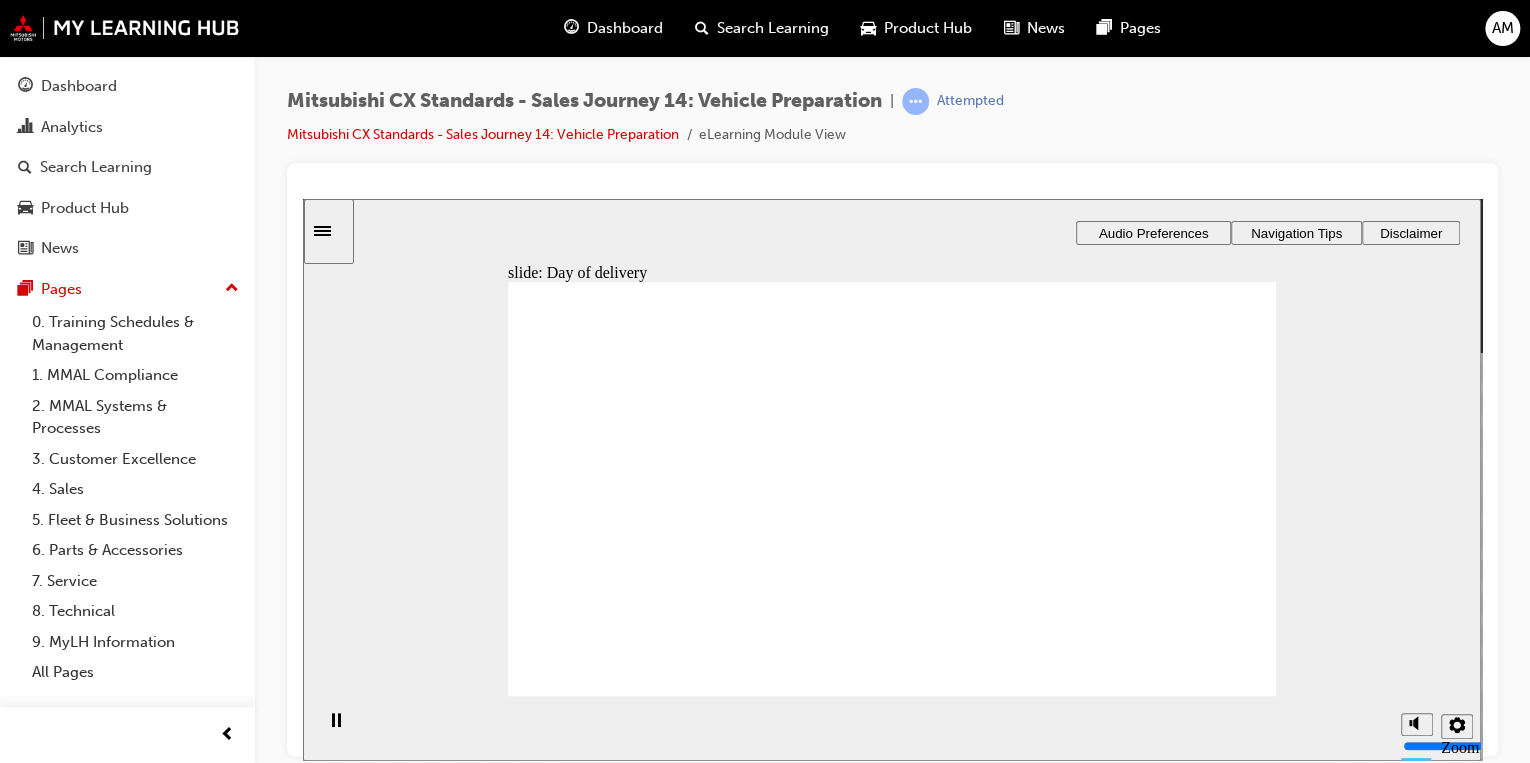 click 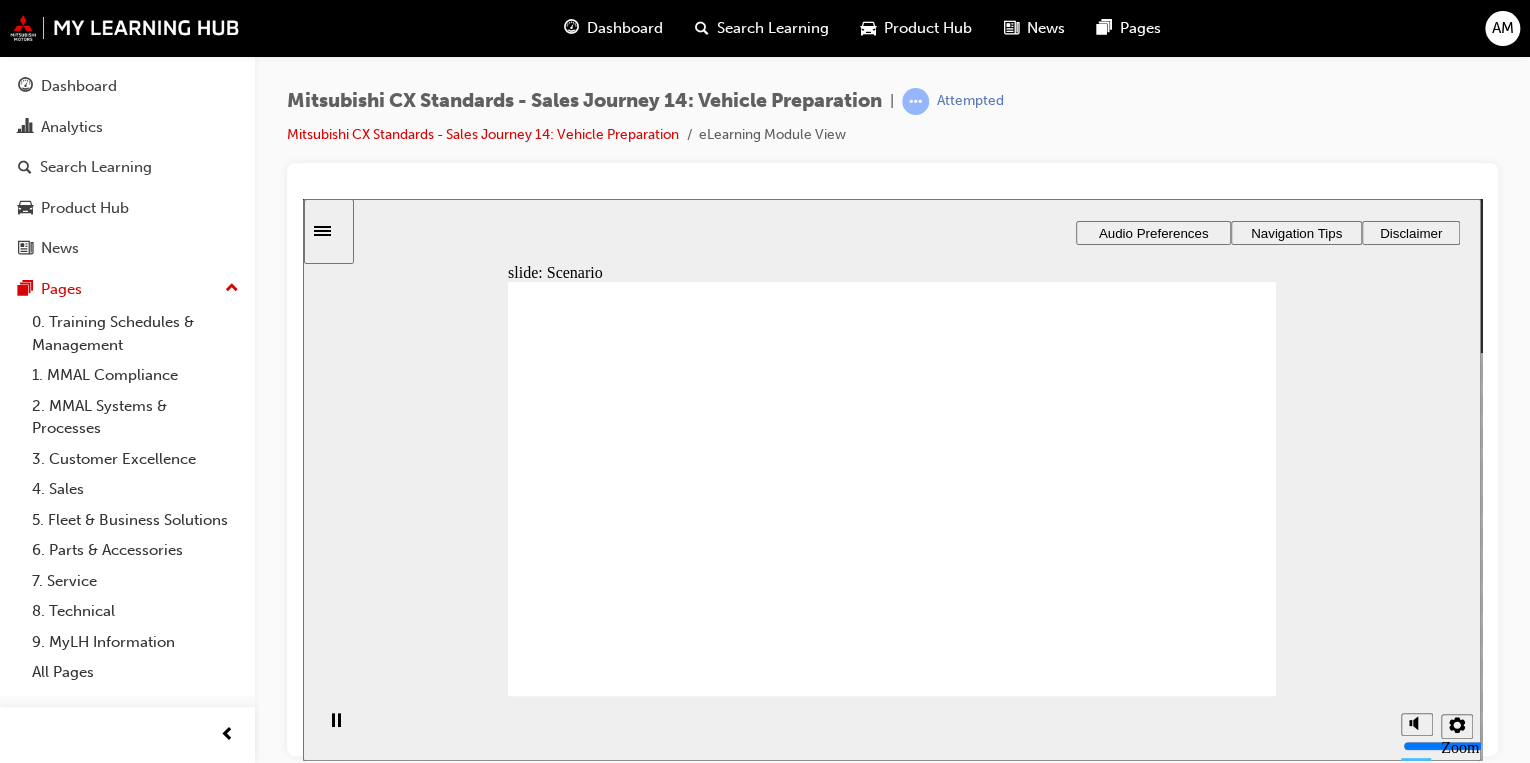 checkbox on "true" 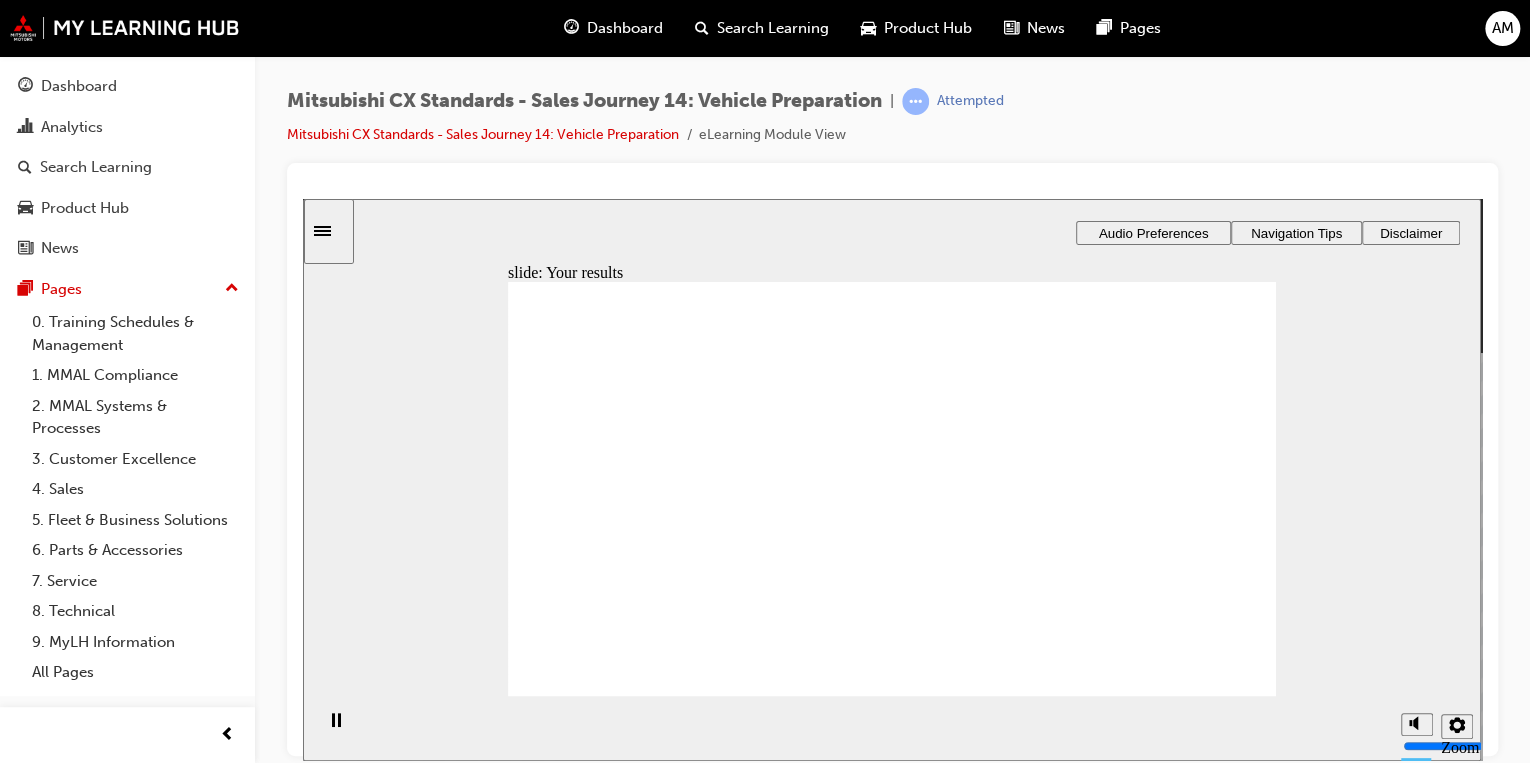 click 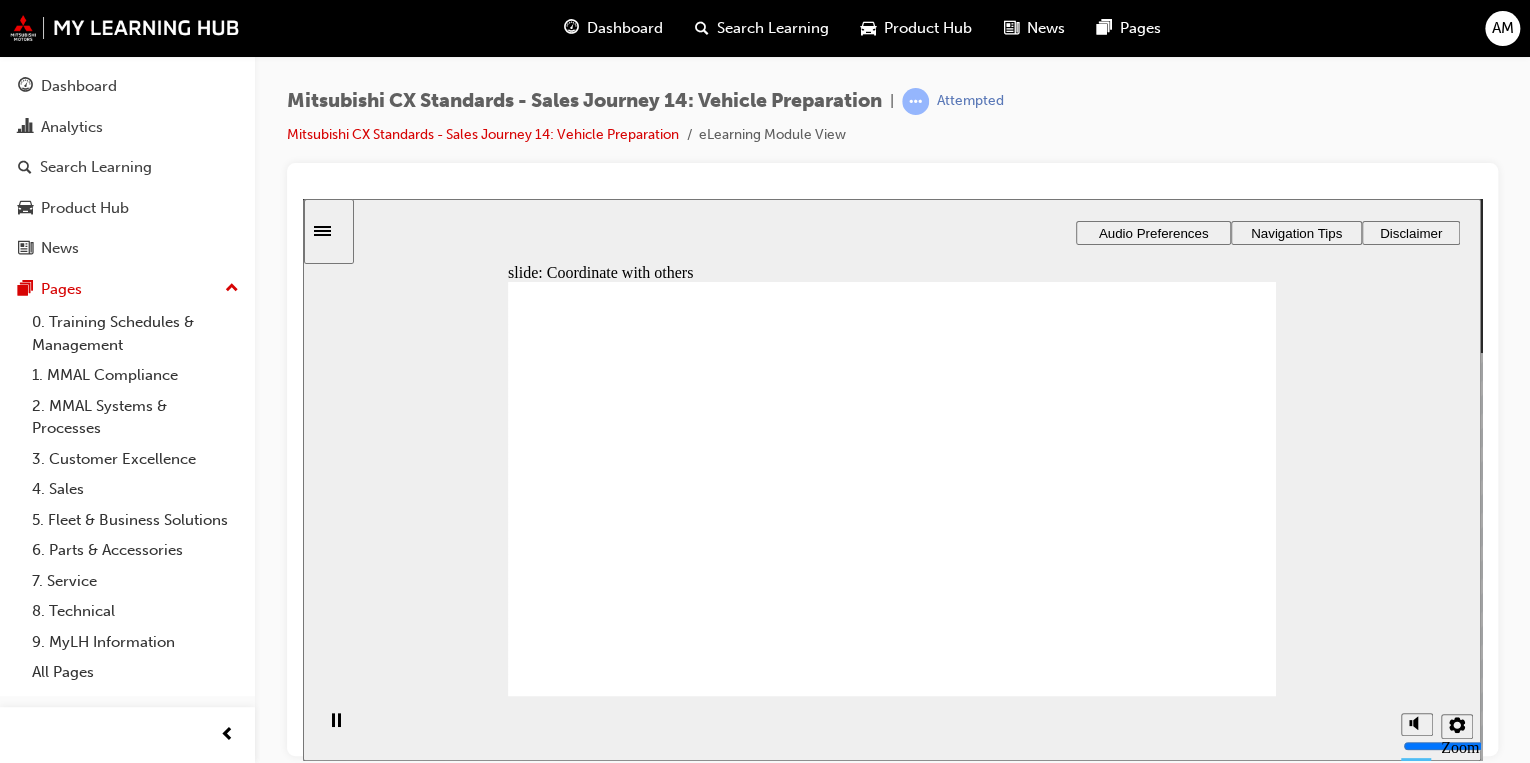 drag, startPoint x: 636, startPoint y: 527, endPoint x: 883, endPoint y: 442, distance: 261.2164 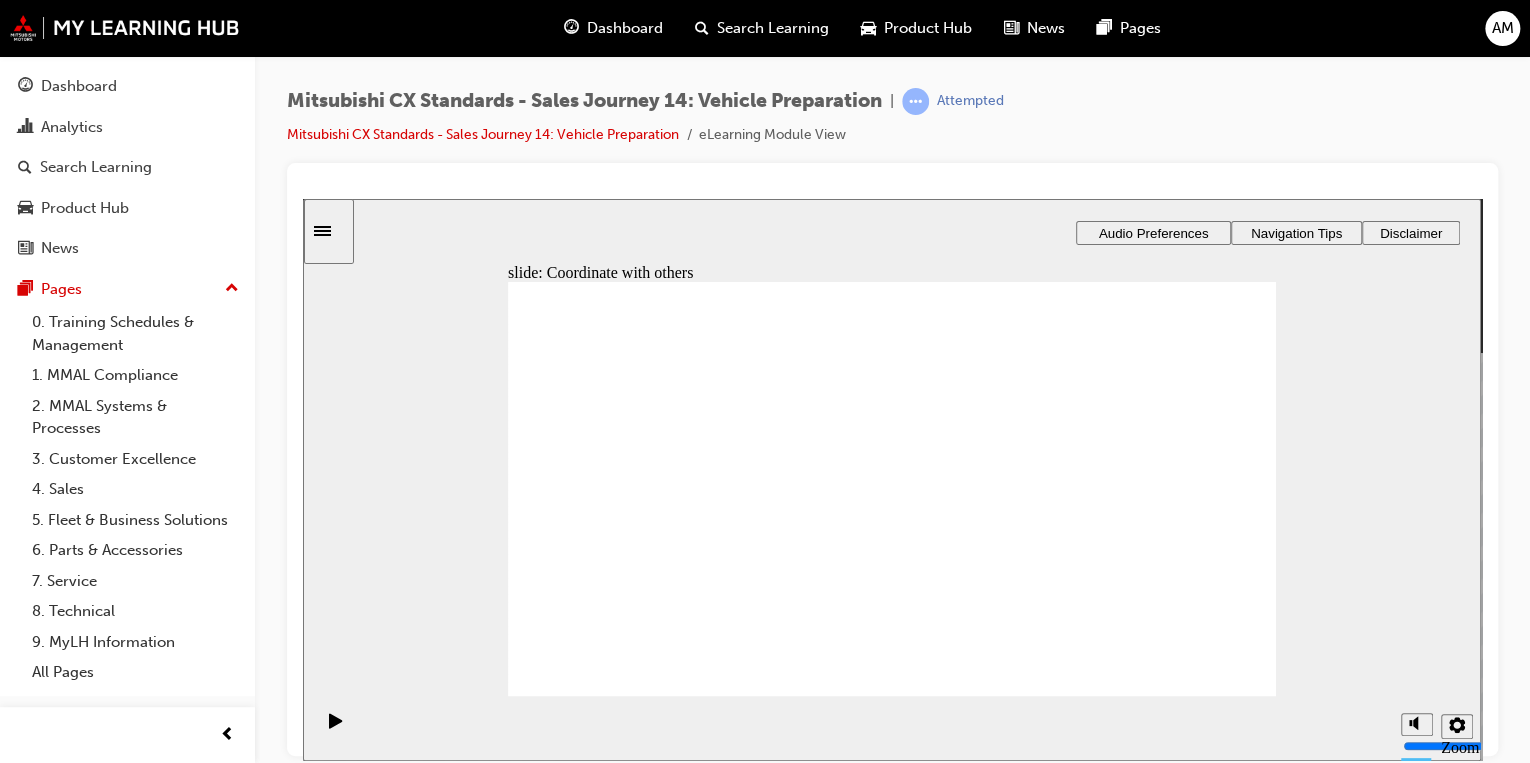click 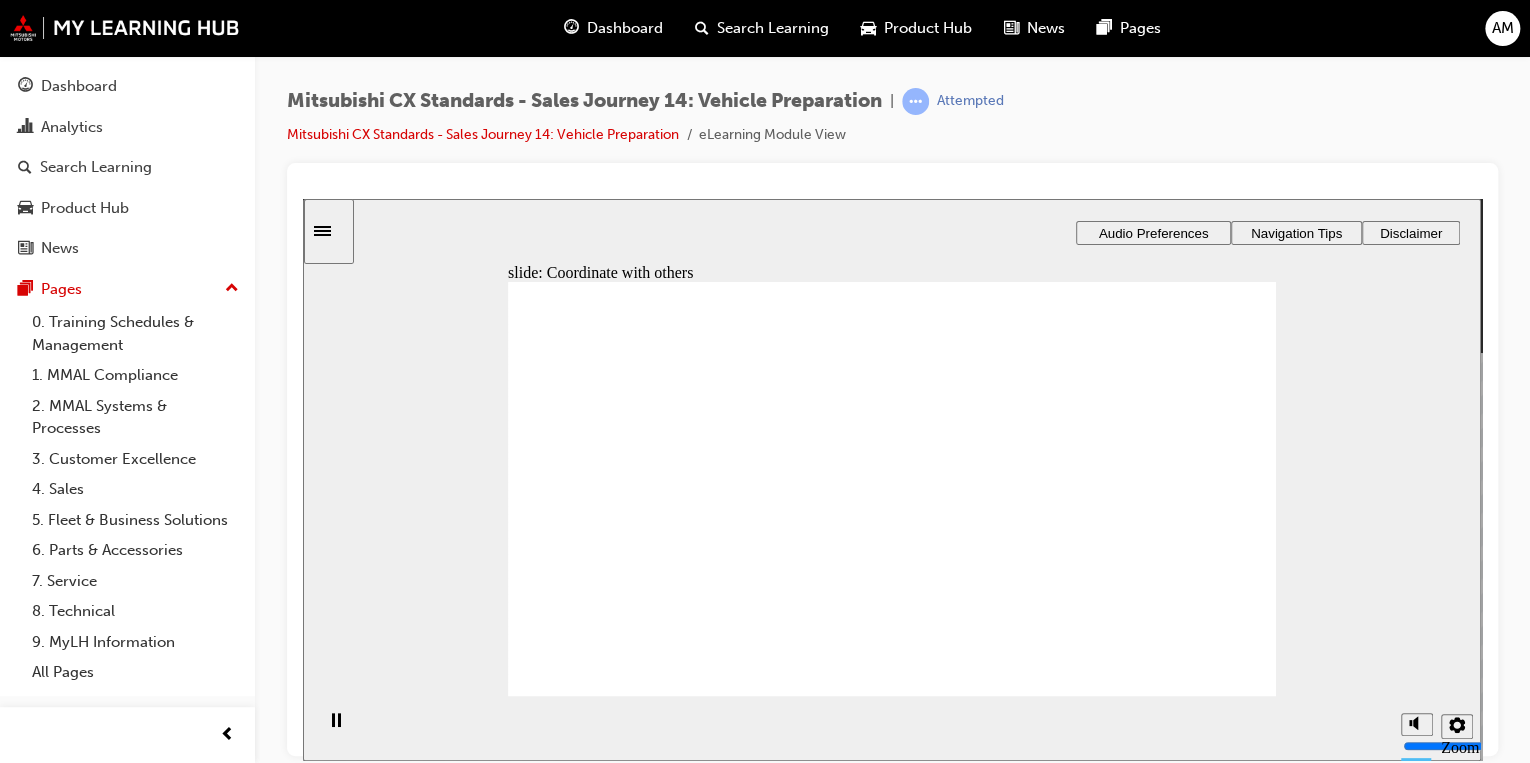 click 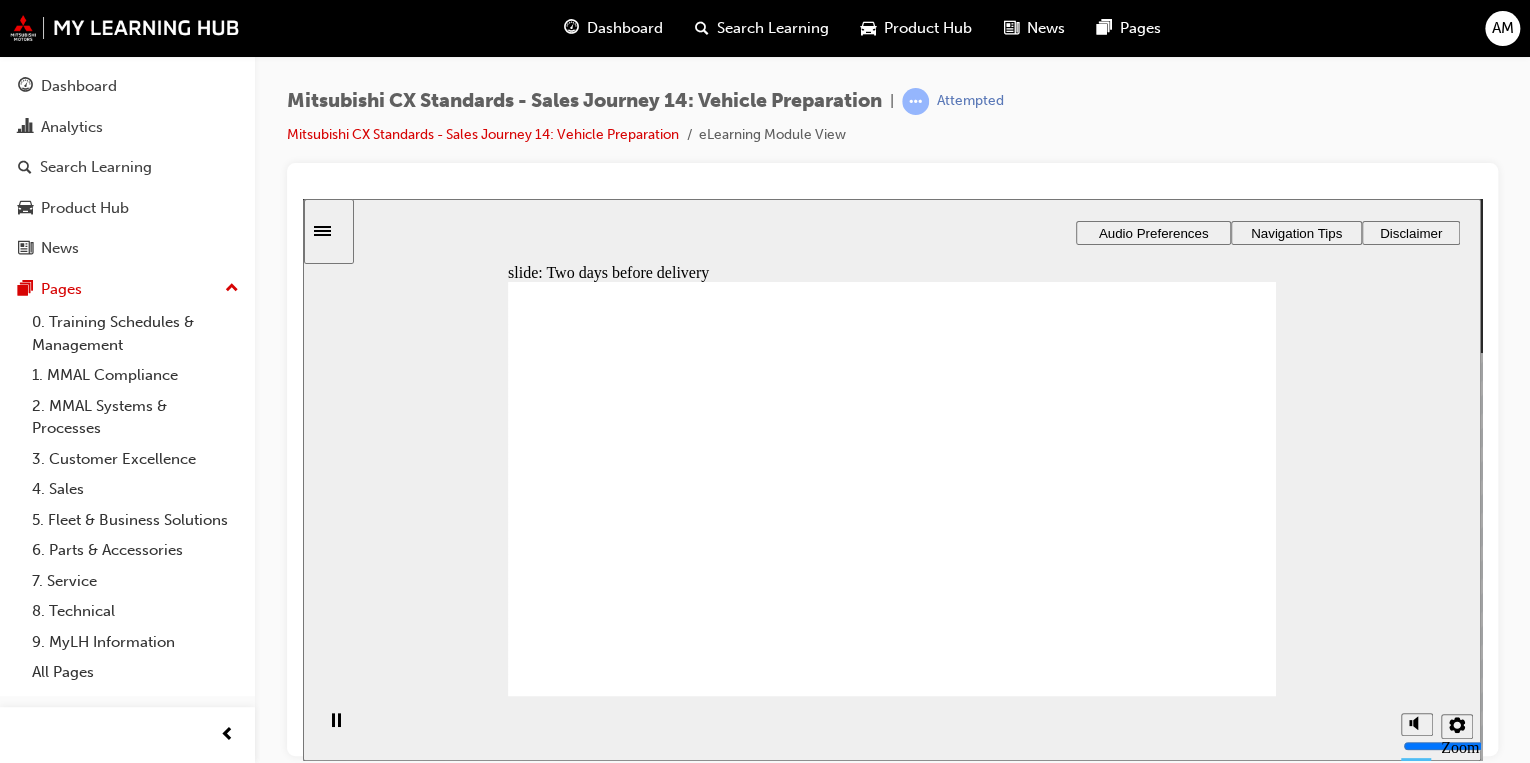 drag, startPoint x: 607, startPoint y: 521, endPoint x: 896, endPoint y: 389, distance: 317.7184 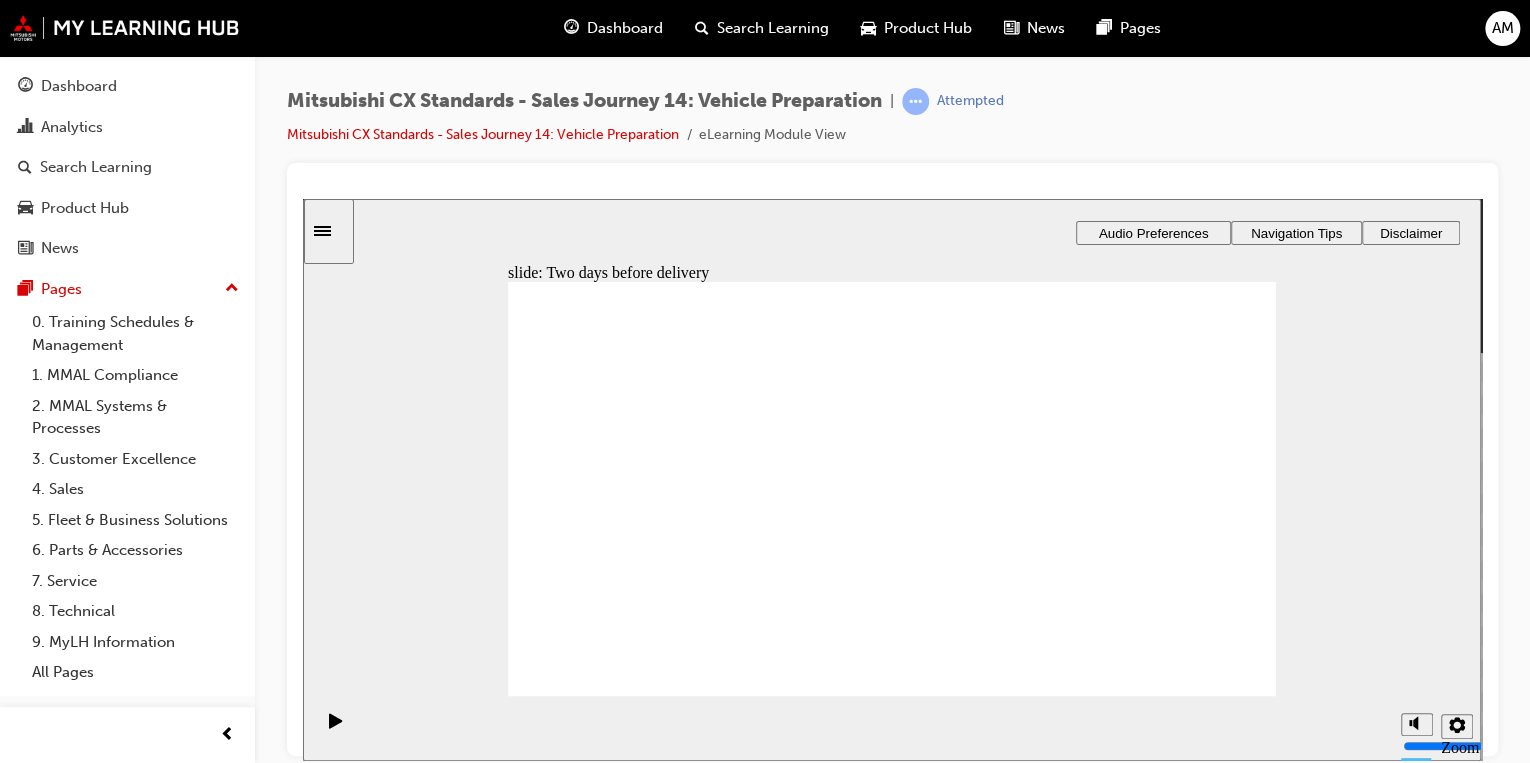 drag, startPoint x: 876, startPoint y: 552, endPoint x: 1185, endPoint y: 490, distance: 315.1587 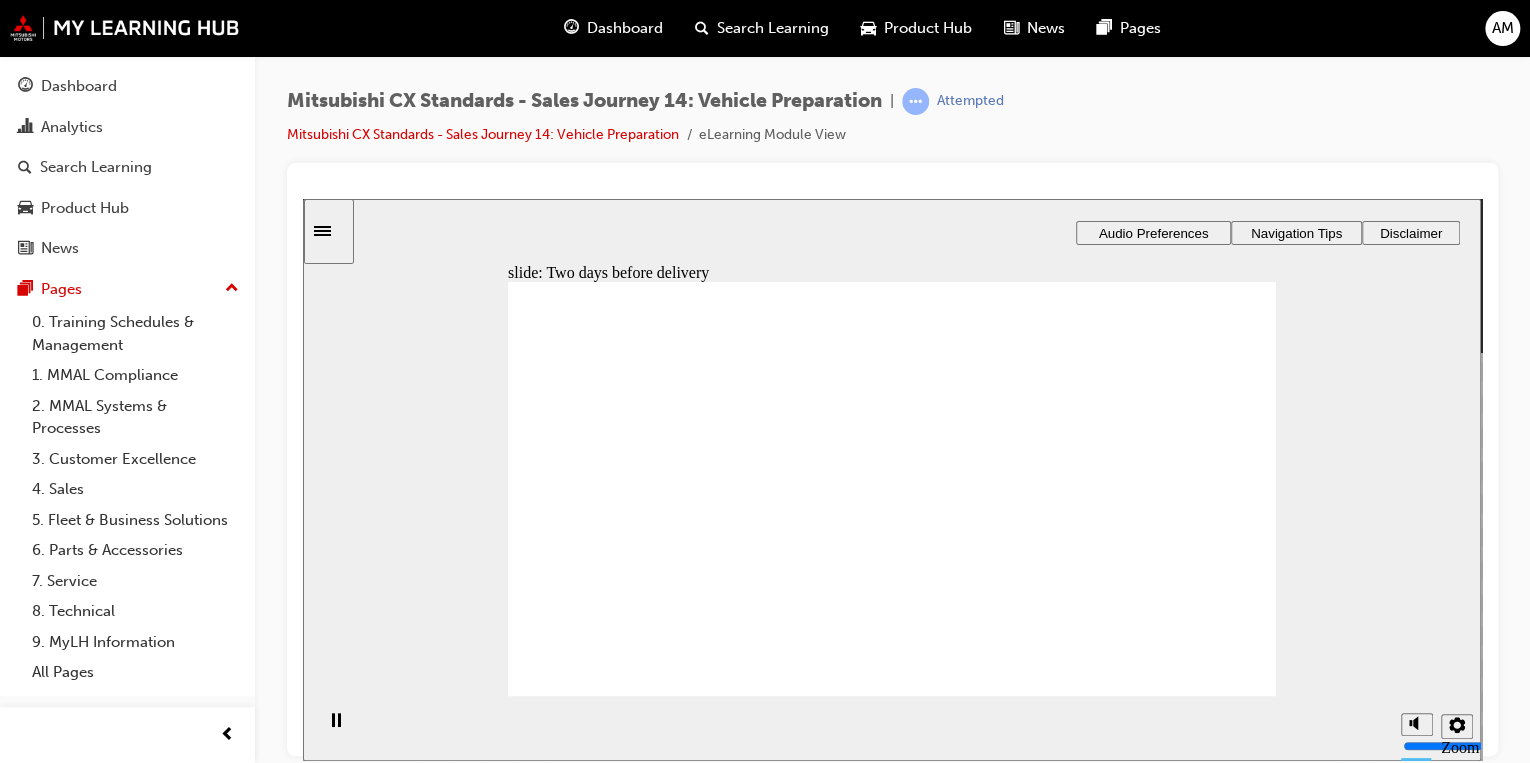 click 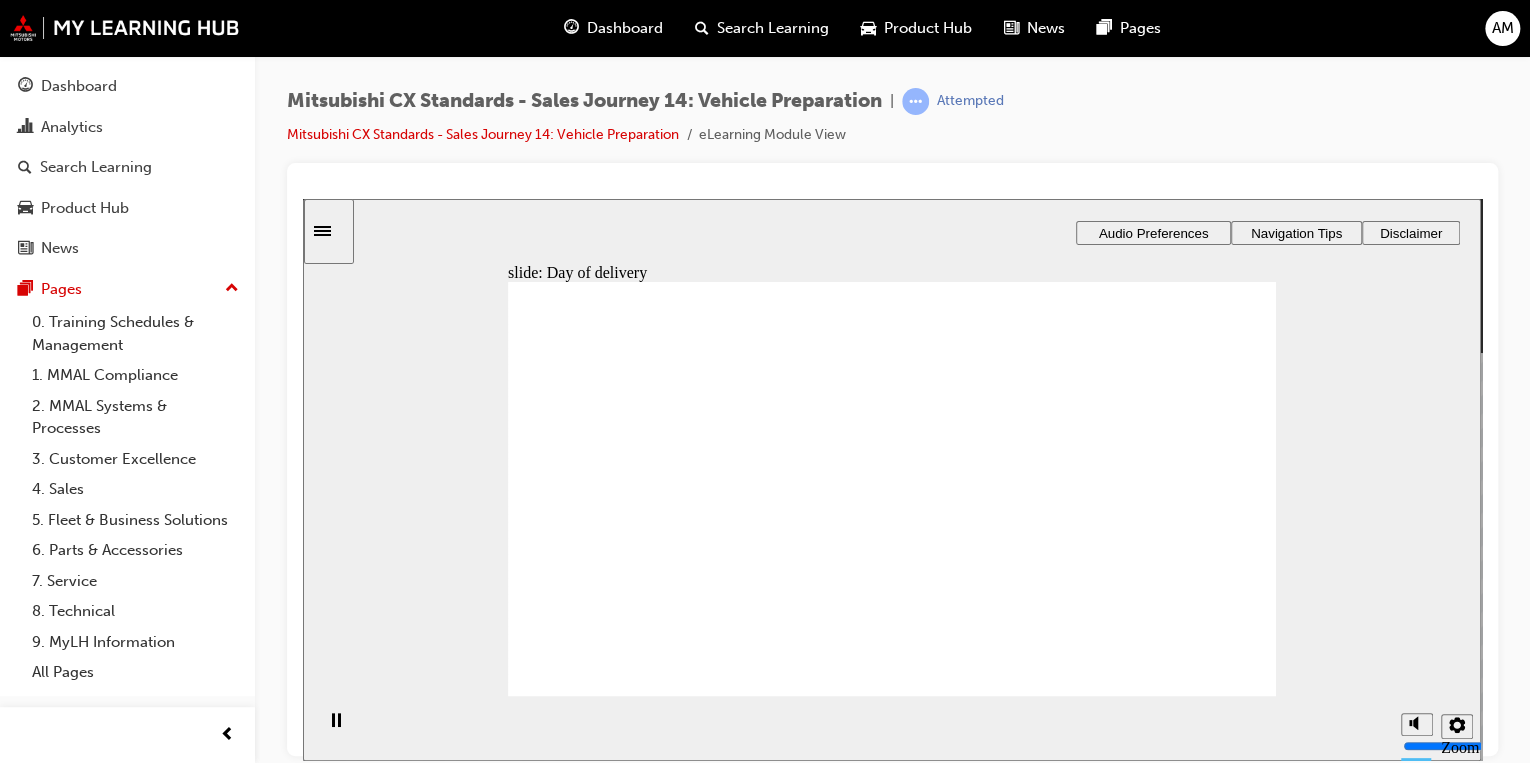 drag, startPoint x: 661, startPoint y: 519, endPoint x: 1188, endPoint y: 396, distance: 541.1636 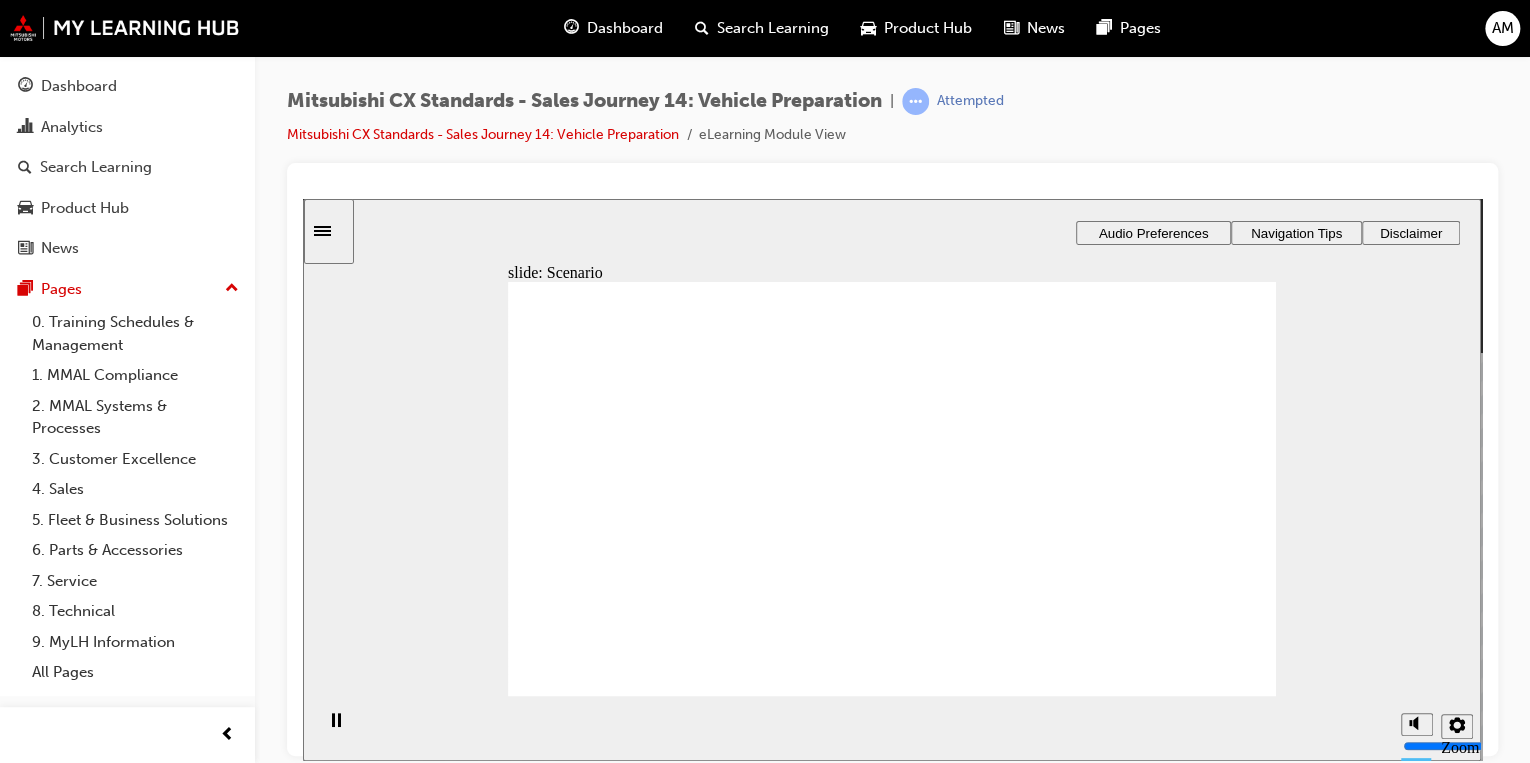 checkbox on "true" 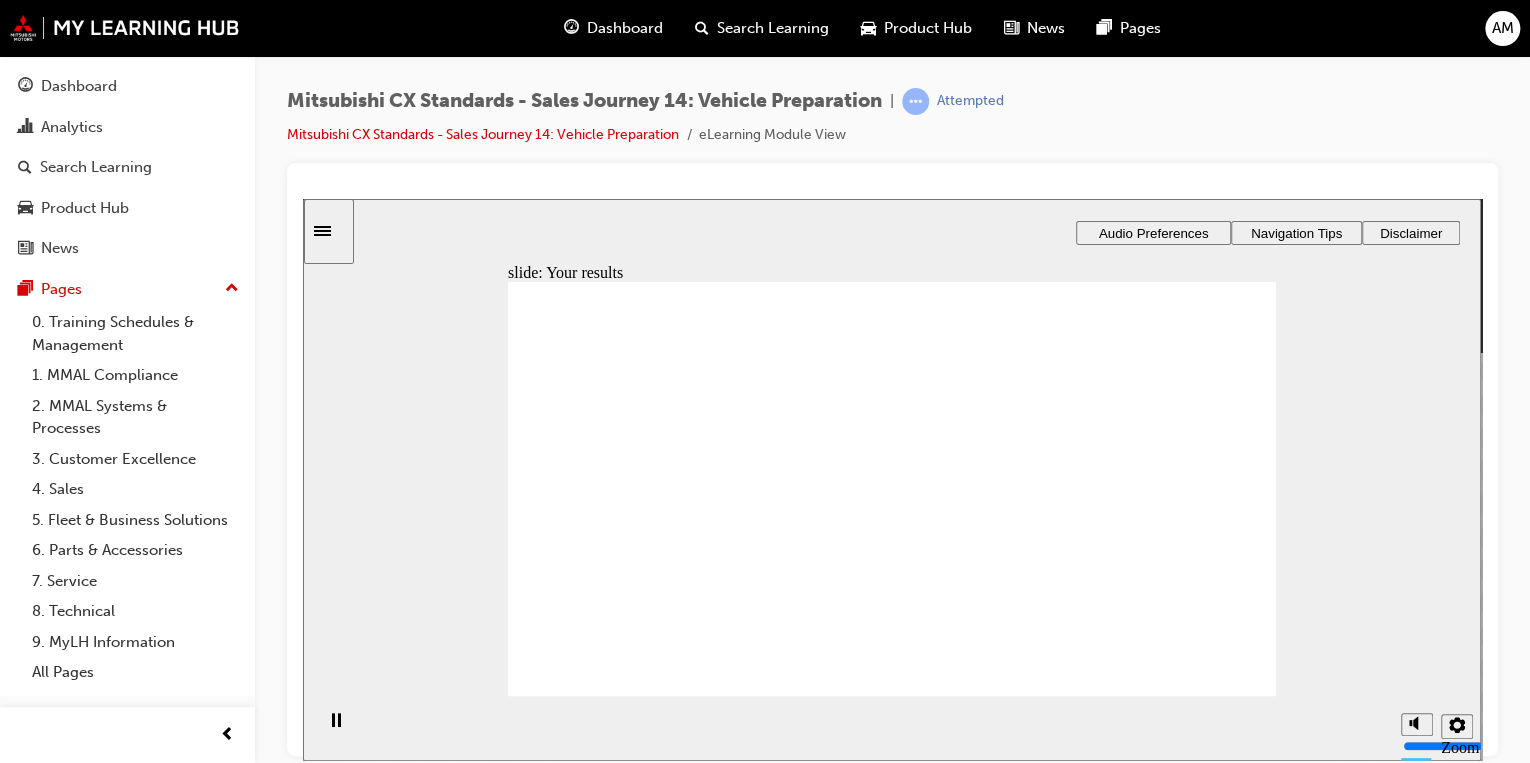 click 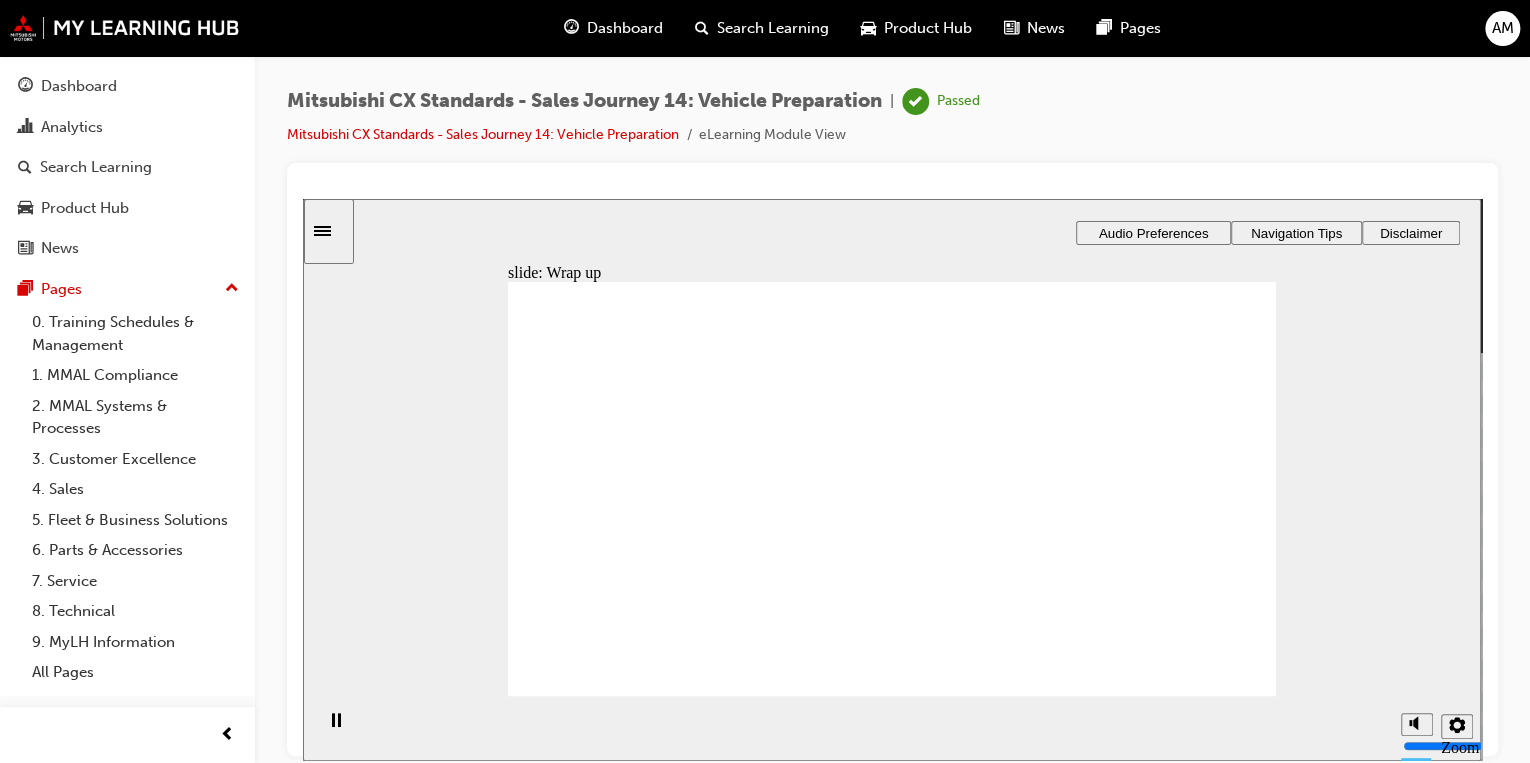 click 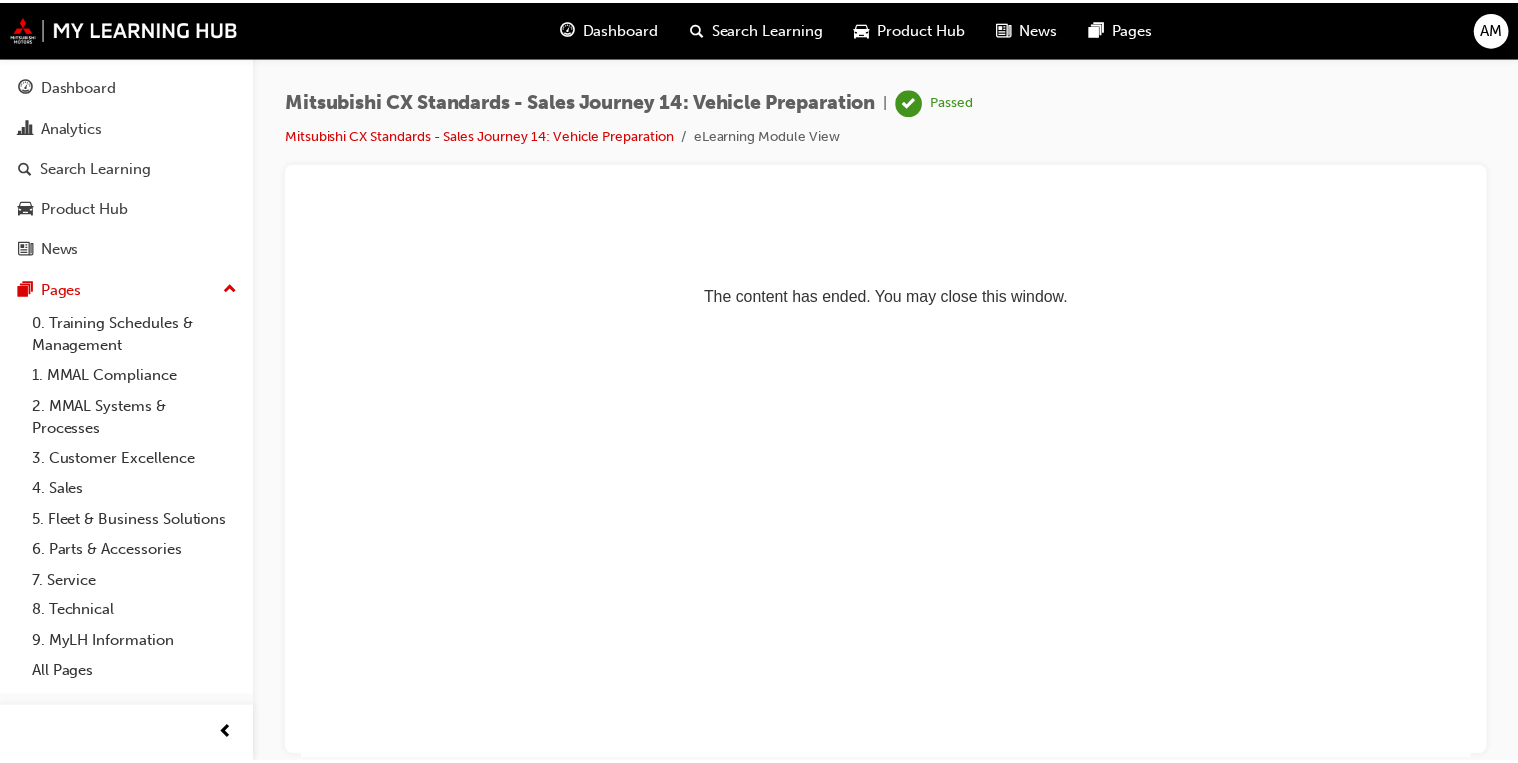 scroll, scrollTop: 0, scrollLeft: 0, axis: both 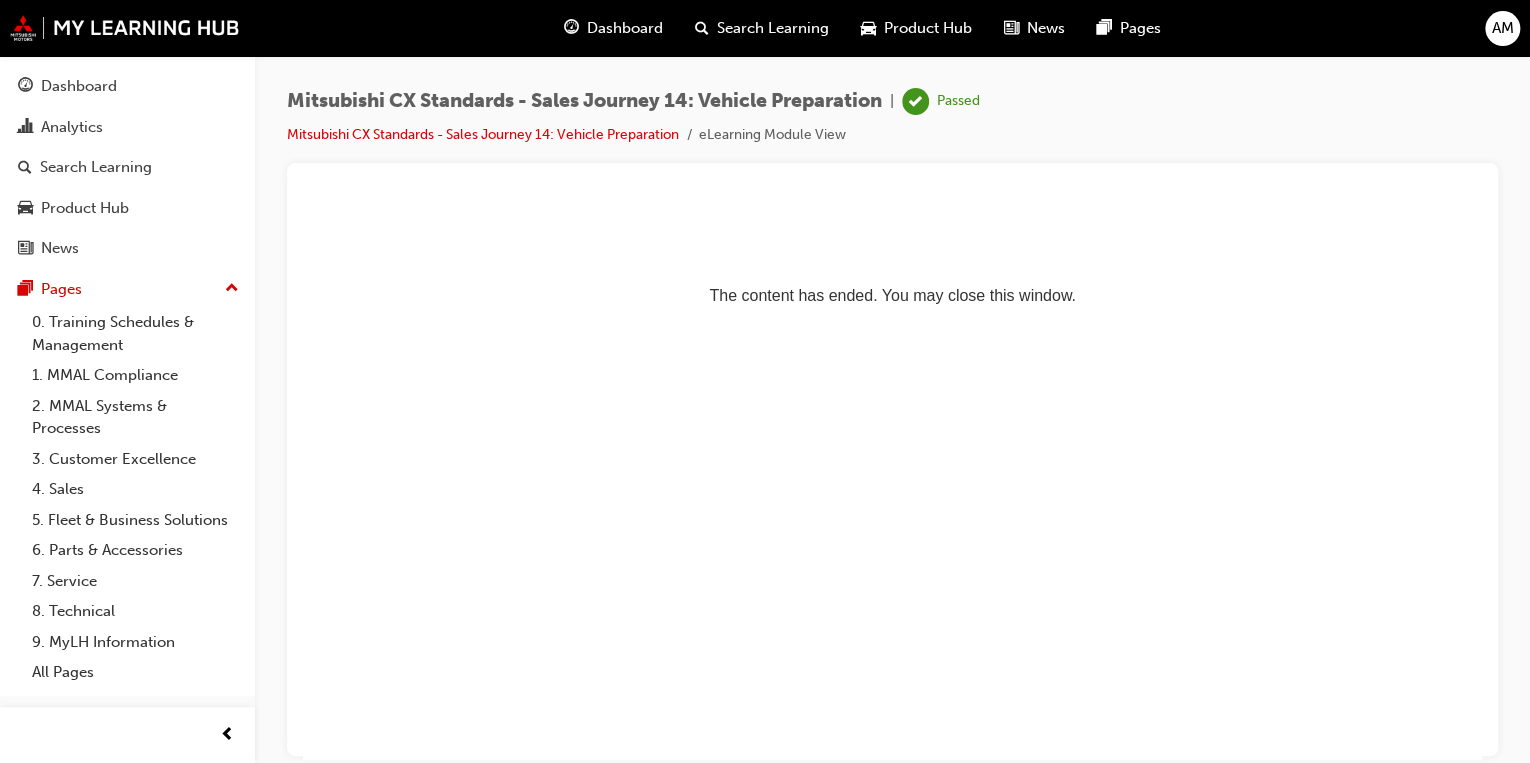 click on "Dashboard" at bounding box center (613, 28) 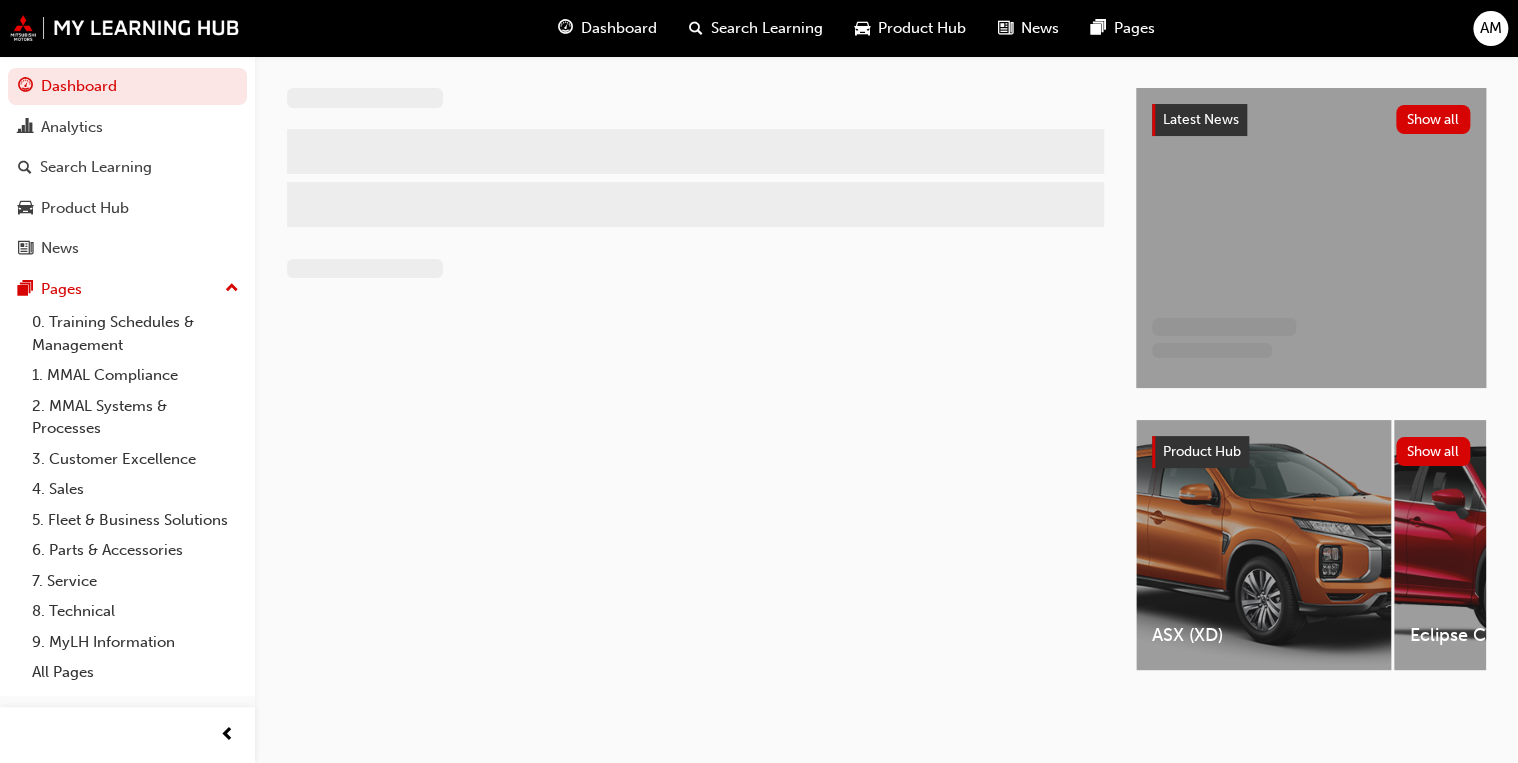 click on "Dashboard" at bounding box center (607, 28) 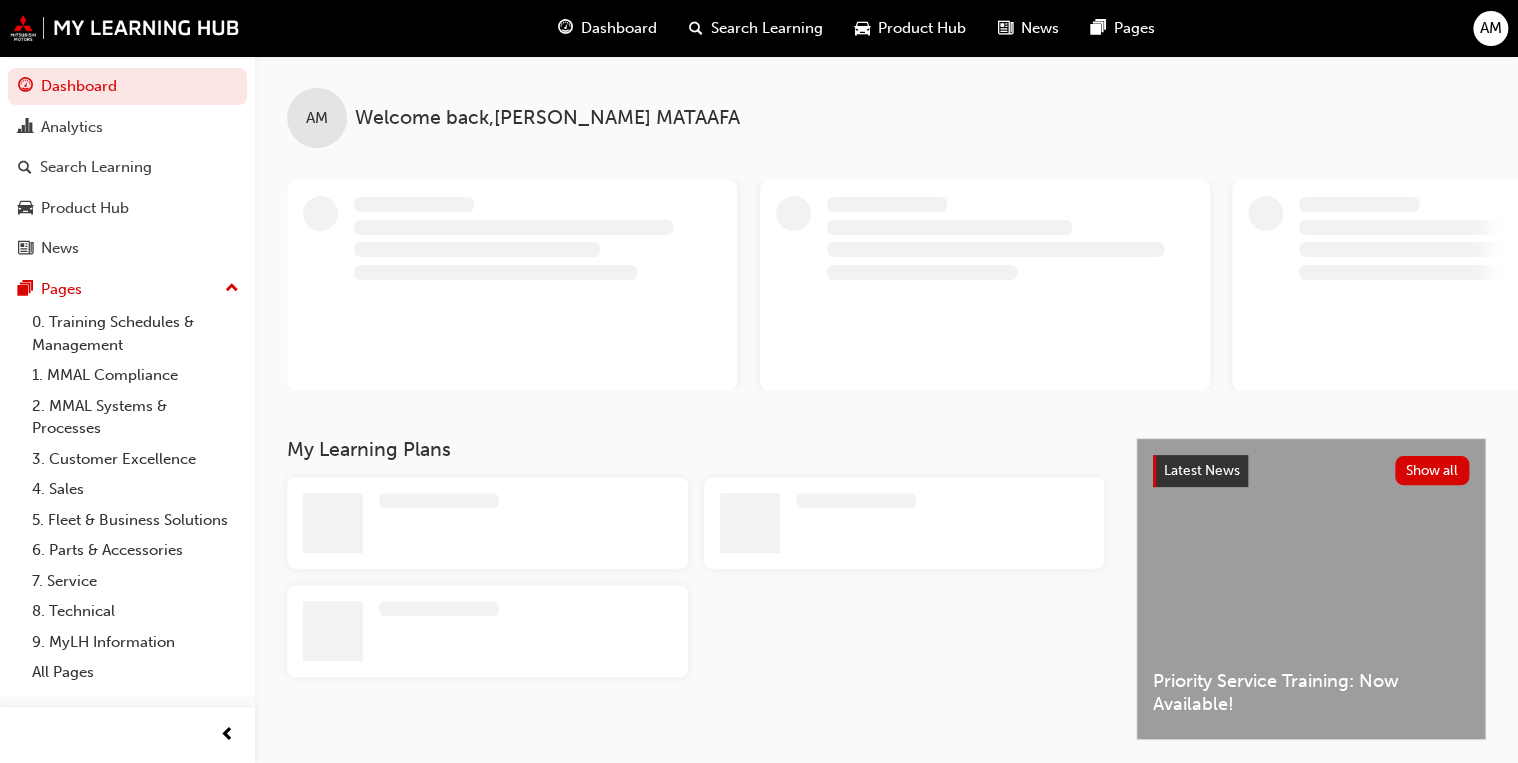 click on "Dashboard" at bounding box center (607, 28) 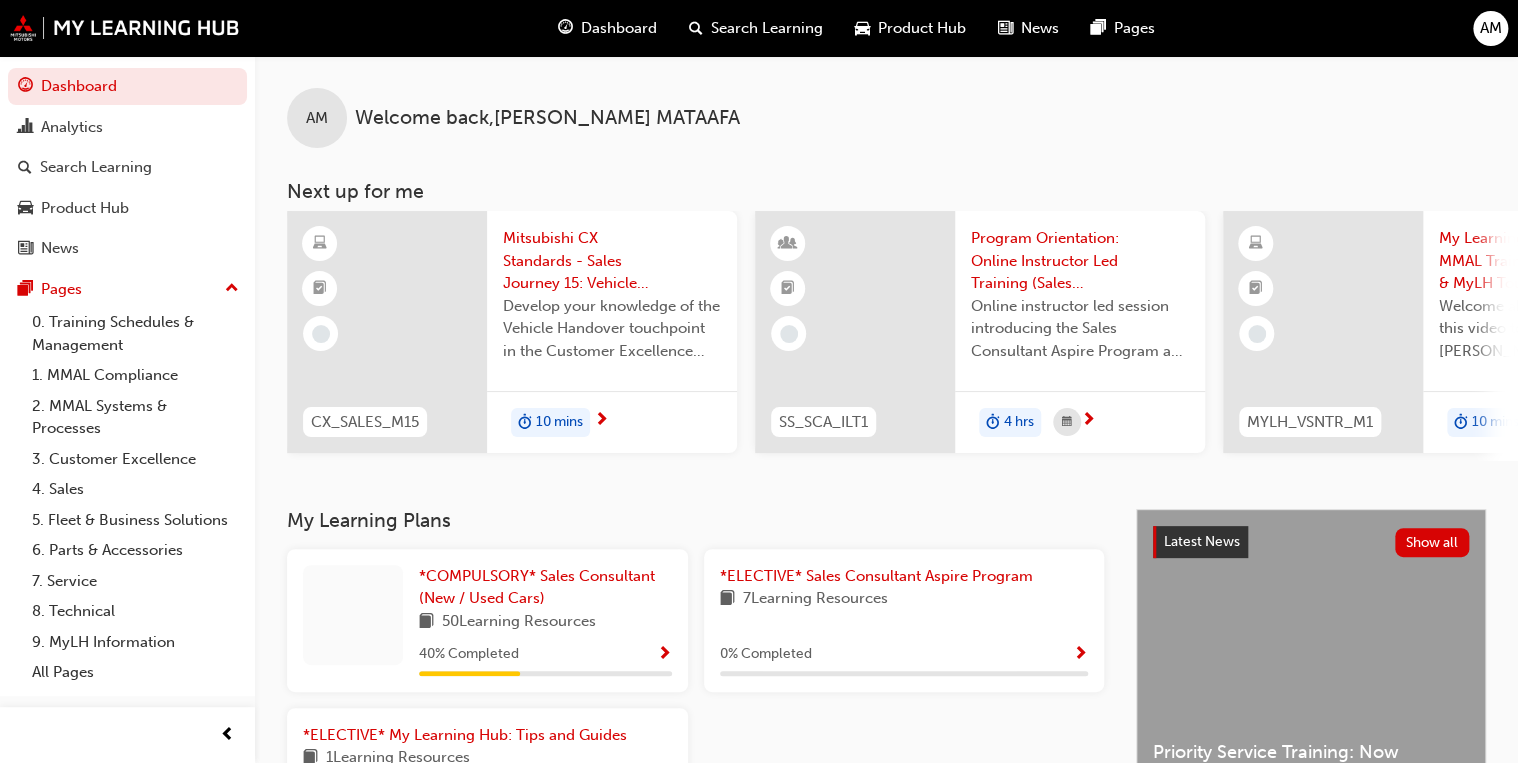 click on "AM Welcome back ,  ANGELO   MATAAFA Next up for me CX_SALES_M15 Mitsubishi CX Standards - Sales Journey 15: Vehicle Handover Develop your knowledge of the Vehicle Handover touchpoint in the Customer Excellence (CX) Sales journey. 10 mins SS_SCA_ILT1 Program Orientation: Online Instructor Led Training (Sales Consultant Aspire Program) Online instructor led session introducing the Sales Consultant Aspire Program and outlining what the program covers. 4 hrs MYLH_VSNTR_M1 My Learning Hub: MMAL Training Vision & MyLH Tour (Elective) Welcome aboard! Jump into this video tour to learn about MMAL's vision for your learning & development and how you can get the most out of using the upgraded My Learning Hub platform. 10 mins CX_SALES_M16 Mitsubishi CX Standards - Sales Journey 16: Service Introduction & Warranty Info Develop your knowledge of the Service Introduction & Warranty Info touchpoint in the Customer Excellence (CX) Sales journey. 10 mins SS_SCA_QZ1 20 mins View all" at bounding box center [886, 282] 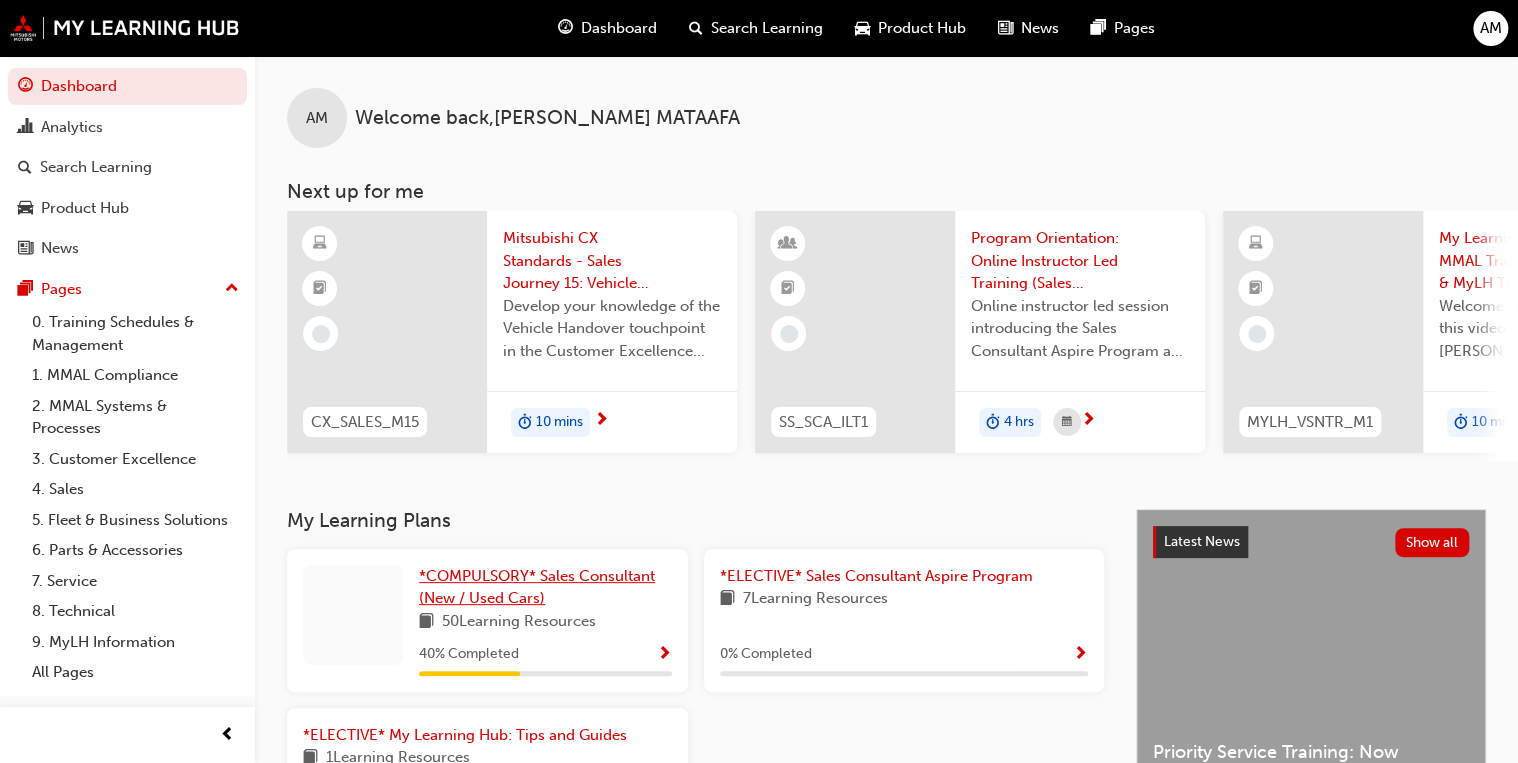 click on "*COMPULSORY* Sales Consultant (New / Used Cars)" at bounding box center (537, 587) 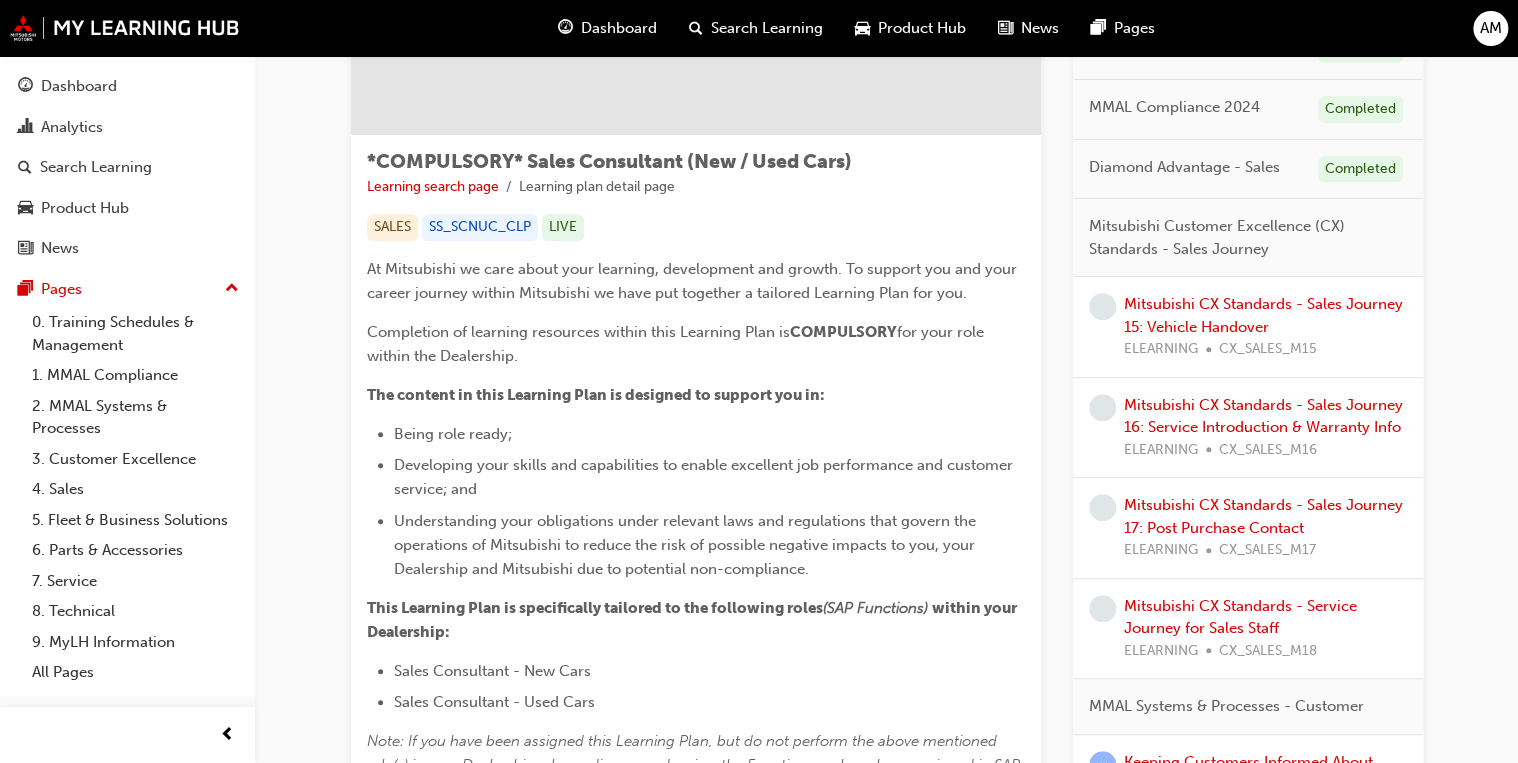scroll, scrollTop: 256, scrollLeft: 0, axis: vertical 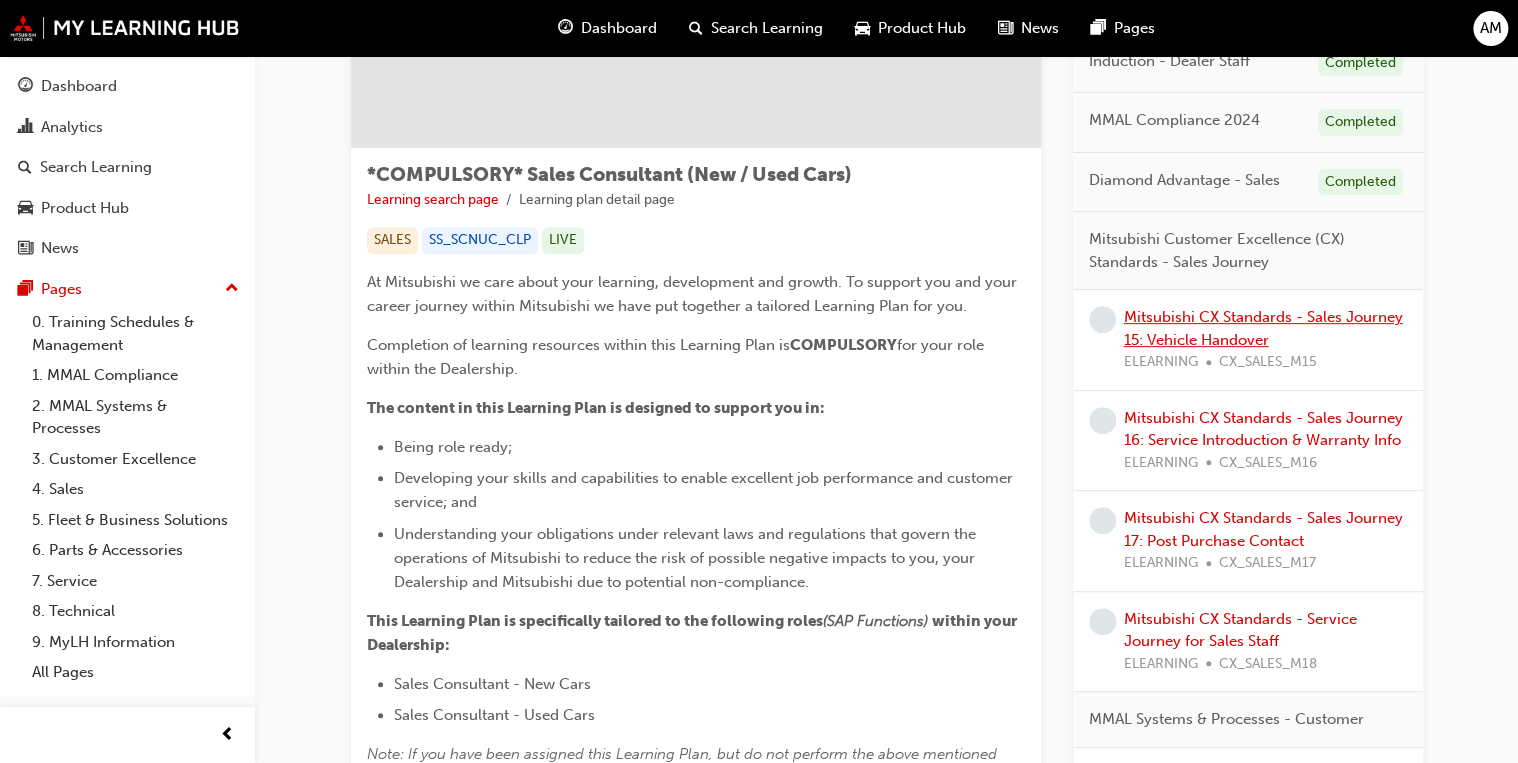 click on "Mitsubishi CX Standards - Sales Journey 15: Vehicle Handover" at bounding box center (1263, 328) 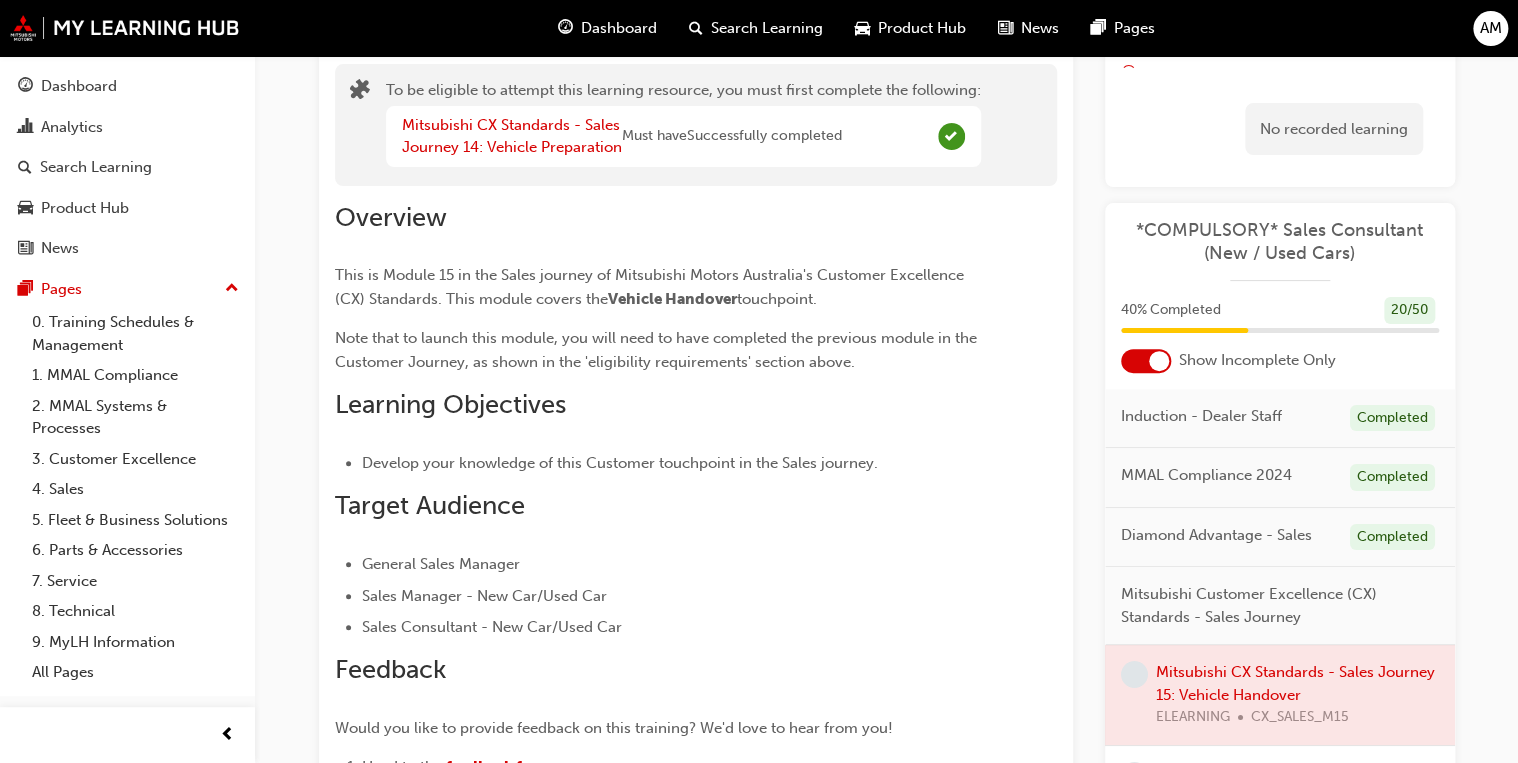 scroll, scrollTop: 0, scrollLeft: 0, axis: both 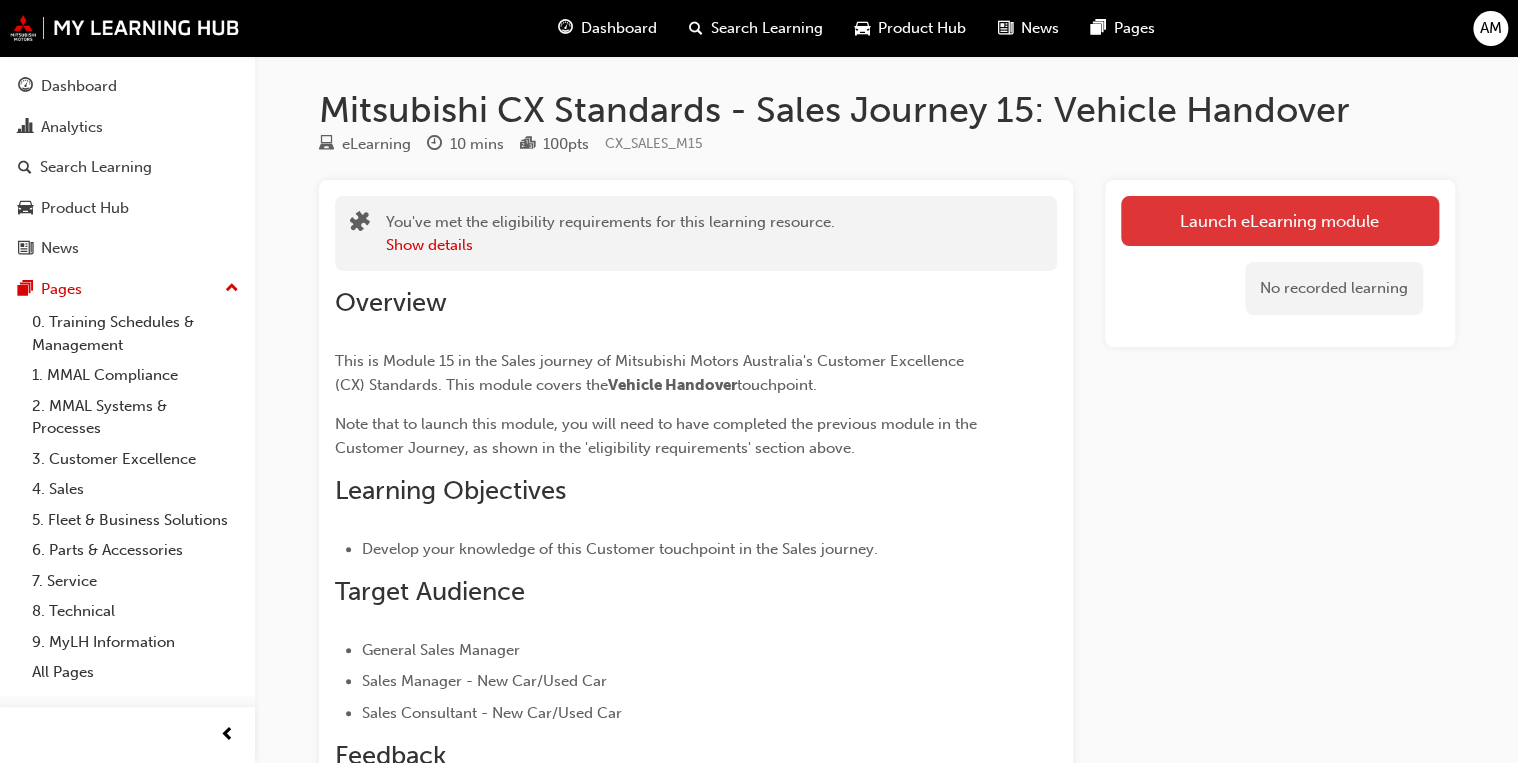 click on "Launch eLearning module" at bounding box center (1280, 221) 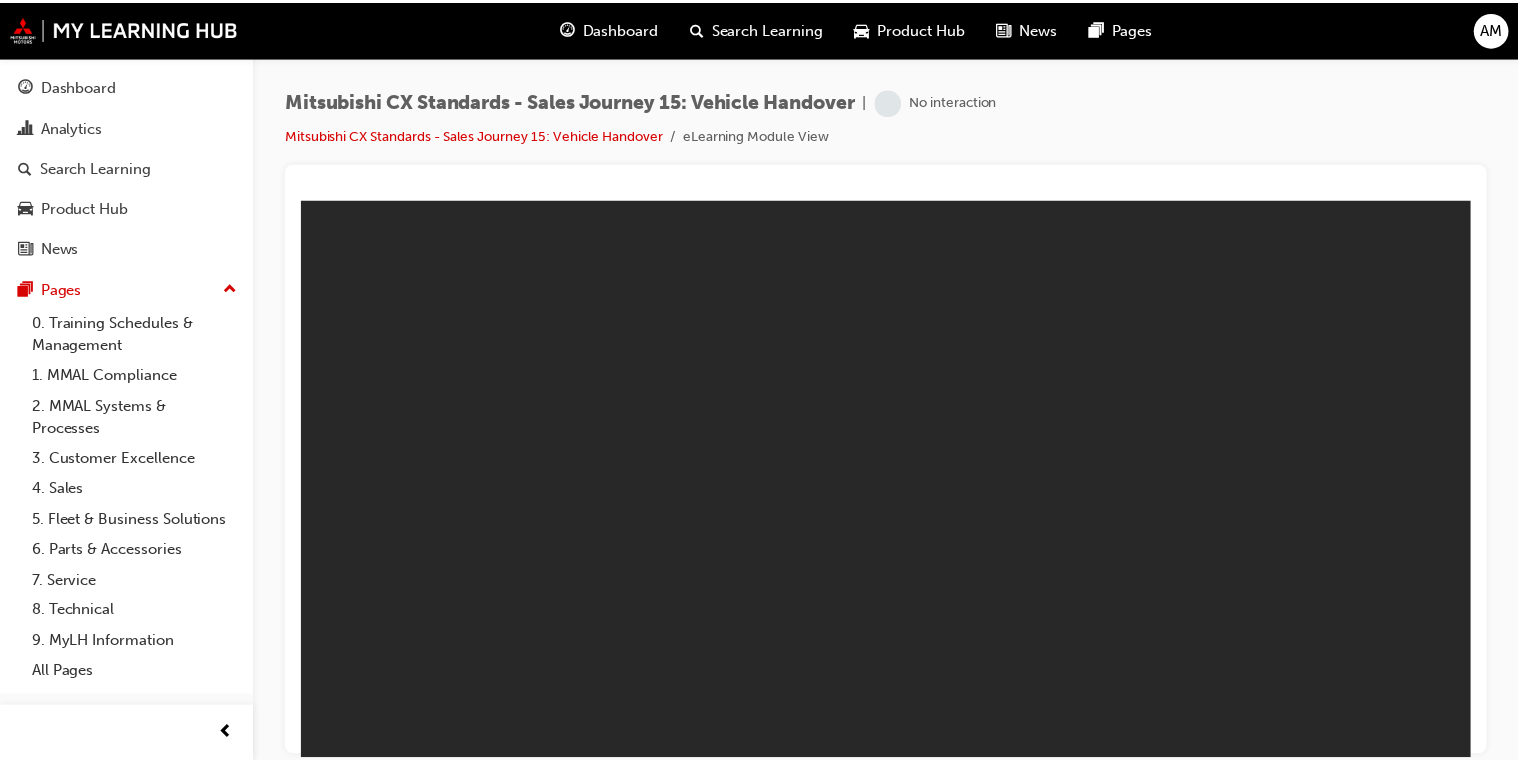 scroll, scrollTop: 0, scrollLeft: 0, axis: both 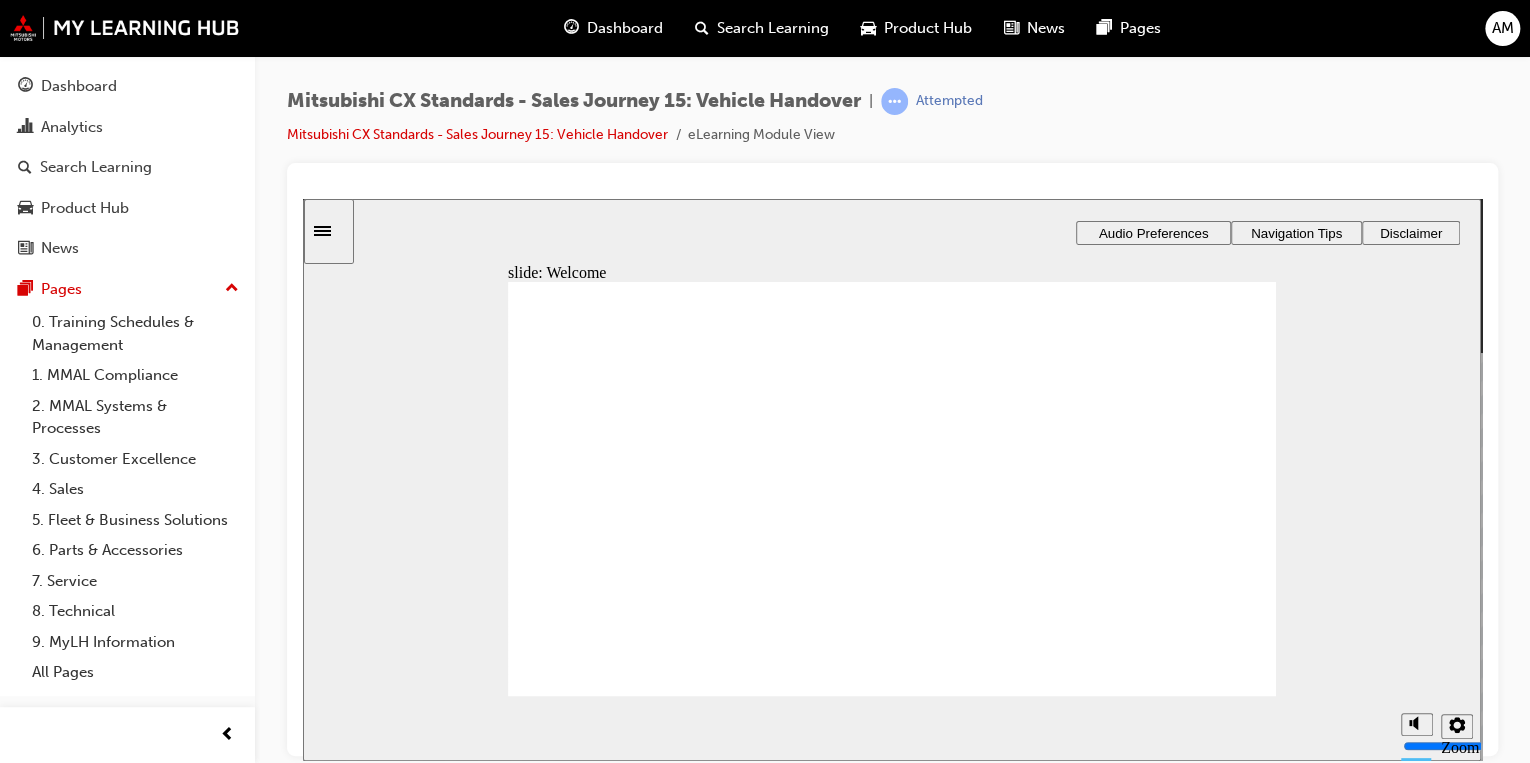 click 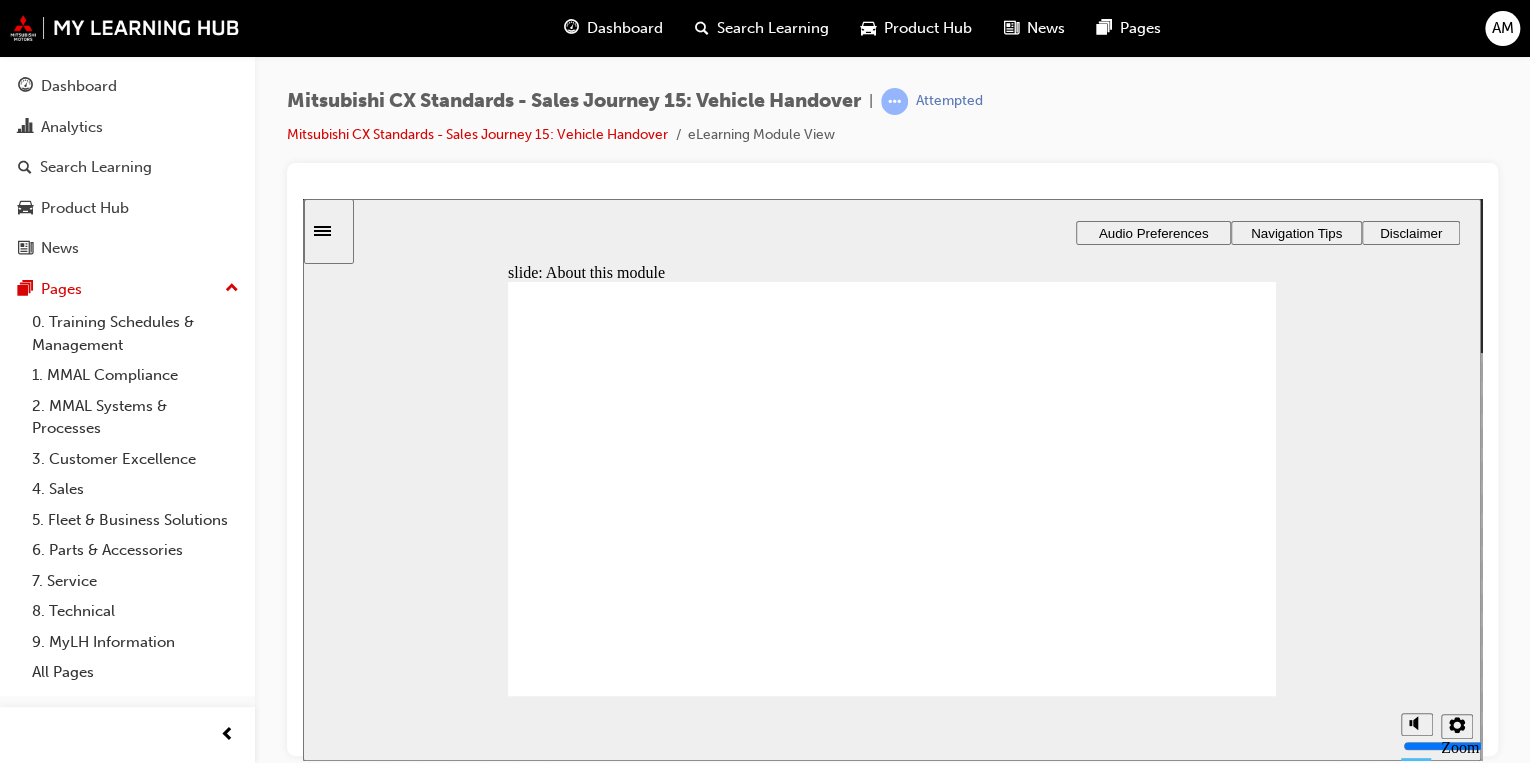 click 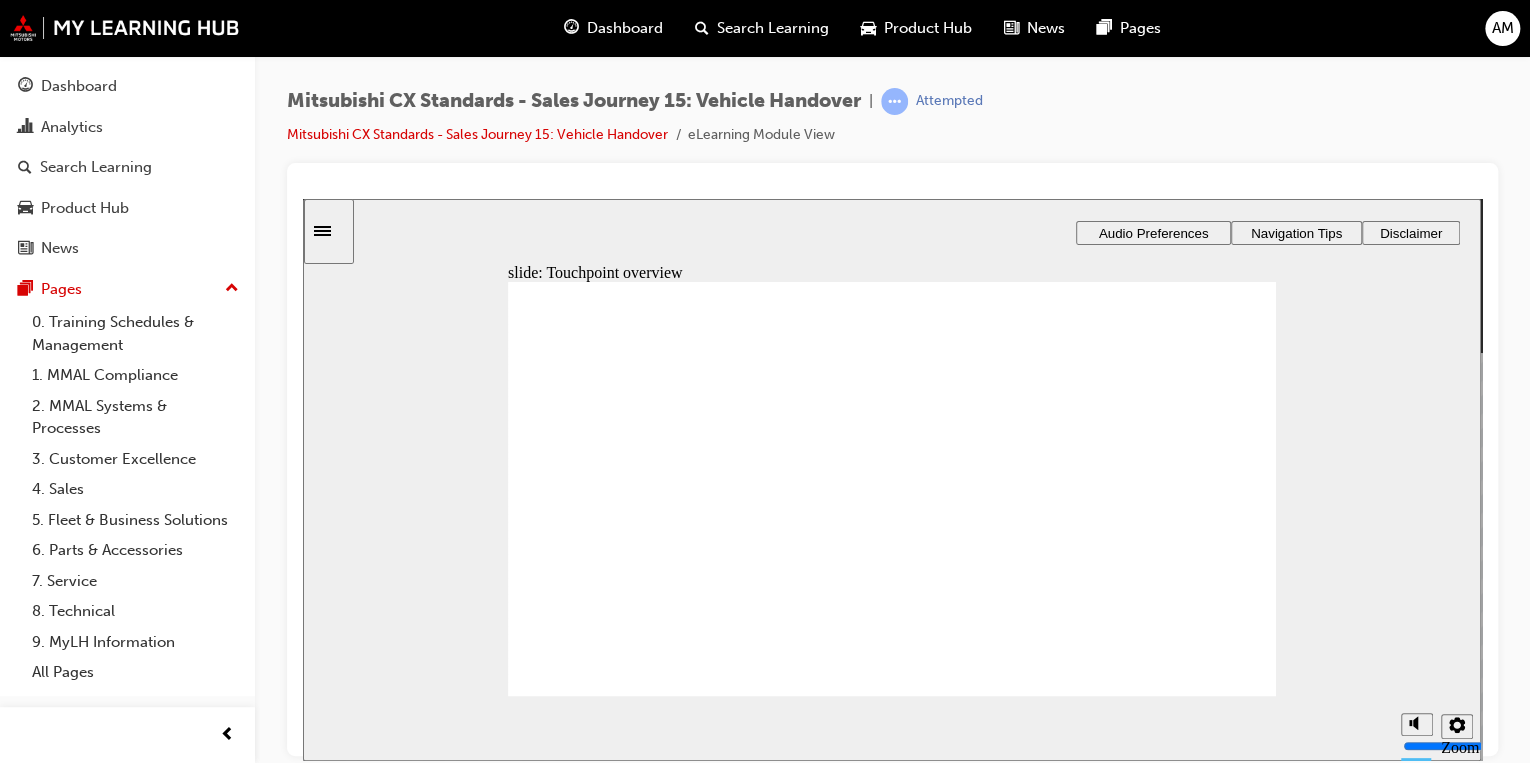 click 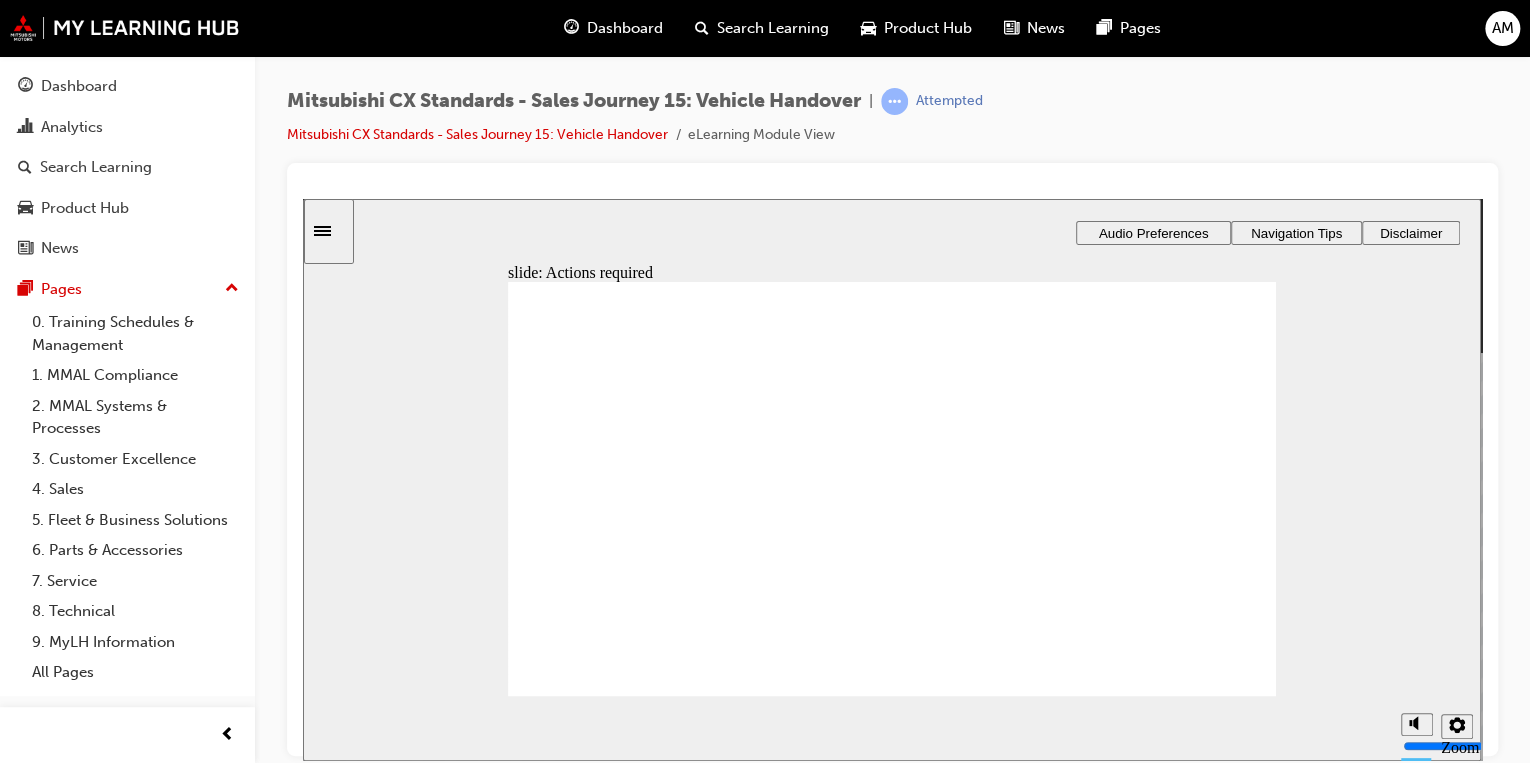 click at bounding box center [892, 1869] 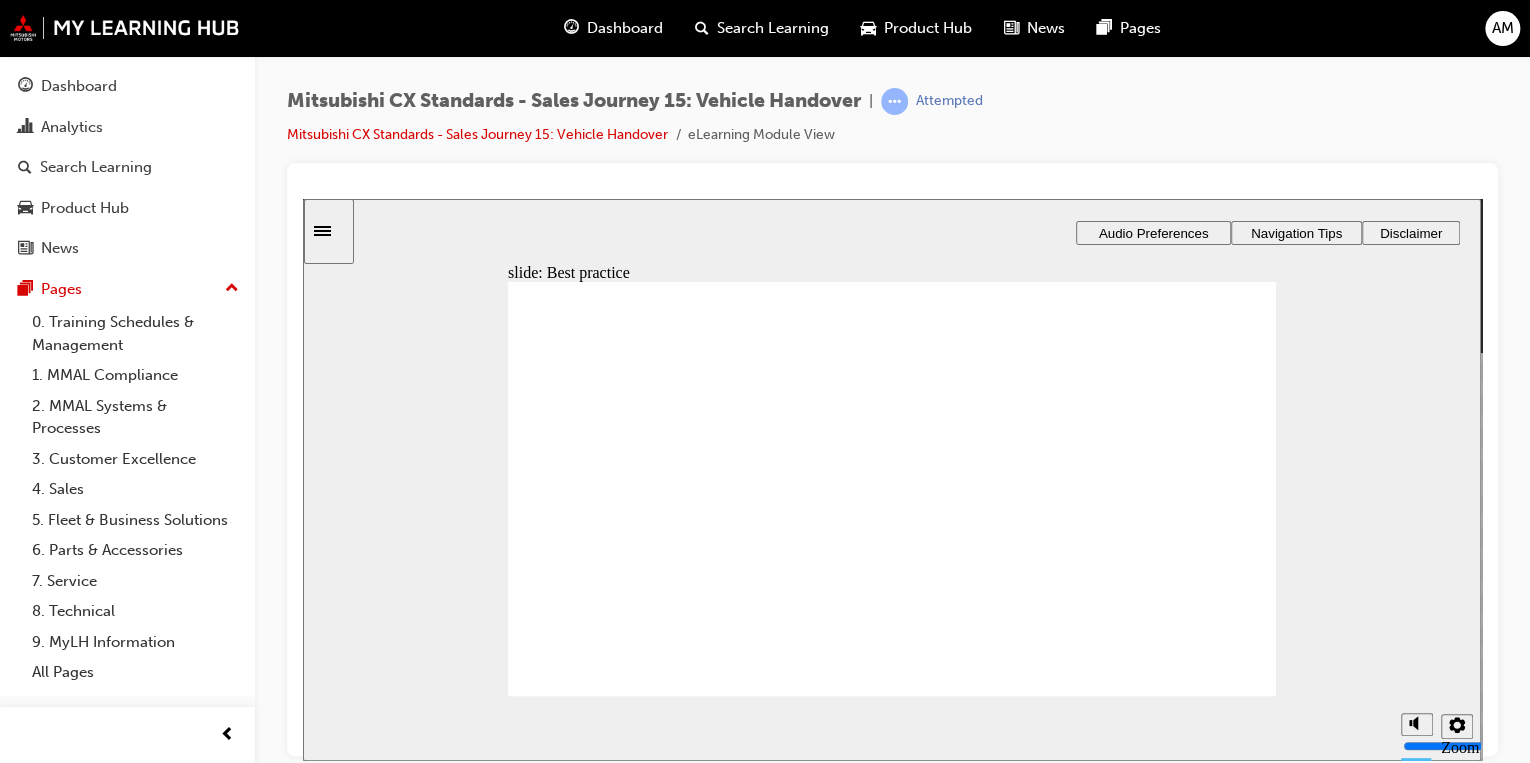 click 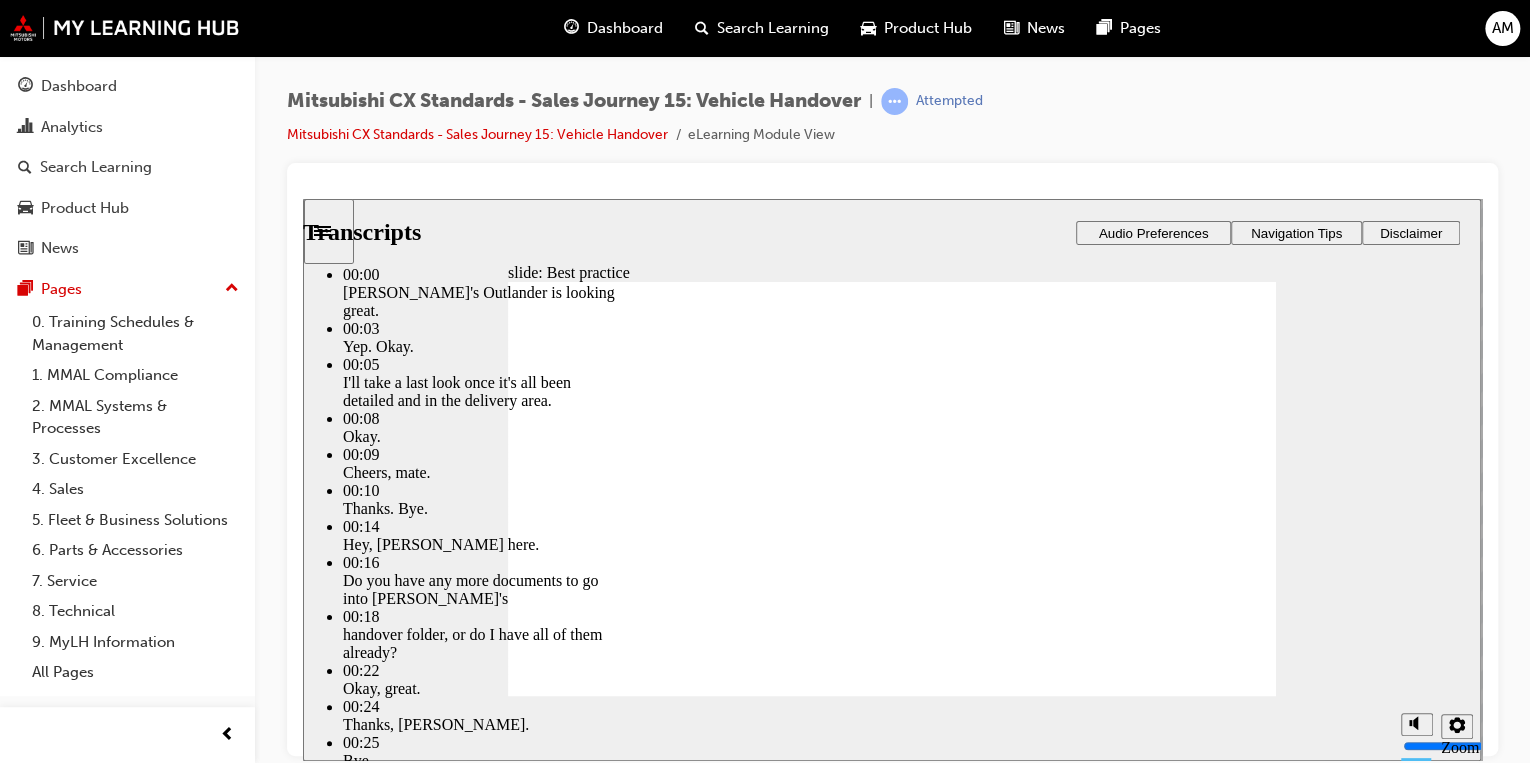 type on "2" 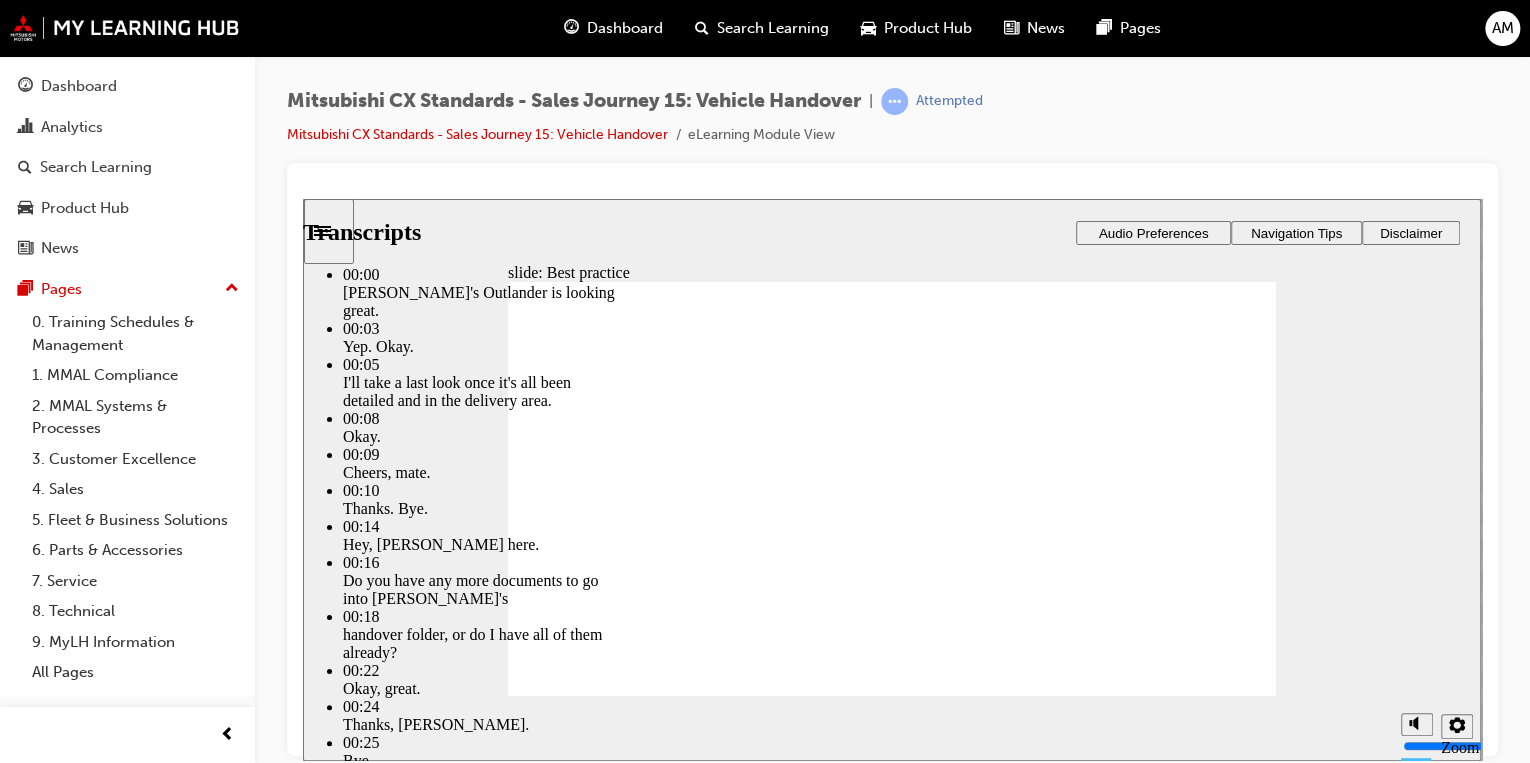 type on "3" 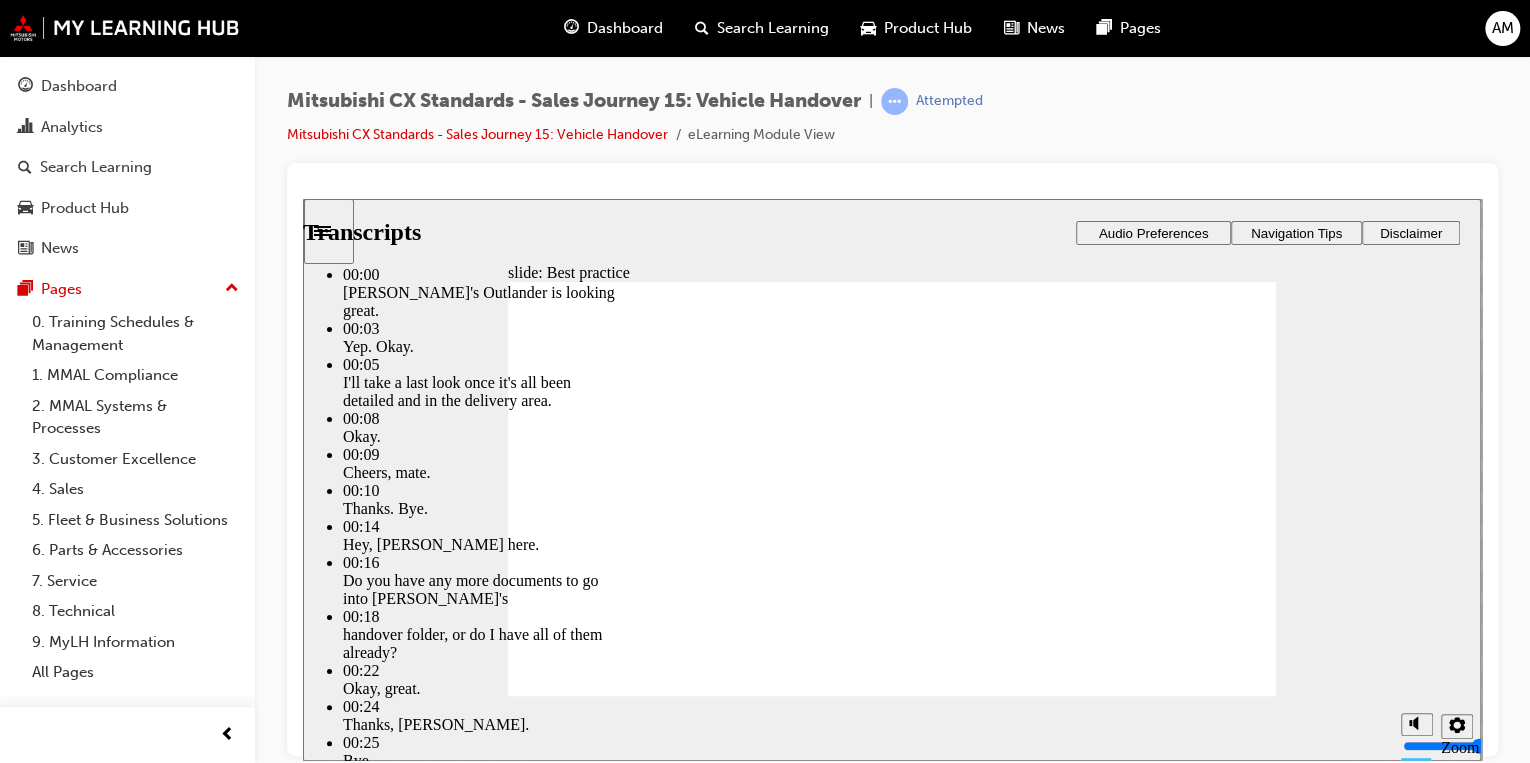 type on "11" 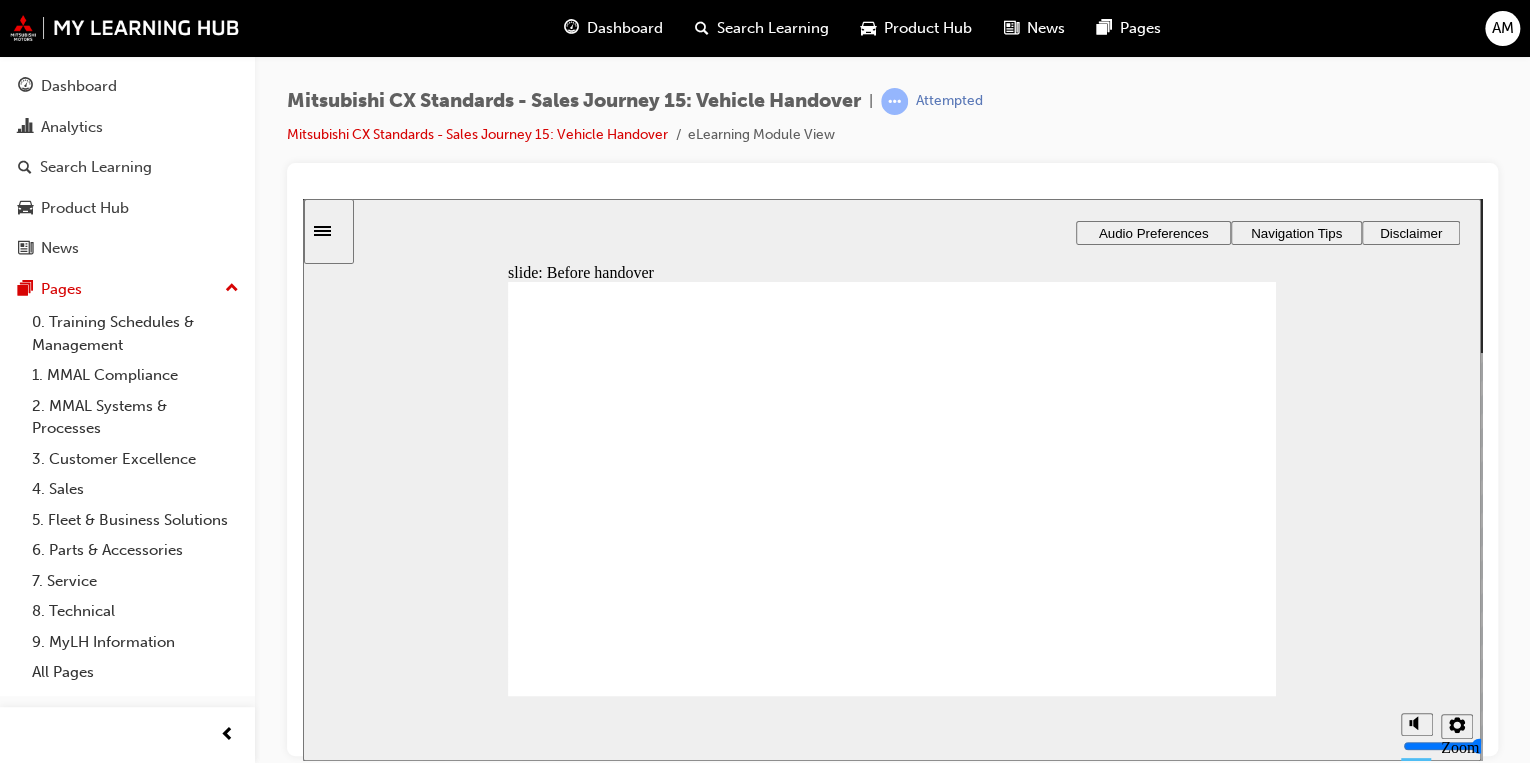 drag, startPoint x: 624, startPoint y: 510, endPoint x: 1145, endPoint y: 366, distance: 540.534 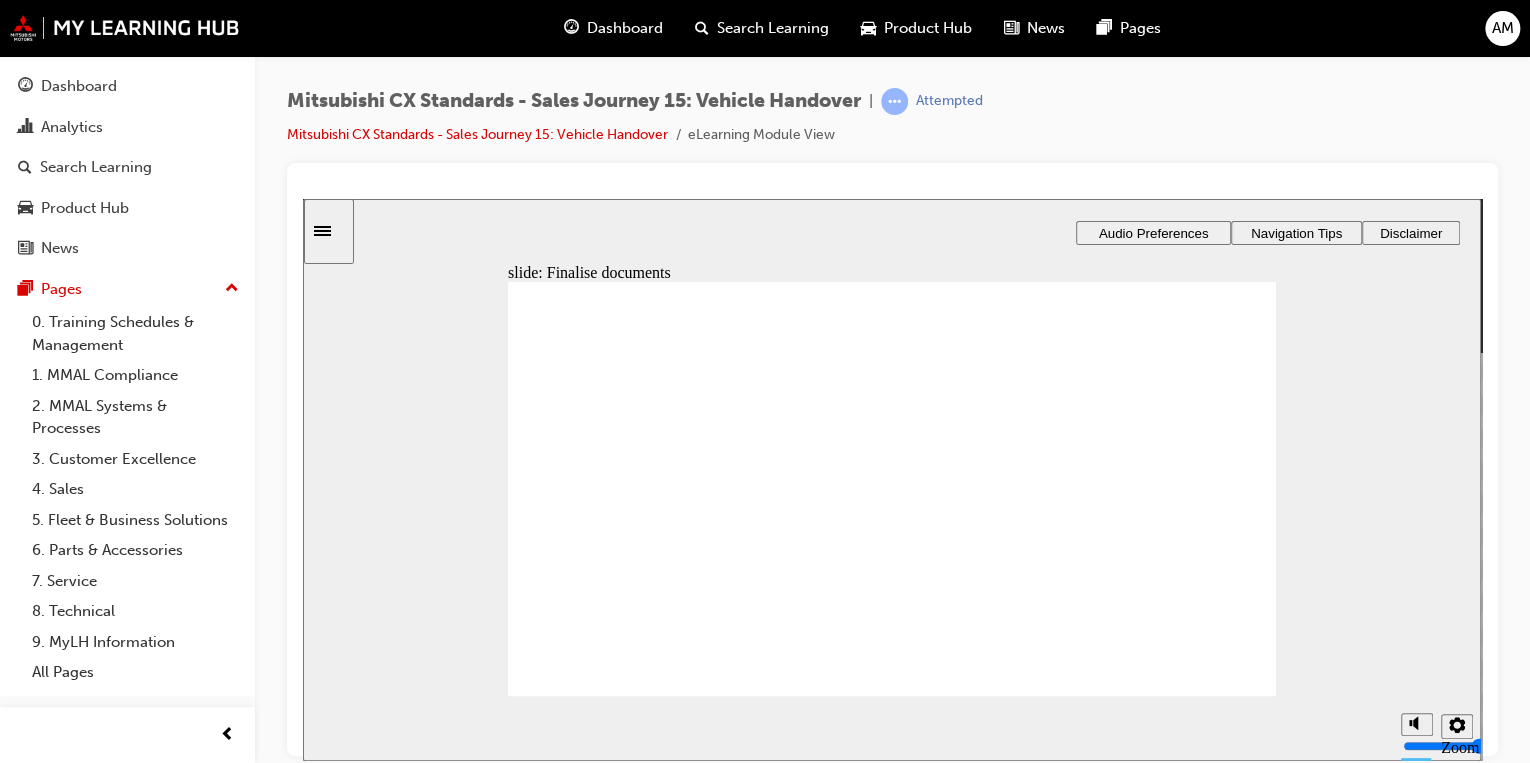 drag, startPoint x: 665, startPoint y: 530, endPoint x: 856, endPoint y: 428, distance: 216.52945 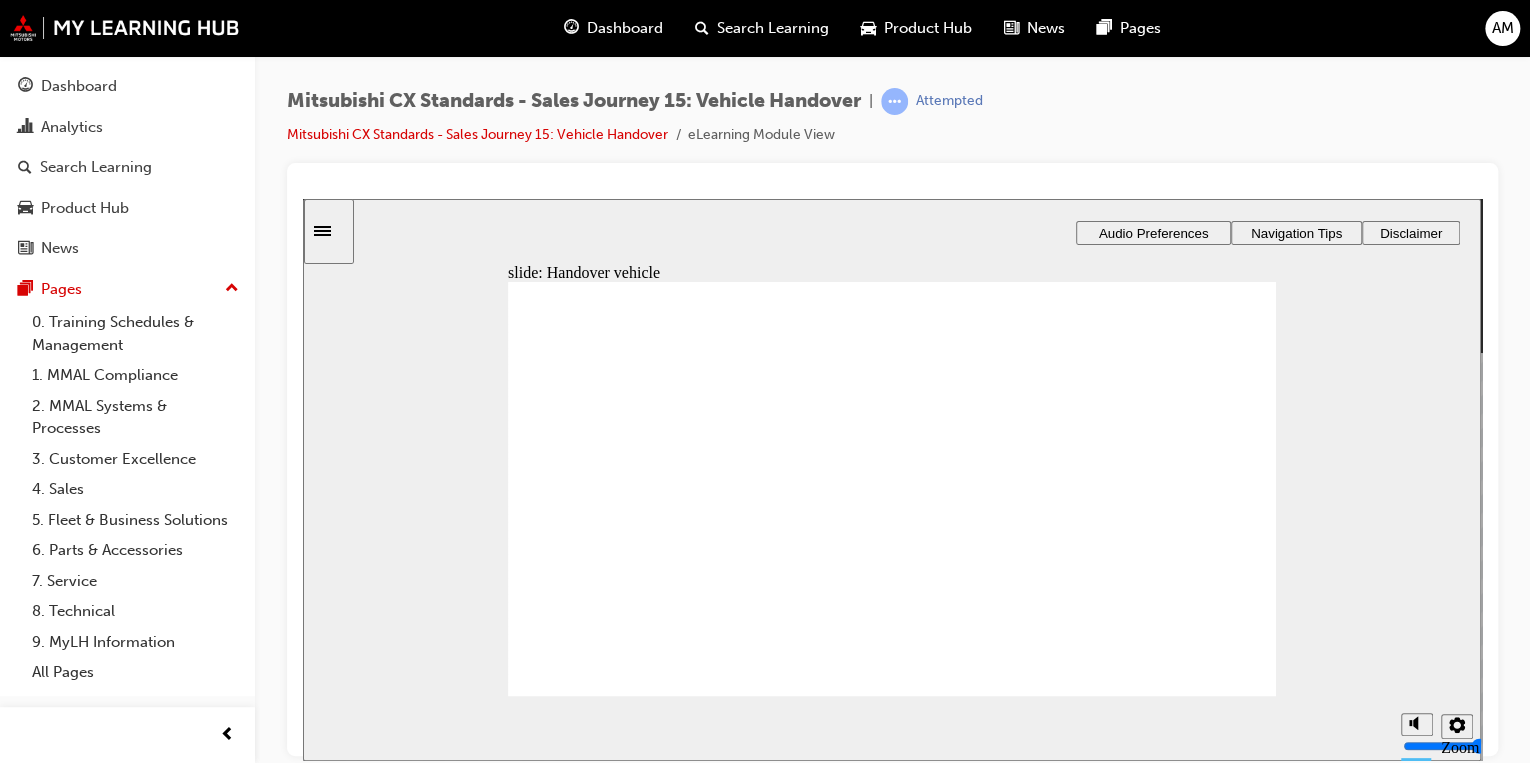 drag, startPoint x: 611, startPoint y: 536, endPoint x: 890, endPoint y: 407, distance: 307.37924 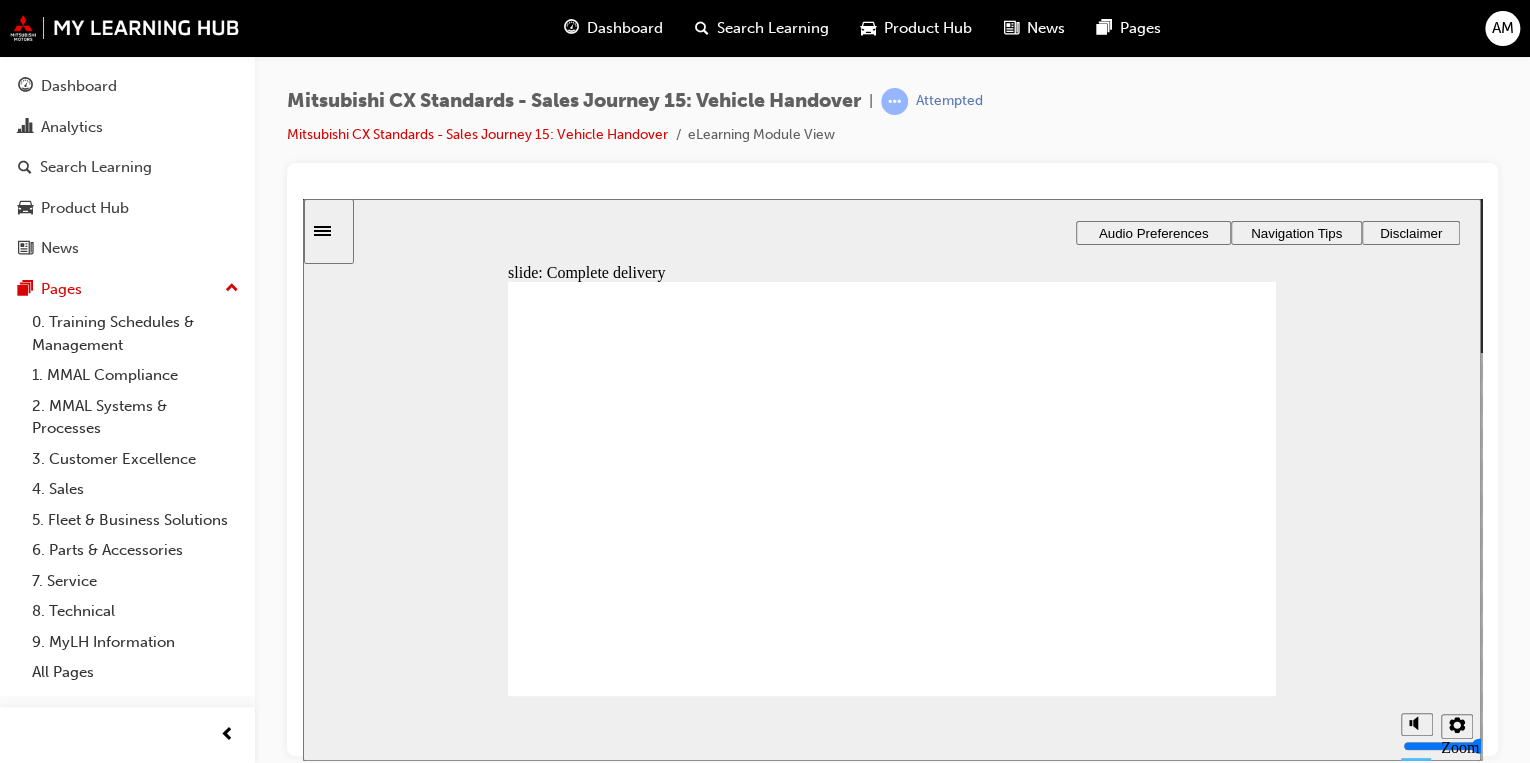 click 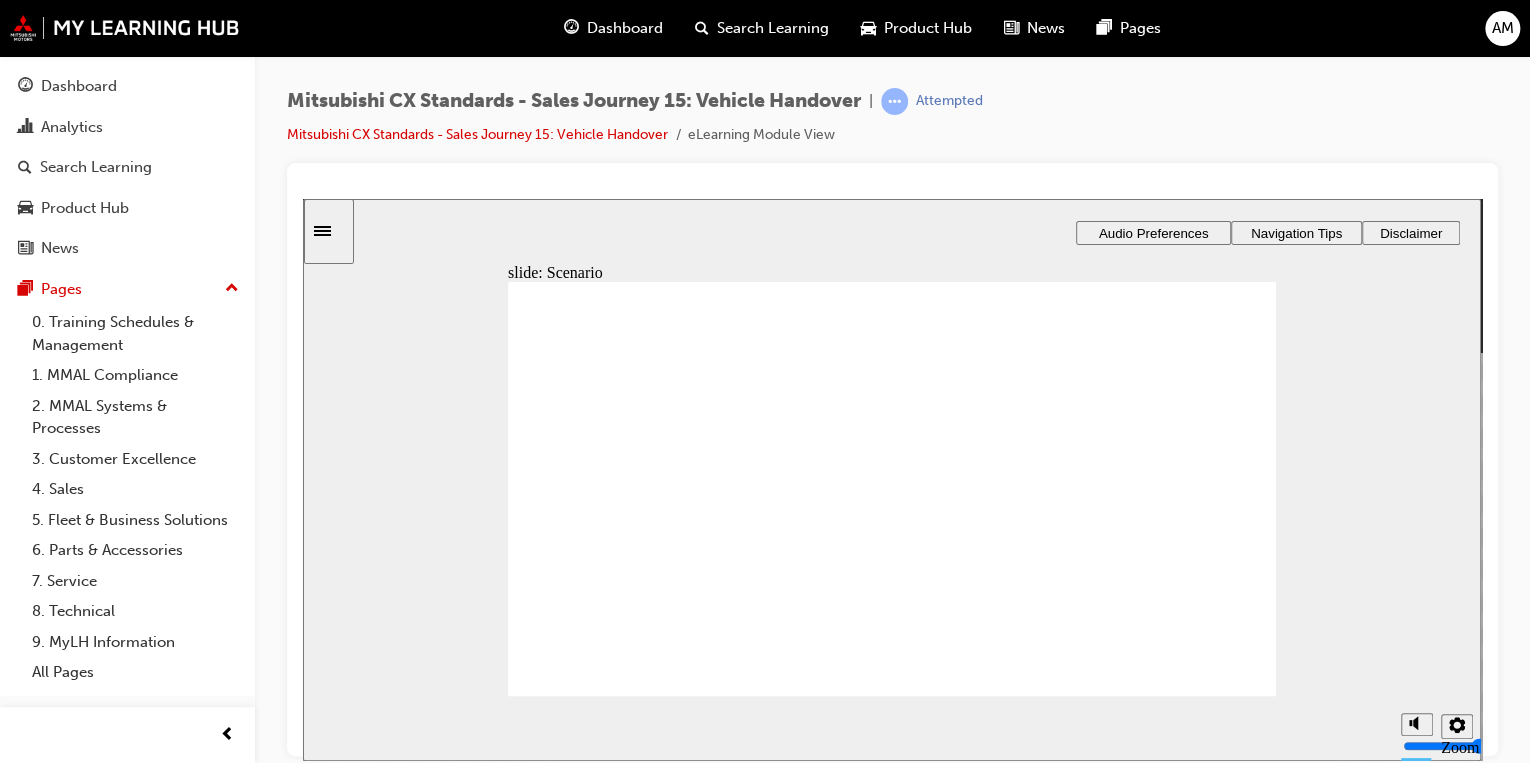 click 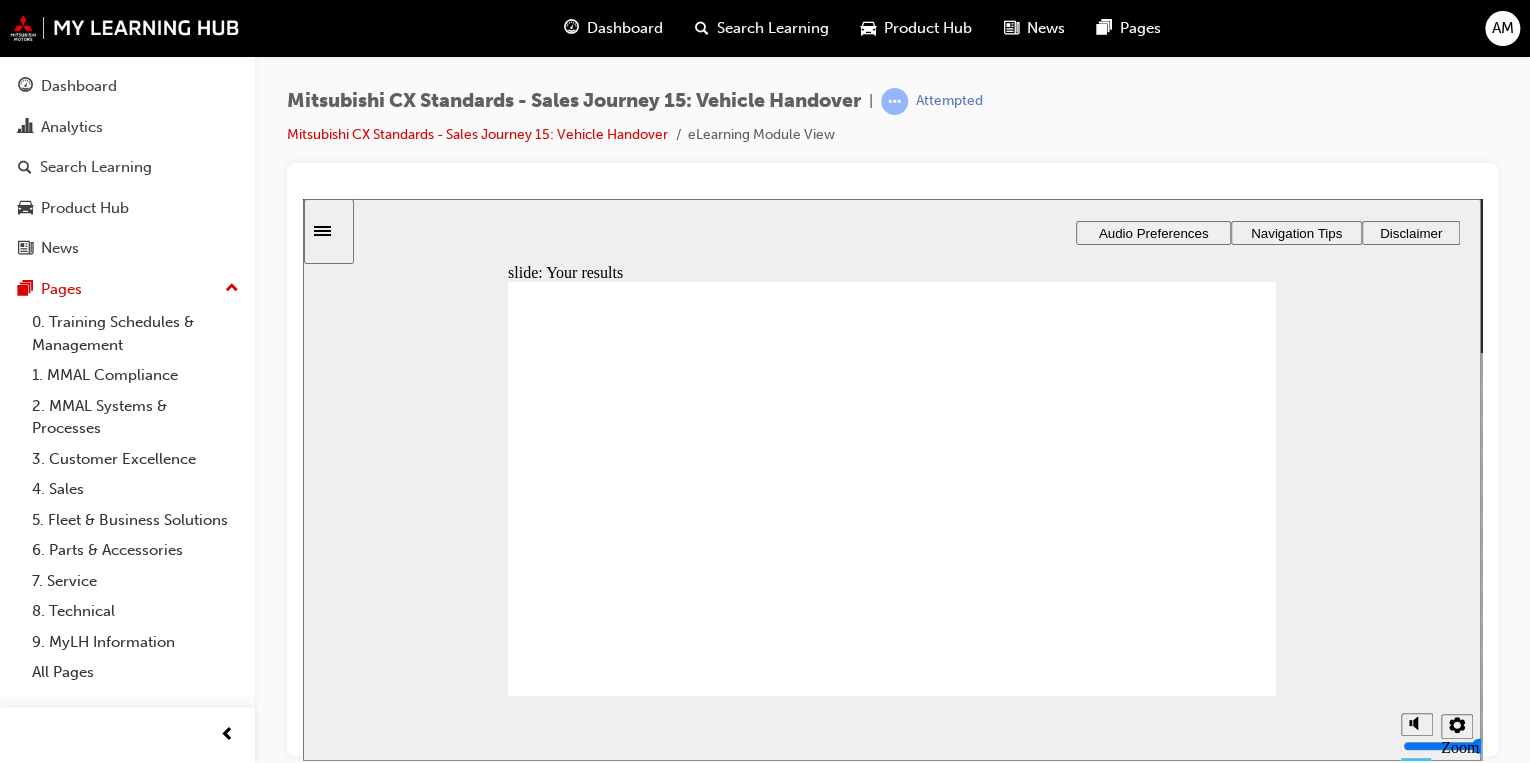 click 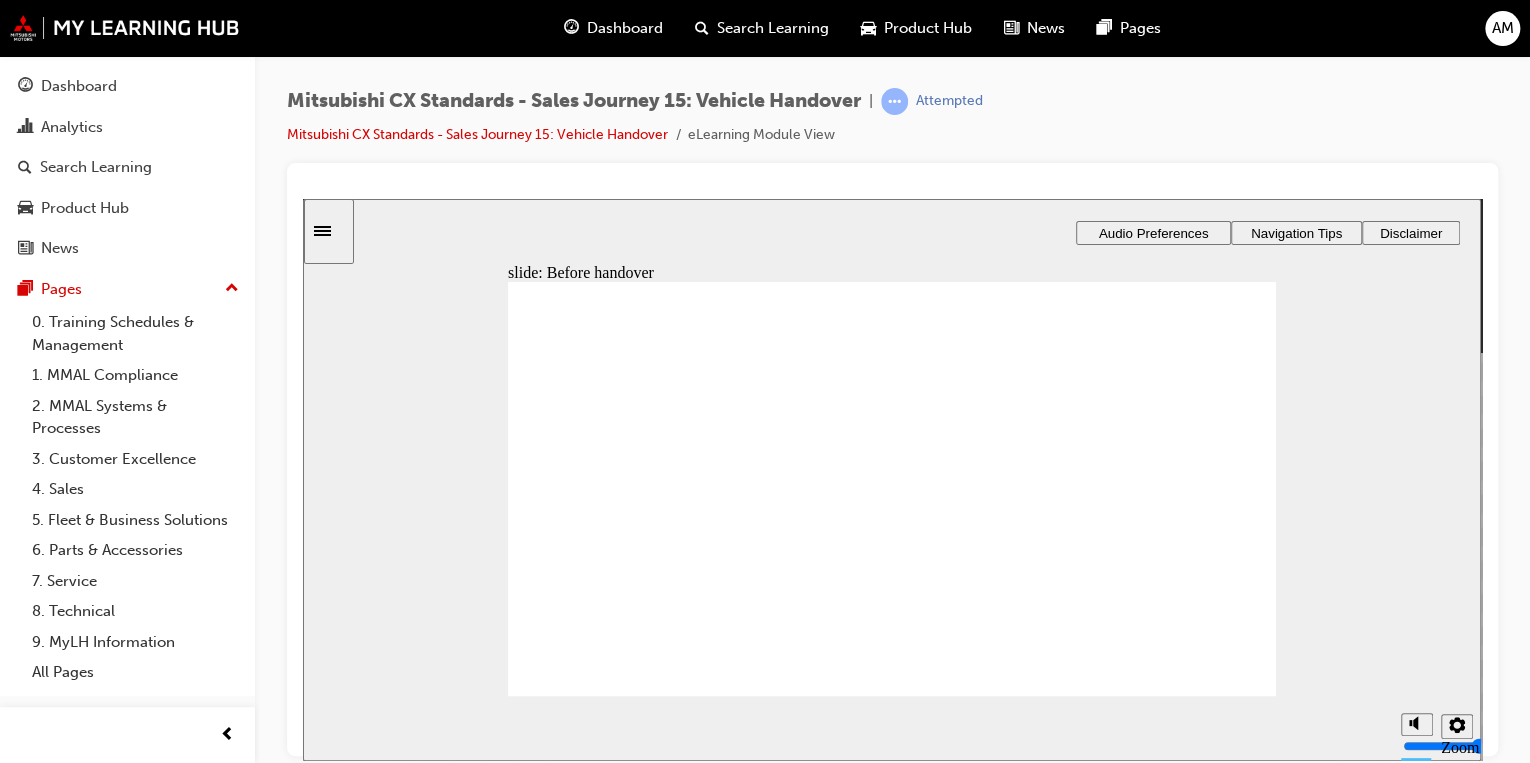 drag, startPoint x: 654, startPoint y: 520, endPoint x: 907, endPoint y: 395, distance: 282.19498 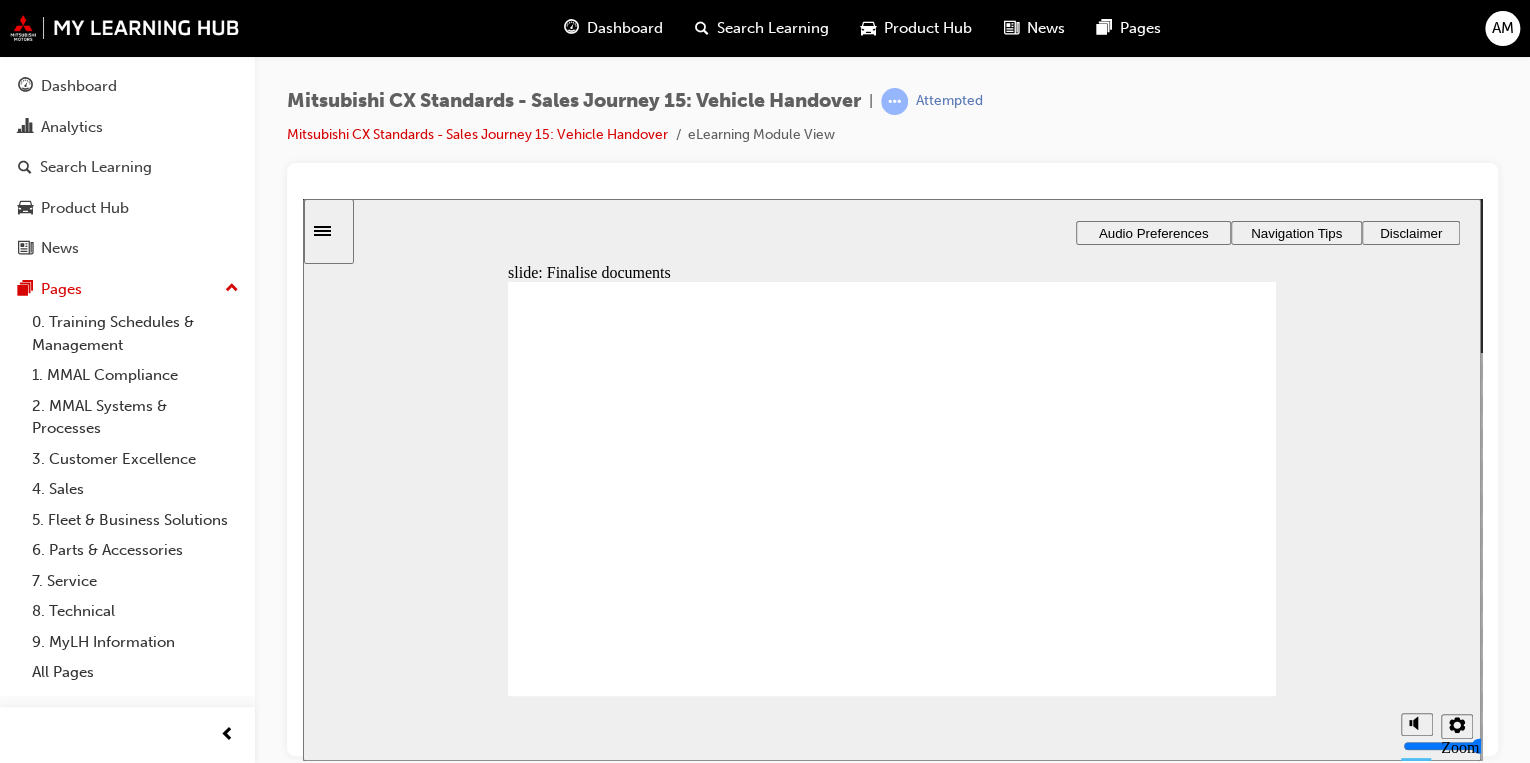 drag, startPoint x: 655, startPoint y: 524, endPoint x: 858, endPoint y: 421, distance: 227.63568 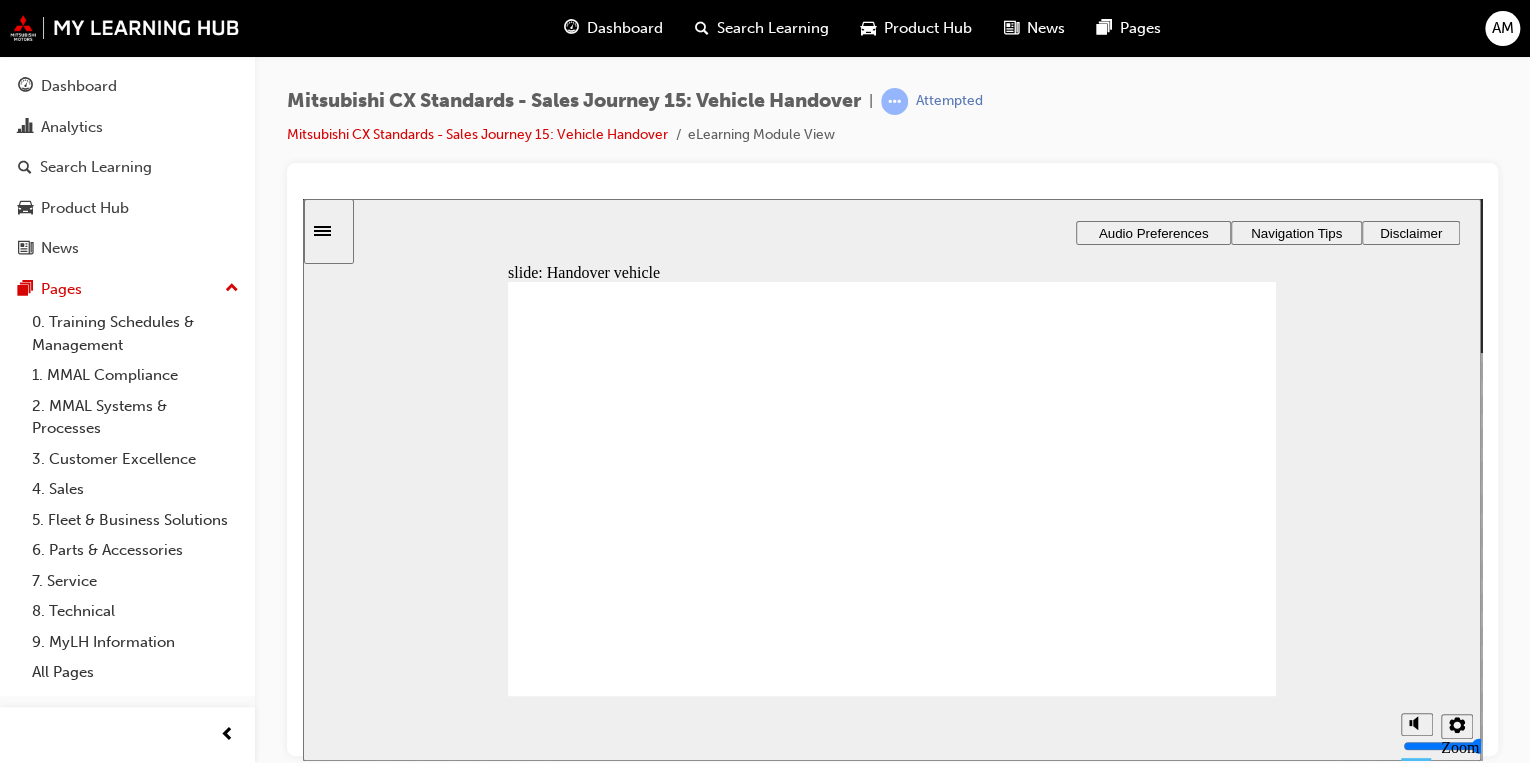drag, startPoint x: 717, startPoint y: 502, endPoint x: 964, endPoint y: 416, distance: 261.5435 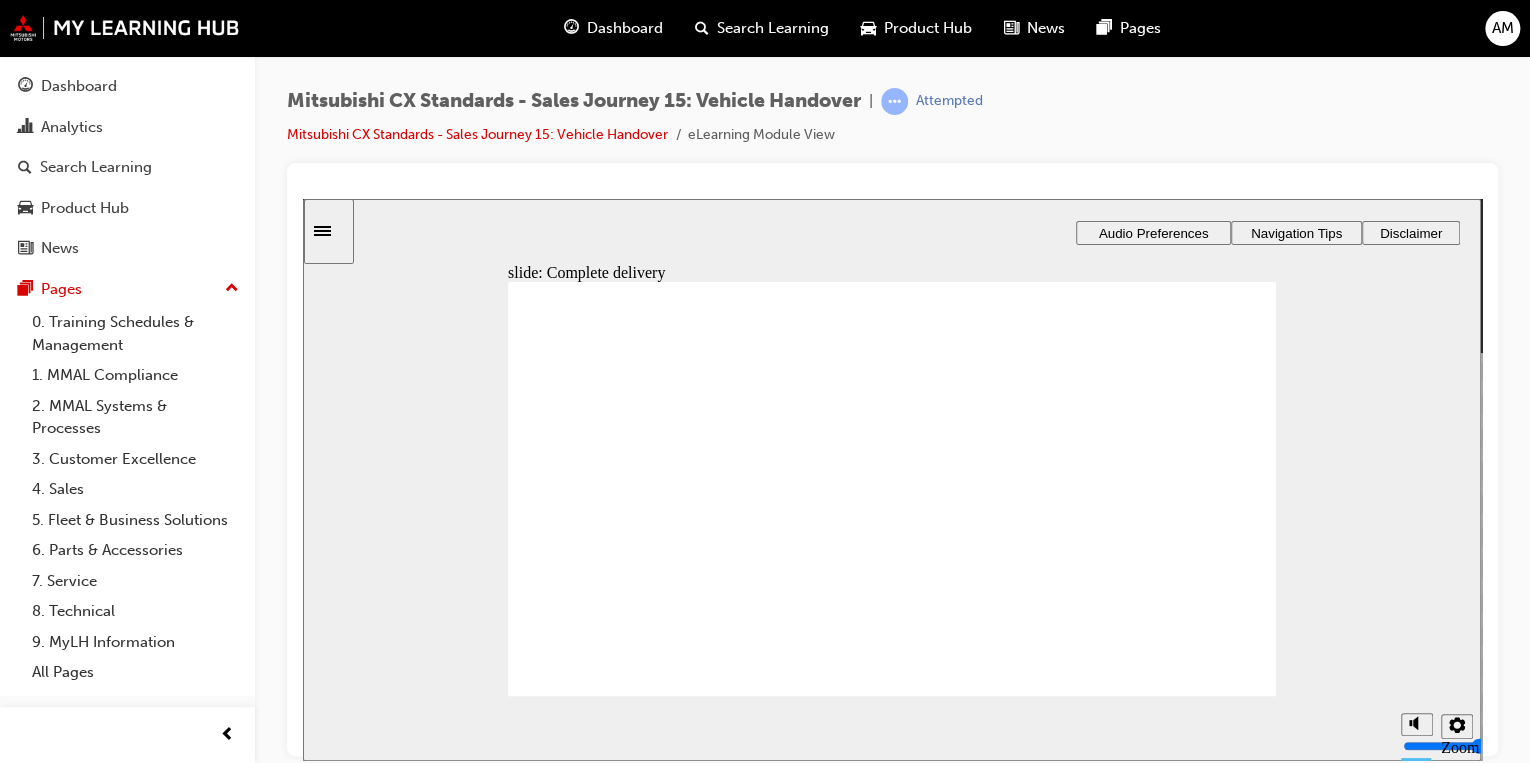 click 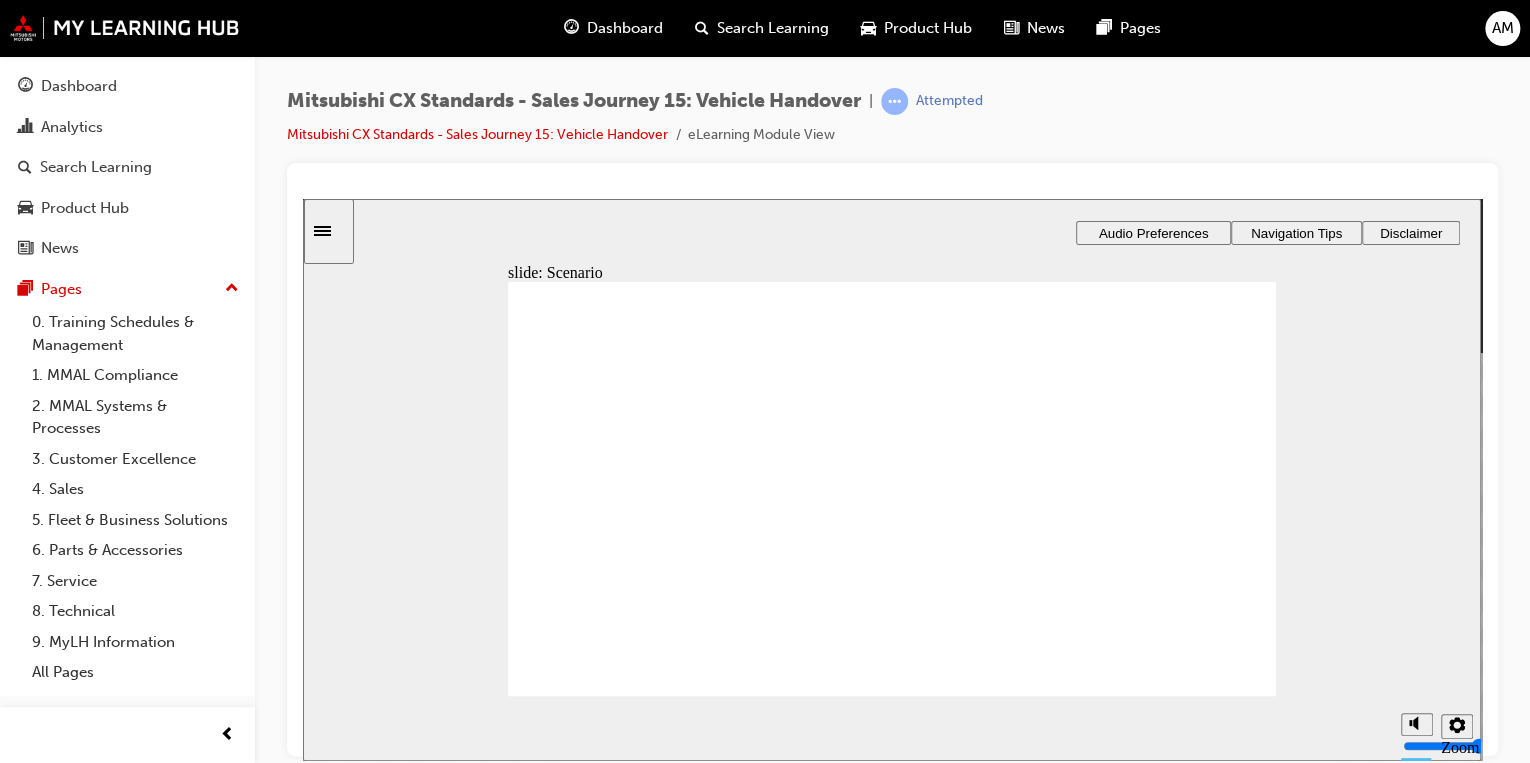 drag, startPoint x: 907, startPoint y: 568, endPoint x: 1216, endPoint y: 350, distance: 378.16003 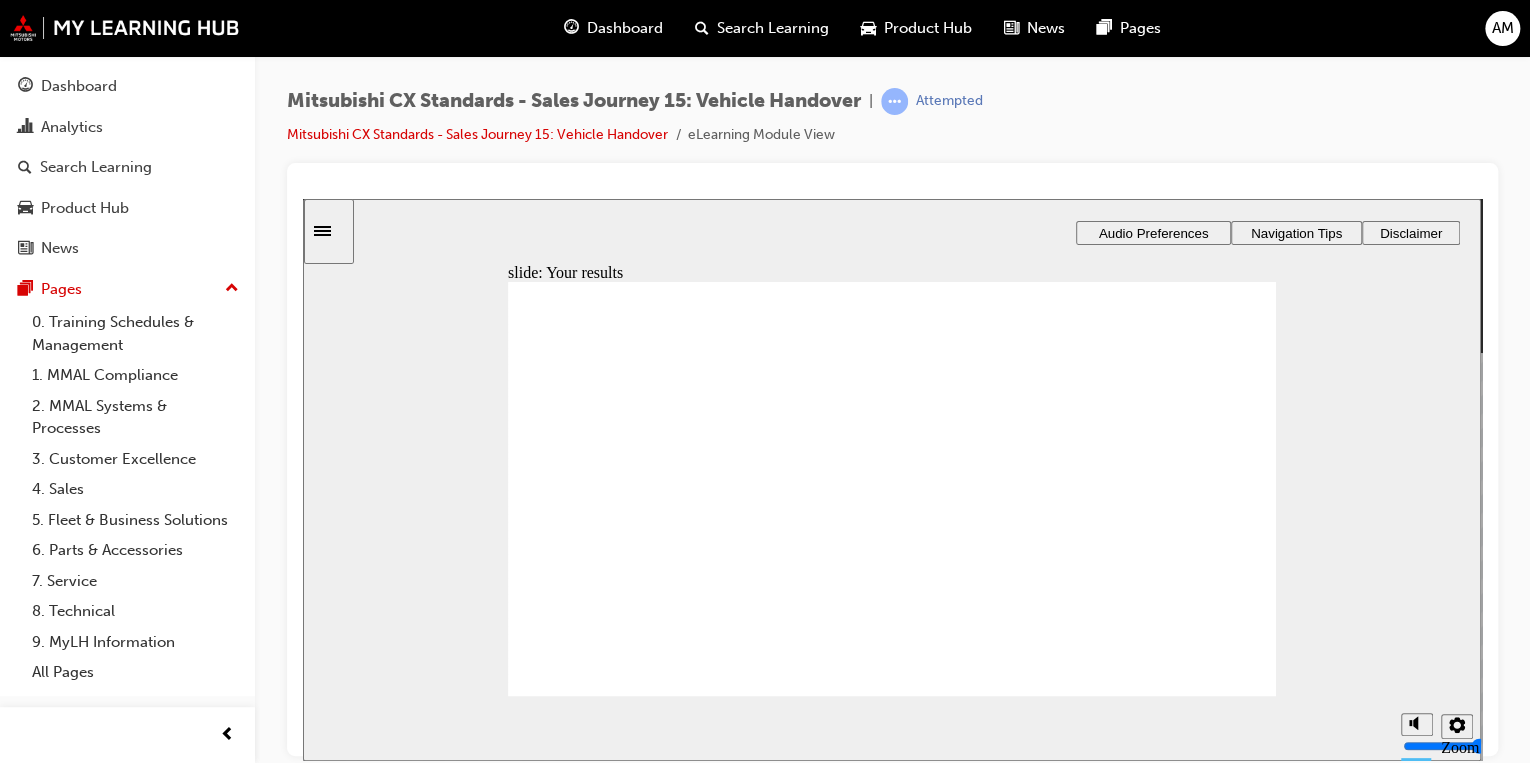 click 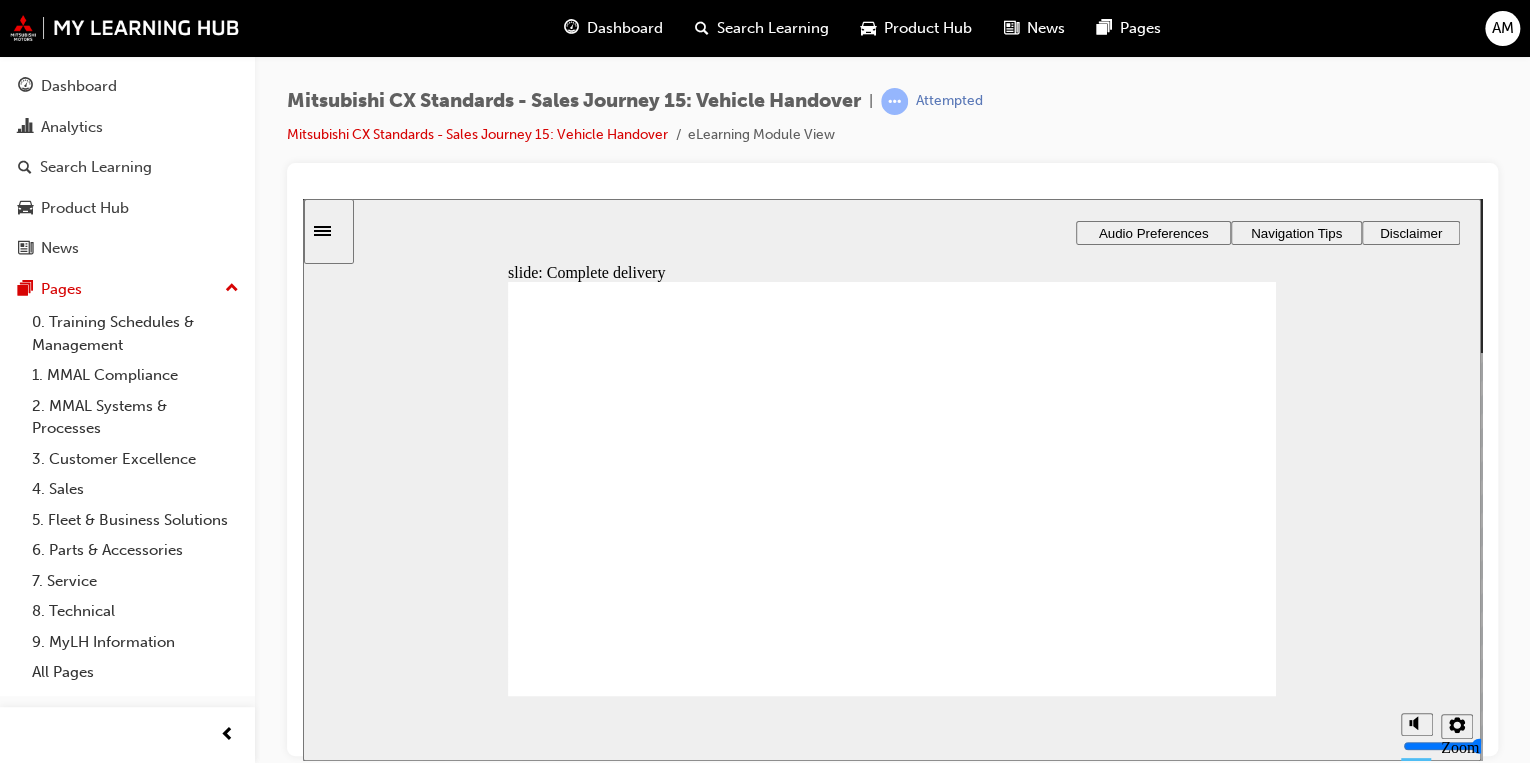 click 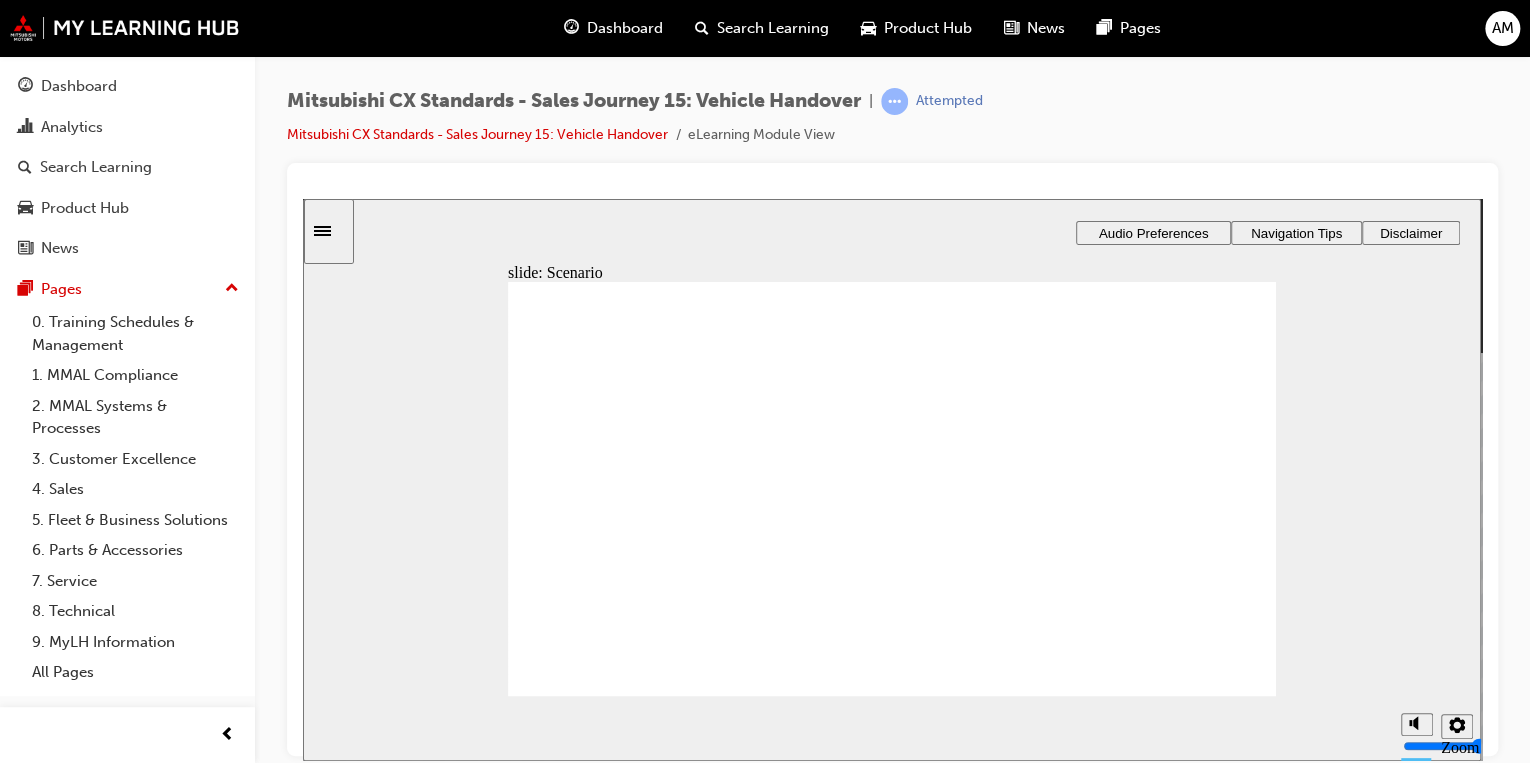 drag, startPoint x: 876, startPoint y: 560, endPoint x: 1143, endPoint y: 352, distance: 338.4568 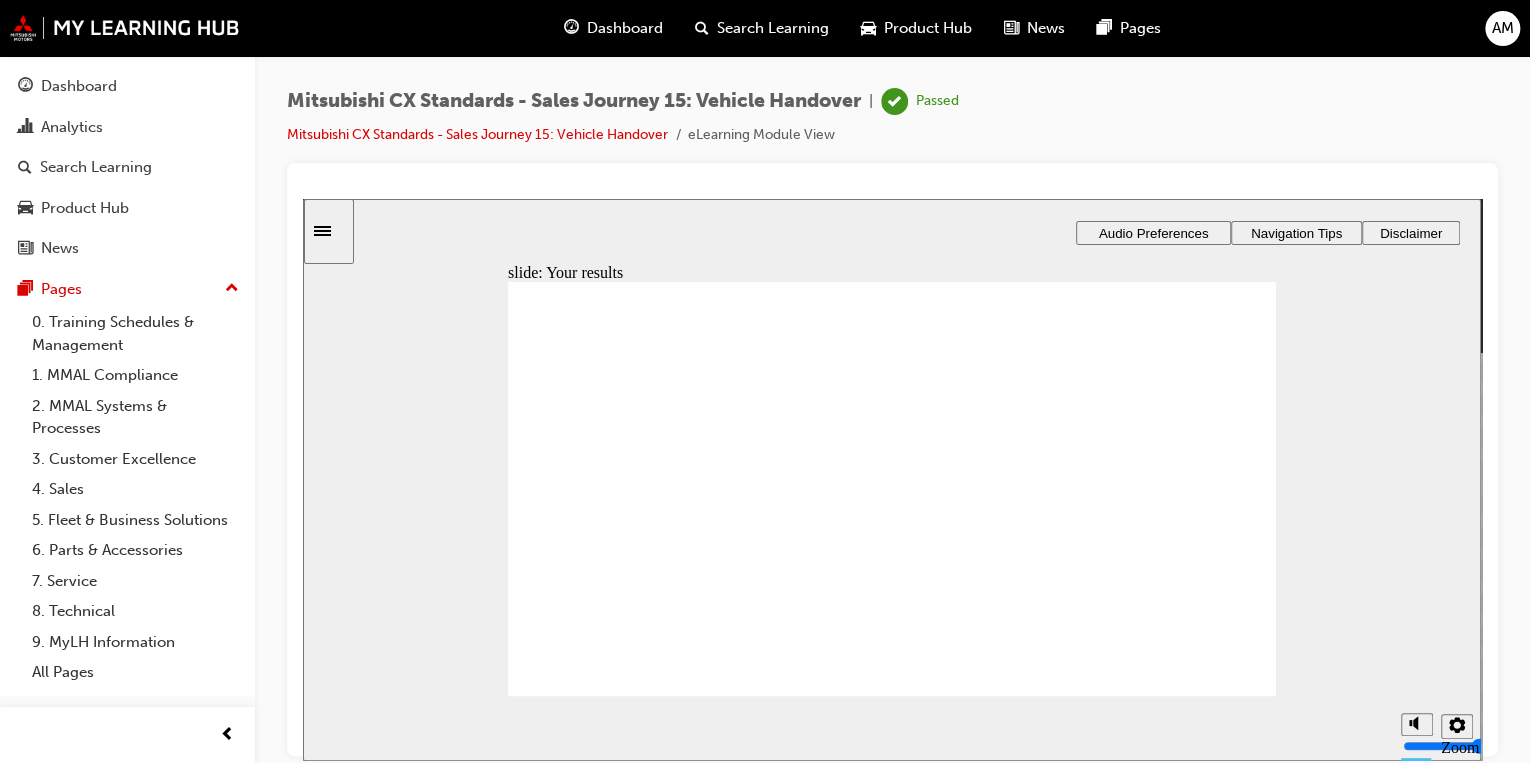 click 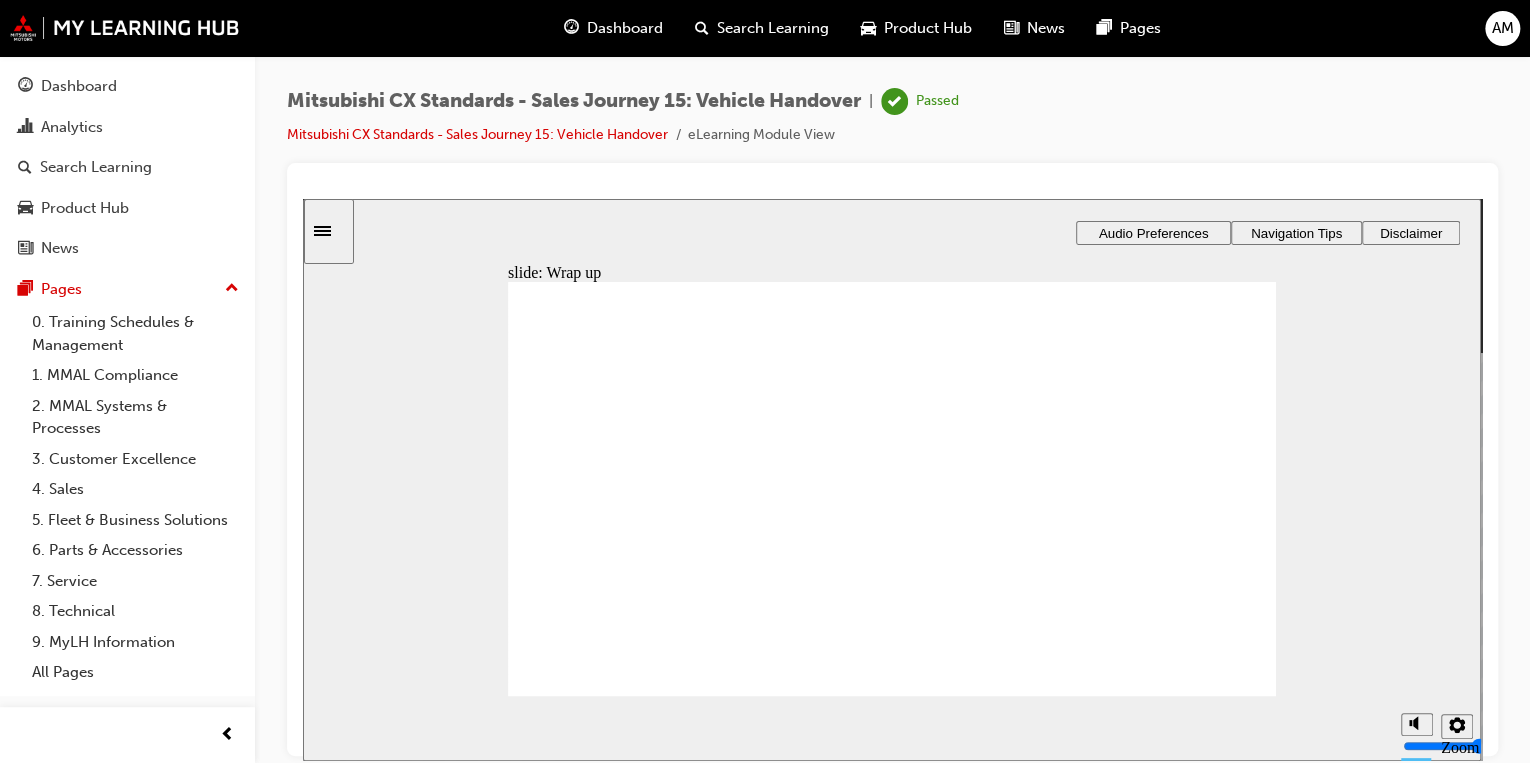 click 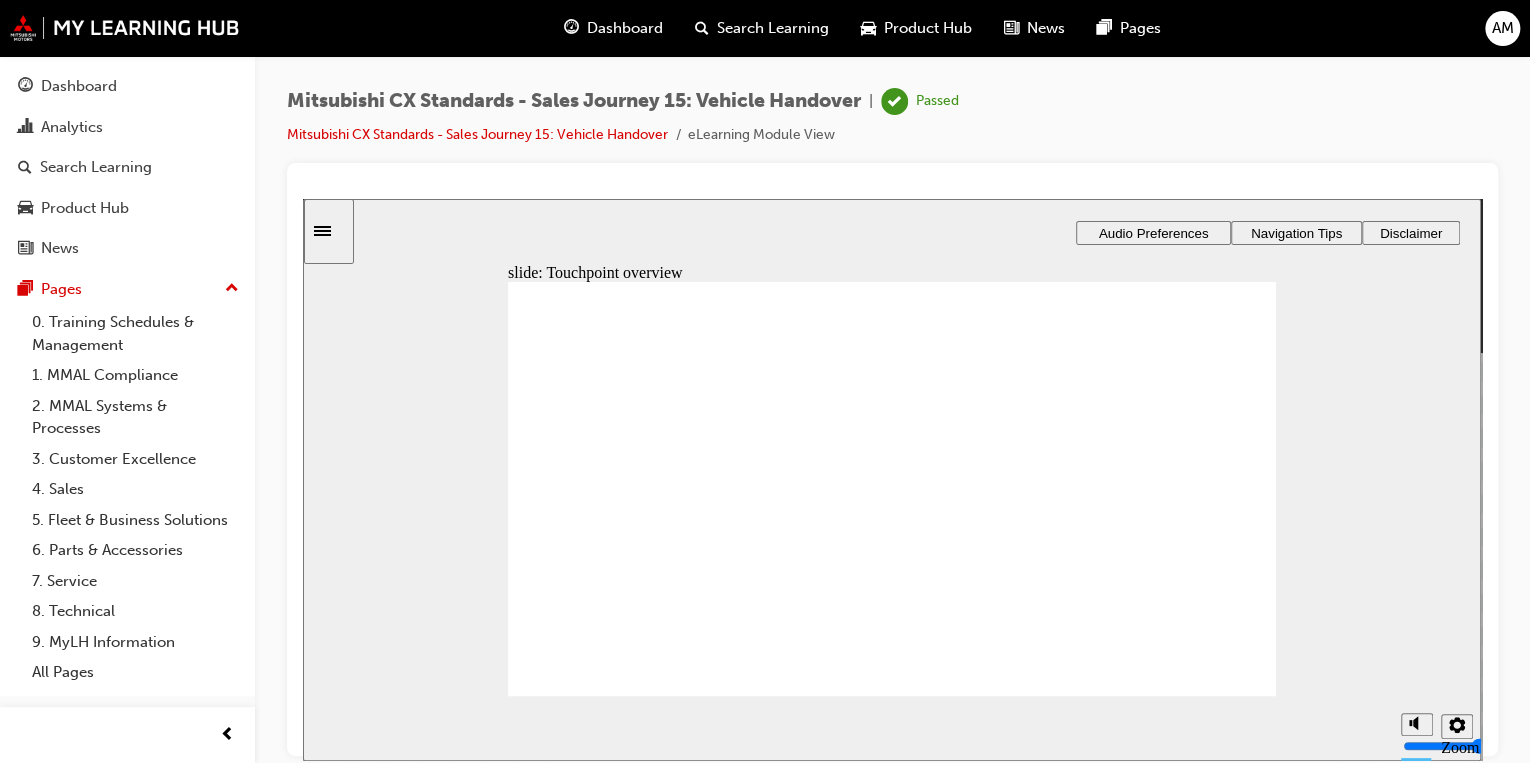 click 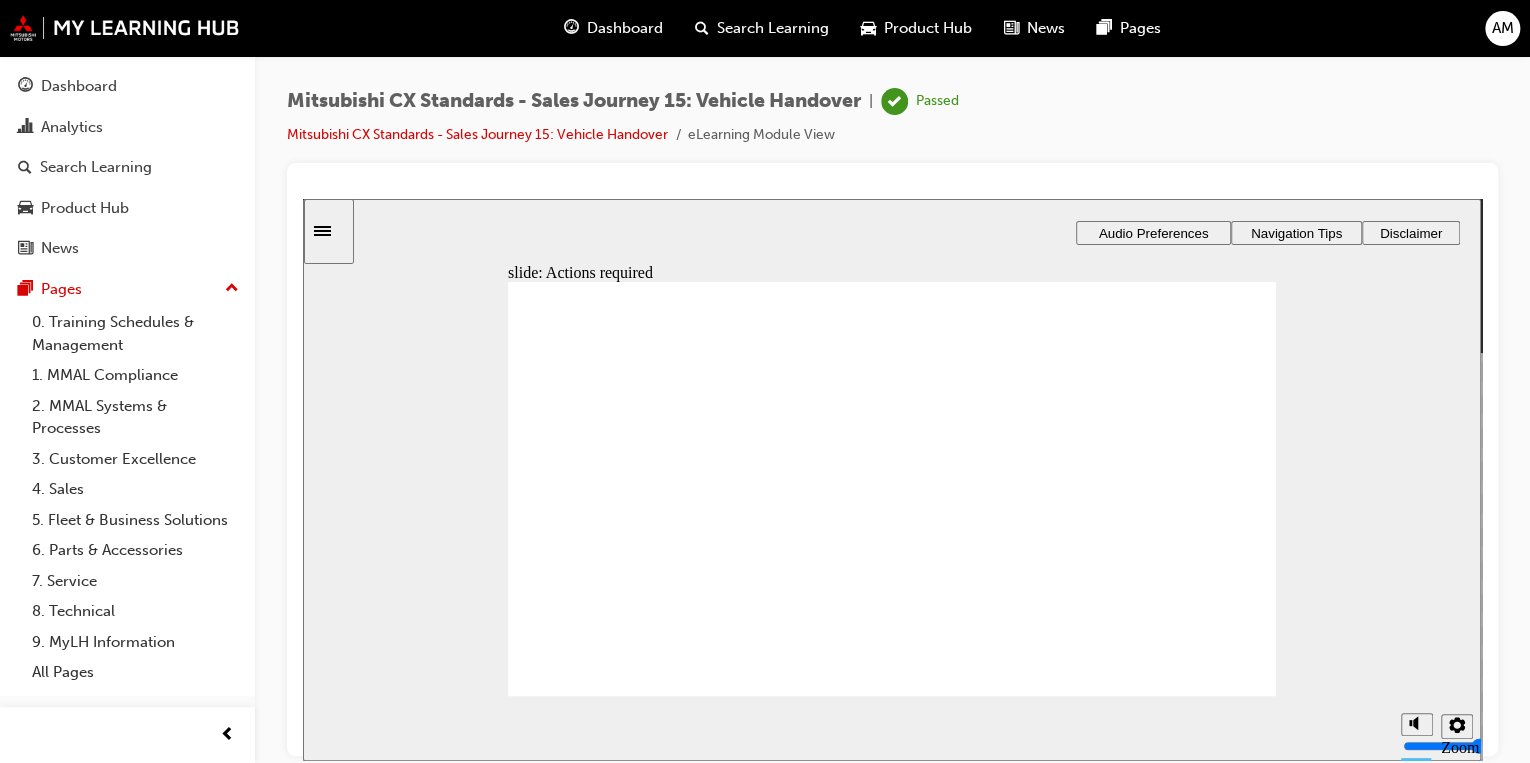 click 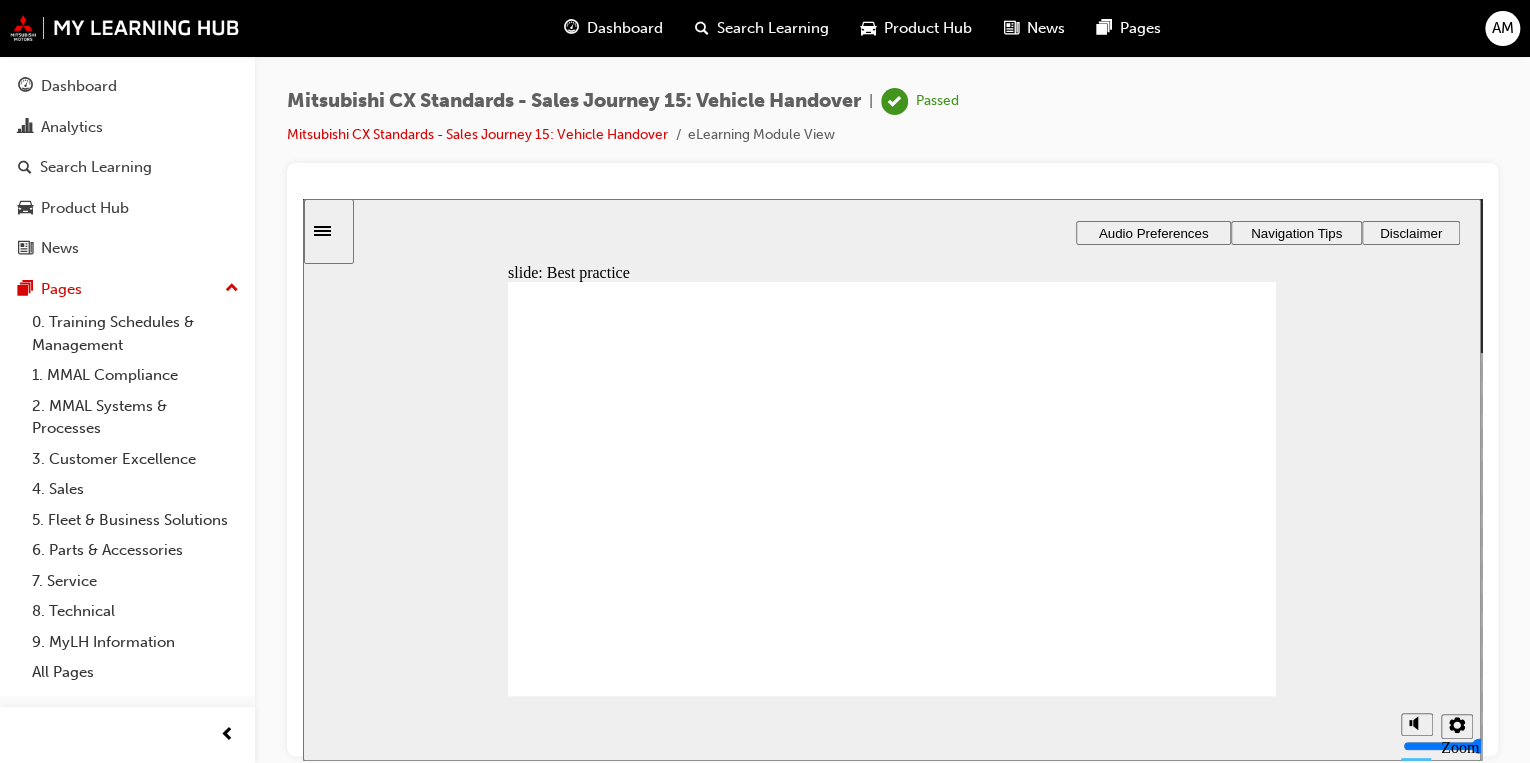 click 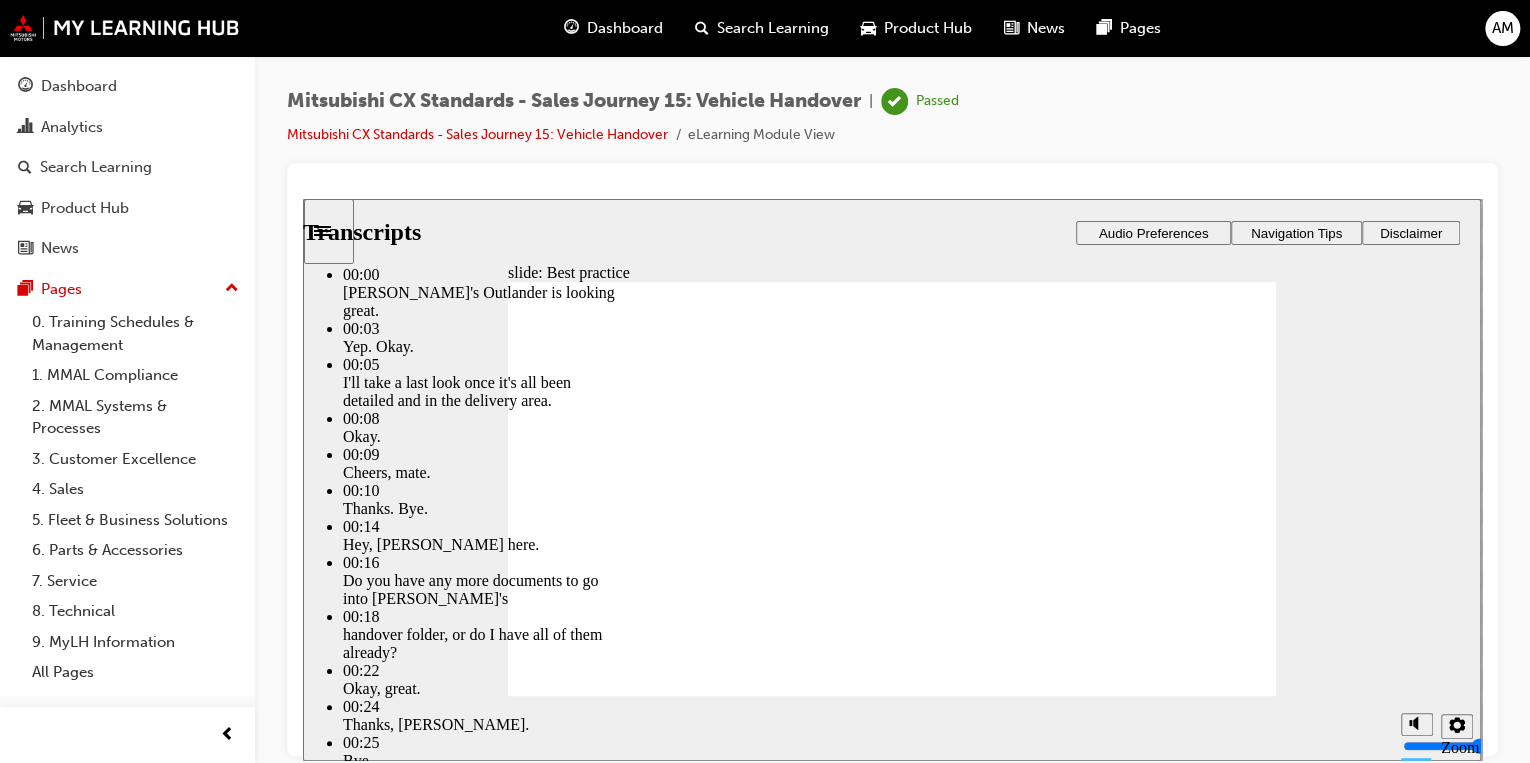click on "Dashboard" at bounding box center [625, 28] 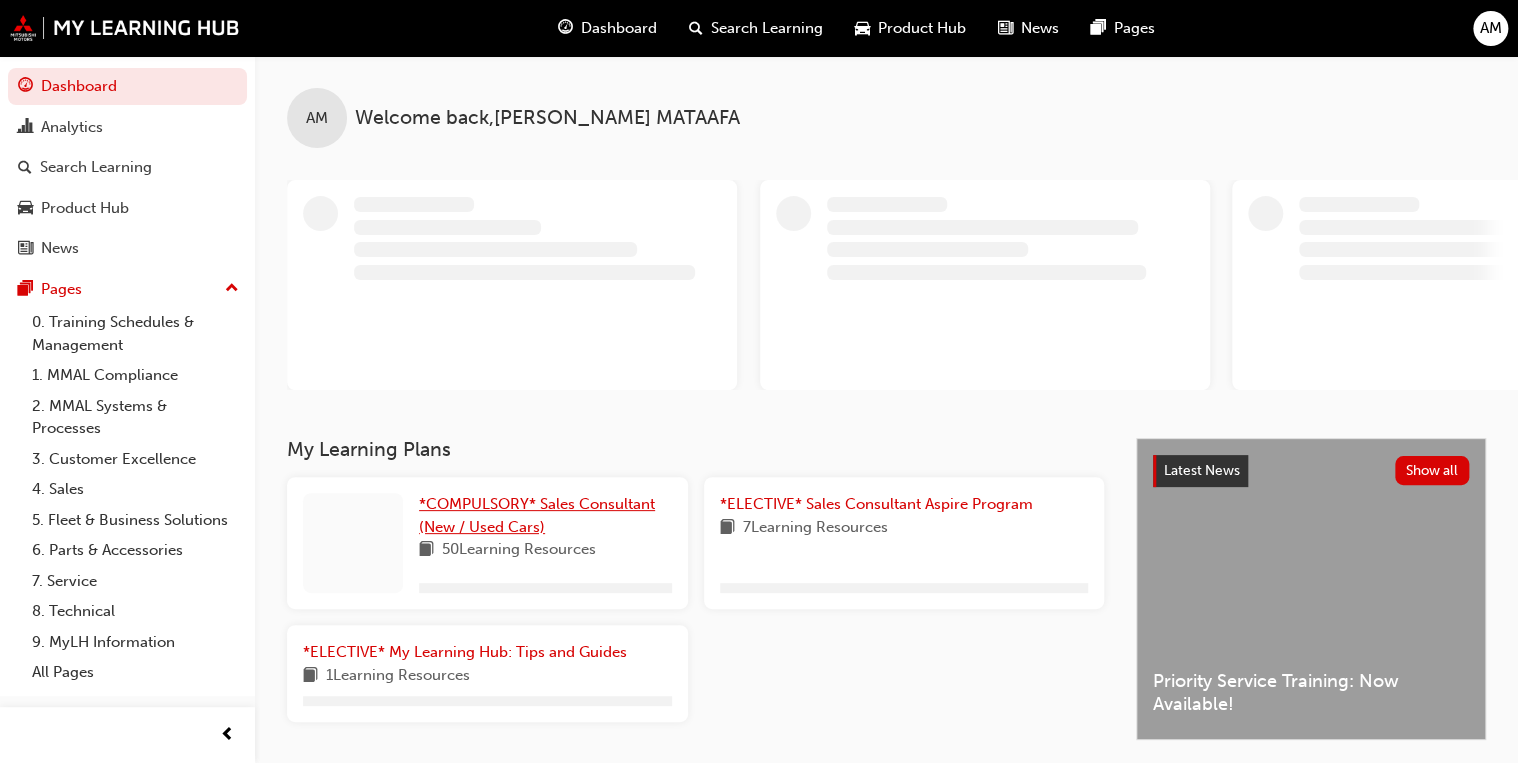 click on "*COMPULSORY* Sales Consultant (New / Used Cars)" at bounding box center [537, 515] 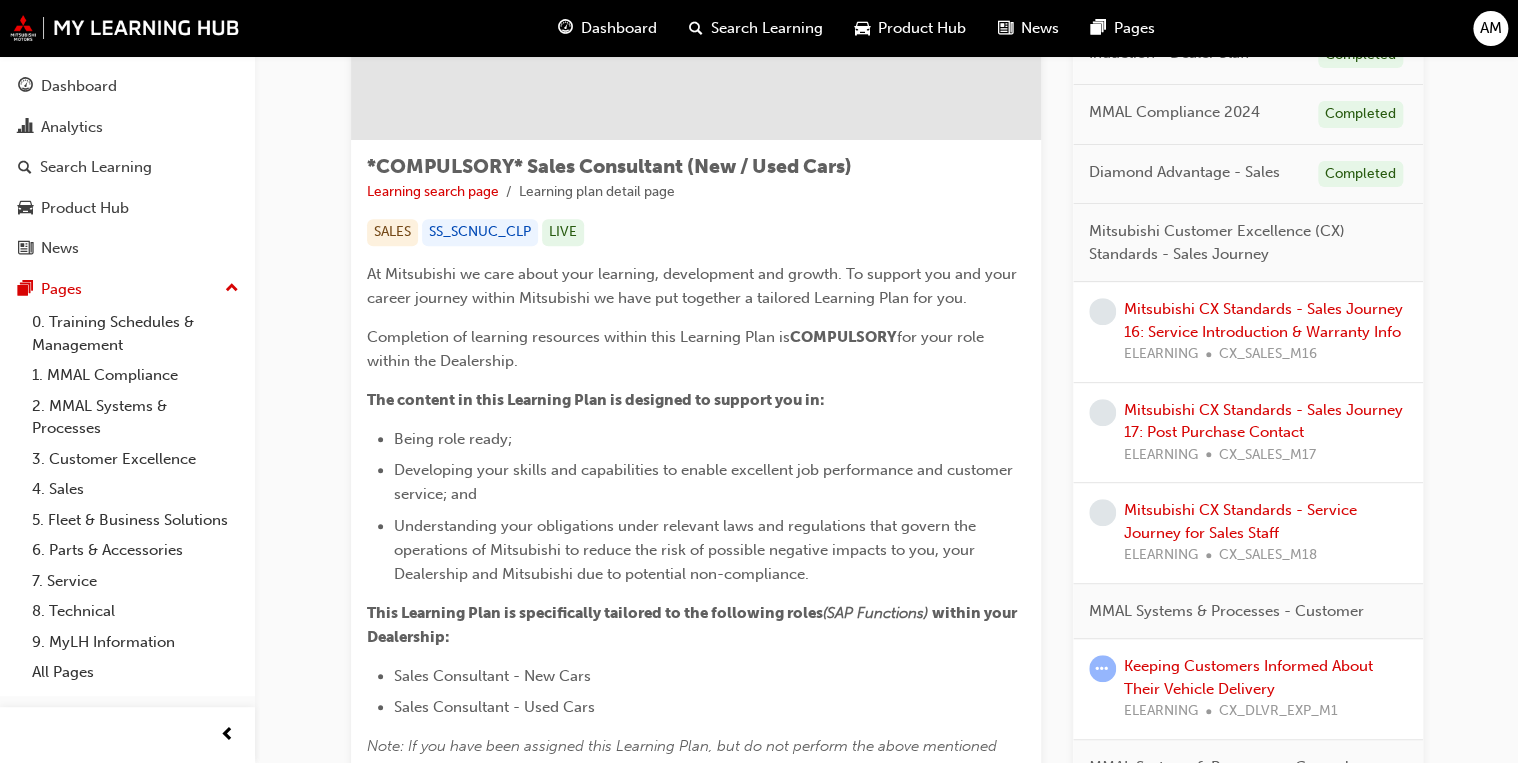 scroll, scrollTop: 320, scrollLeft: 0, axis: vertical 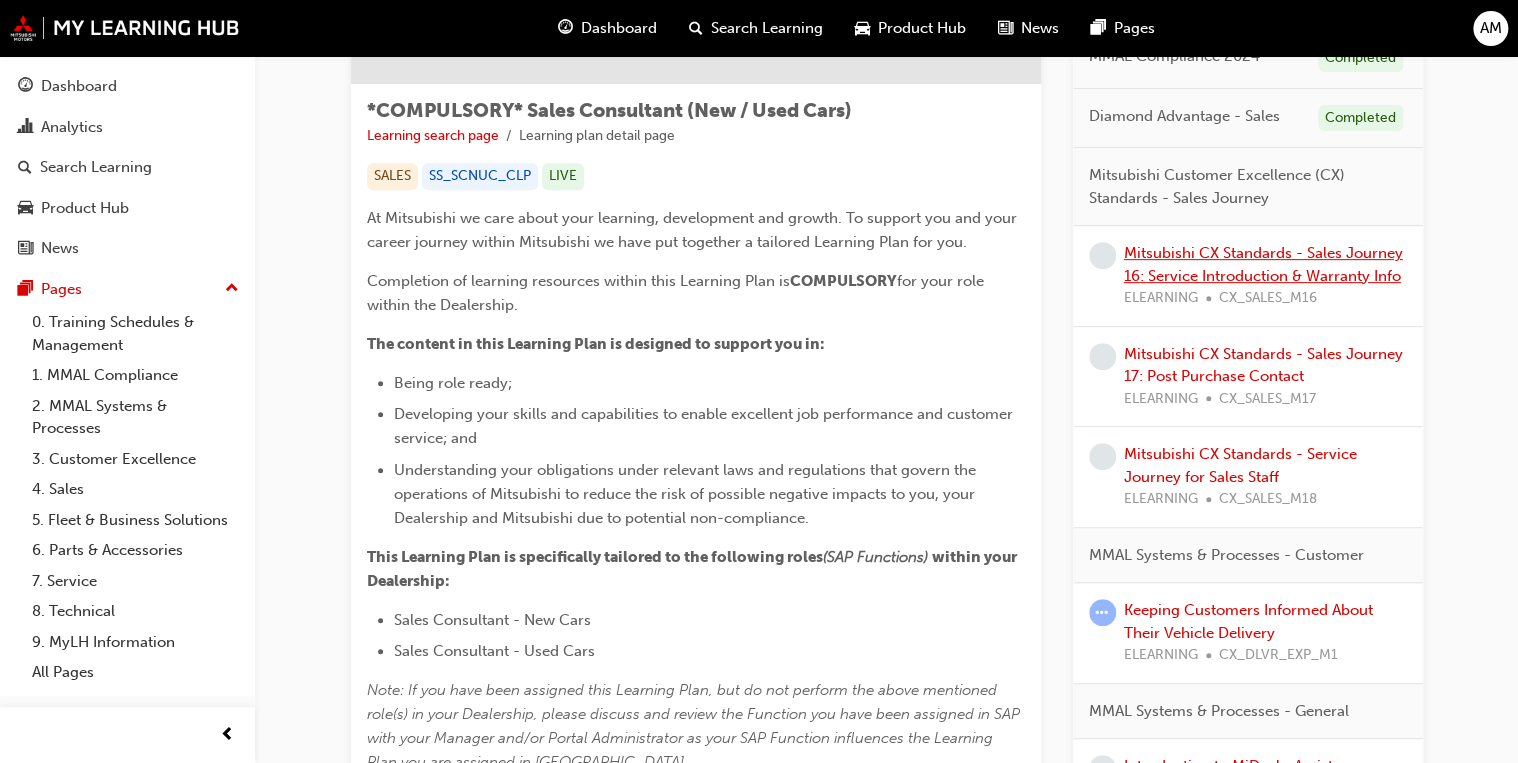 click on "Mitsubishi CX Standards - Sales Journey 16: Service Introduction & Warranty Info" at bounding box center [1263, 264] 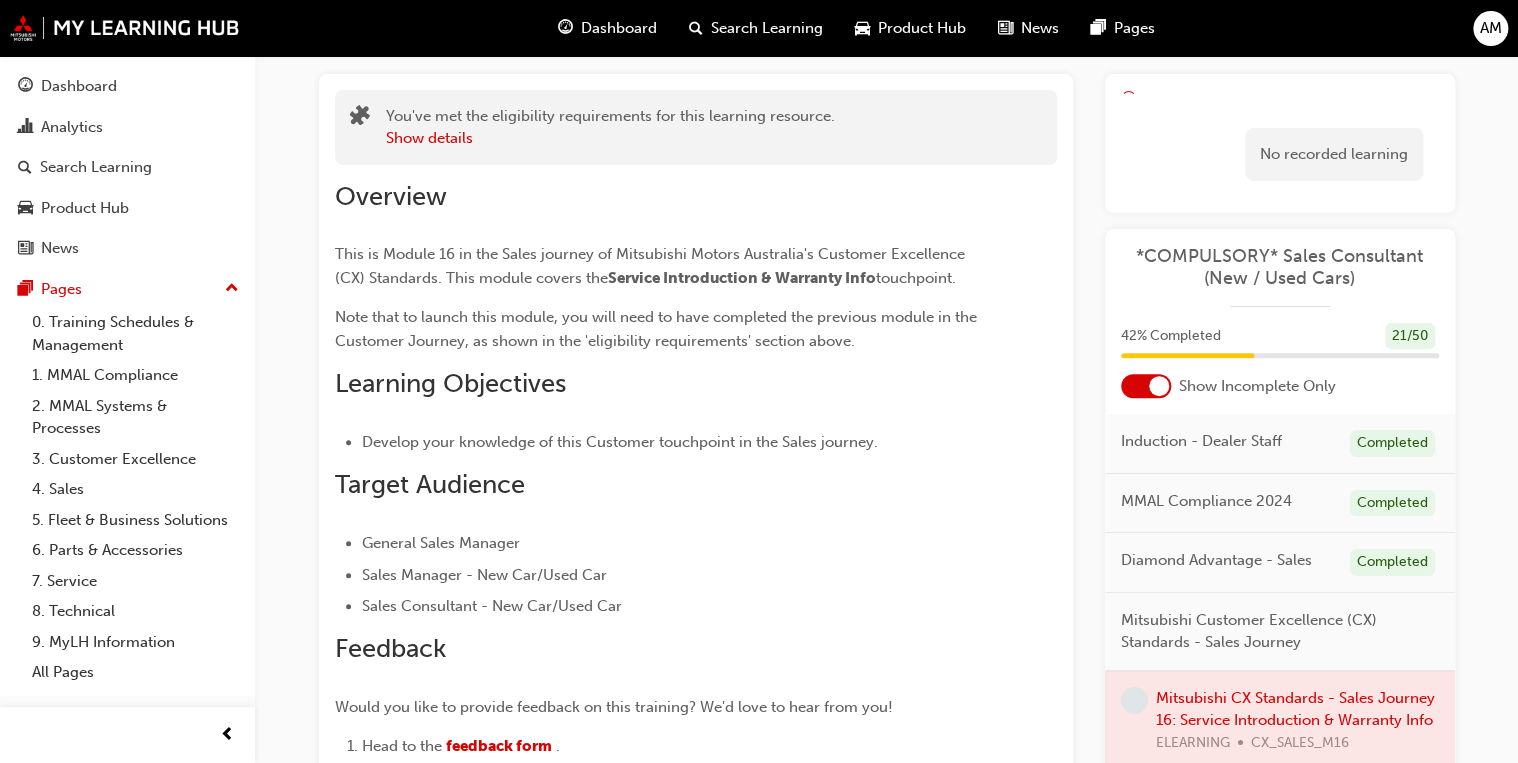scroll, scrollTop: 0, scrollLeft: 0, axis: both 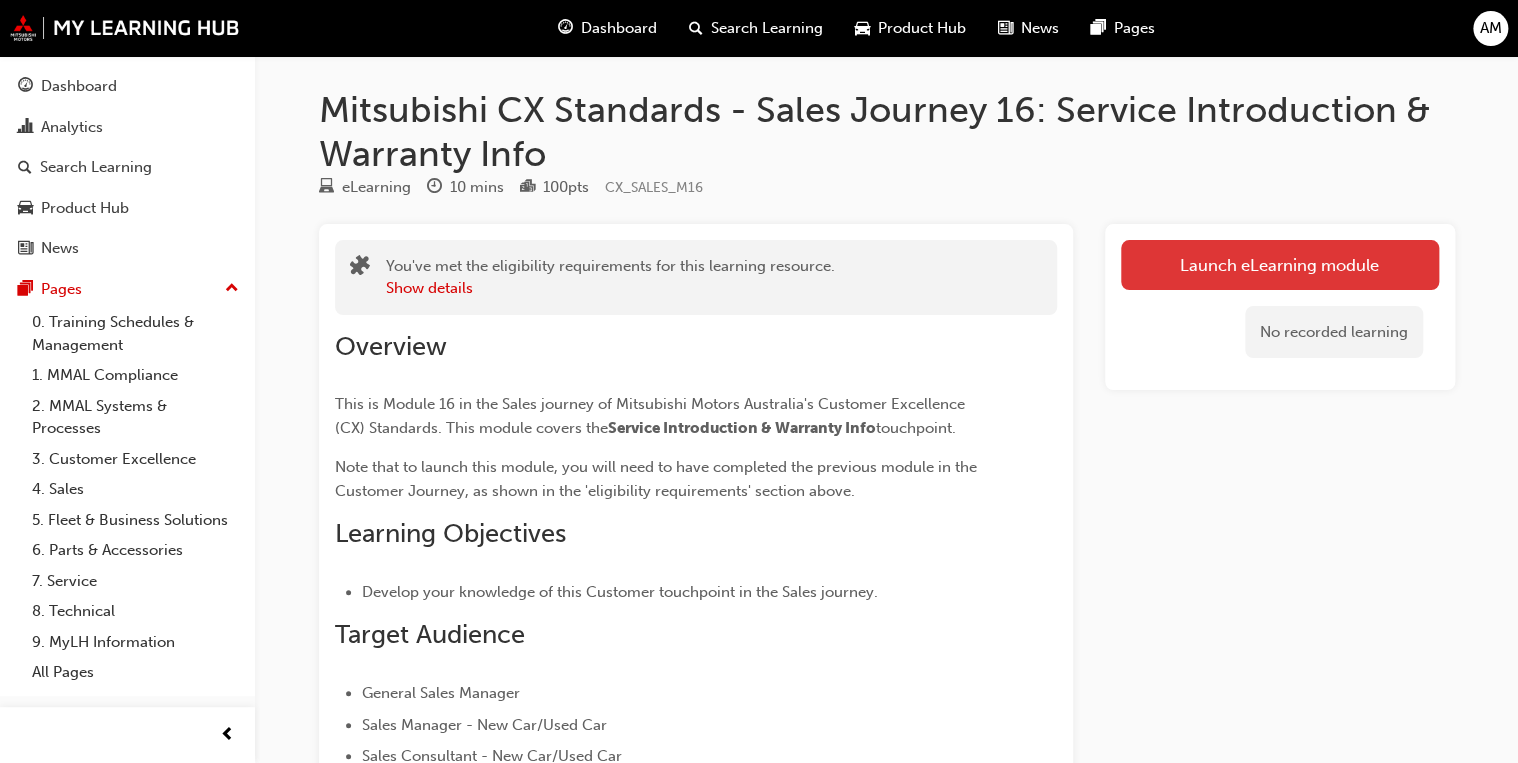 click on "Launch eLearning module" at bounding box center [1280, 265] 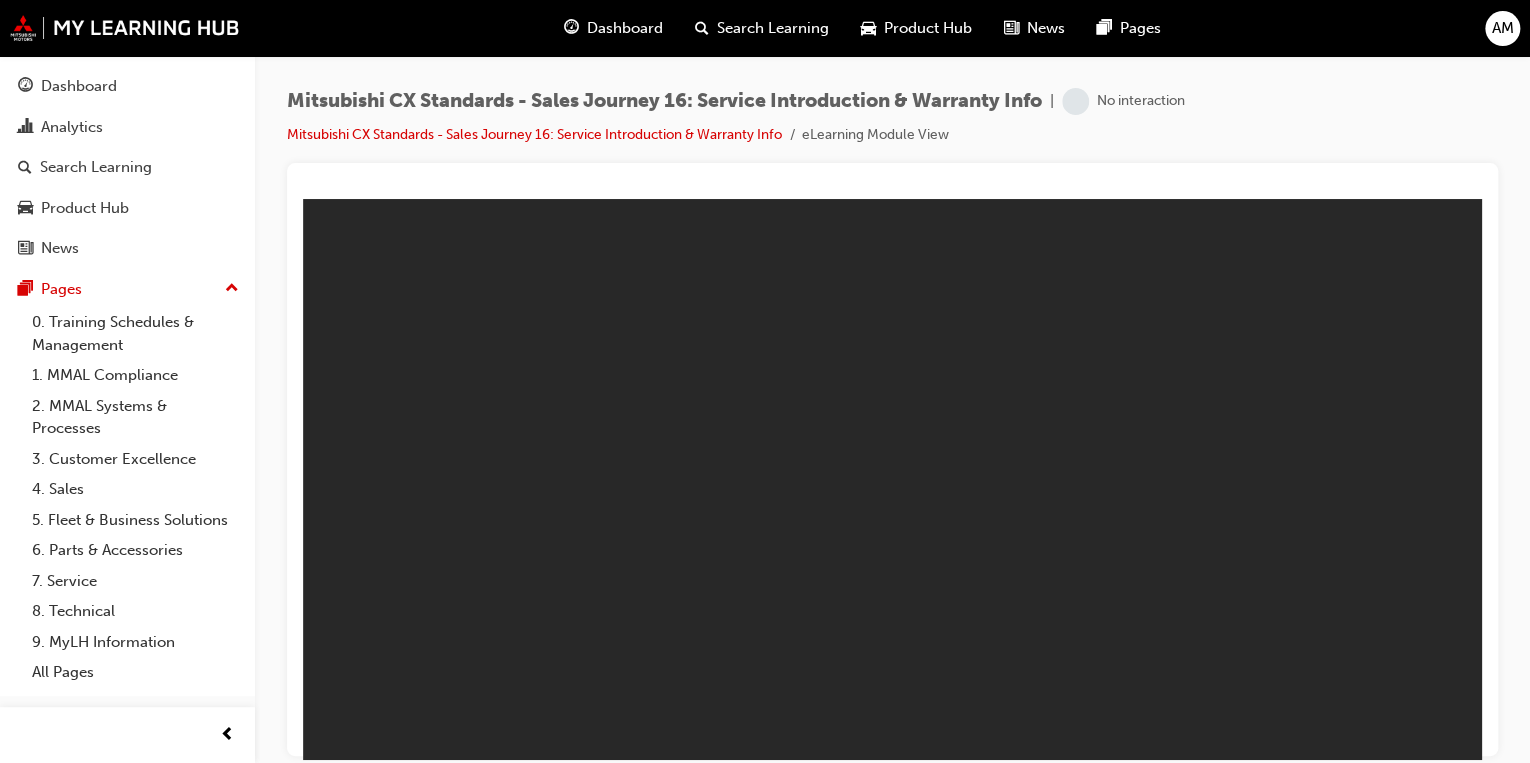 scroll, scrollTop: 0, scrollLeft: 0, axis: both 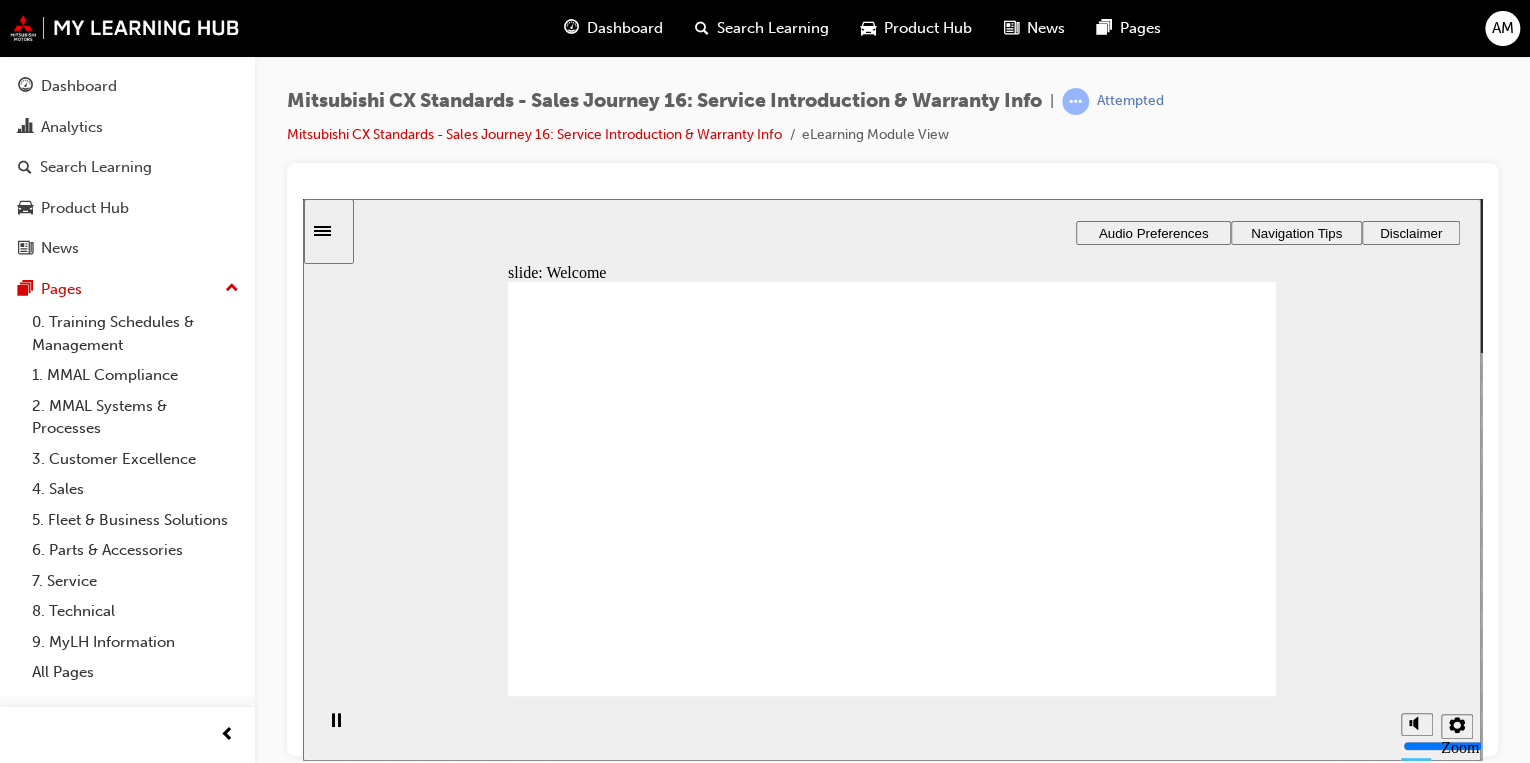 click 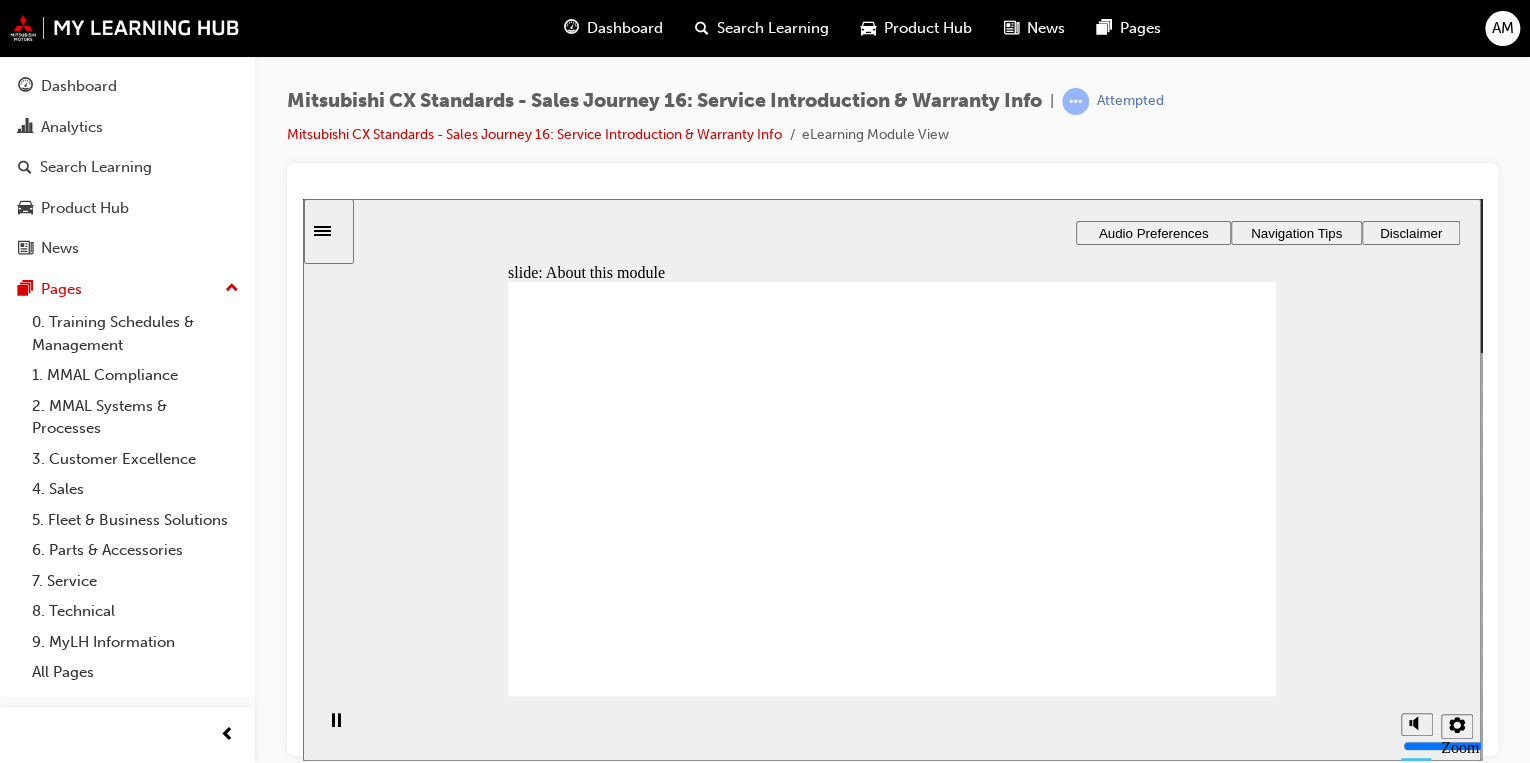 click 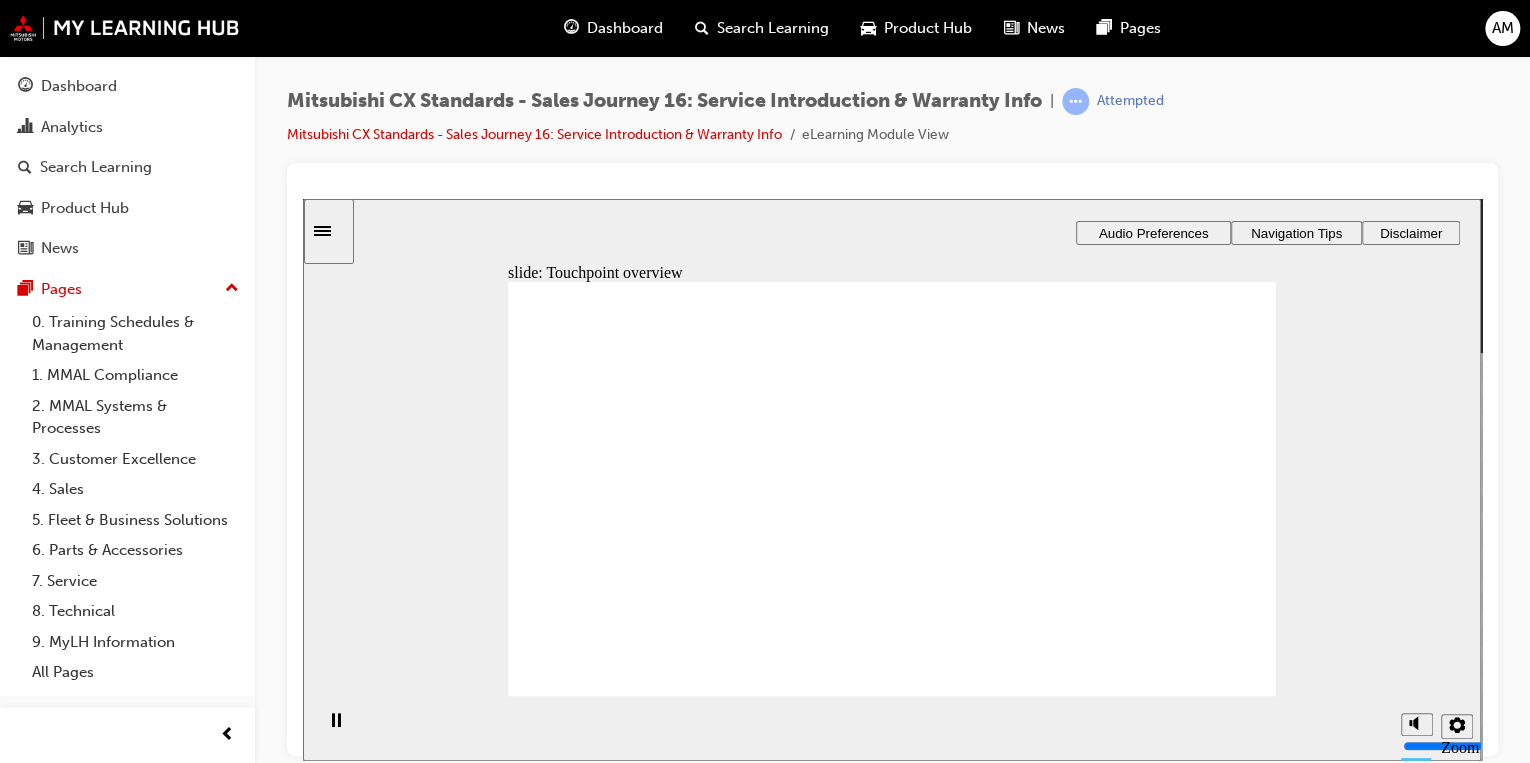 click 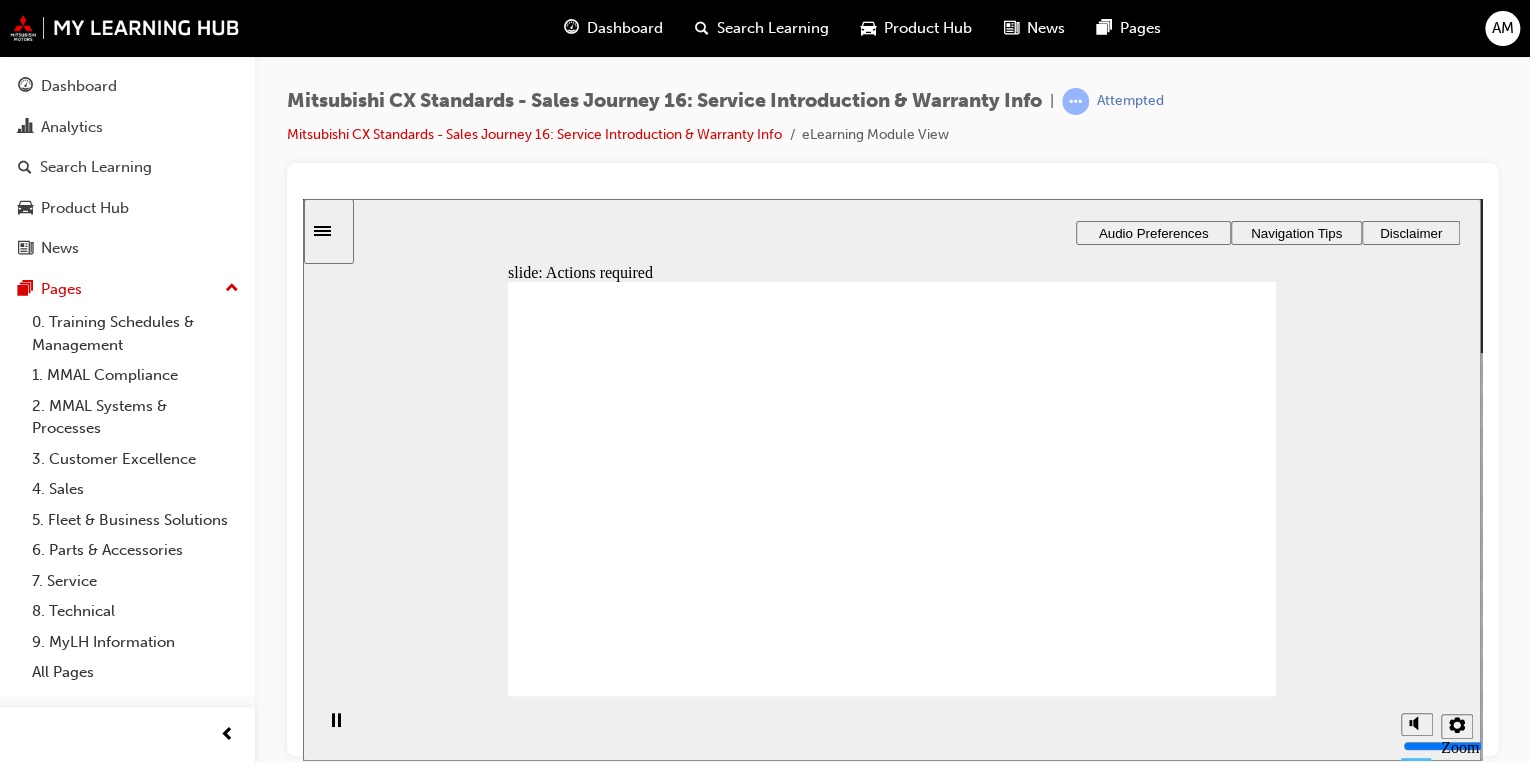 click 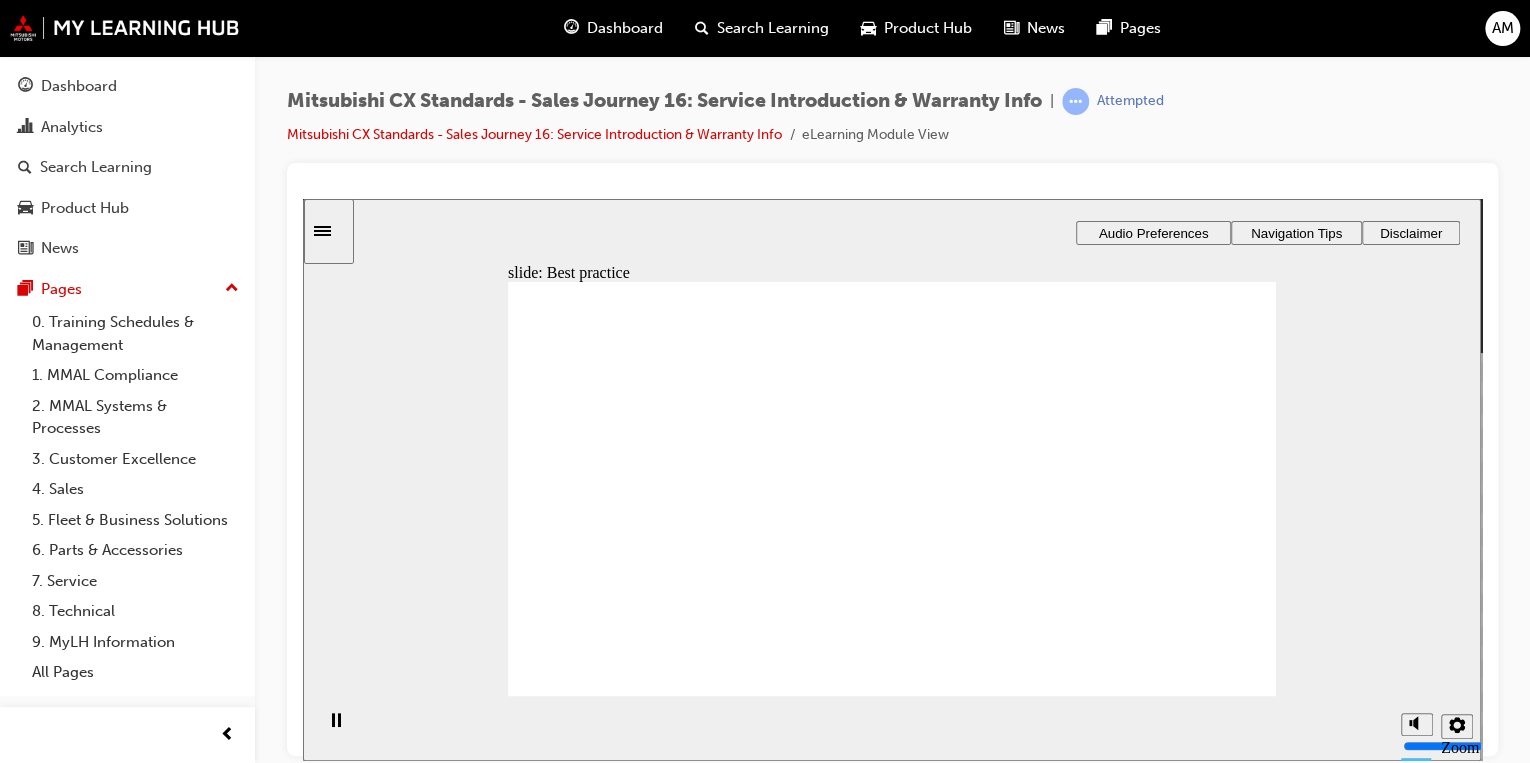 click 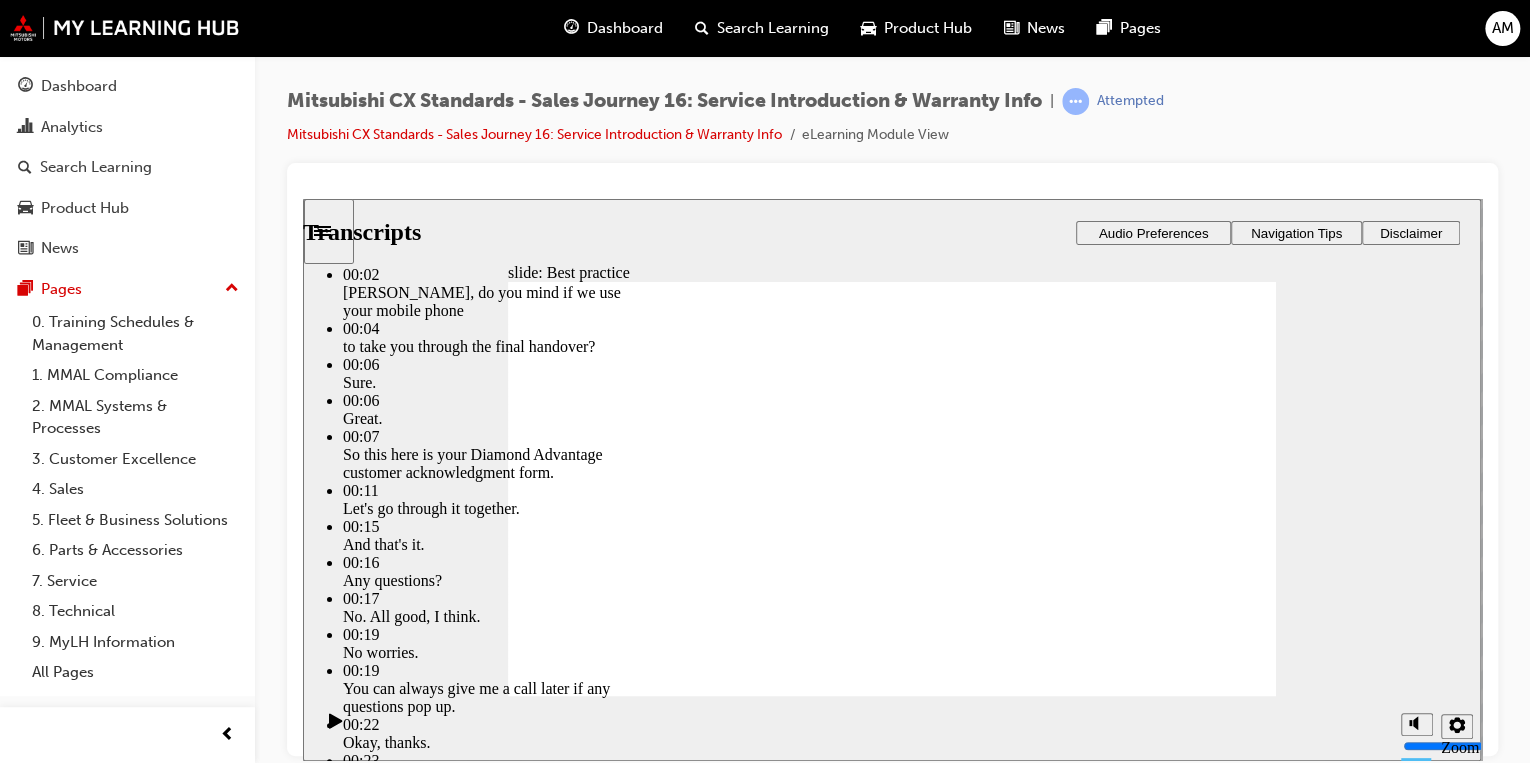 click 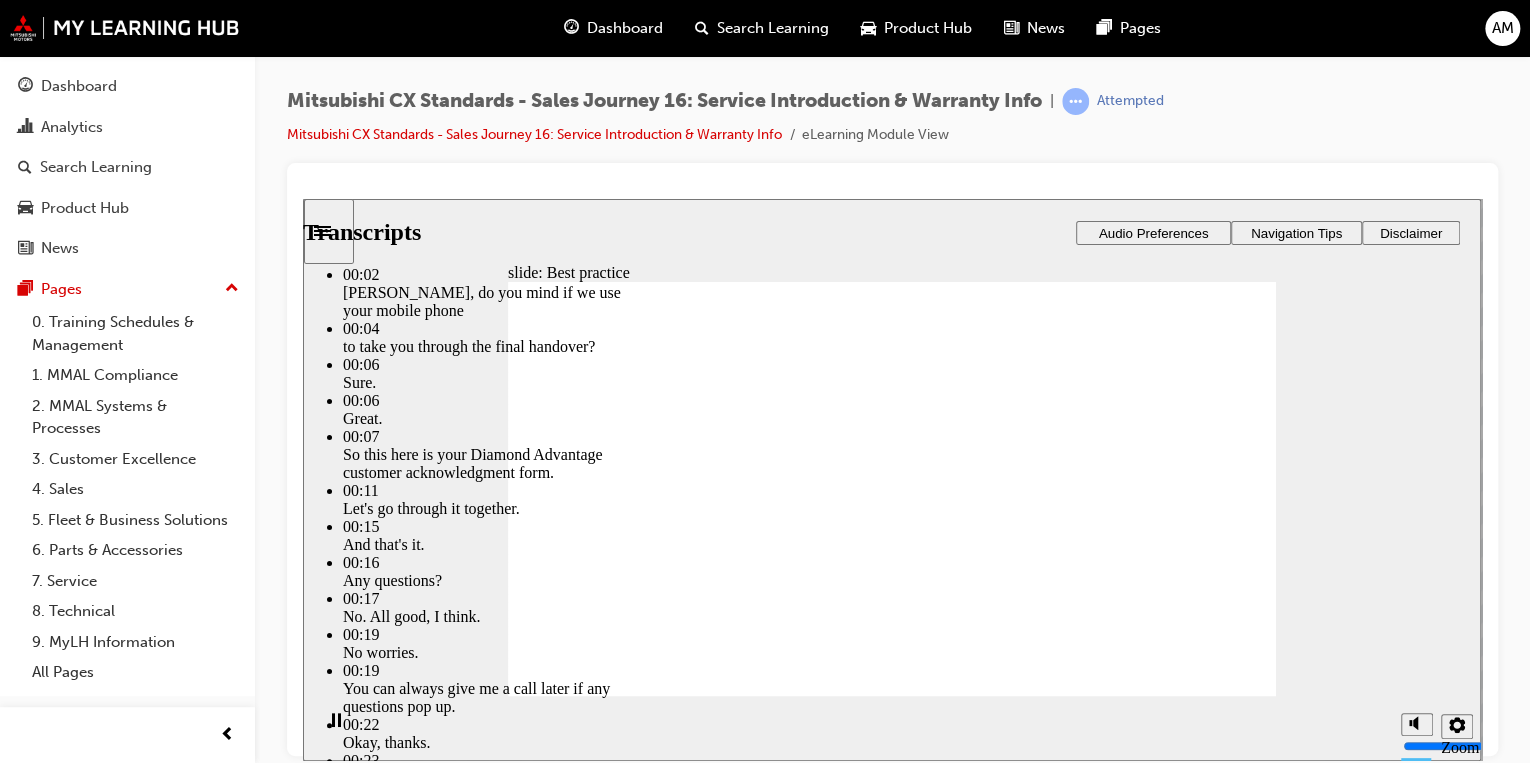 click 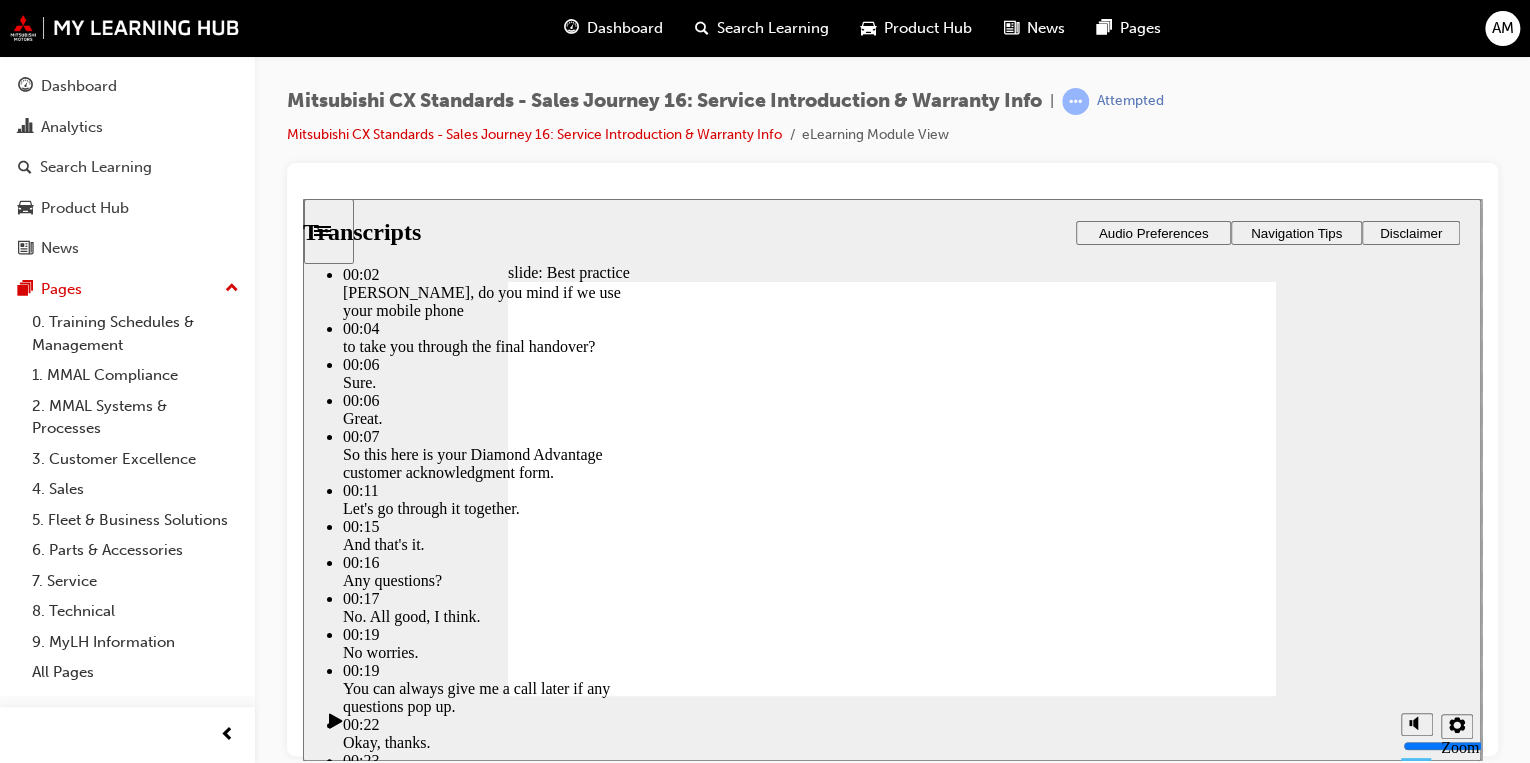 click 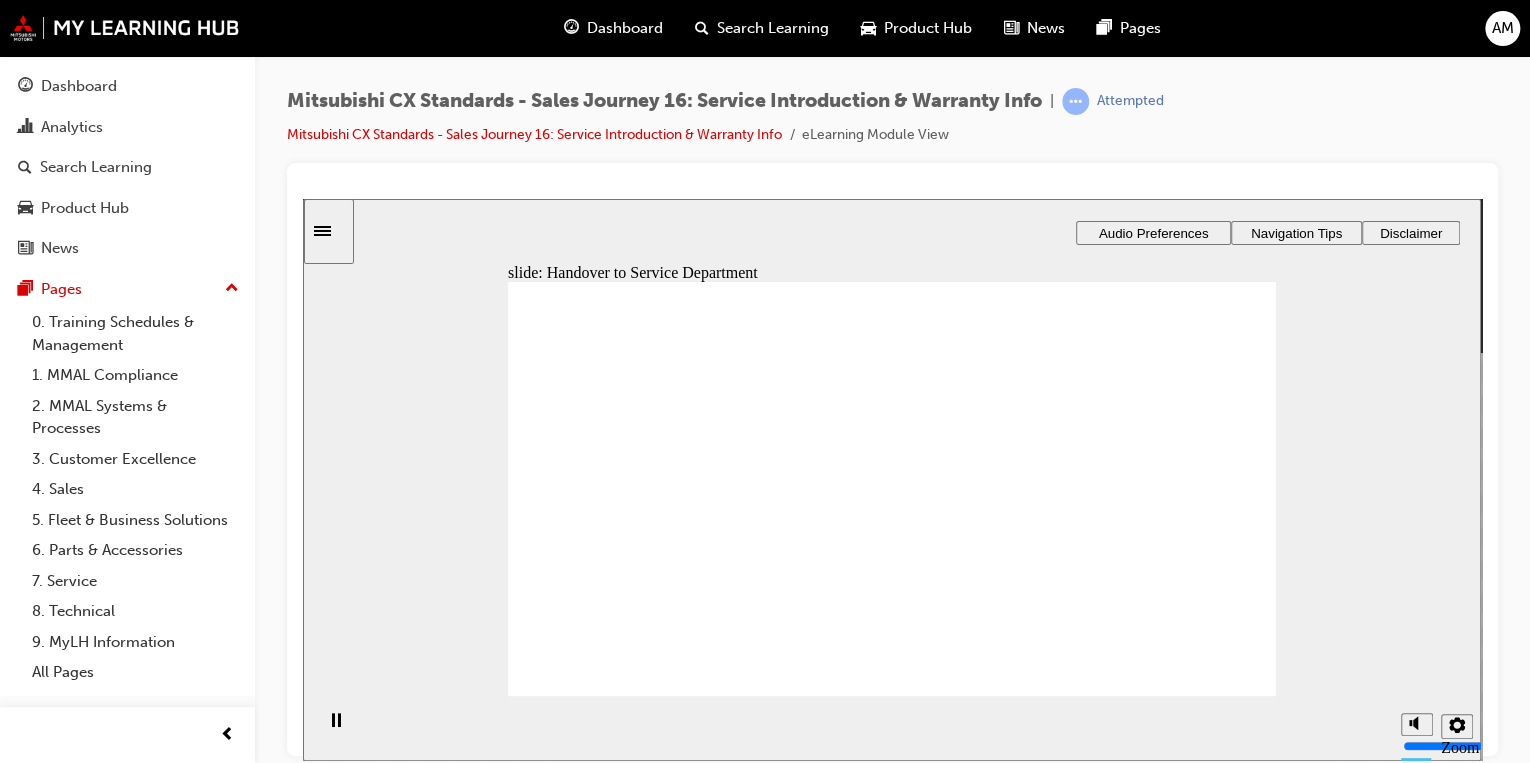 drag, startPoint x: 721, startPoint y: 556, endPoint x: 967, endPoint y: 386, distance: 299.0251 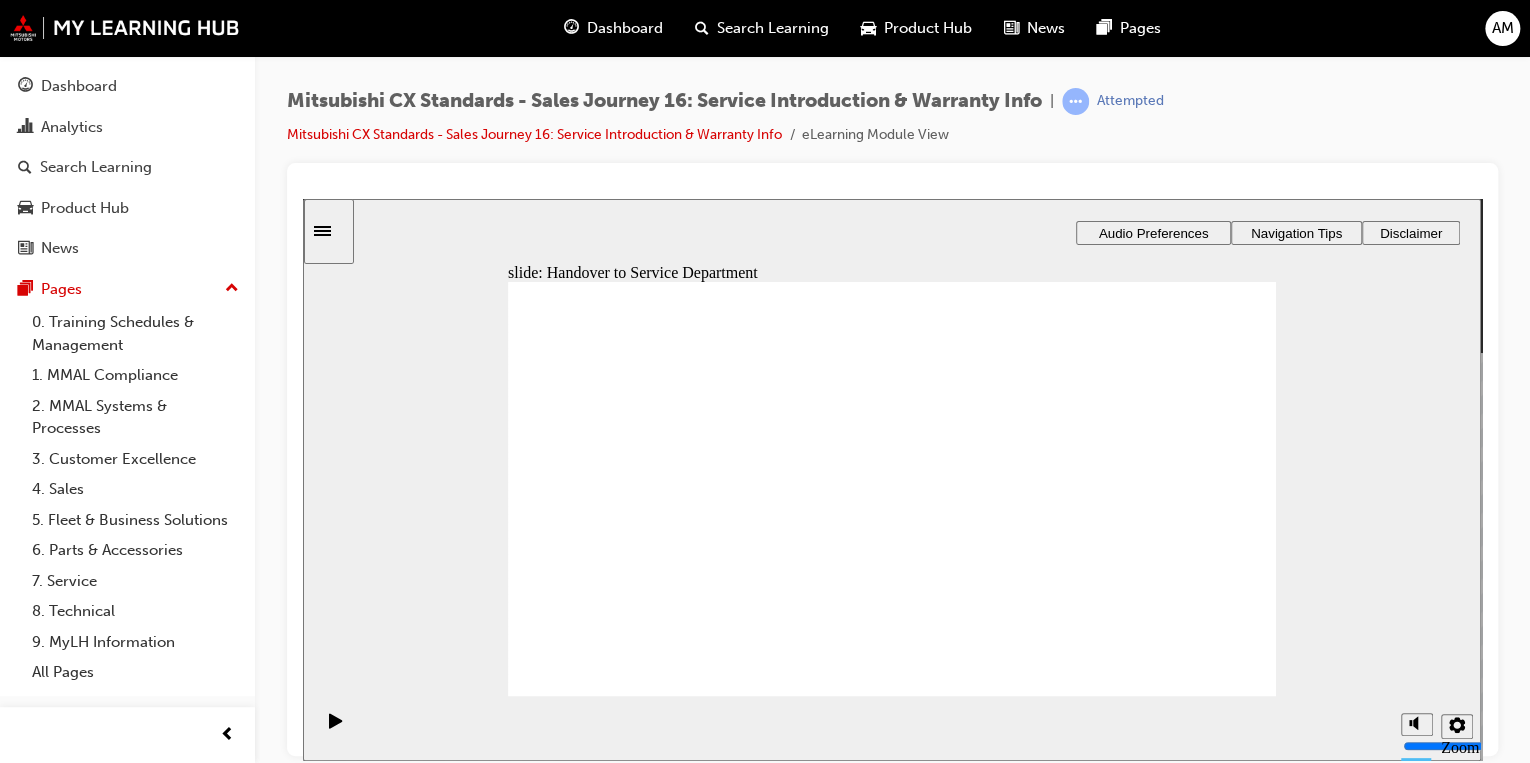 drag, startPoint x: 690, startPoint y: 546, endPoint x: 932, endPoint y: 496, distance: 247.11131 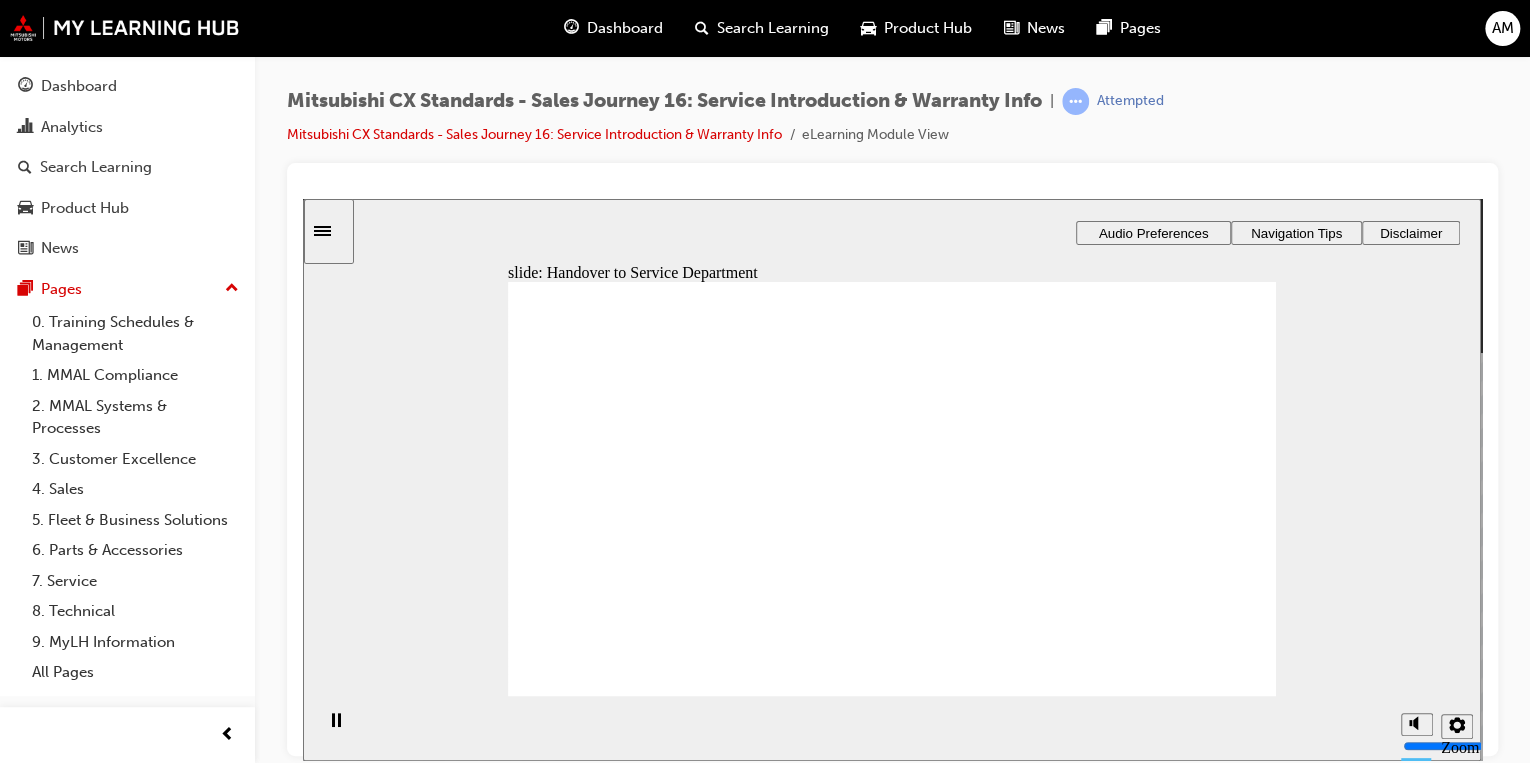 drag, startPoint x: 875, startPoint y: 442, endPoint x: 1112, endPoint y: 412, distance: 238.89119 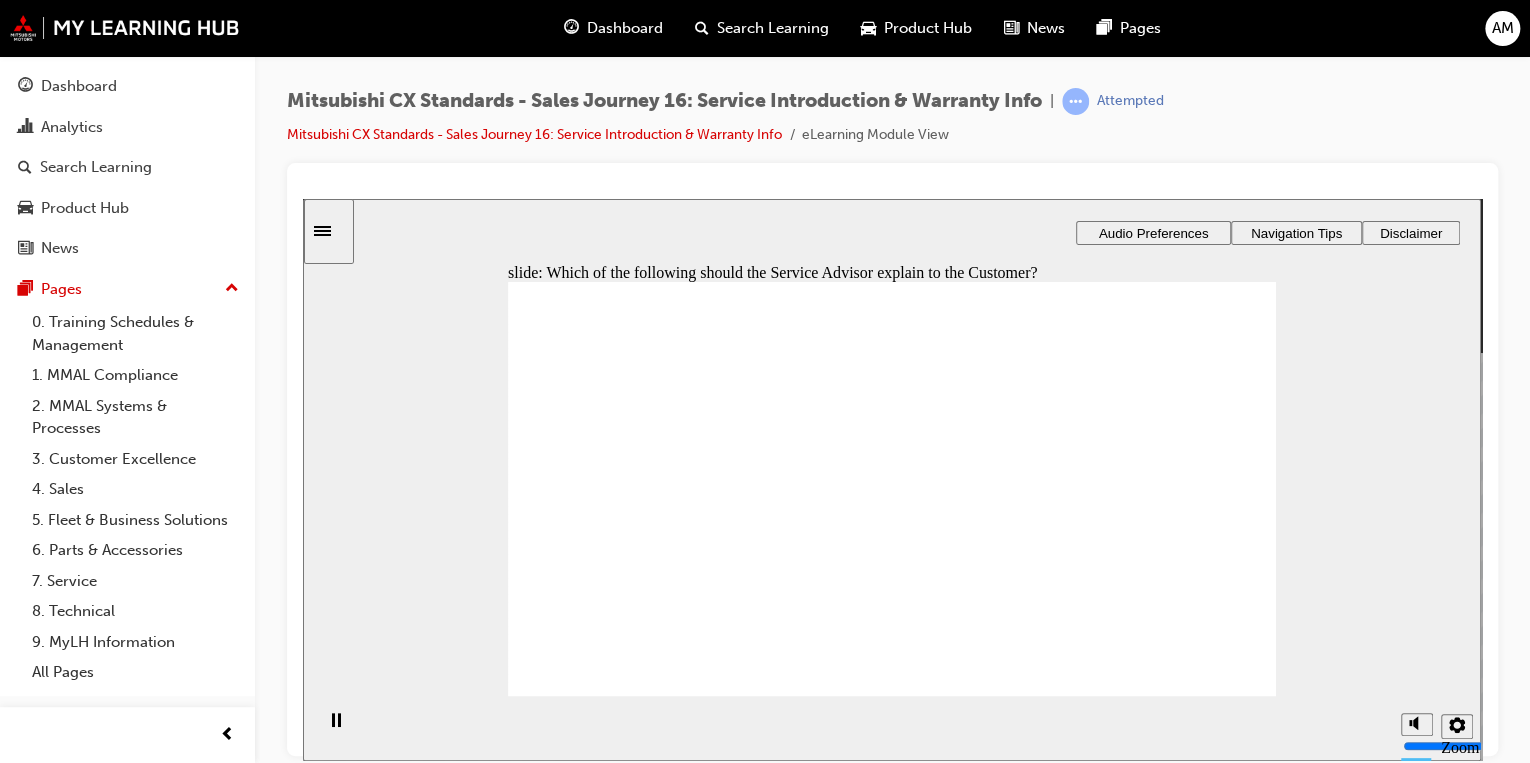 checkbox on "true" 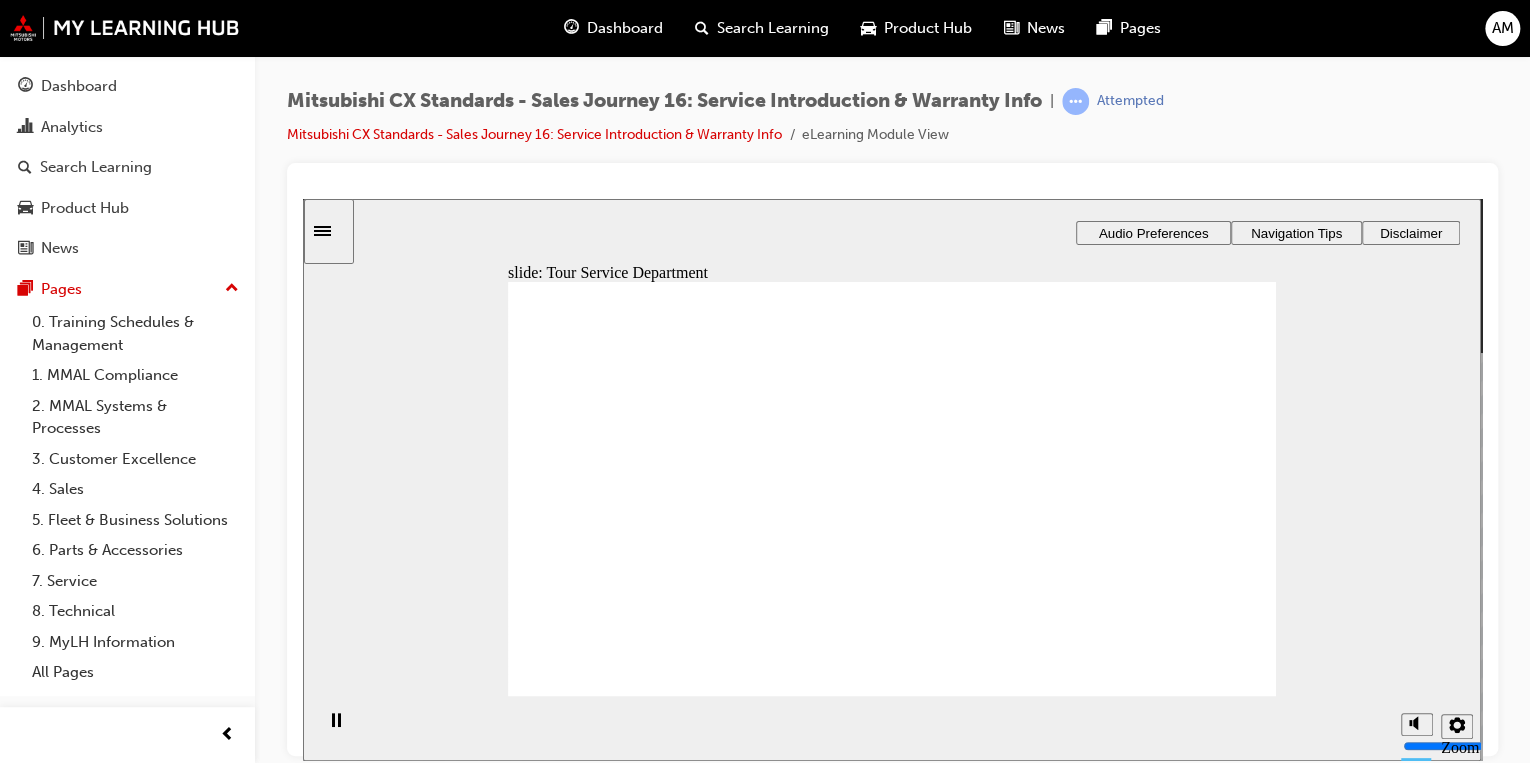 drag, startPoint x: 621, startPoint y: 549, endPoint x: 1111, endPoint y: 445, distance: 500.91516 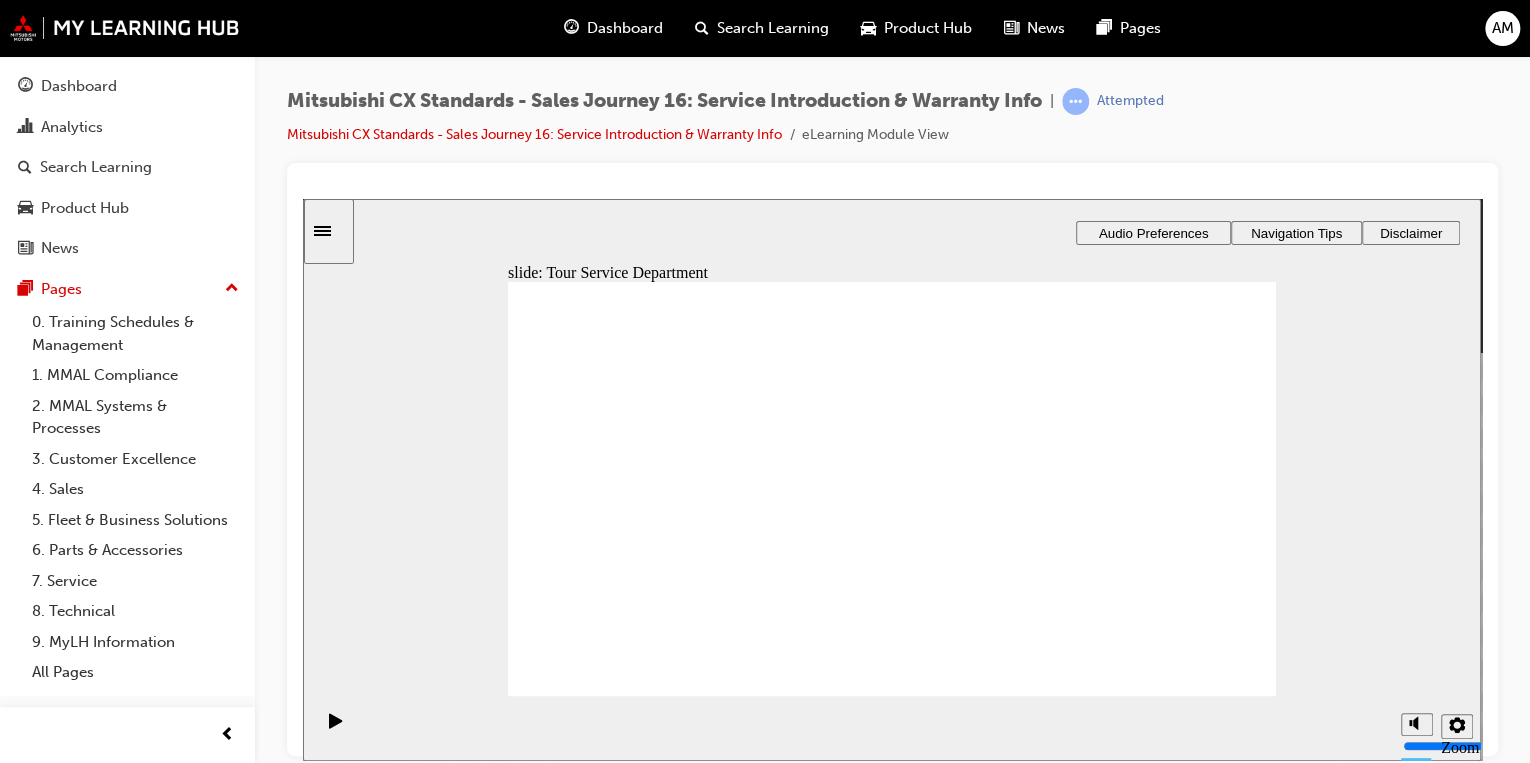 drag, startPoint x: 592, startPoint y: 546, endPoint x: 837, endPoint y: 427, distance: 272.37106 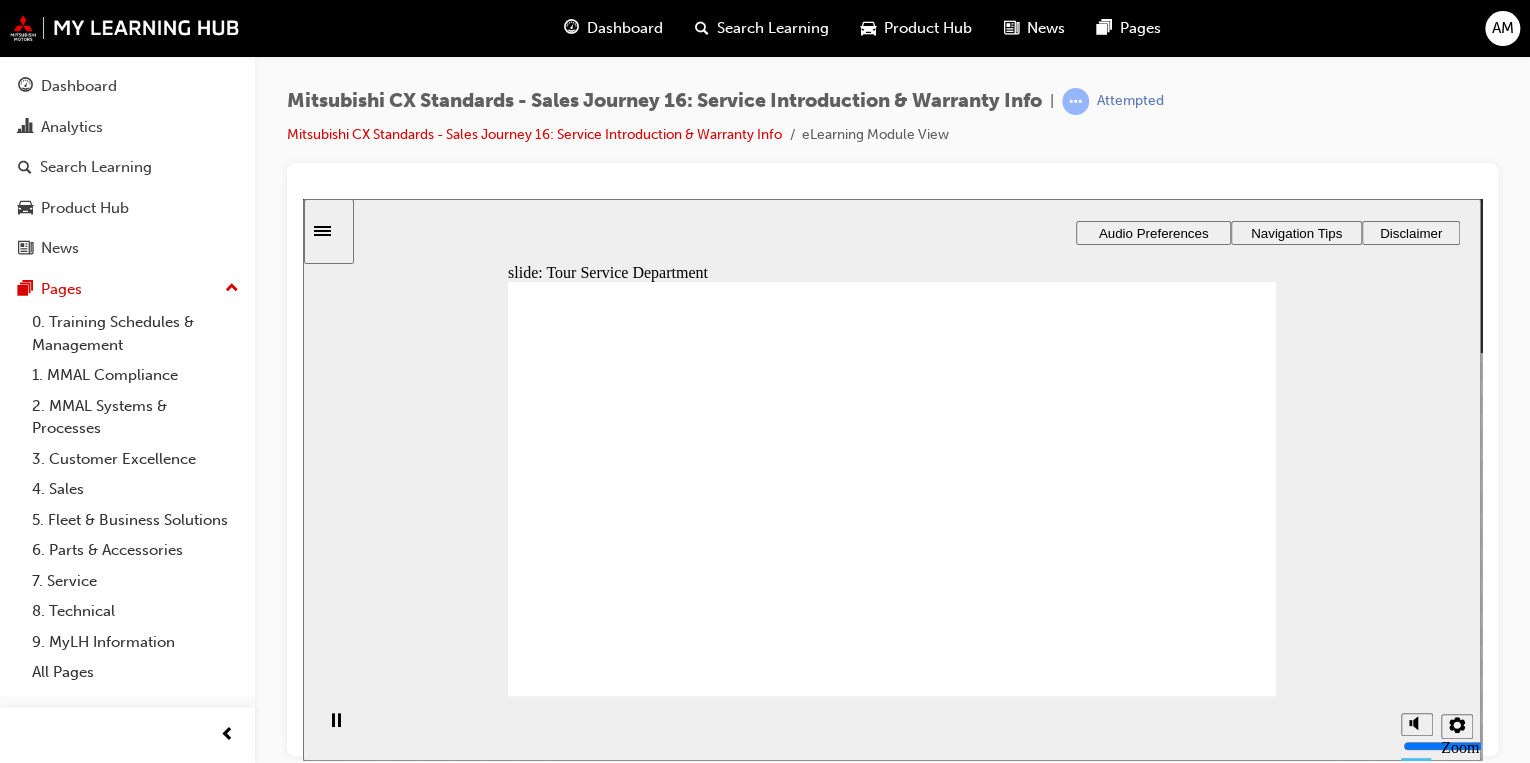click 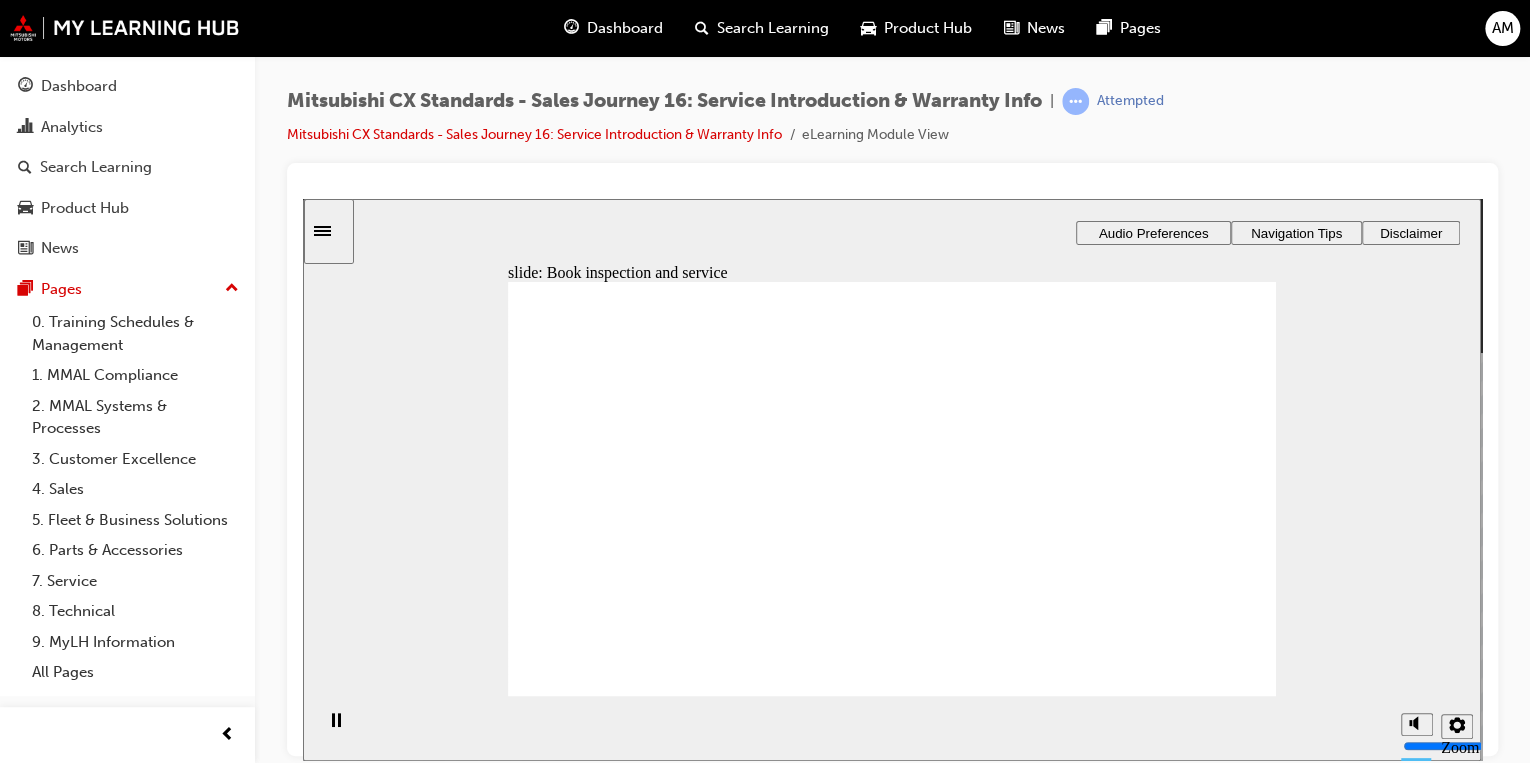 drag, startPoint x: 766, startPoint y: 514, endPoint x: 912, endPoint y: 410, distance: 179.25401 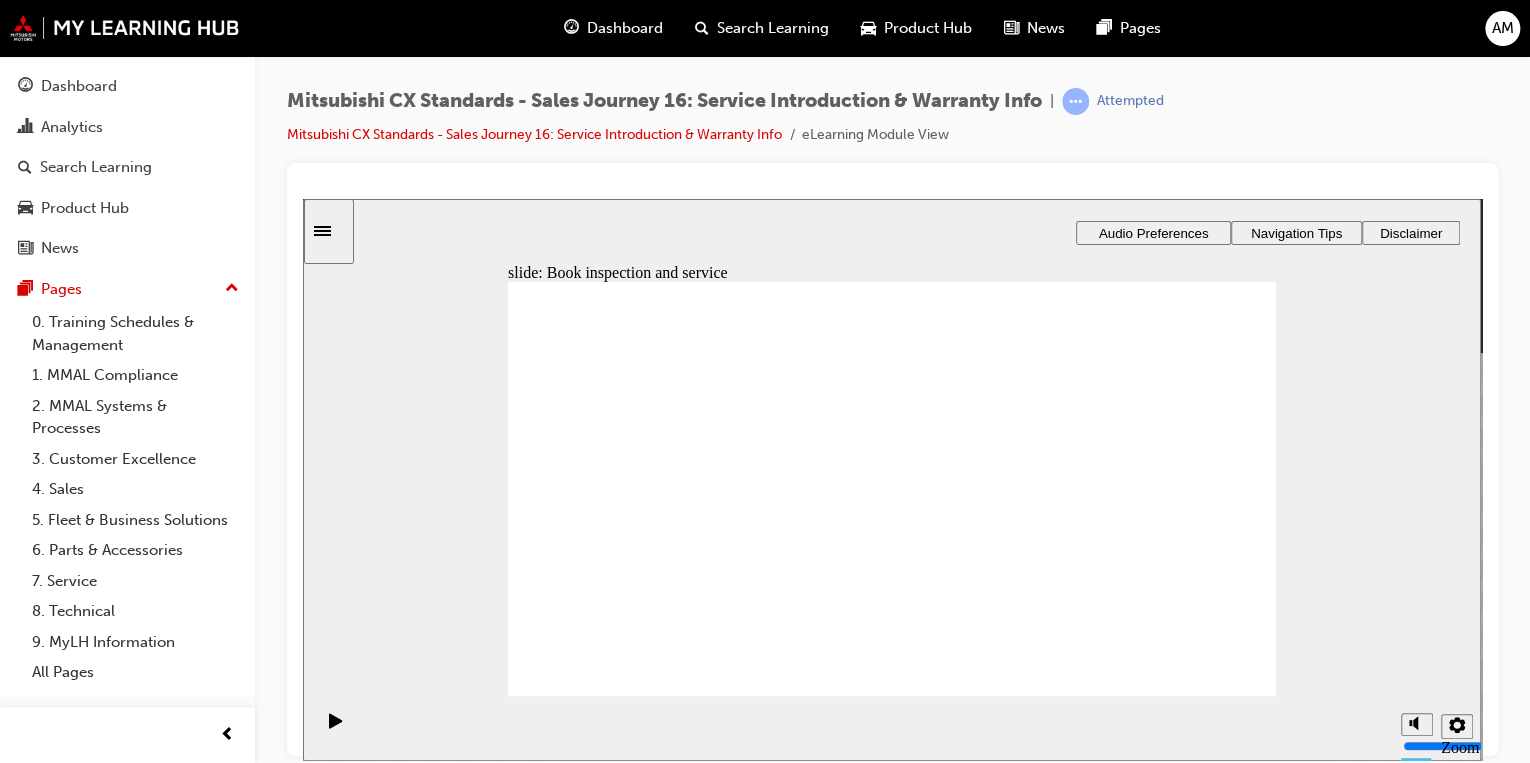 drag, startPoint x: 701, startPoint y: 538, endPoint x: 938, endPoint y: 546, distance: 237.13498 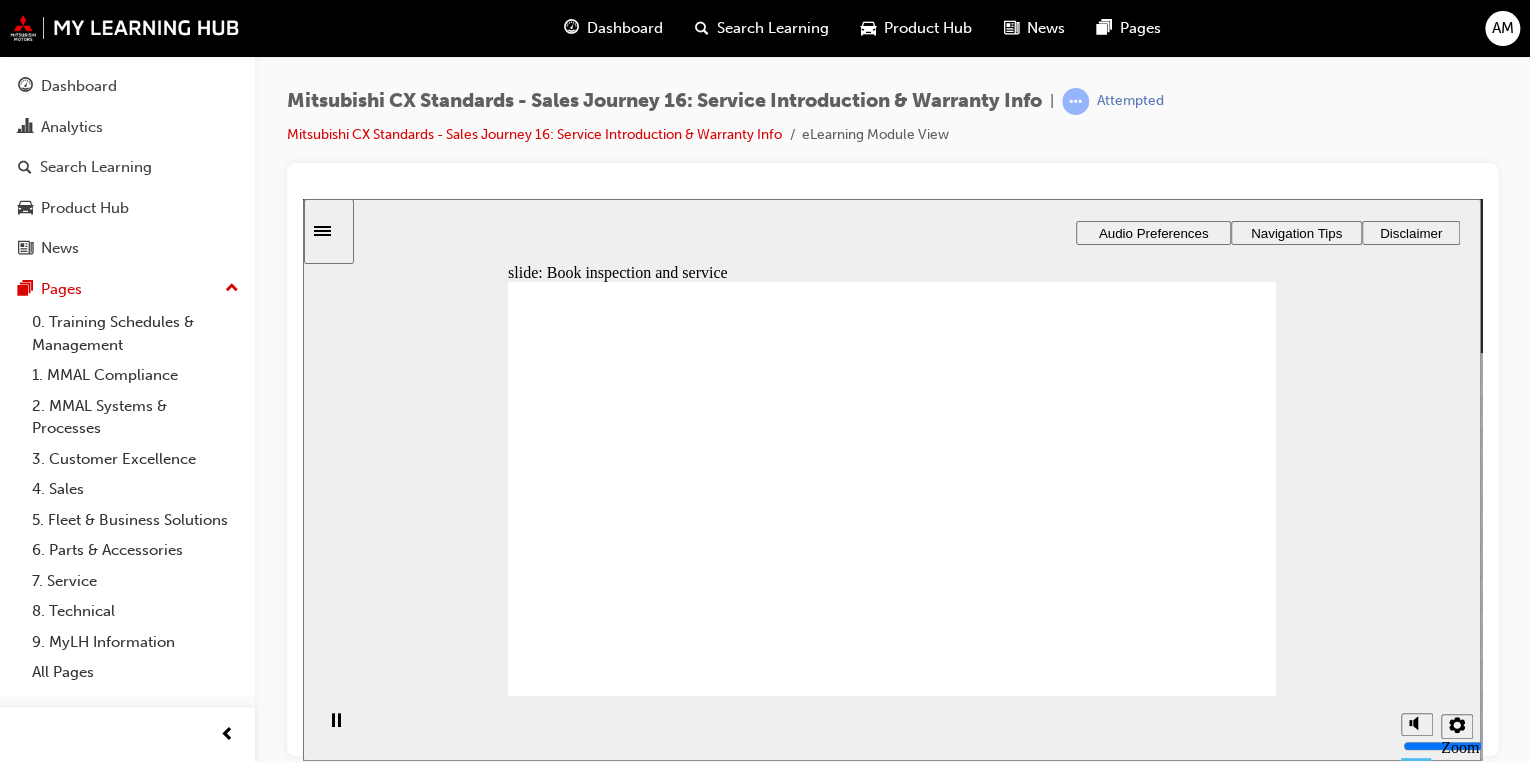 click 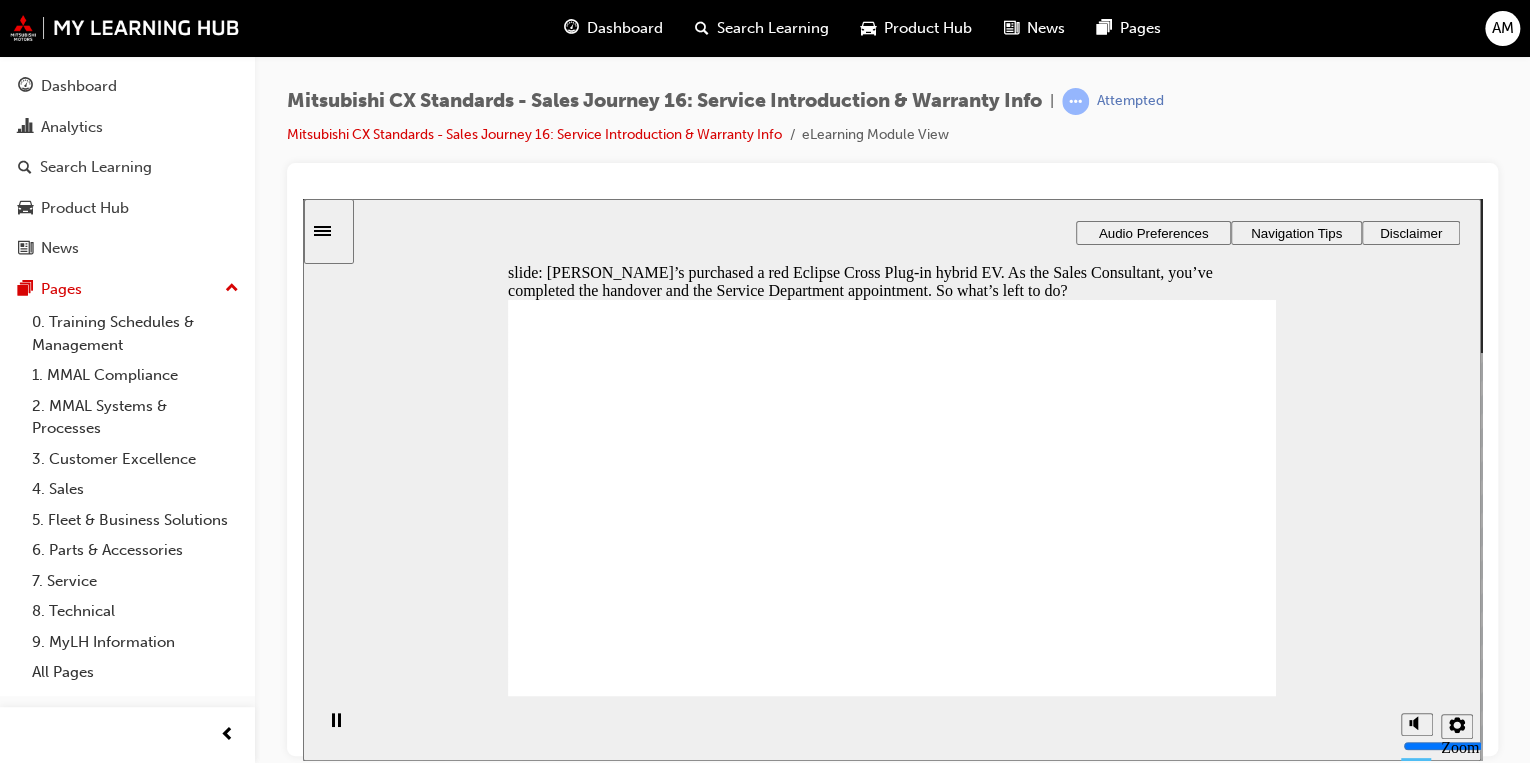 checkbox on "true" 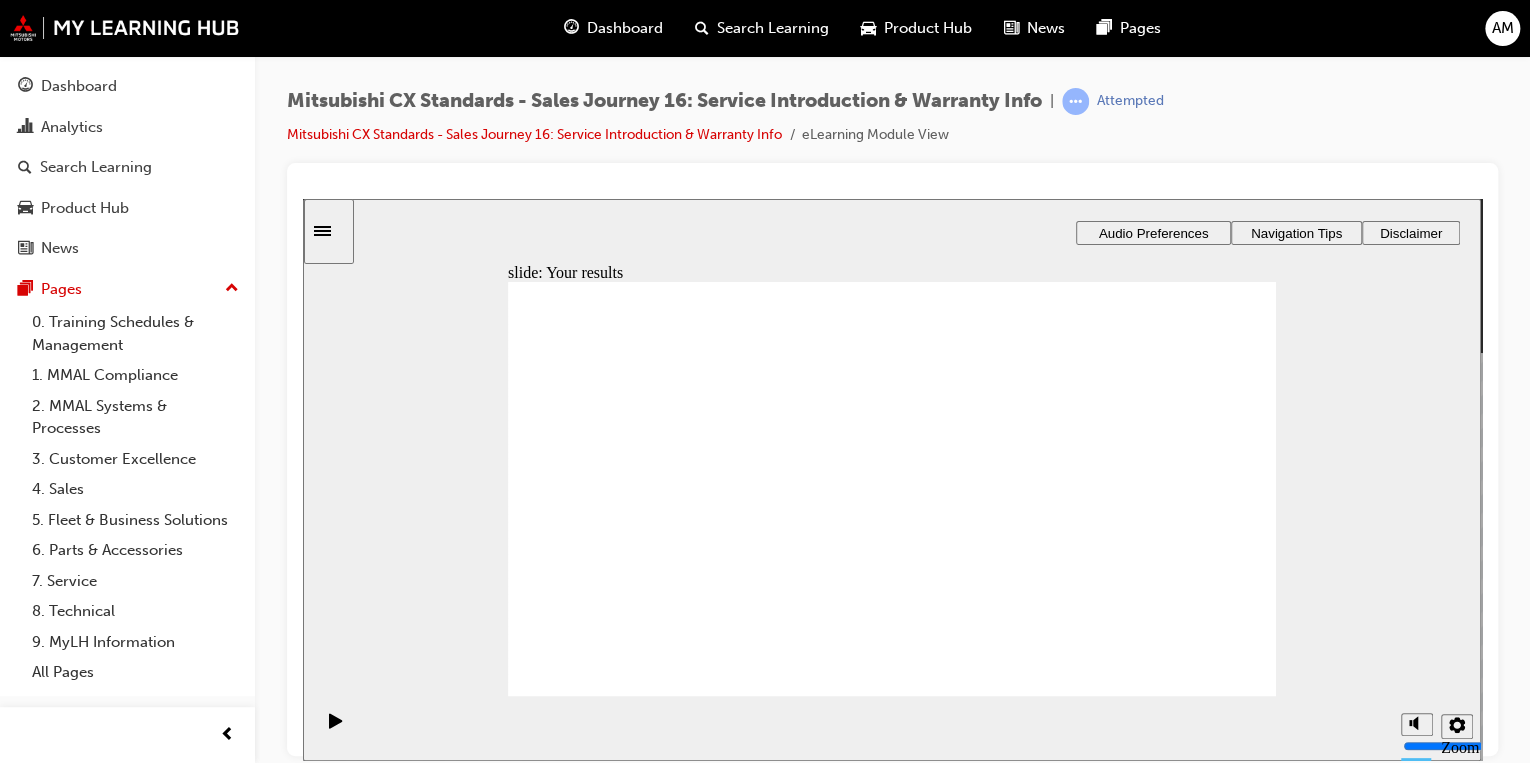 click 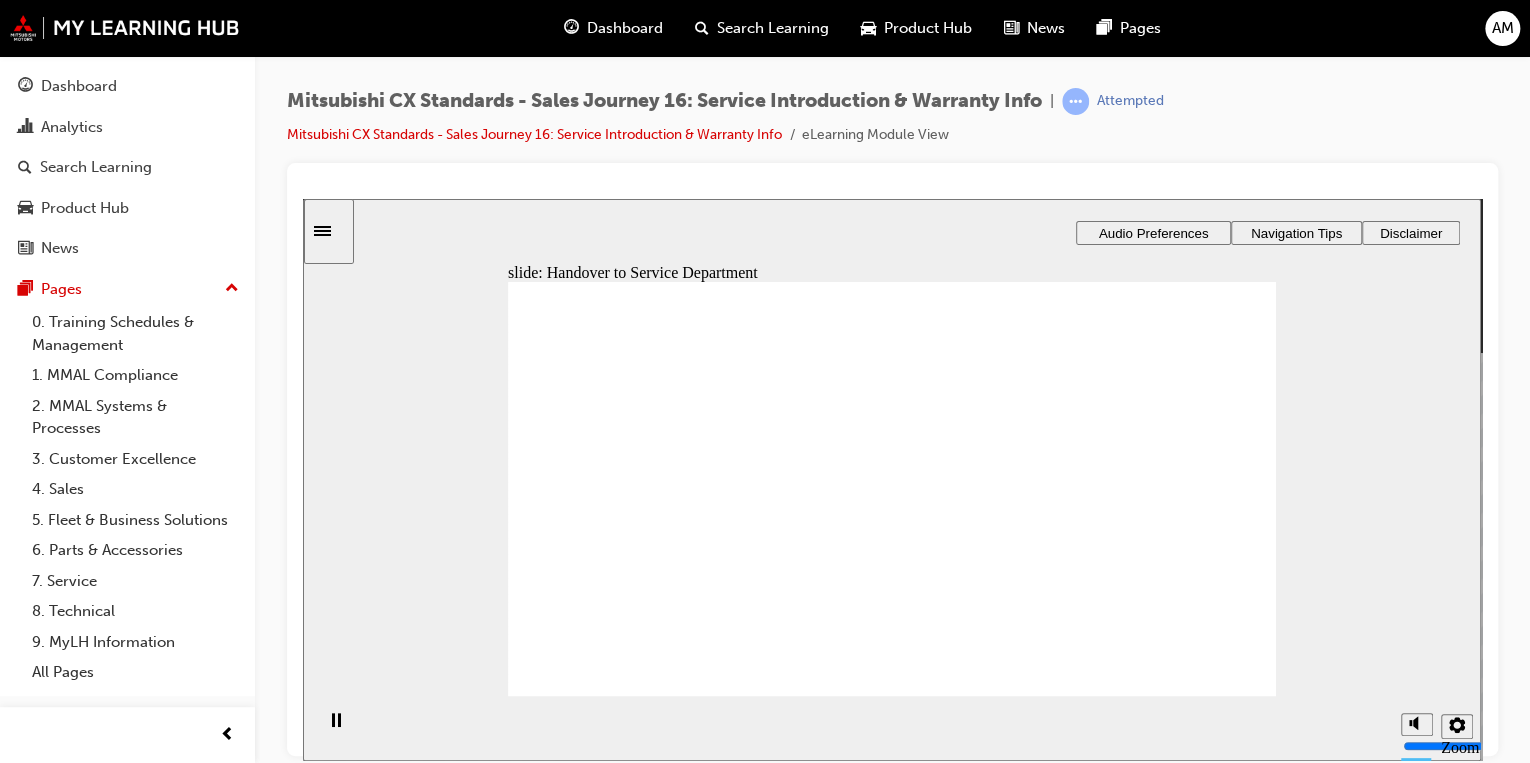 drag, startPoint x: 608, startPoint y: 534, endPoint x: 827, endPoint y: 430, distance: 242.43968 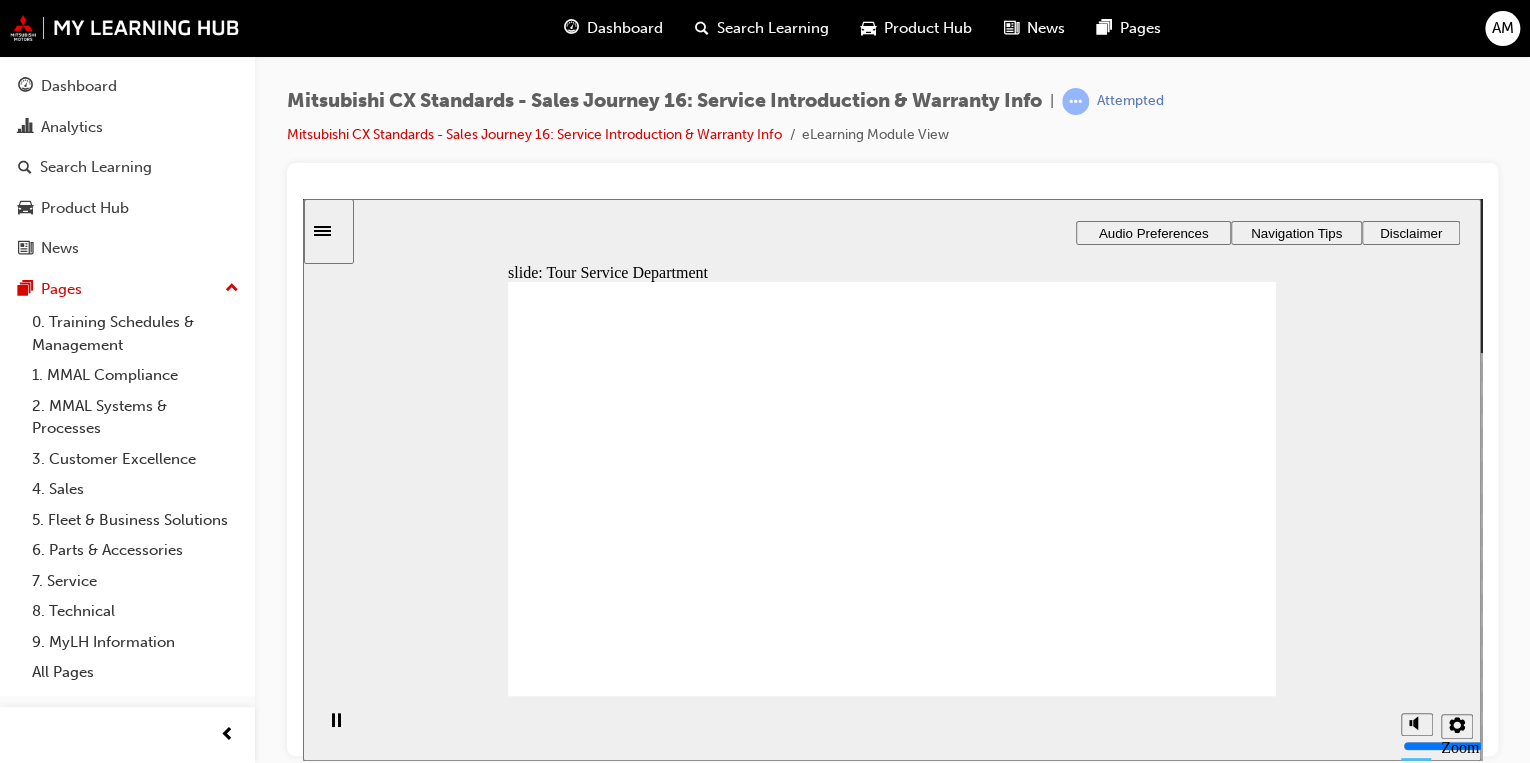 drag, startPoint x: 642, startPoint y: 568, endPoint x: 1133, endPoint y: 369, distance: 529.7943 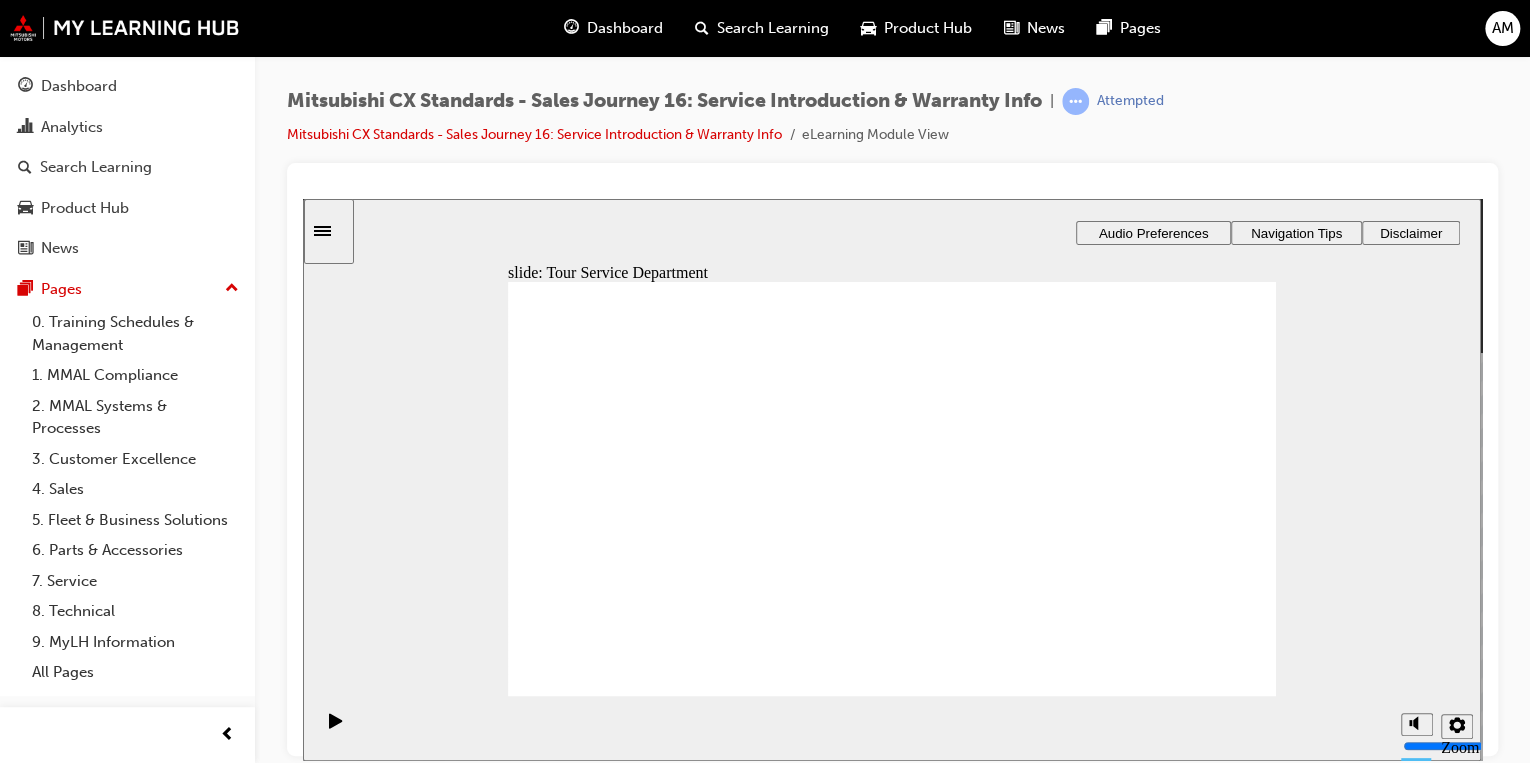 drag, startPoint x: 868, startPoint y: 542, endPoint x: 1076, endPoint y: 534, distance: 208.1538 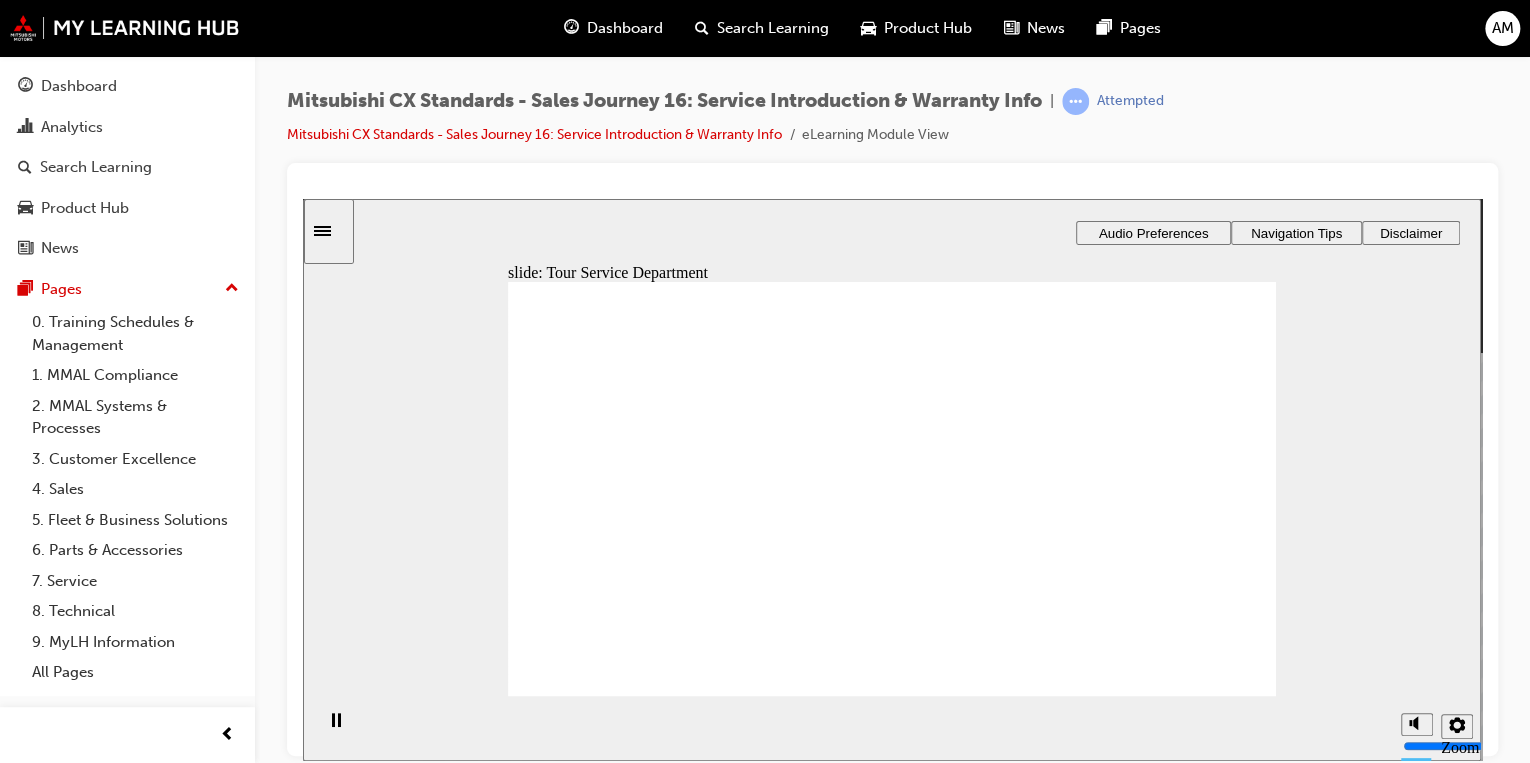 click 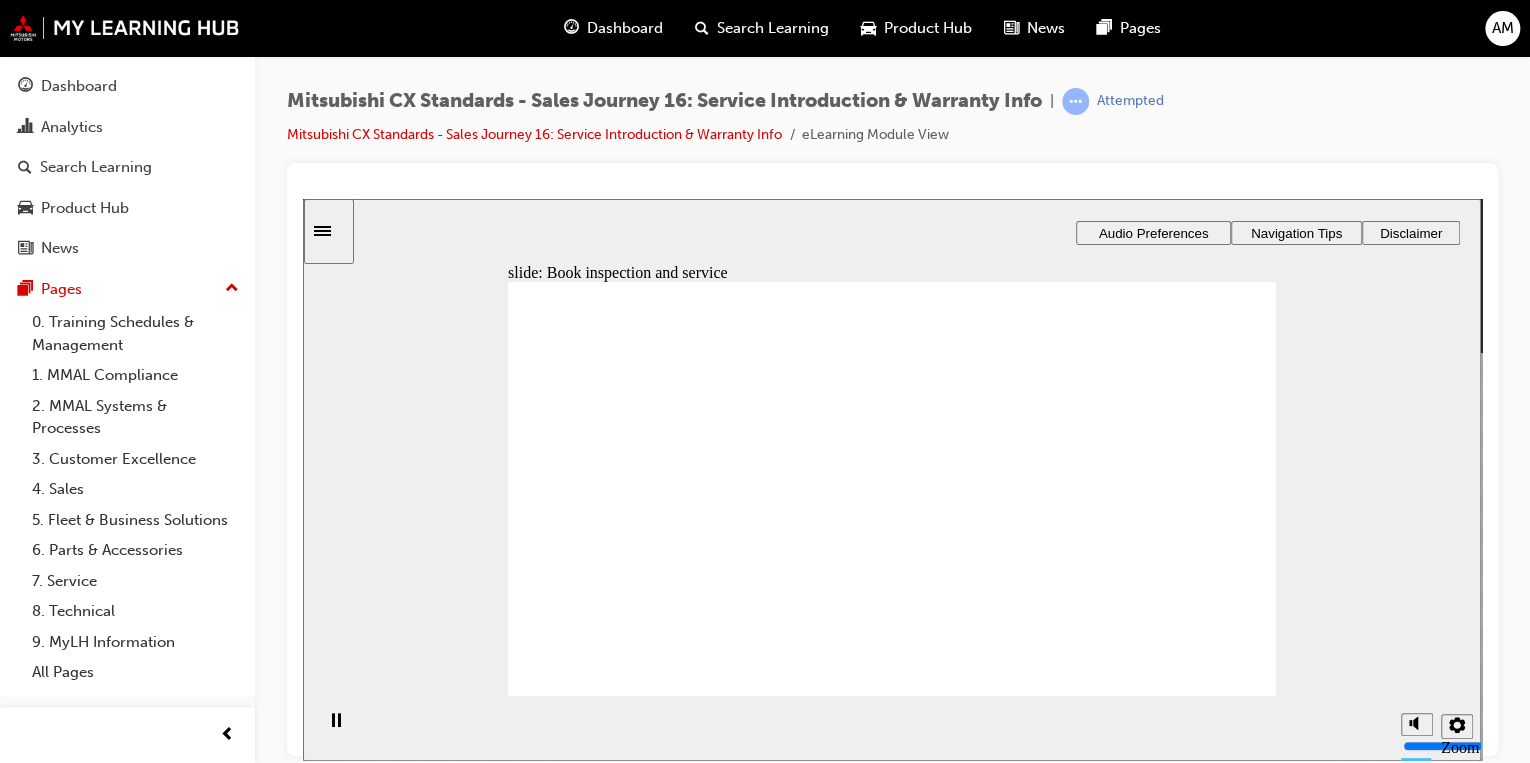 drag, startPoint x: 722, startPoint y: 538, endPoint x: 944, endPoint y: 422, distance: 250.47954 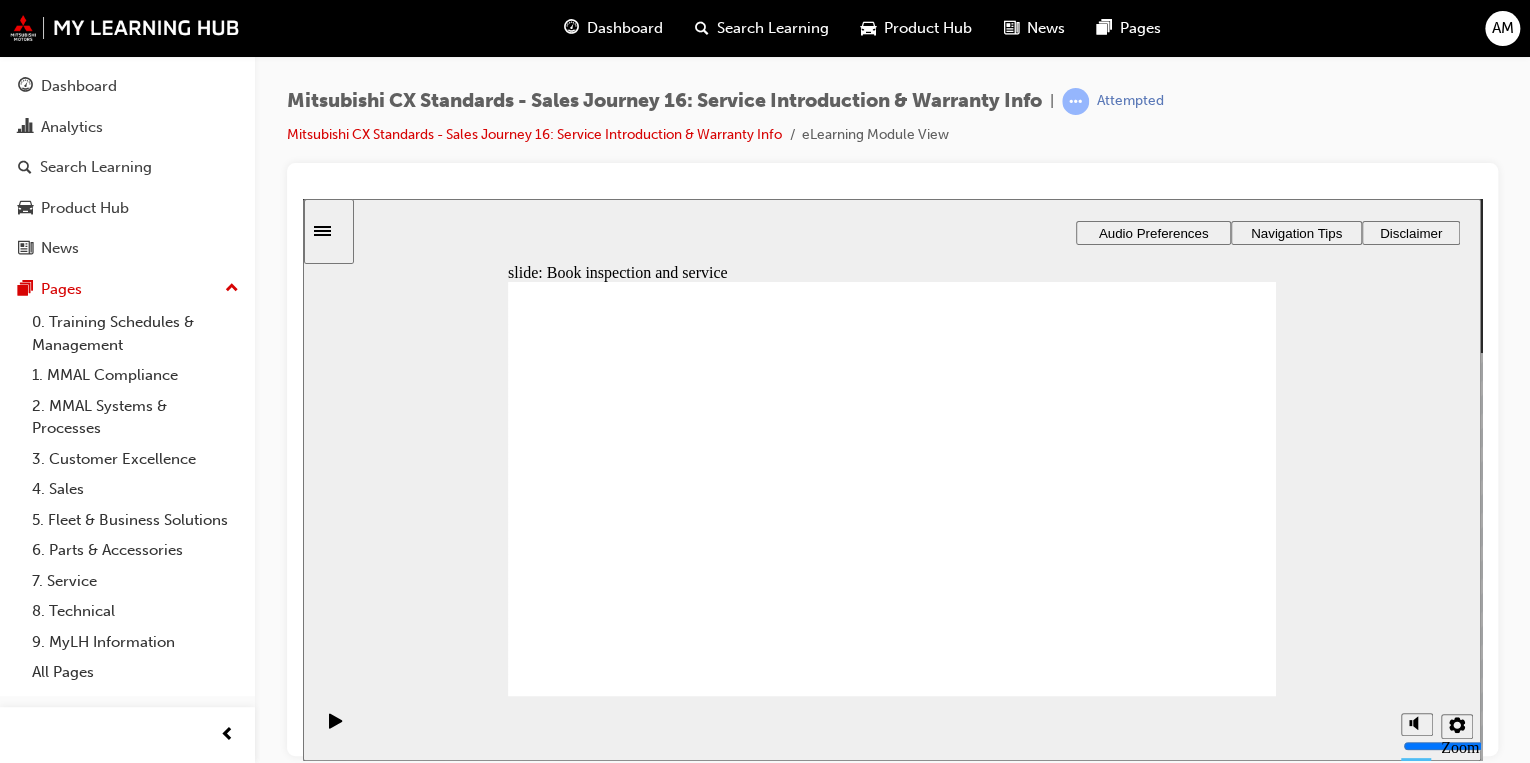 drag, startPoint x: 872, startPoint y: 508, endPoint x: 1157, endPoint y: 506, distance: 285.00702 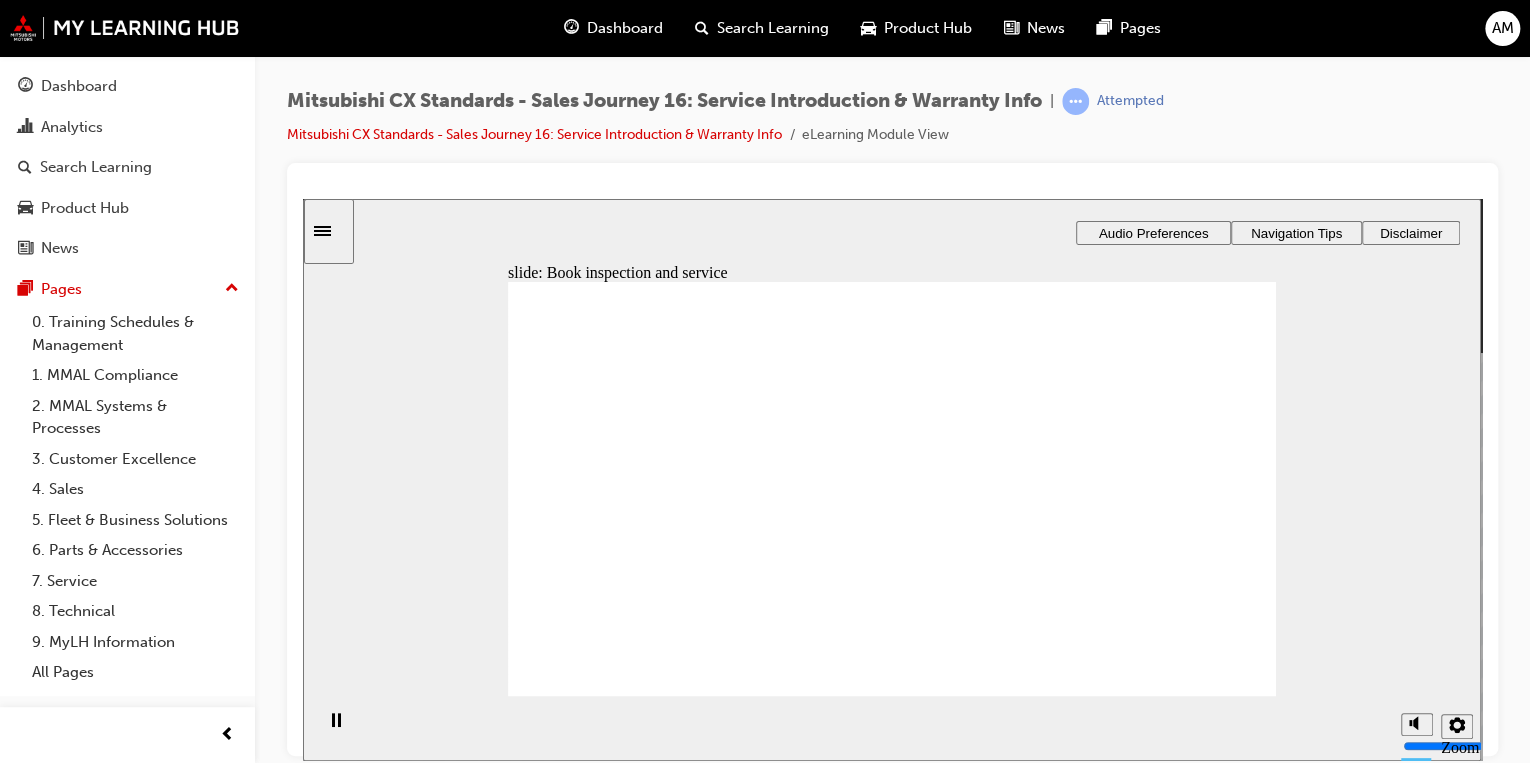 click 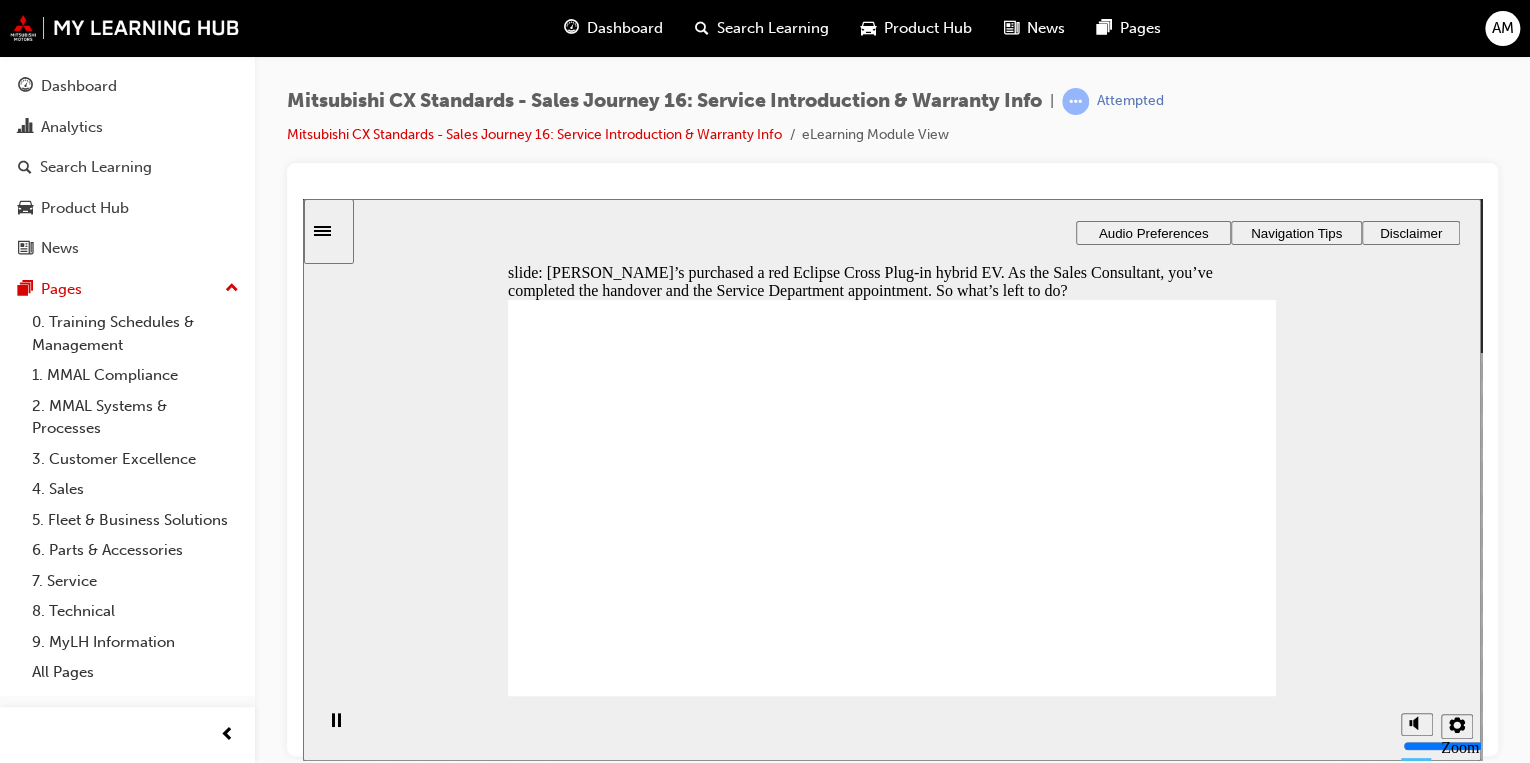 checkbox on "true" 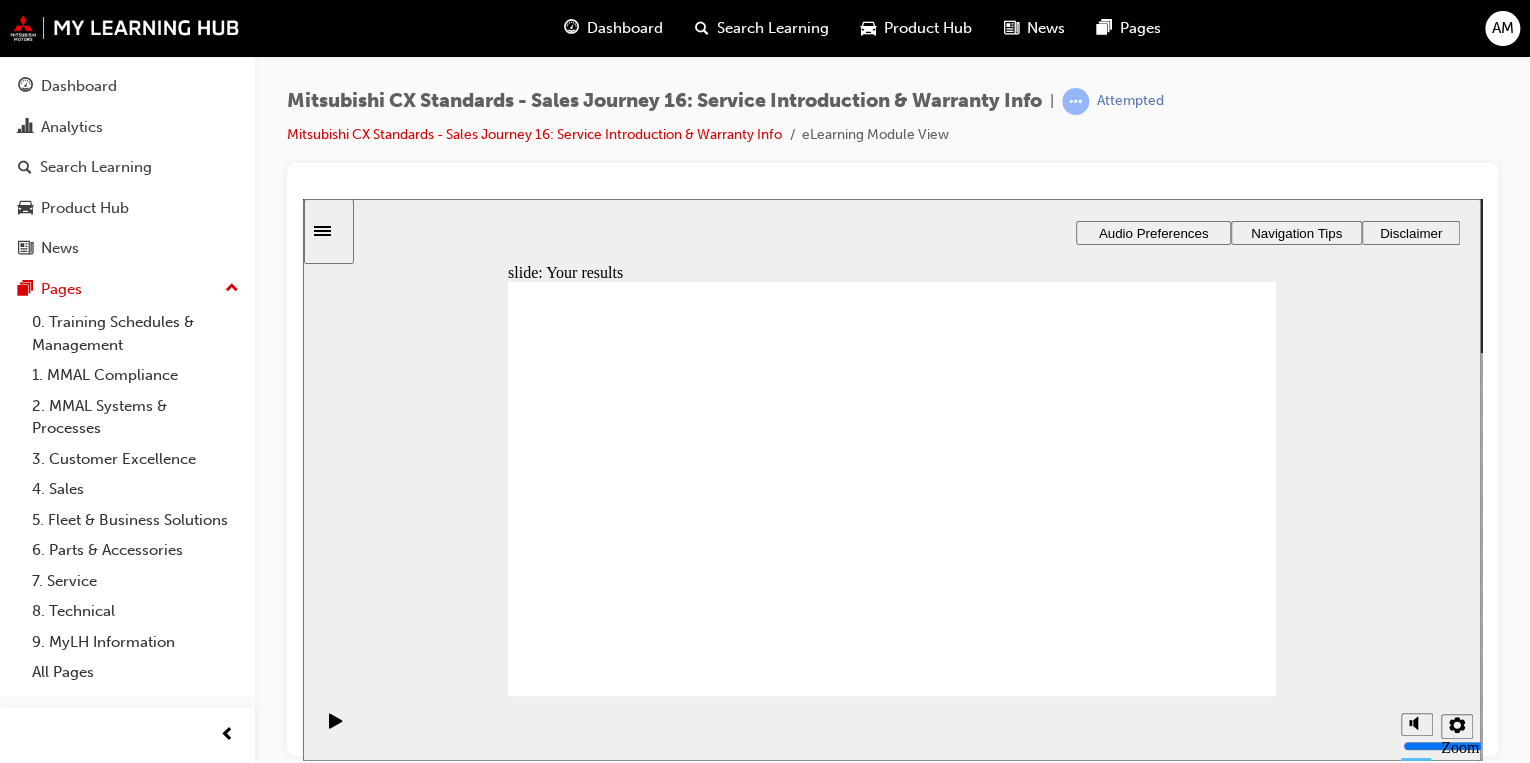 click 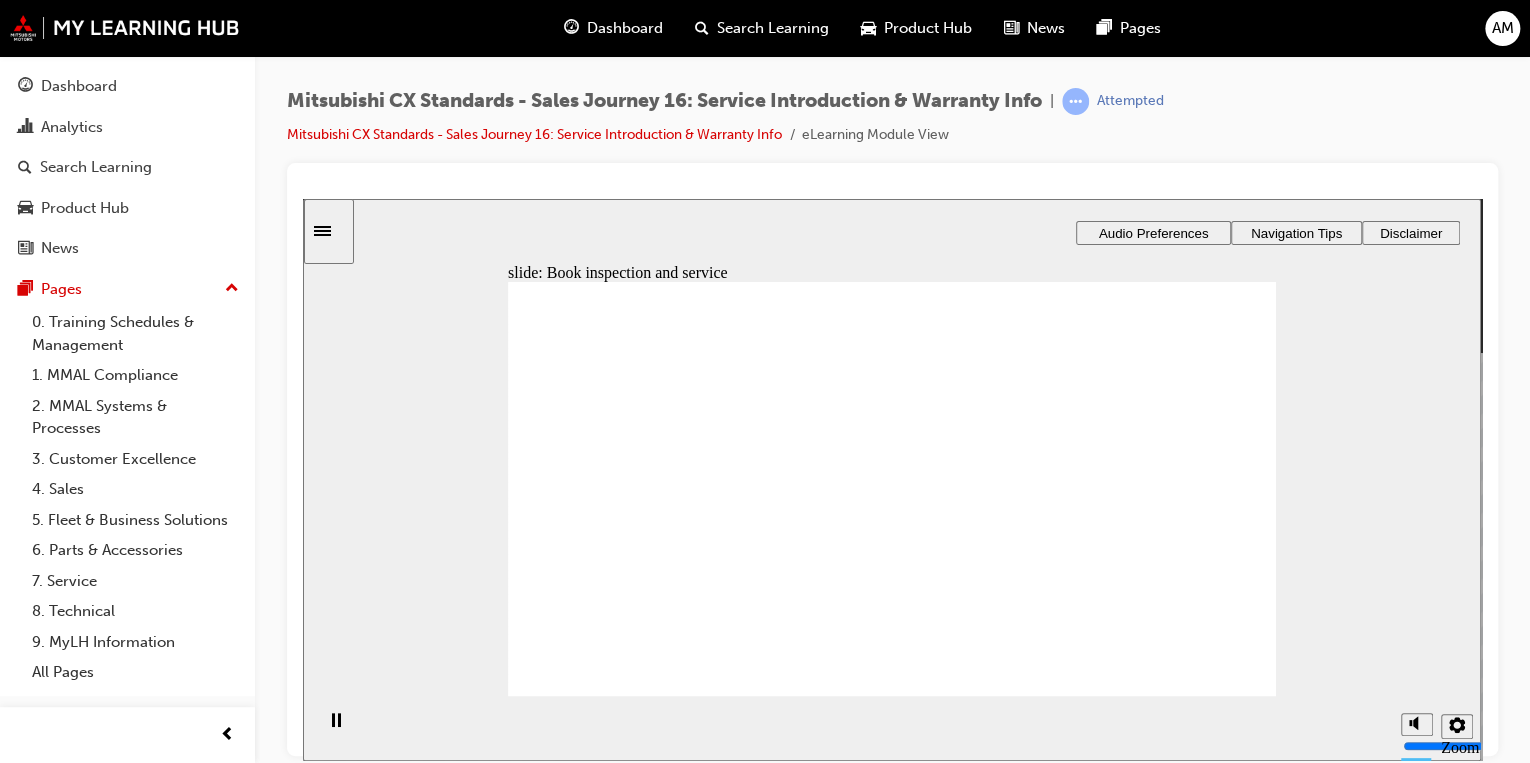 drag, startPoint x: 760, startPoint y: 545, endPoint x: 983, endPoint y: 453, distance: 241.23225 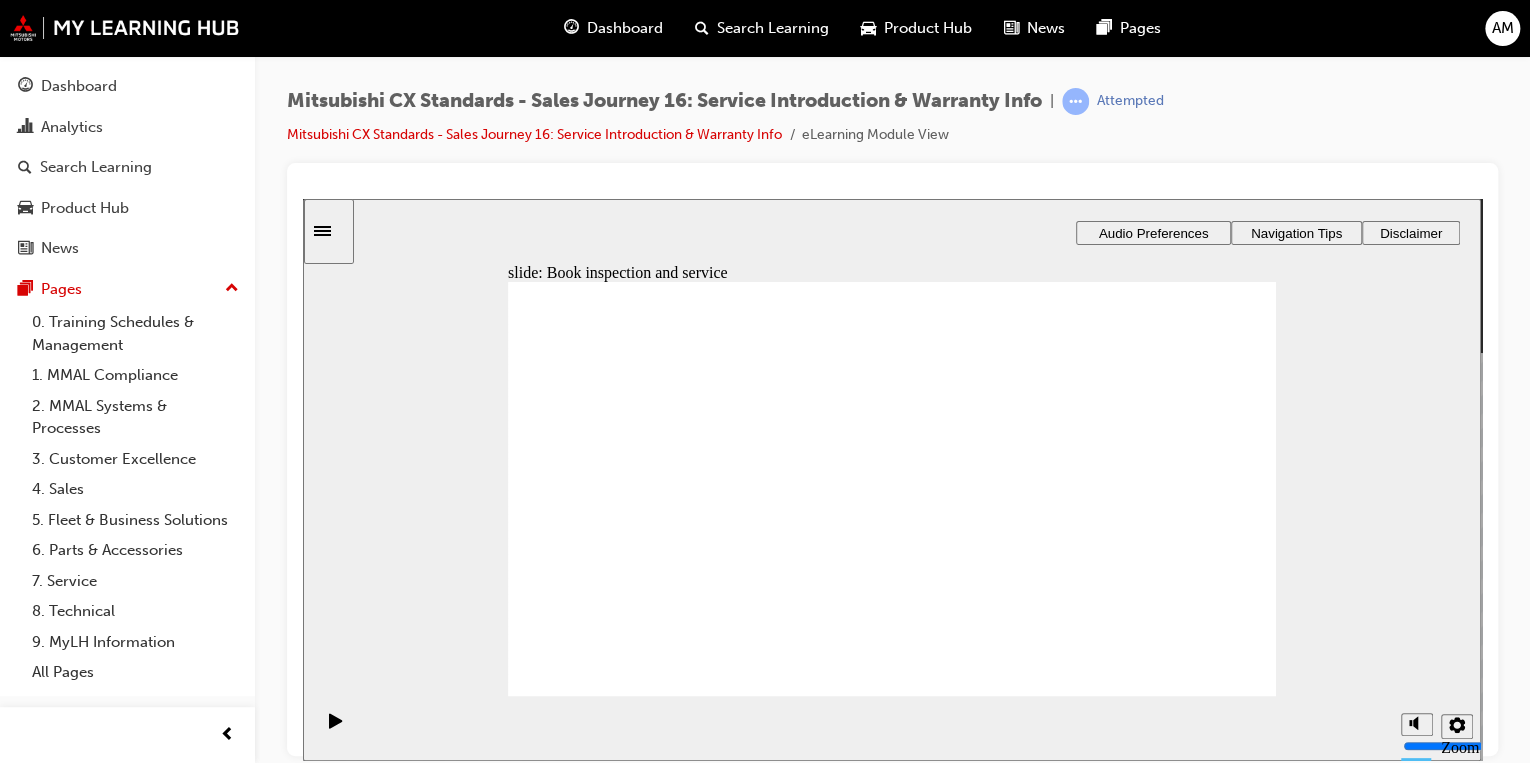 click 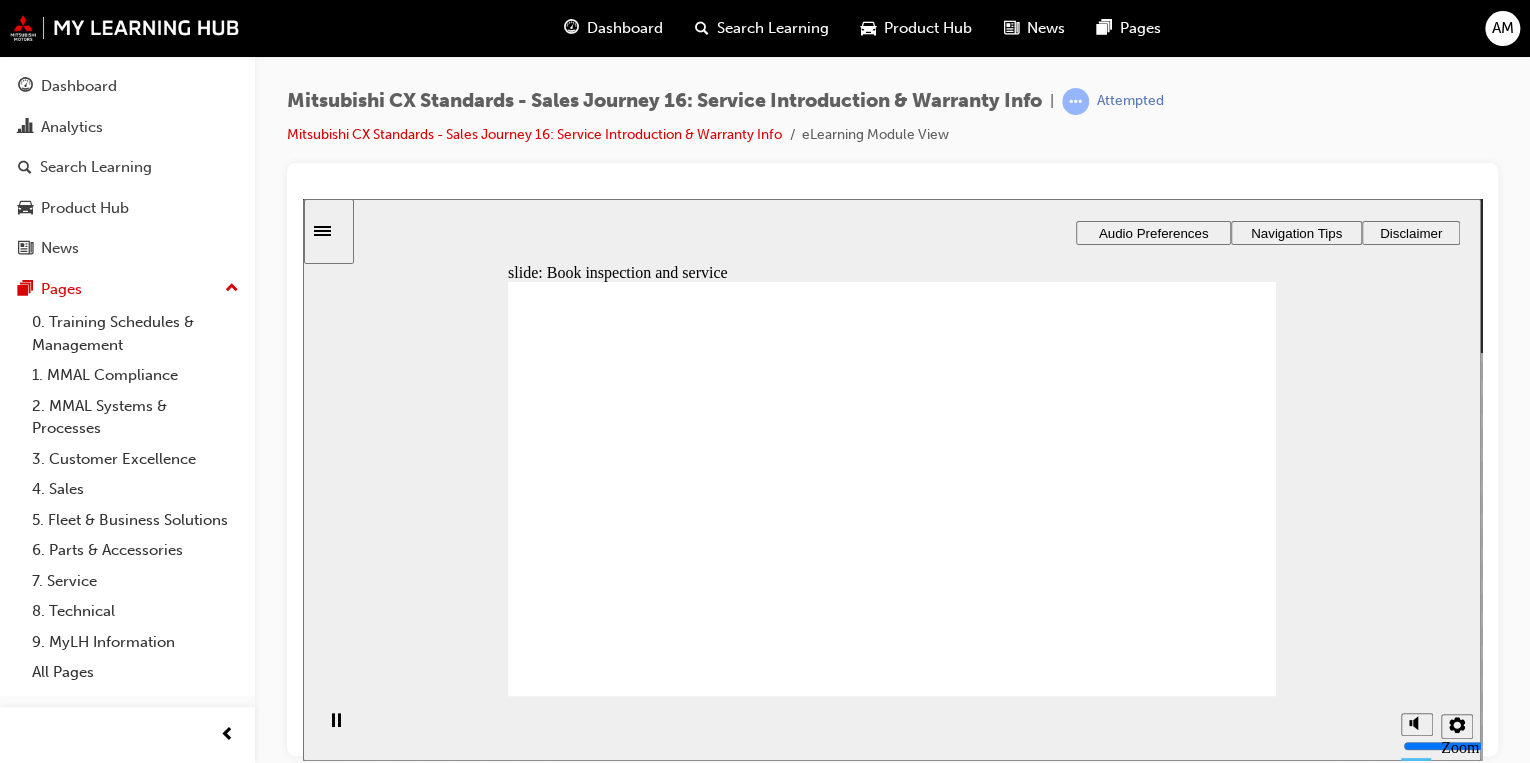 click 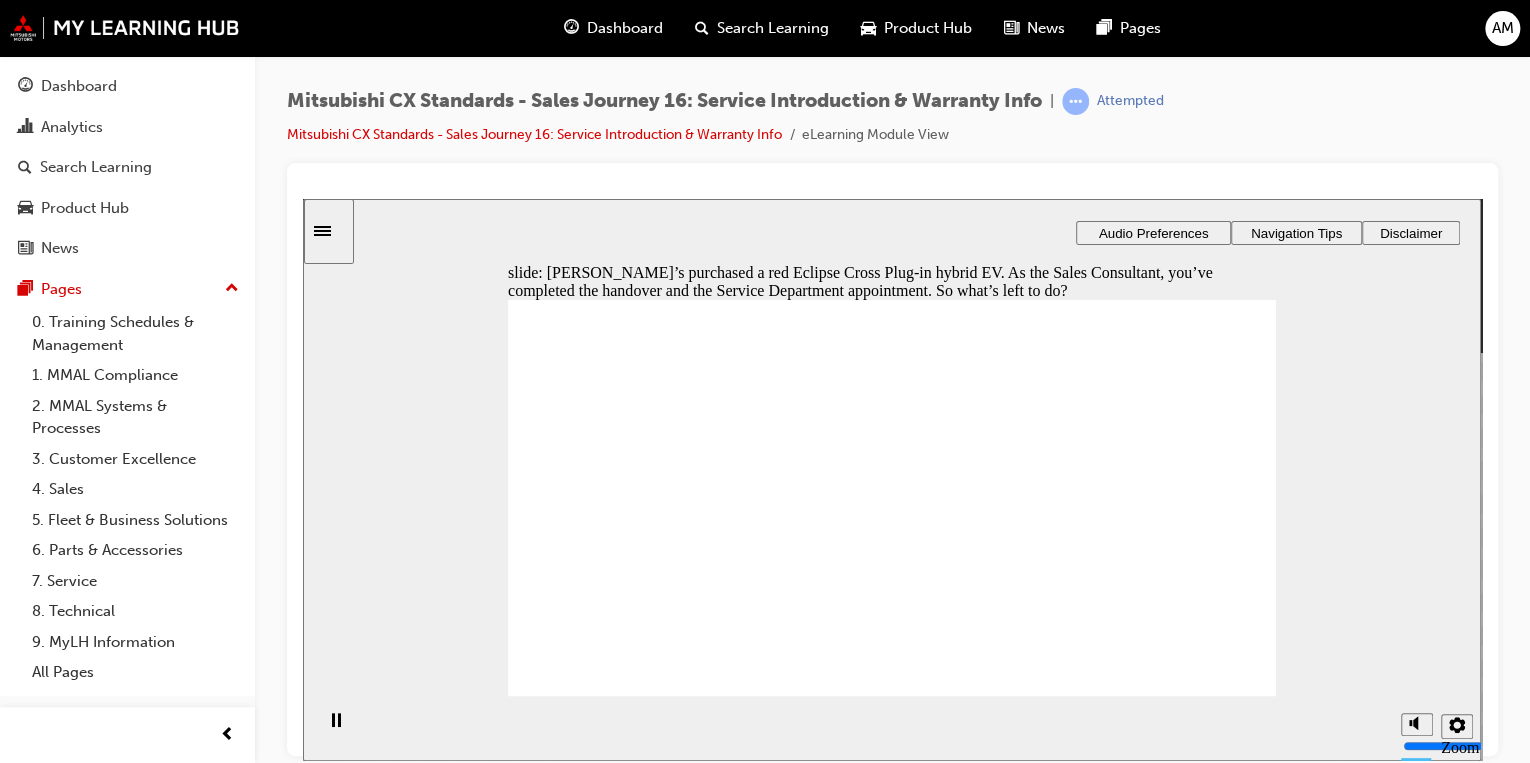 checkbox on "true" 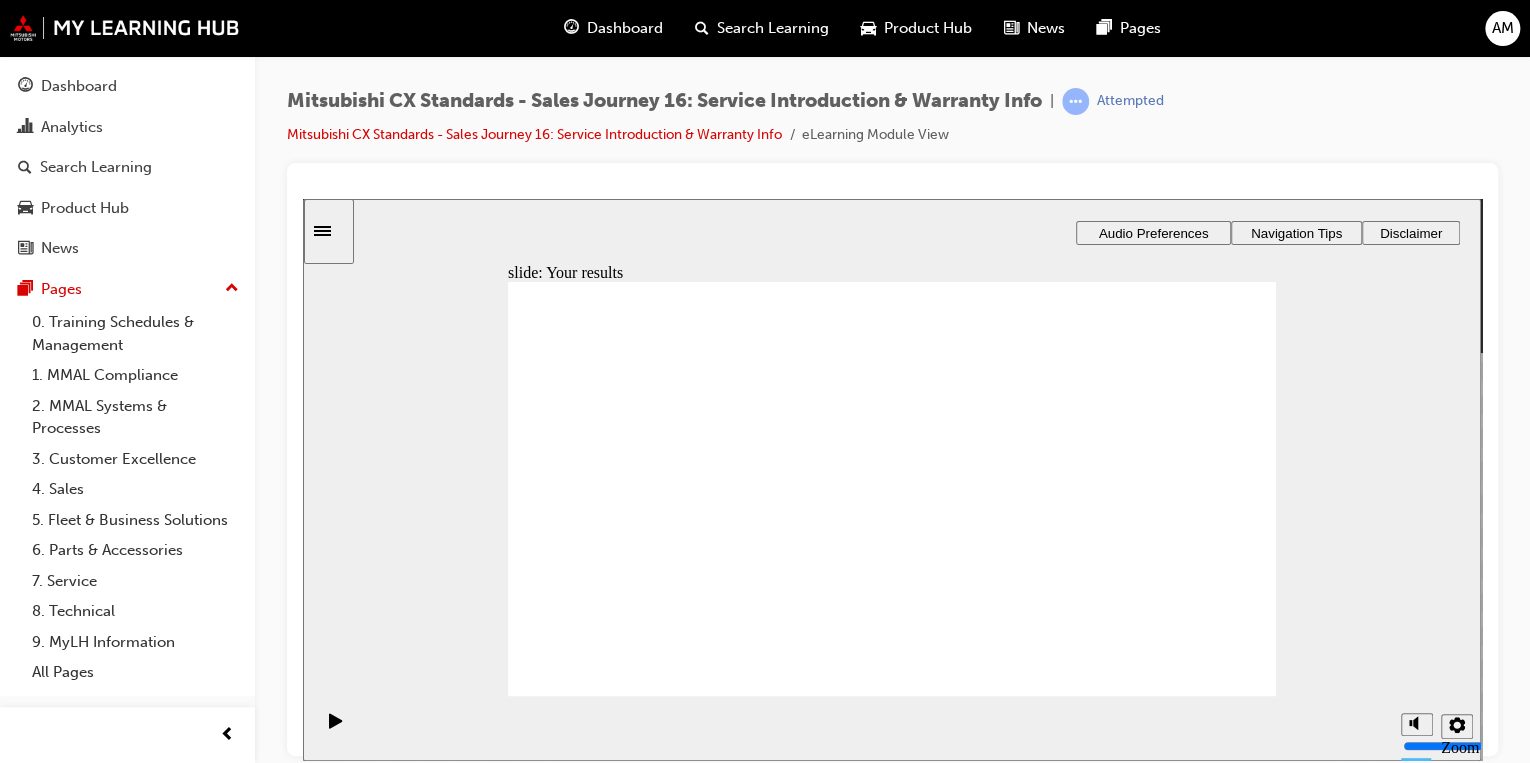 click 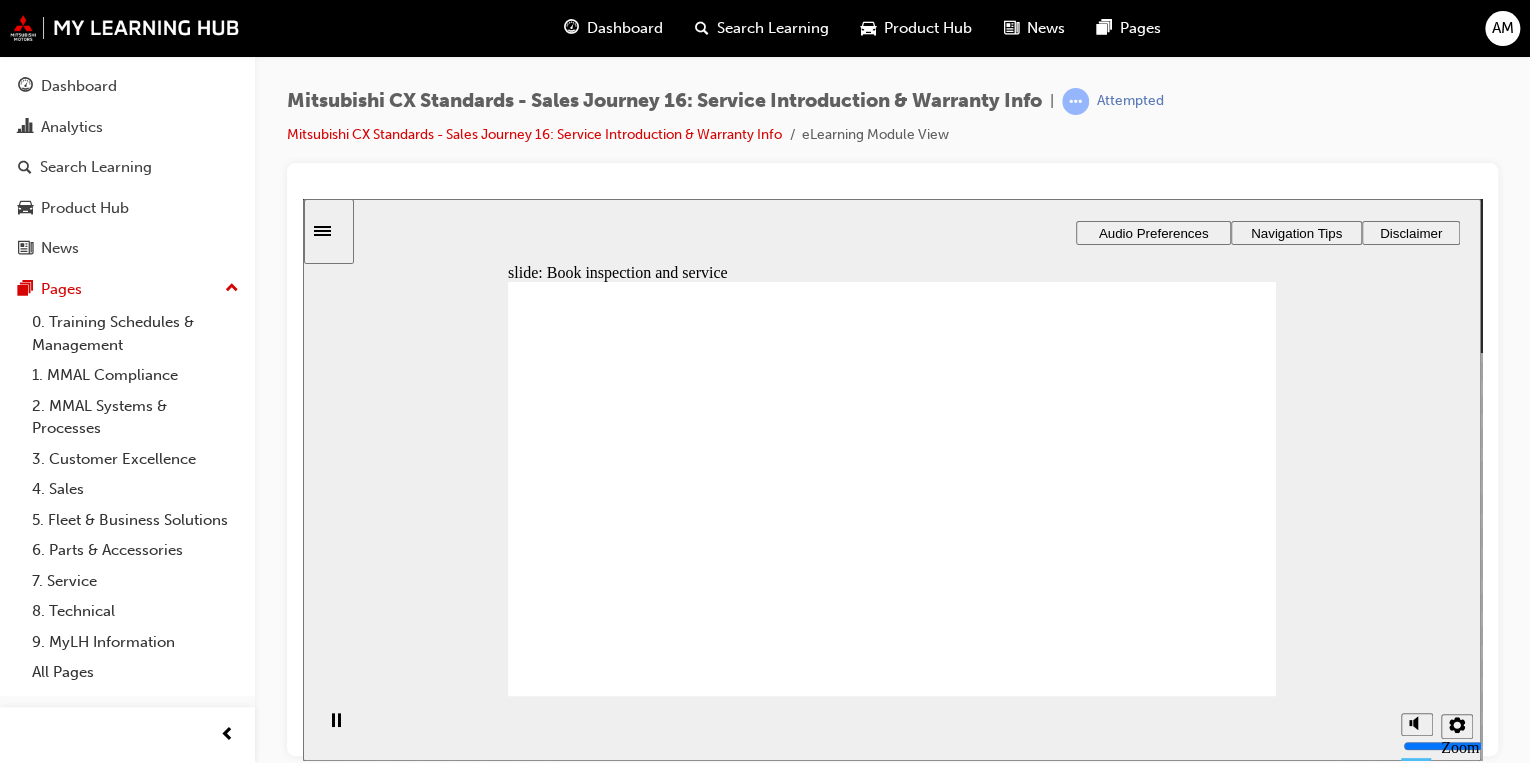 drag, startPoint x: 757, startPoint y: 558, endPoint x: 851, endPoint y: 508, distance: 106.47065 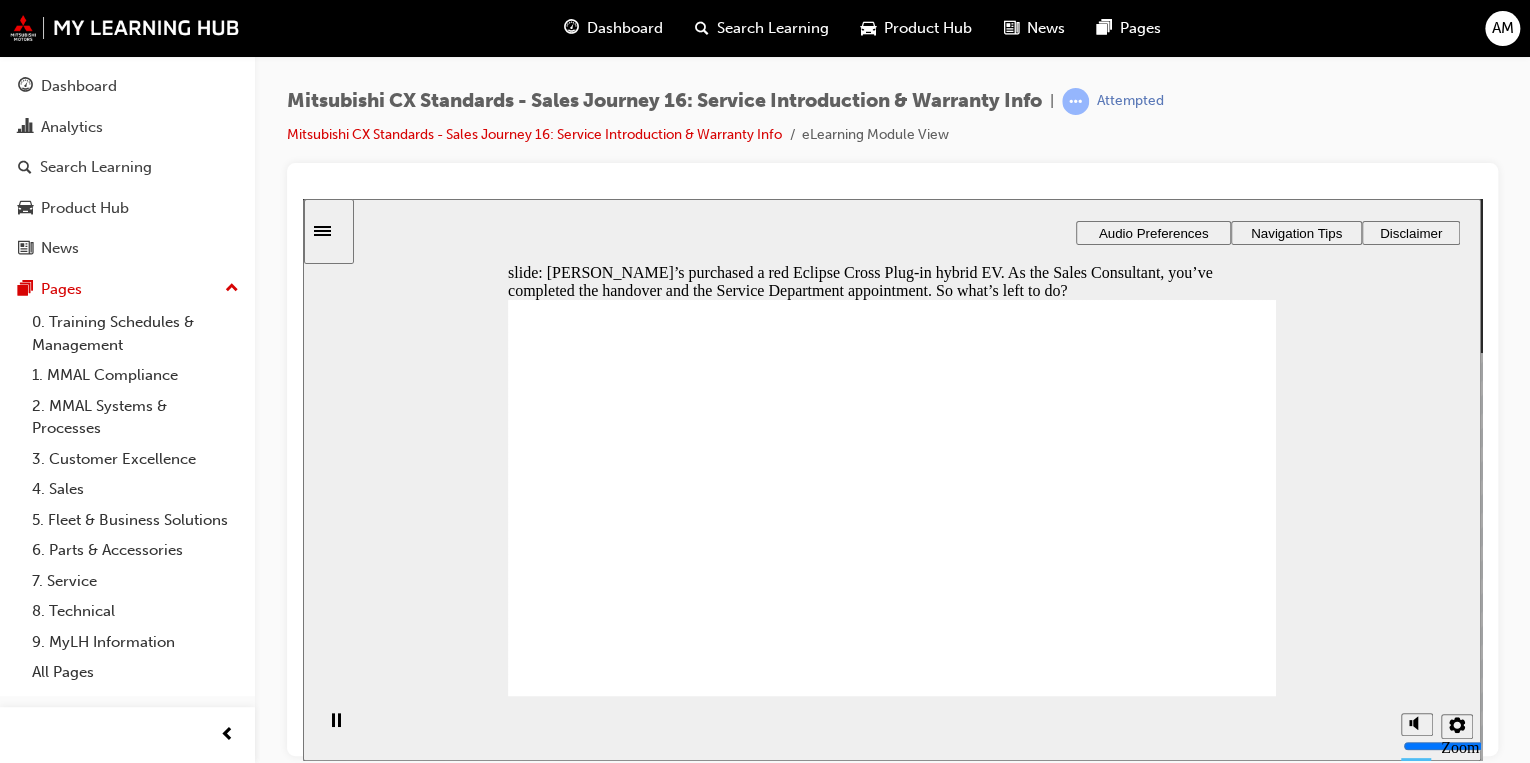 checkbox on "true" 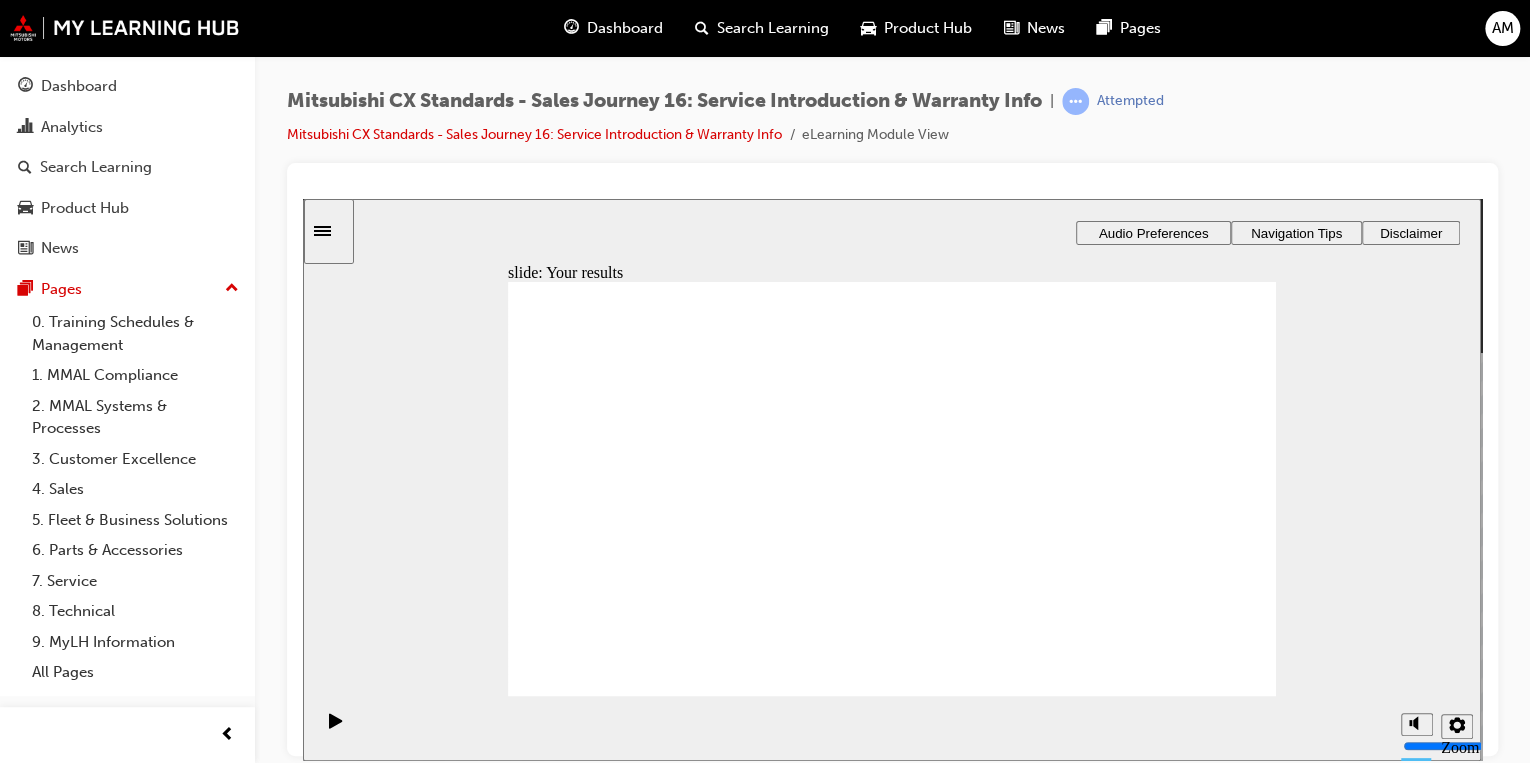 click 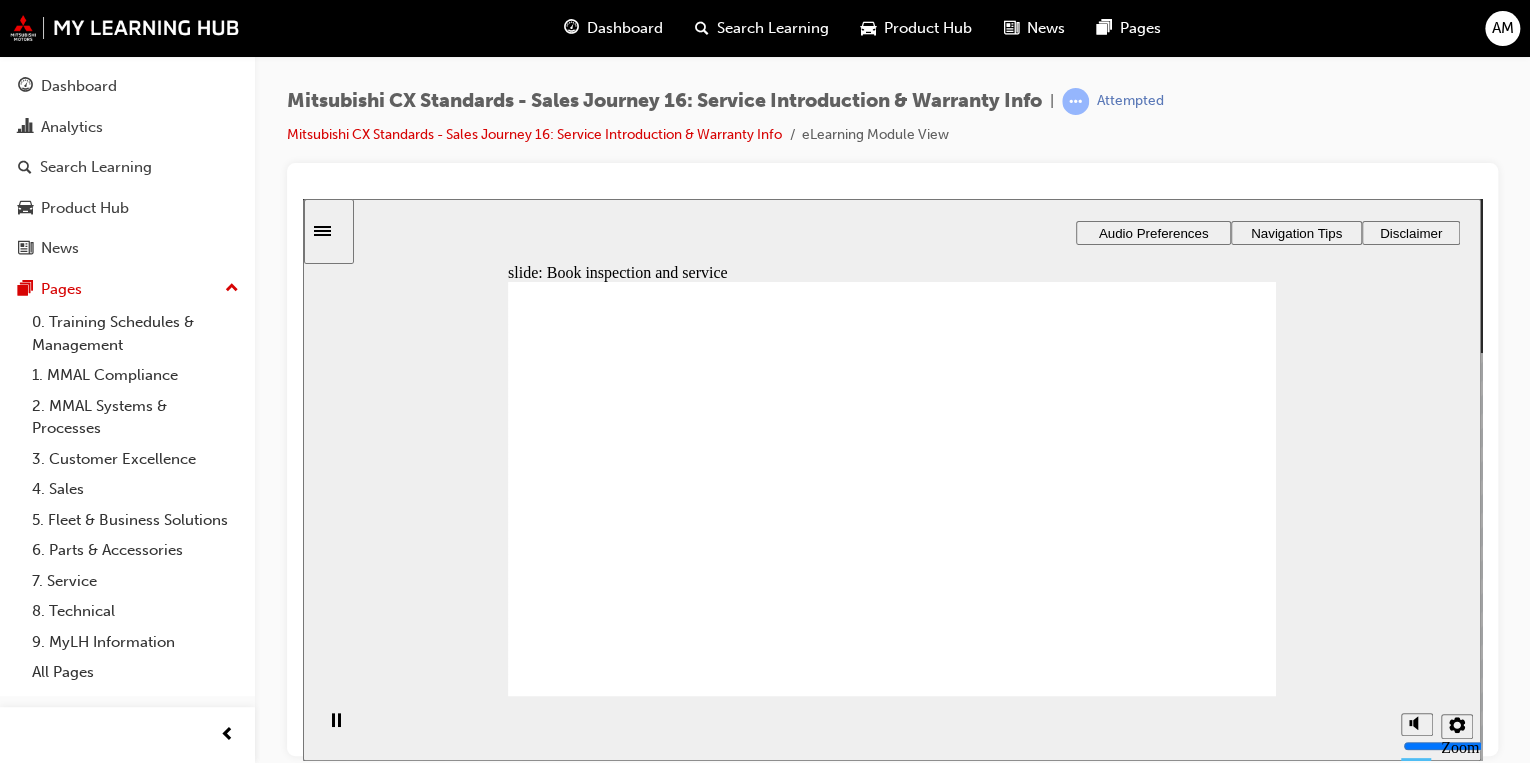 drag, startPoint x: 721, startPoint y: 548, endPoint x: 896, endPoint y: 481, distance: 187.3873 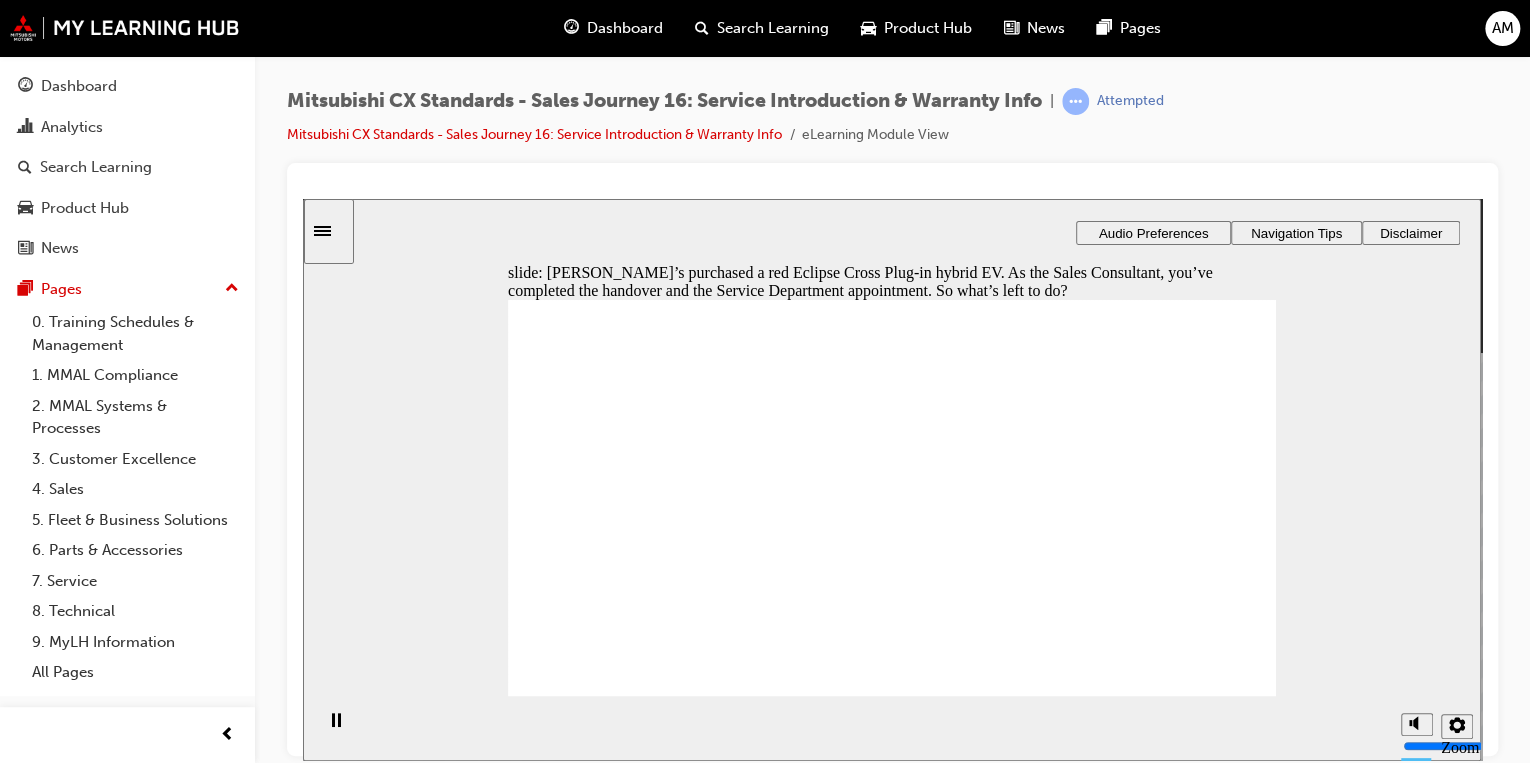 click 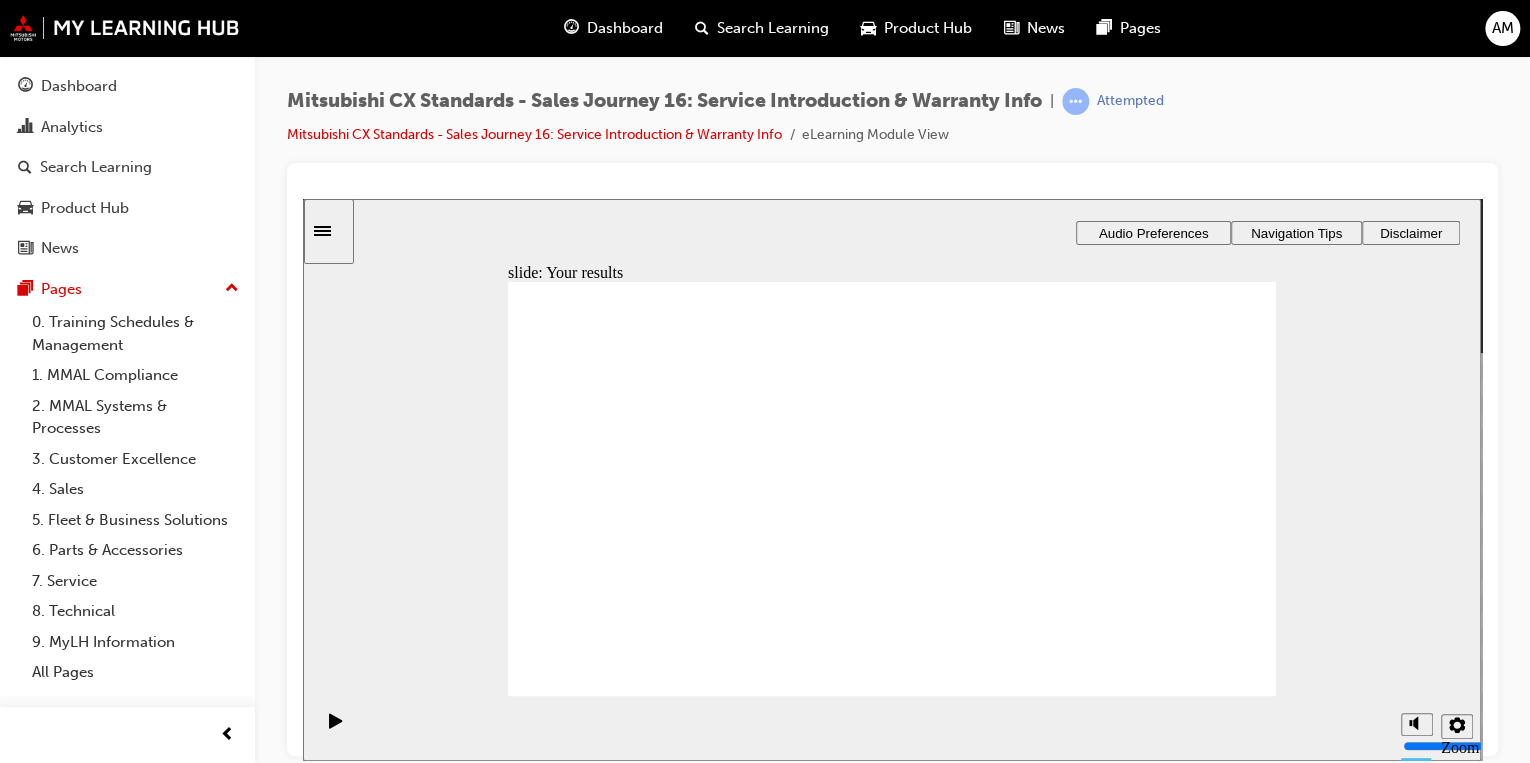 click 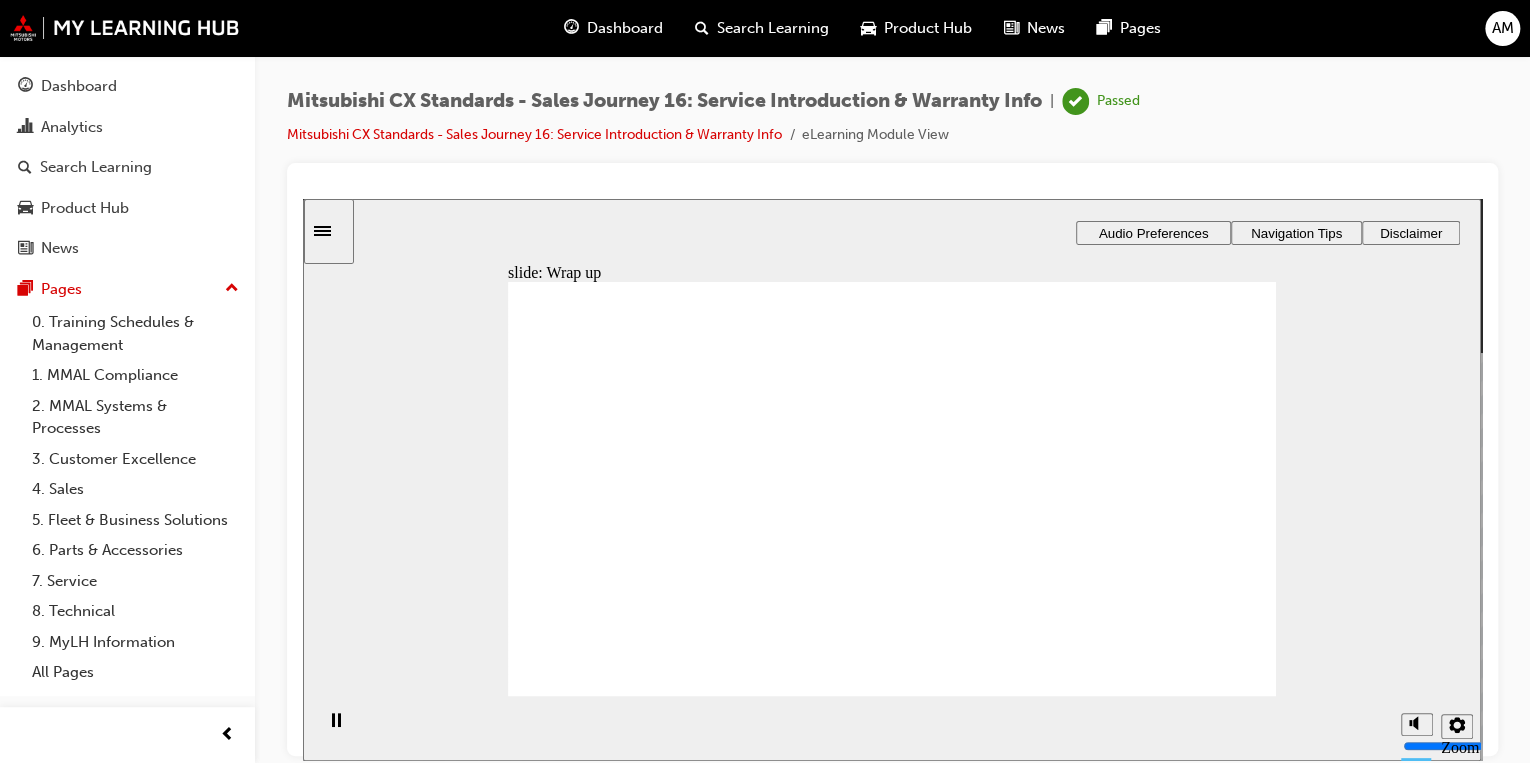 click 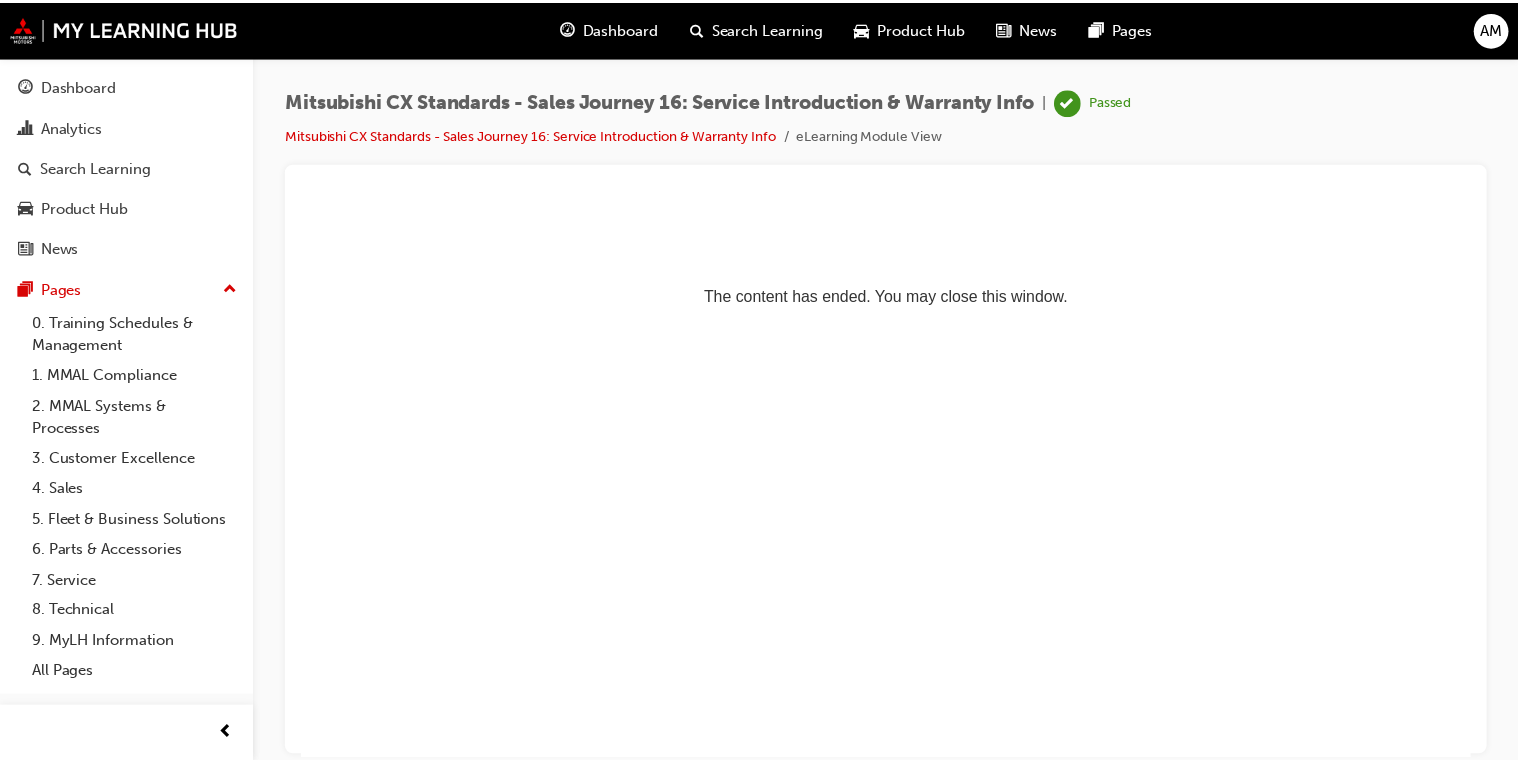 scroll, scrollTop: 0, scrollLeft: 0, axis: both 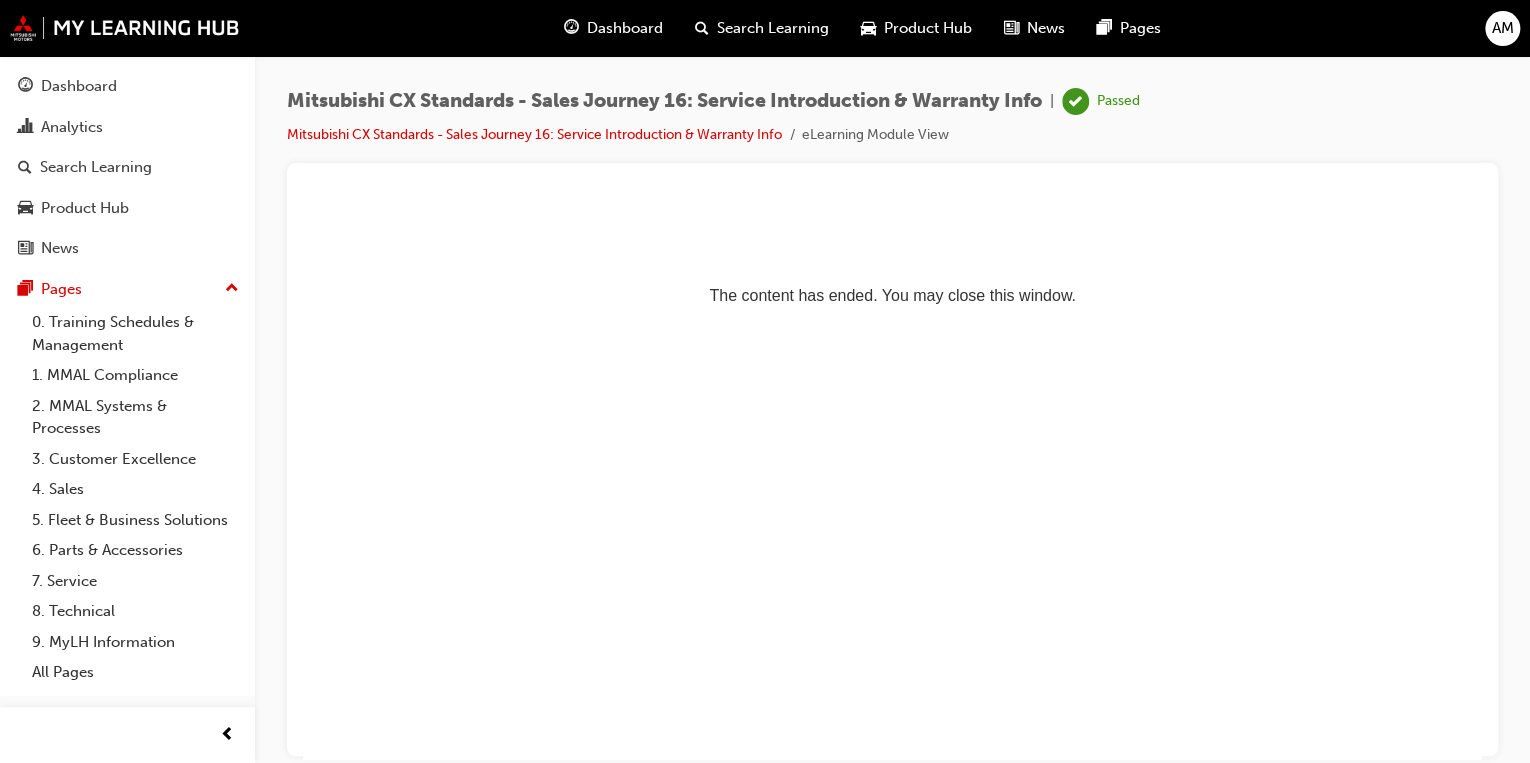 click on "Dashboard" at bounding box center [613, 28] 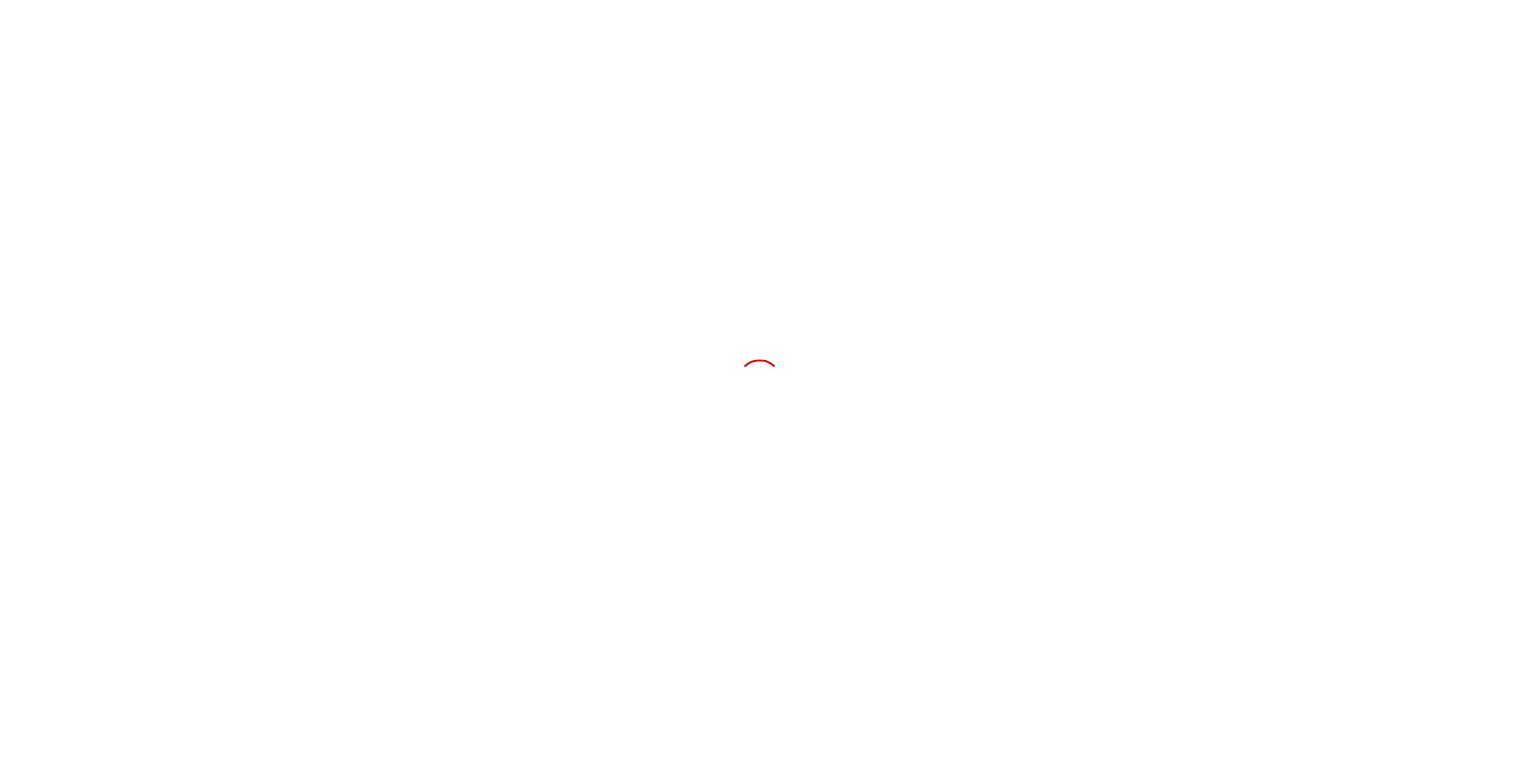 scroll, scrollTop: 0, scrollLeft: 0, axis: both 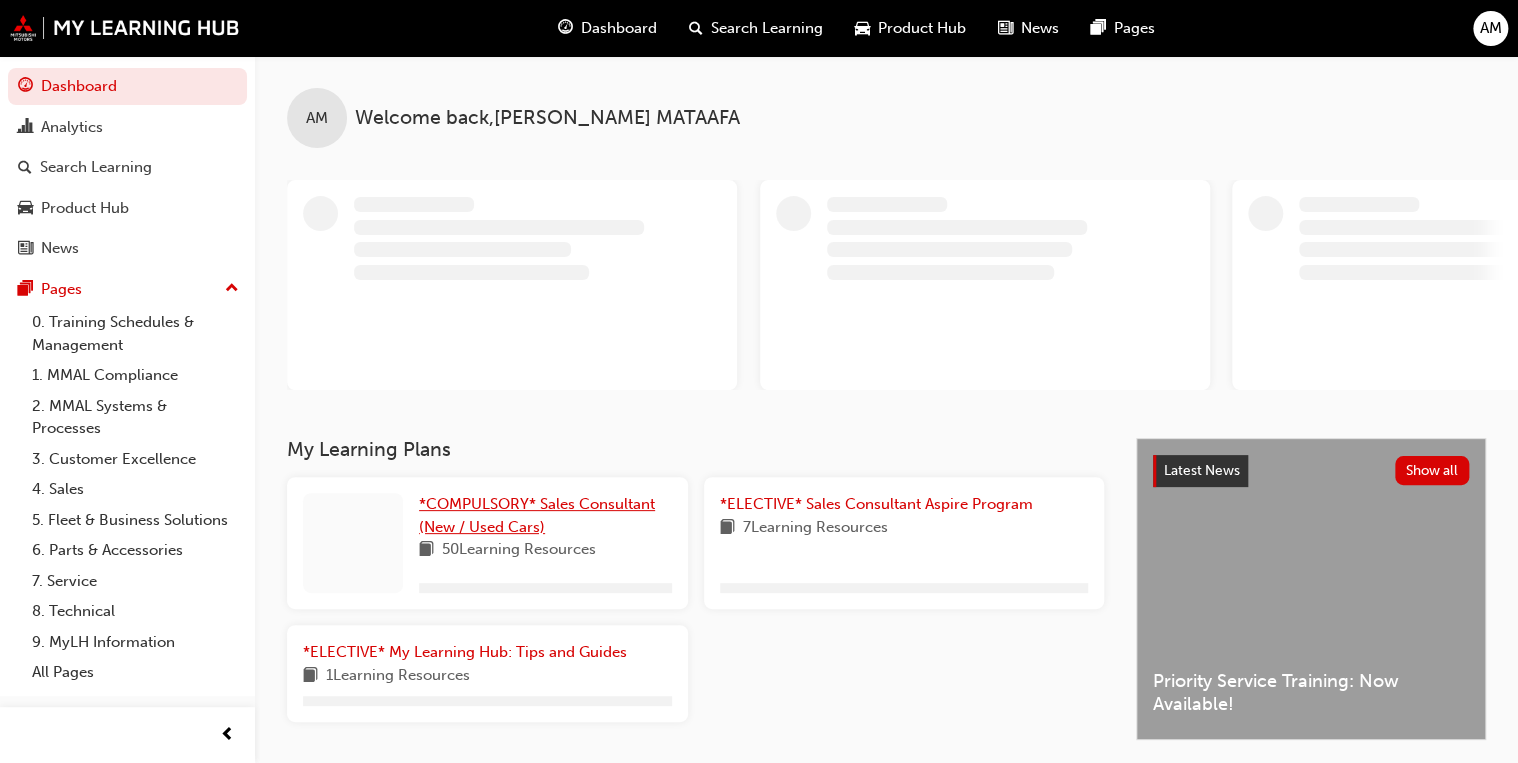 click on "*COMPULSORY* Sales Consultant (New / Used Cars)" at bounding box center (537, 515) 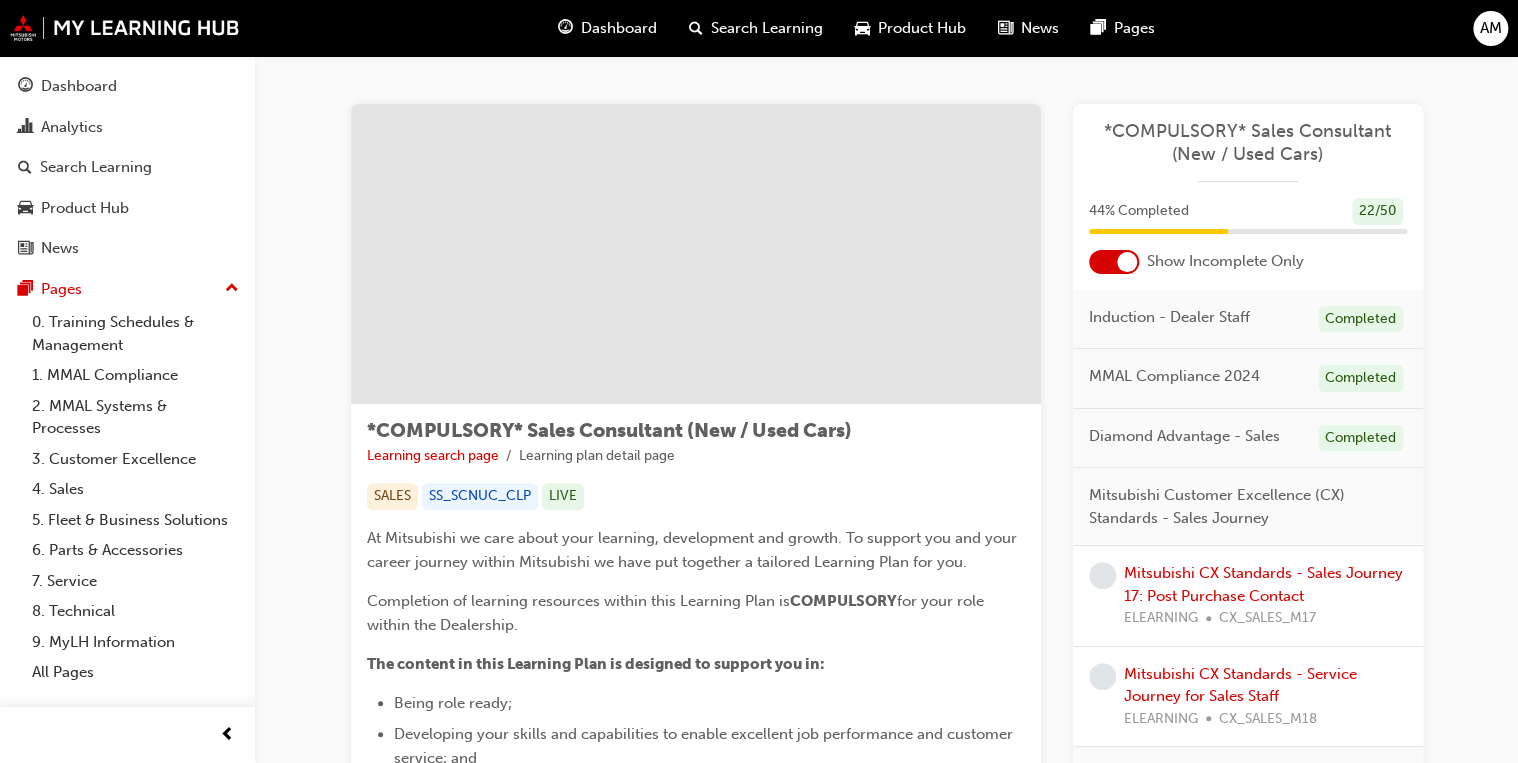 click on "Mitsubishi CX Standards - Sales Journey 17: Post Purchase Contact ELEARNING CX_SALES_M17" at bounding box center [1265, 596] 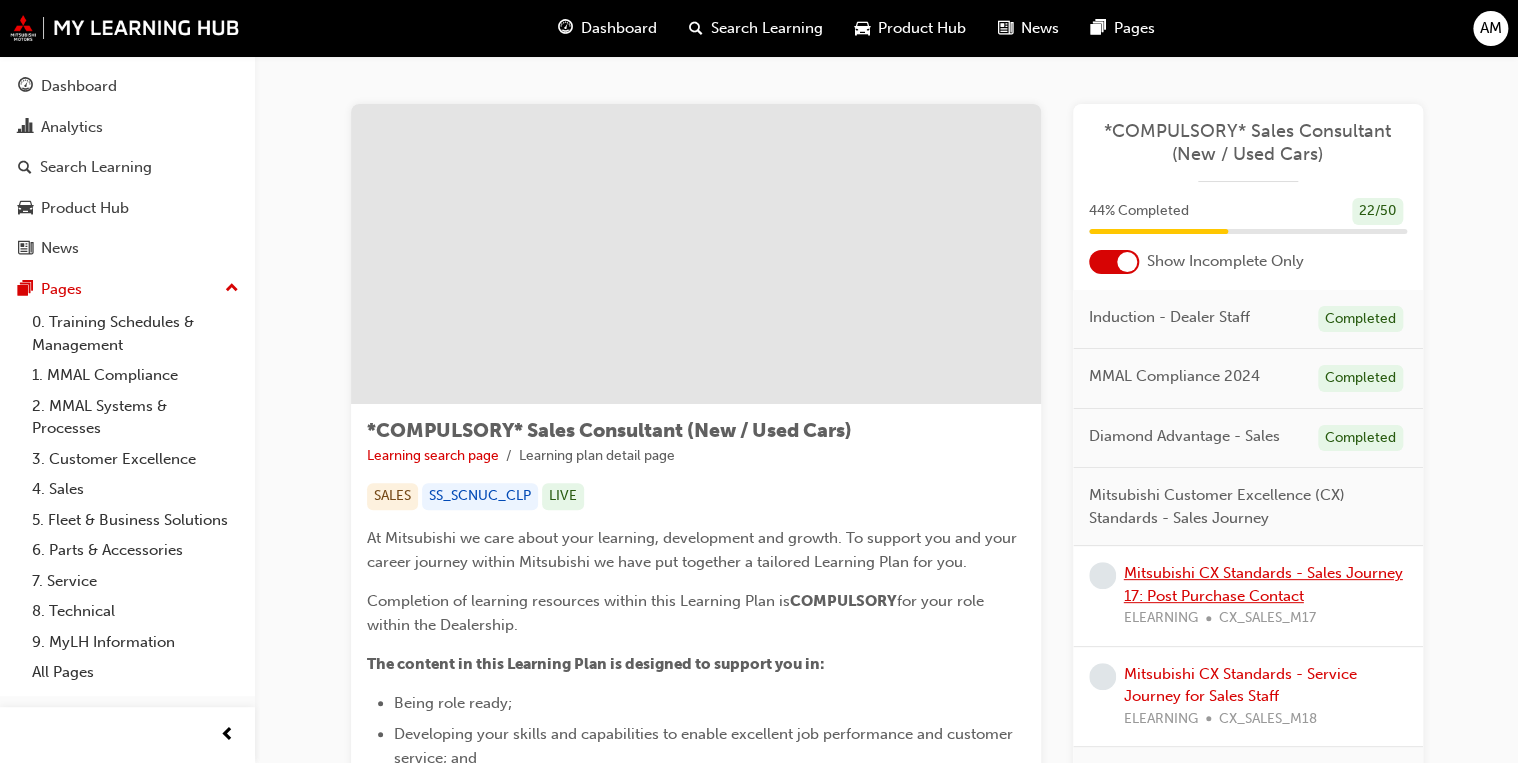 click on "Mitsubishi CX Standards - Sales Journey 17: Post Purchase Contact" at bounding box center (1263, 584) 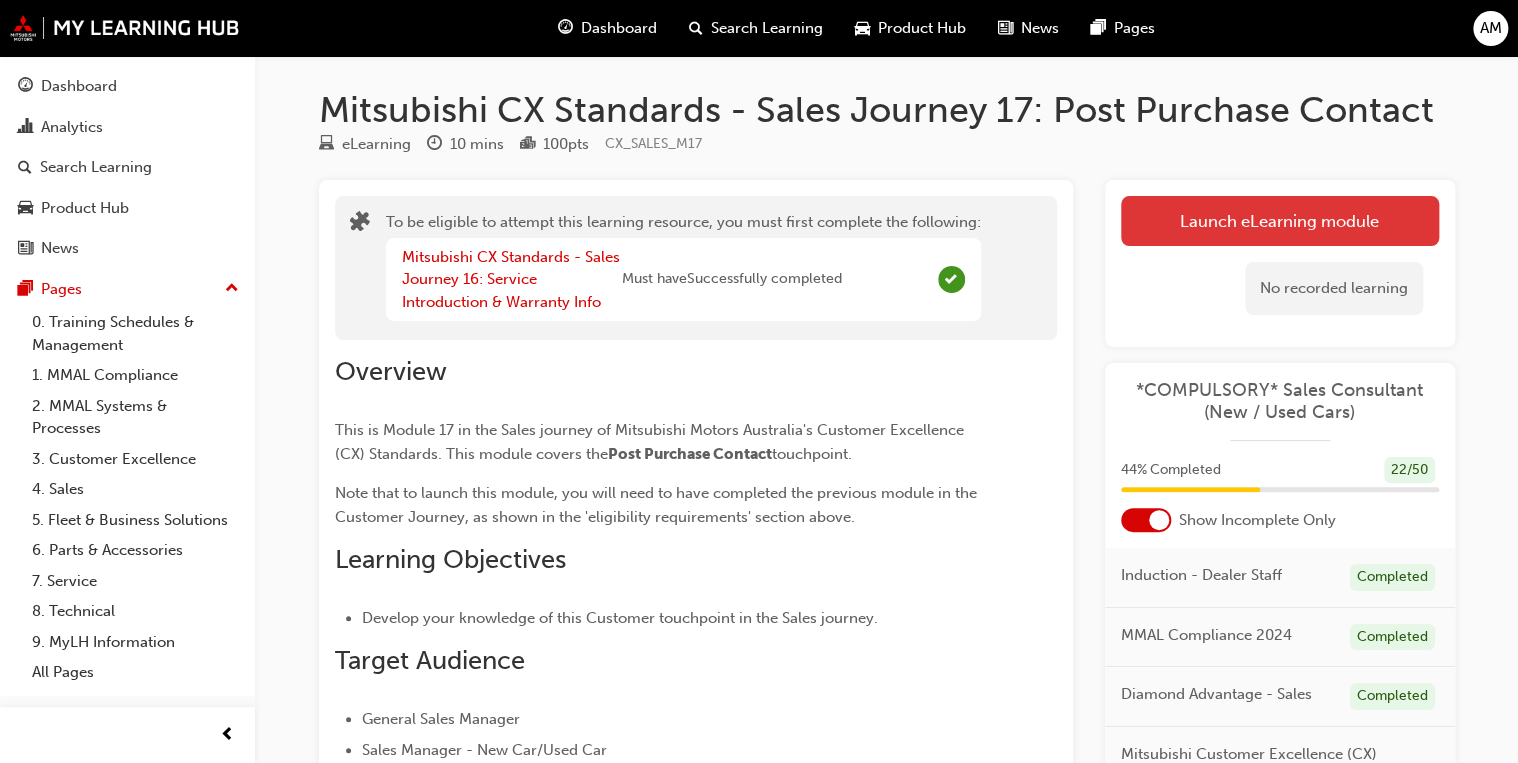 click on "Launch eLearning module" at bounding box center [1280, 221] 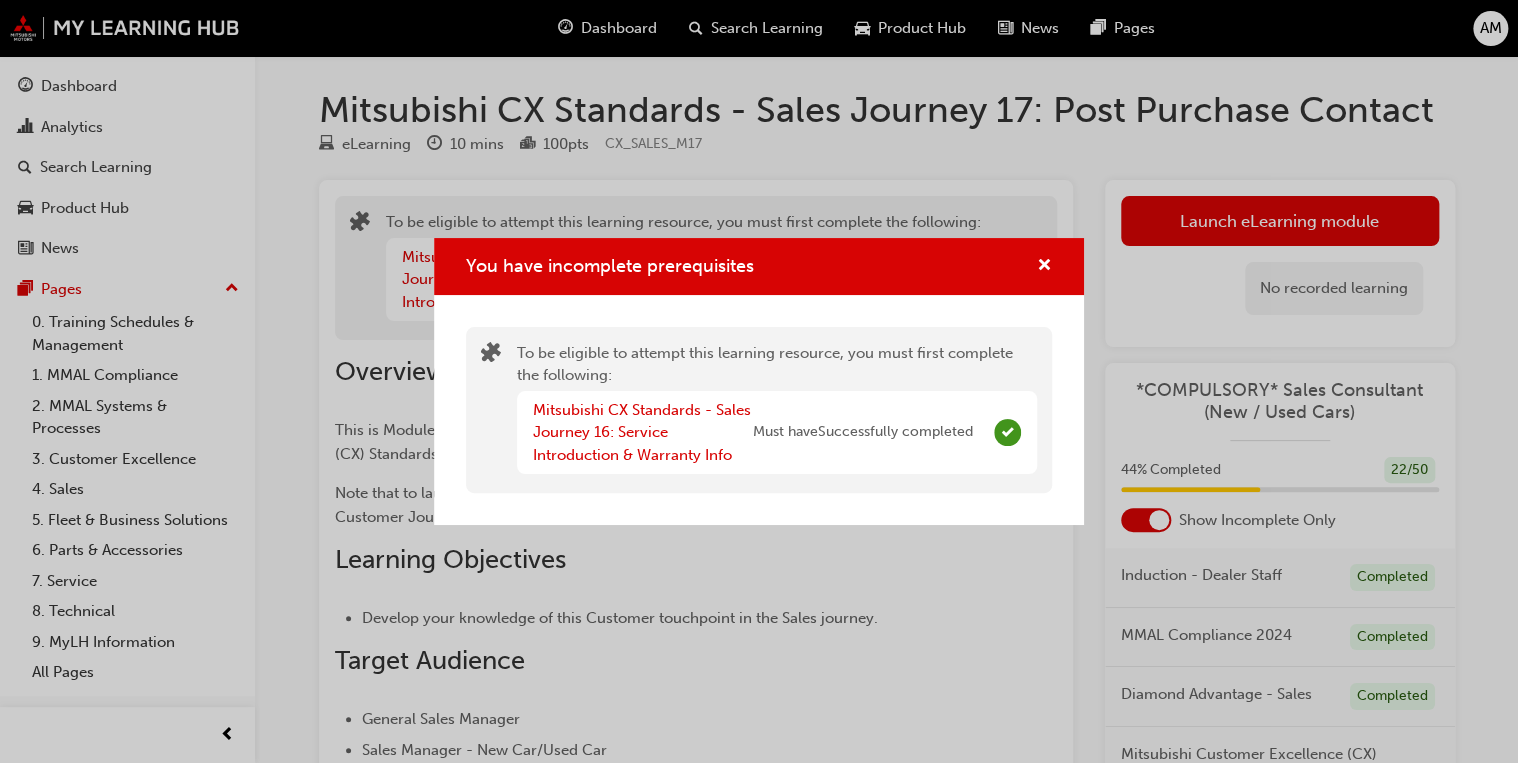 click on "You have incomplete prerequisites" at bounding box center [759, 266] 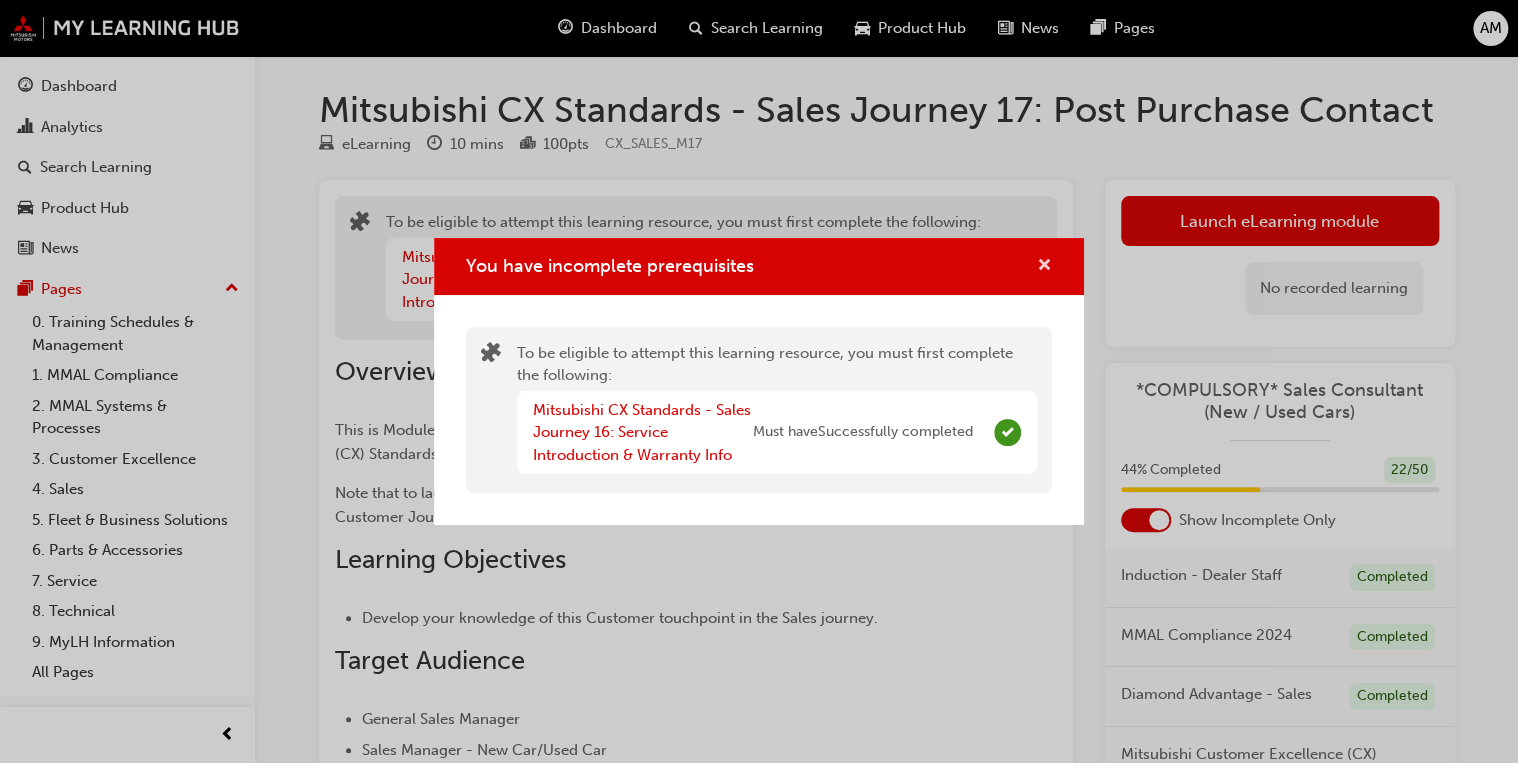 click at bounding box center [1044, 267] 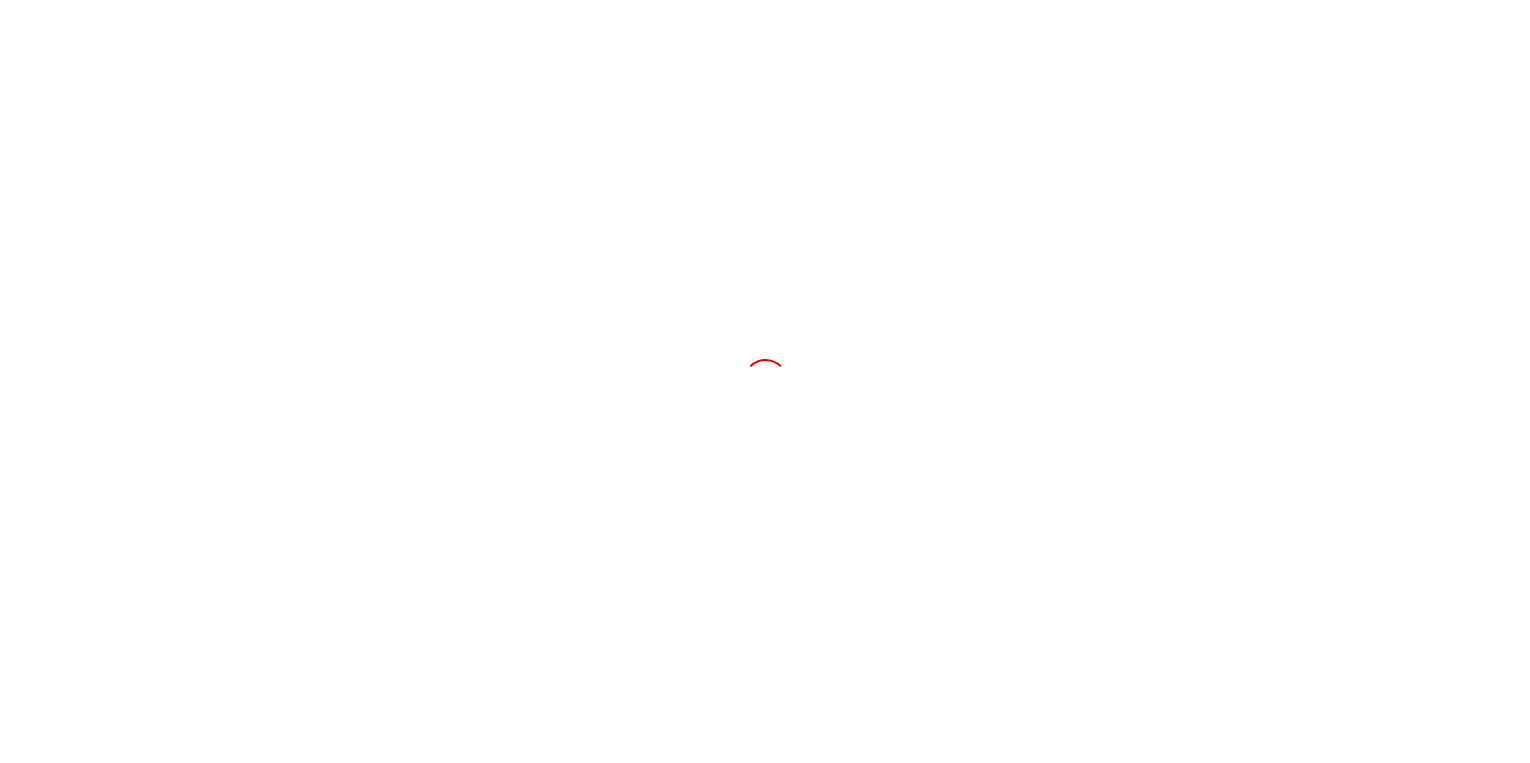 scroll, scrollTop: 0, scrollLeft: 0, axis: both 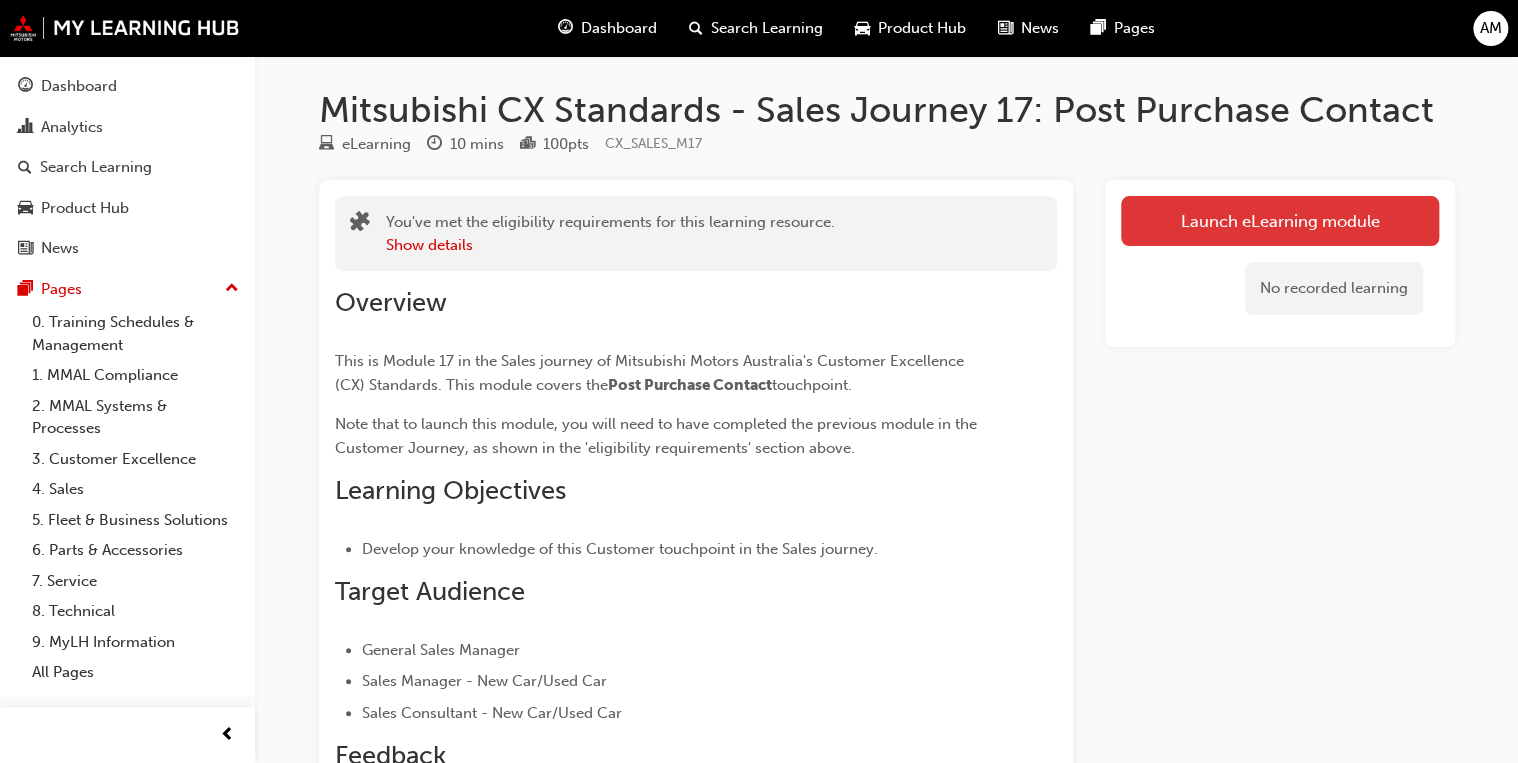 click on "Launch eLearning module" at bounding box center [1280, 221] 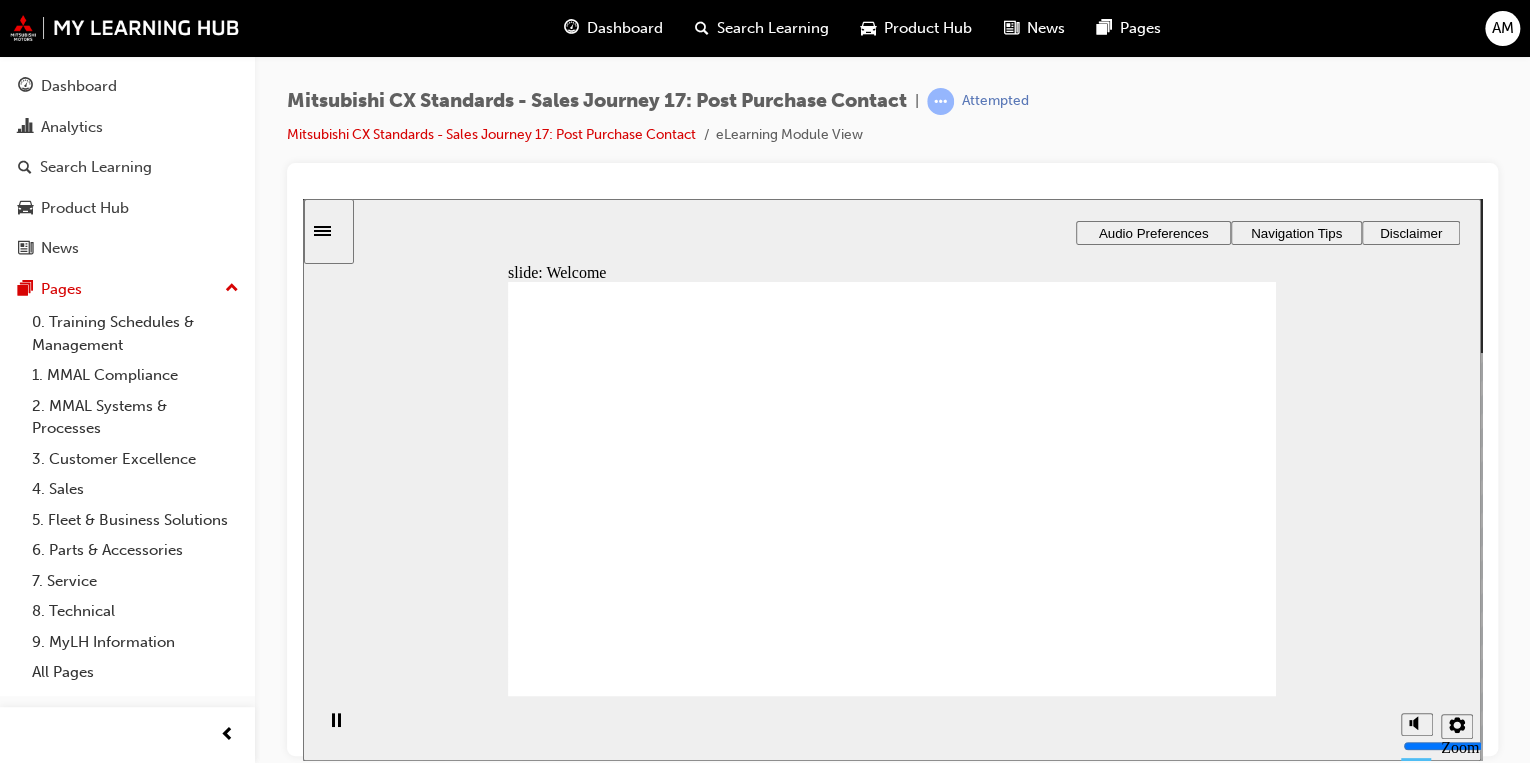 scroll, scrollTop: 0, scrollLeft: 0, axis: both 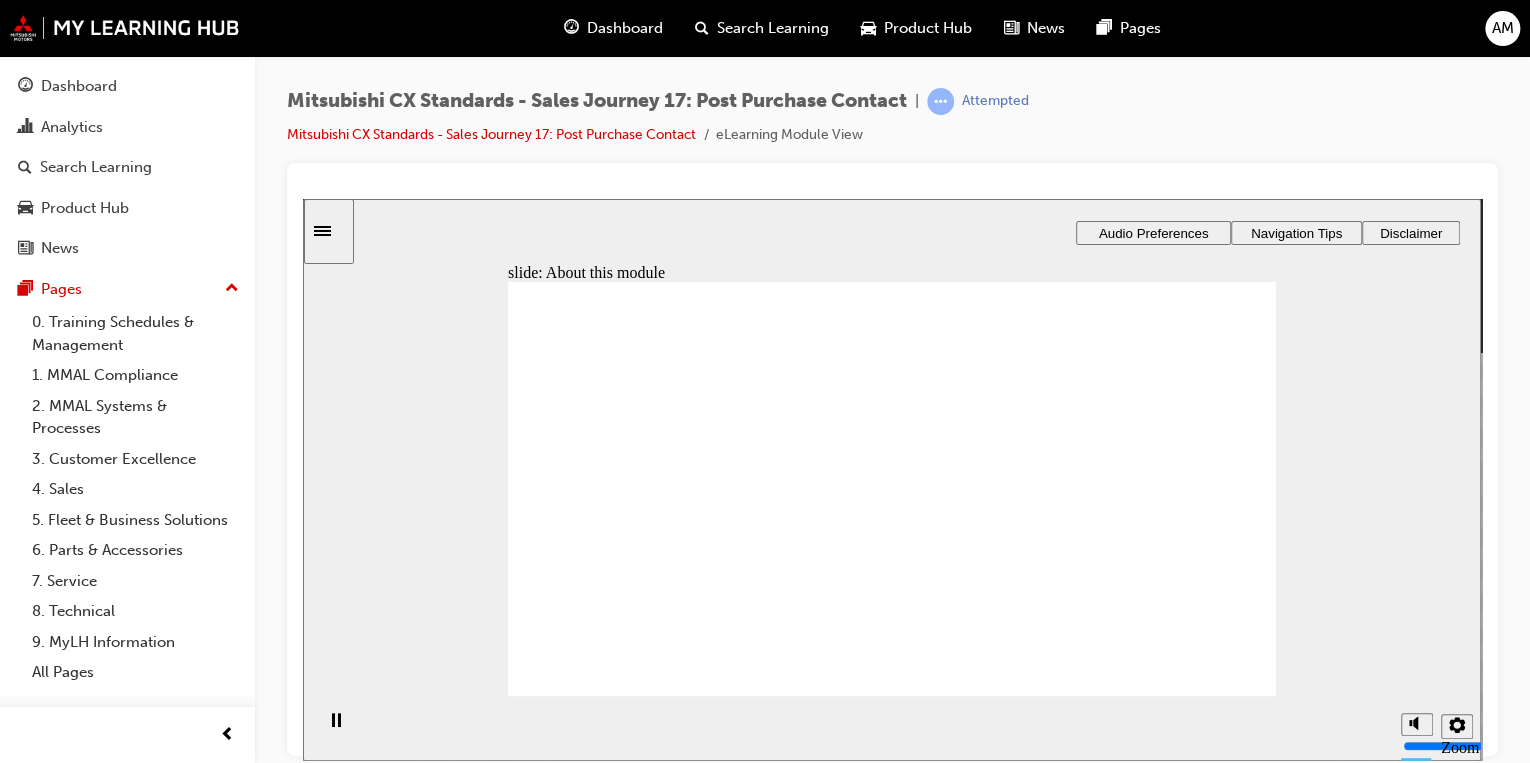 click 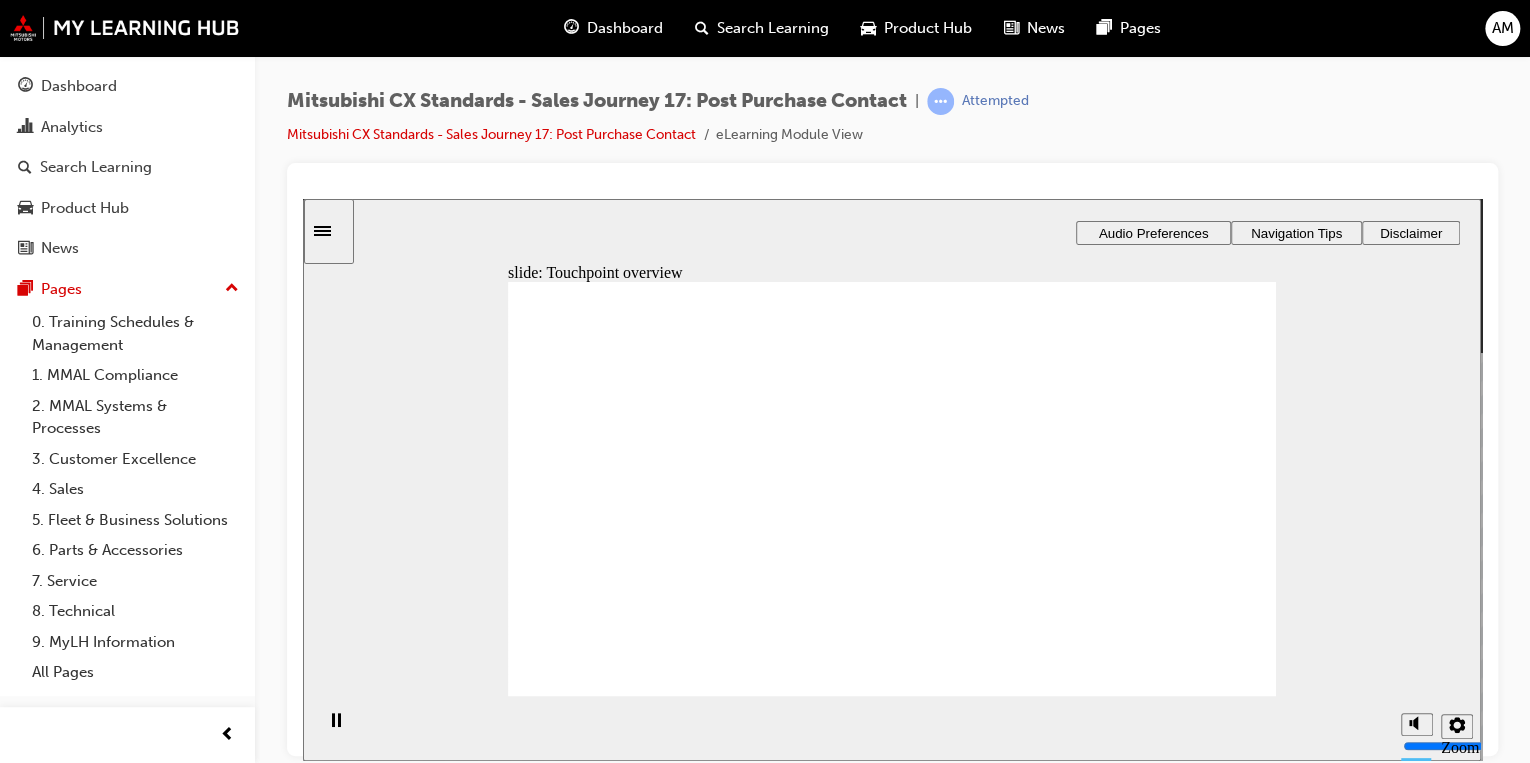 click 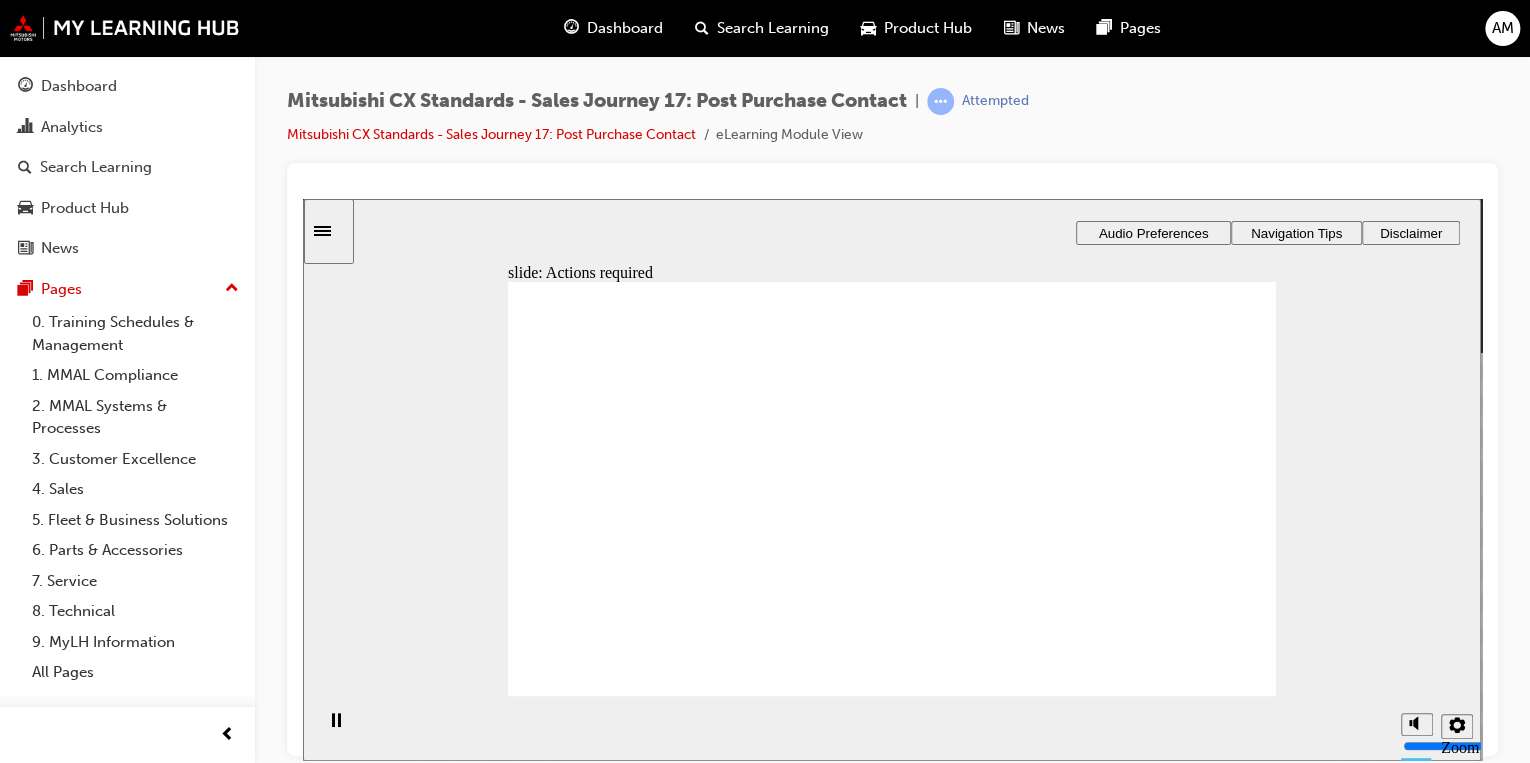 click 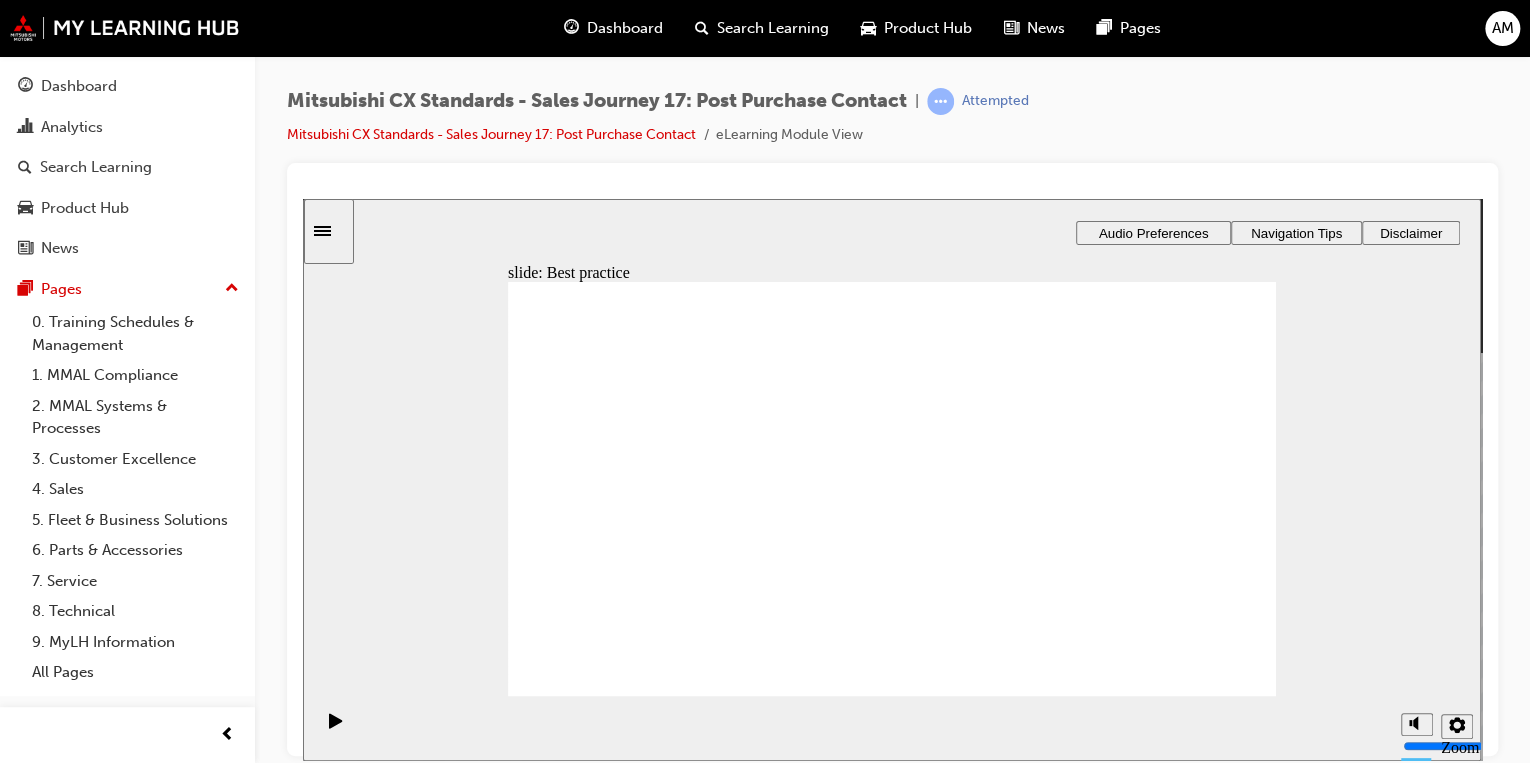 drag, startPoint x: 938, startPoint y: 502, endPoint x: 913, endPoint y: 502, distance: 25 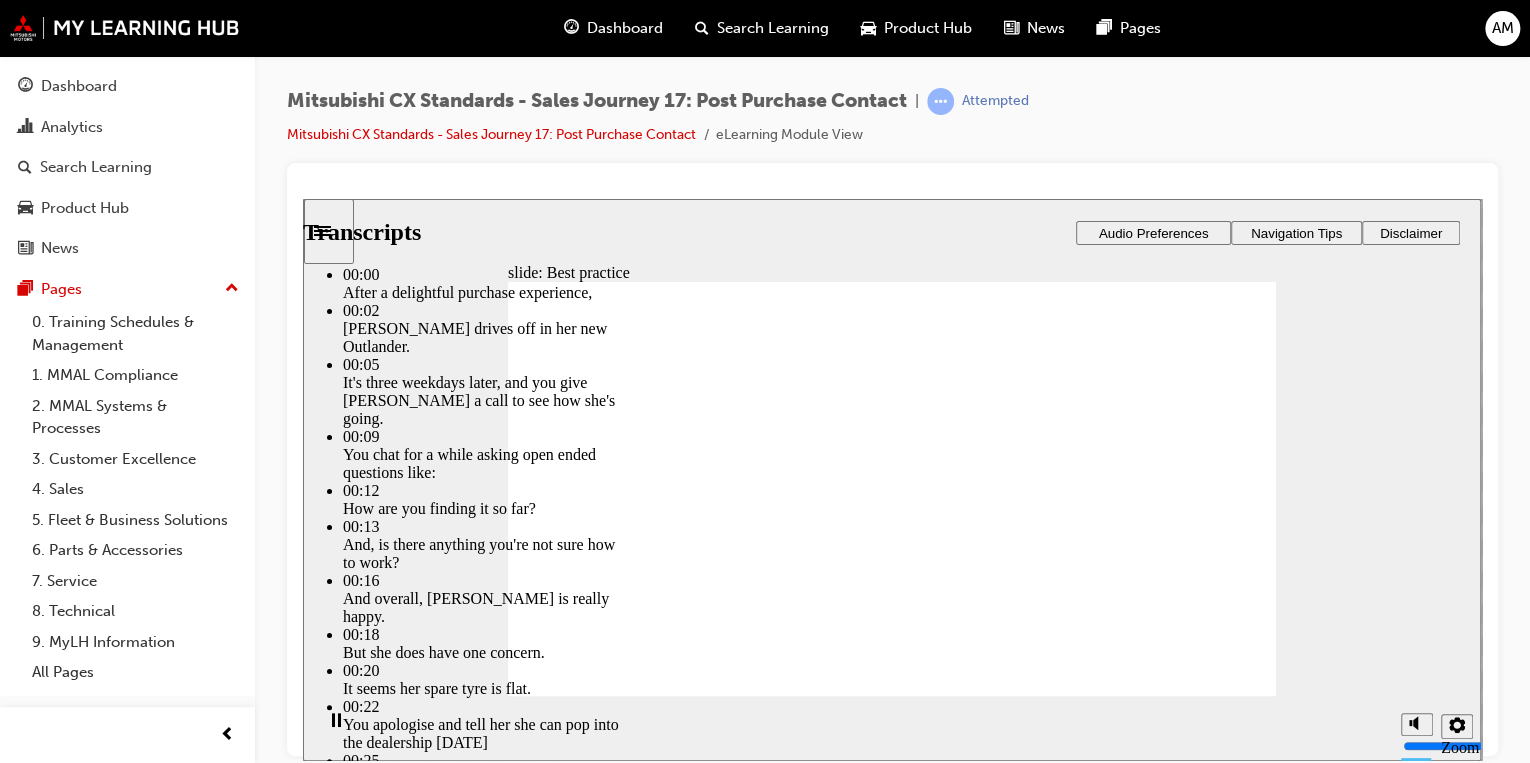type on "3" 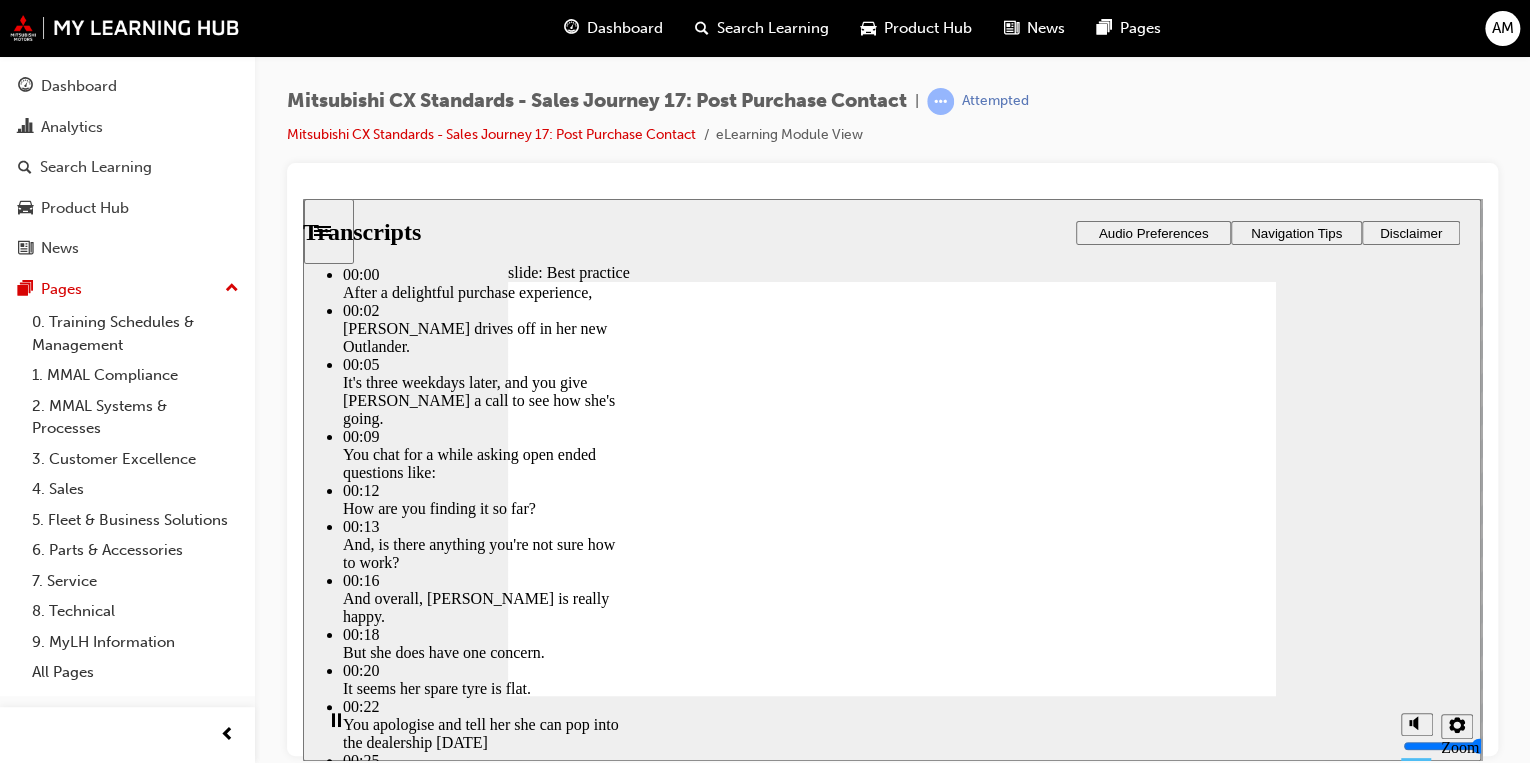 type on "6" 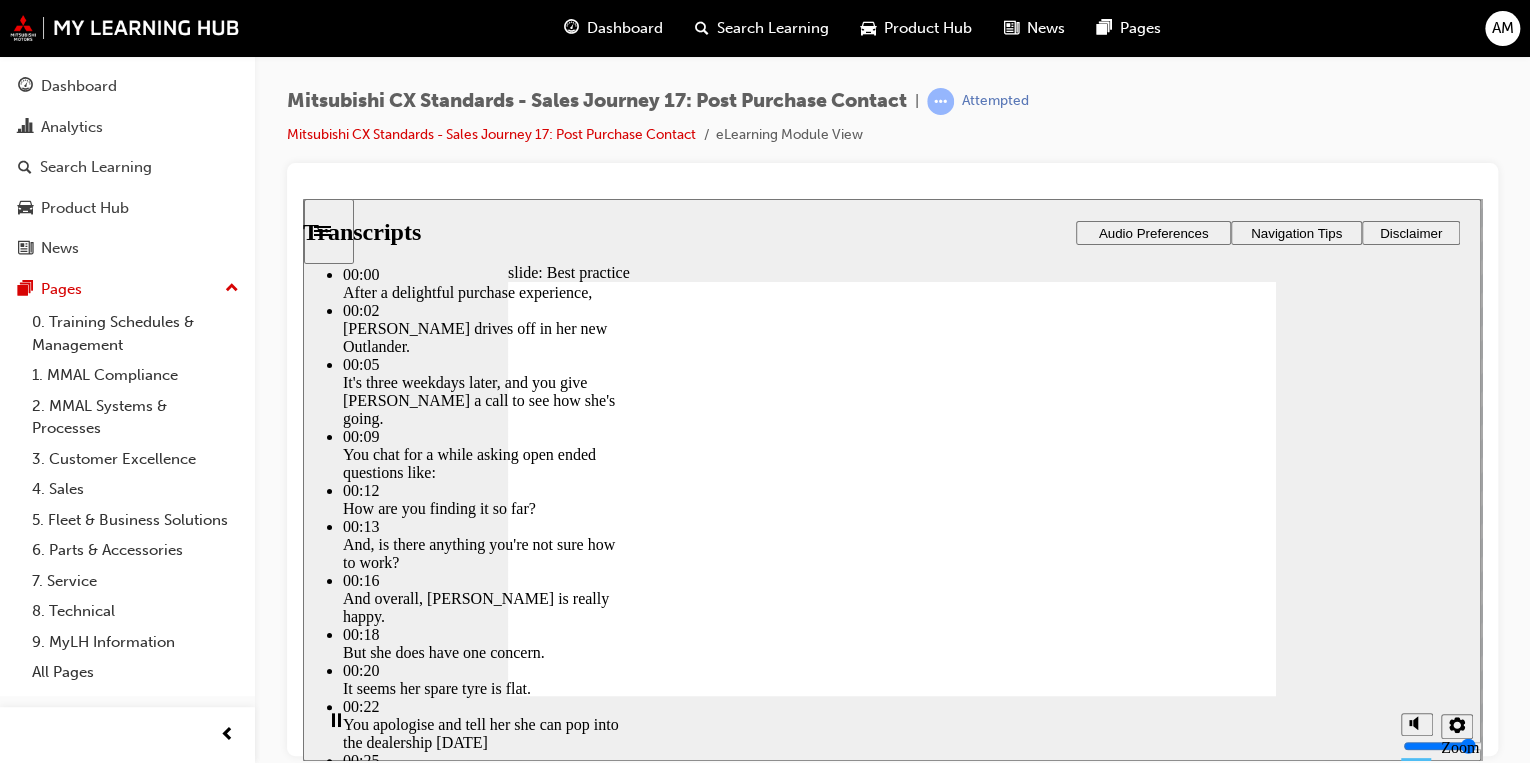 type on "5" 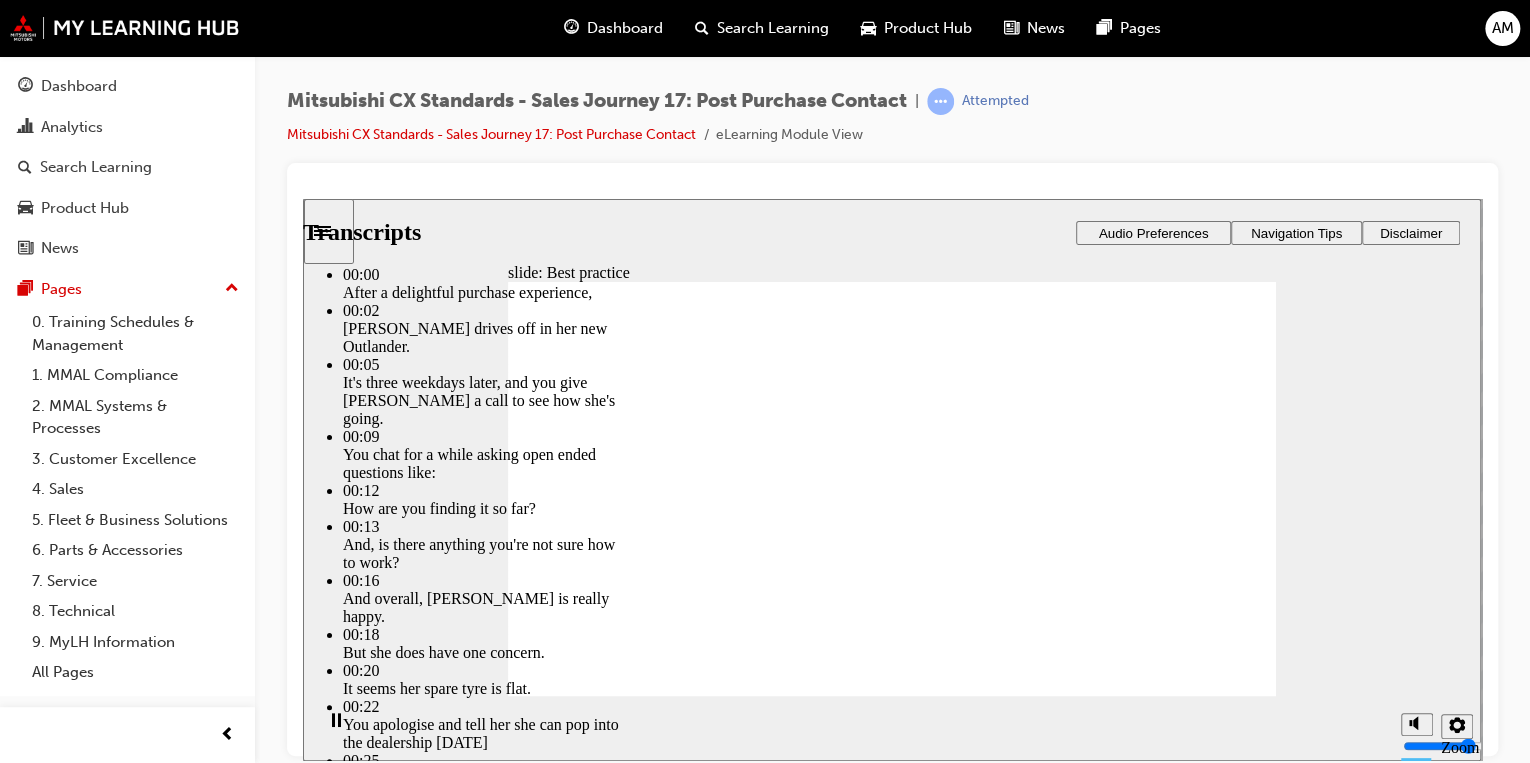 type on "5" 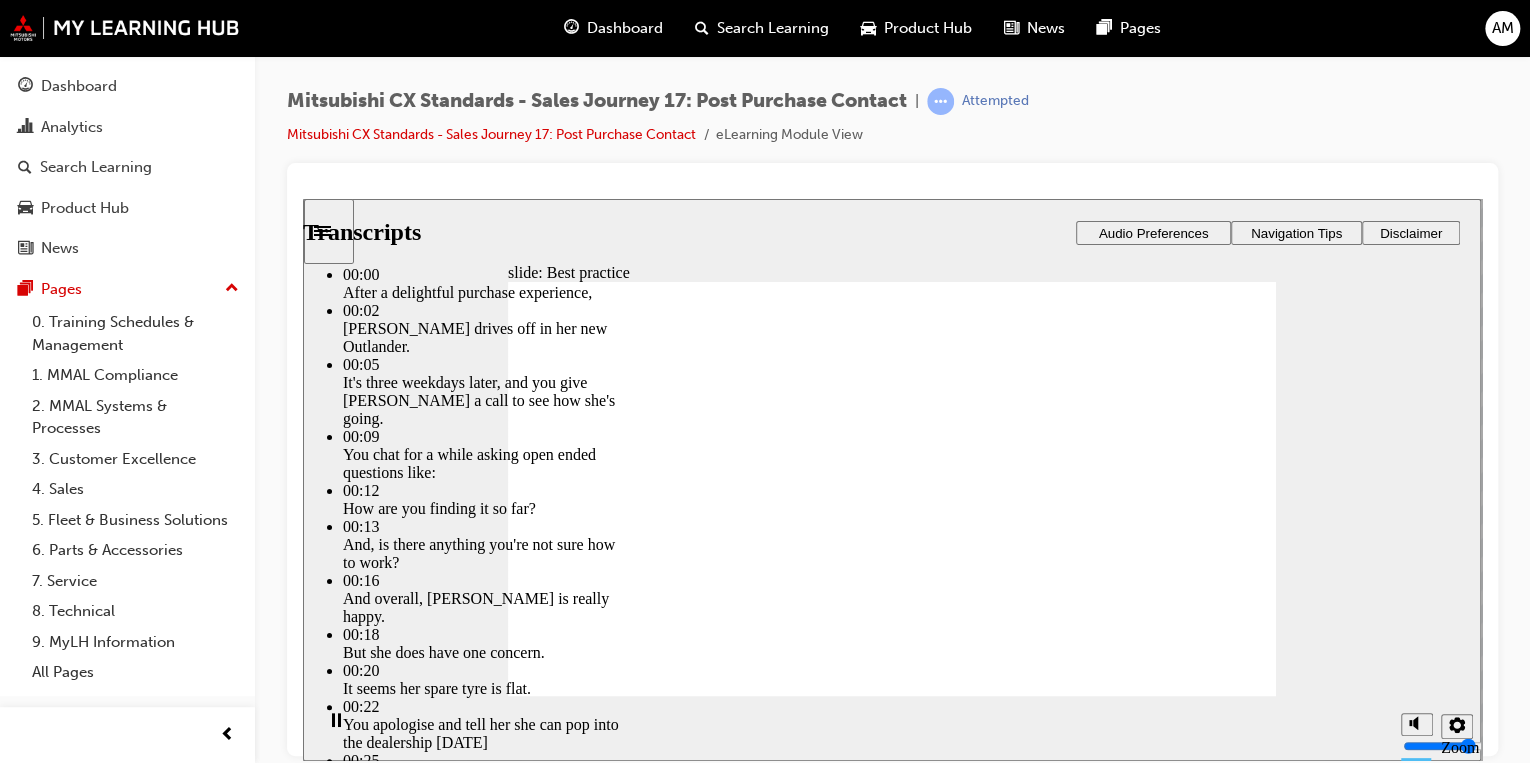 type on "3" 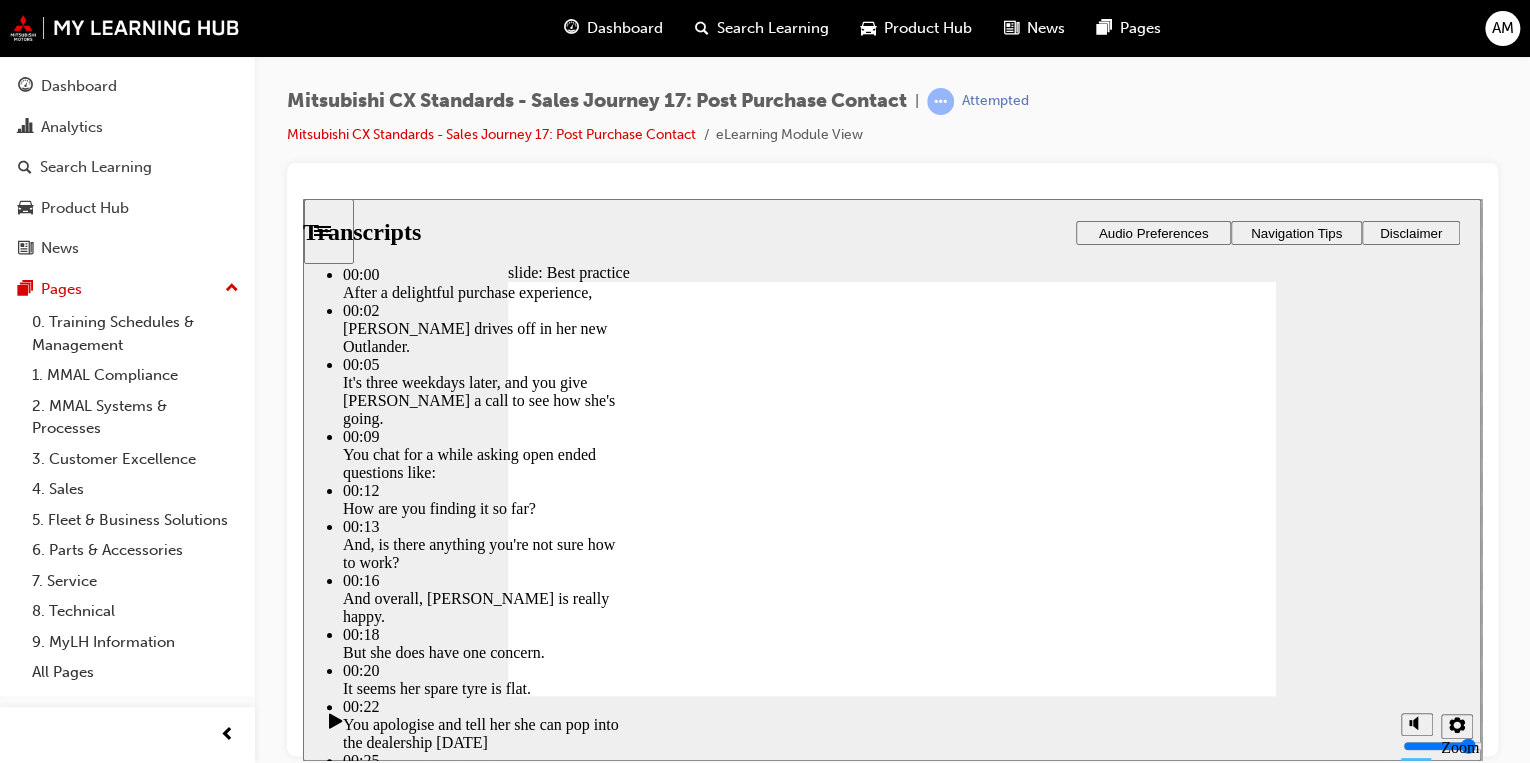 click 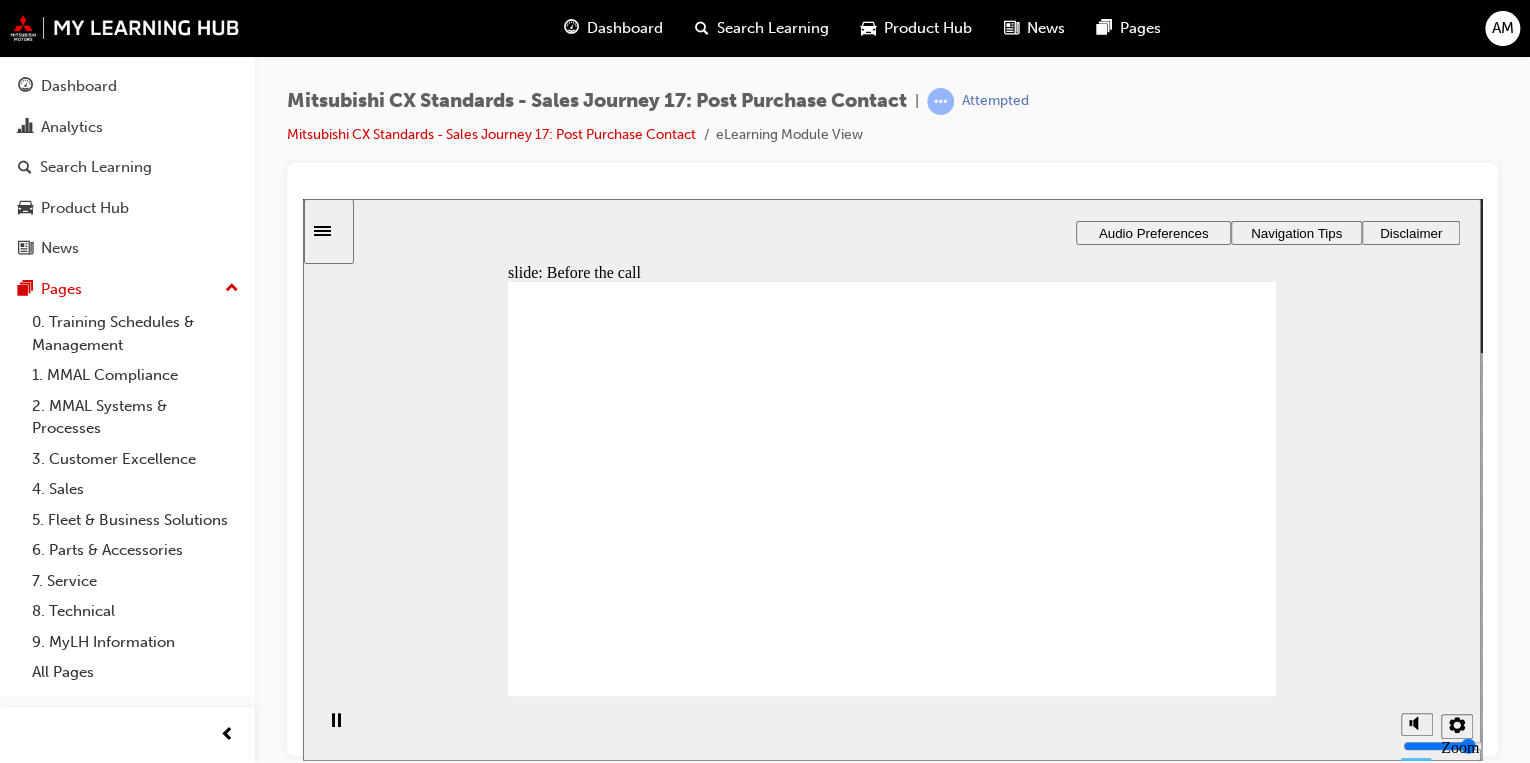 click 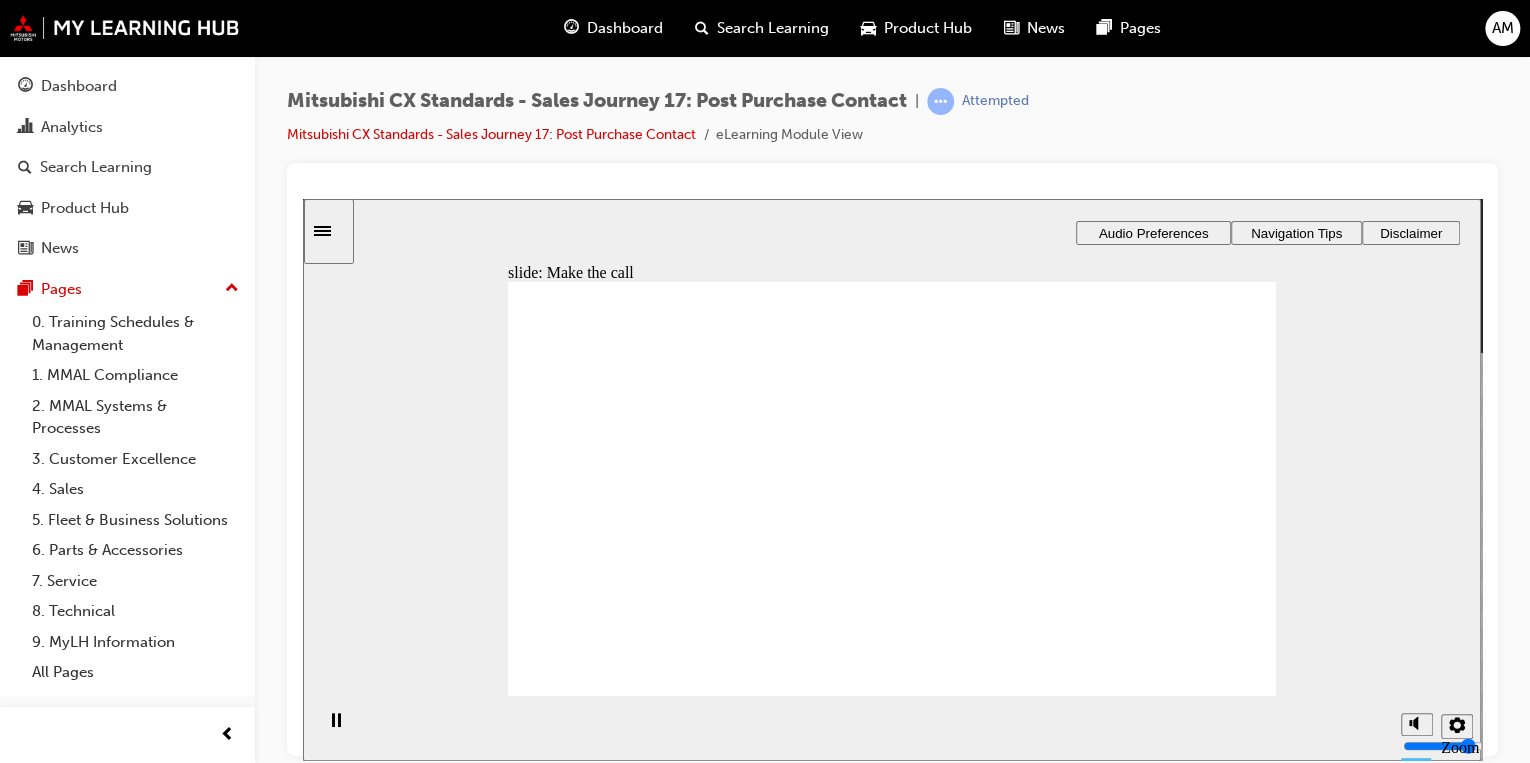 drag, startPoint x: 759, startPoint y: 534, endPoint x: 824, endPoint y: 490, distance: 78.492035 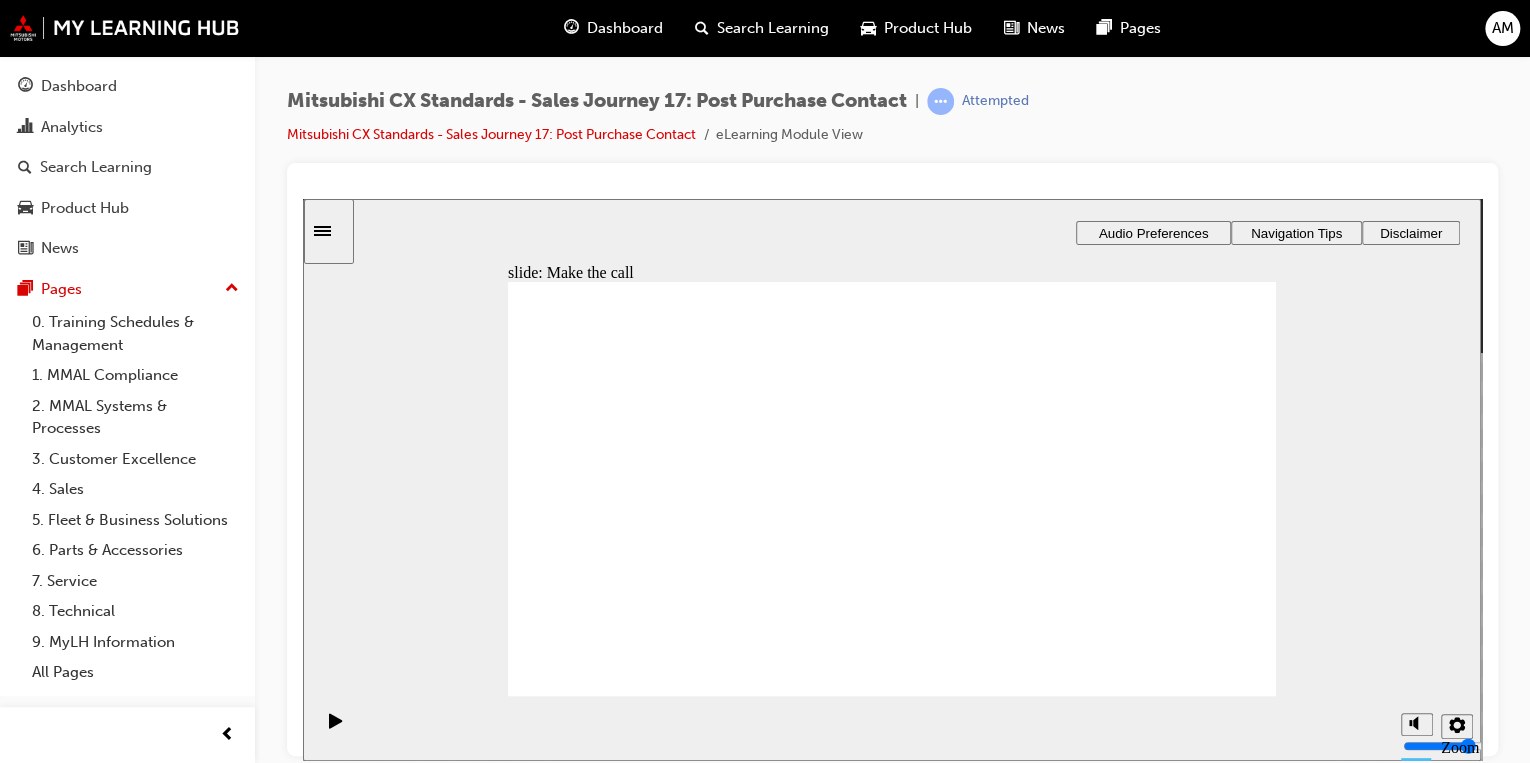 drag, startPoint x: 995, startPoint y: 470, endPoint x: 1180, endPoint y: 446, distance: 186.55026 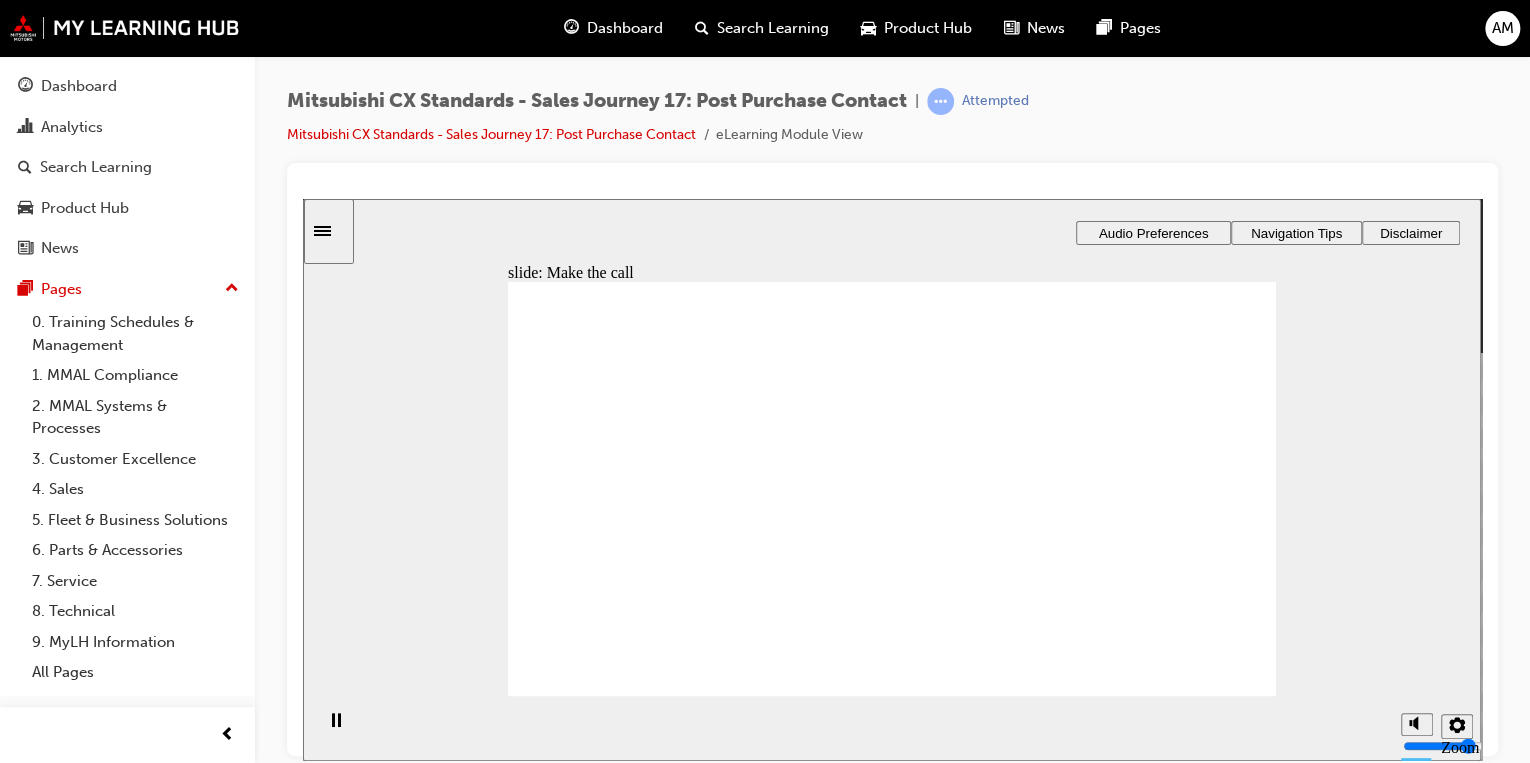 click 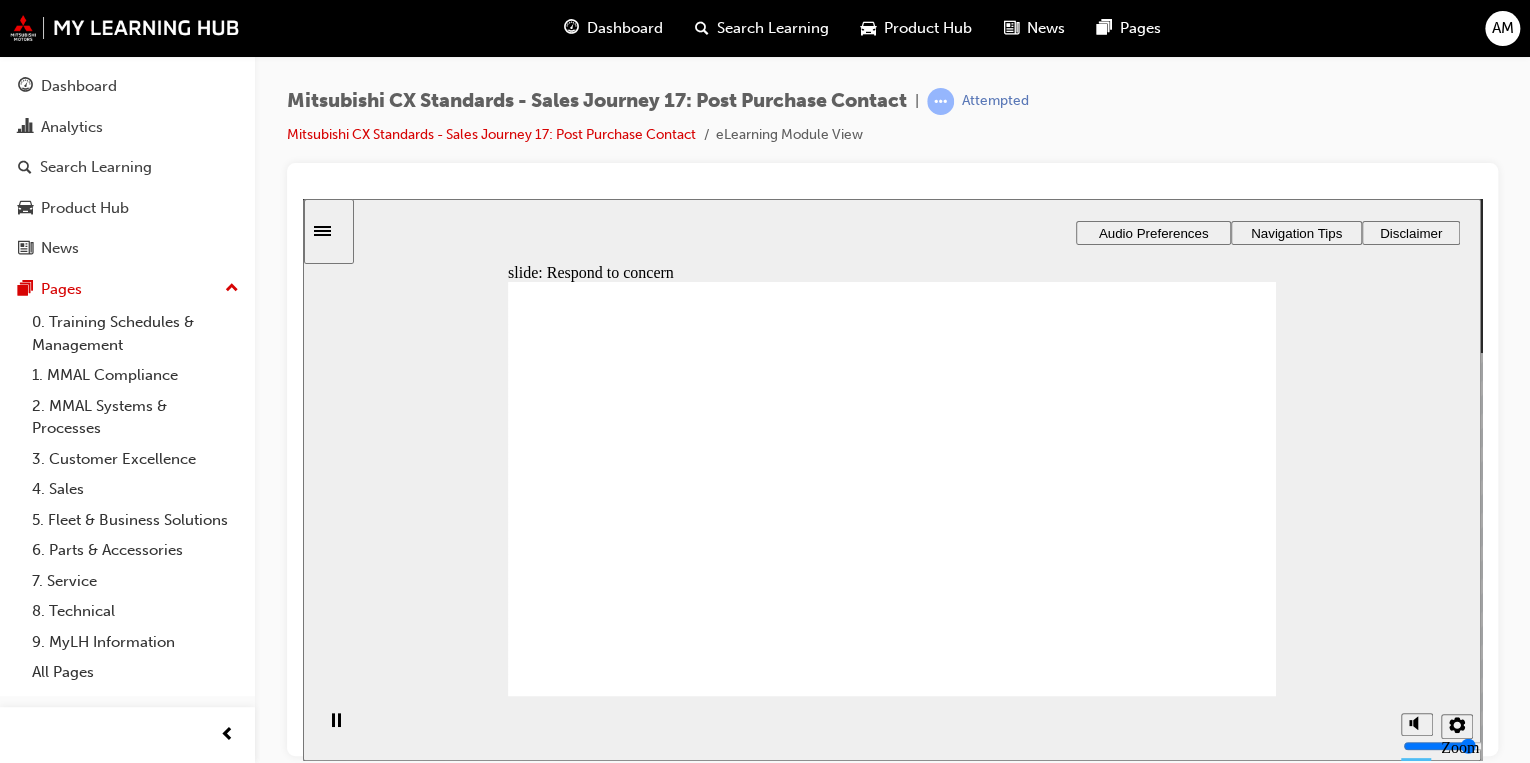 drag, startPoint x: 740, startPoint y: 548, endPoint x: 1172, endPoint y: 420, distance: 450.5641 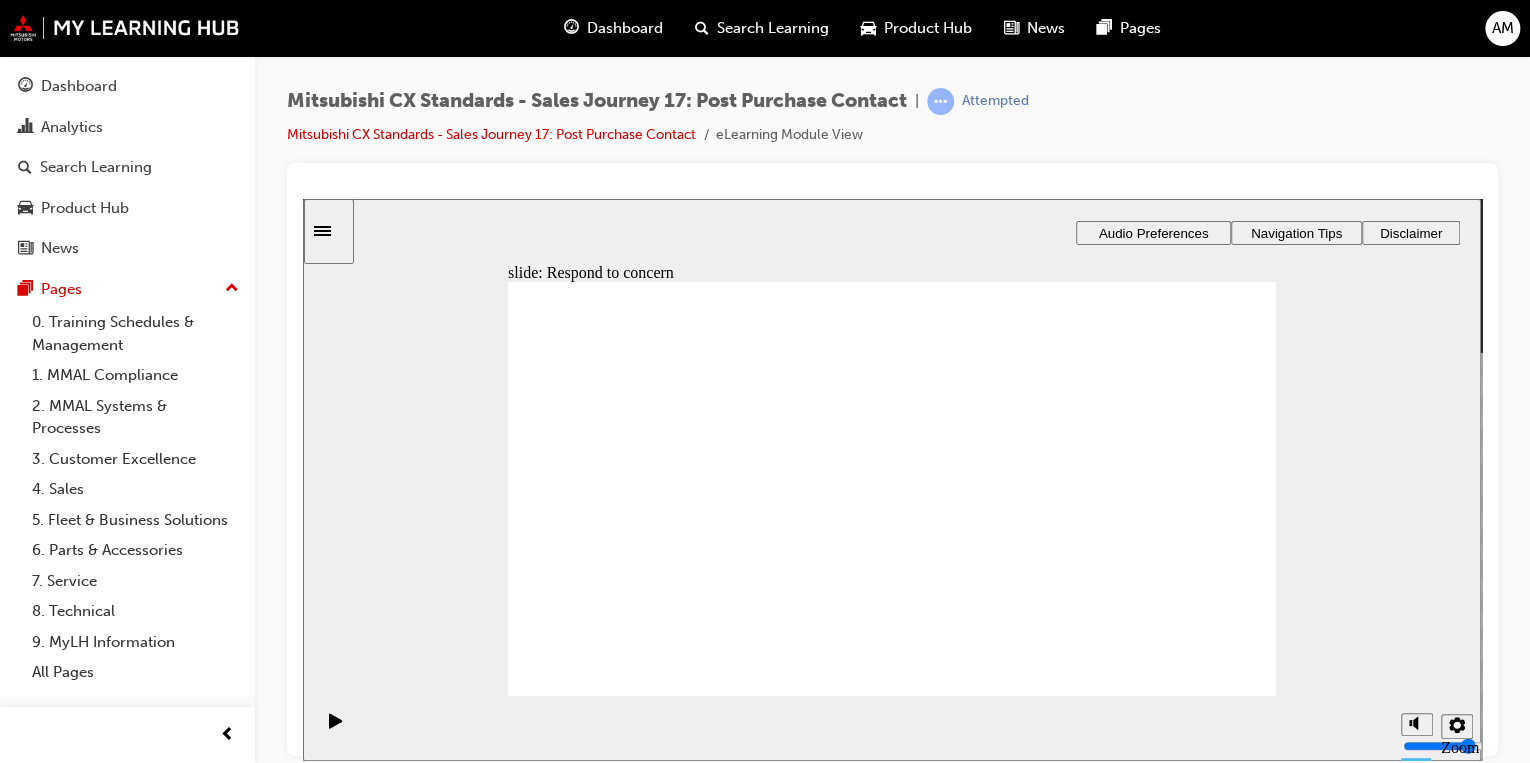 drag, startPoint x: 683, startPoint y: 533, endPoint x: 985, endPoint y: 407, distance: 327.2308 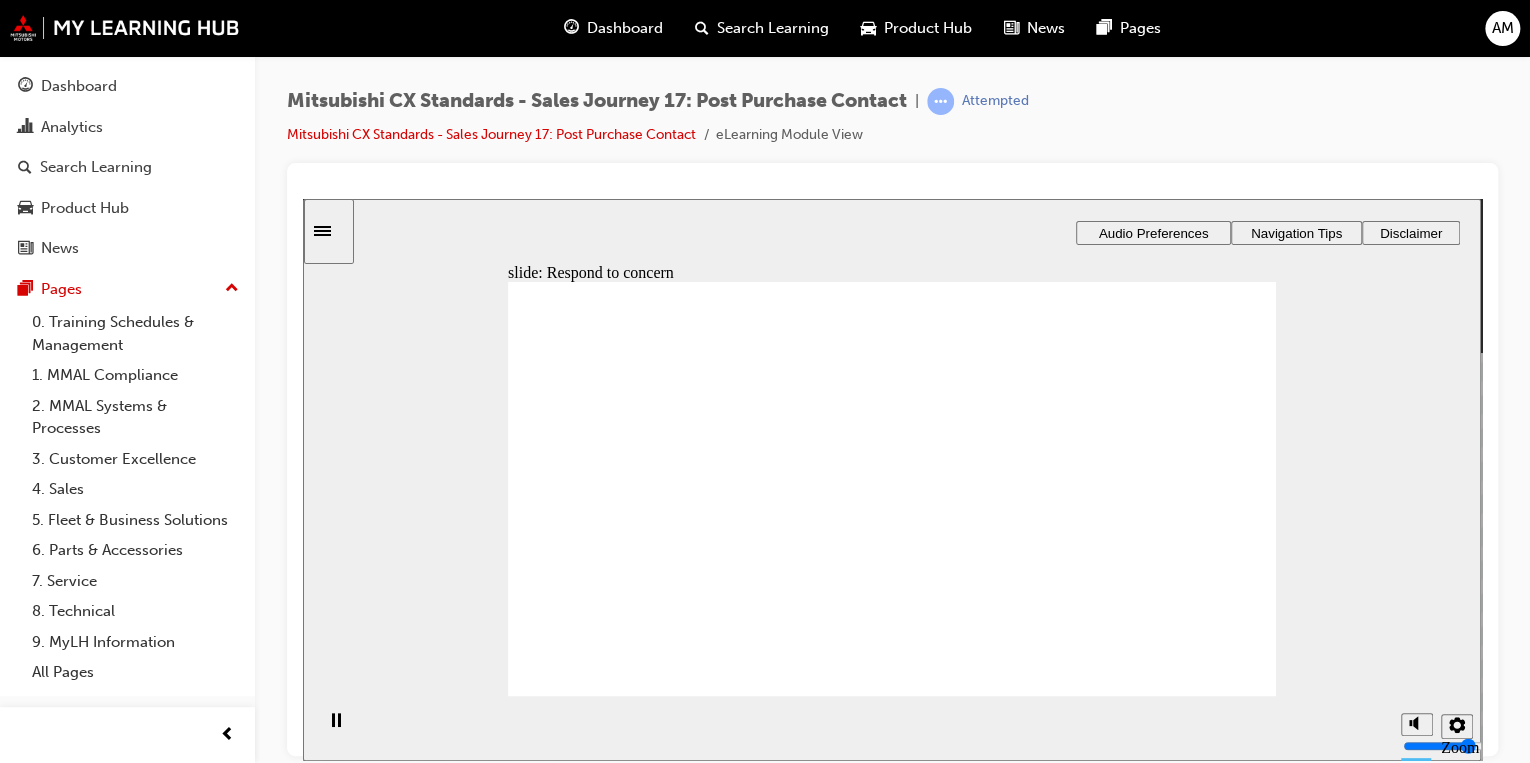 click 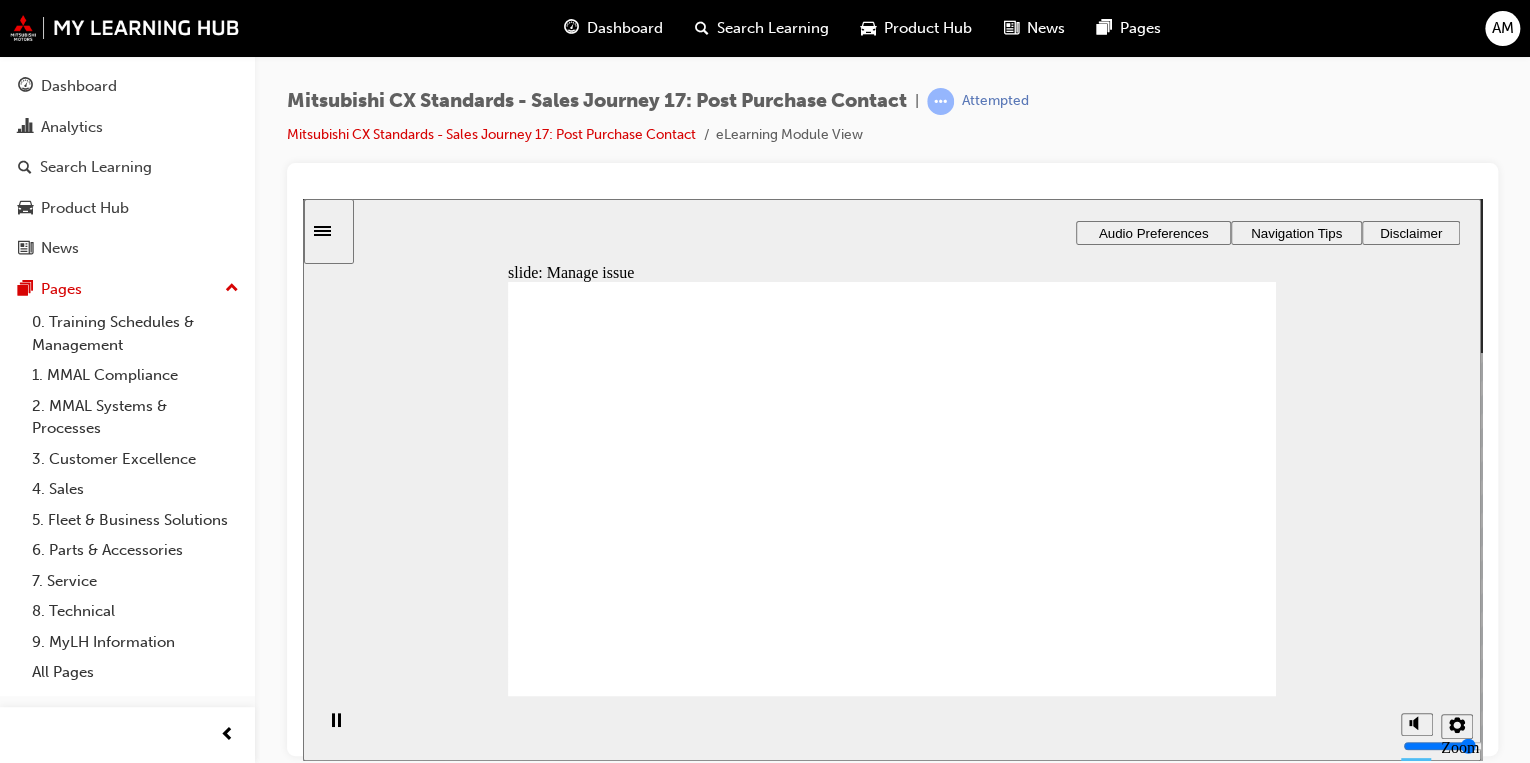 drag, startPoint x: 625, startPoint y: 523, endPoint x: 929, endPoint y: 404, distance: 326.46133 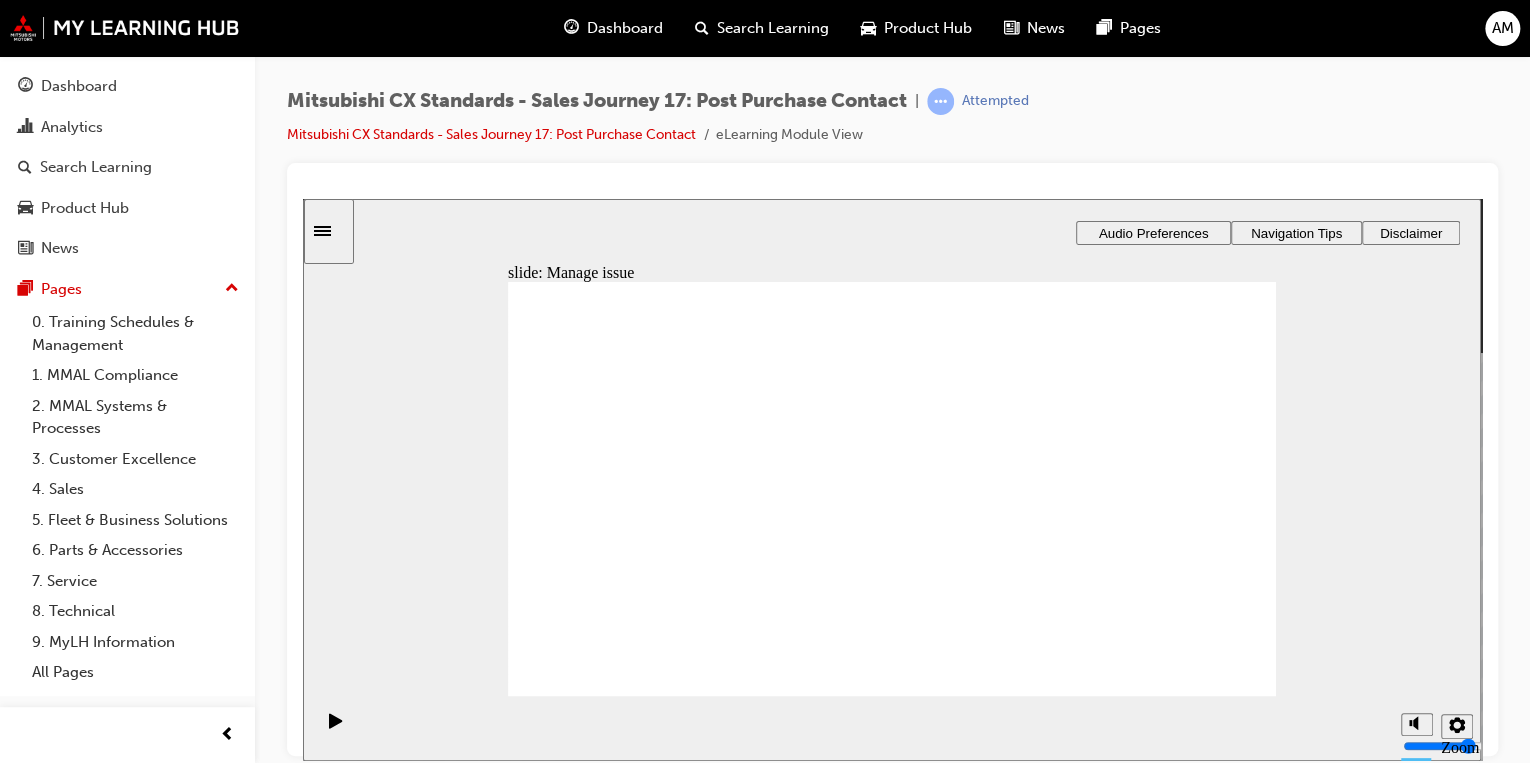drag, startPoint x: 640, startPoint y: 526, endPoint x: 856, endPoint y: 462, distance: 225.28204 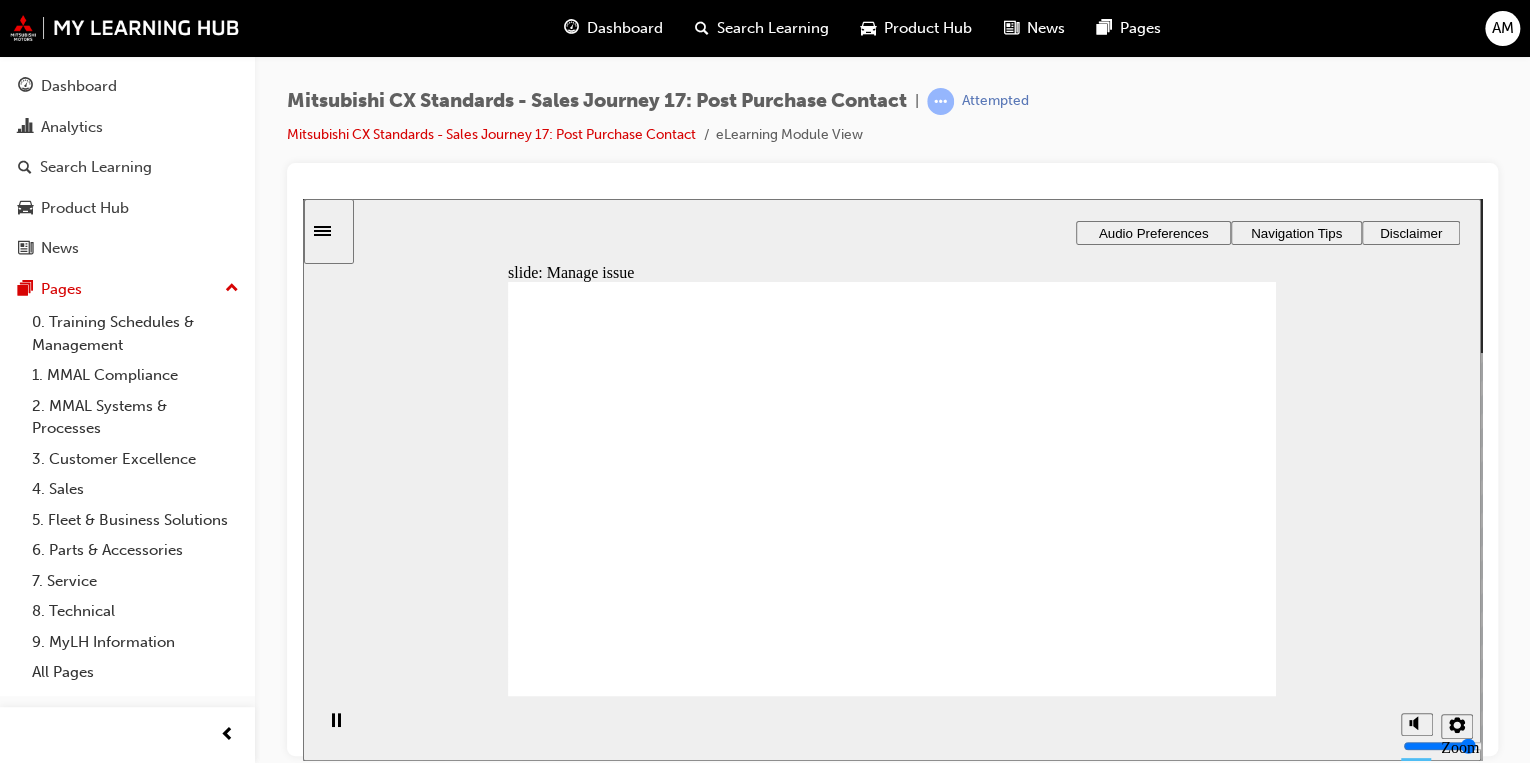 click 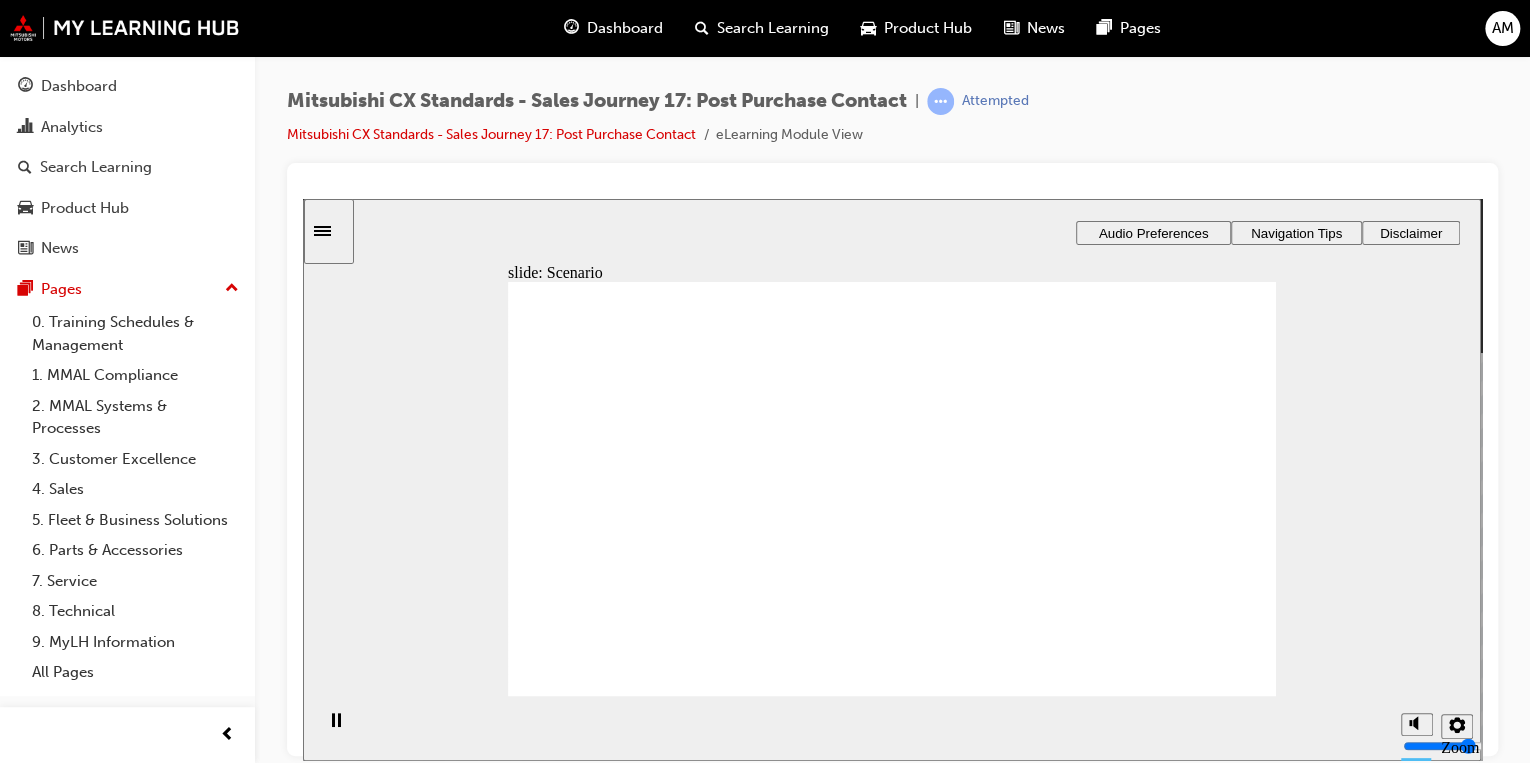 click 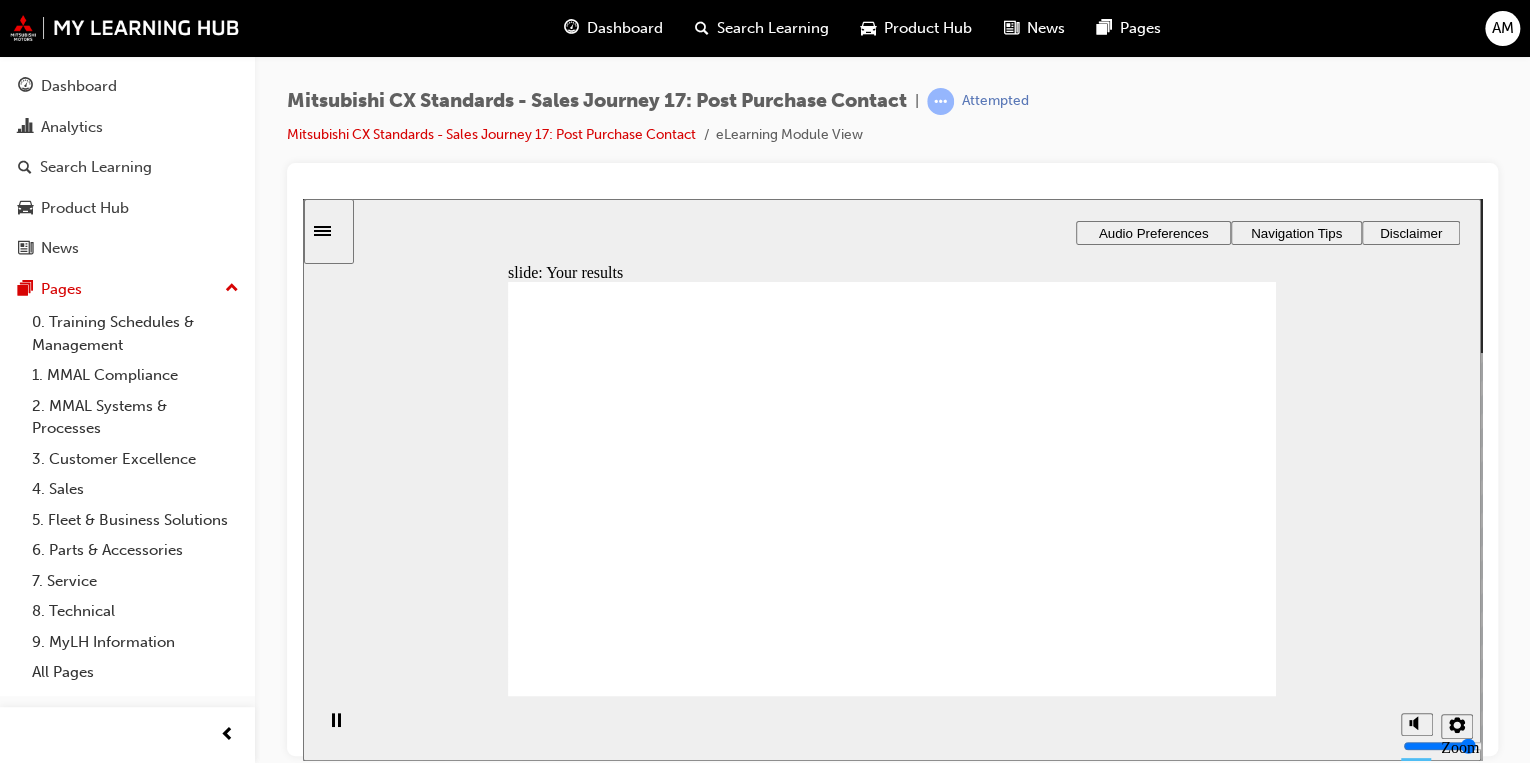 click 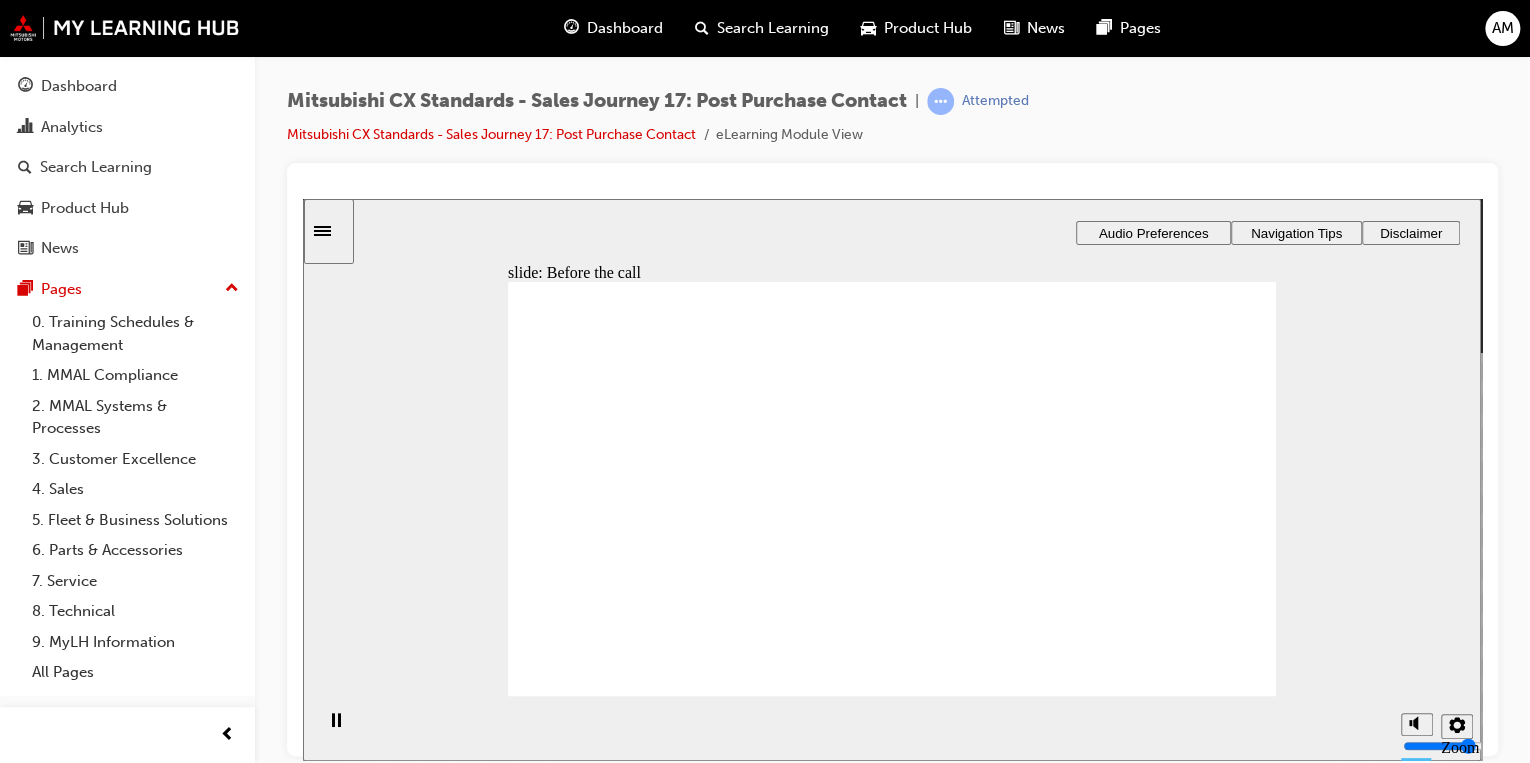 click 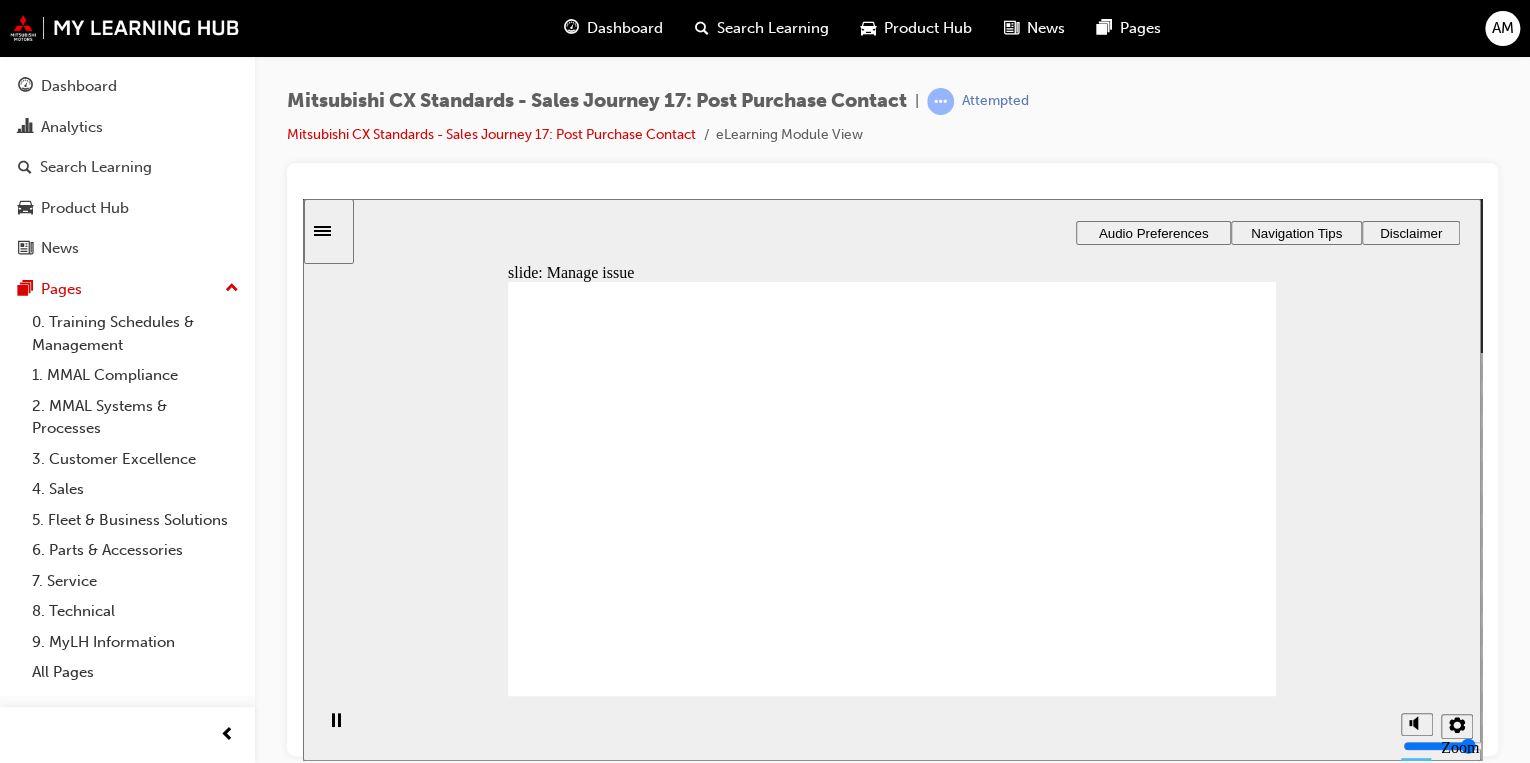 drag, startPoint x: 726, startPoint y: 538, endPoint x: 932, endPoint y: 446, distance: 225.61029 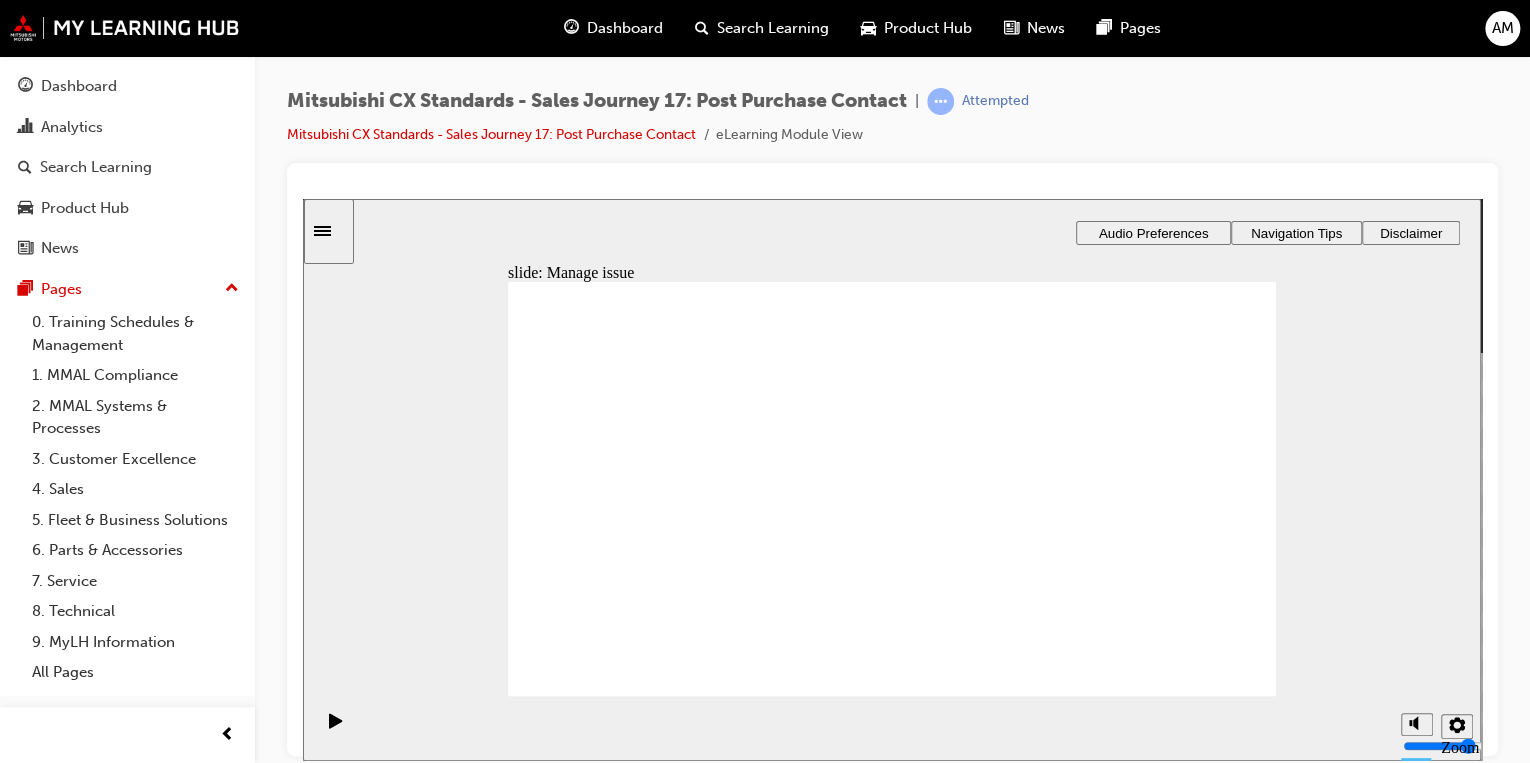 drag, startPoint x: 611, startPoint y: 525, endPoint x: 832, endPoint y: 486, distance: 224.4148 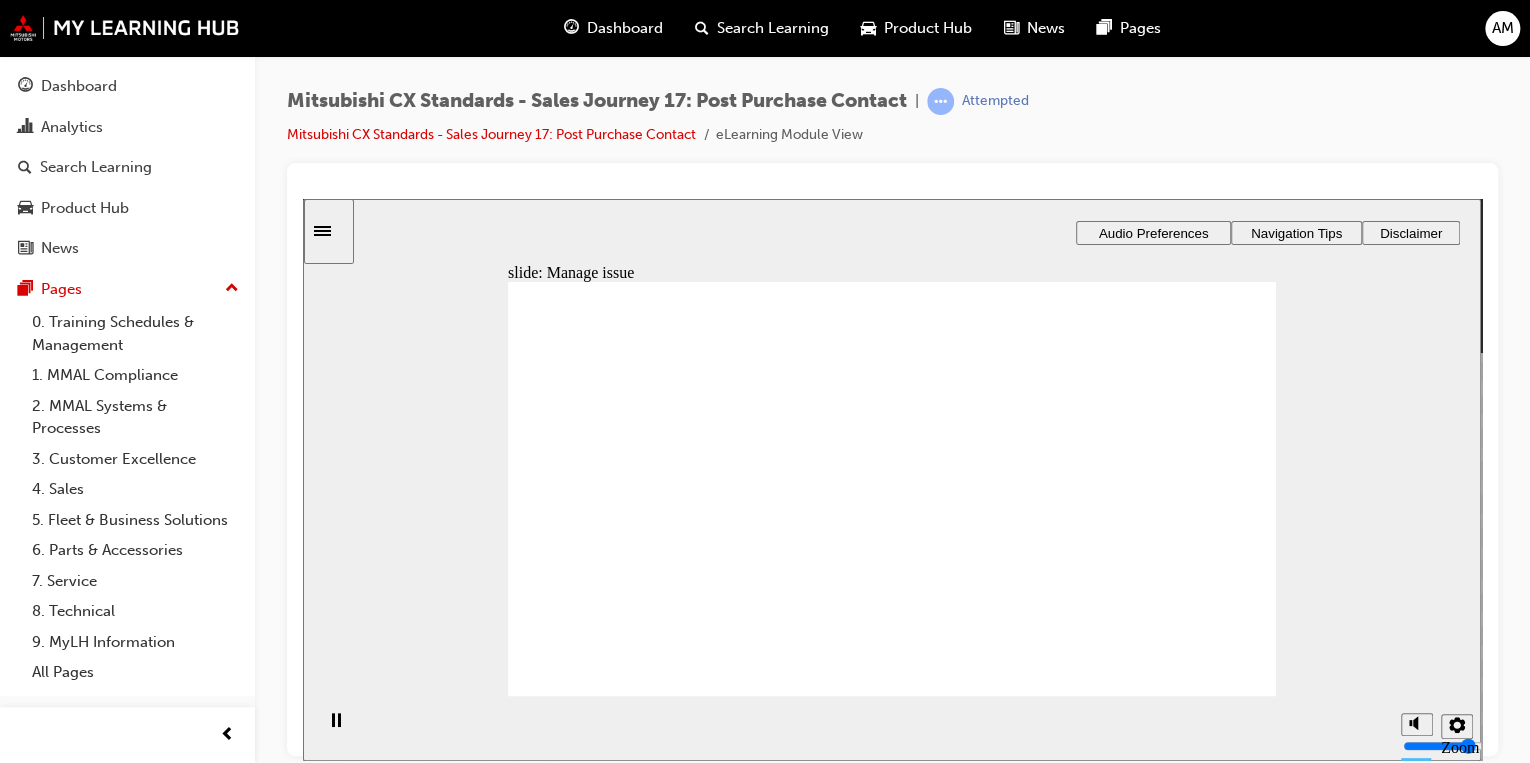 click 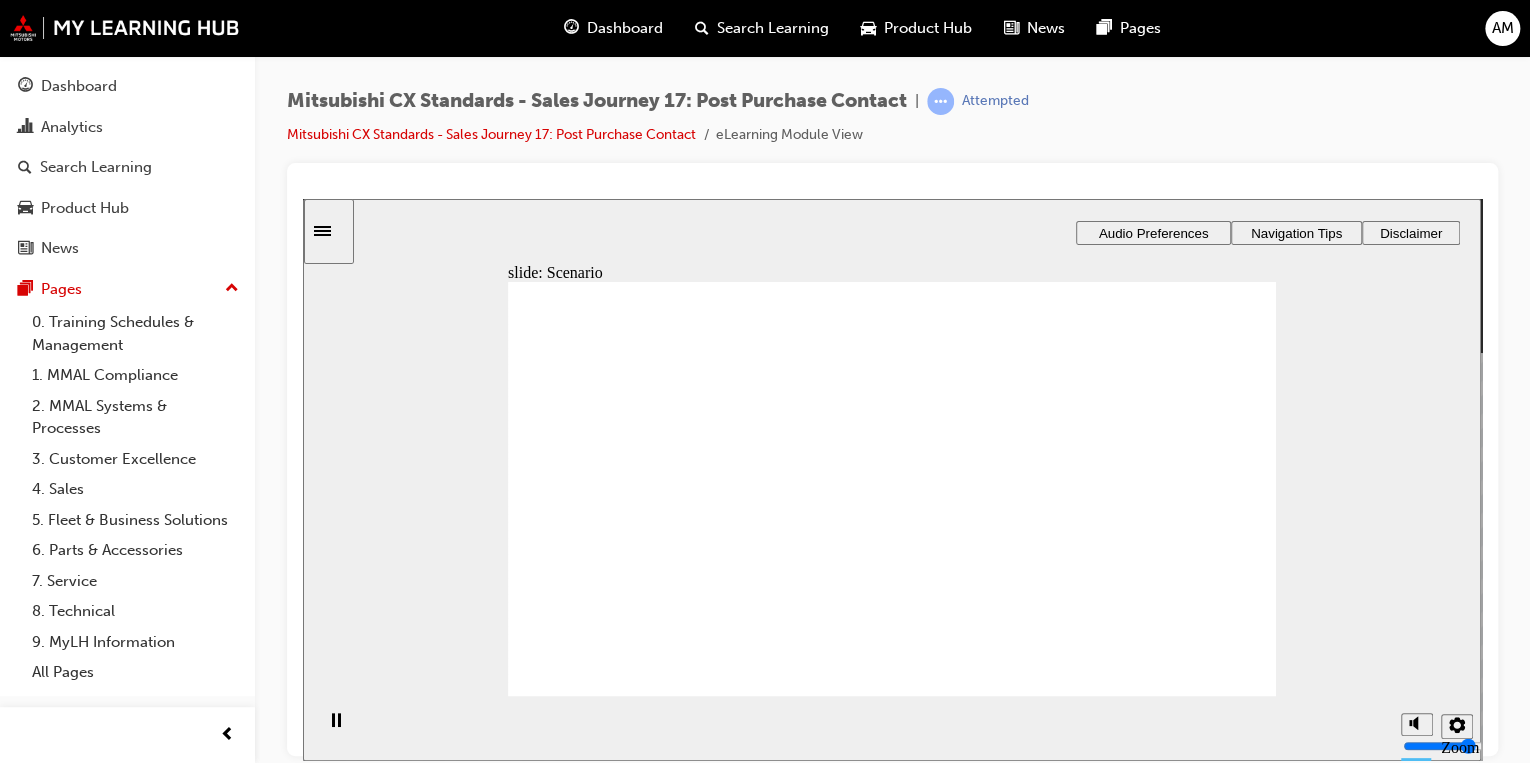 click 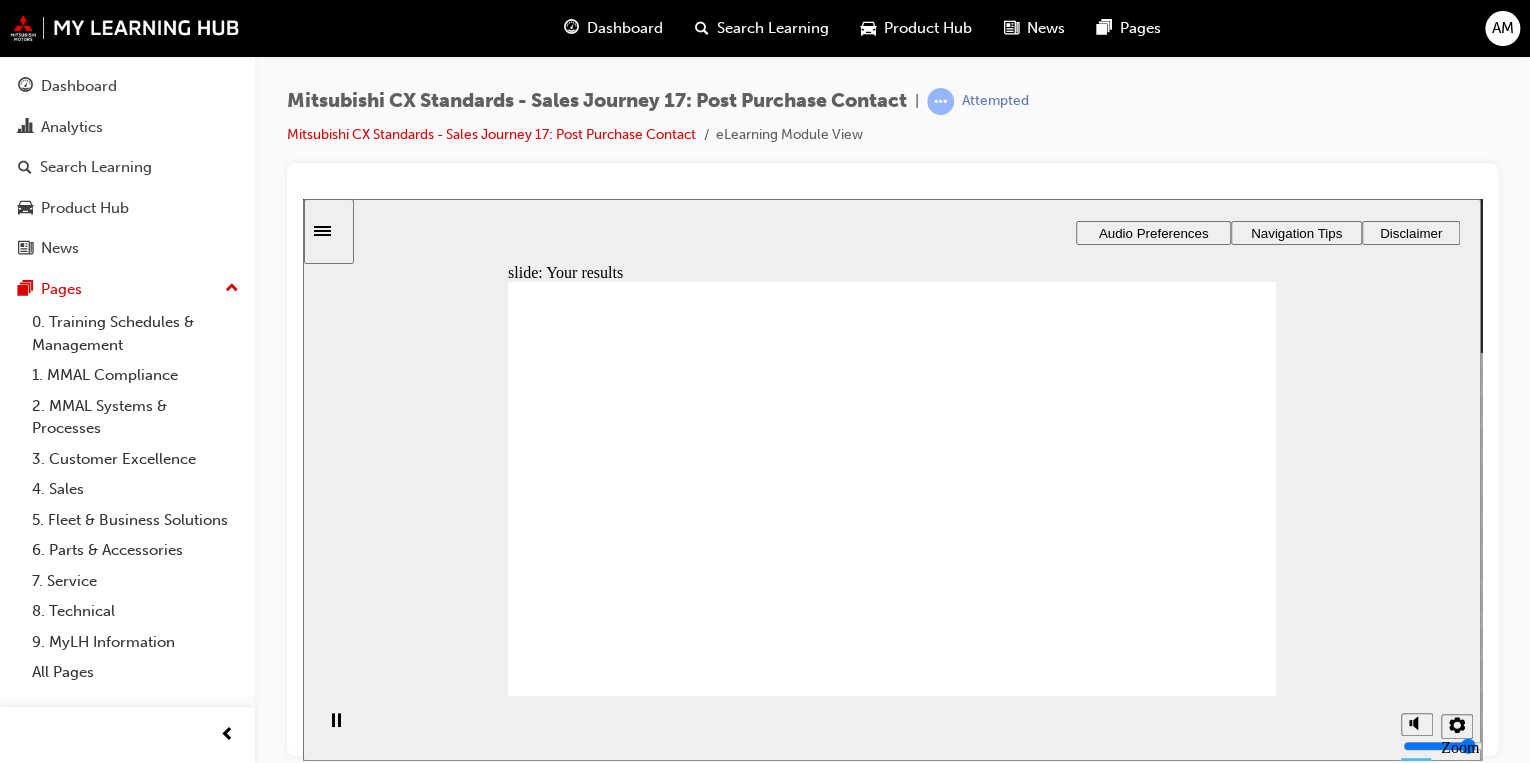 click 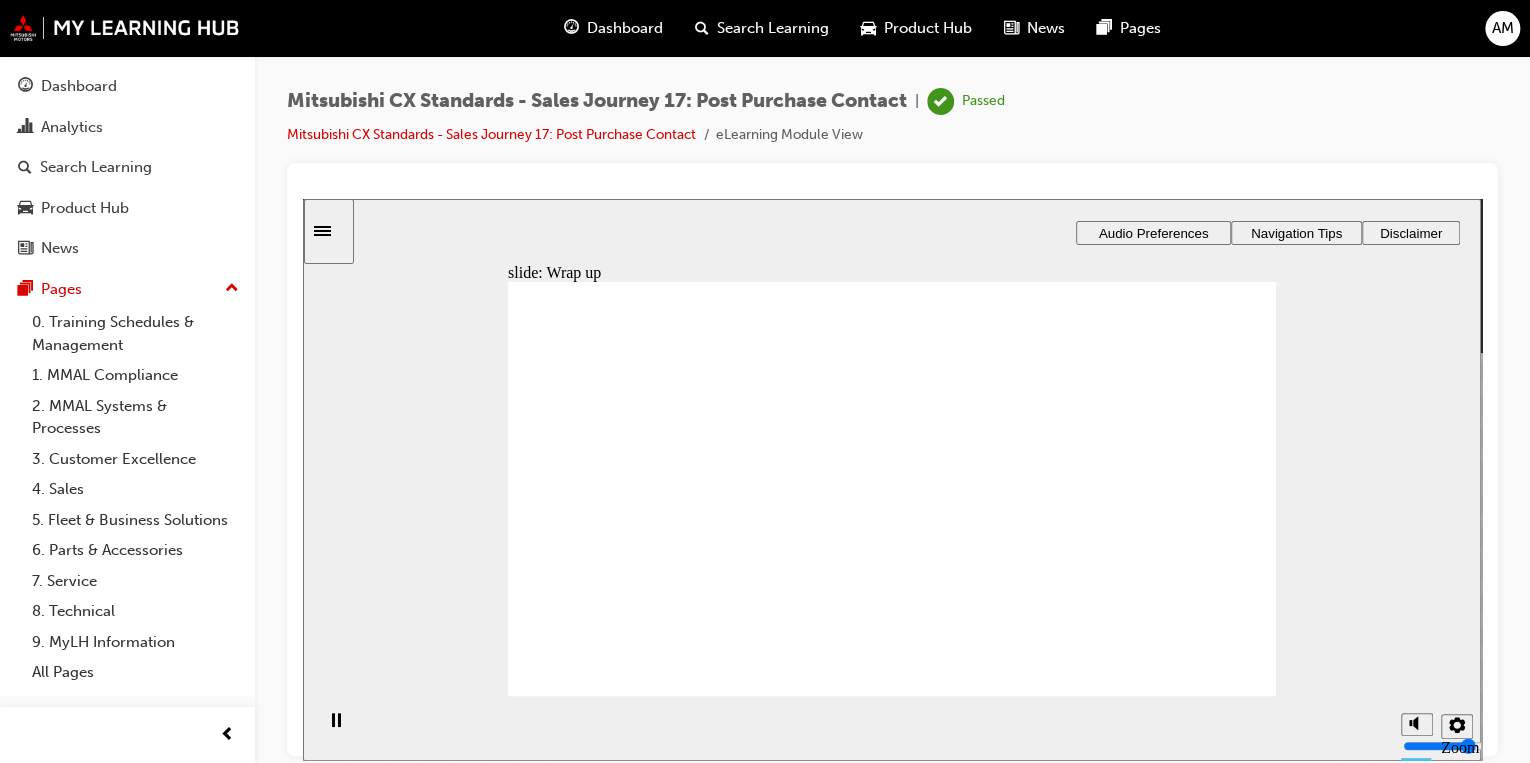 click 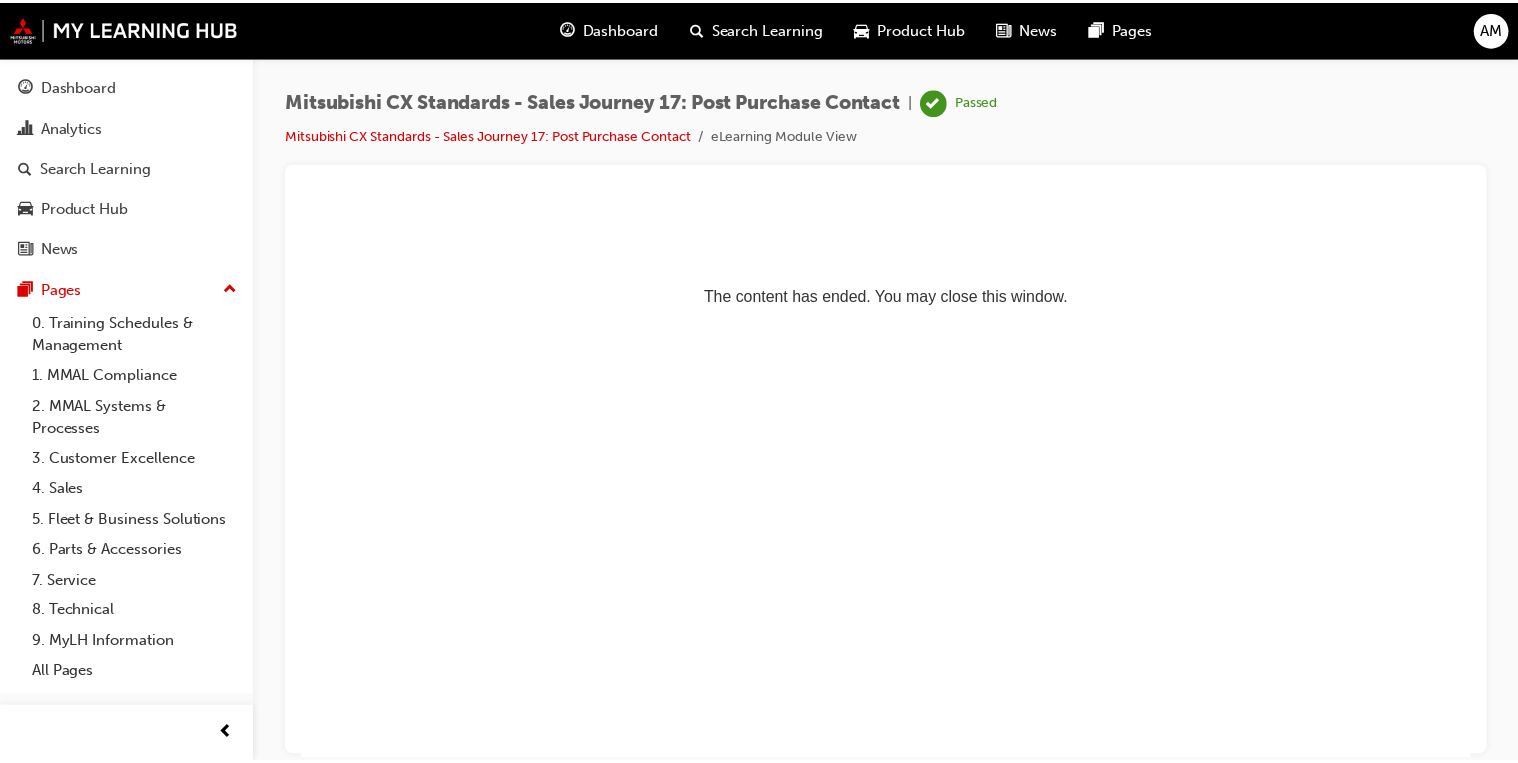 scroll, scrollTop: 0, scrollLeft: 0, axis: both 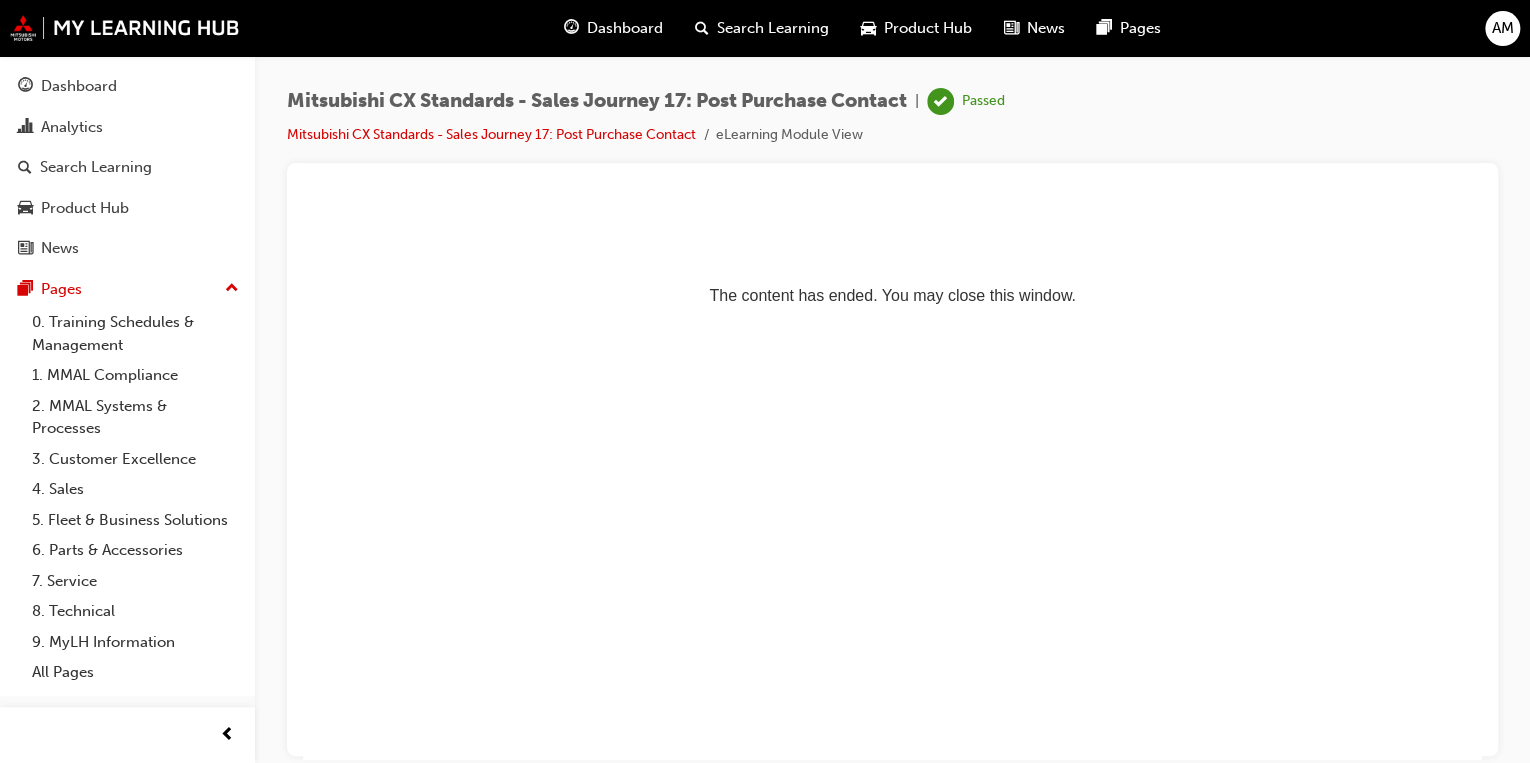 click on "Dashboard" at bounding box center [625, 28] 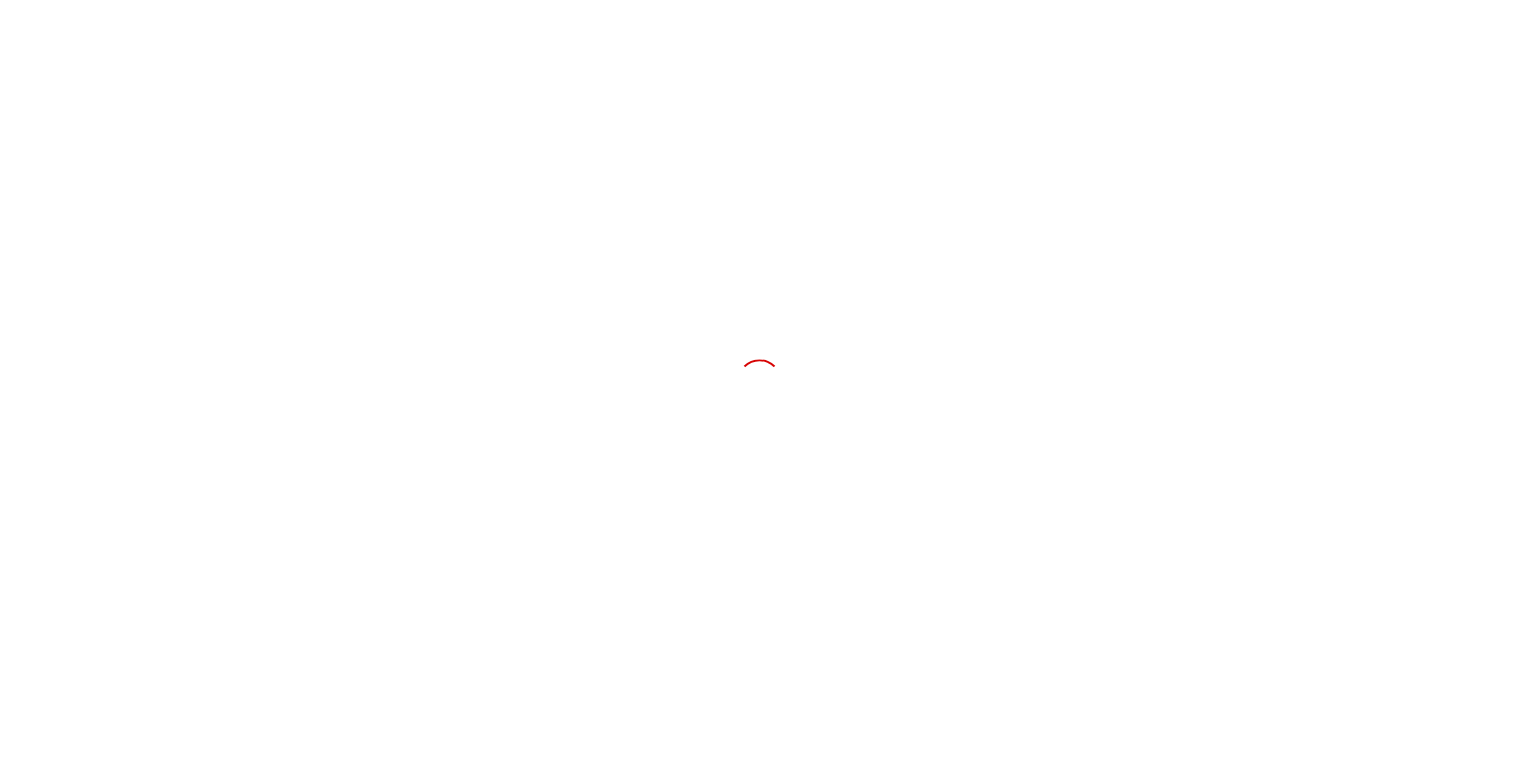 scroll, scrollTop: 0, scrollLeft: 0, axis: both 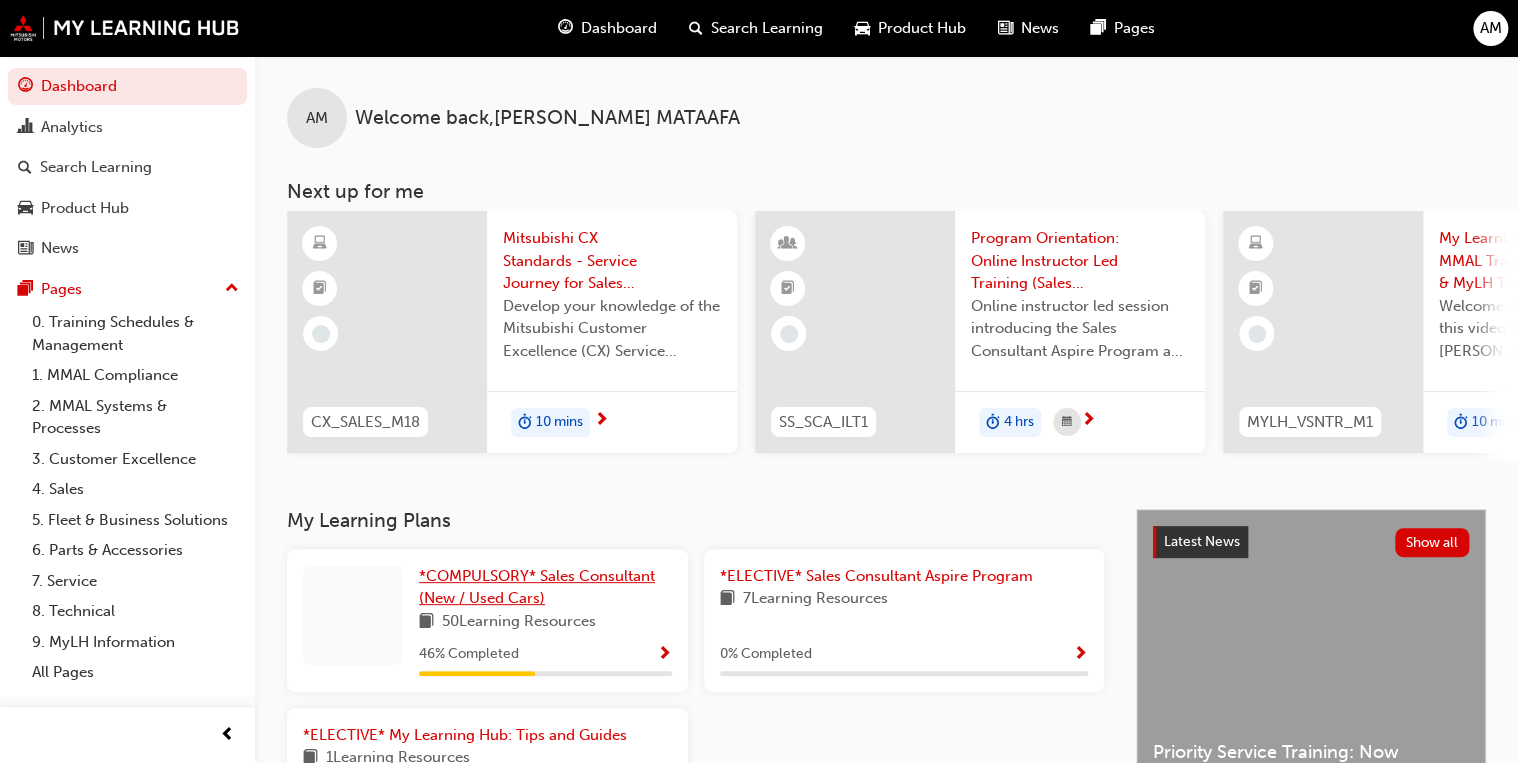 click on "*COMPULSORY* Sales Consultant (New / Used Cars)" at bounding box center (537, 587) 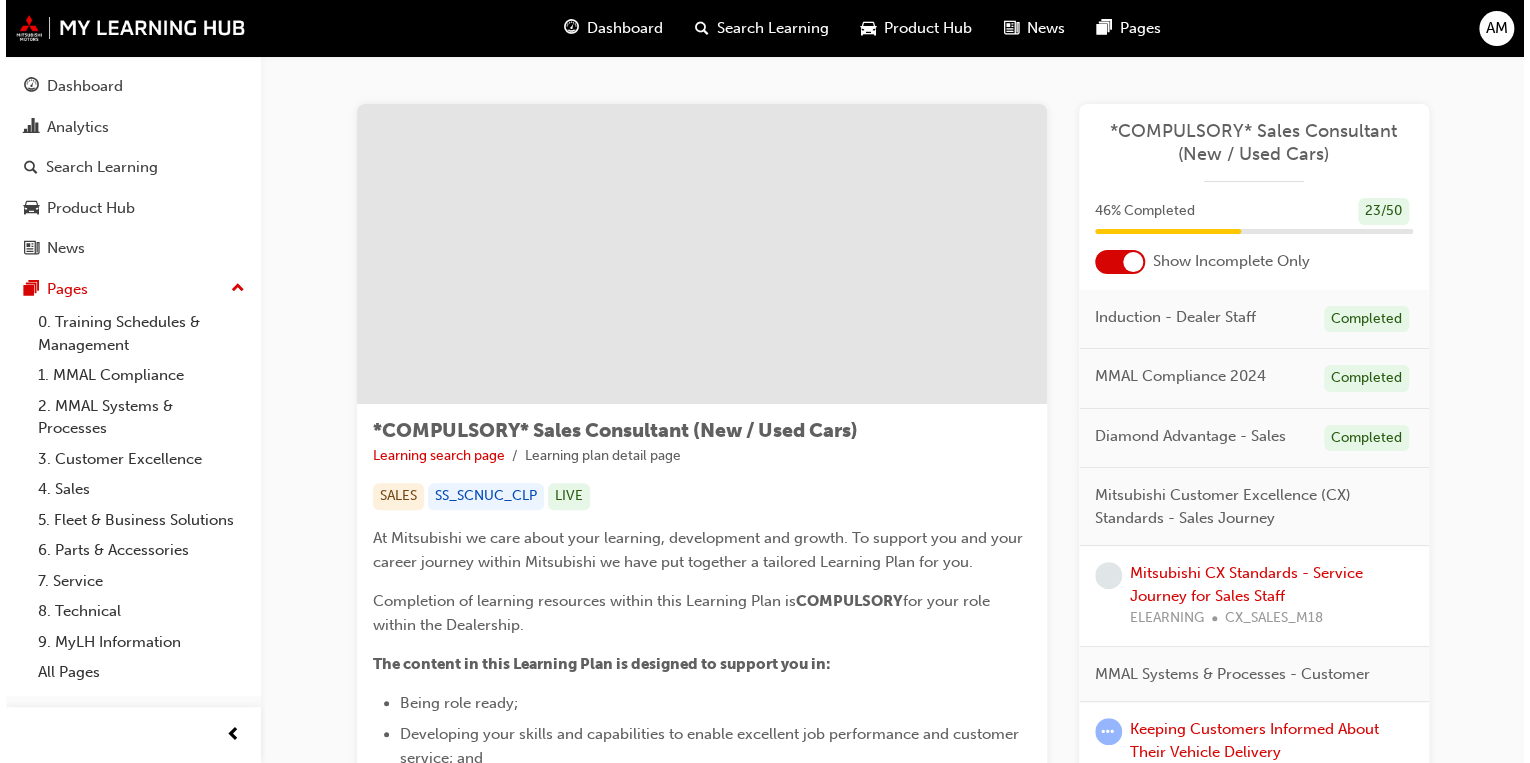 scroll, scrollTop: 0, scrollLeft: 0, axis: both 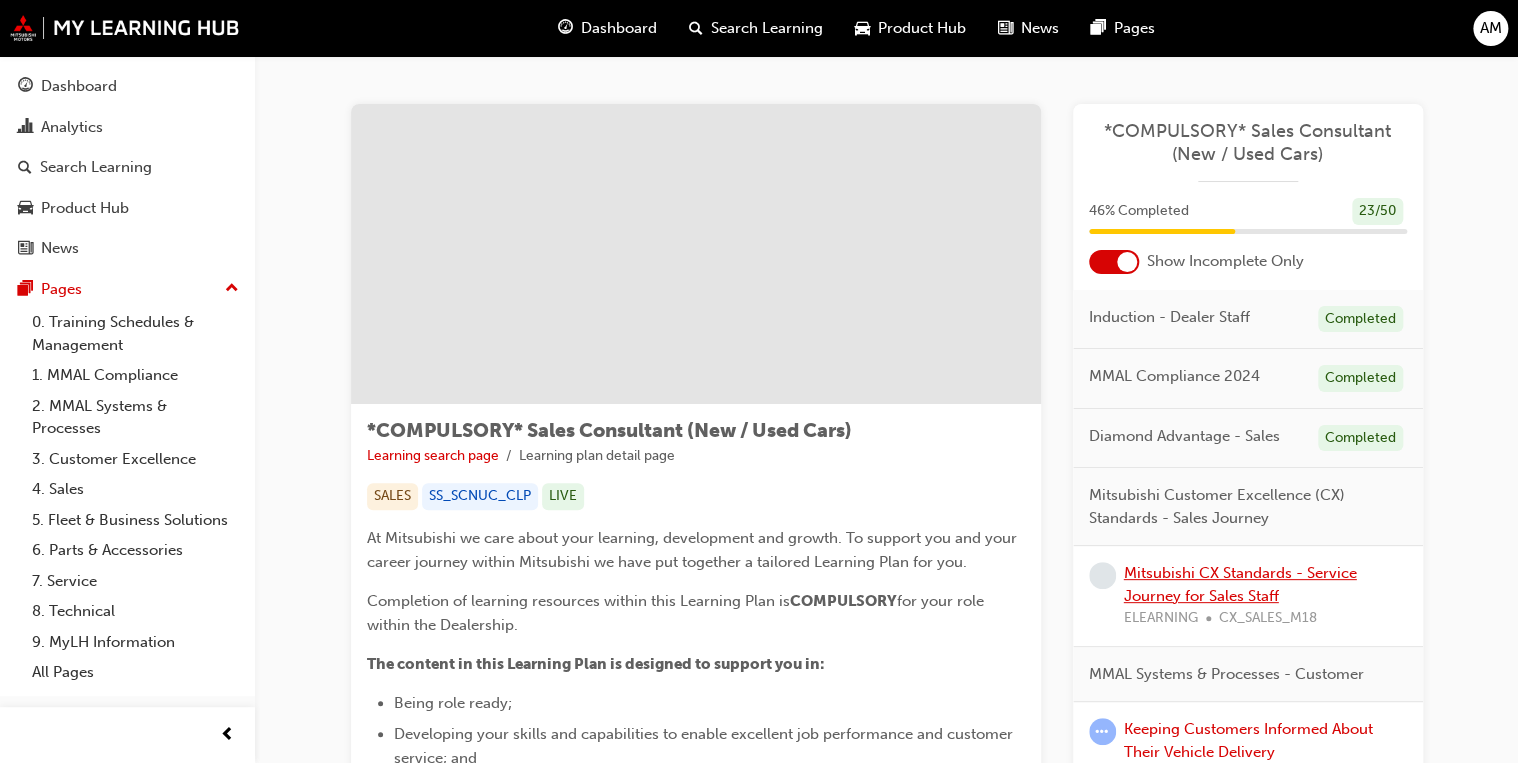 click on "Mitsubishi CX Standards - Service Journey for Sales Staff" at bounding box center (1240, 584) 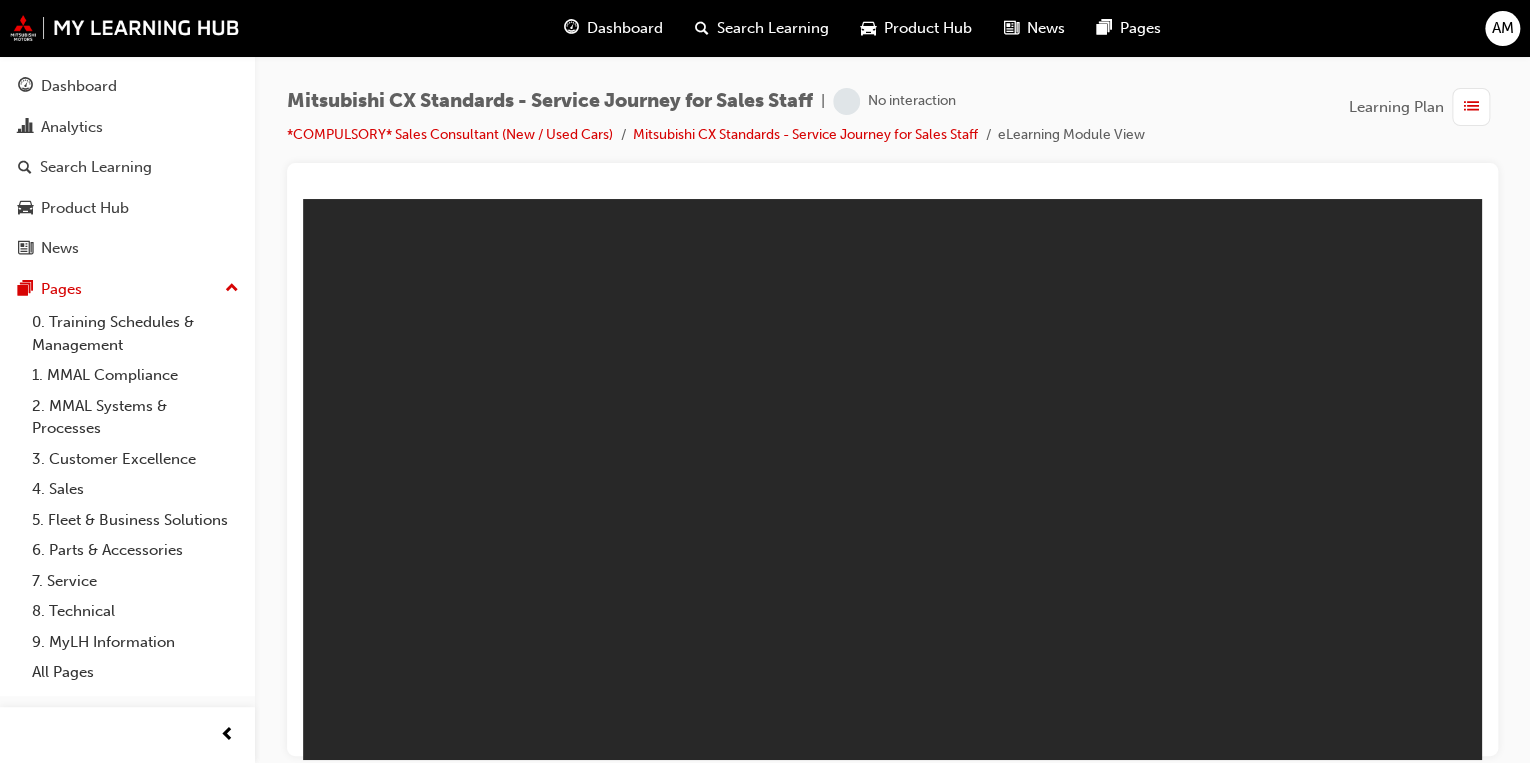 scroll, scrollTop: 0, scrollLeft: 0, axis: both 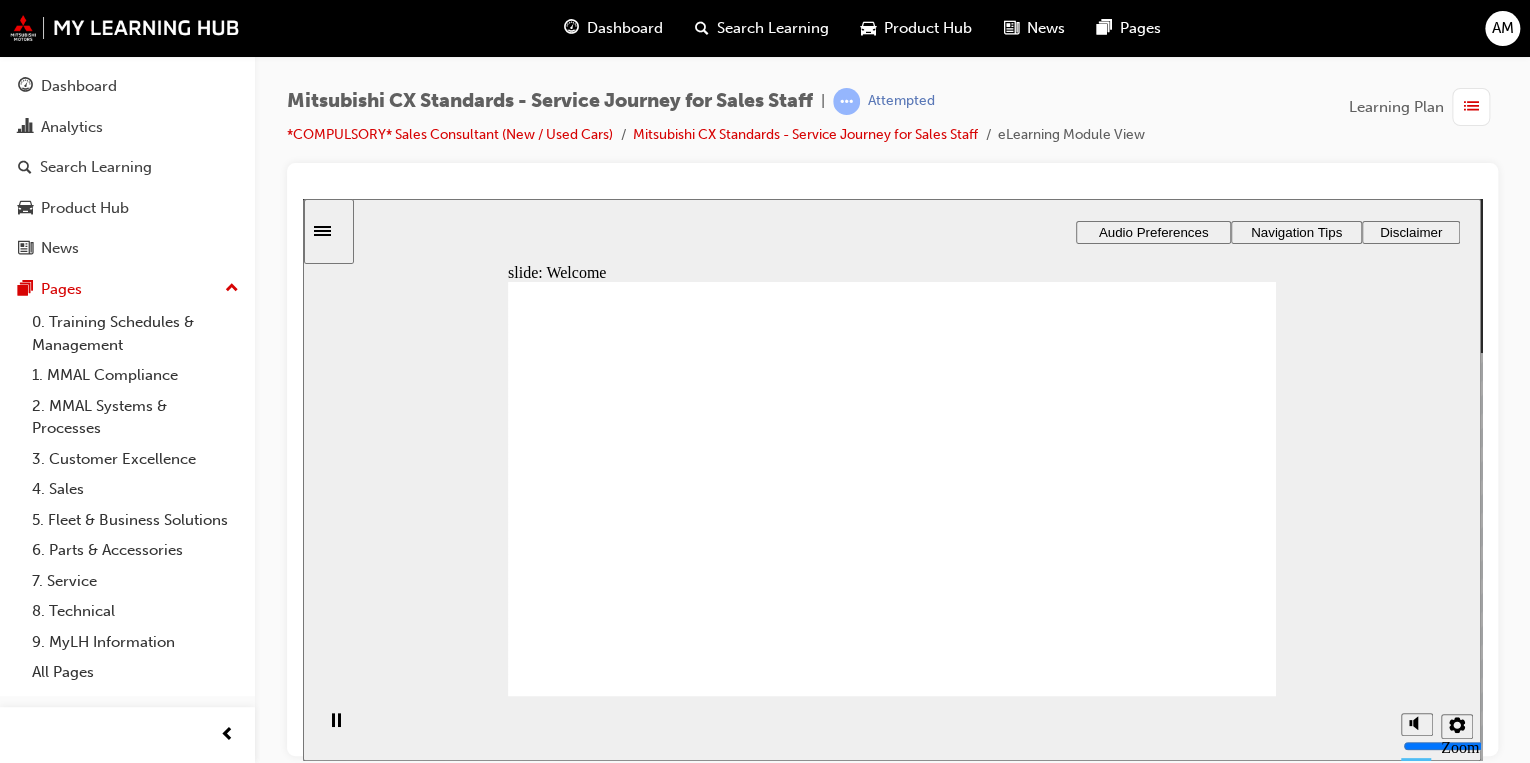 click on "Audio Preferences" at bounding box center (1154, 231) 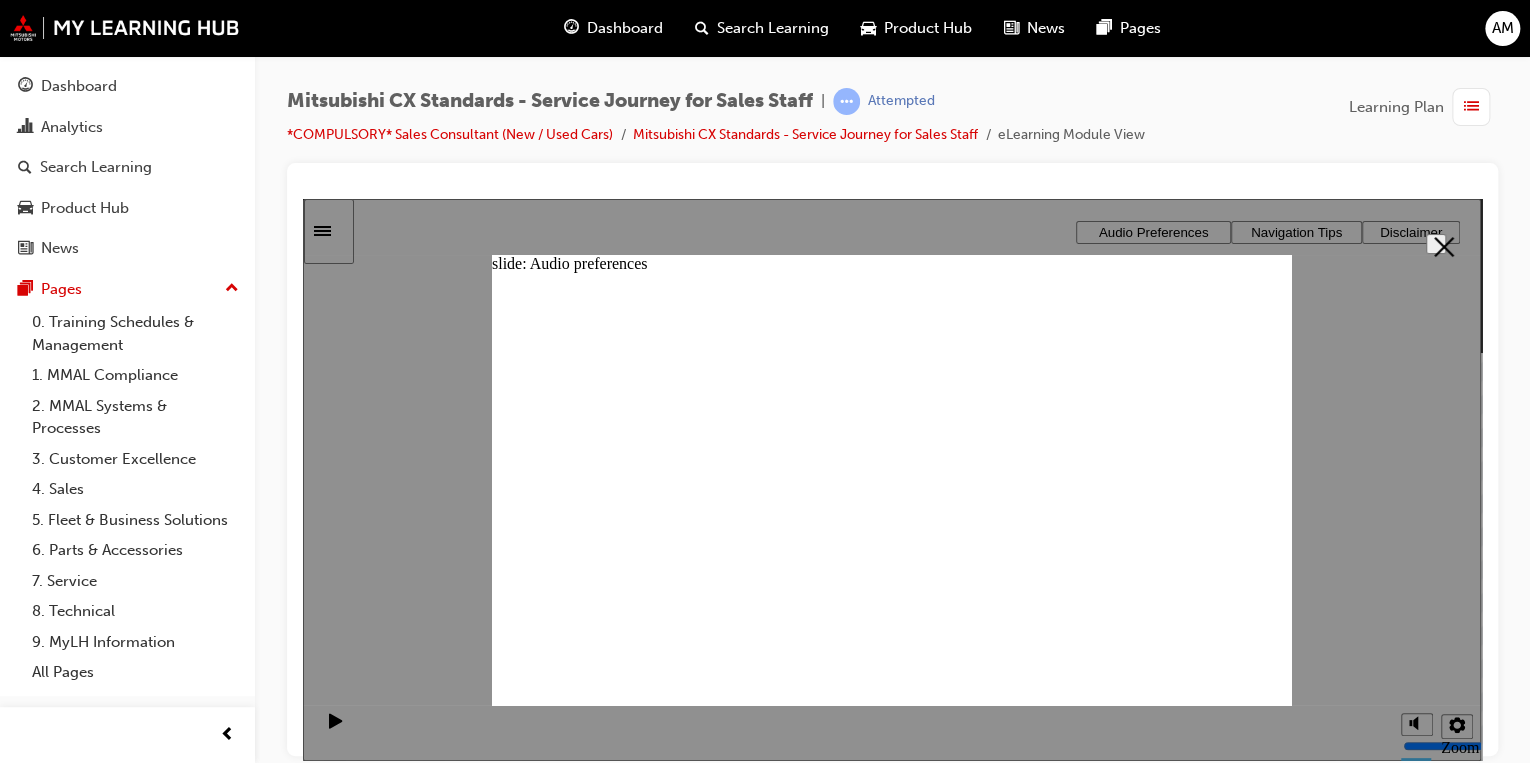 click 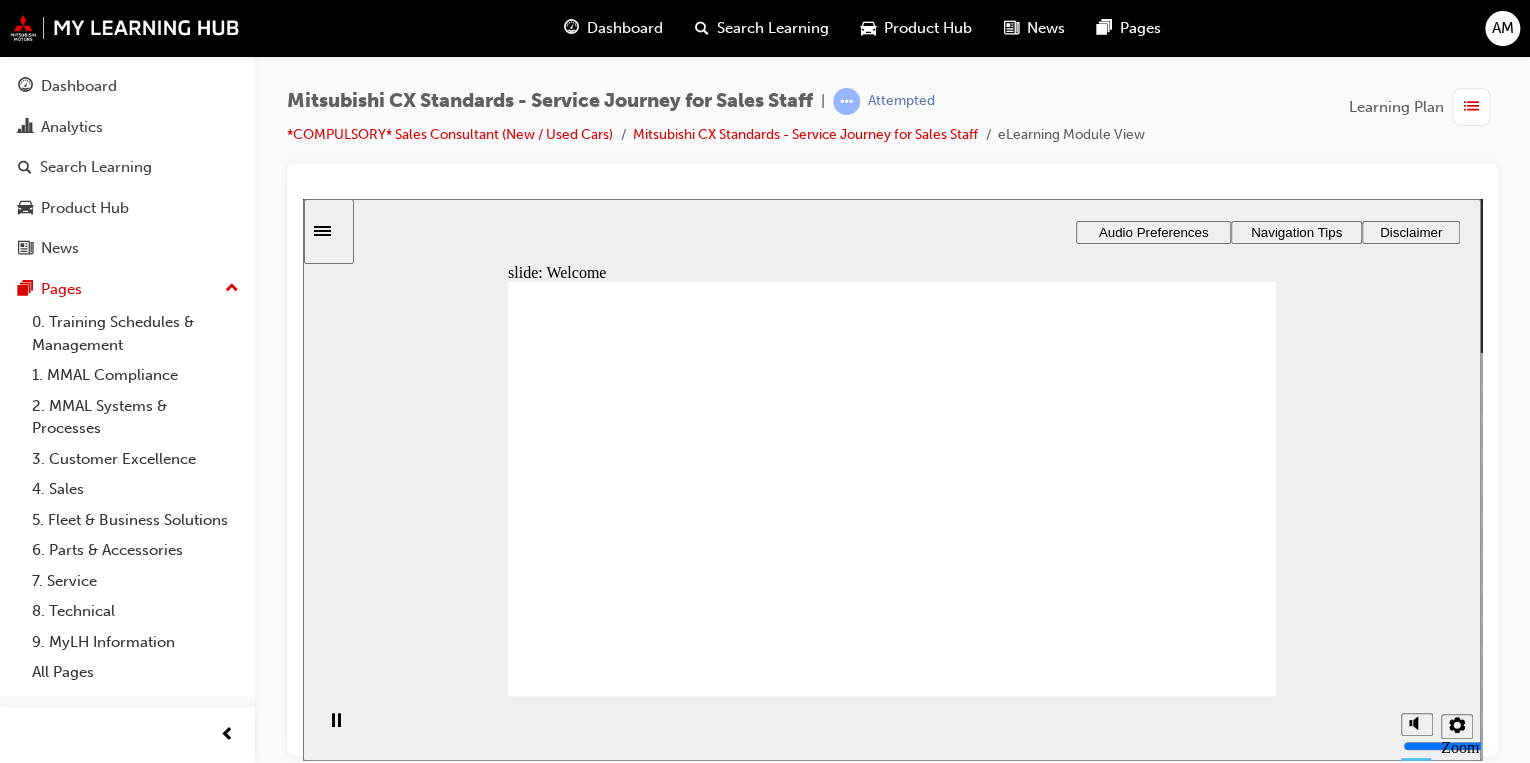 click 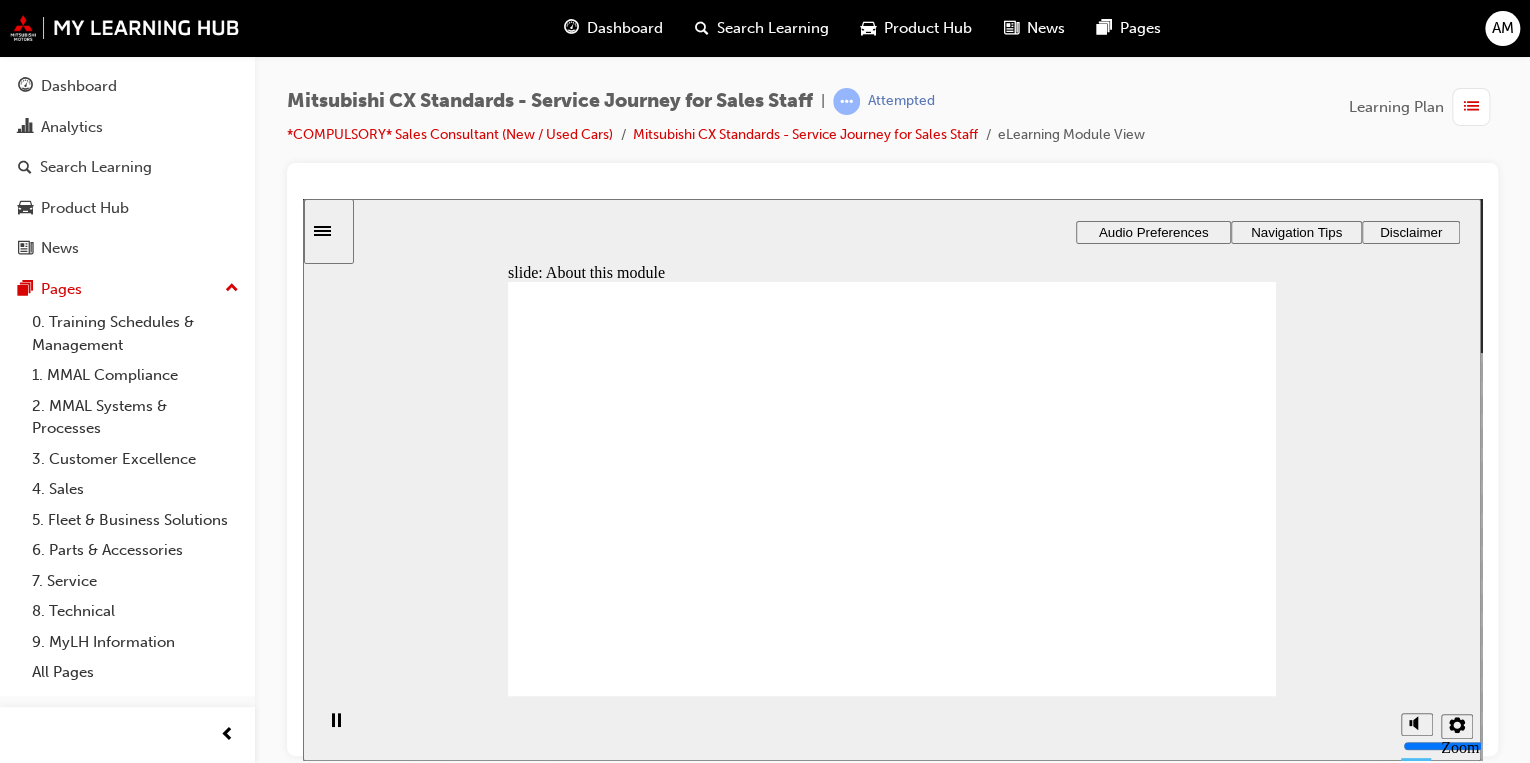 click 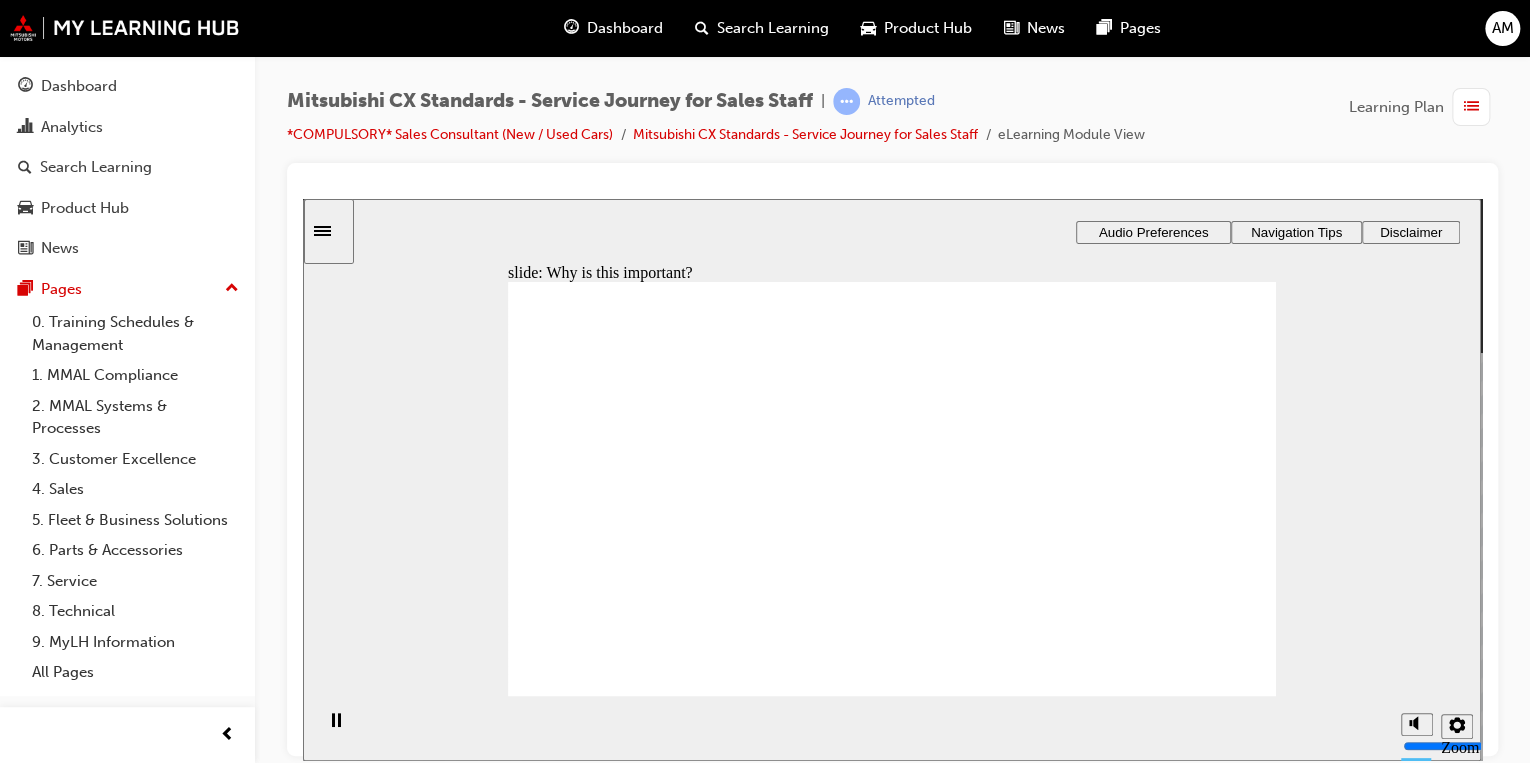 drag, startPoint x: 1155, startPoint y: 223, endPoint x: 1147, endPoint y: 238, distance: 17 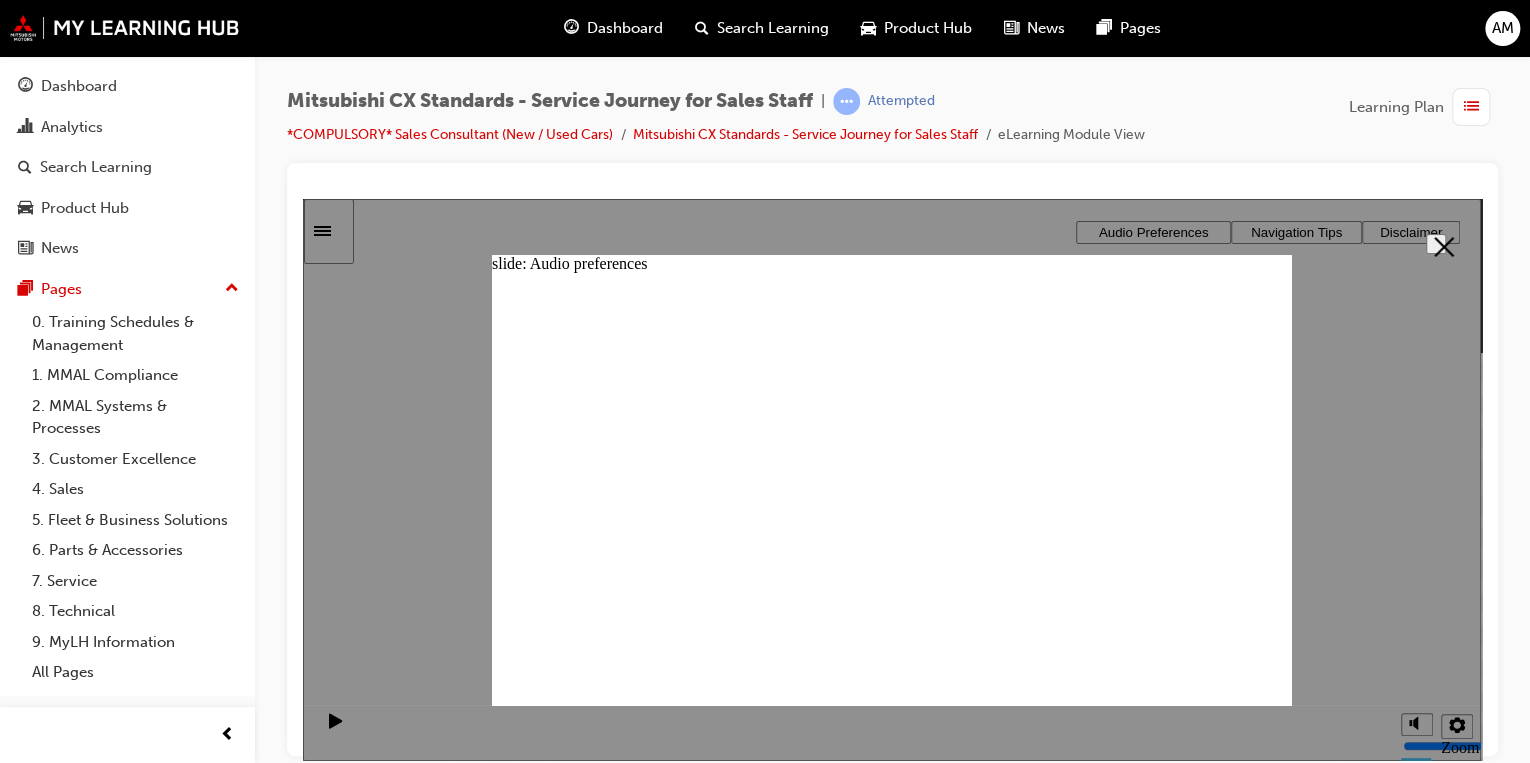 drag, startPoint x: 788, startPoint y: 578, endPoint x: 821, endPoint y: 557, distance: 39.115215 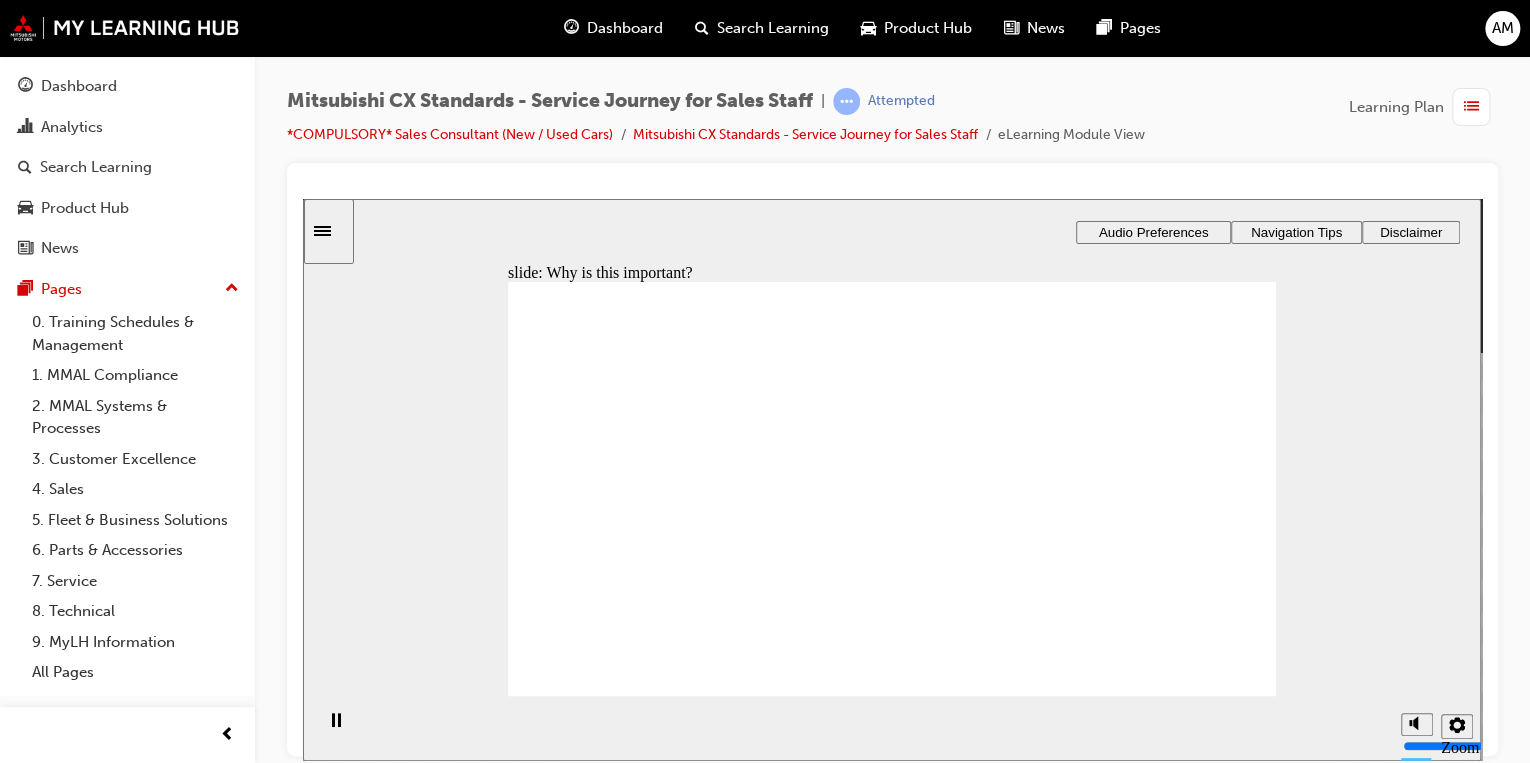 click 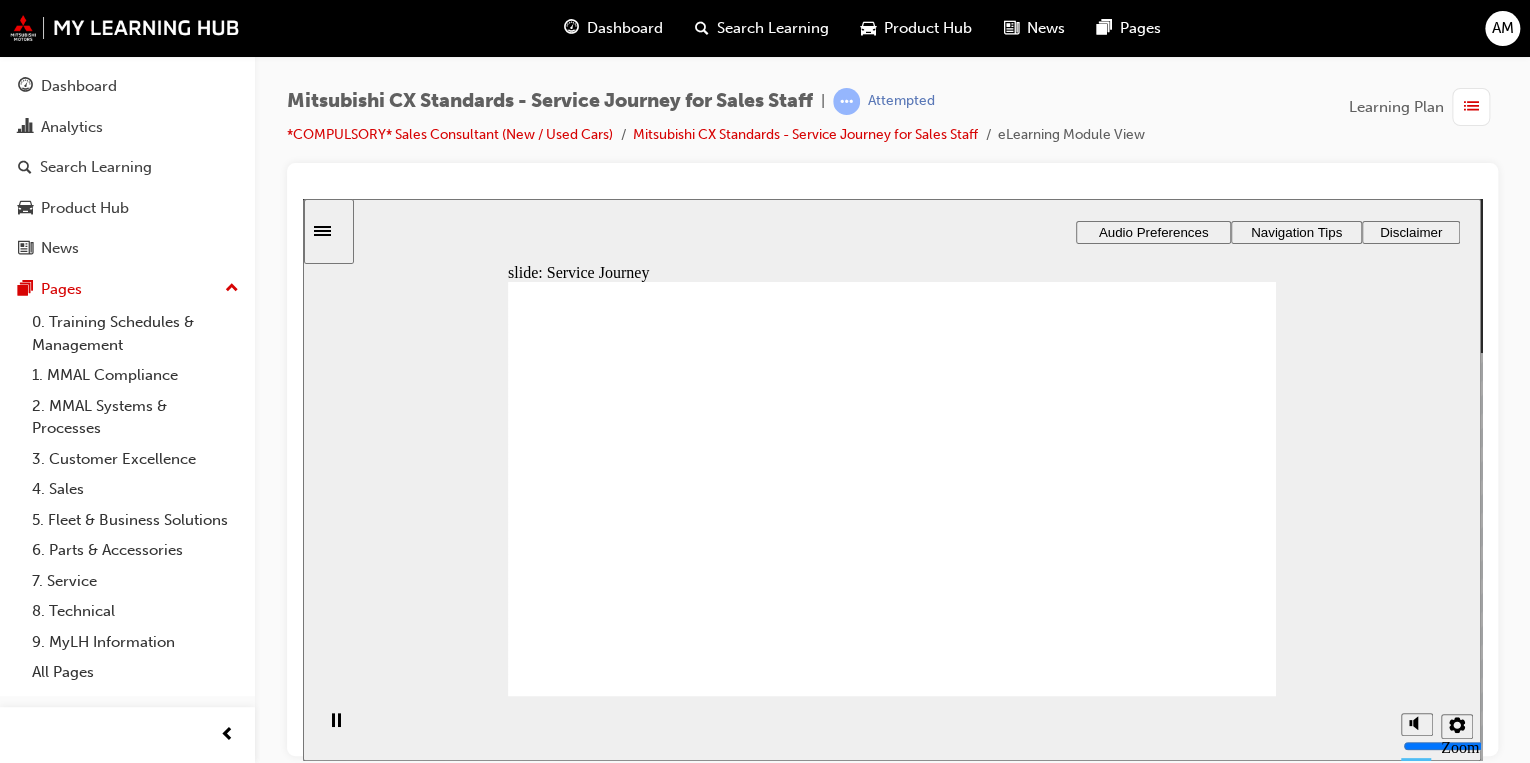 click 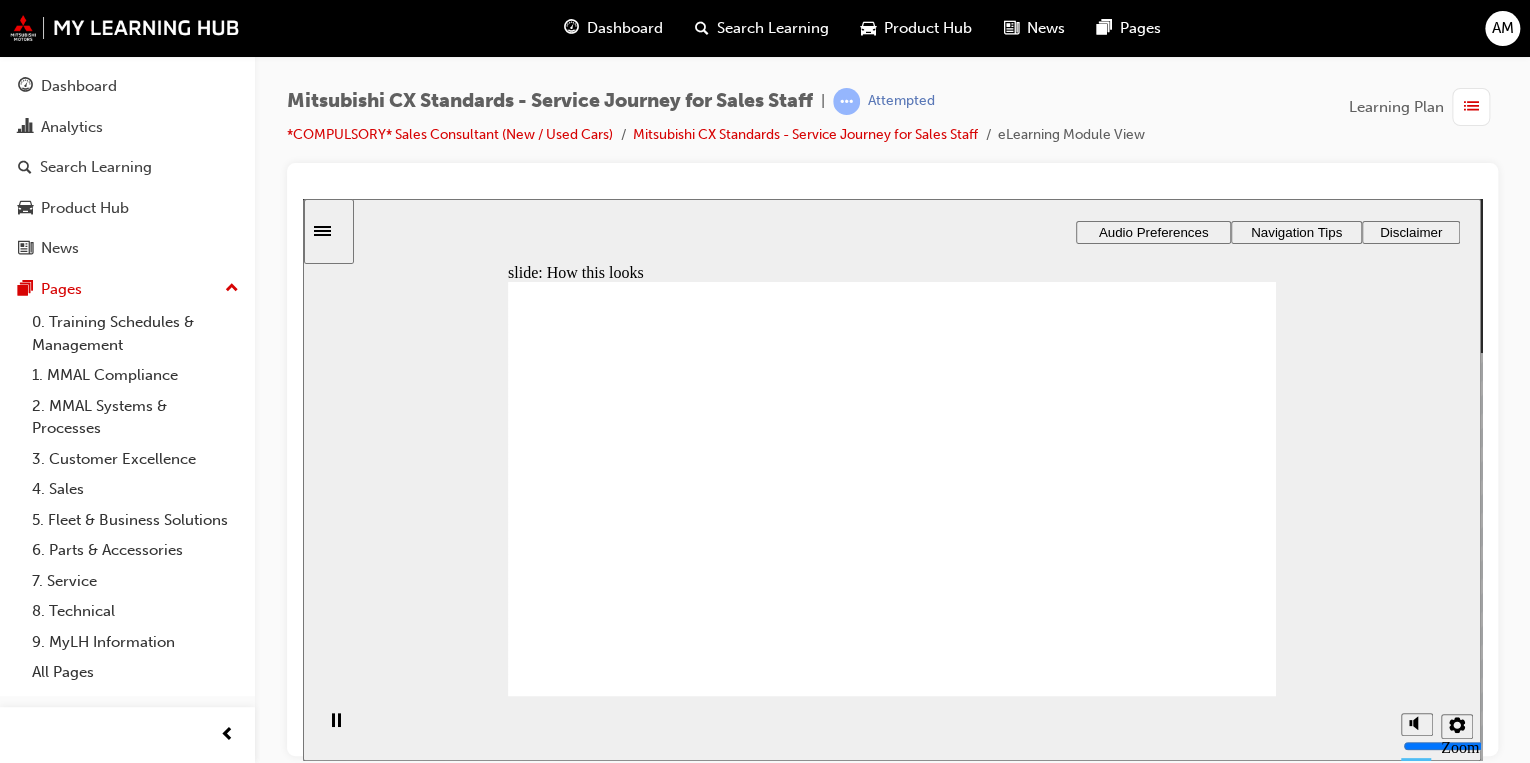 click 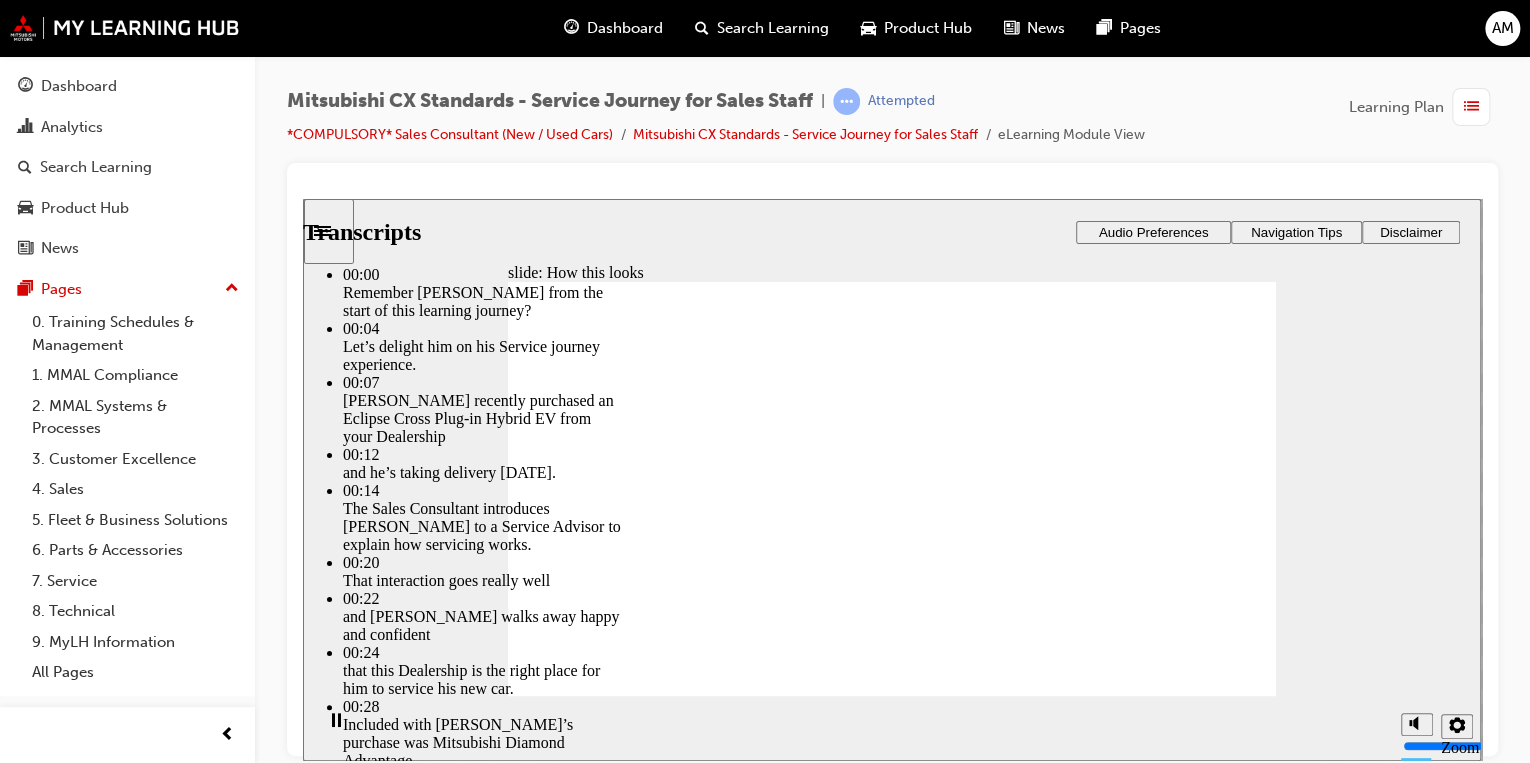 type on "4" 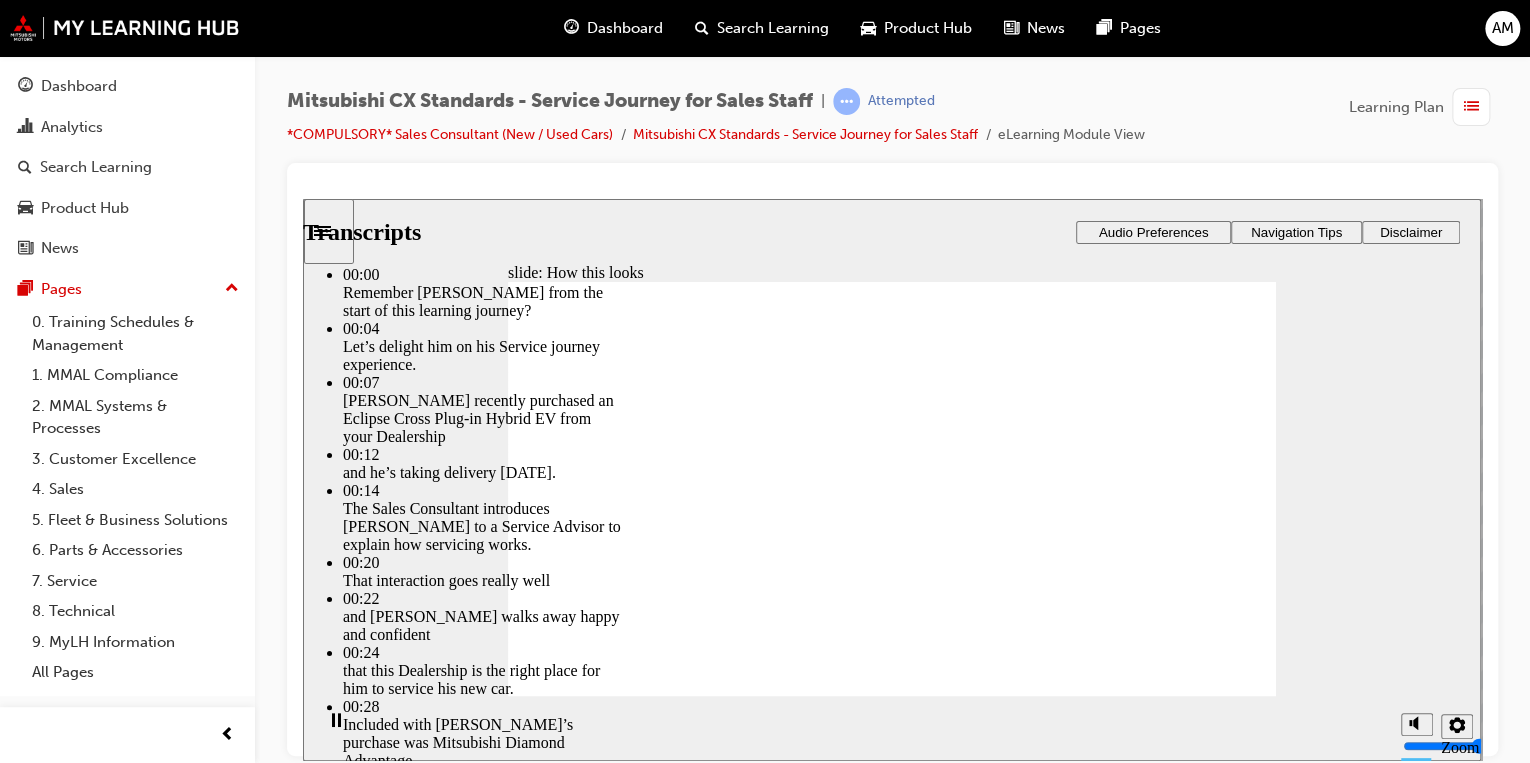 type on "6" 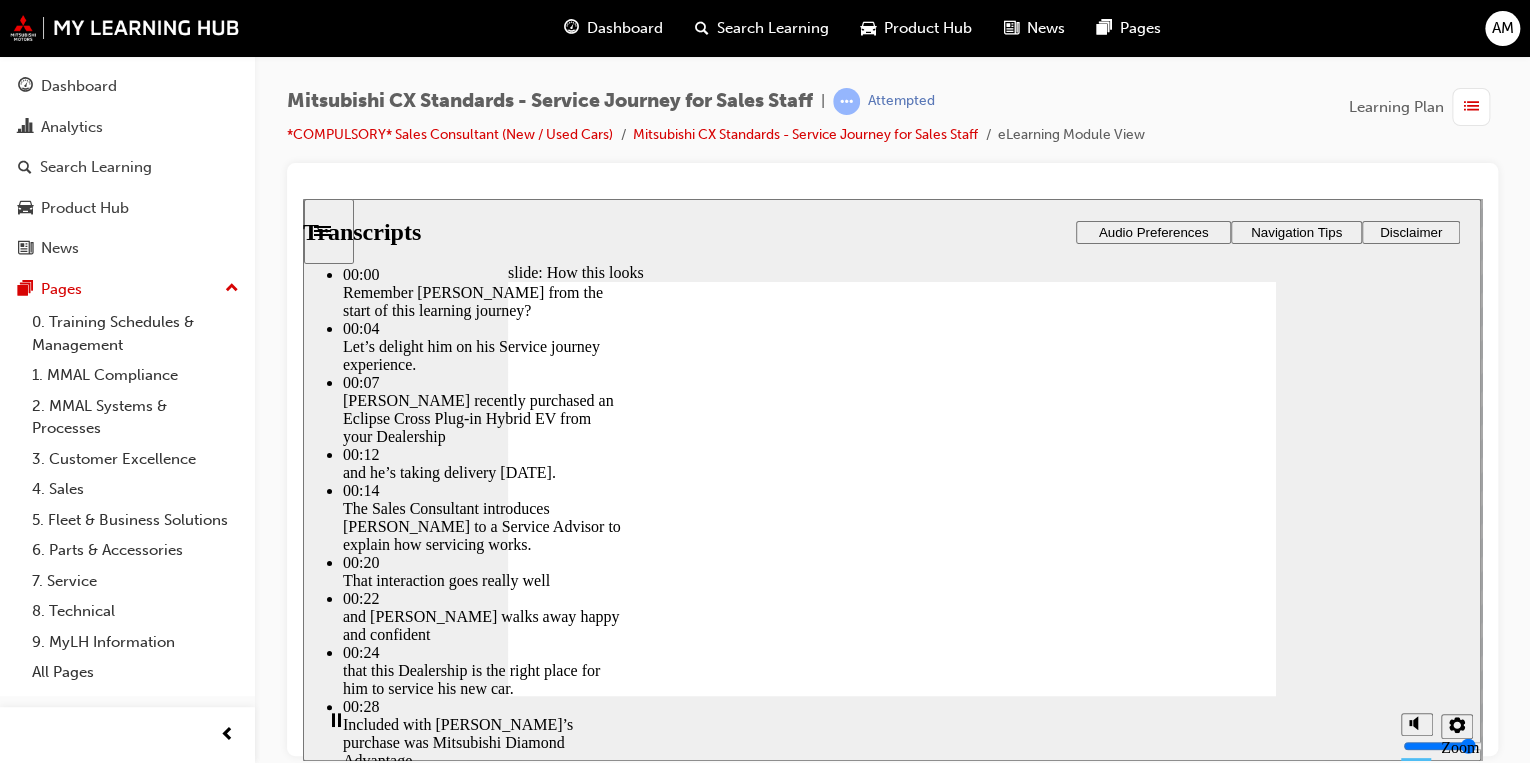 type on "5" 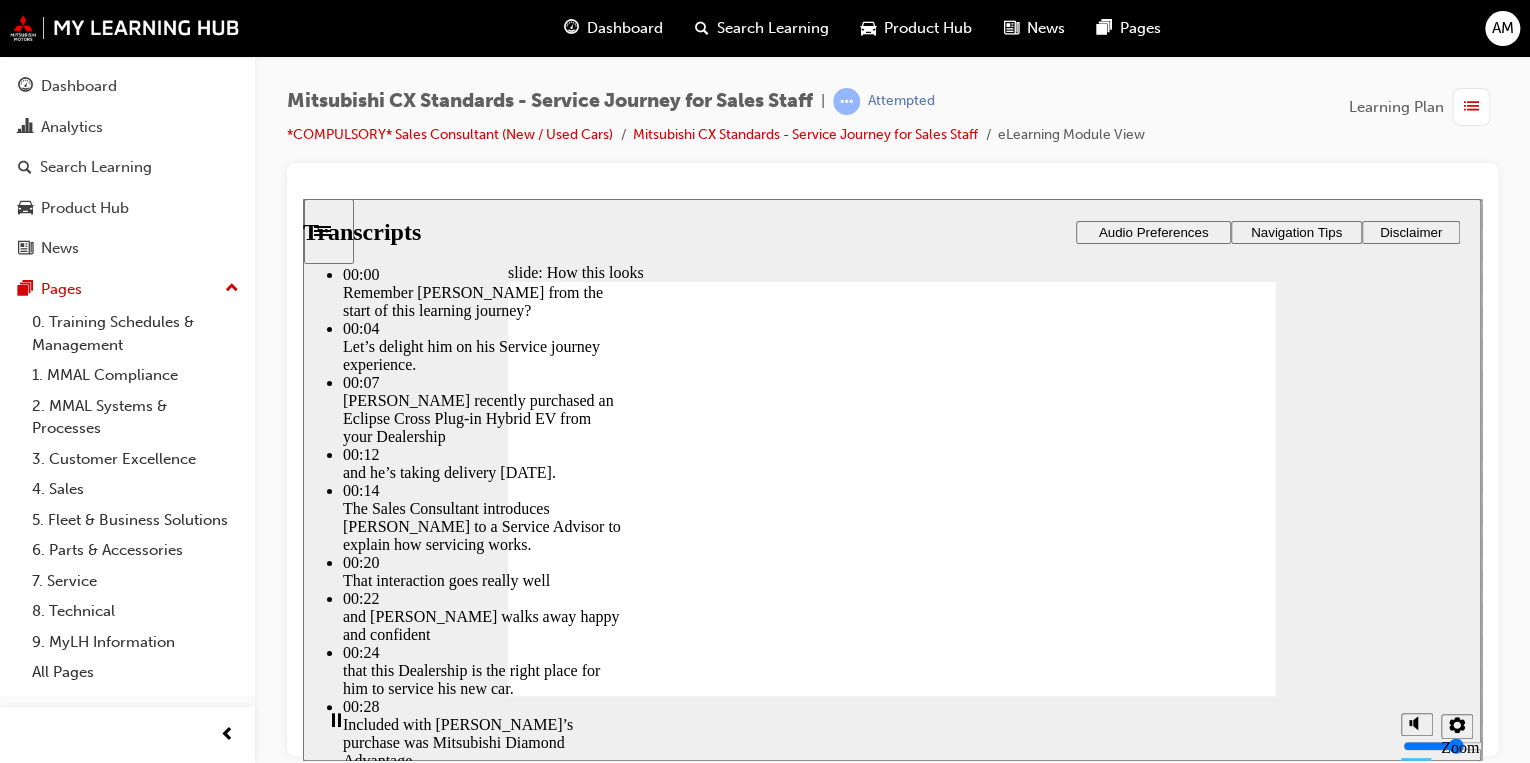 type on "4" 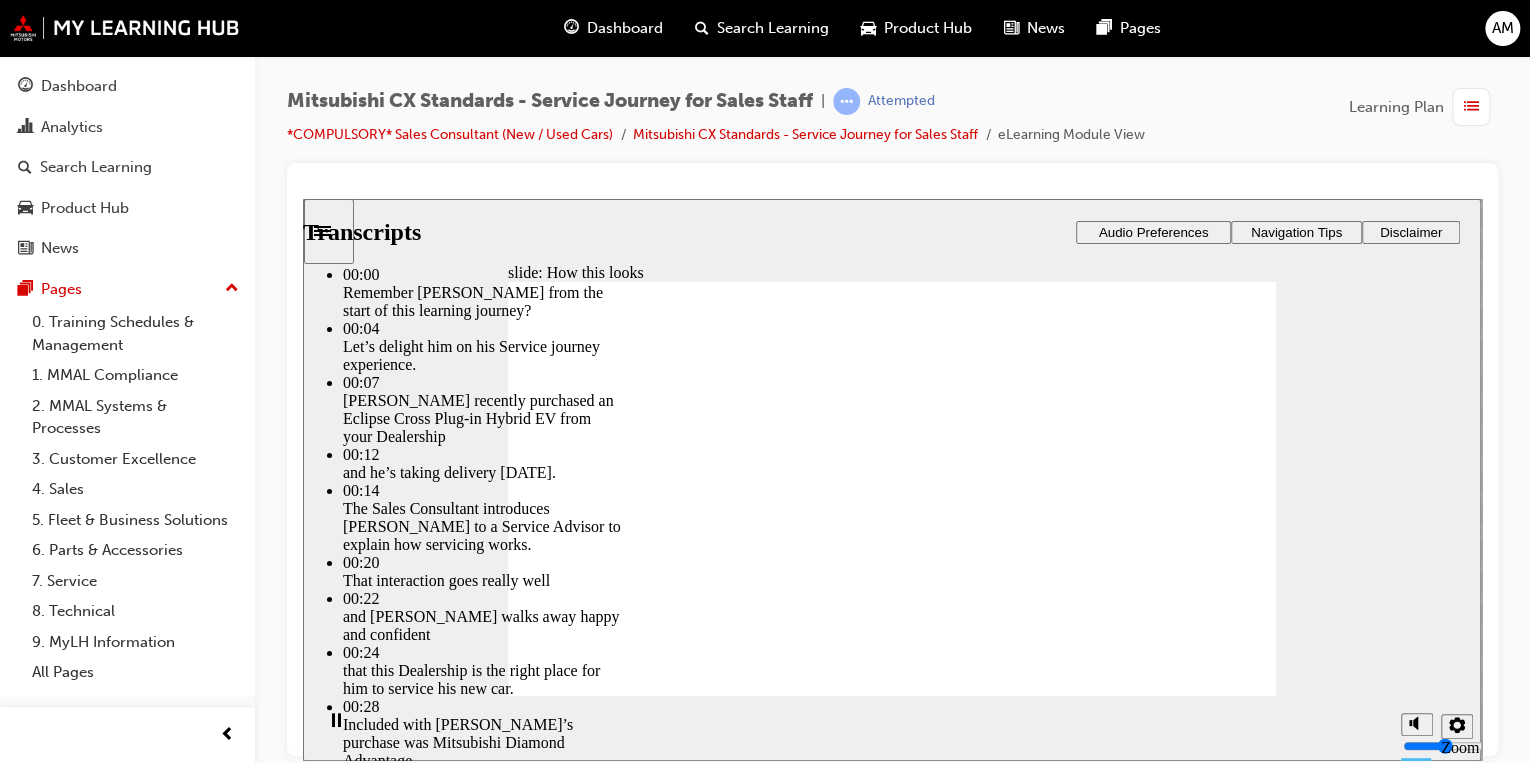 type on "3" 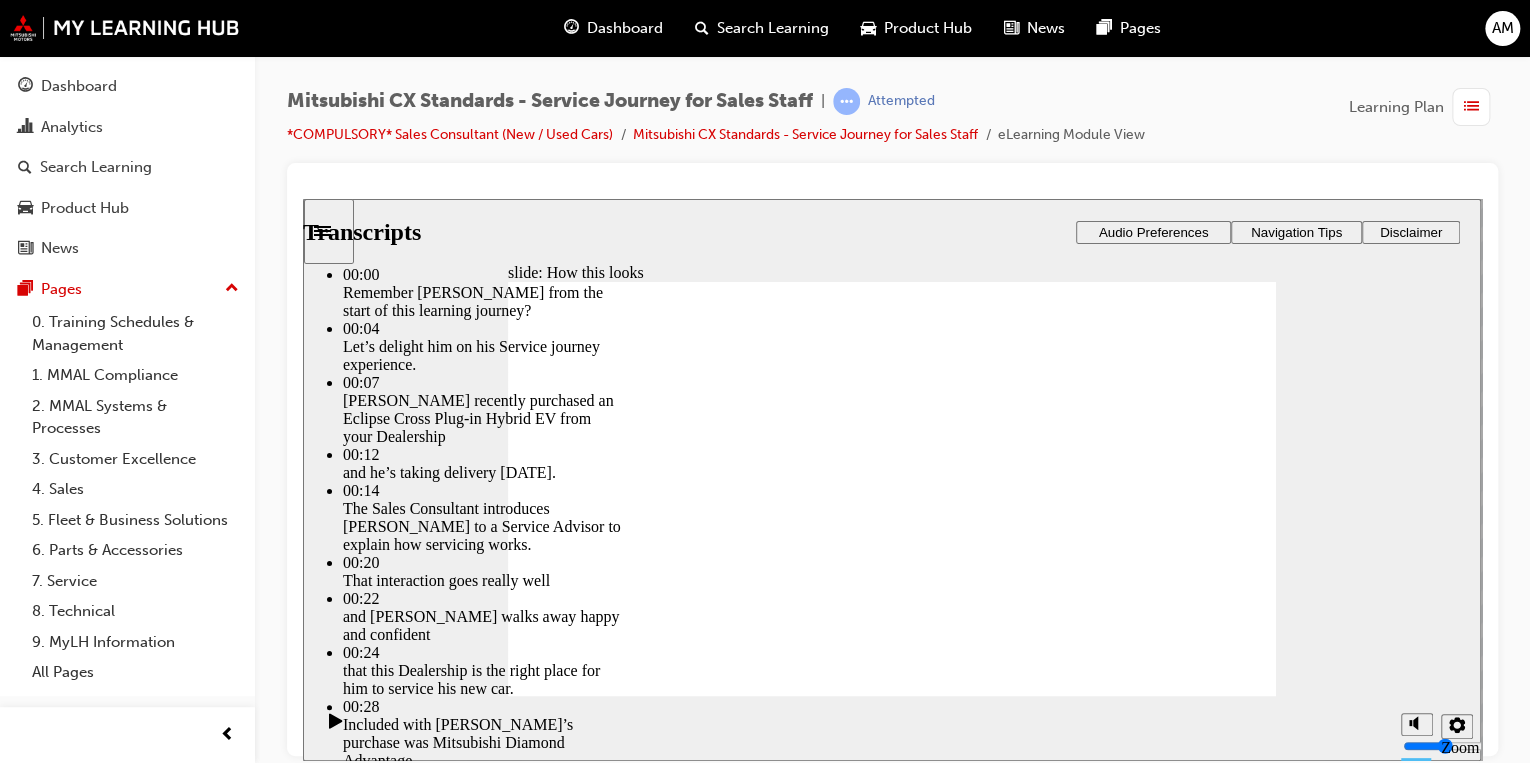 click 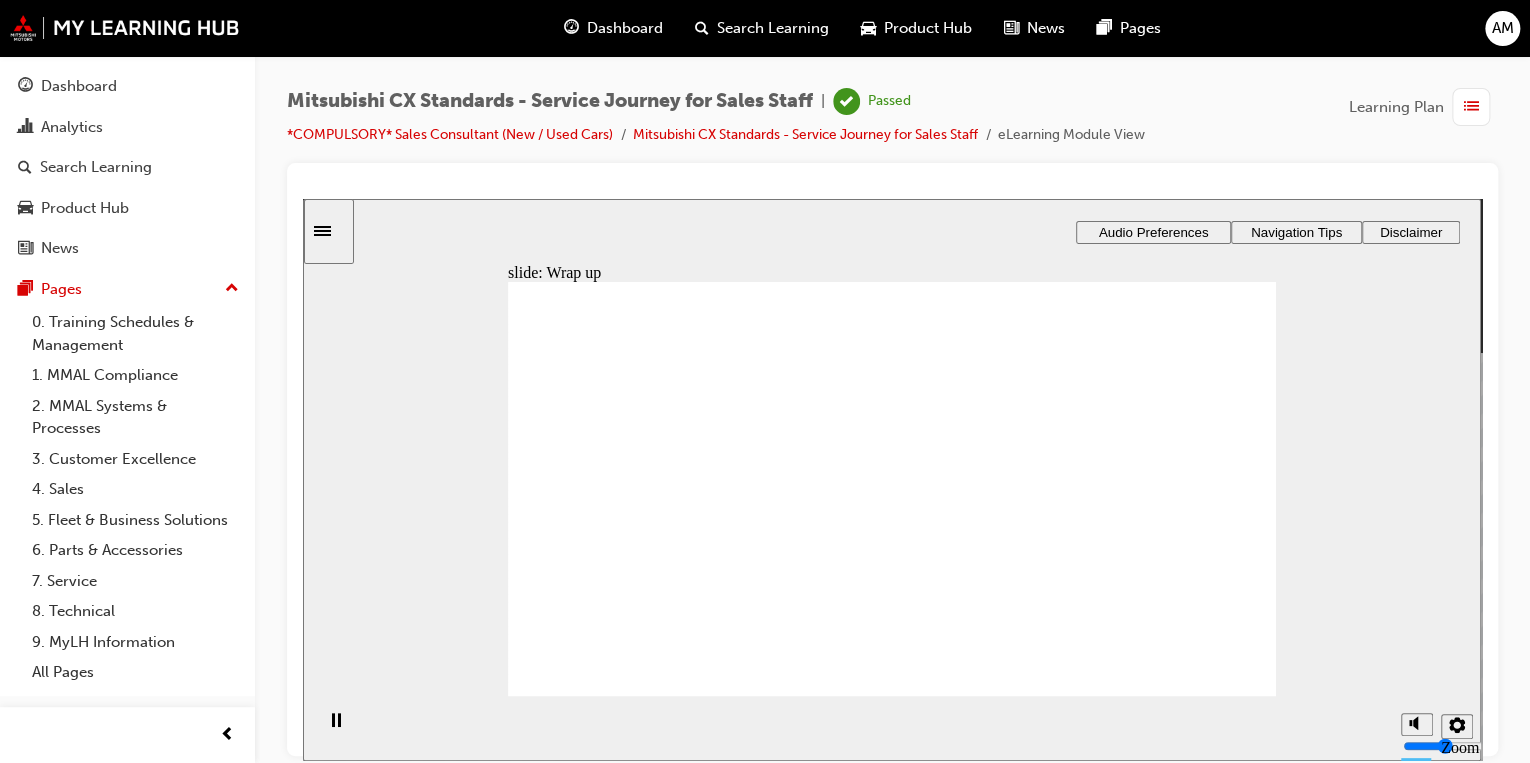 click 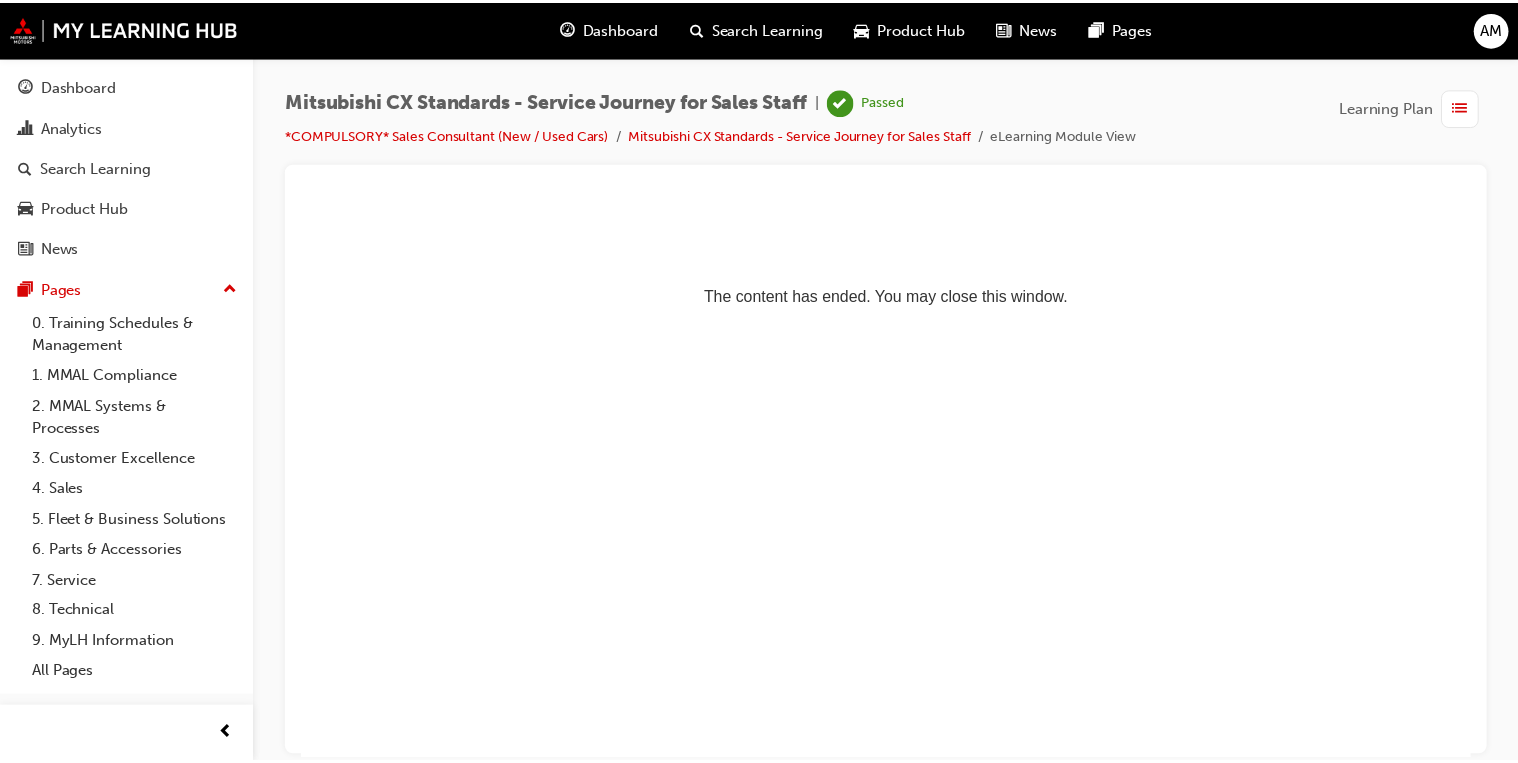 scroll, scrollTop: 0, scrollLeft: 0, axis: both 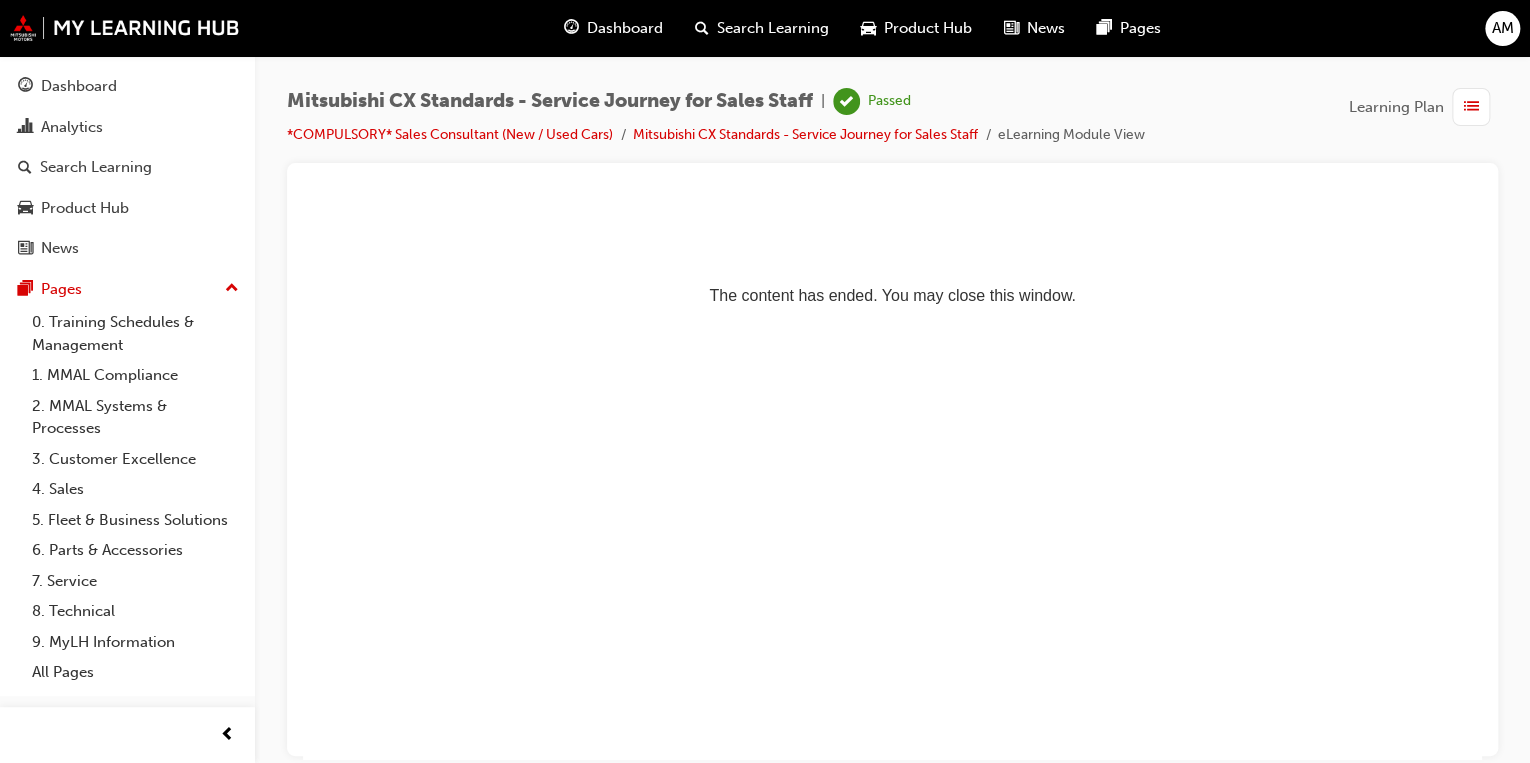 click on "Dashboard" at bounding box center (625, 28) 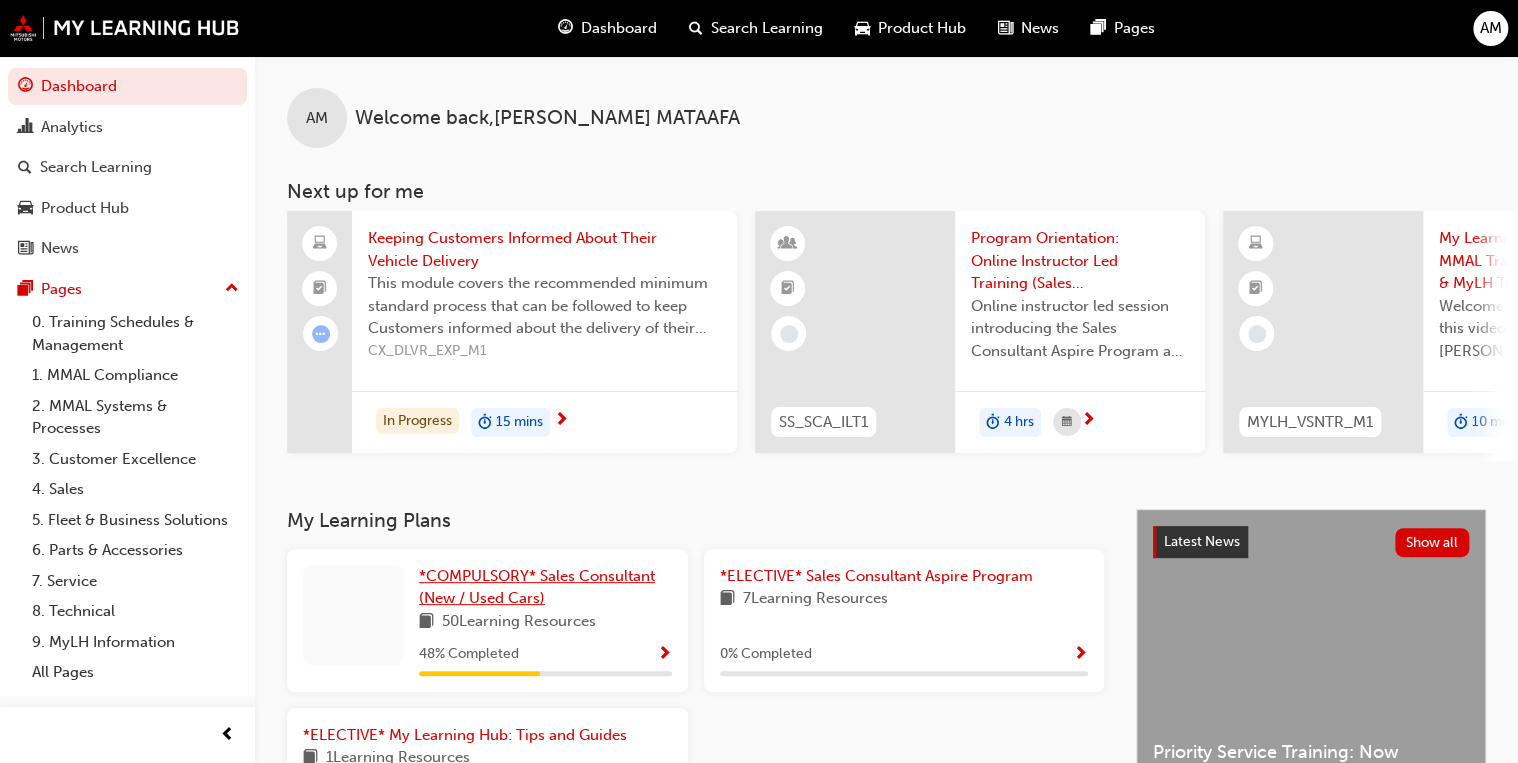 click on "*COMPULSORY* Sales Consultant (New / Used Cars)" at bounding box center [537, 587] 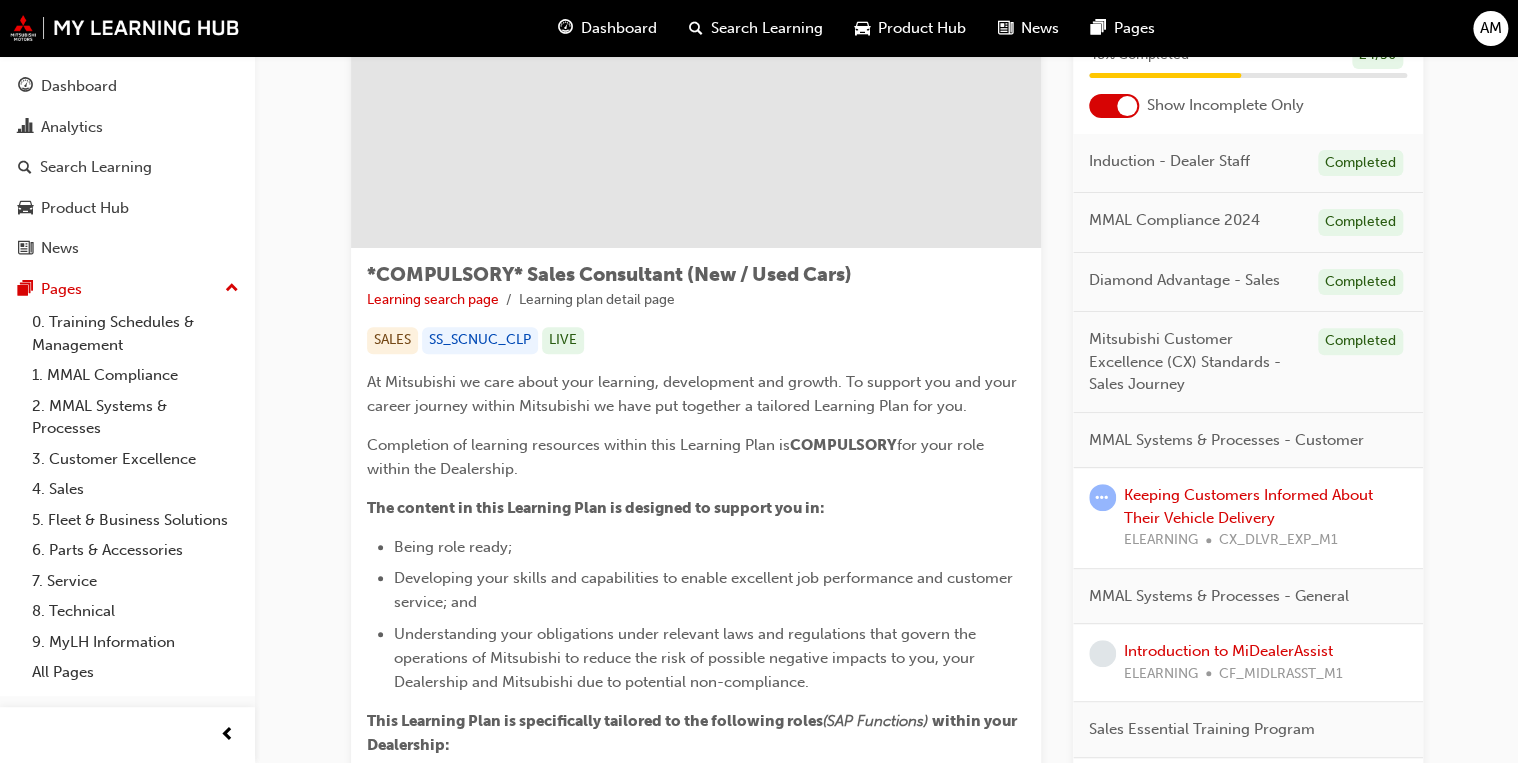 scroll, scrollTop: 160, scrollLeft: 0, axis: vertical 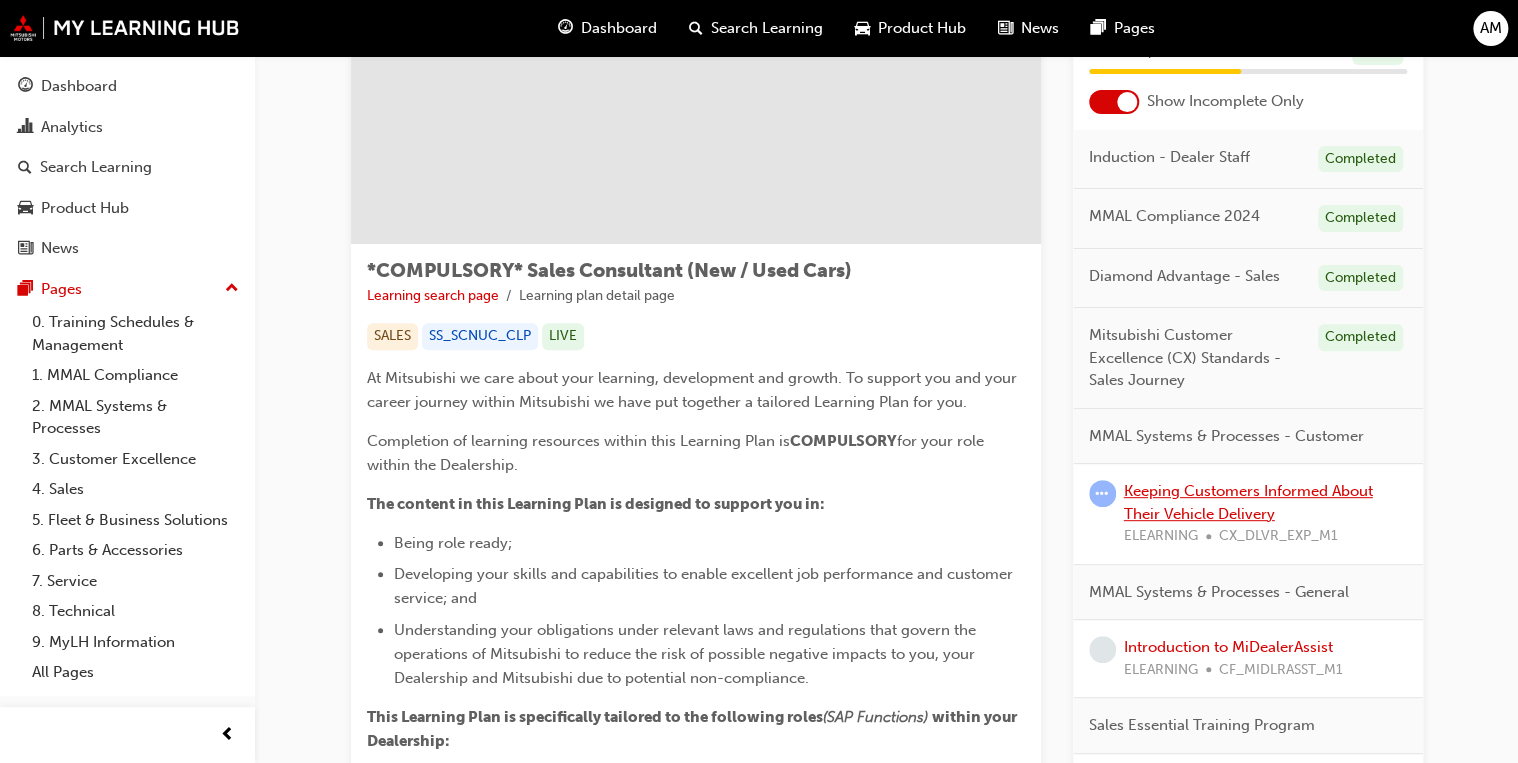 click on "Keeping Customers Informed About Their Vehicle Delivery" at bounding box center (1248, 502) 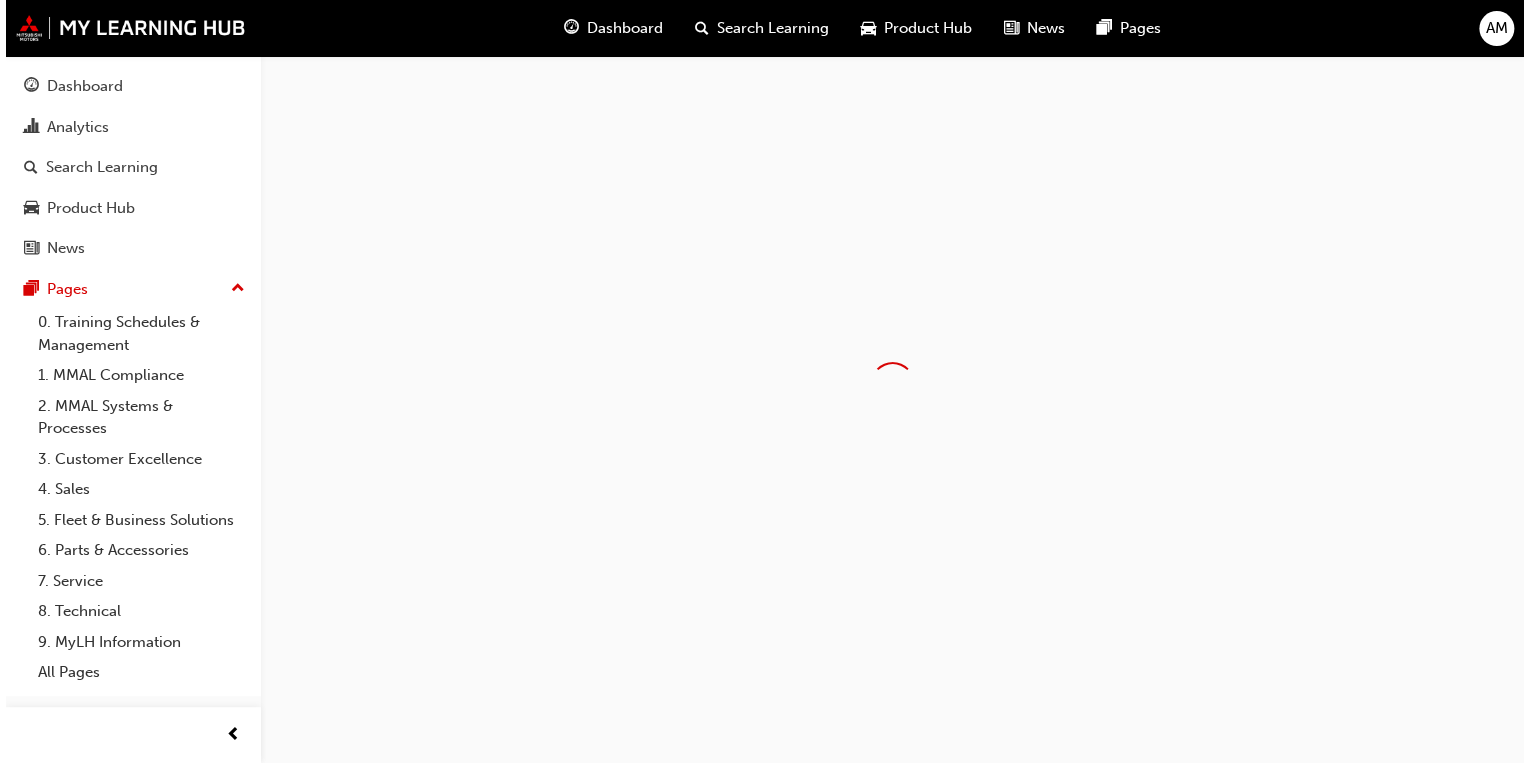 scroll, scrollTop: 0, scrollLeft: 0, axis: both 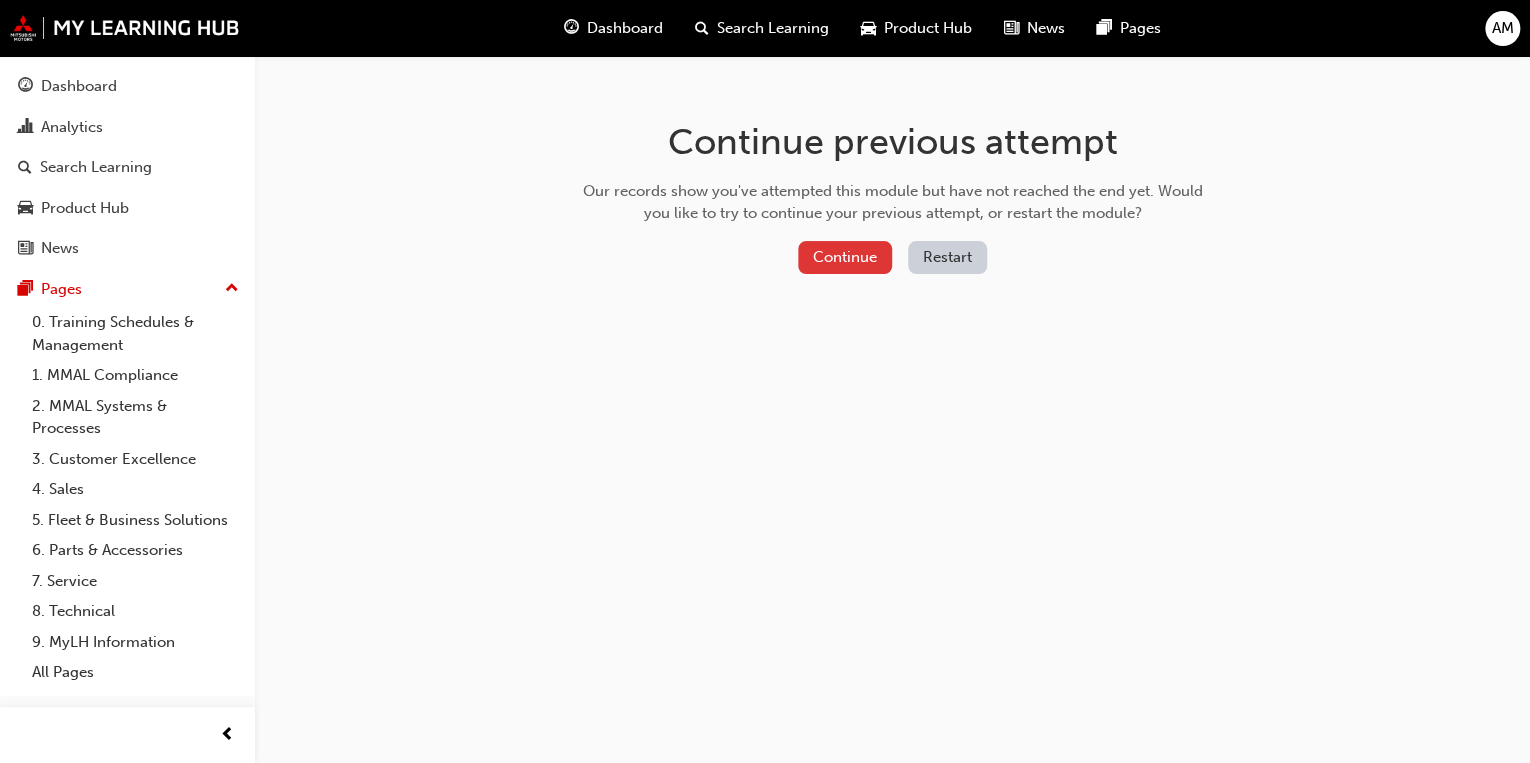 click on "Continue" at bounding box center [845, 257] 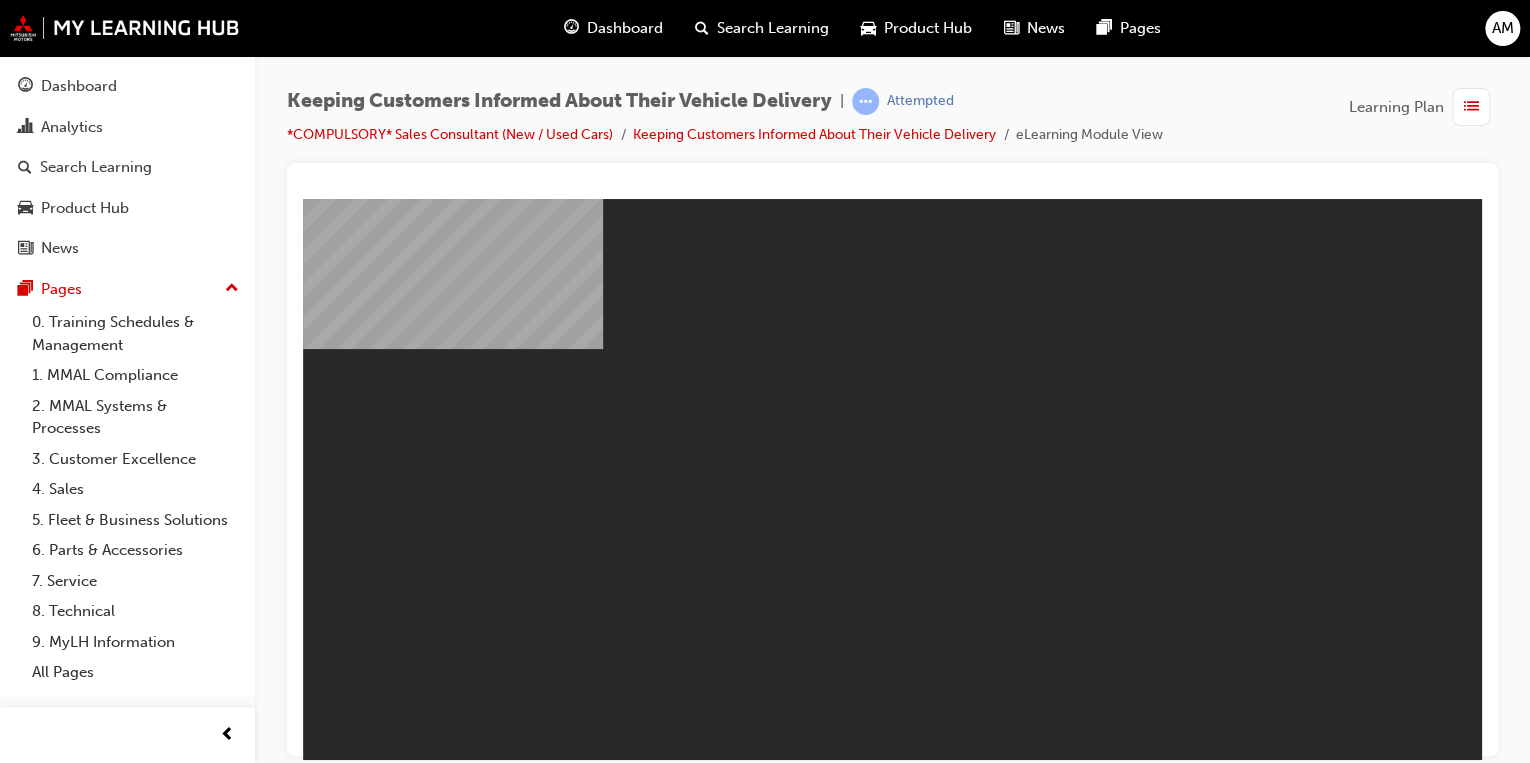scroll, scrollTop: 0, scrollLeft: 0, axis: both 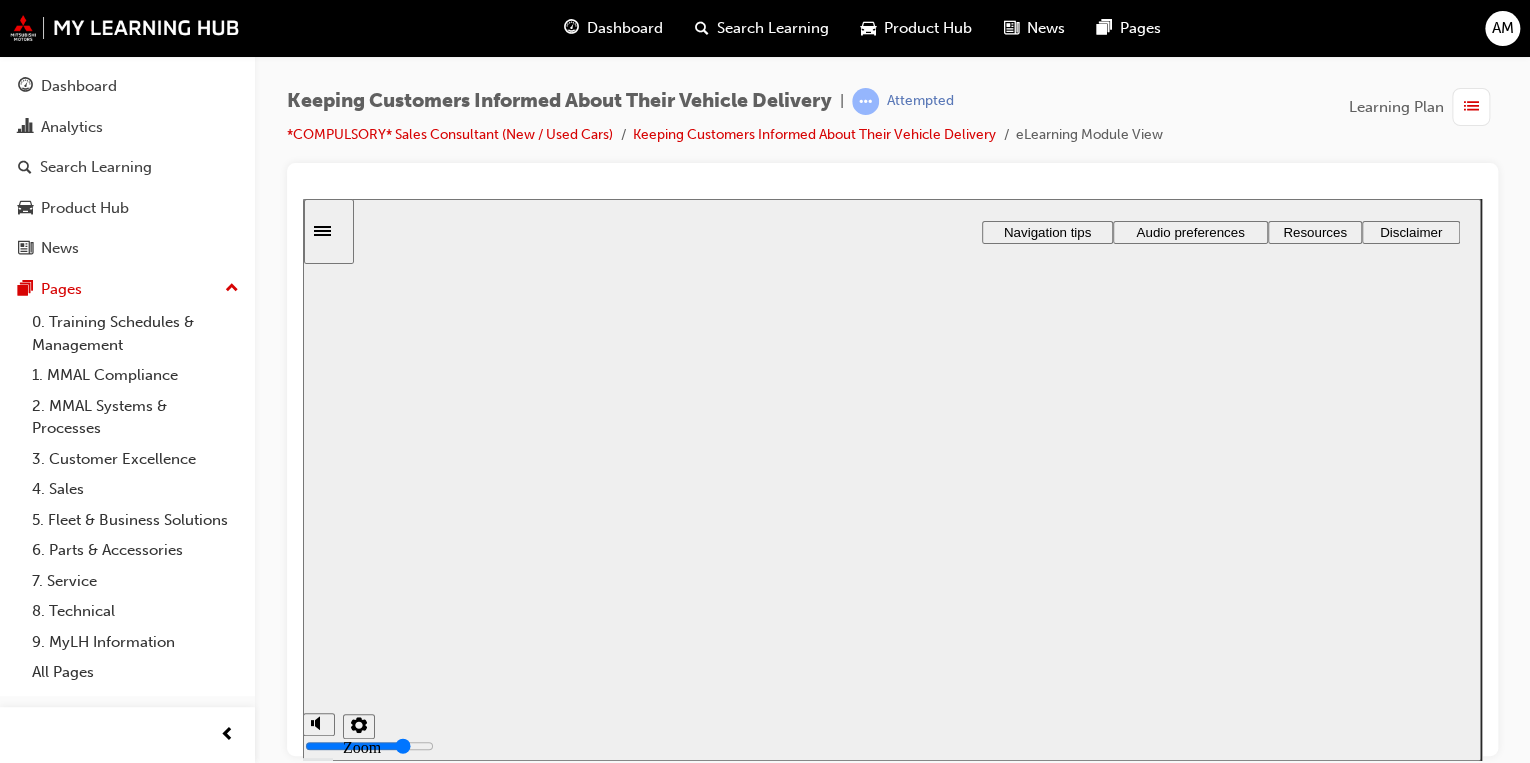 click on "Resume" at bounding box center (341, 790) 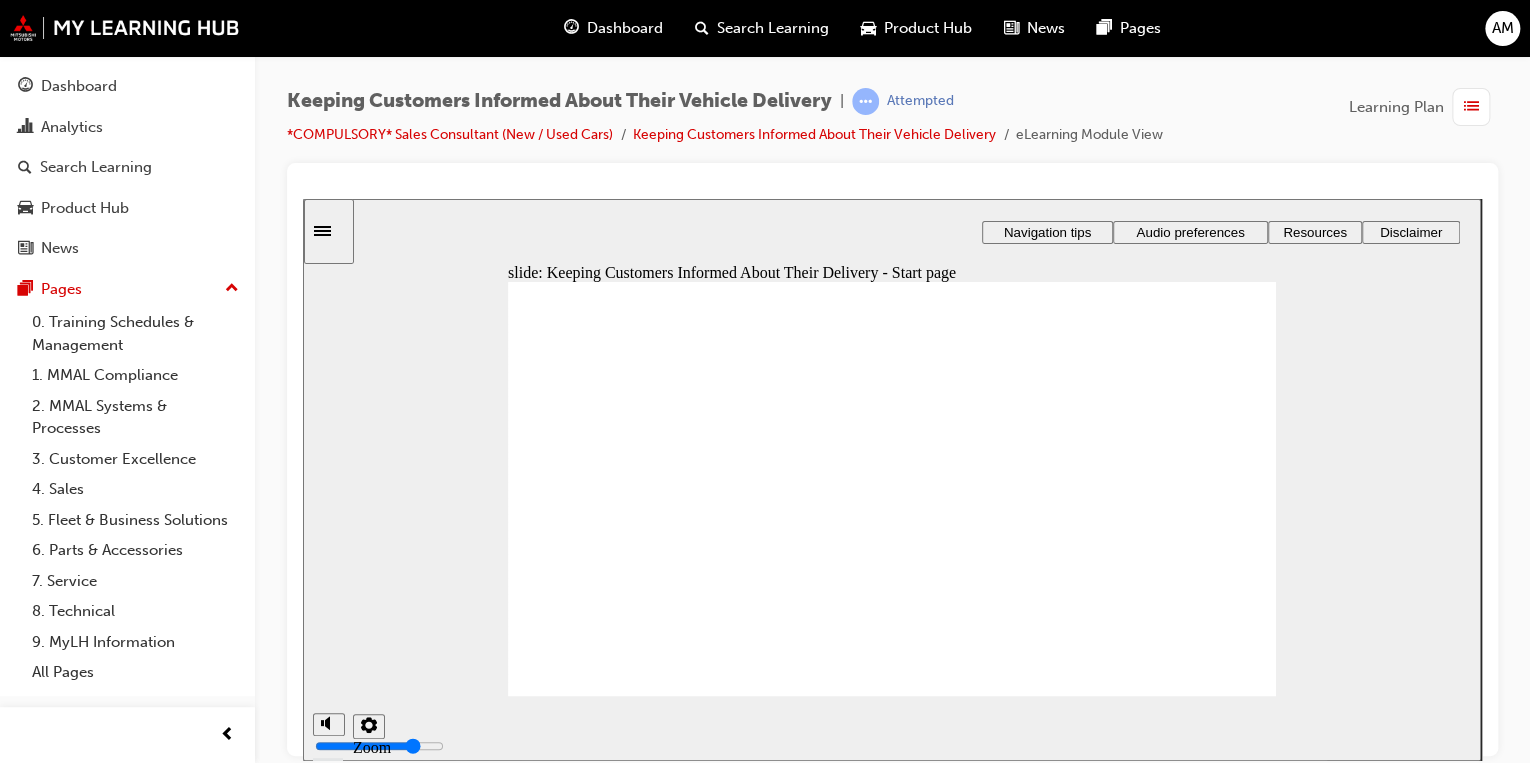 click 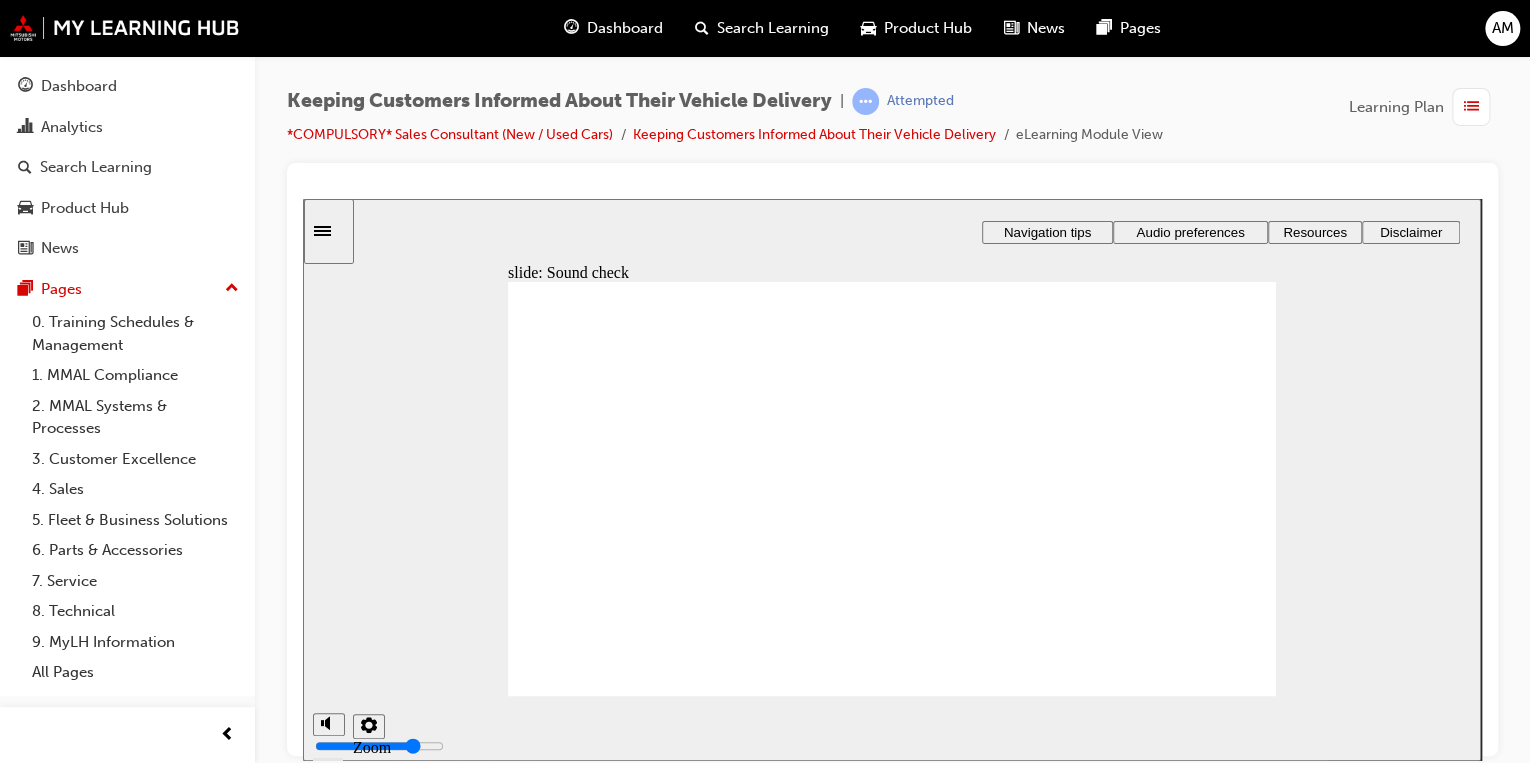 click 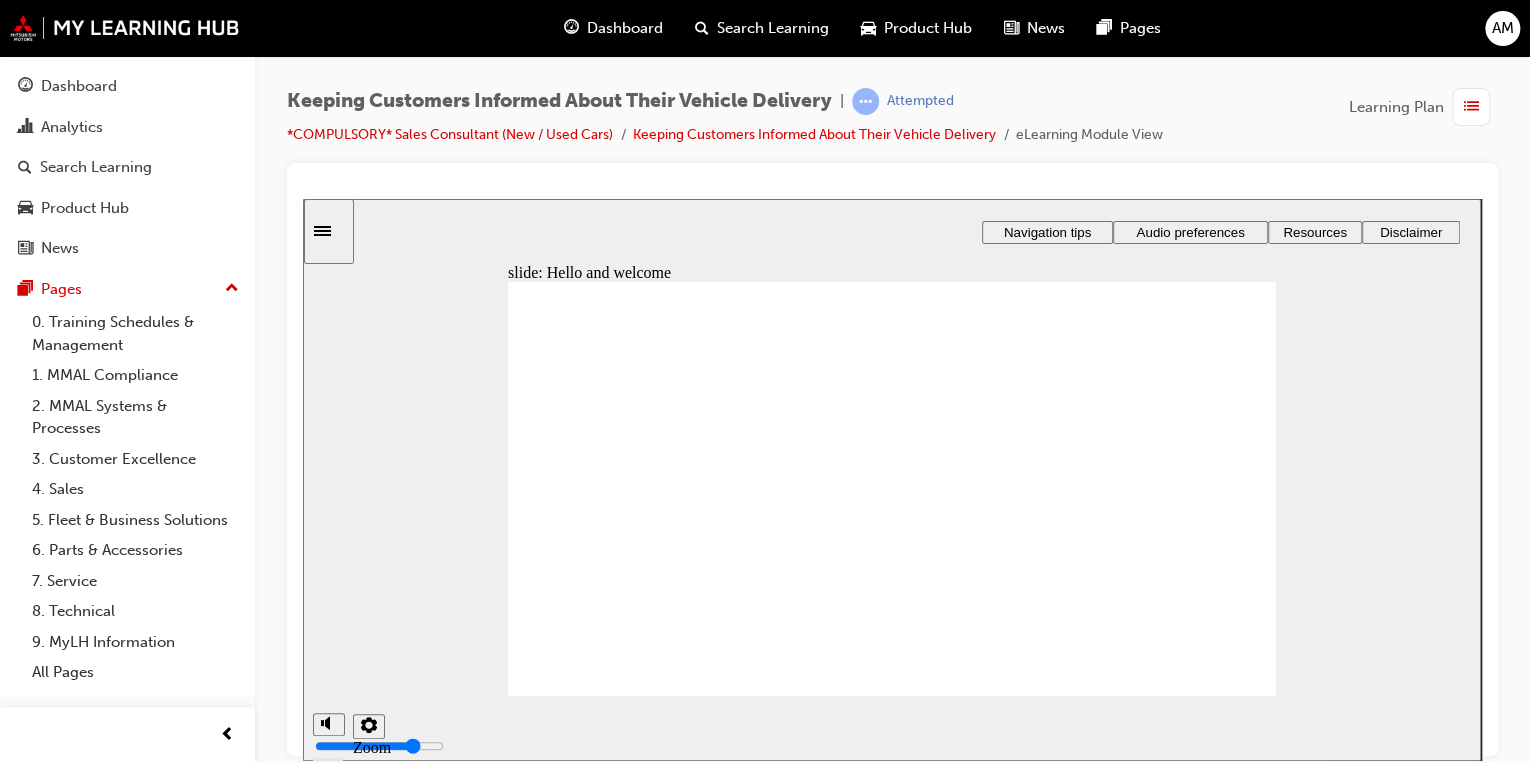 click 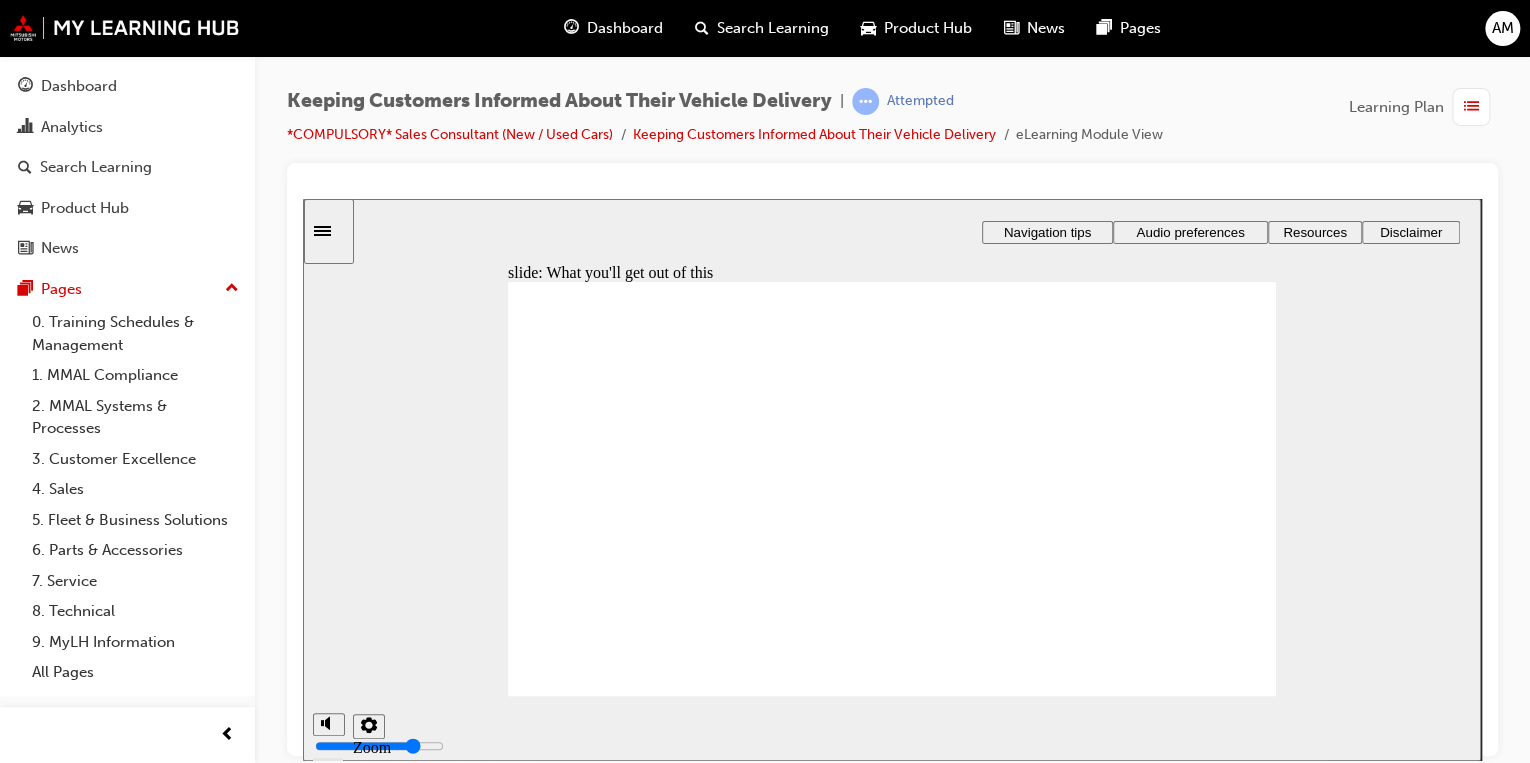 click on "Audio preferences" at bounding box center [1190, 231] 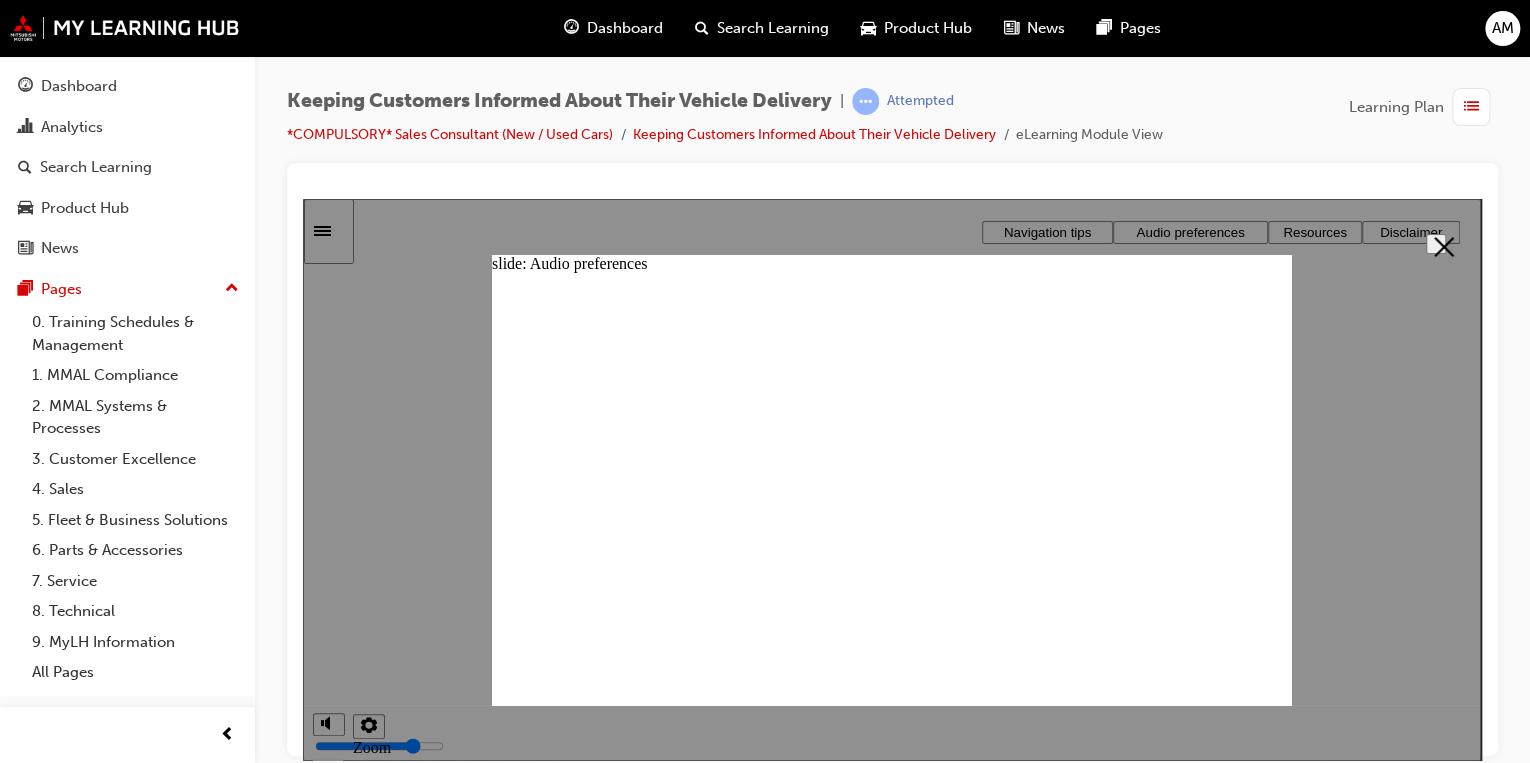 click 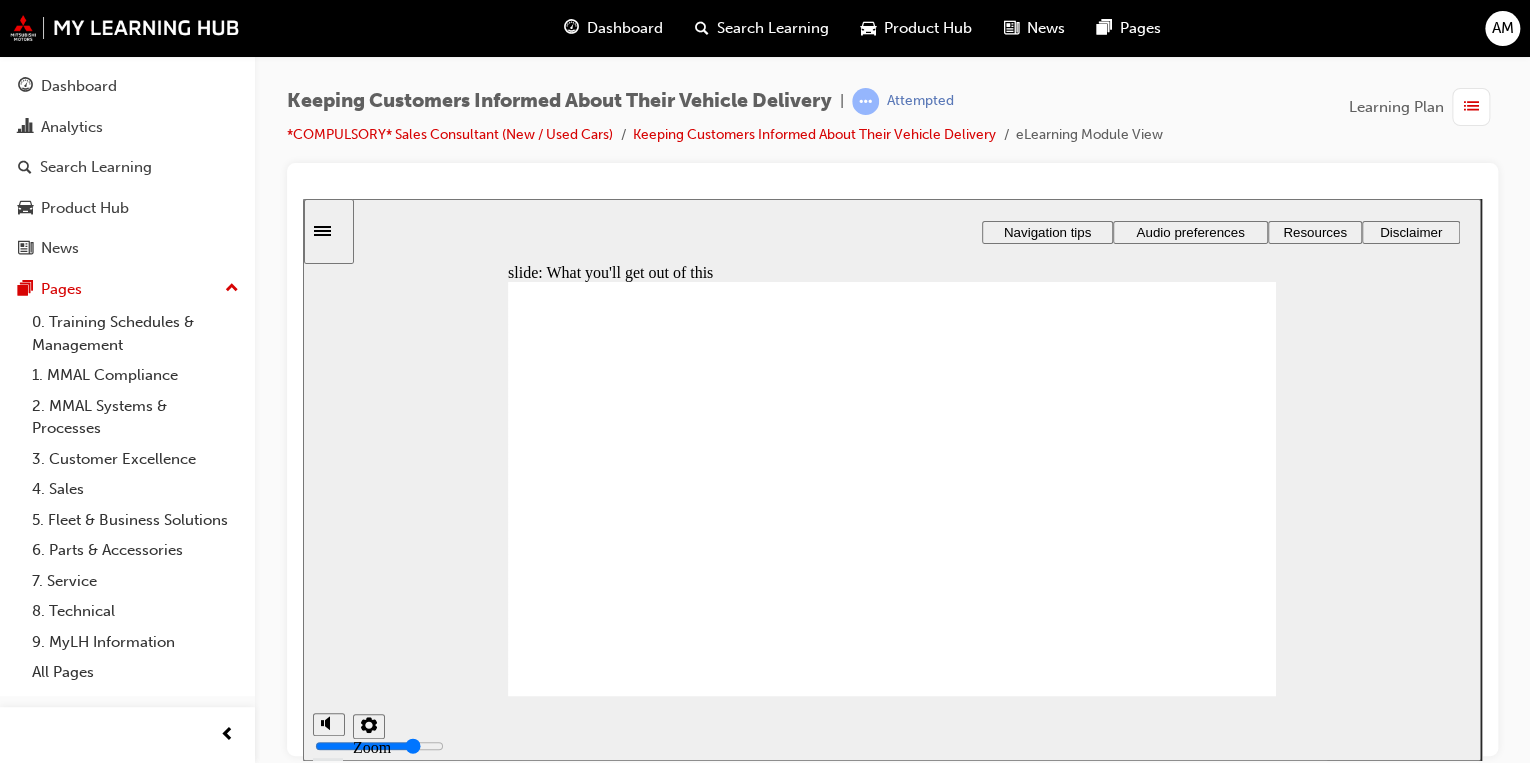 click 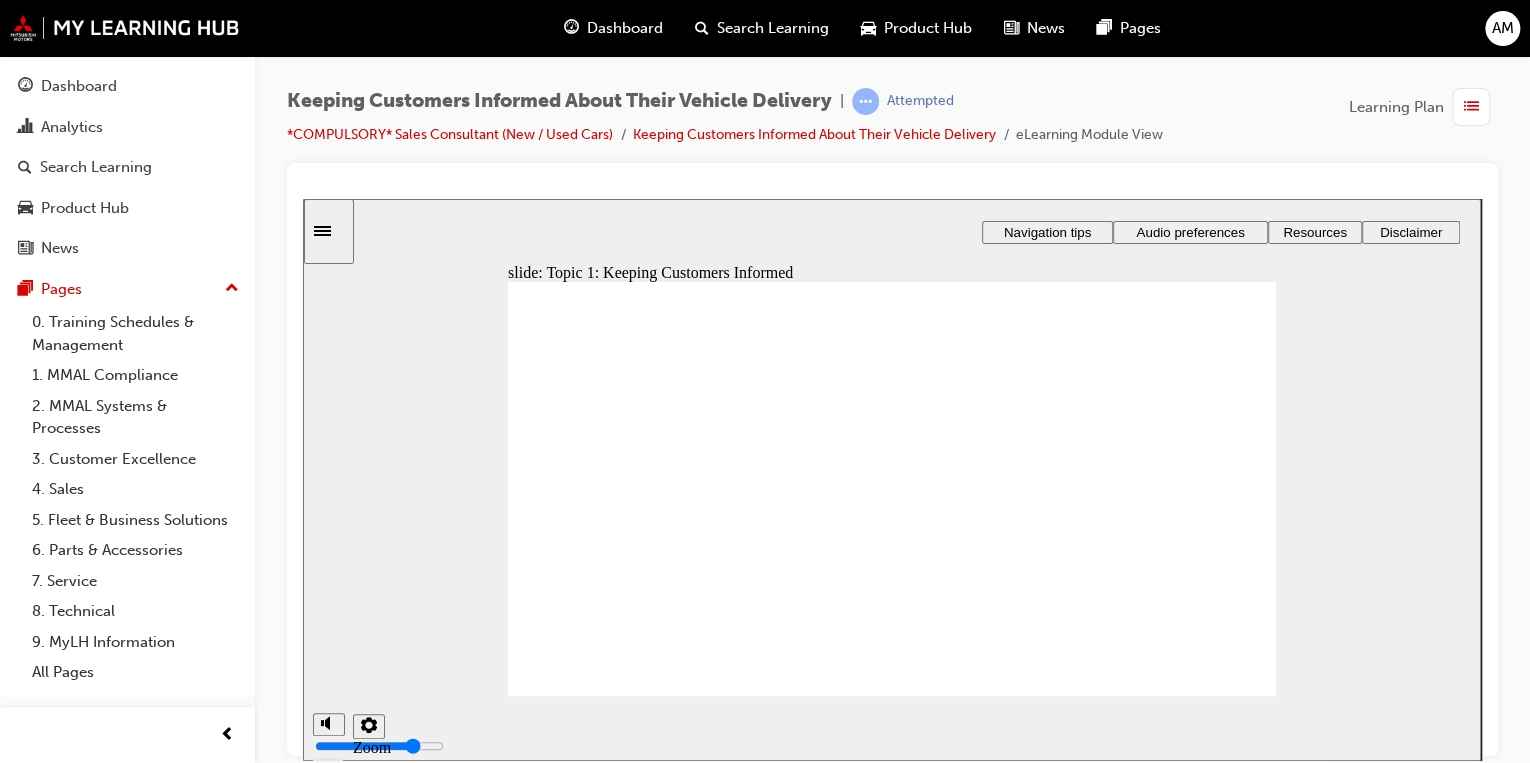 click 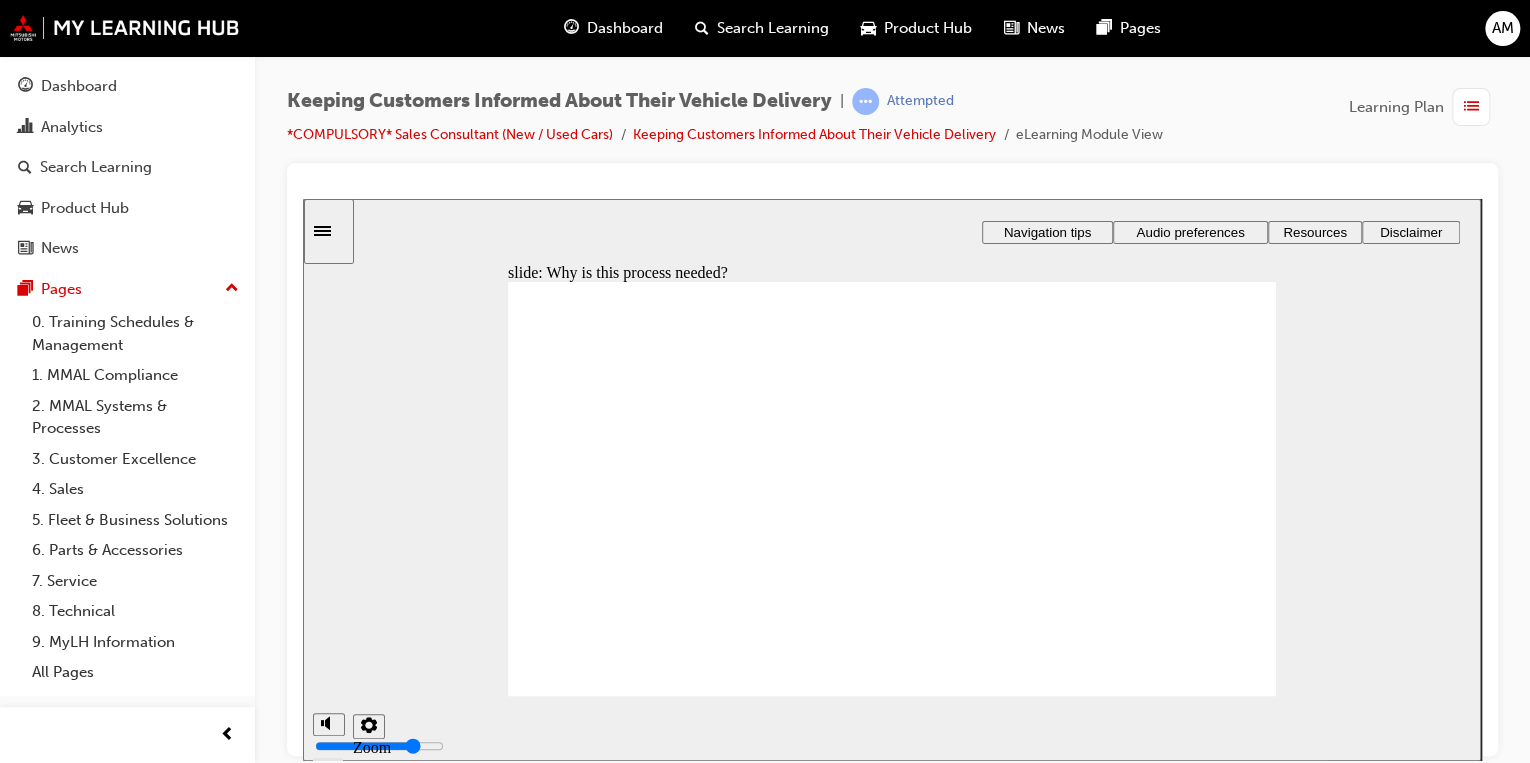 click 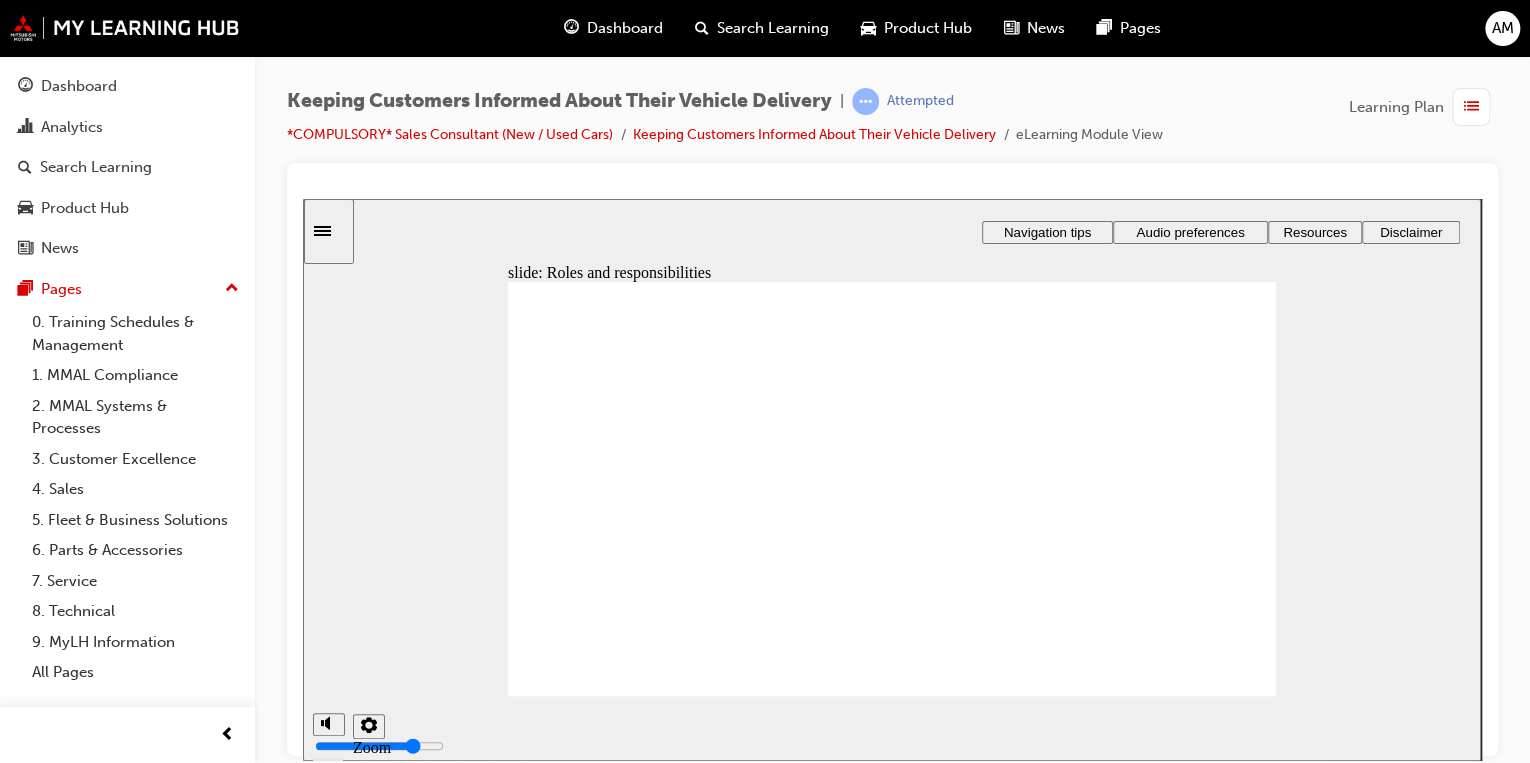 click 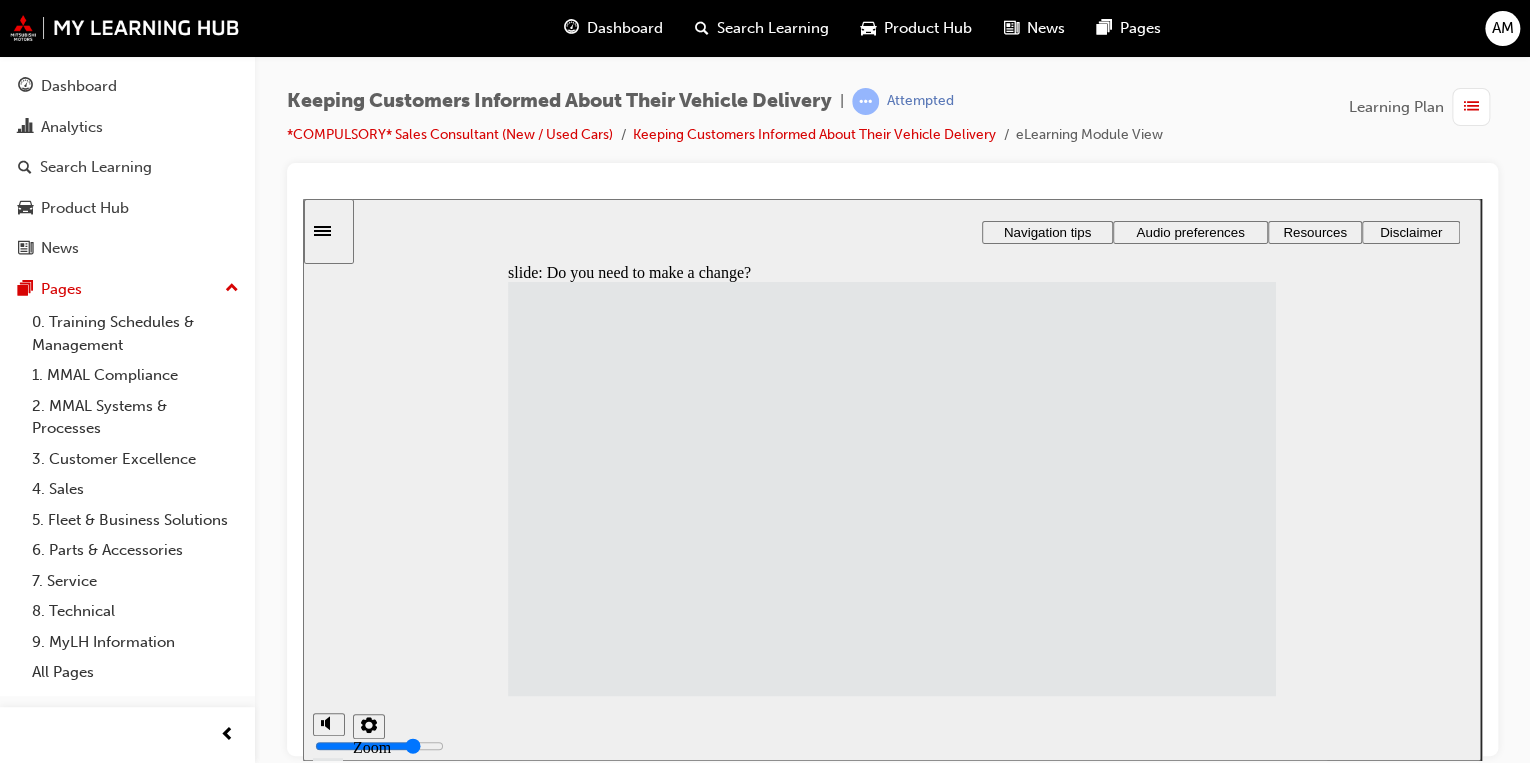 click 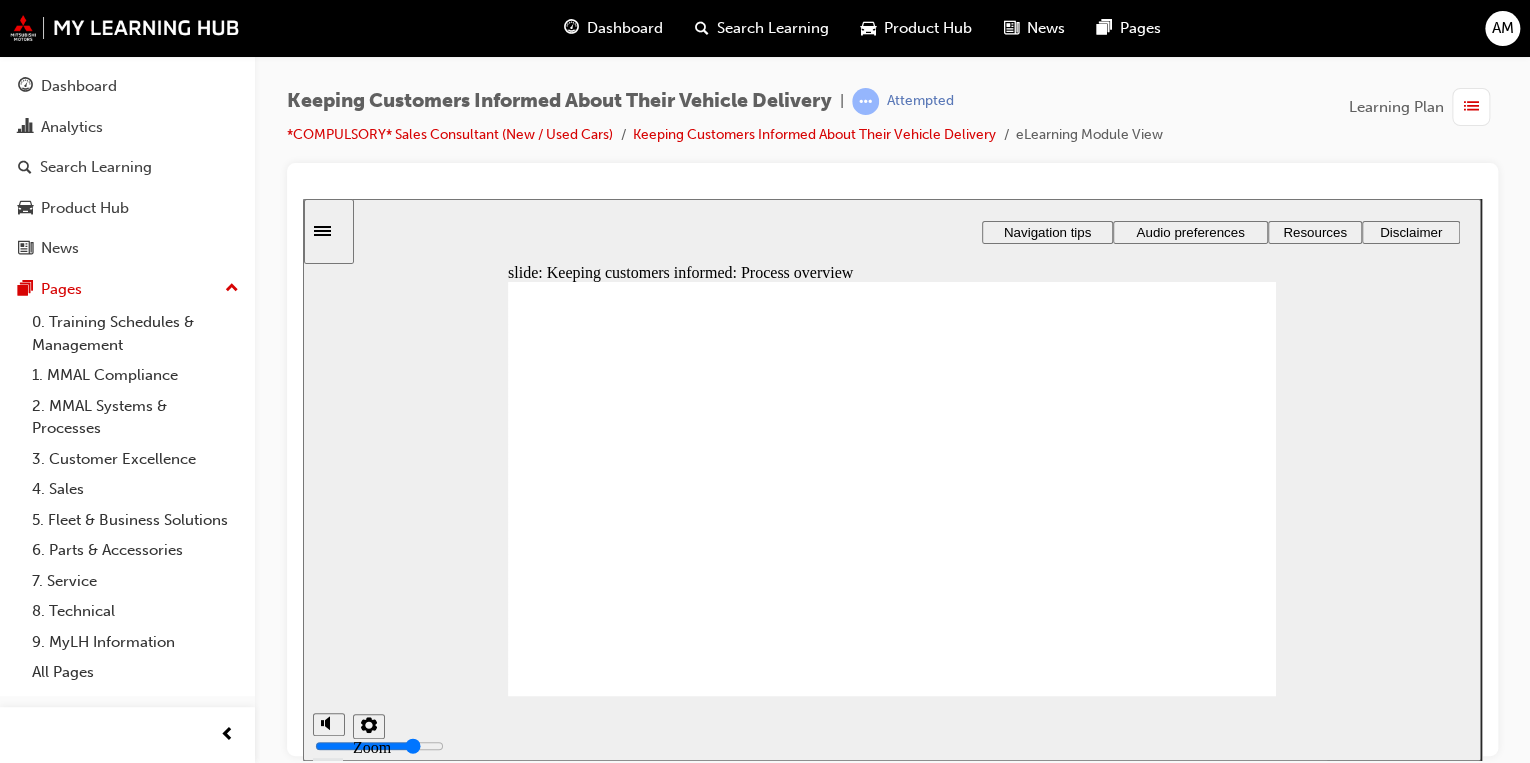 click 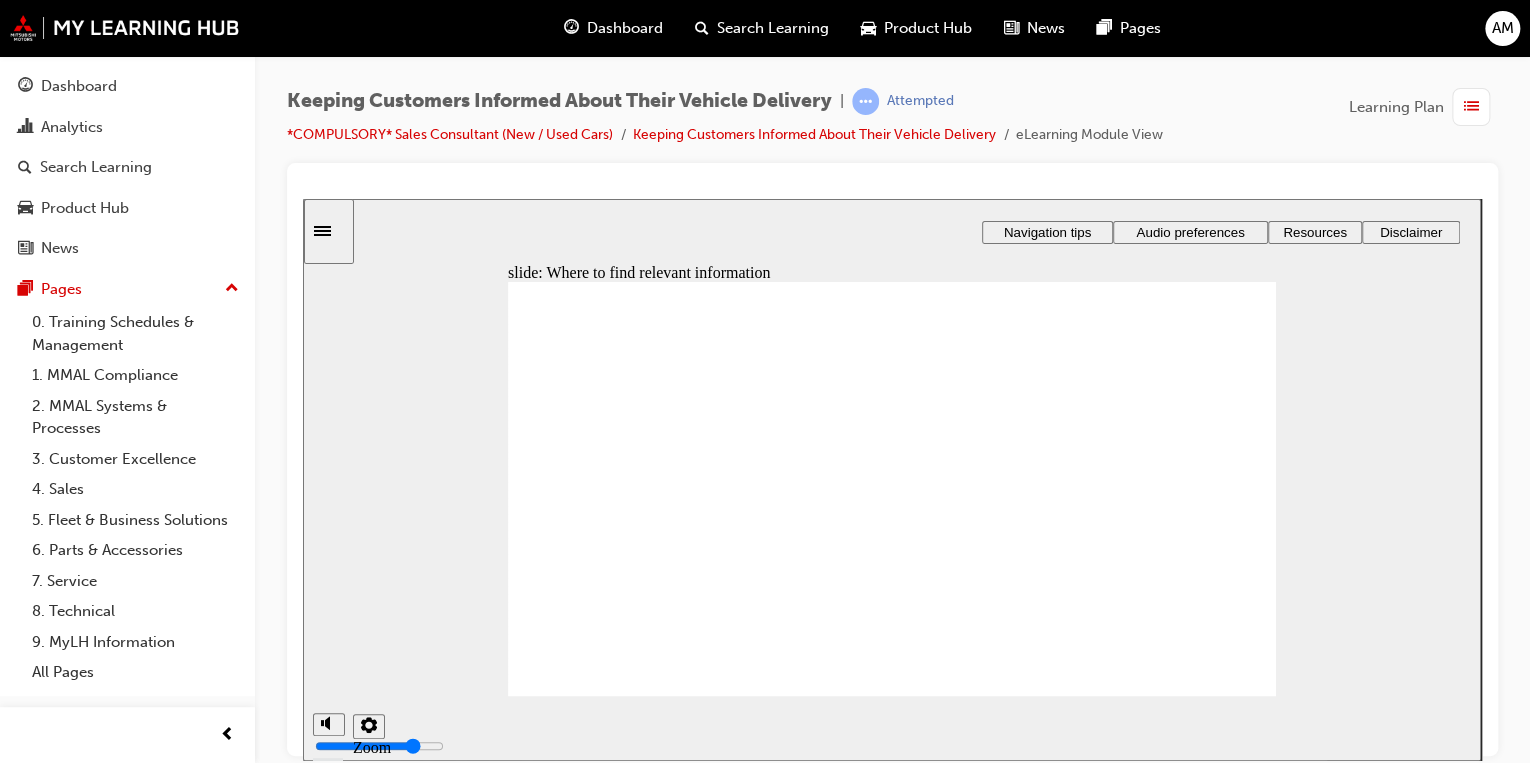 click 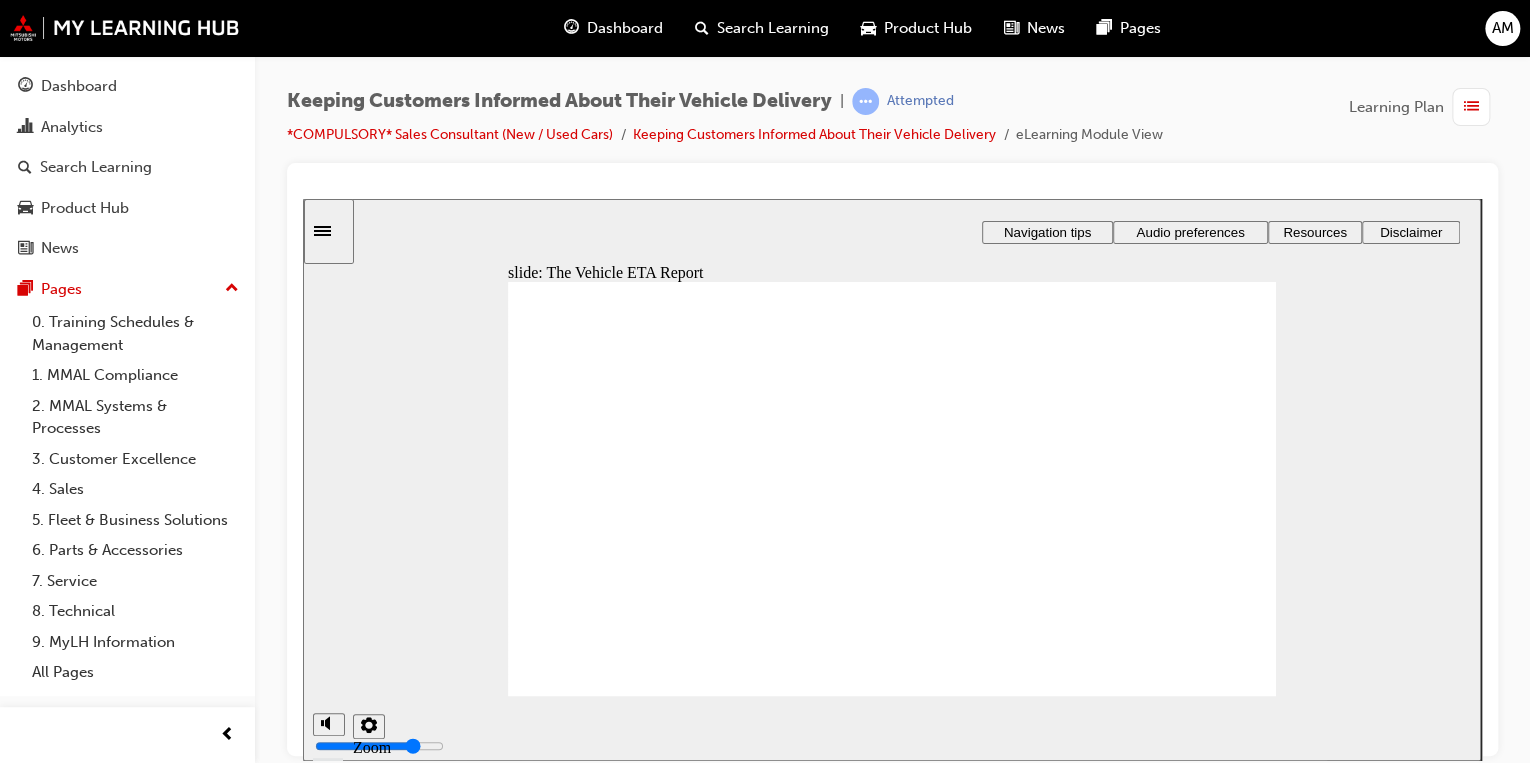 click 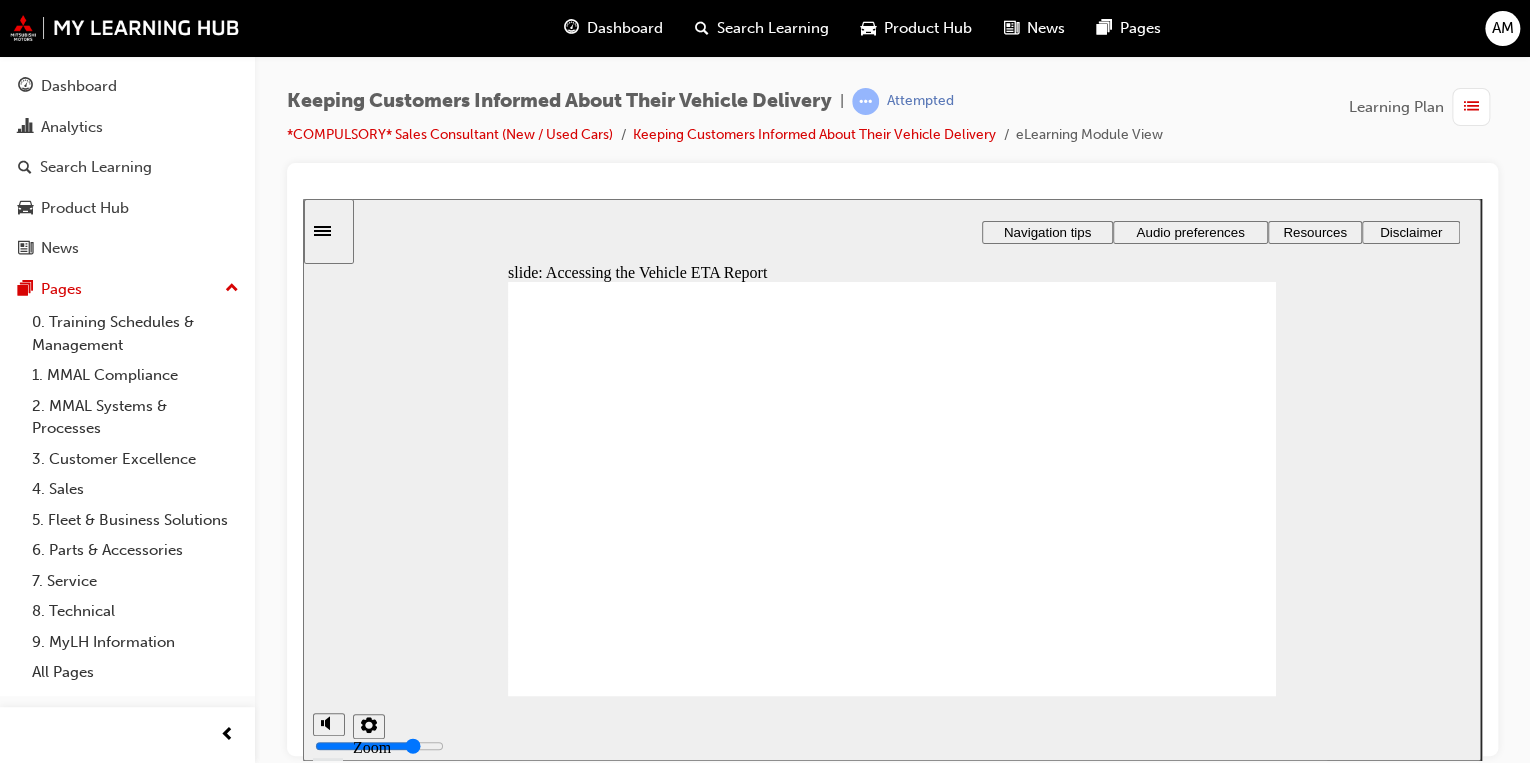 click 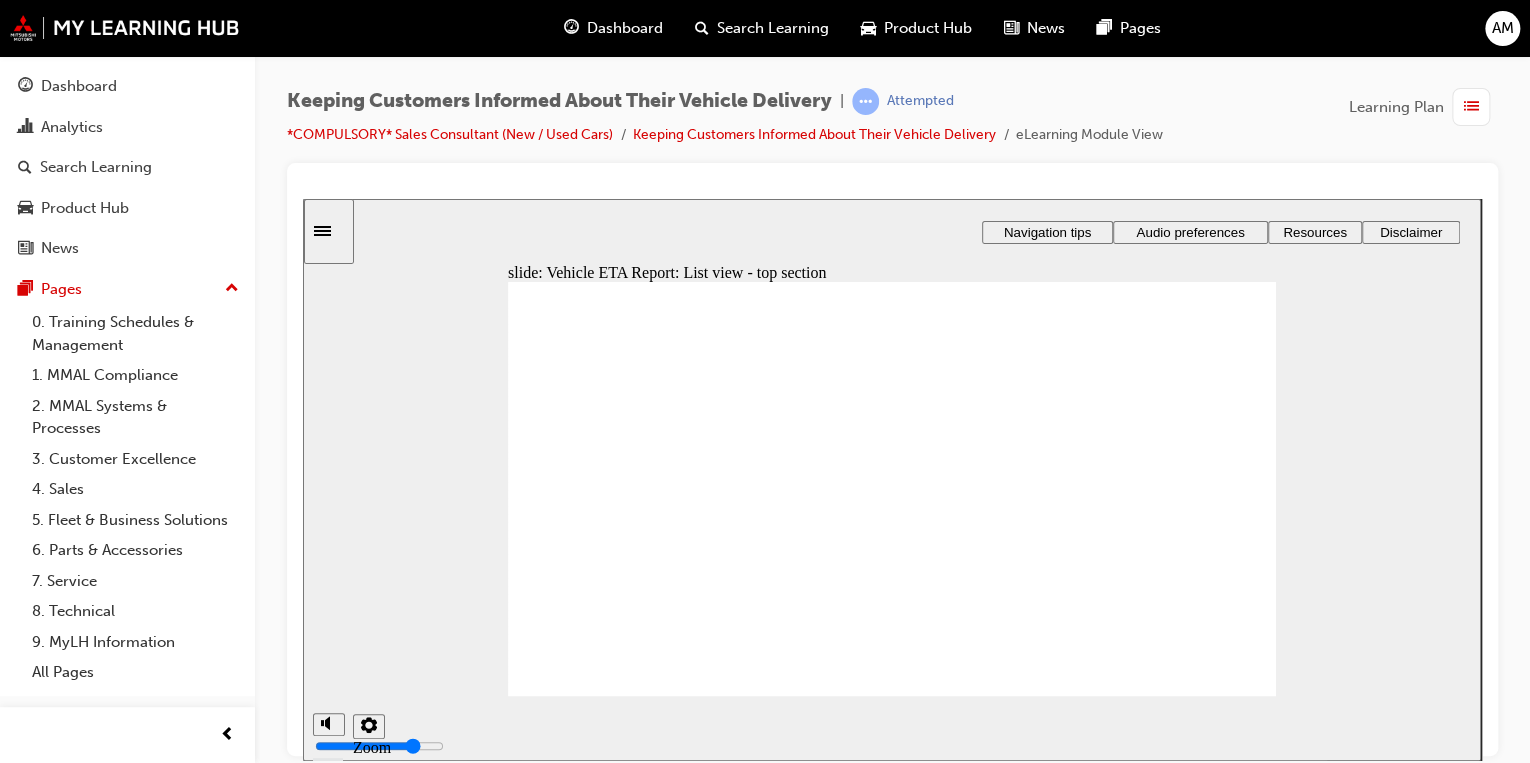 click 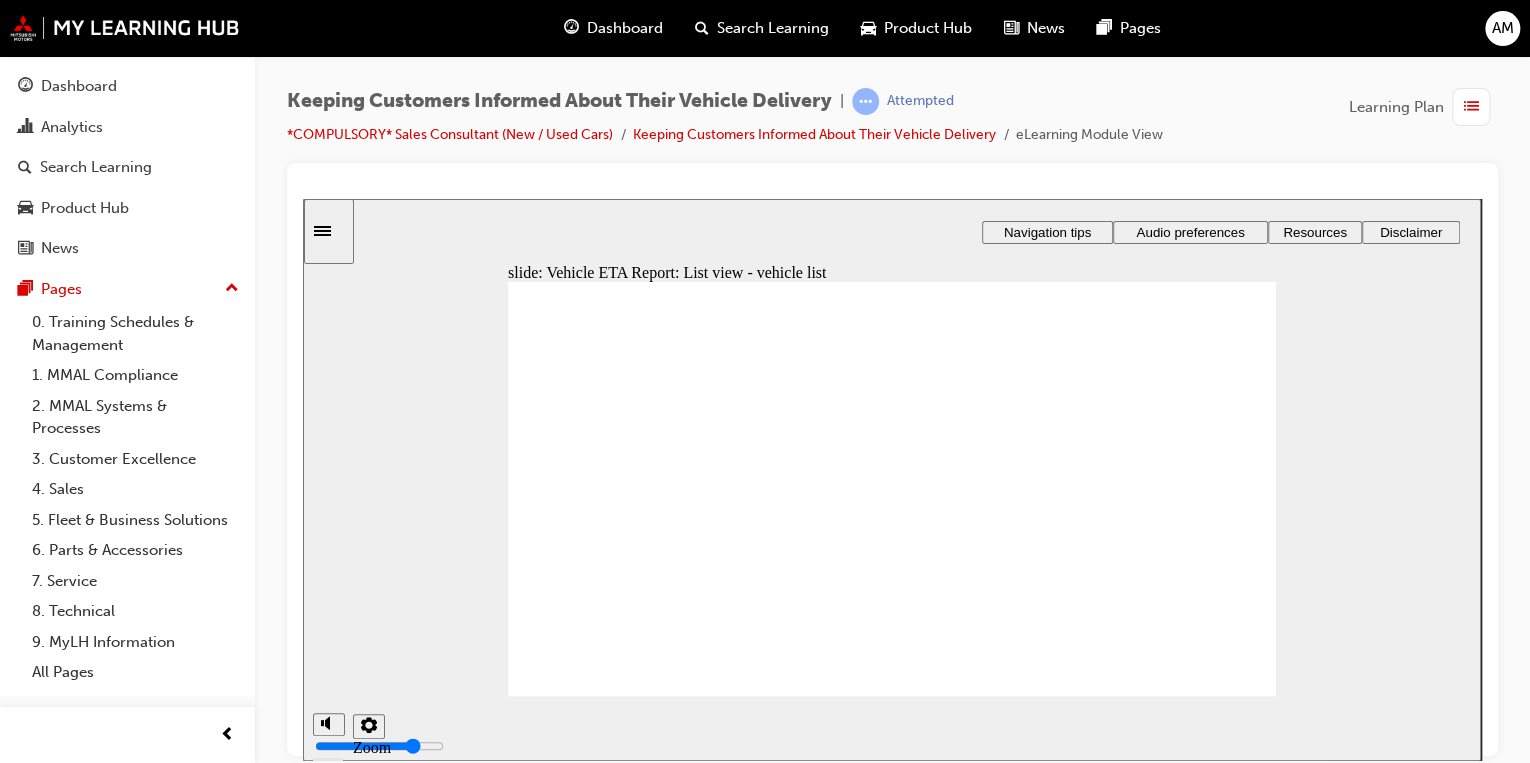 click 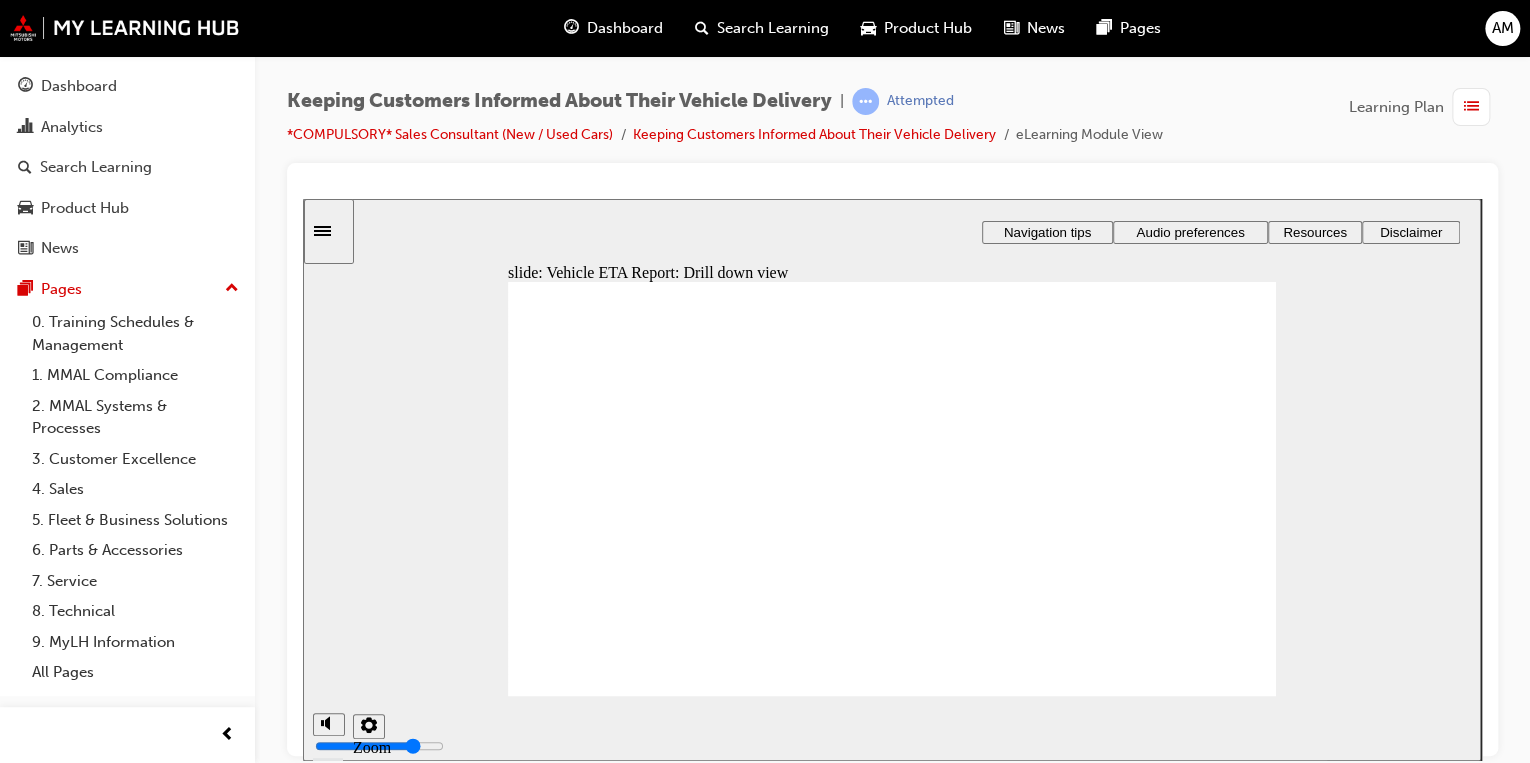 click 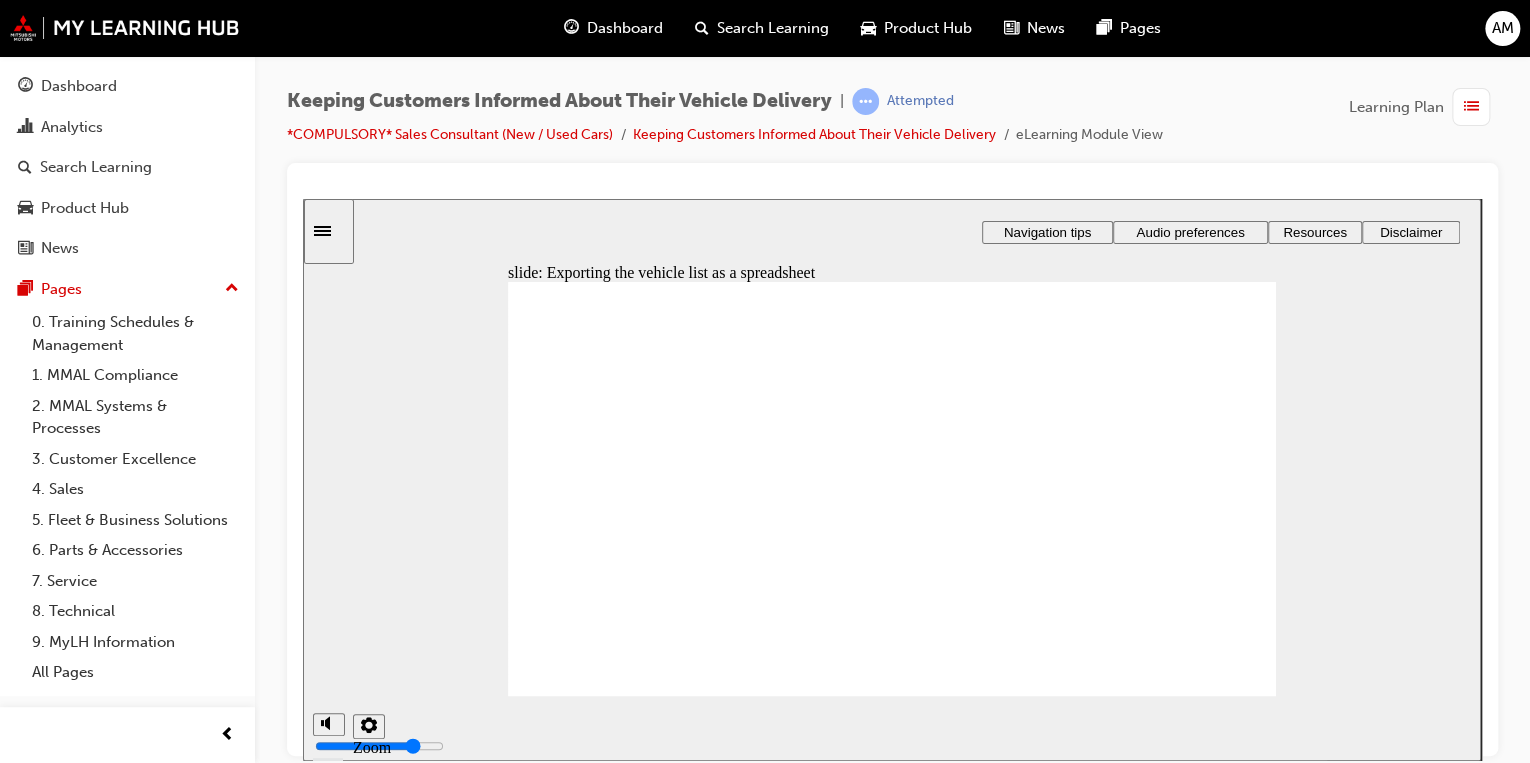 click at bounding box center (892, 1309) 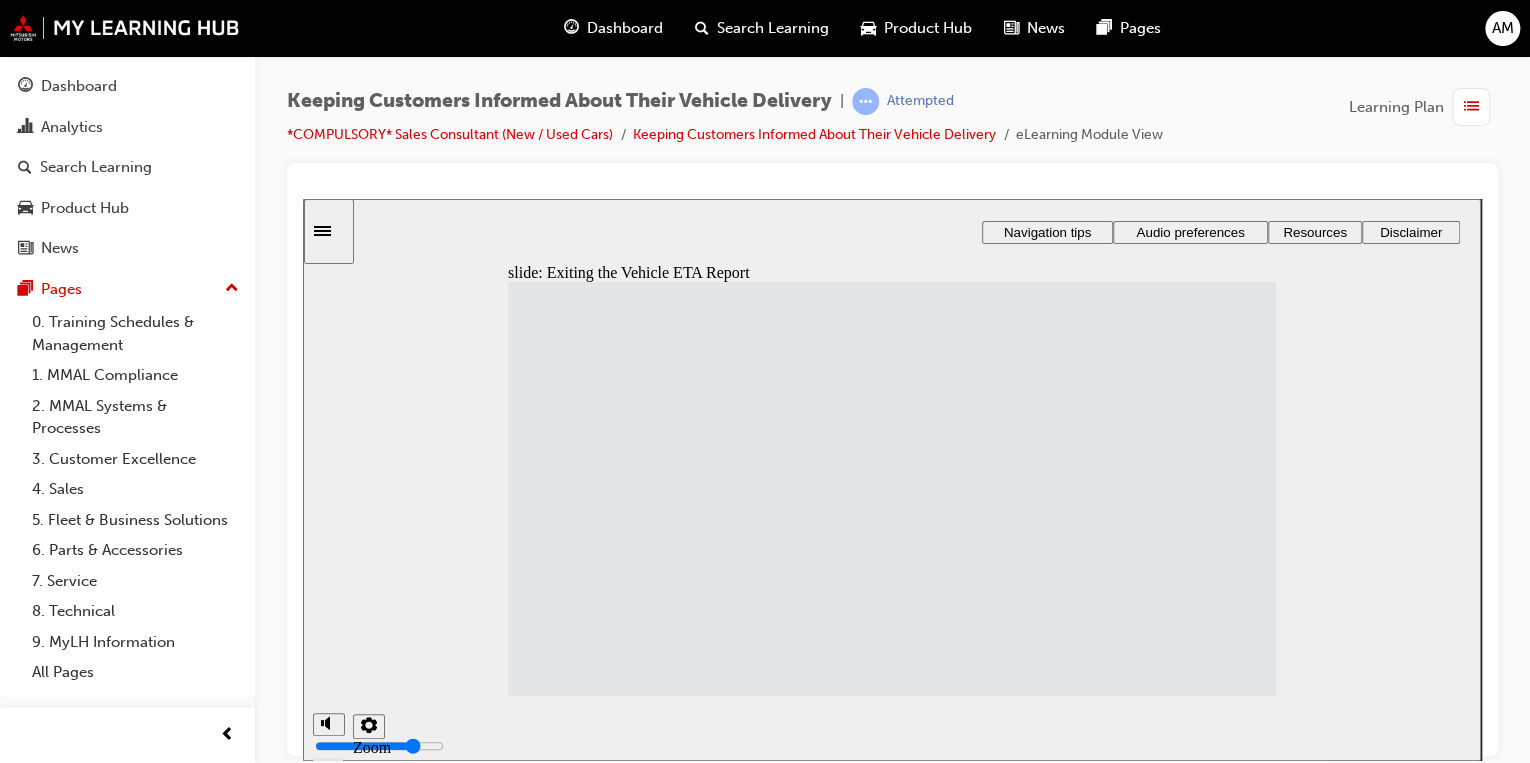 click 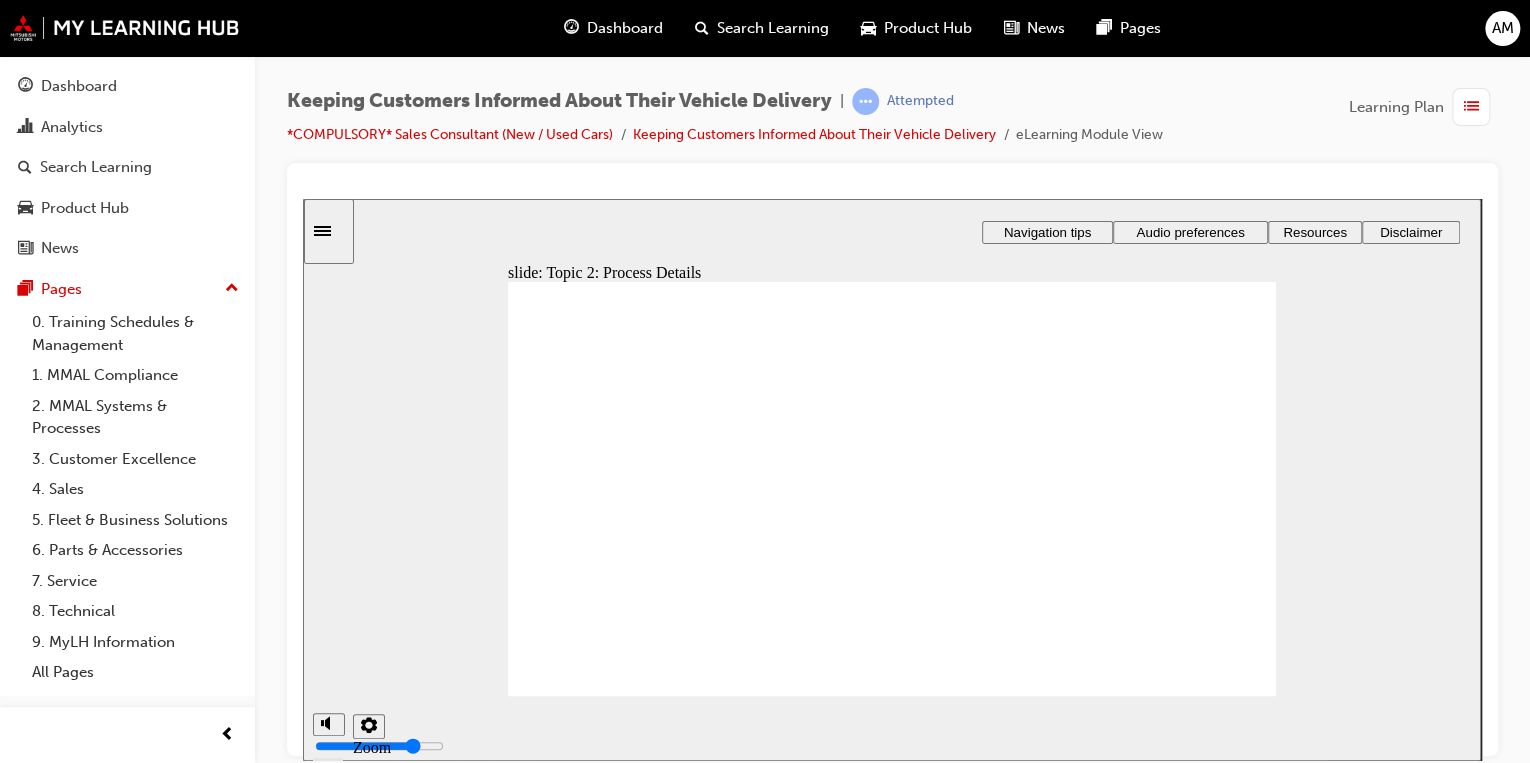 click 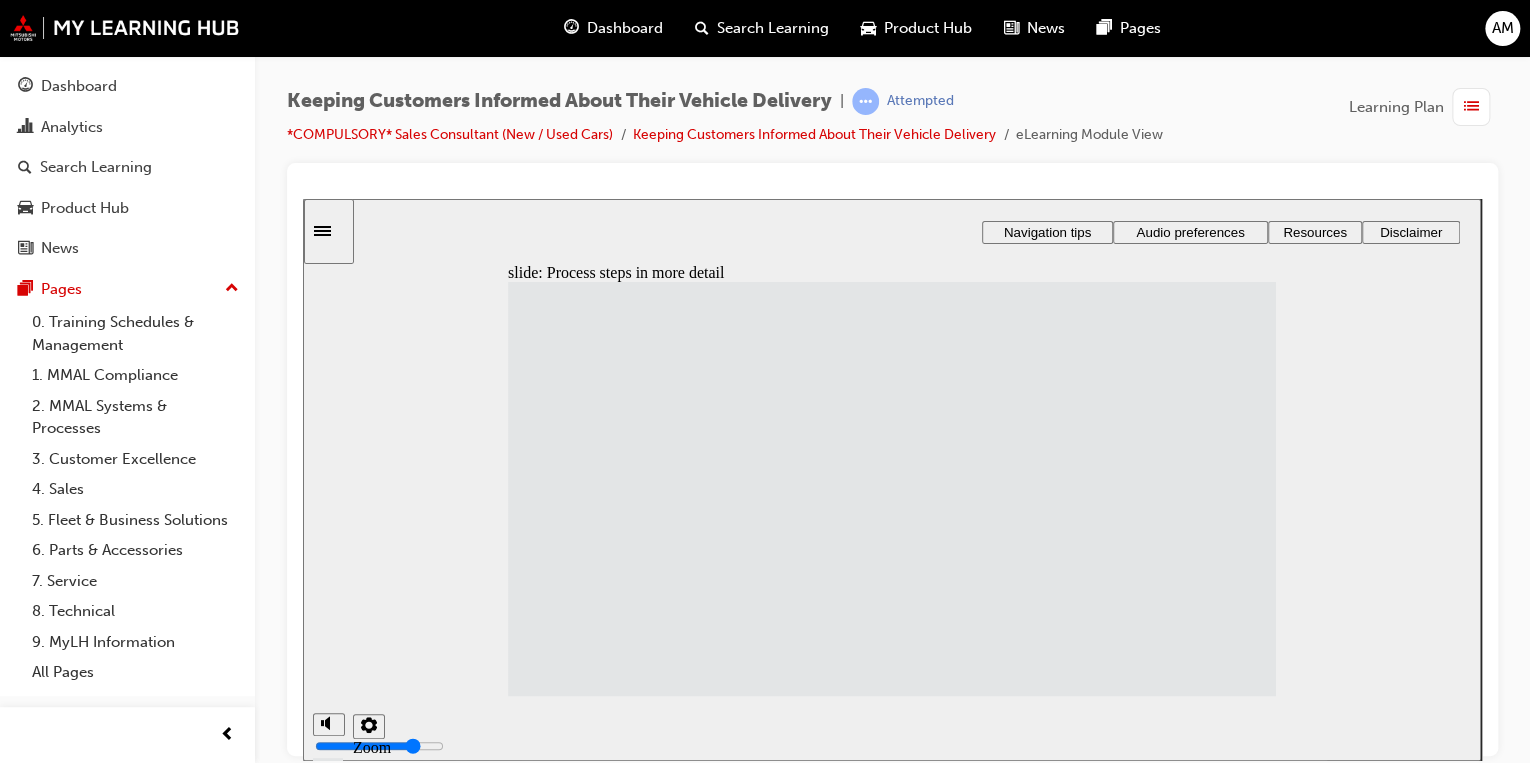click 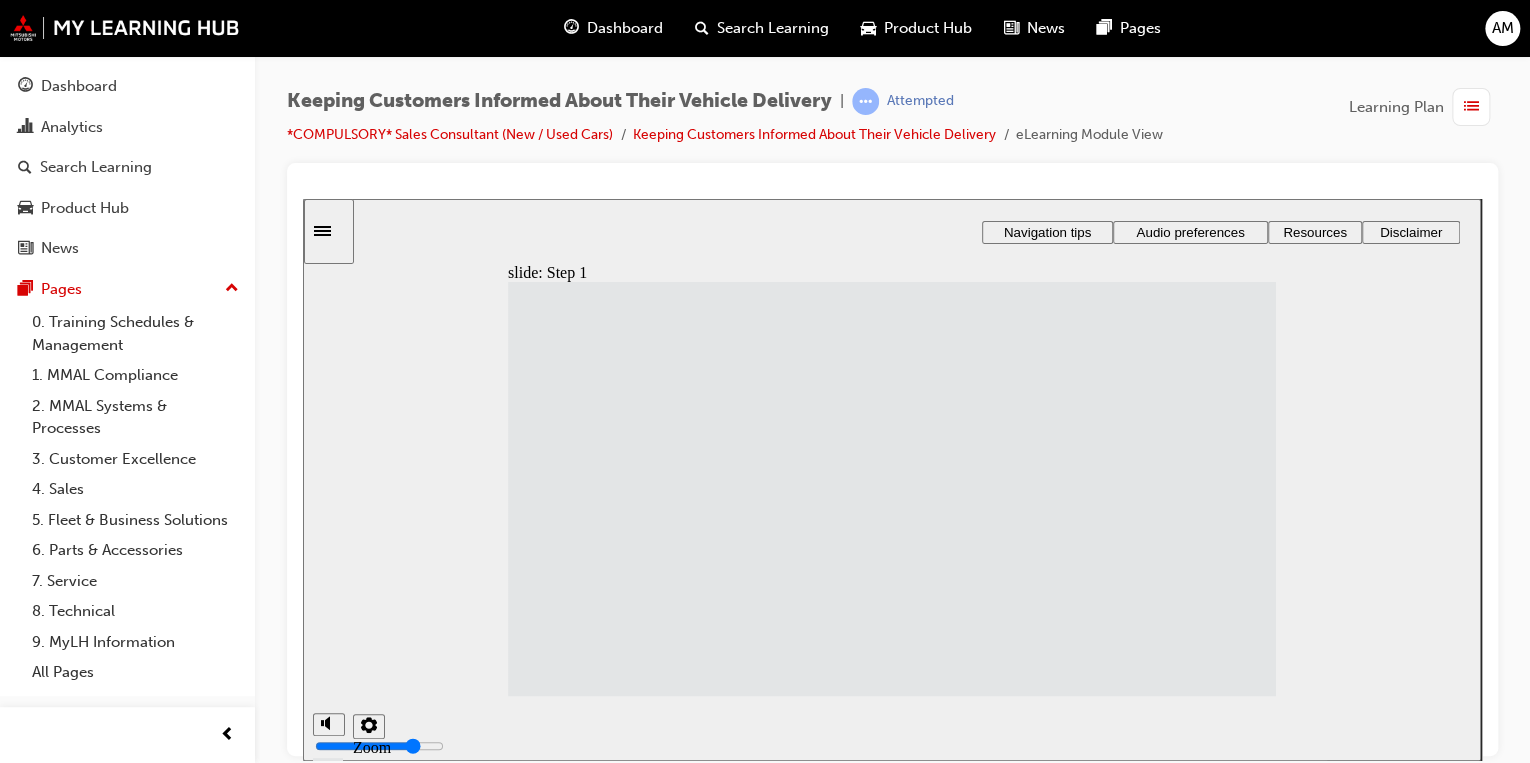 click 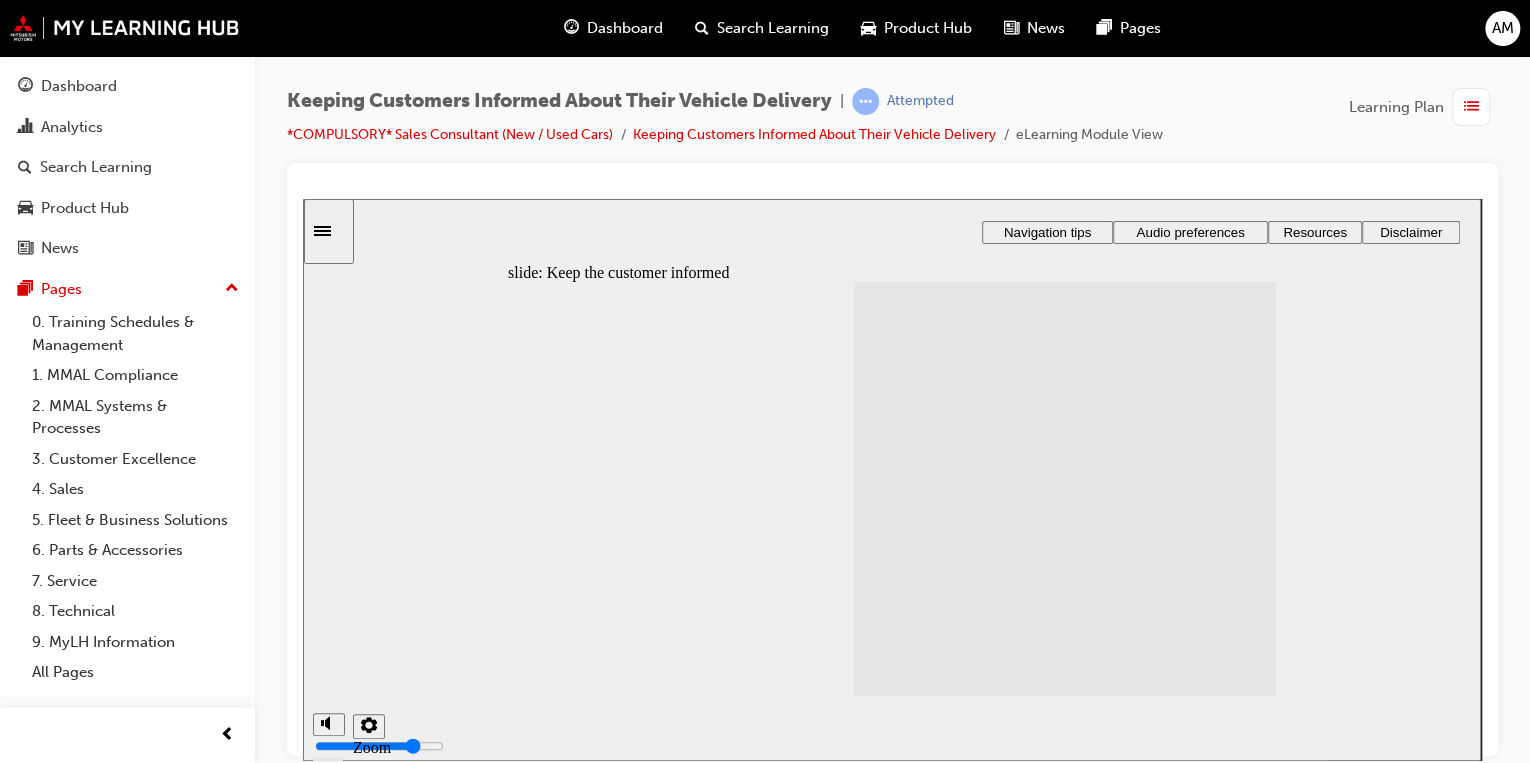 click 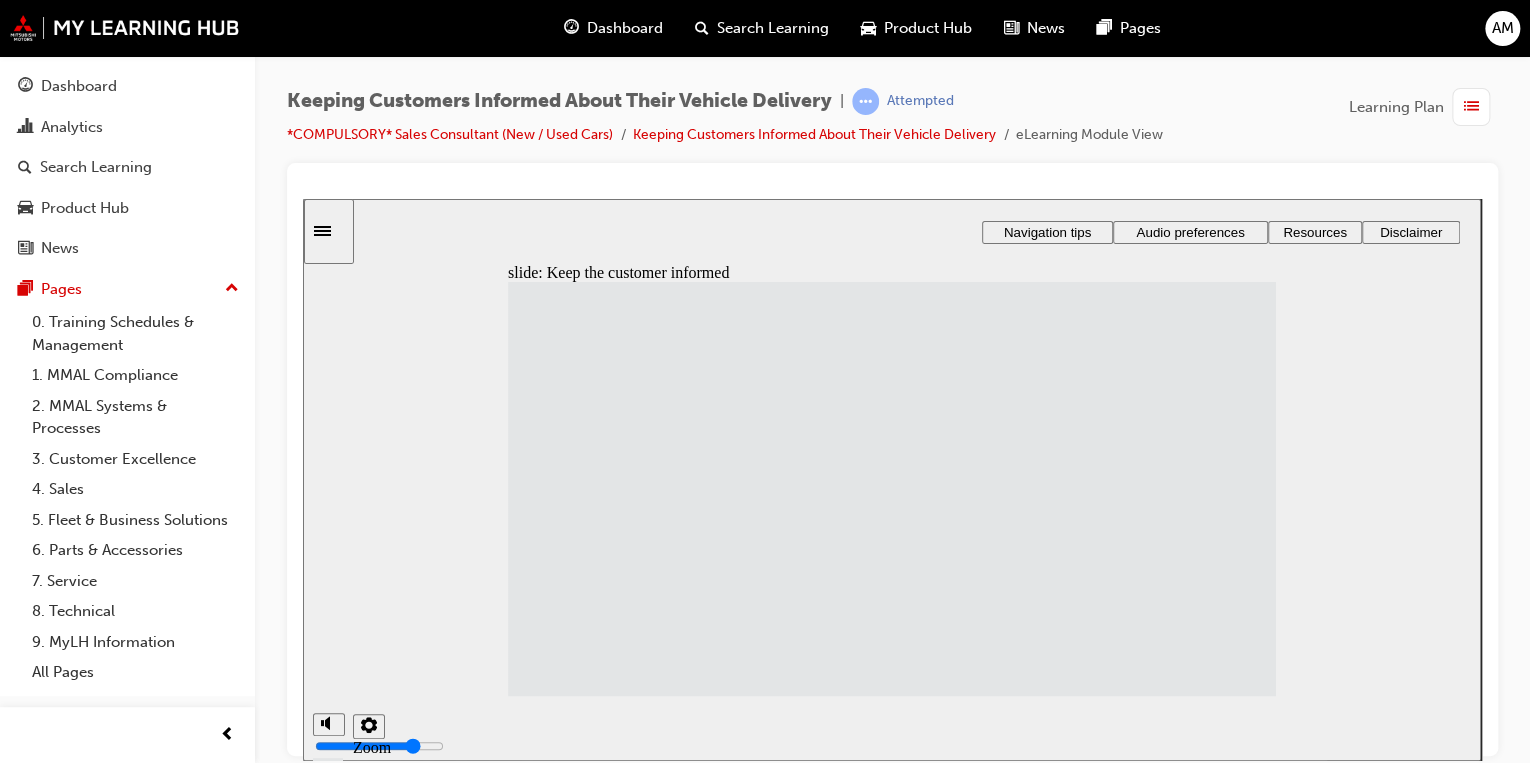 click 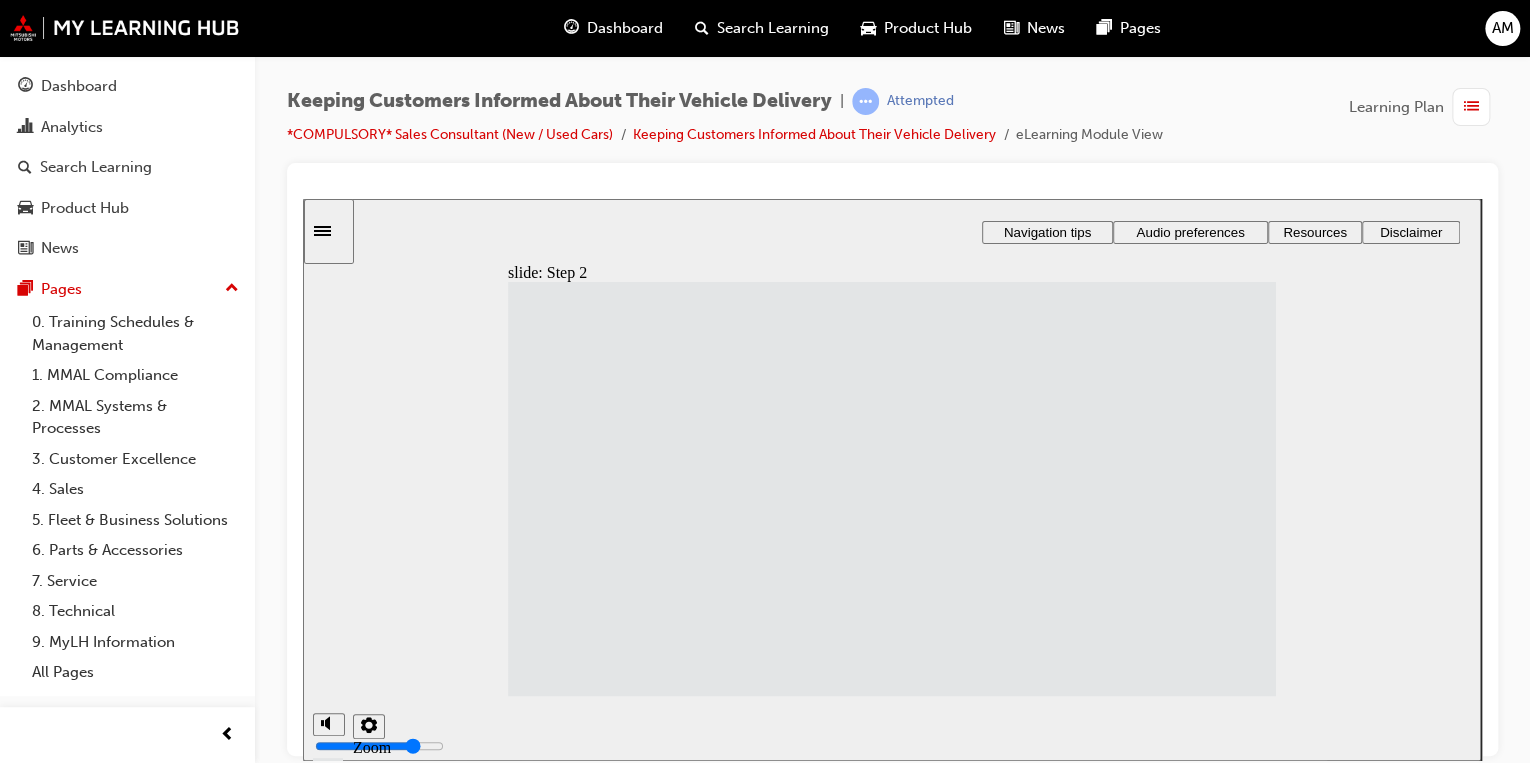 drag, startPoint x: 604, startPoint y: 554, endPoint x: 607, endPoint y: 606, distance: 52.086468 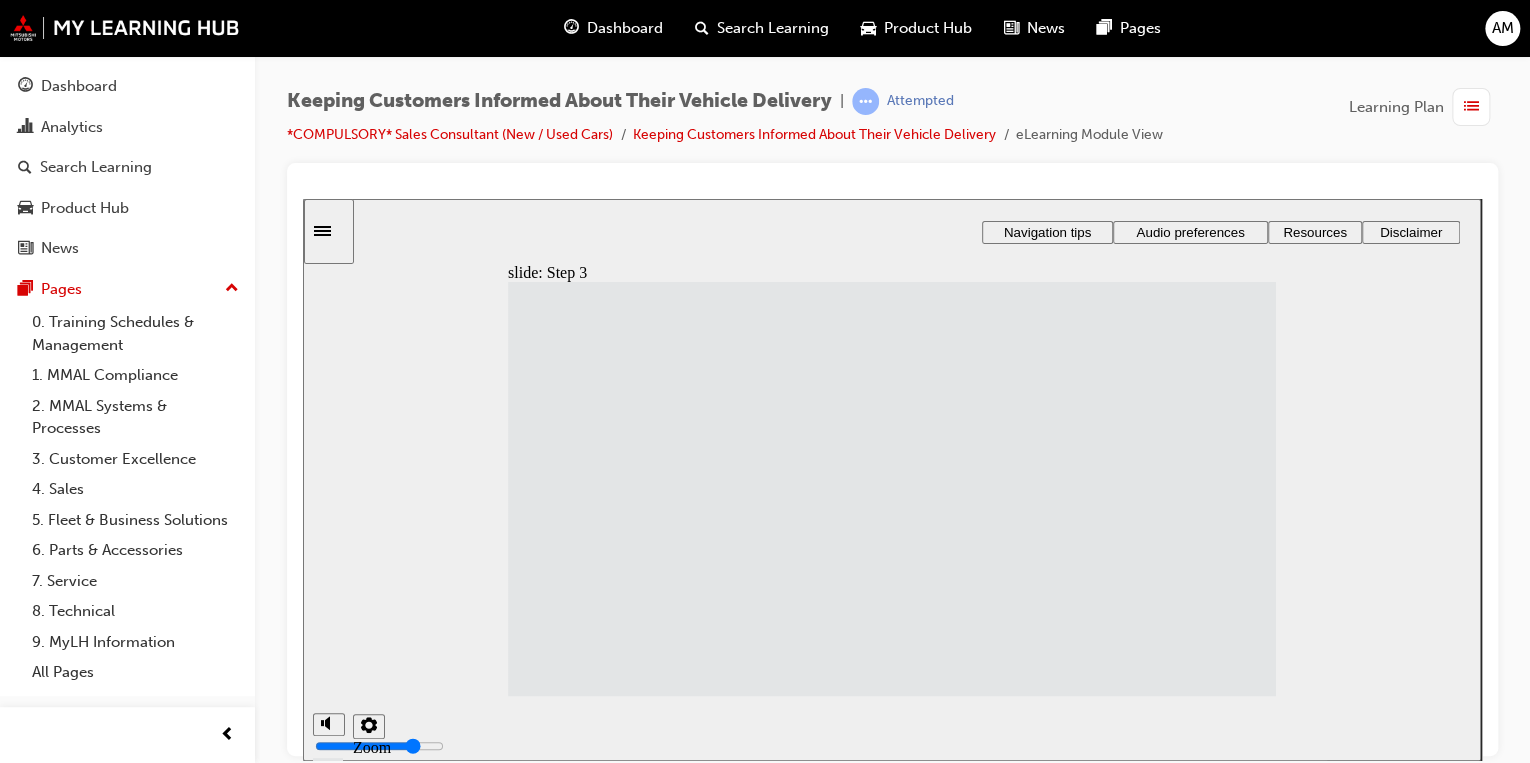 click 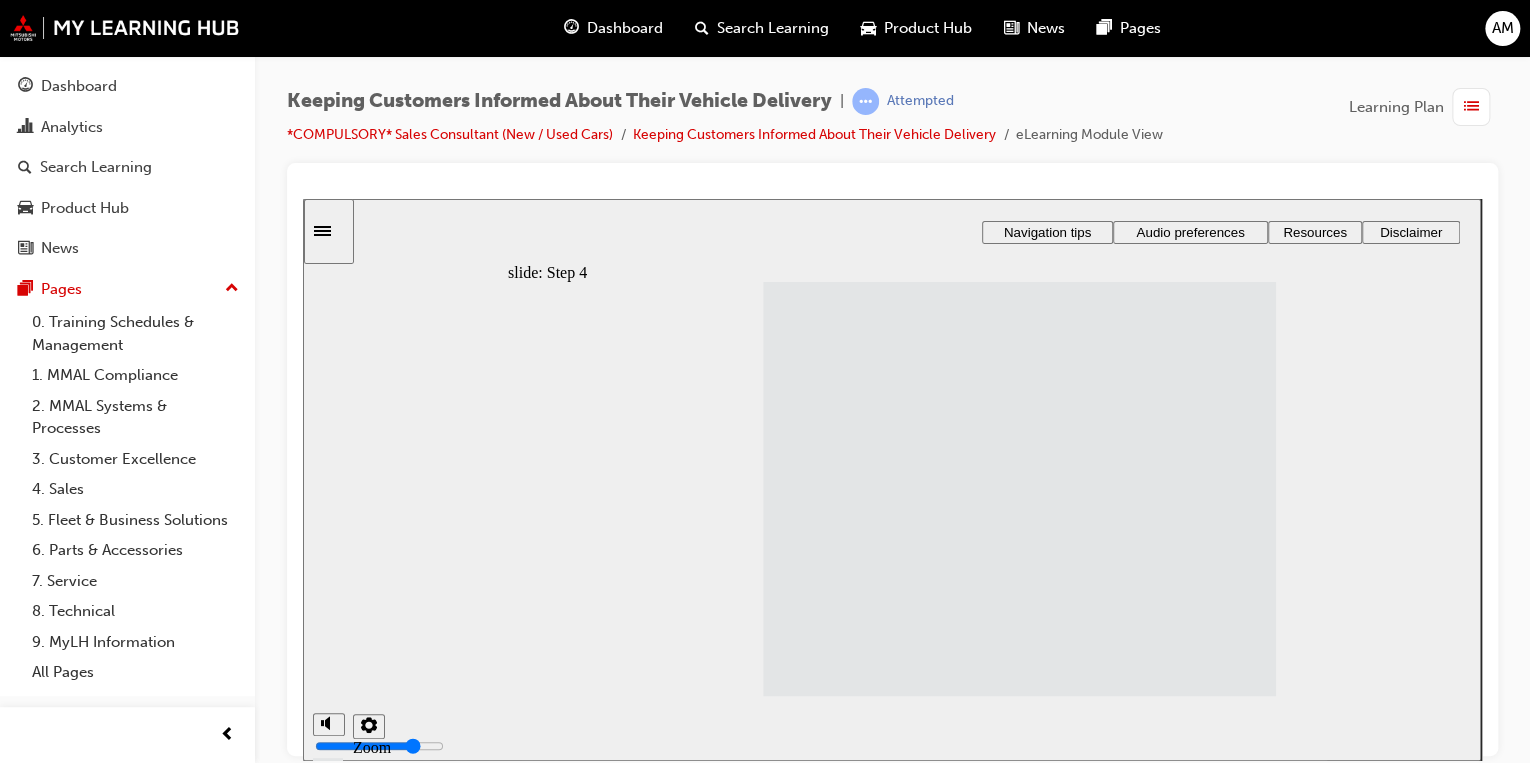 click 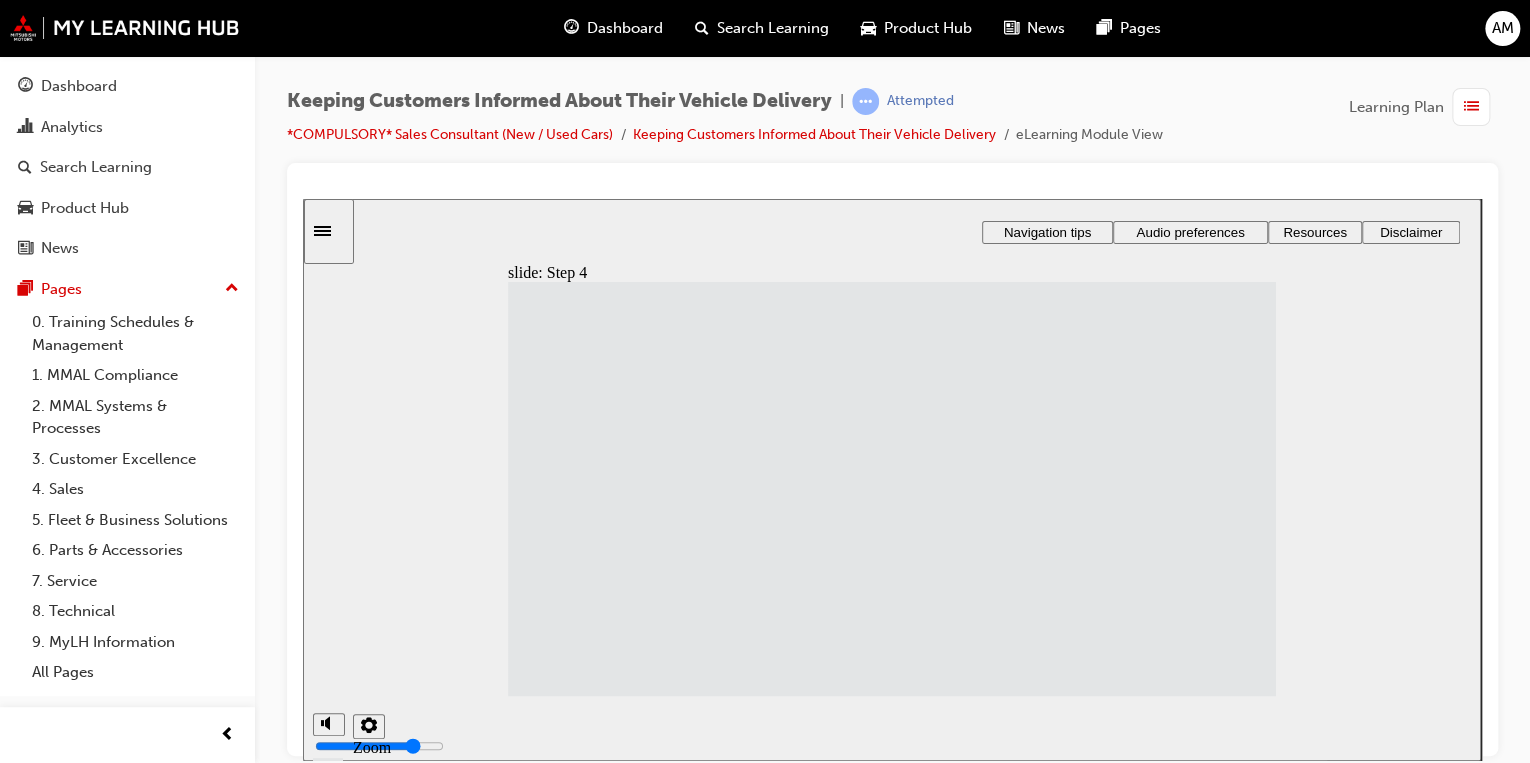 click 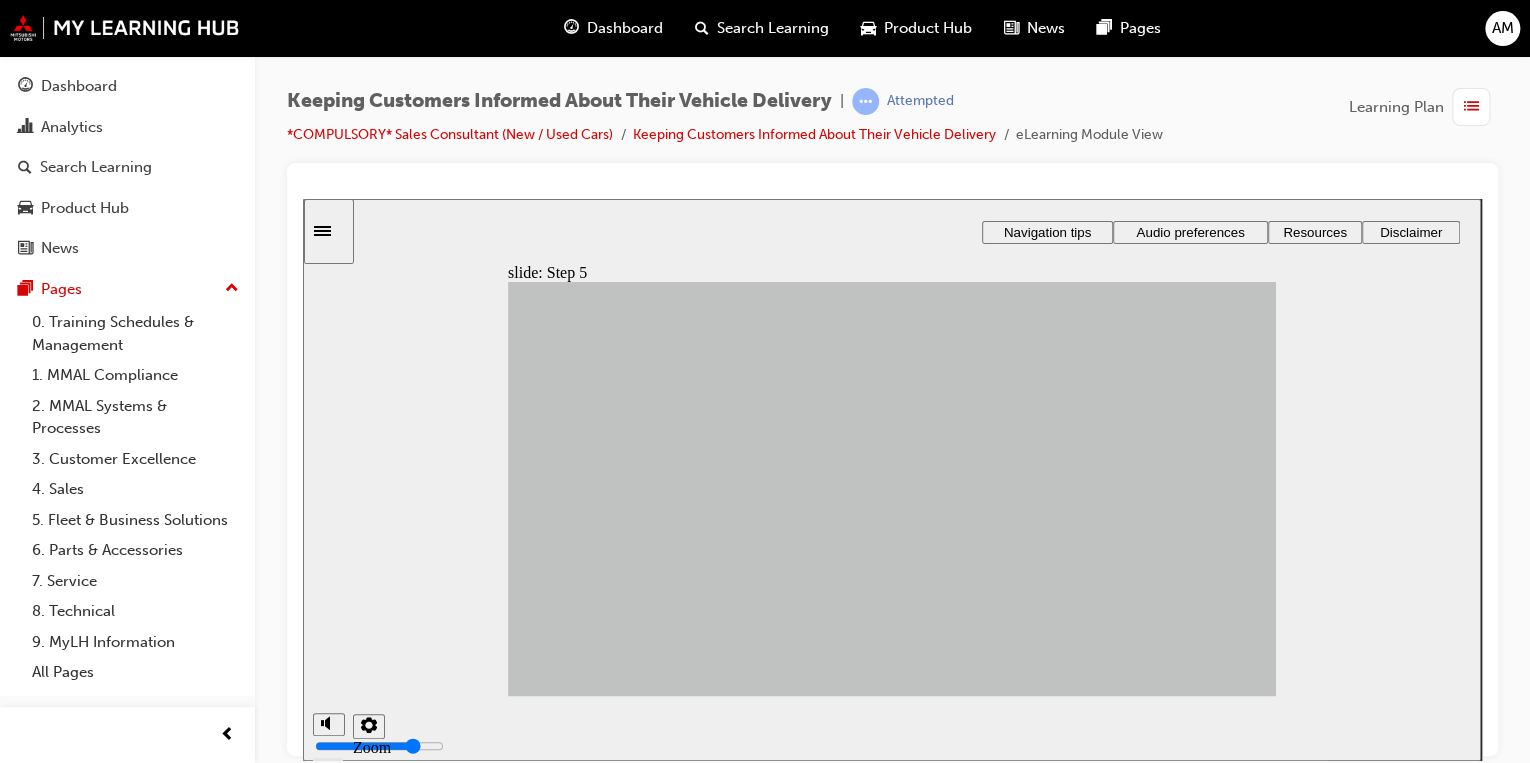 click 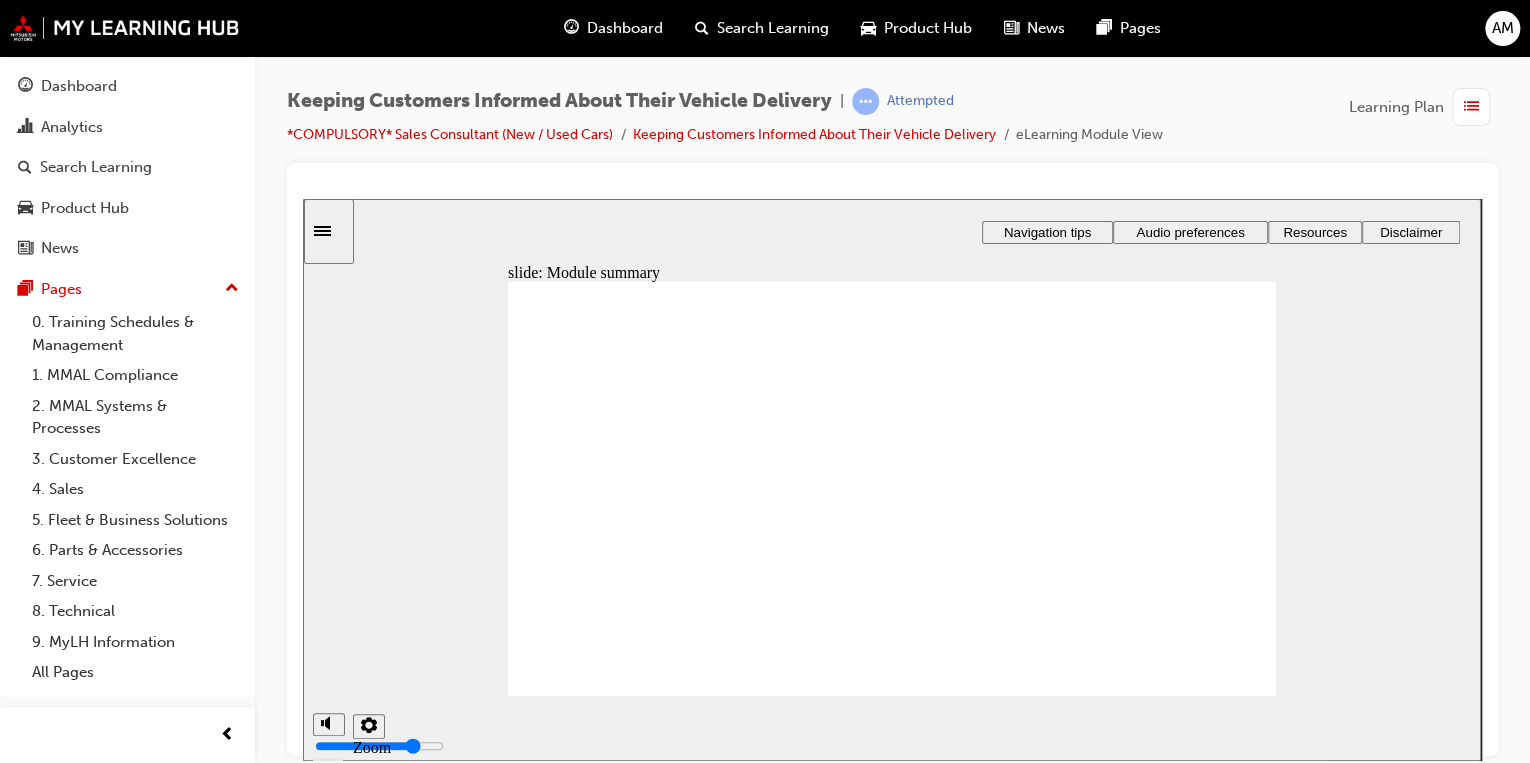 click 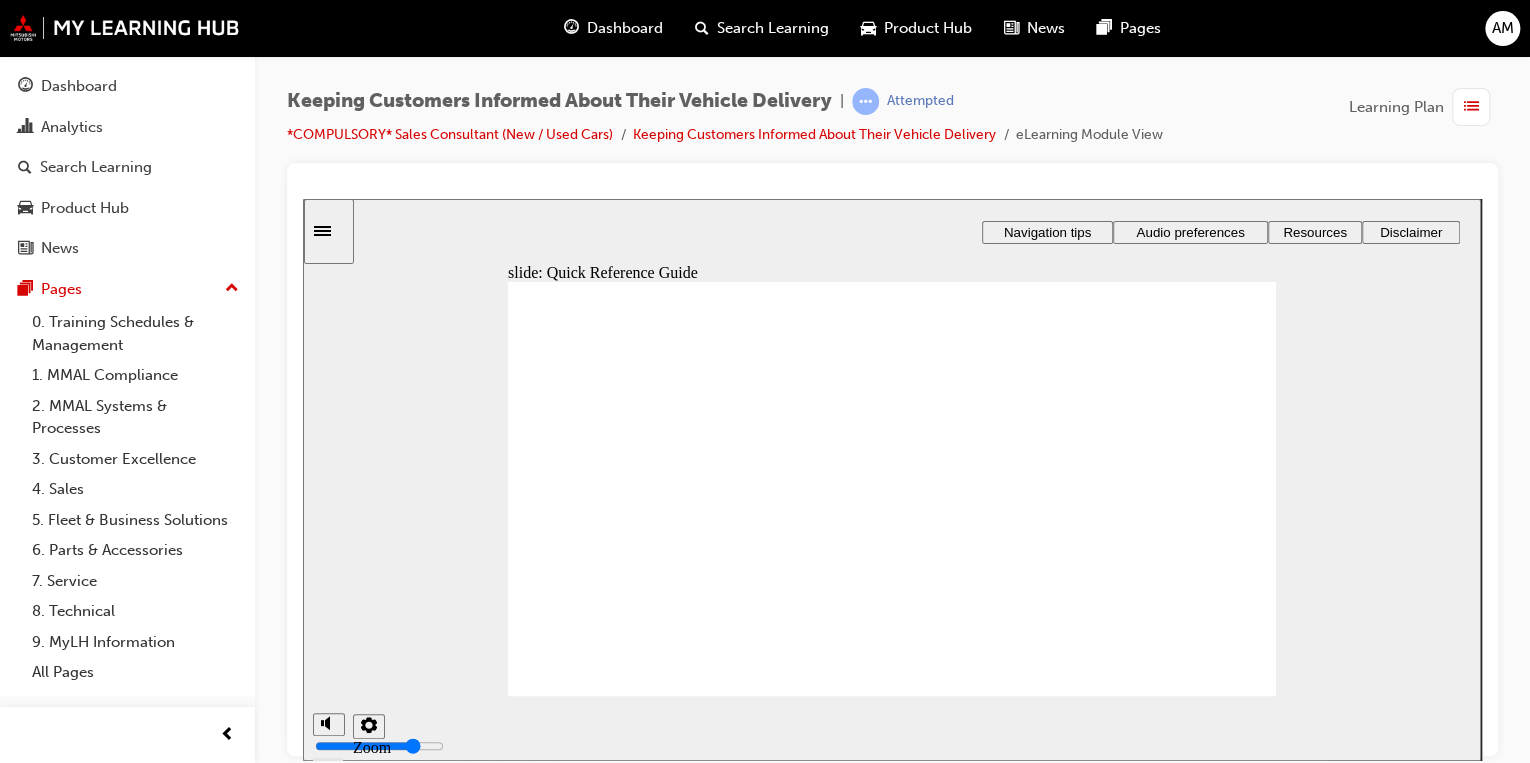 click 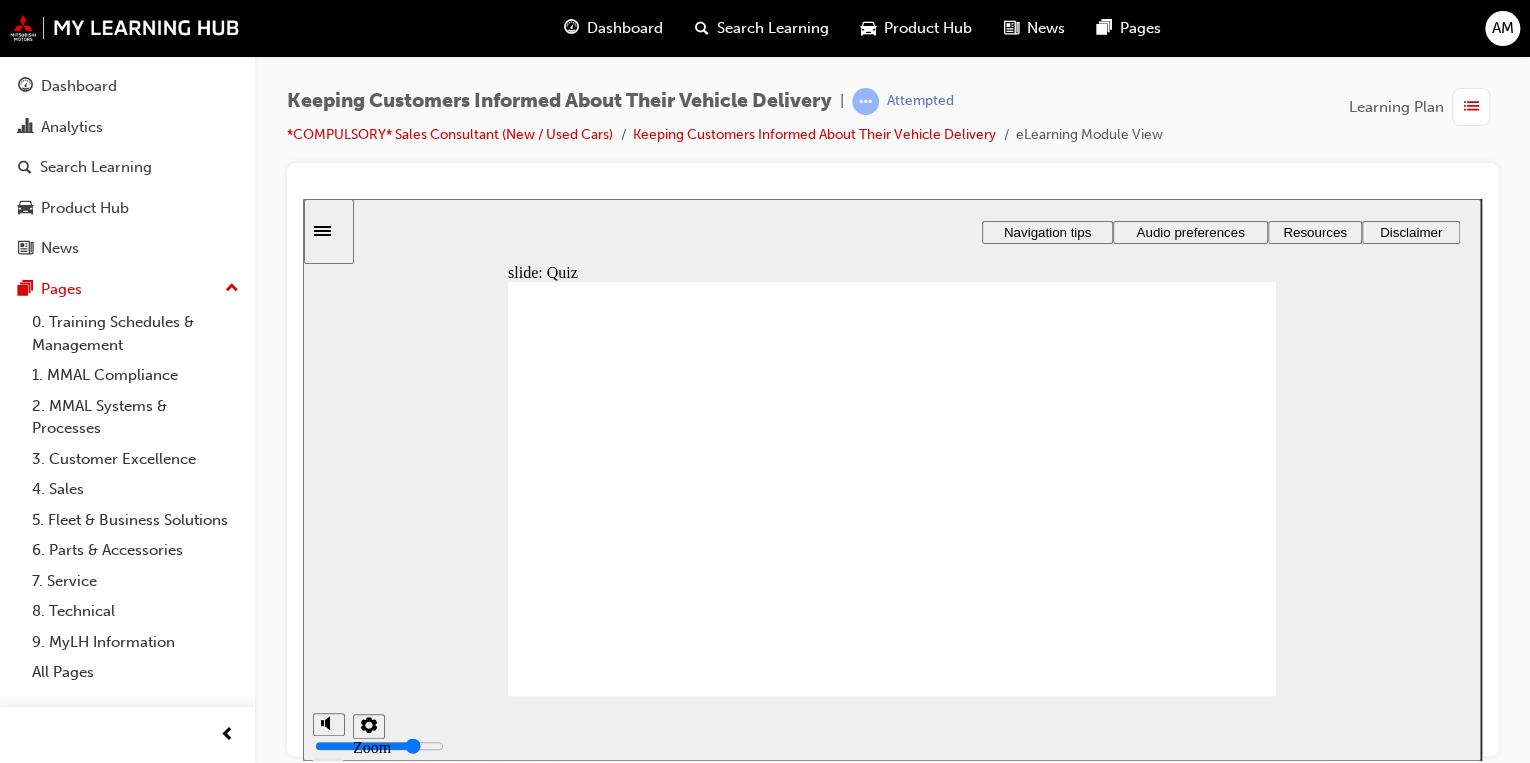 click 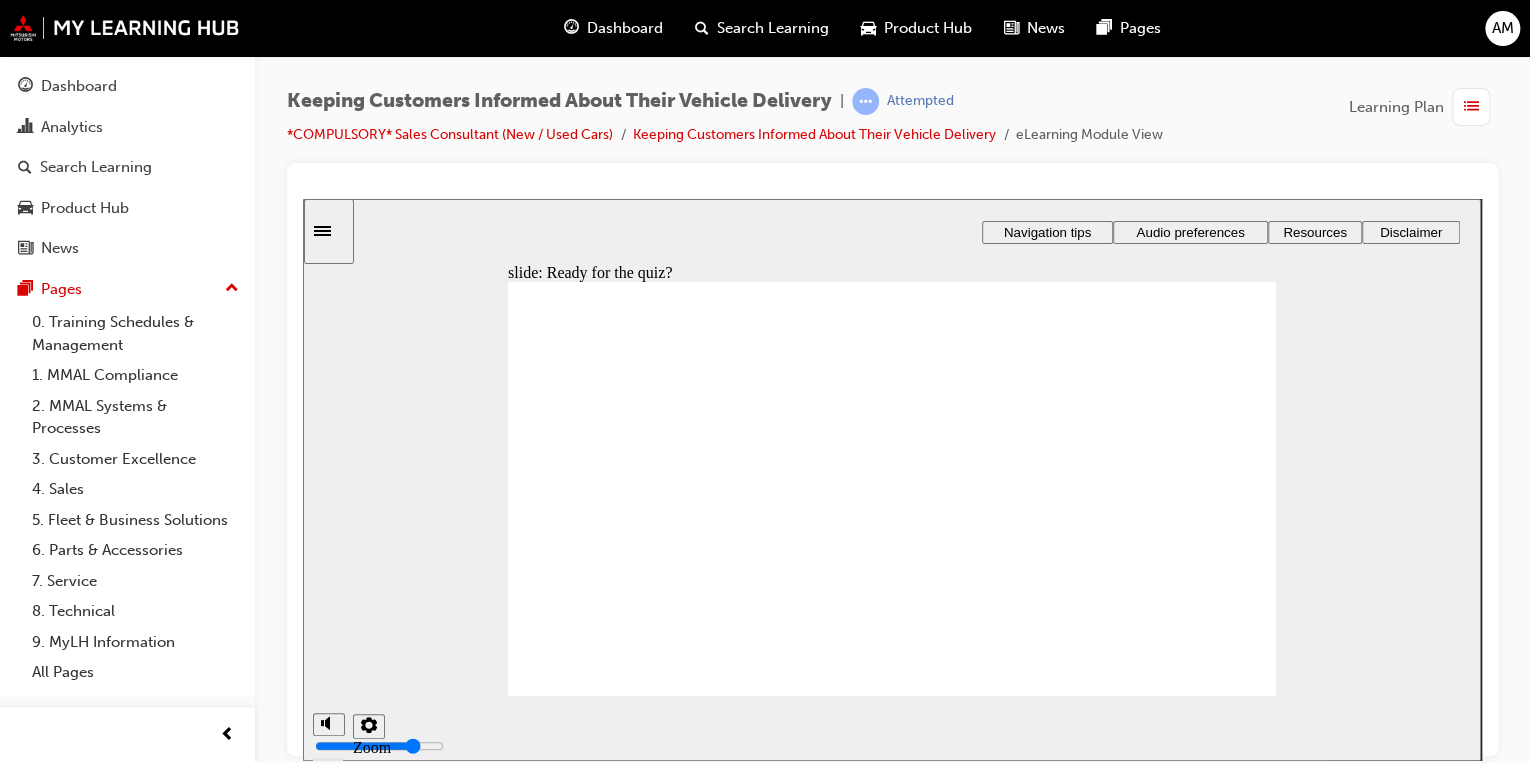 click 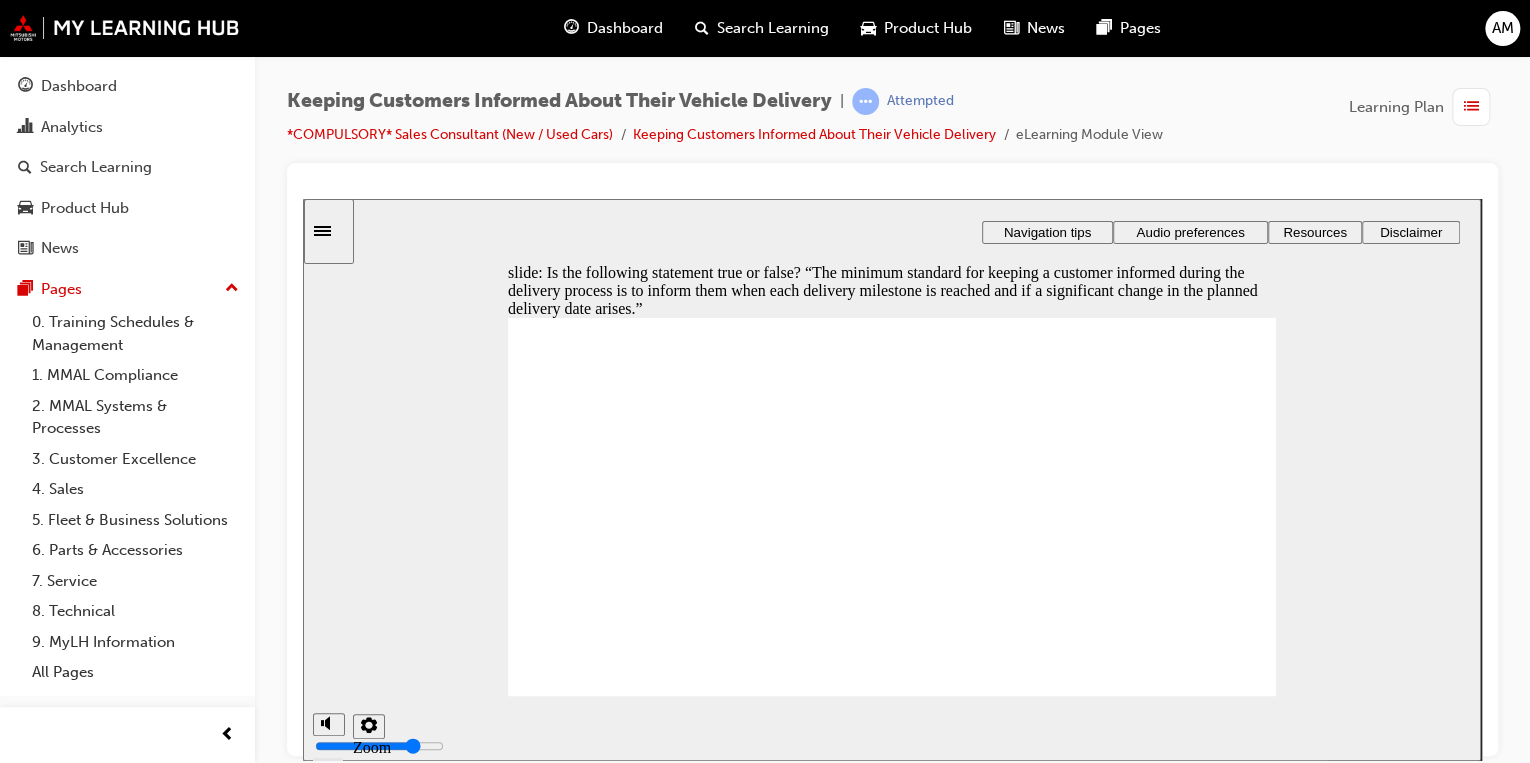 click 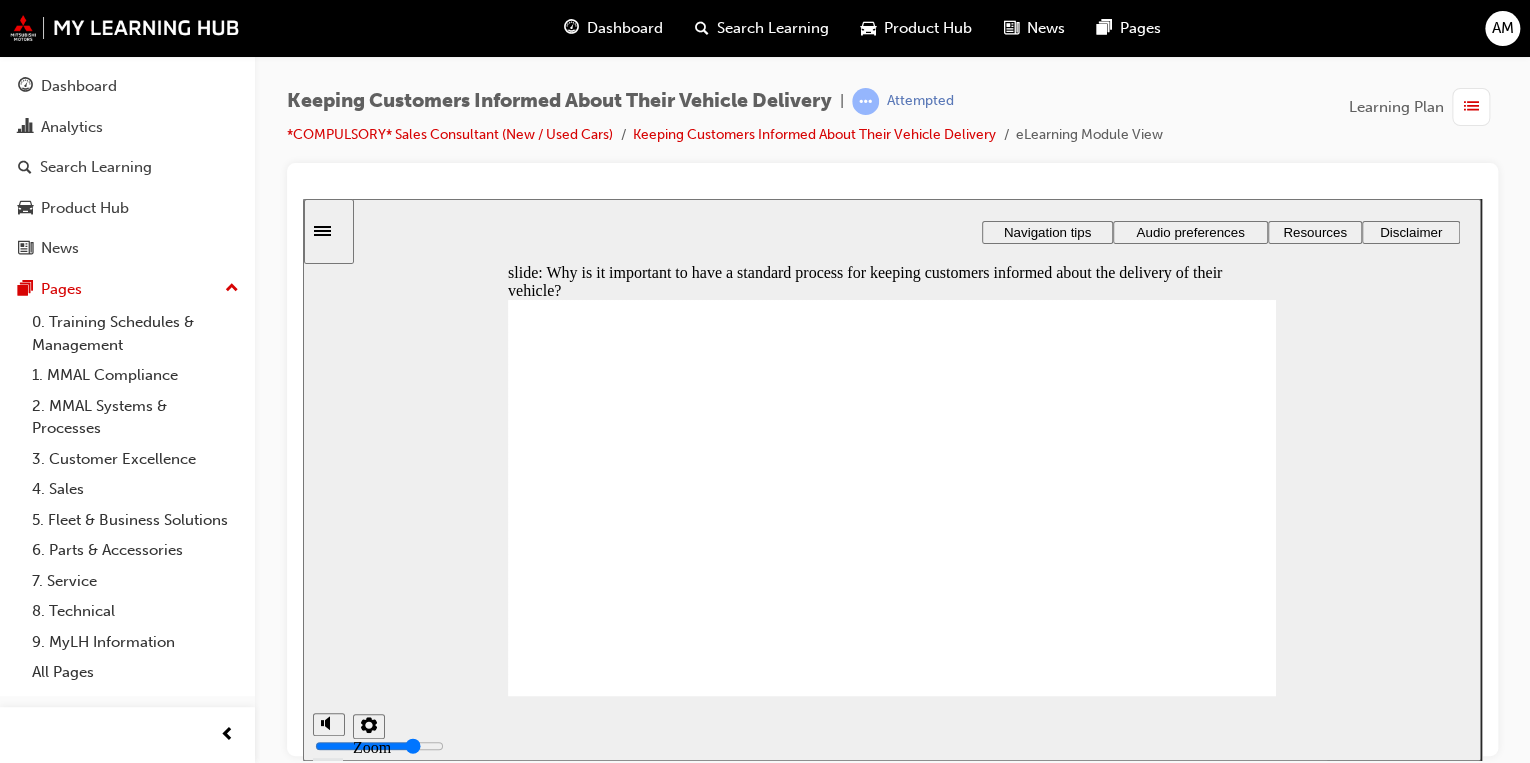 click 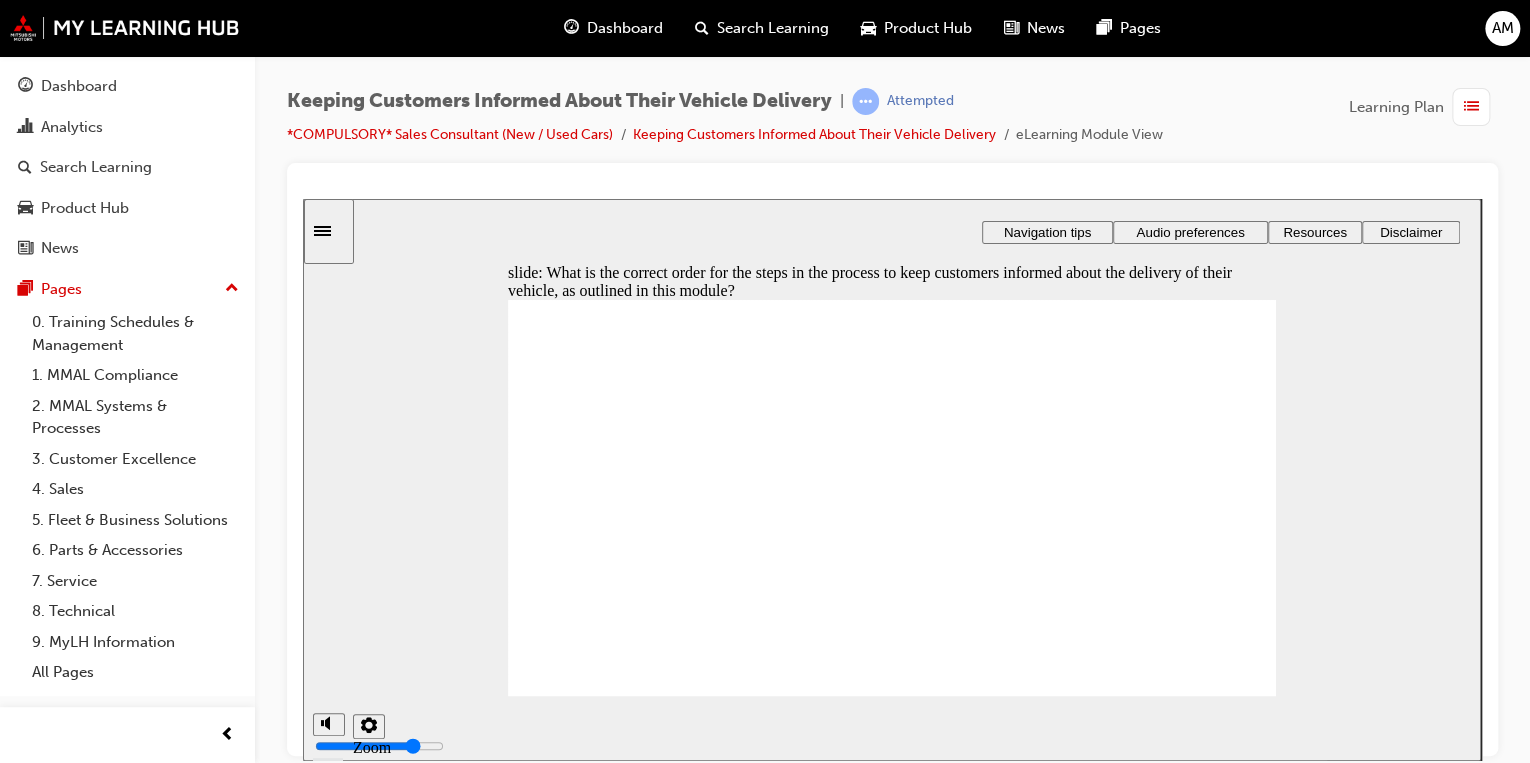 drag, startPoint x: 714, startPoint y: 587, endPoint x: 732, endPoint y: 482, distance: 106.531685 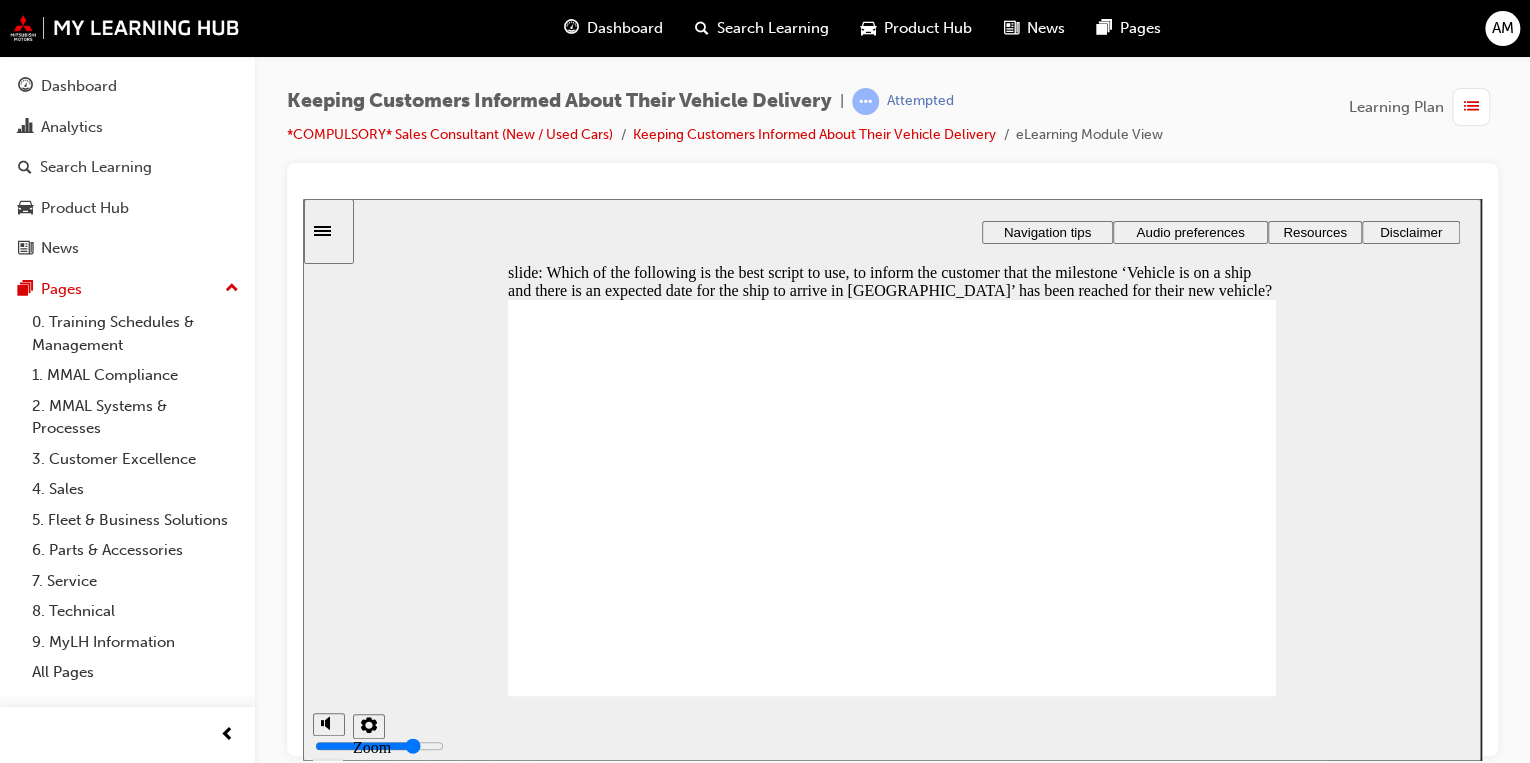 click 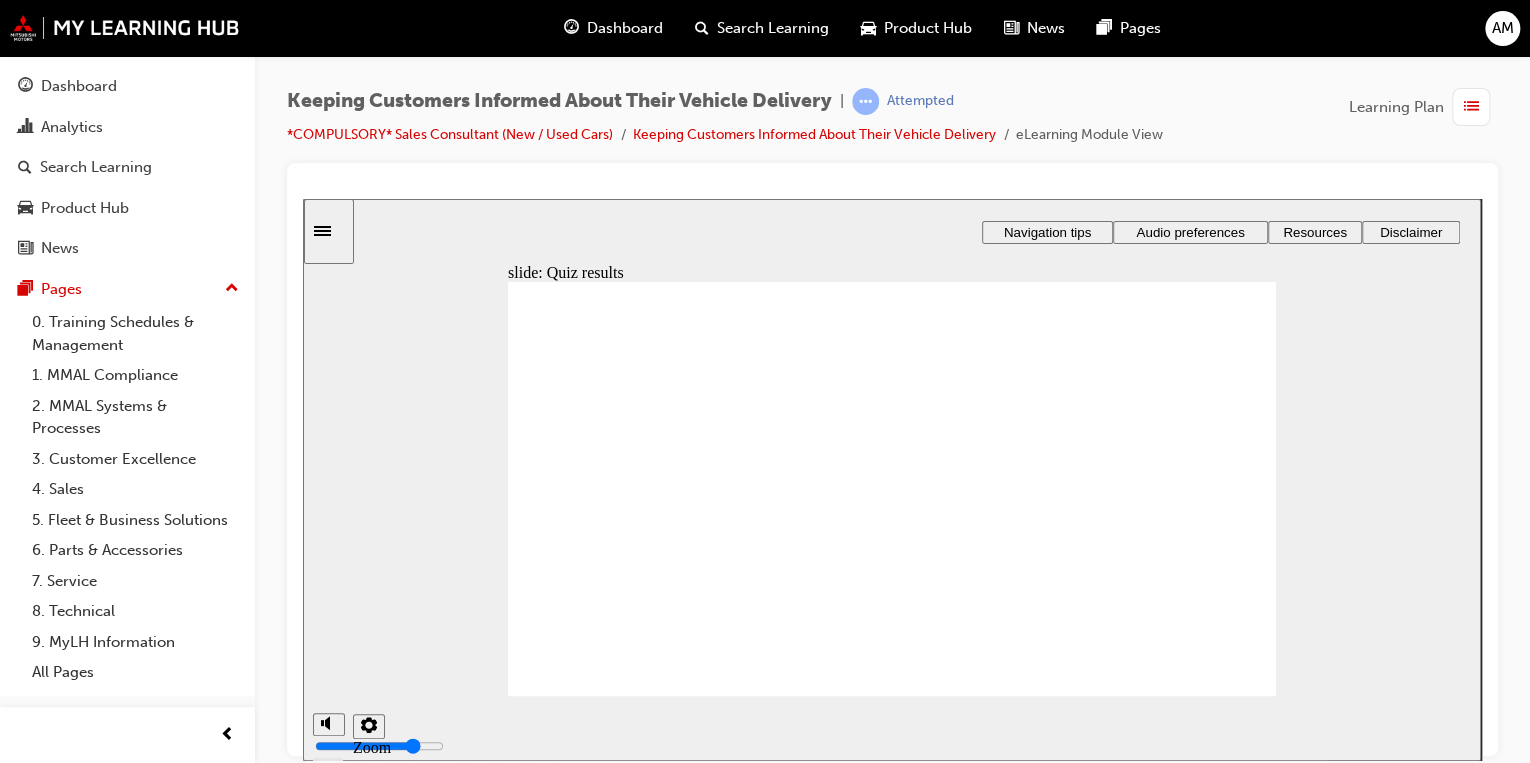 click 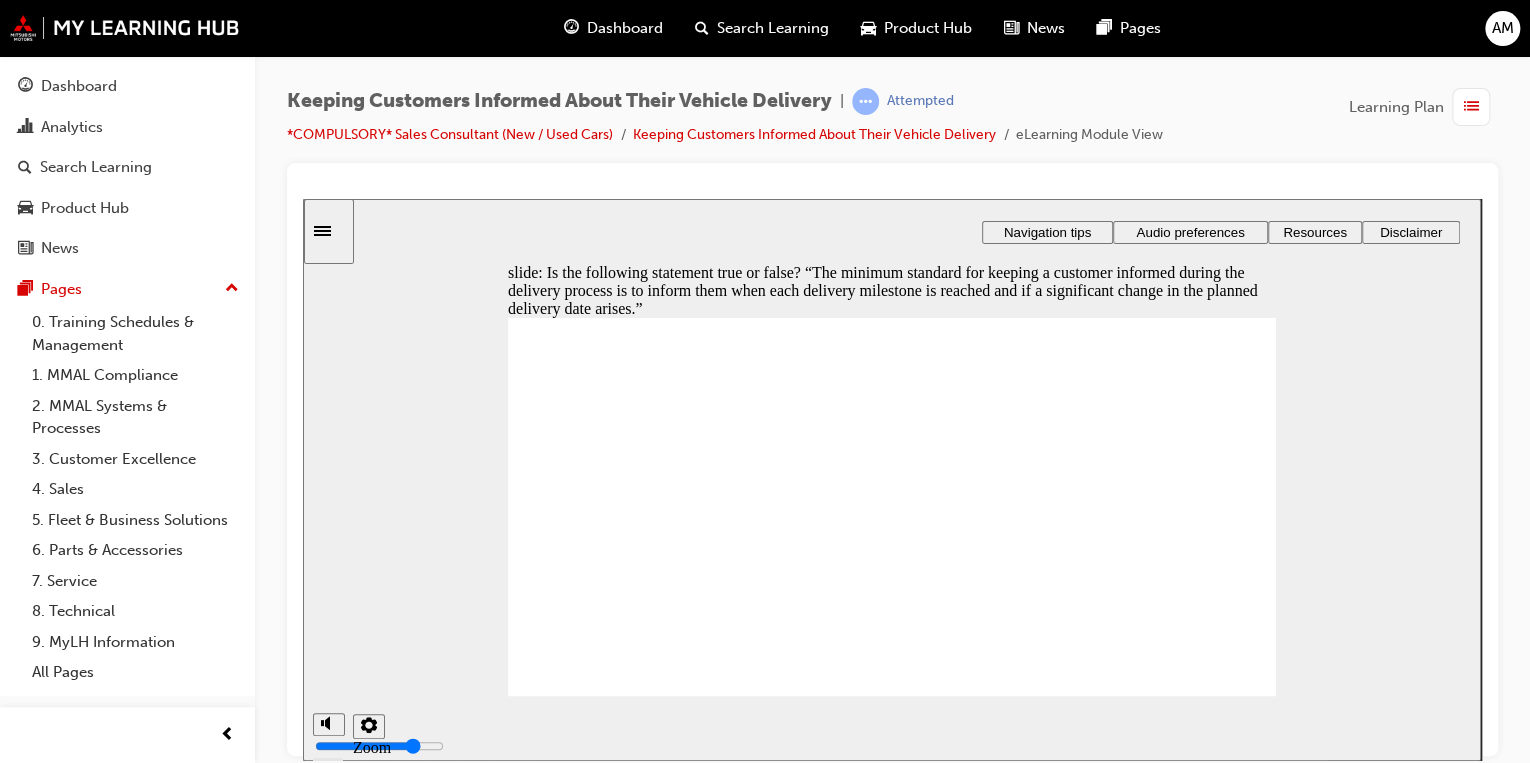click 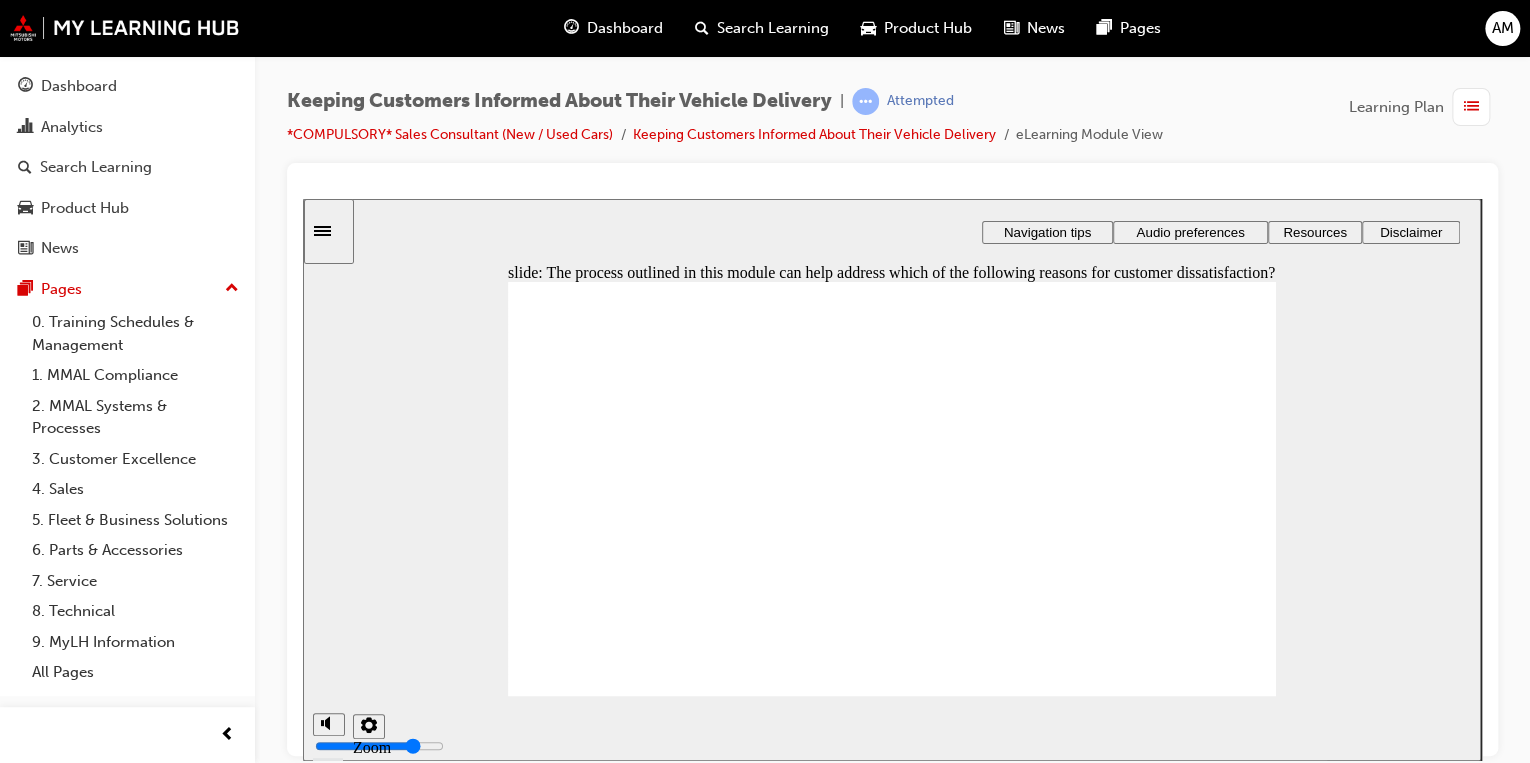 click 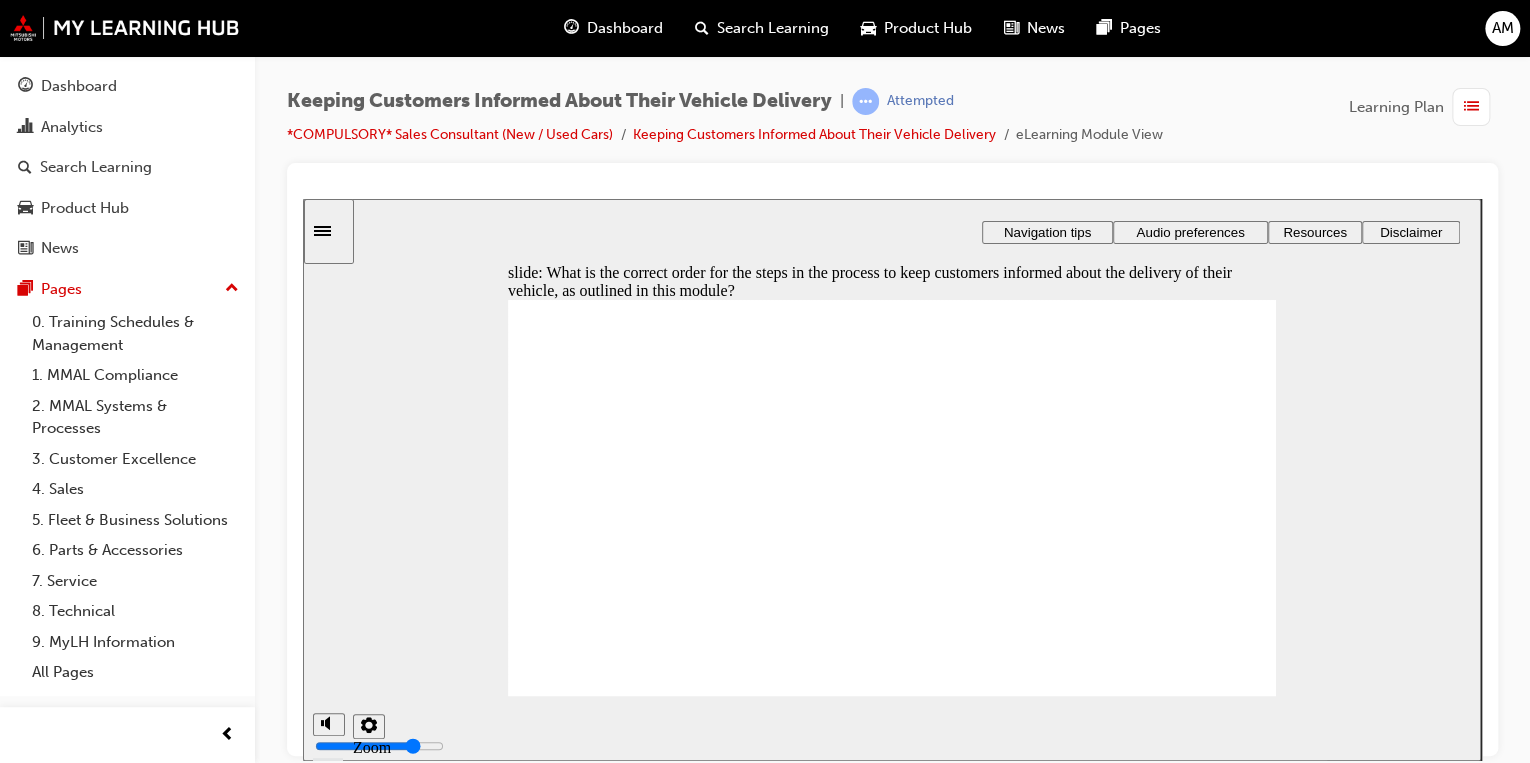drag, startPoint x: 711, startPoint y: 518, endPoint x: 717, endPoint y: 486, distance: 32.55764 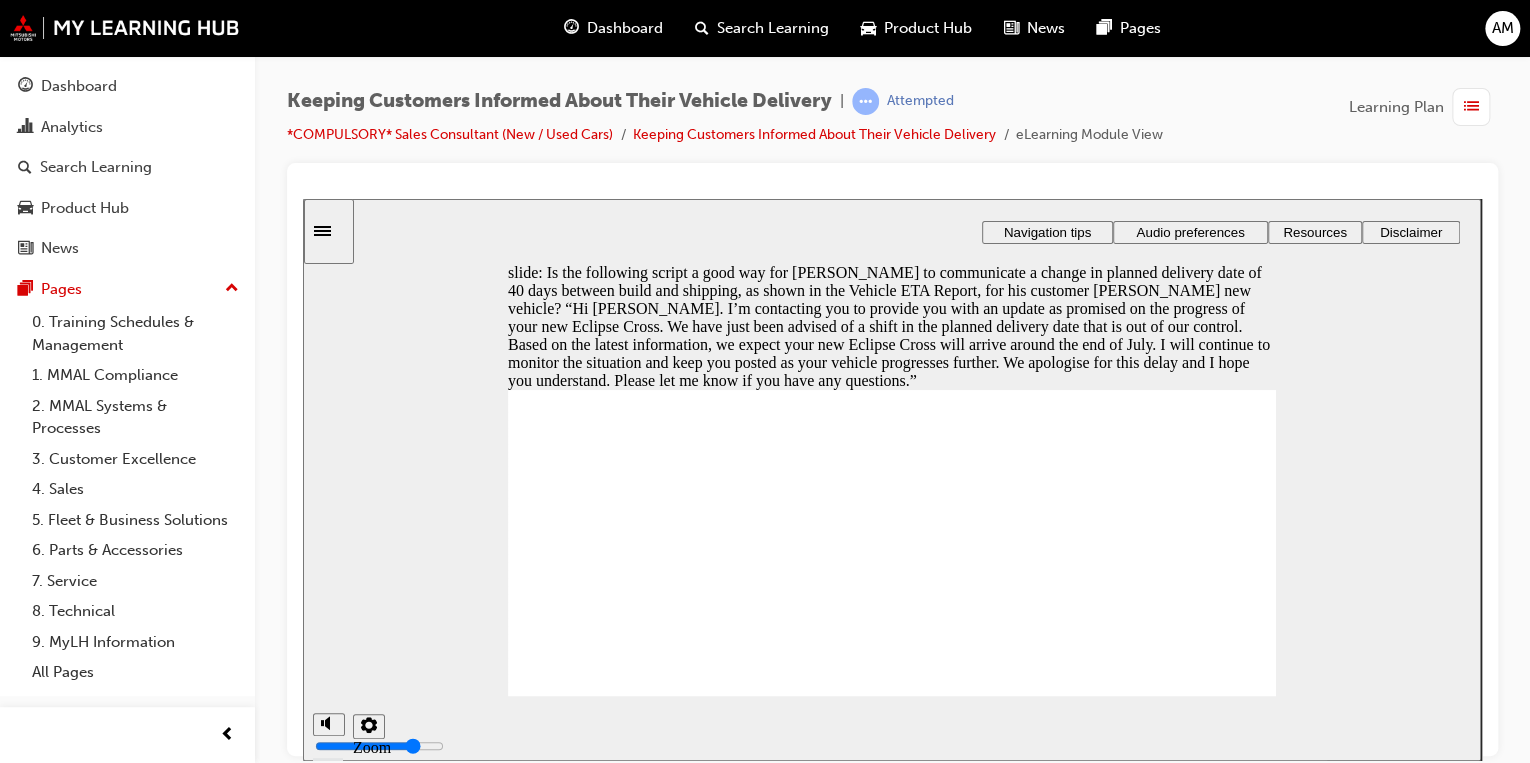 click 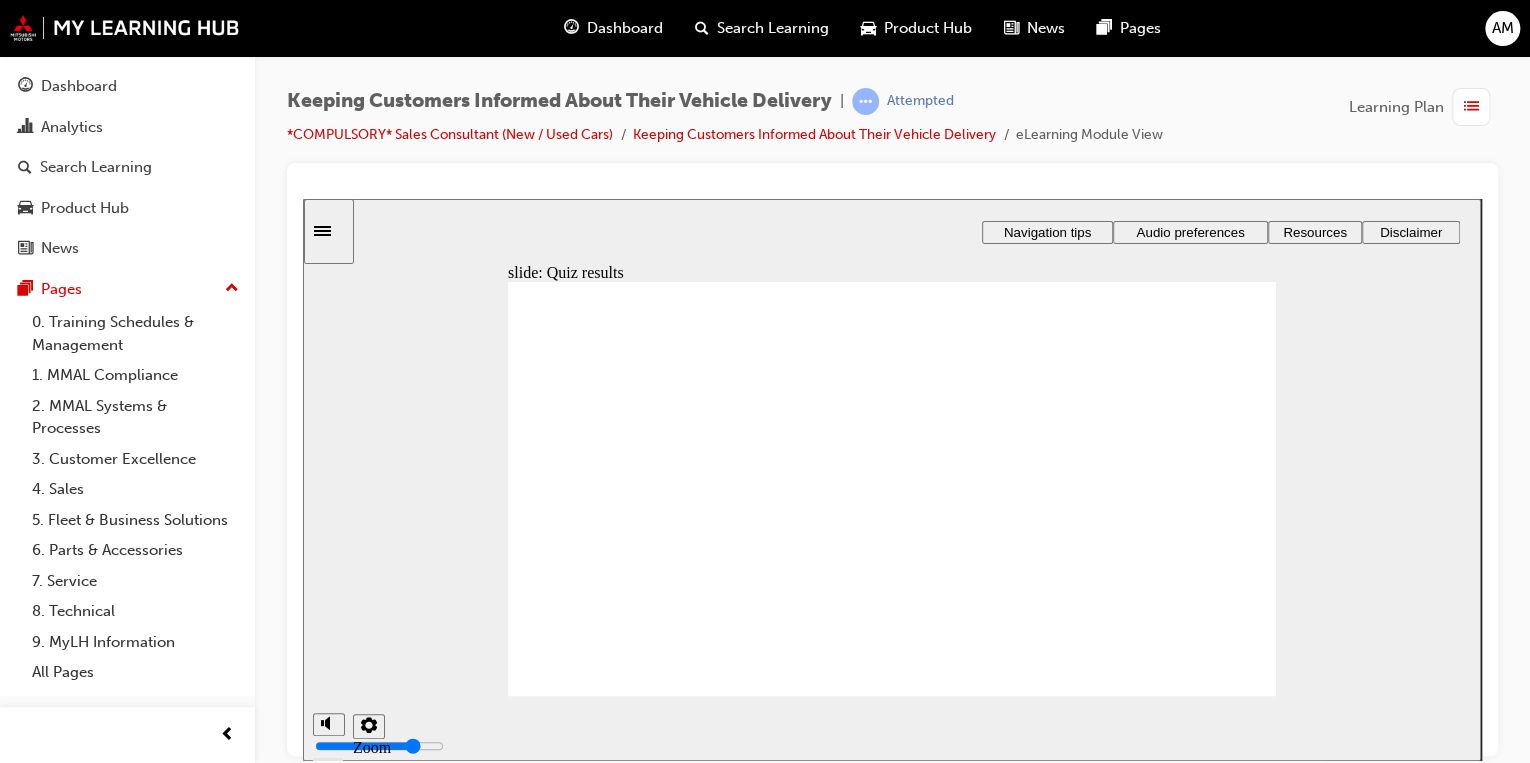 click 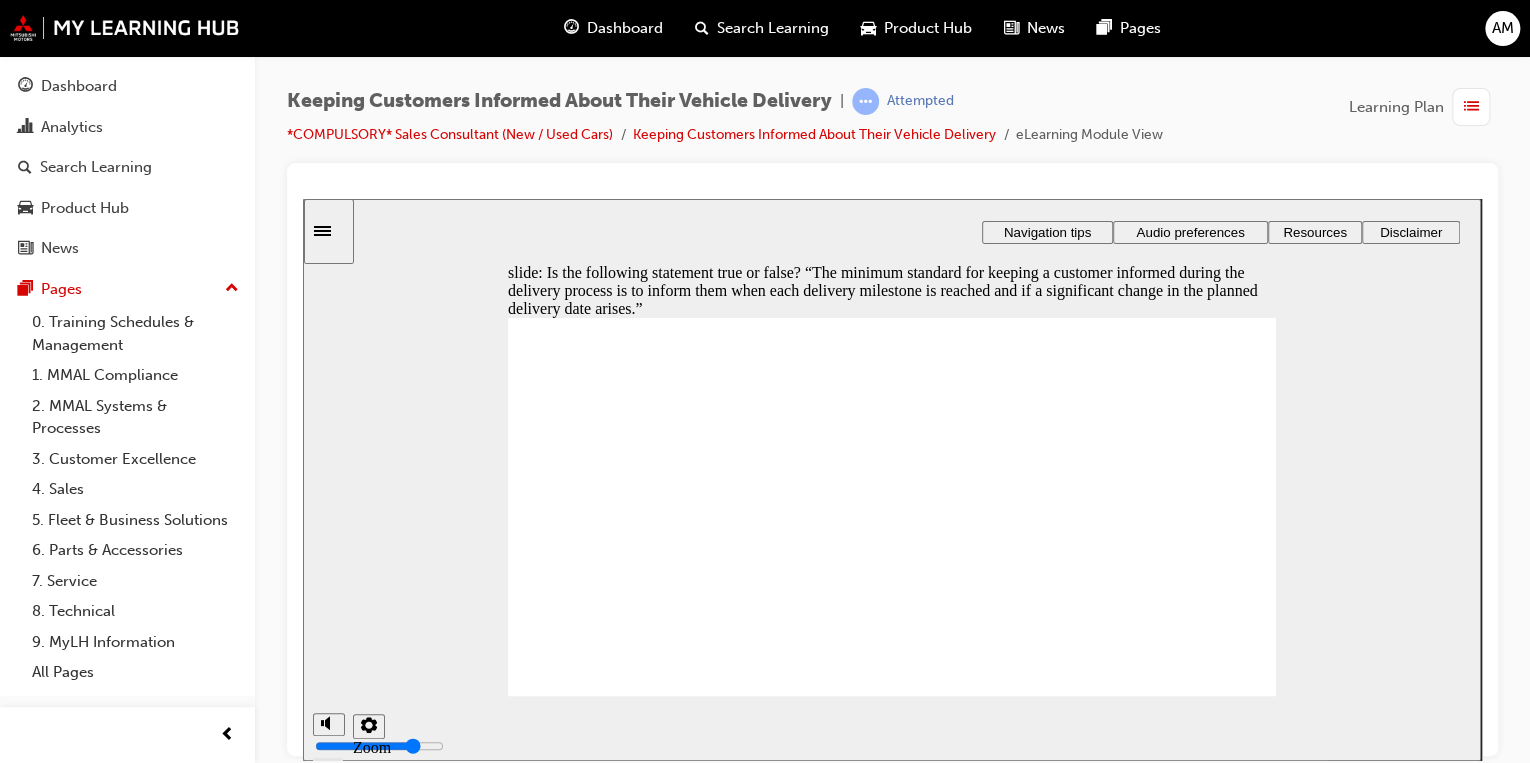 click 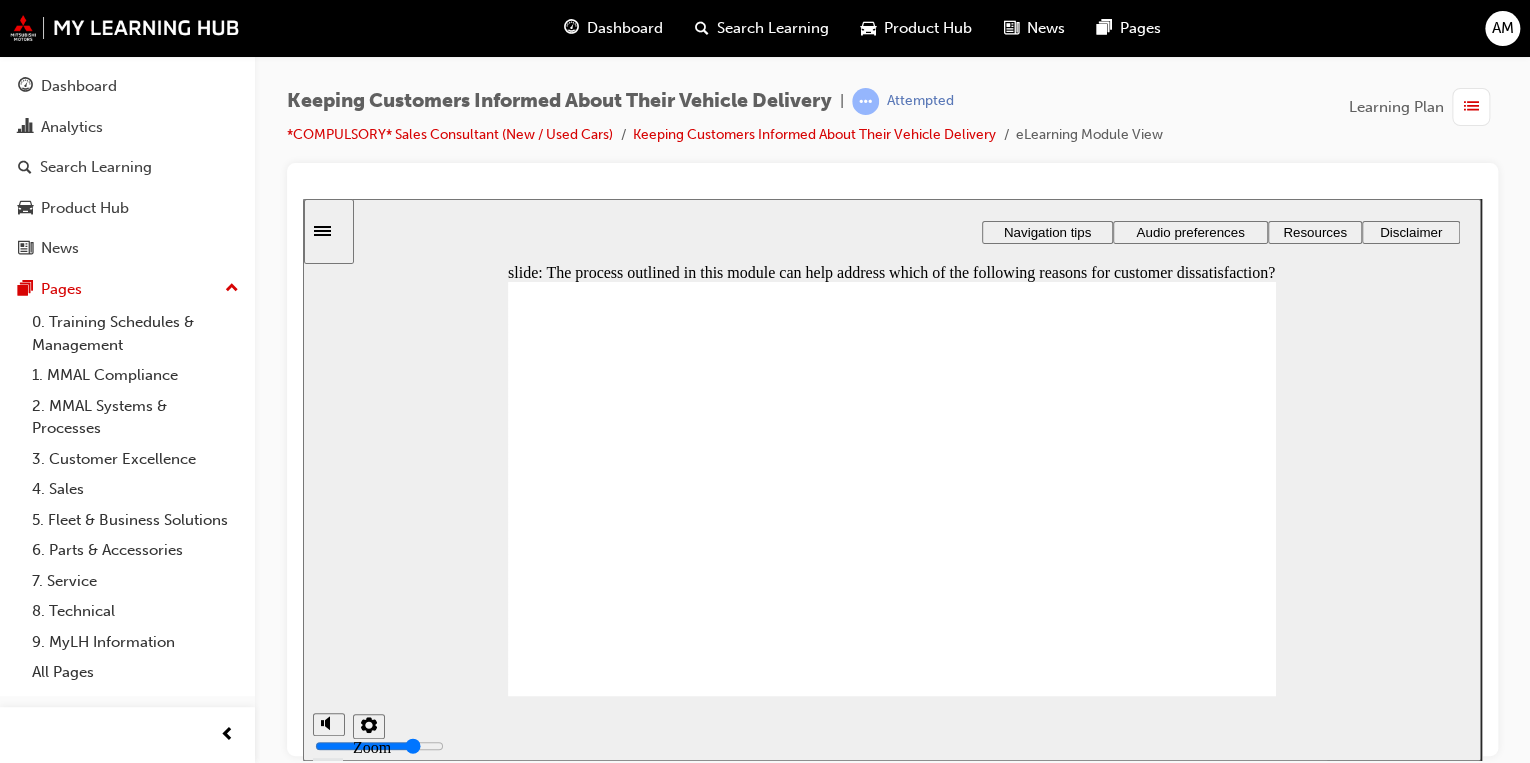 click 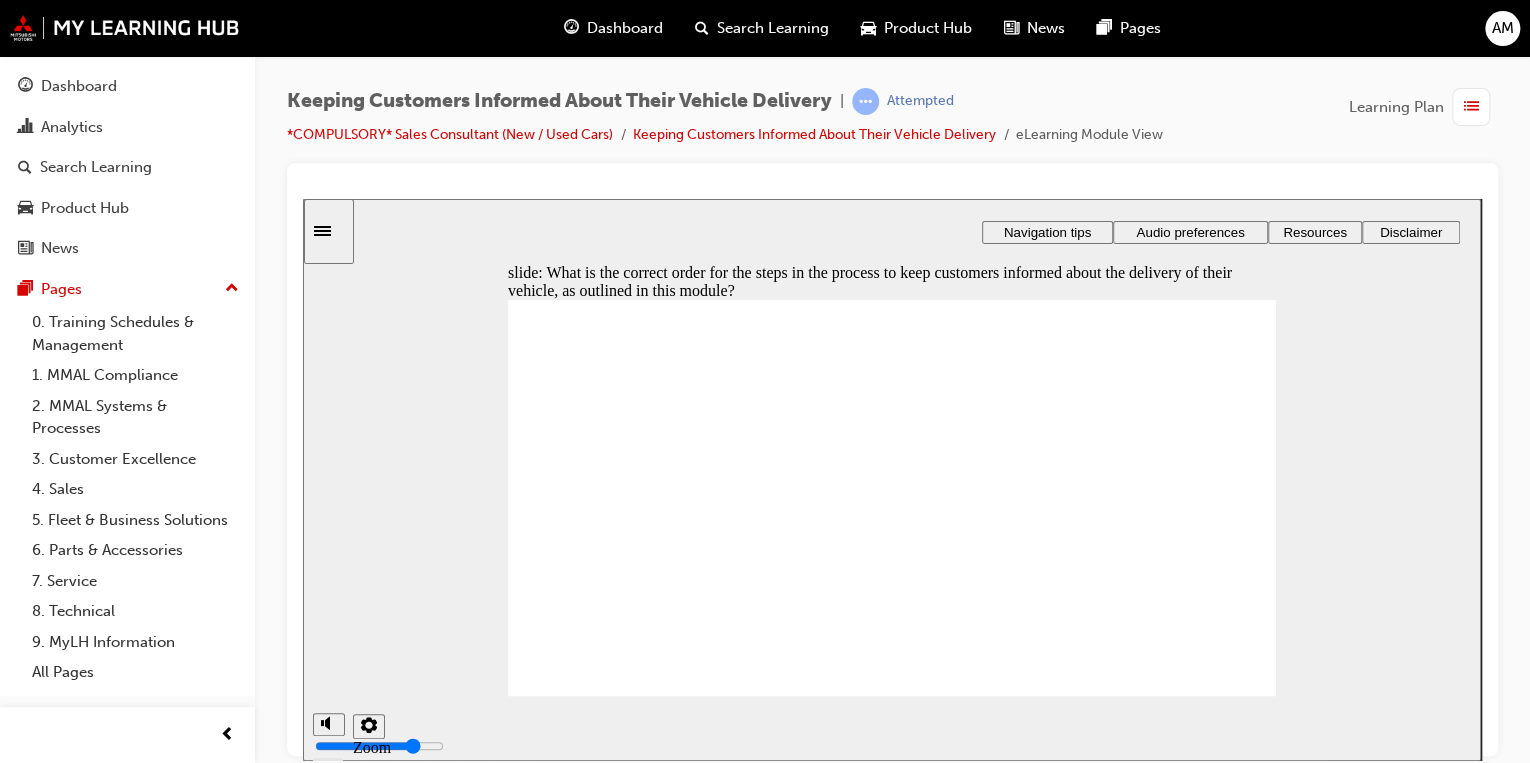 drag, startPoint x: 643, startPoint y: 606, endPoint x: 636, endPoint y: 508, distance: 98.24968 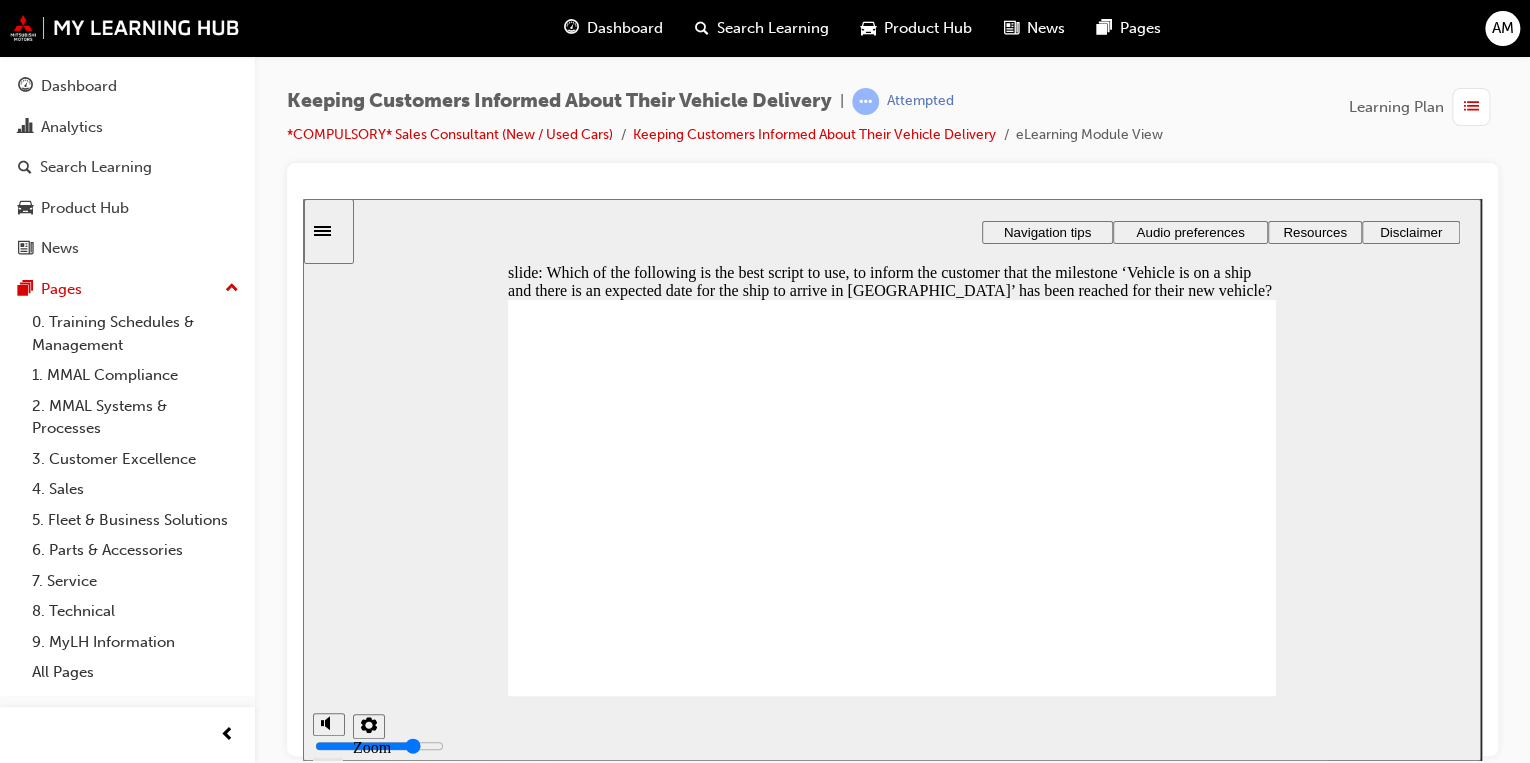 click 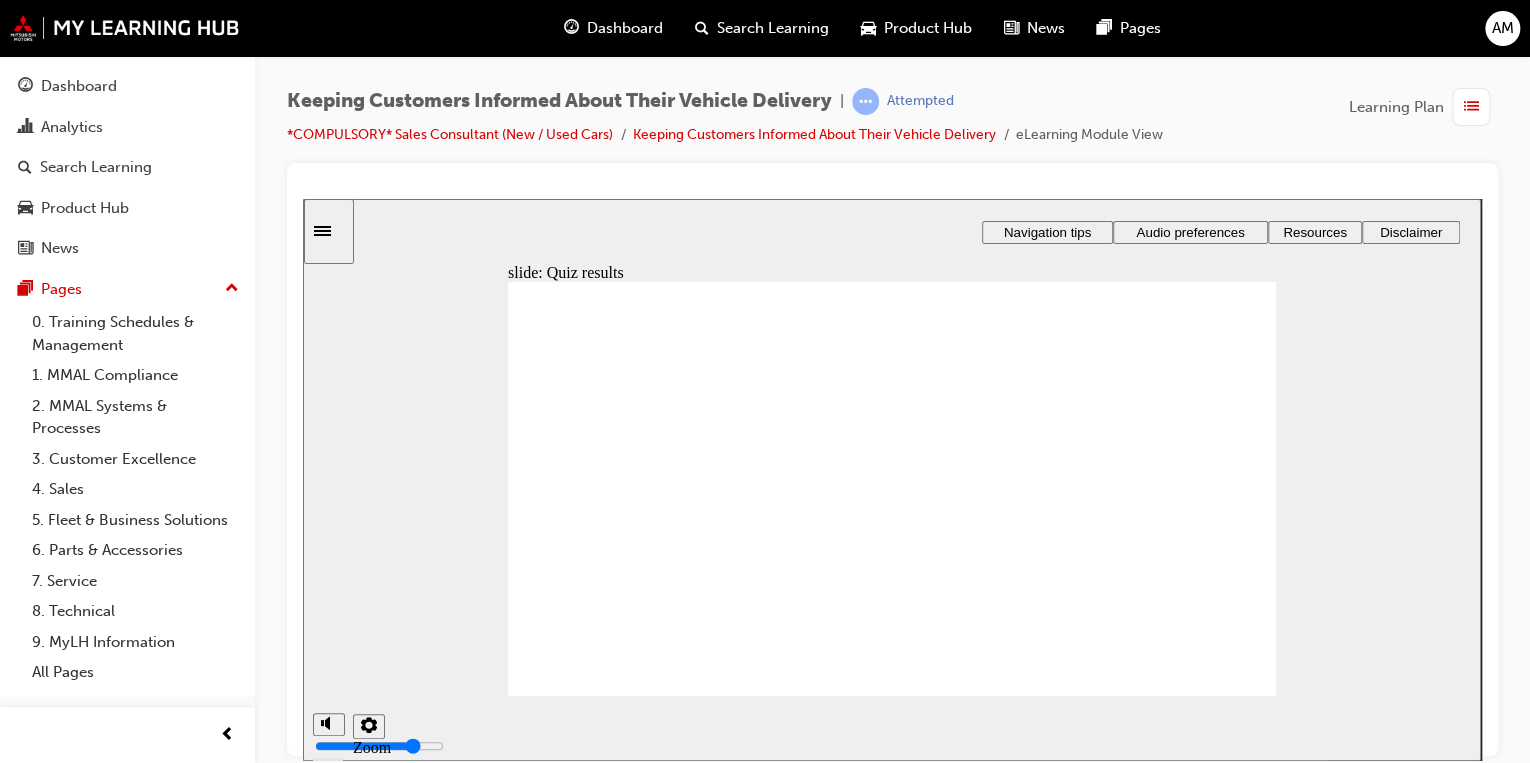 click 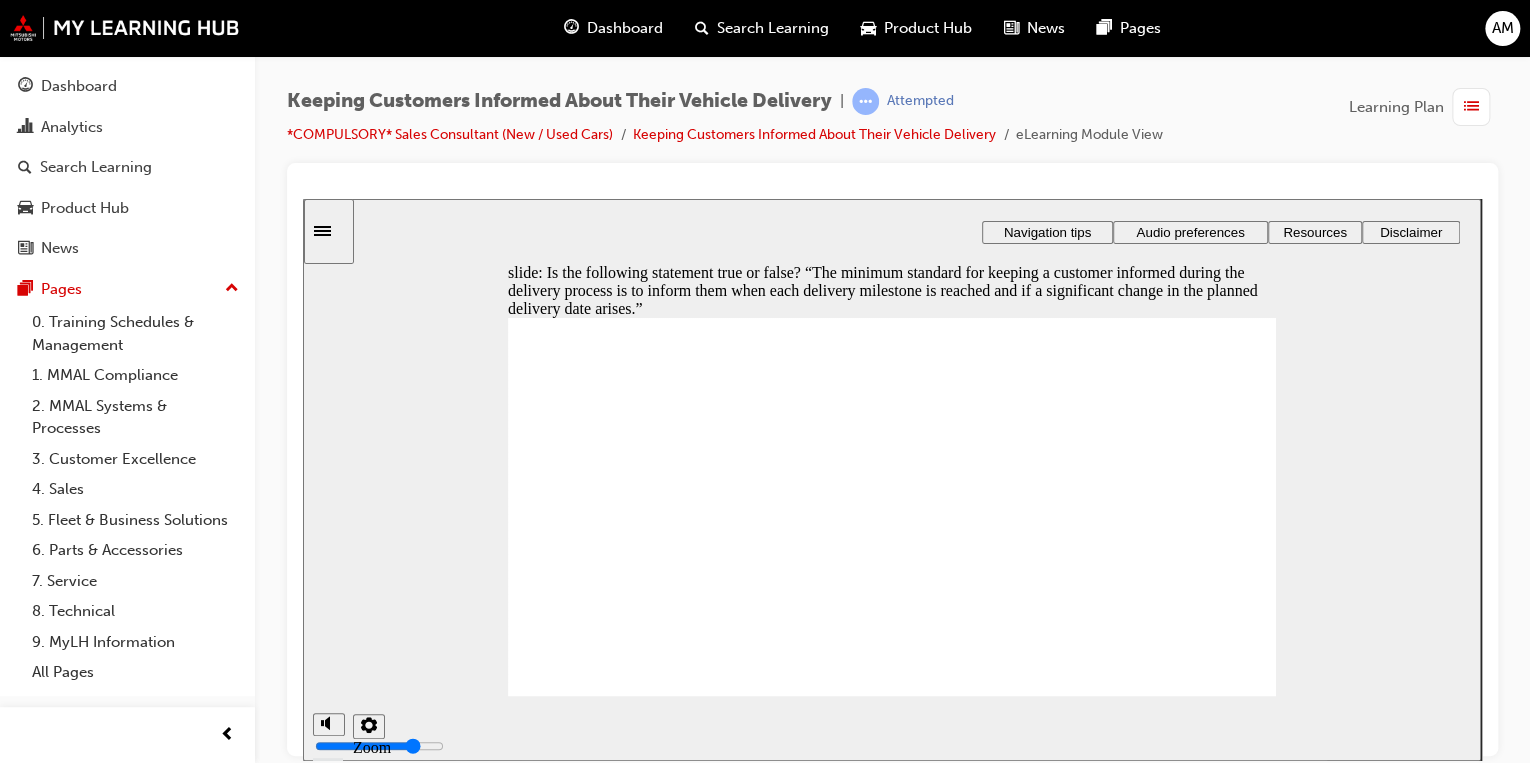click 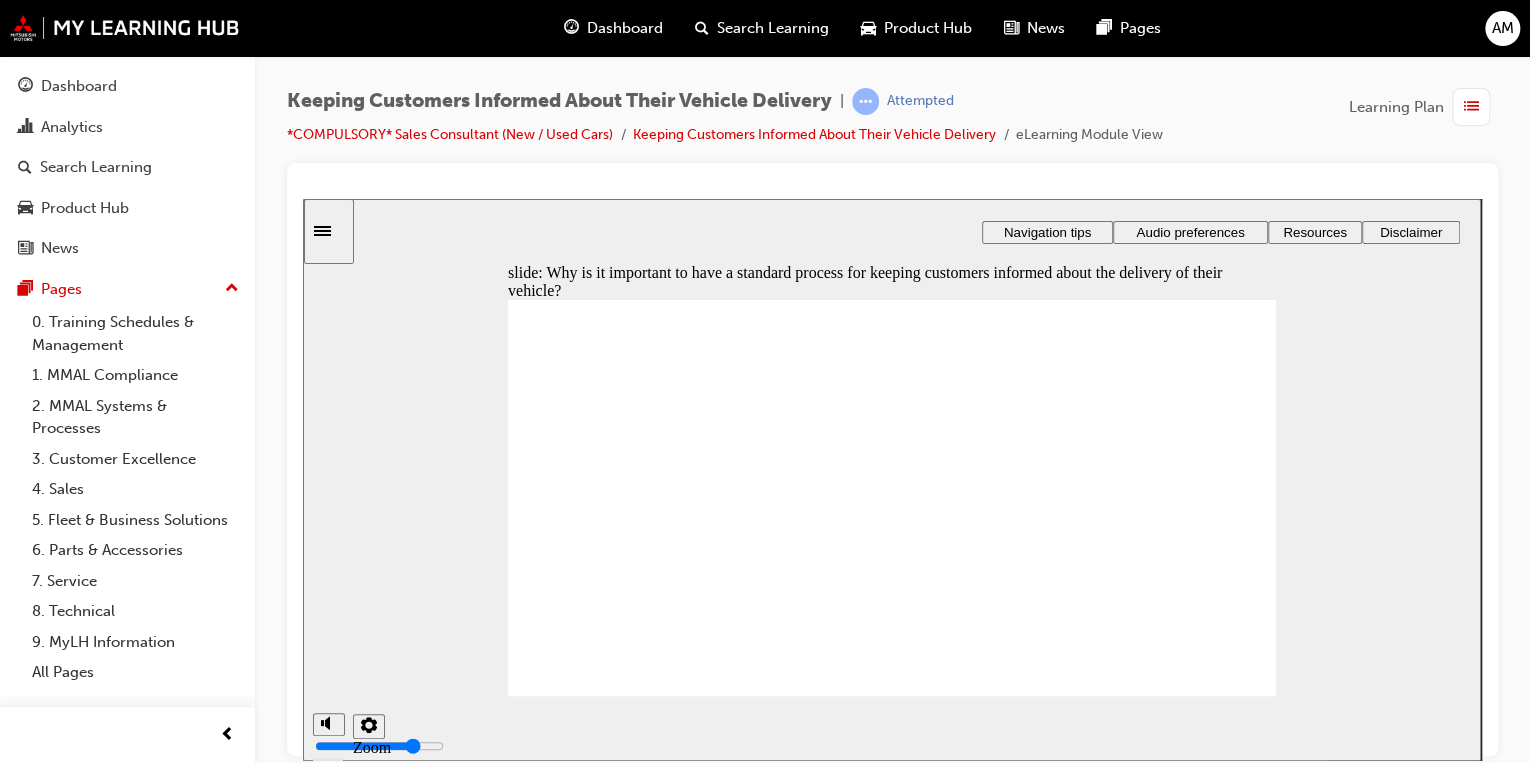 click 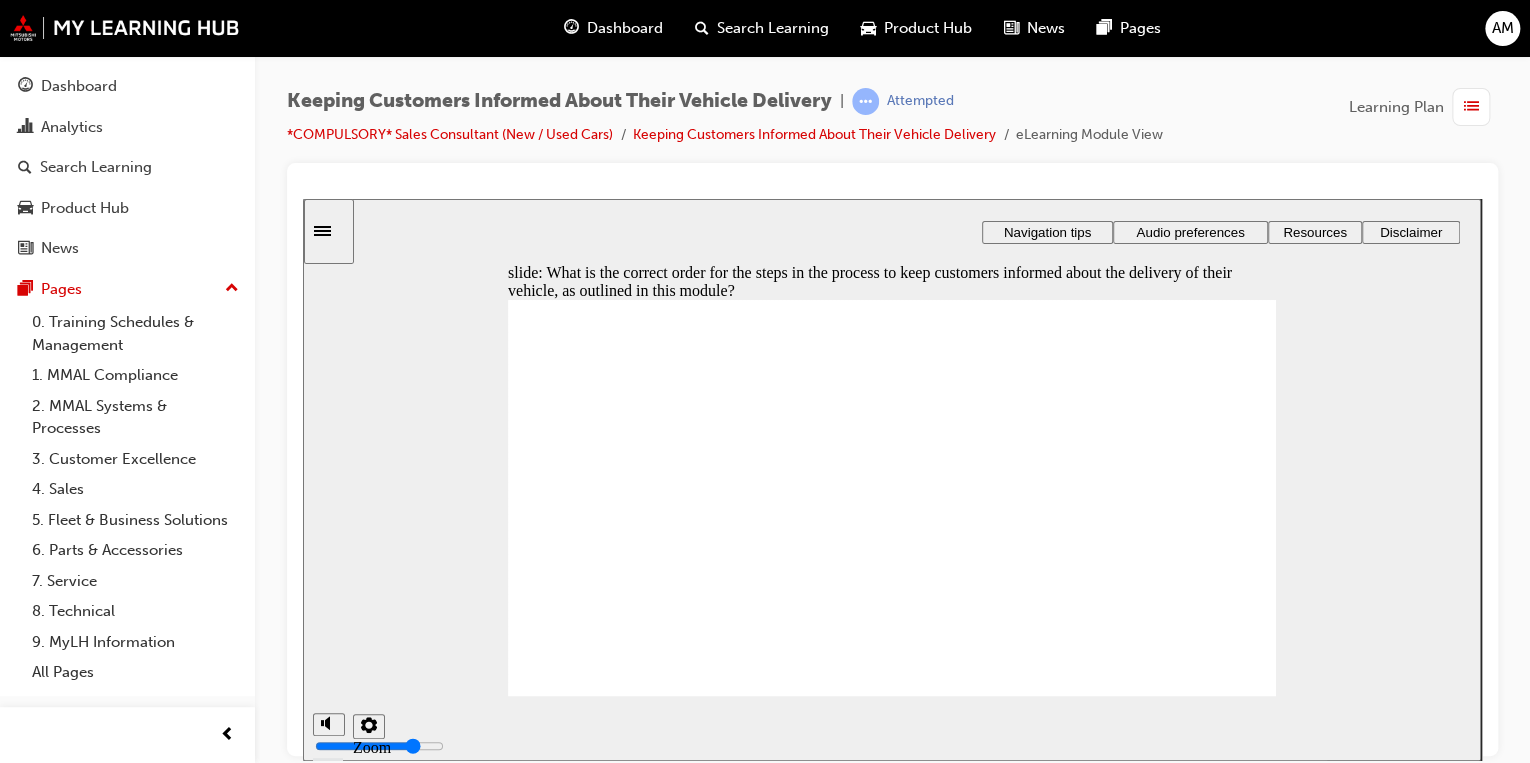 drag, startPoint x: 726, startPoint y: 545, endPoint x: 735, endPoint y: 578, distance: 34.20526 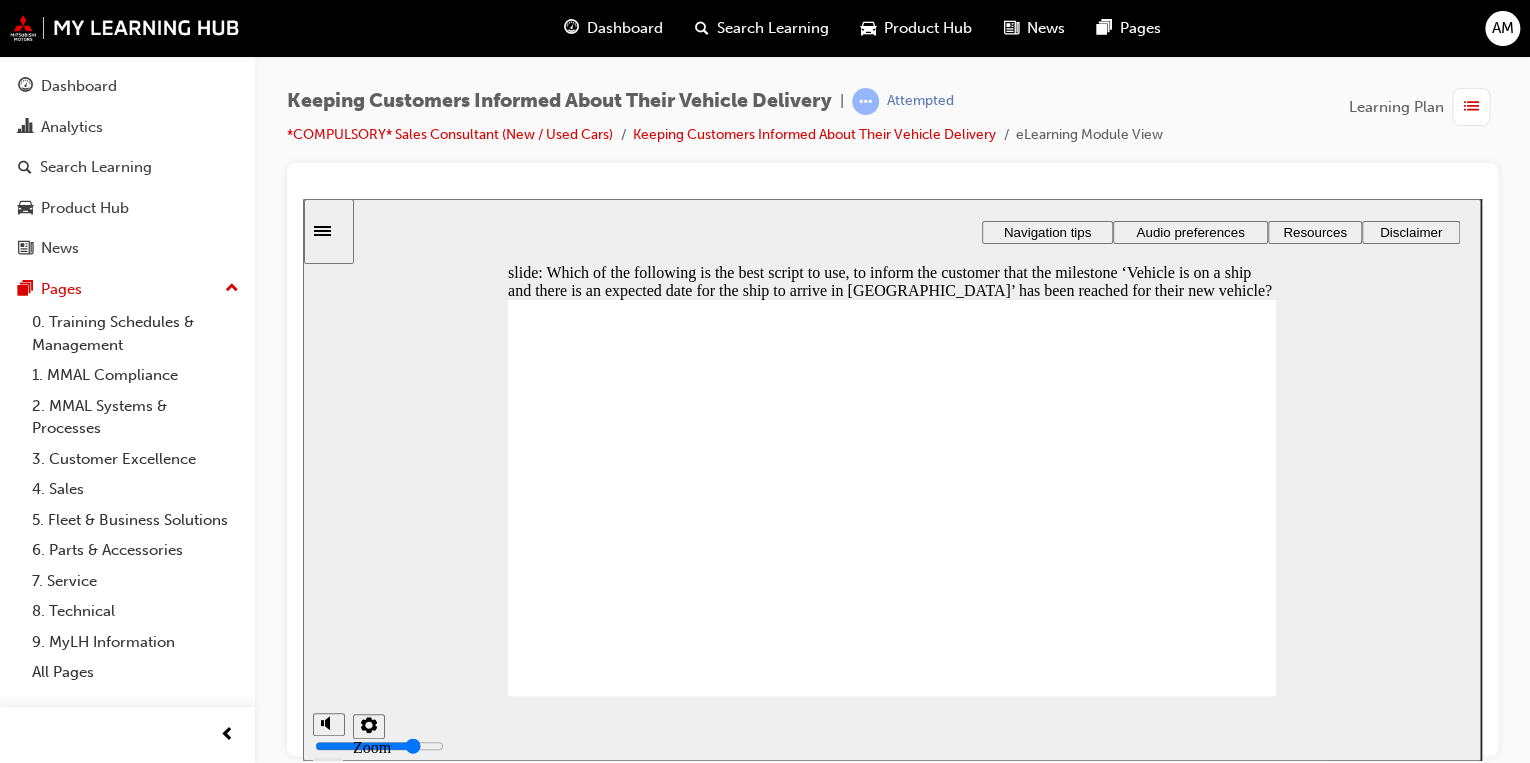 click 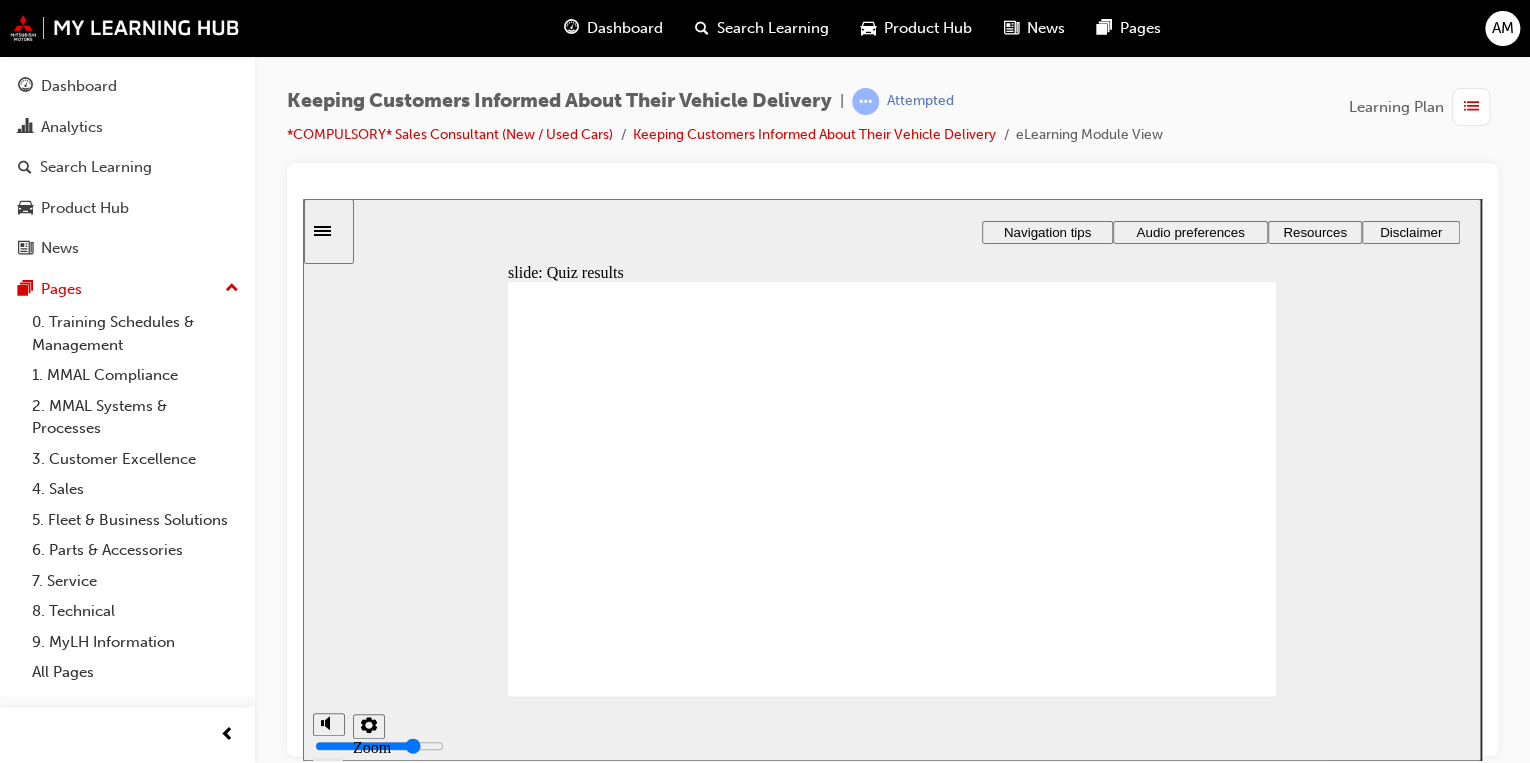 click 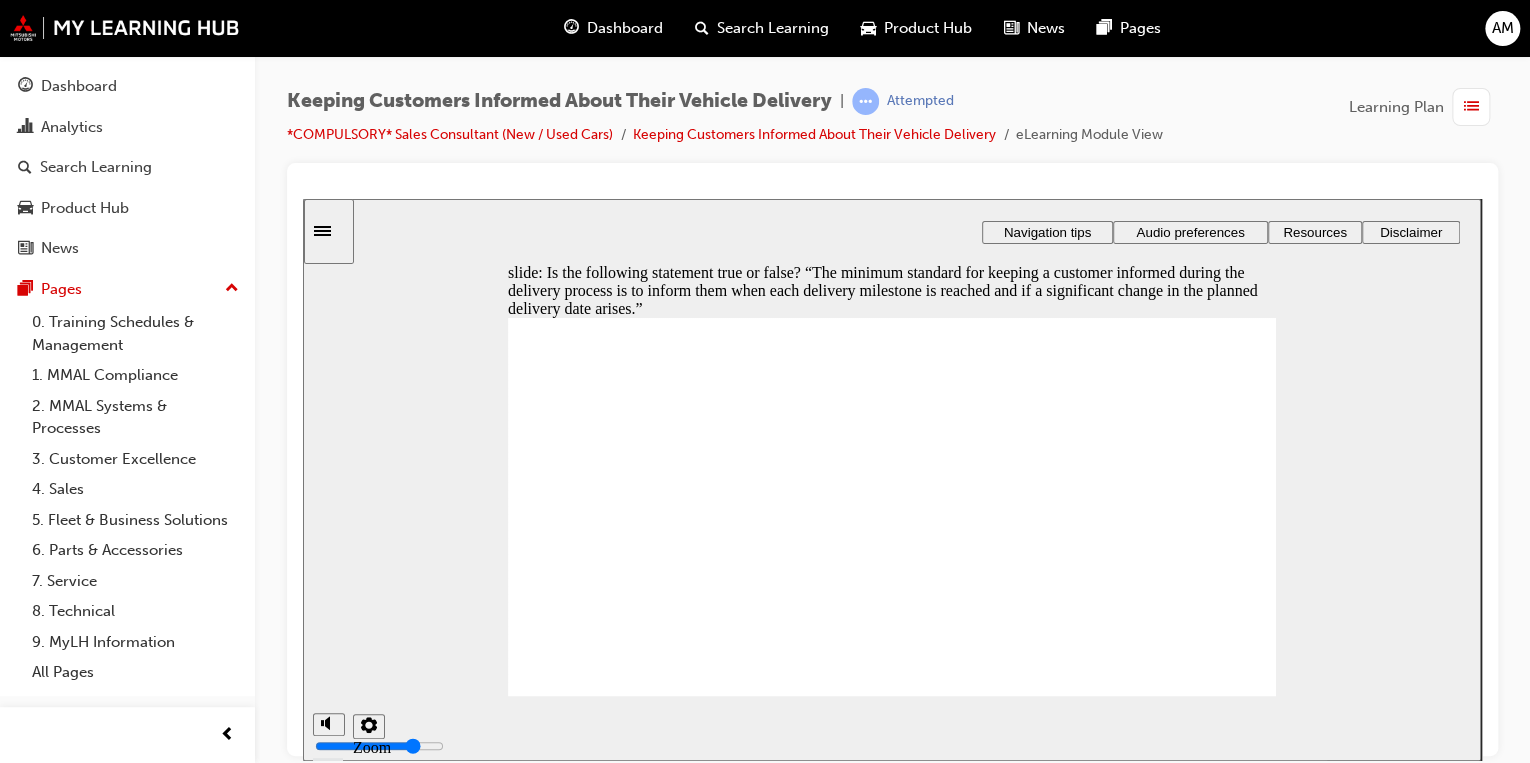 click 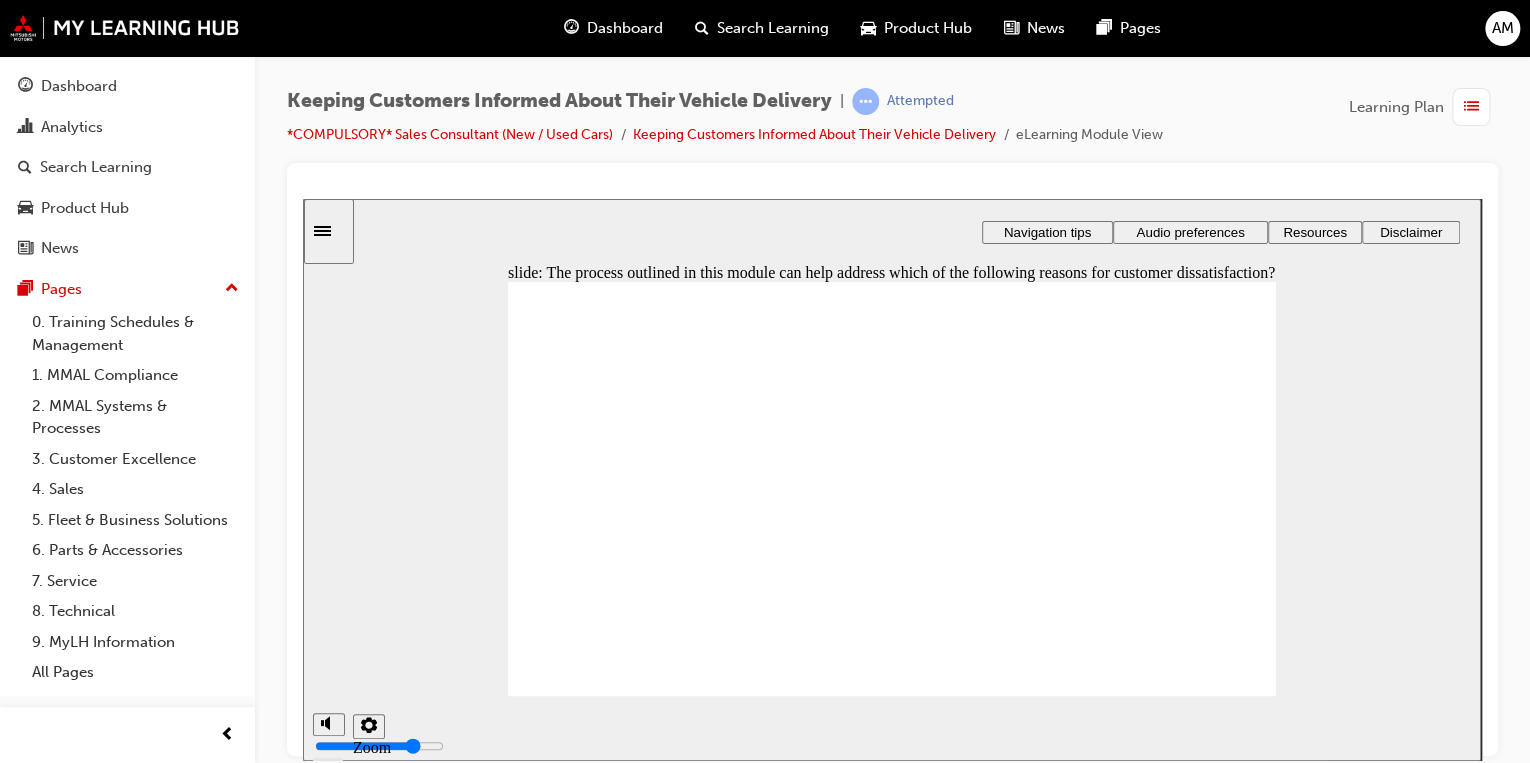 click 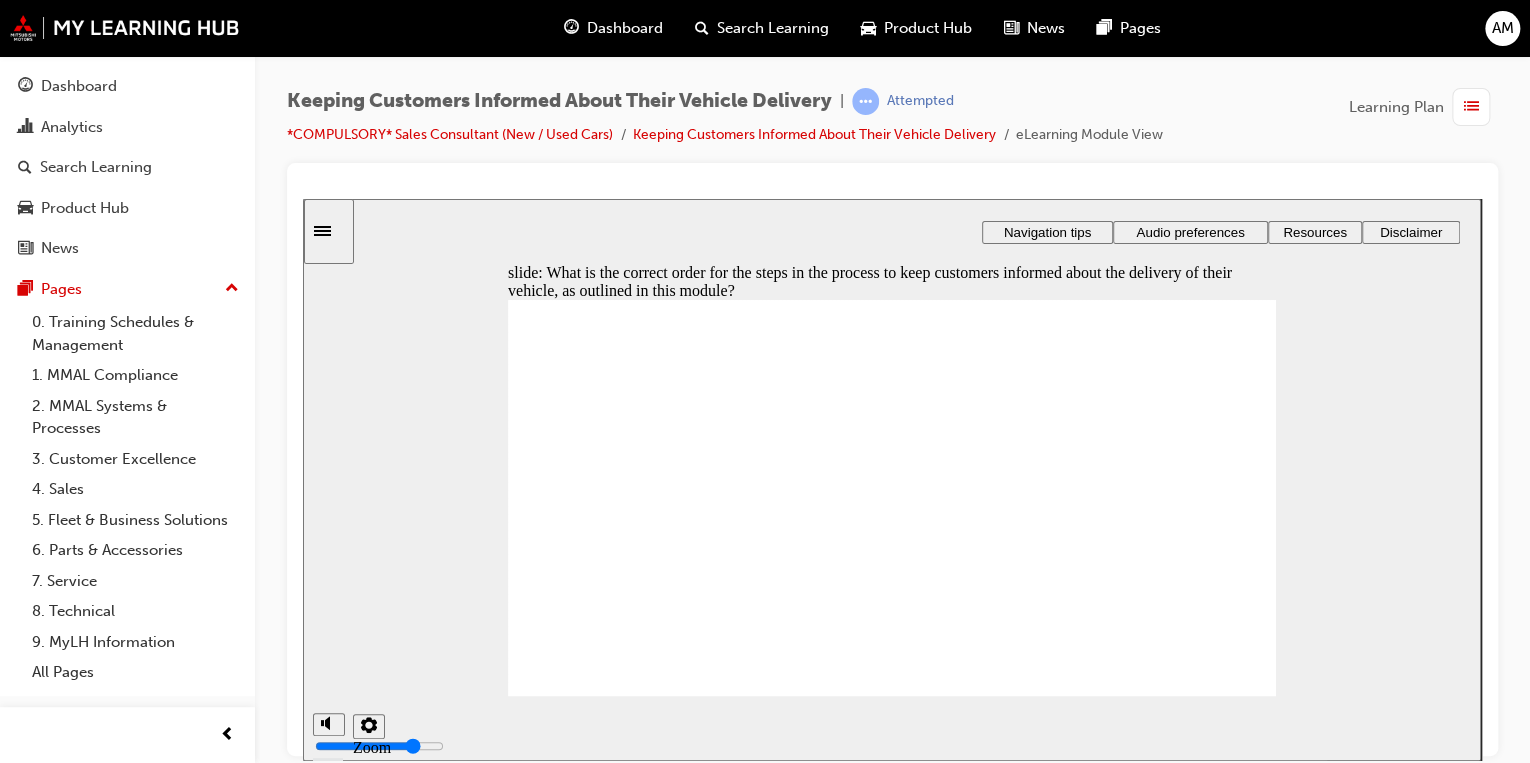 drag, startPoint x: 691, startPoint y: 515, endPoint x: 693, endPoint y: 477, distance: 38.052597 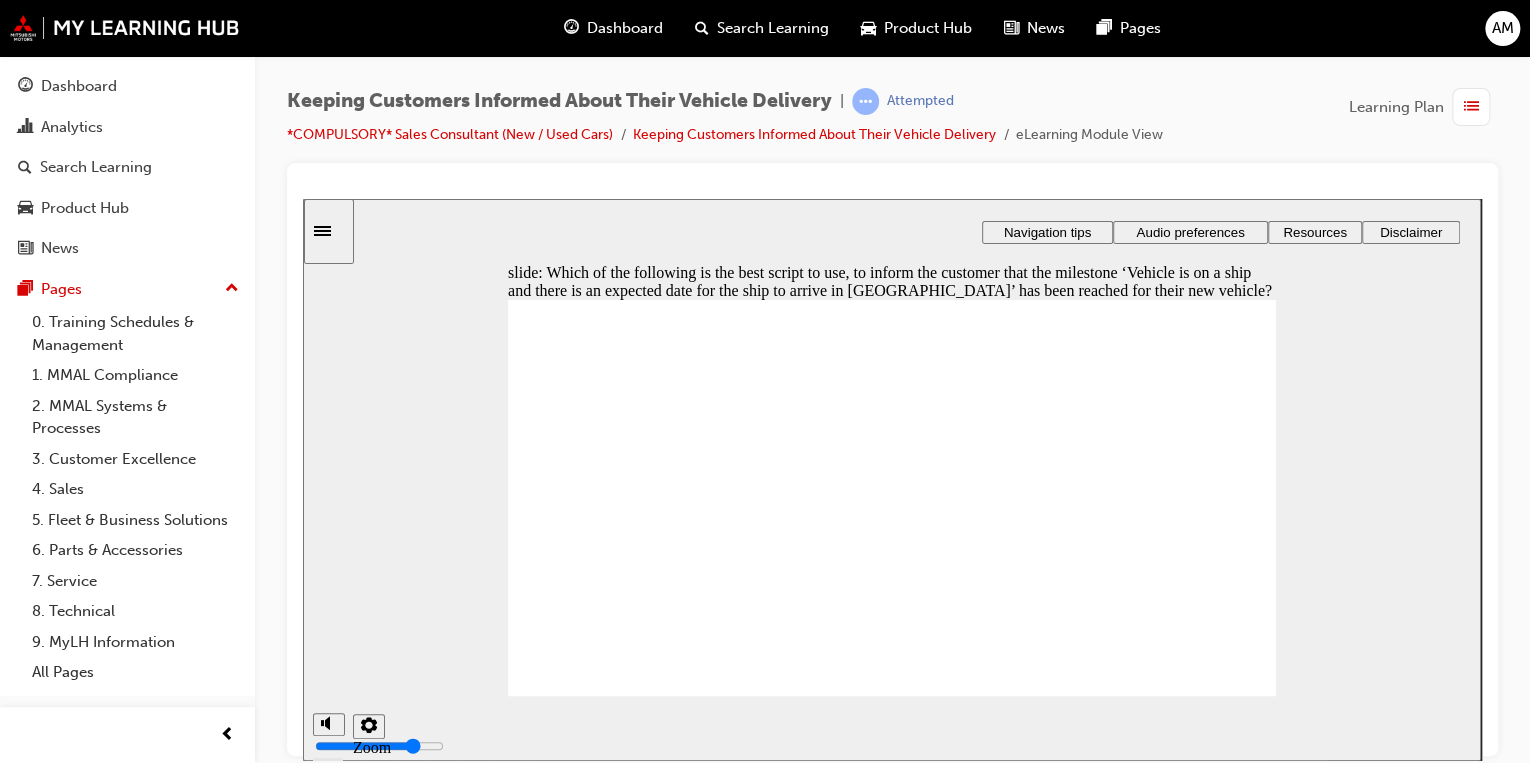 click 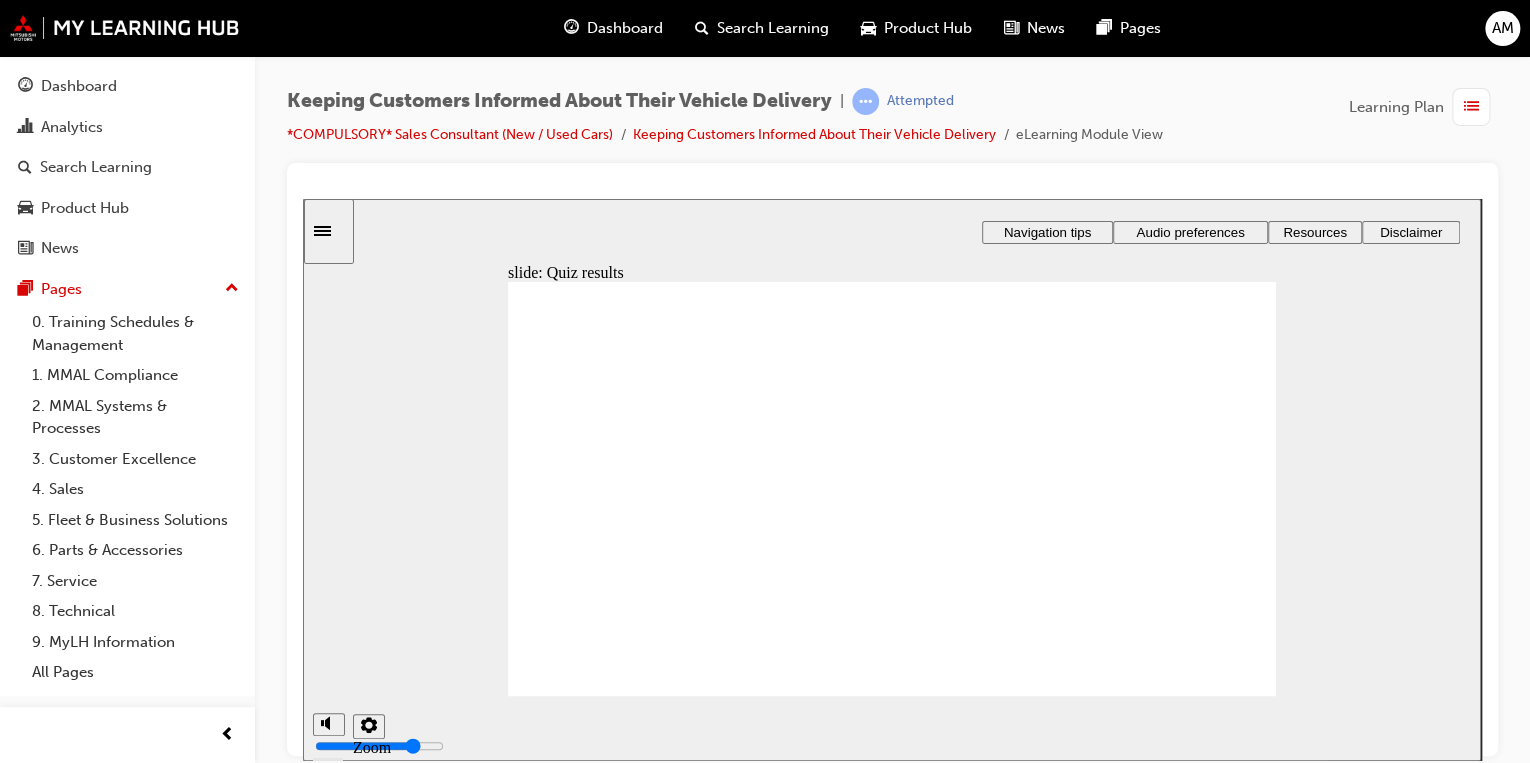 click 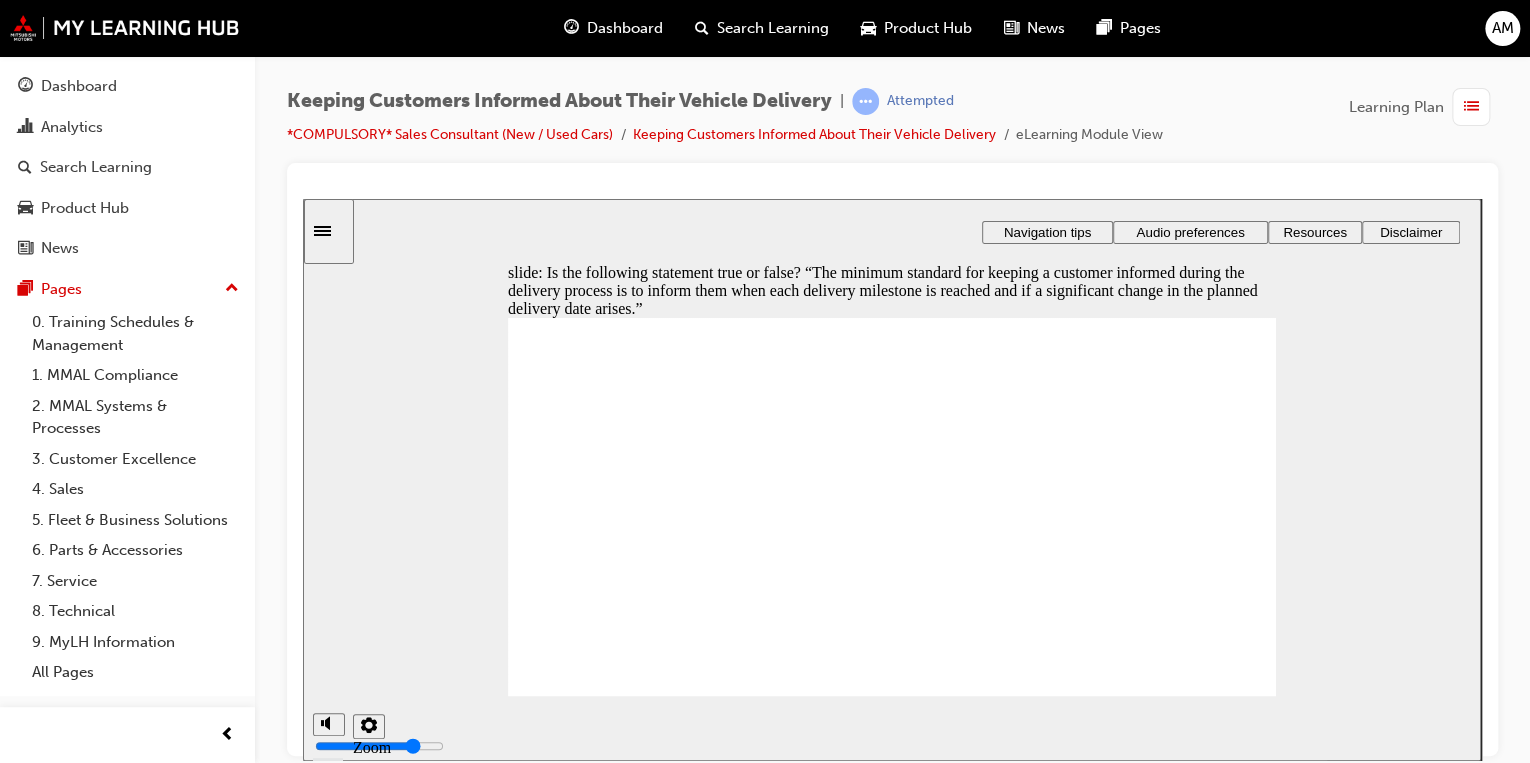 click 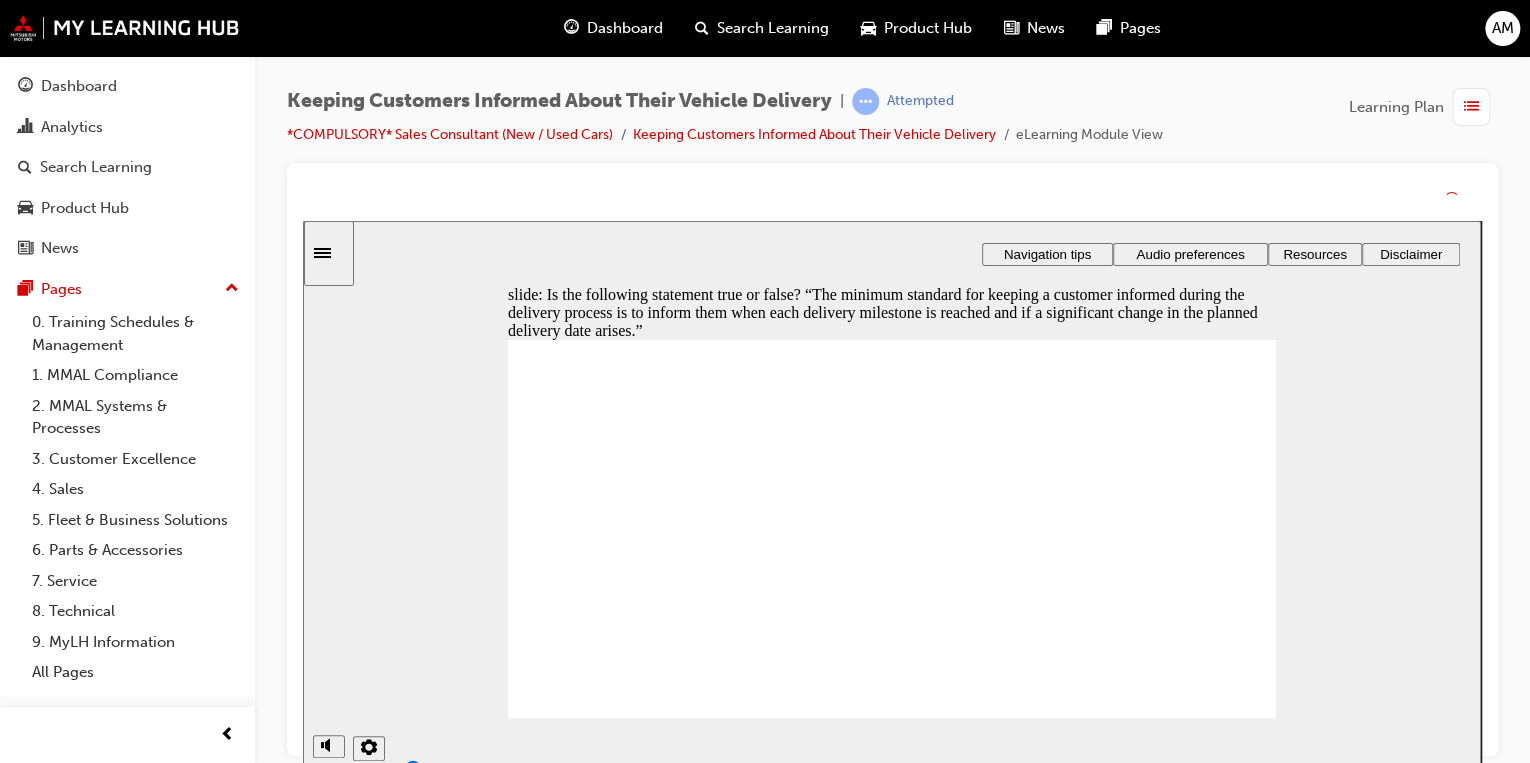 click 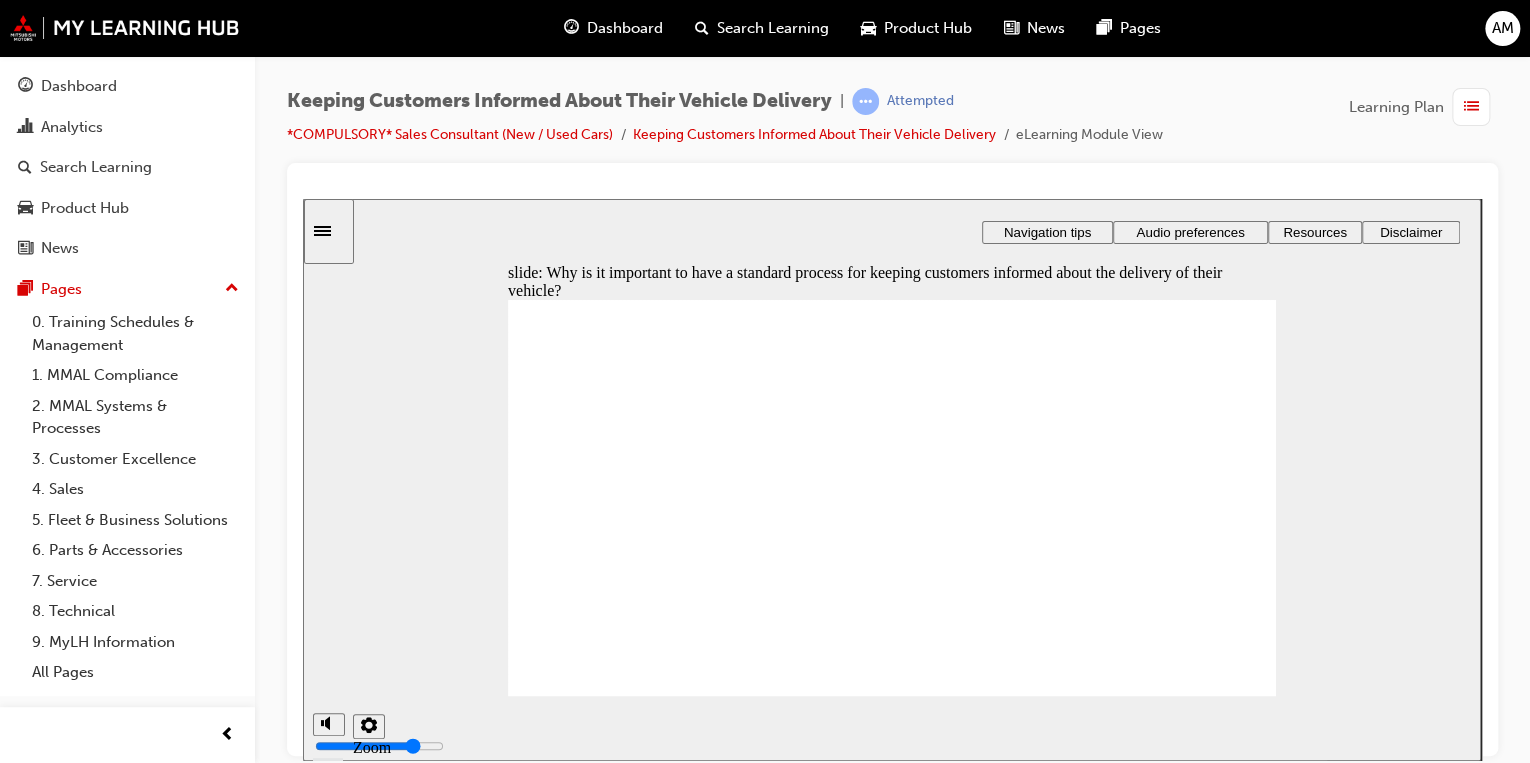 click 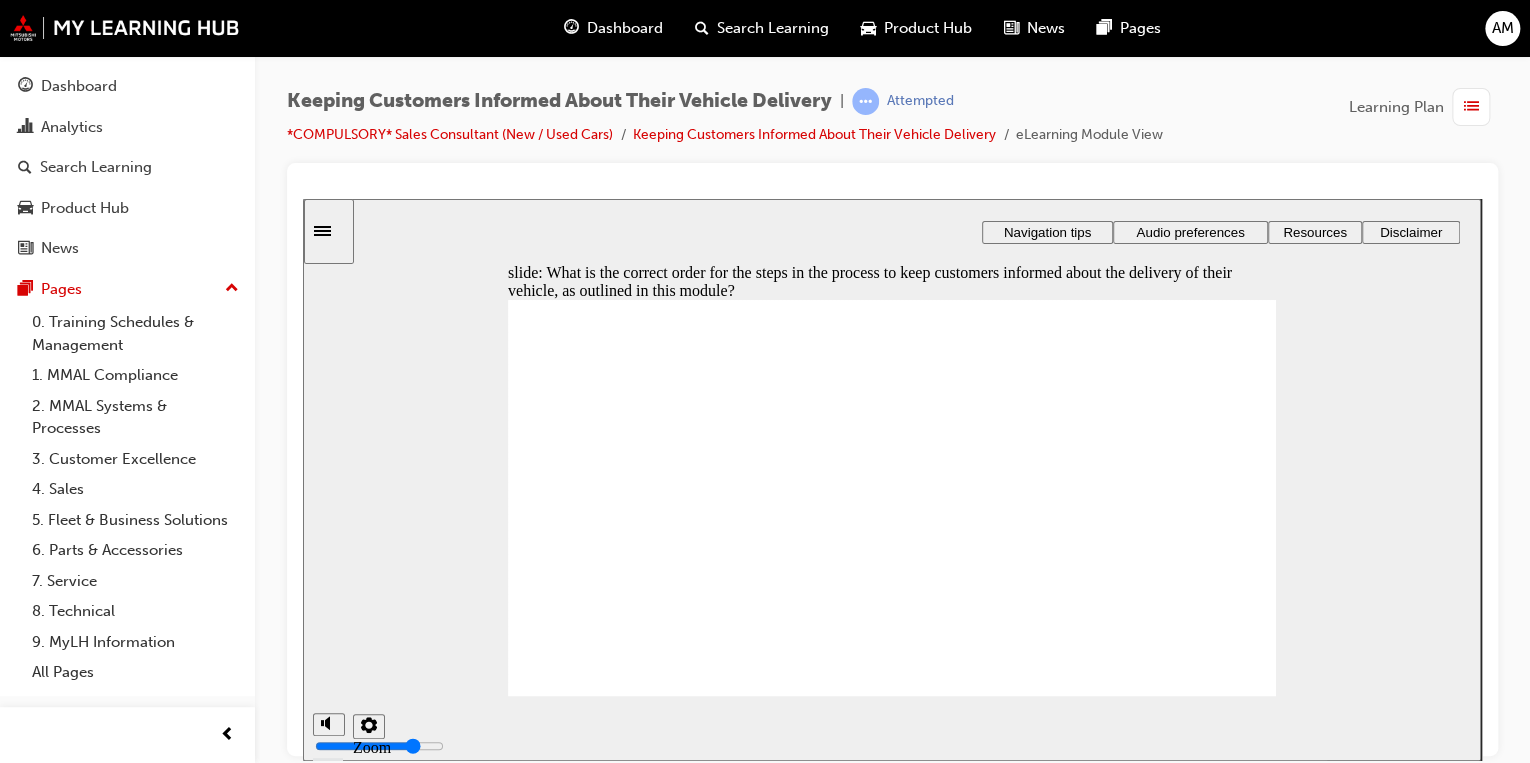 drag, startPoint x: 668, startPoint y: 509, endPoint x: 671, endPoint y: 476, distance: 33.13608 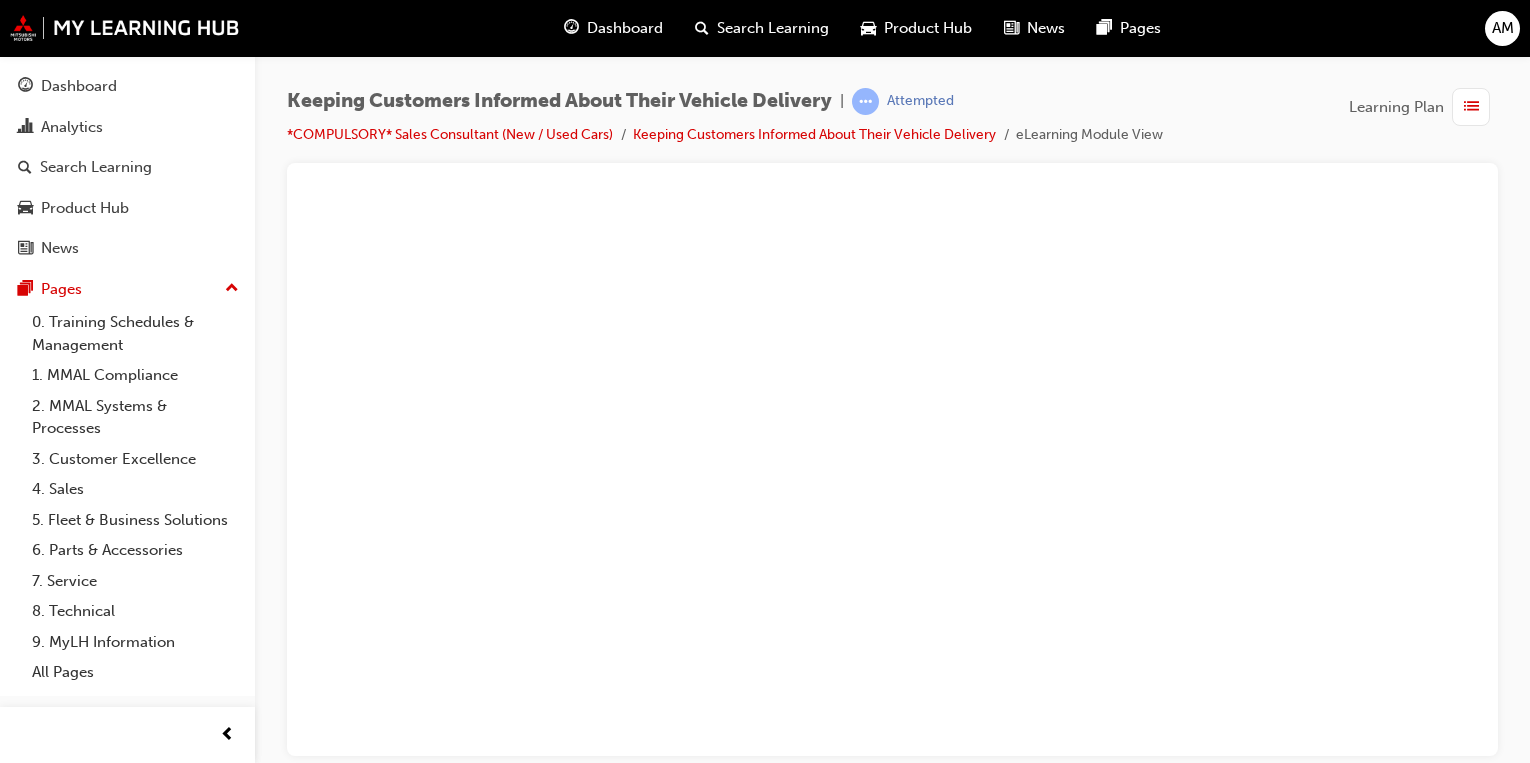 scroll, scrollTop: 0, scrollLeft: 0, axis: both 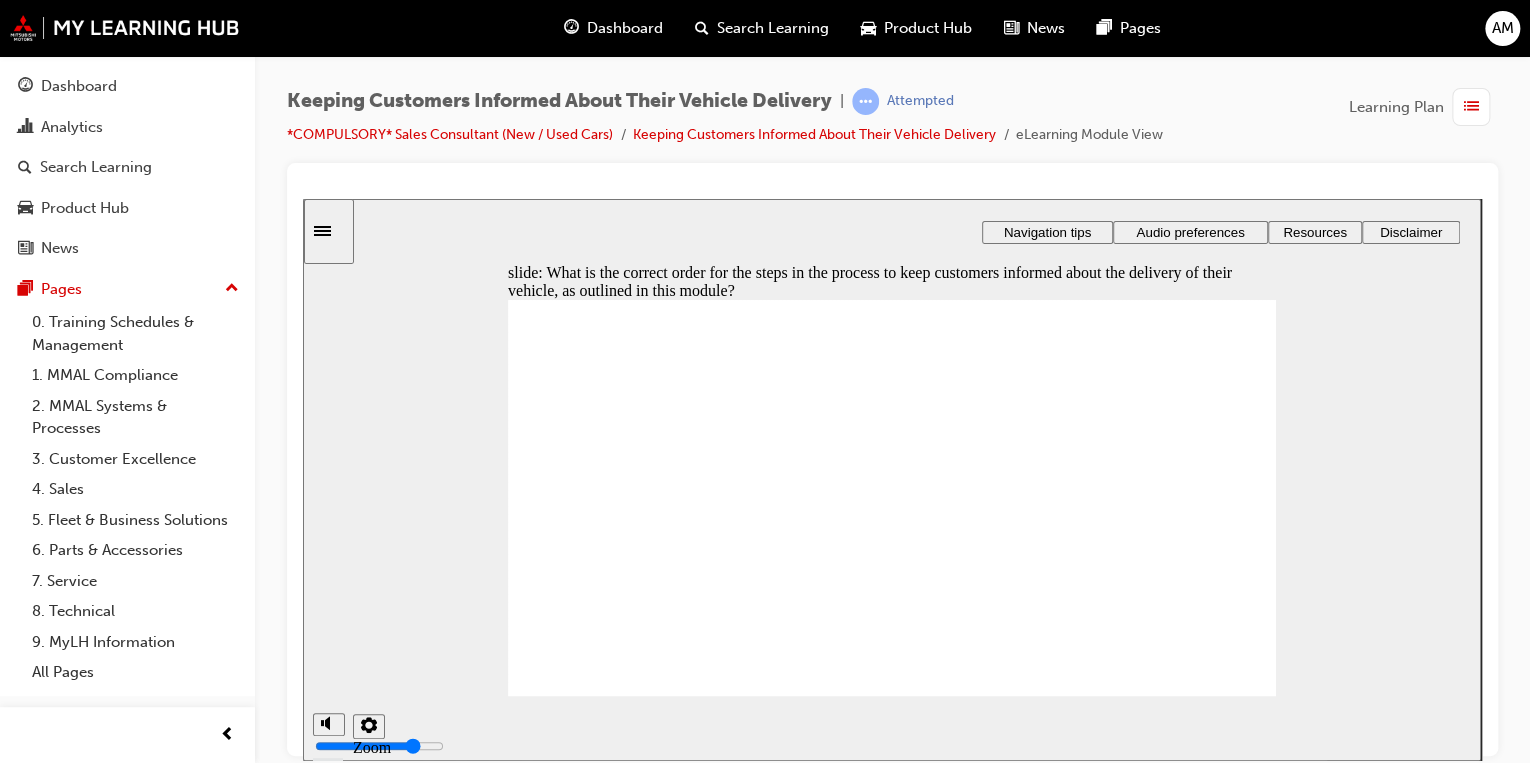 drag, startPoint x: 303, startPoint y: 198, endPoint x: 685, endPoint y: 607, distance: 559.6472 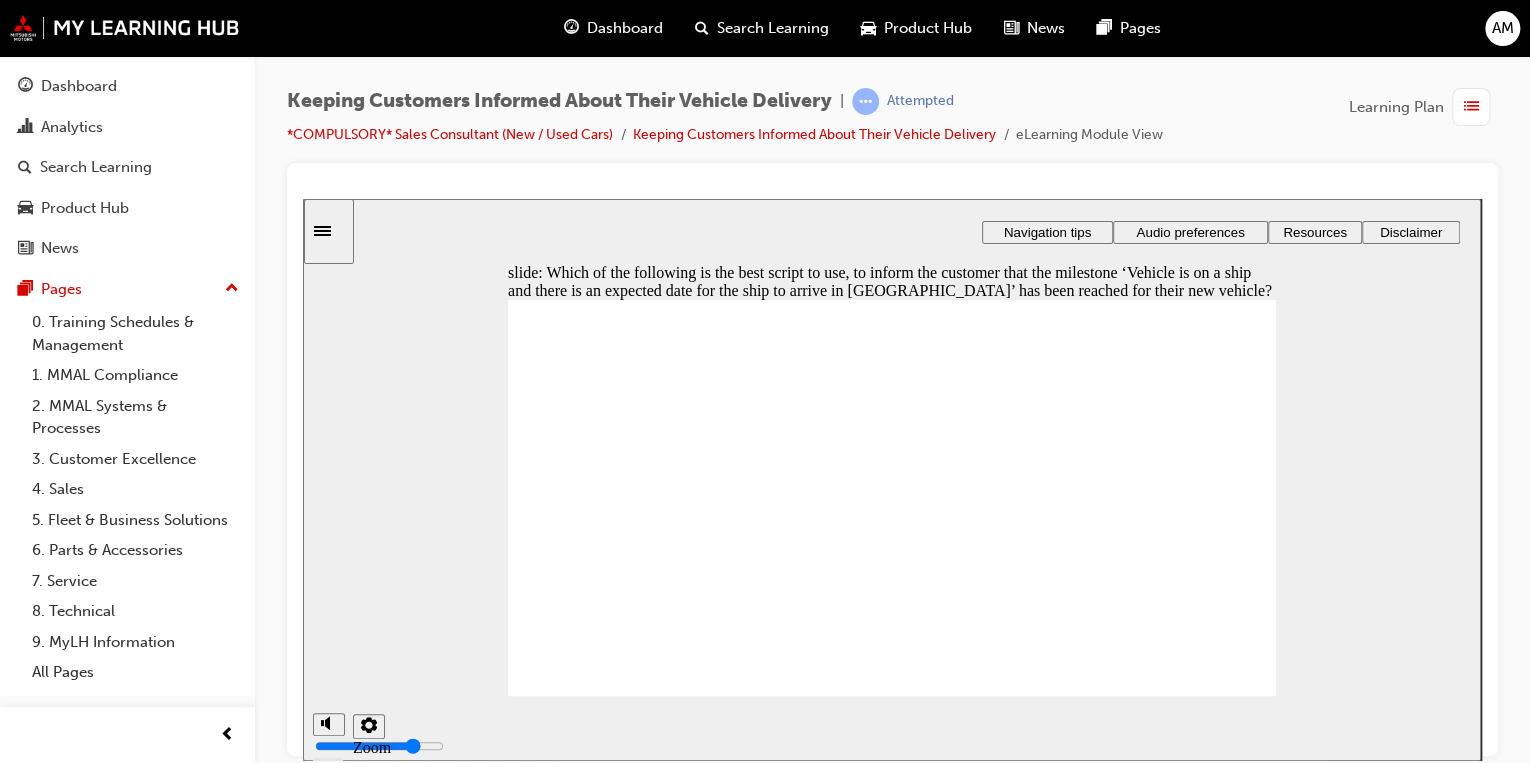 click 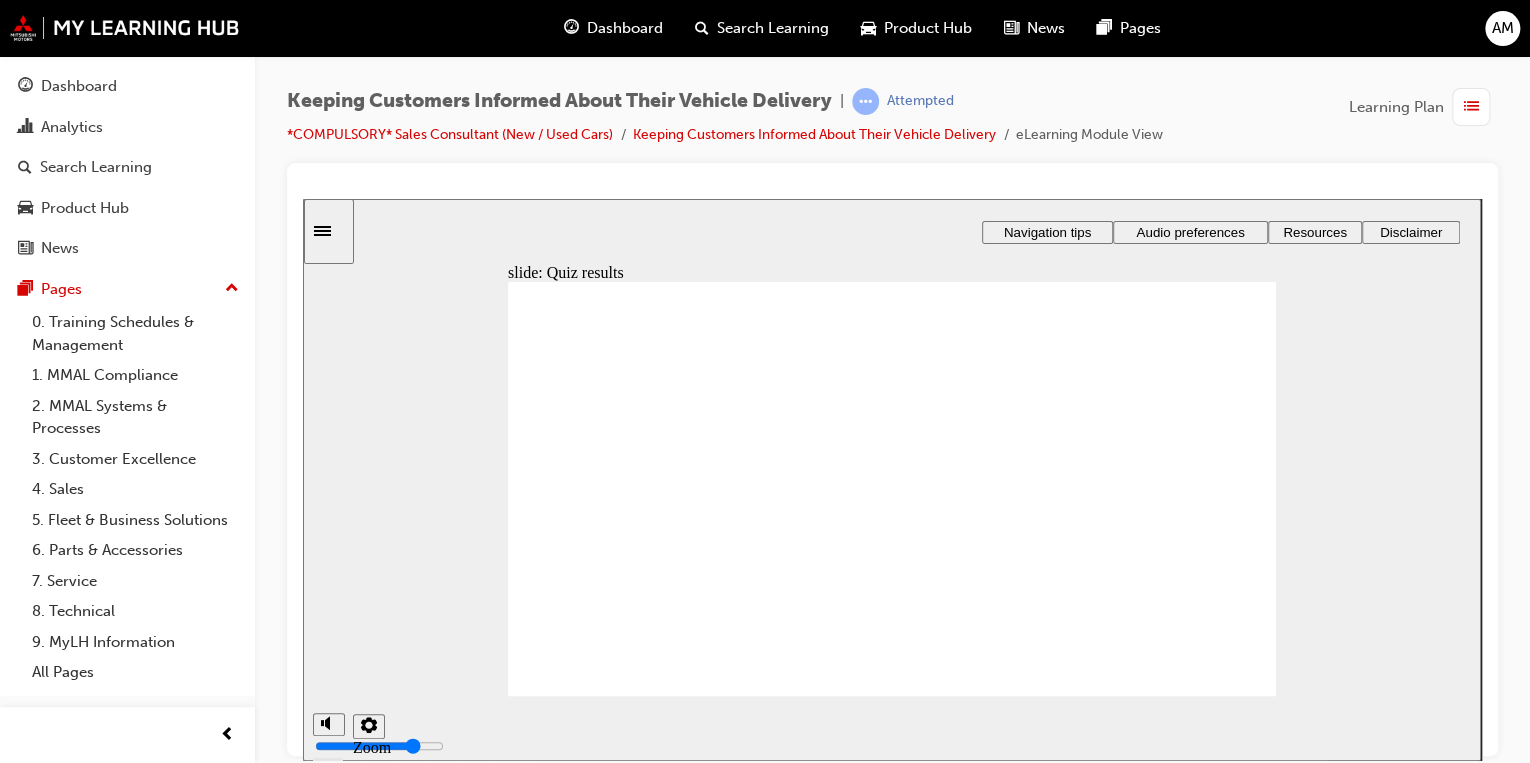 click 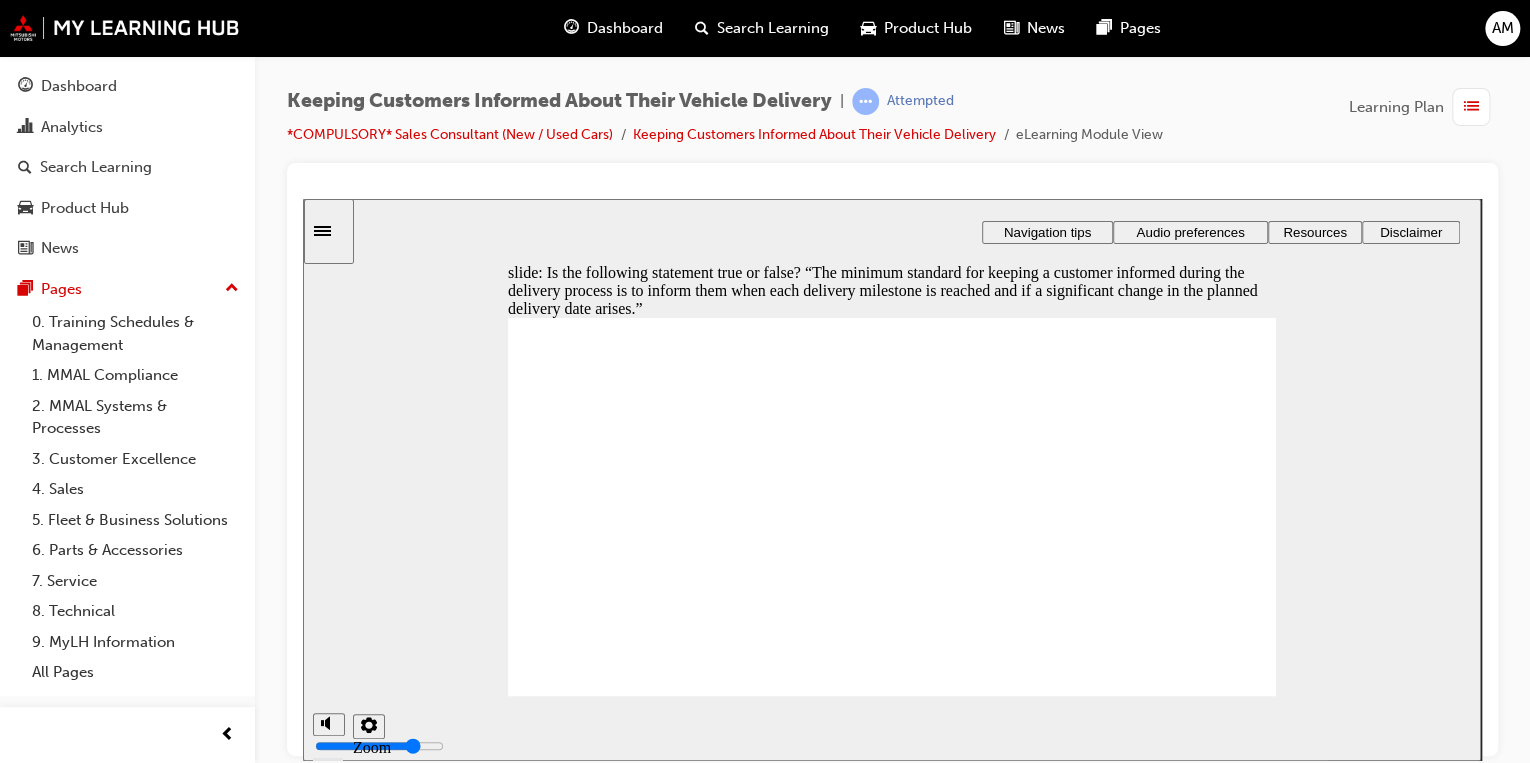 click 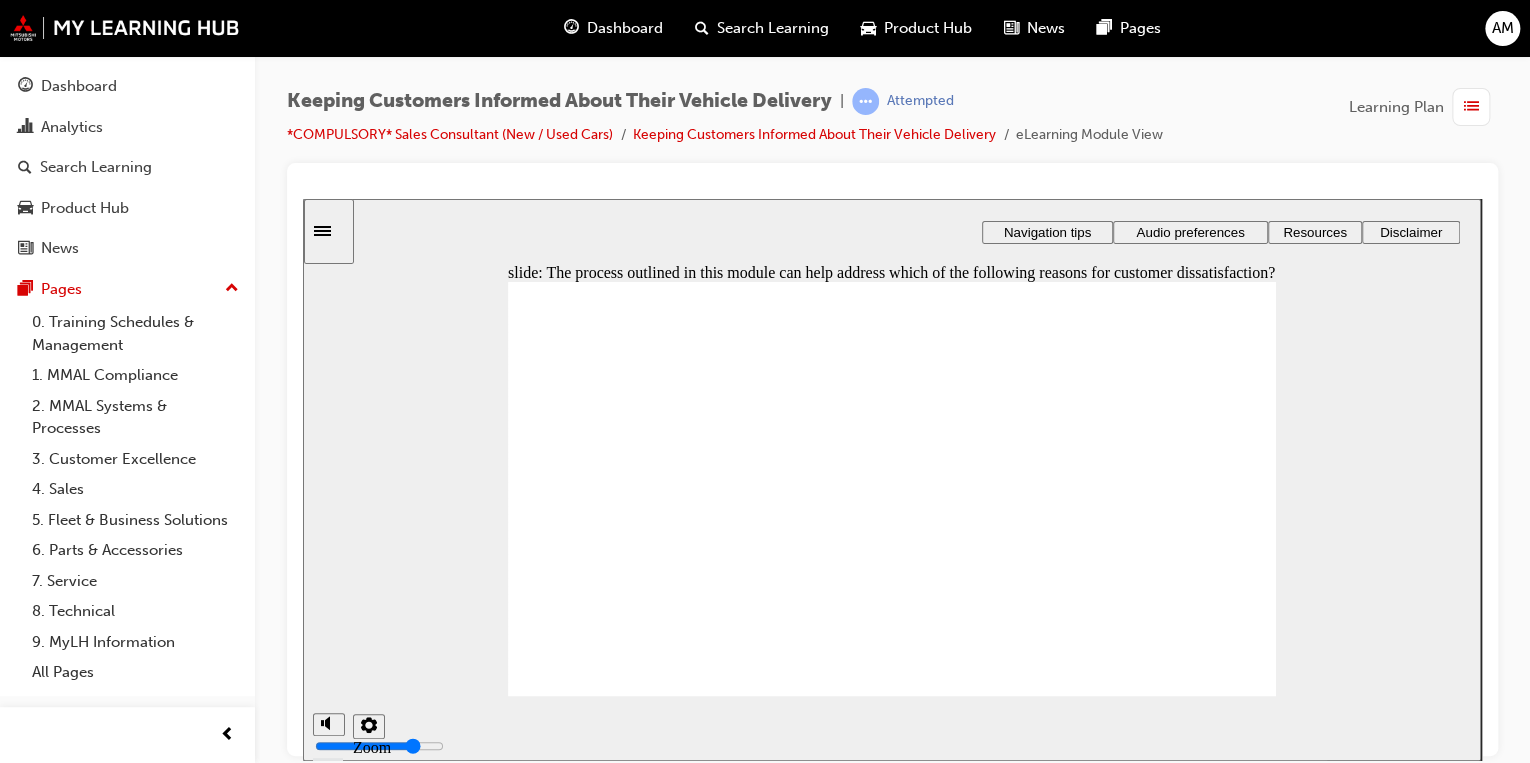 click 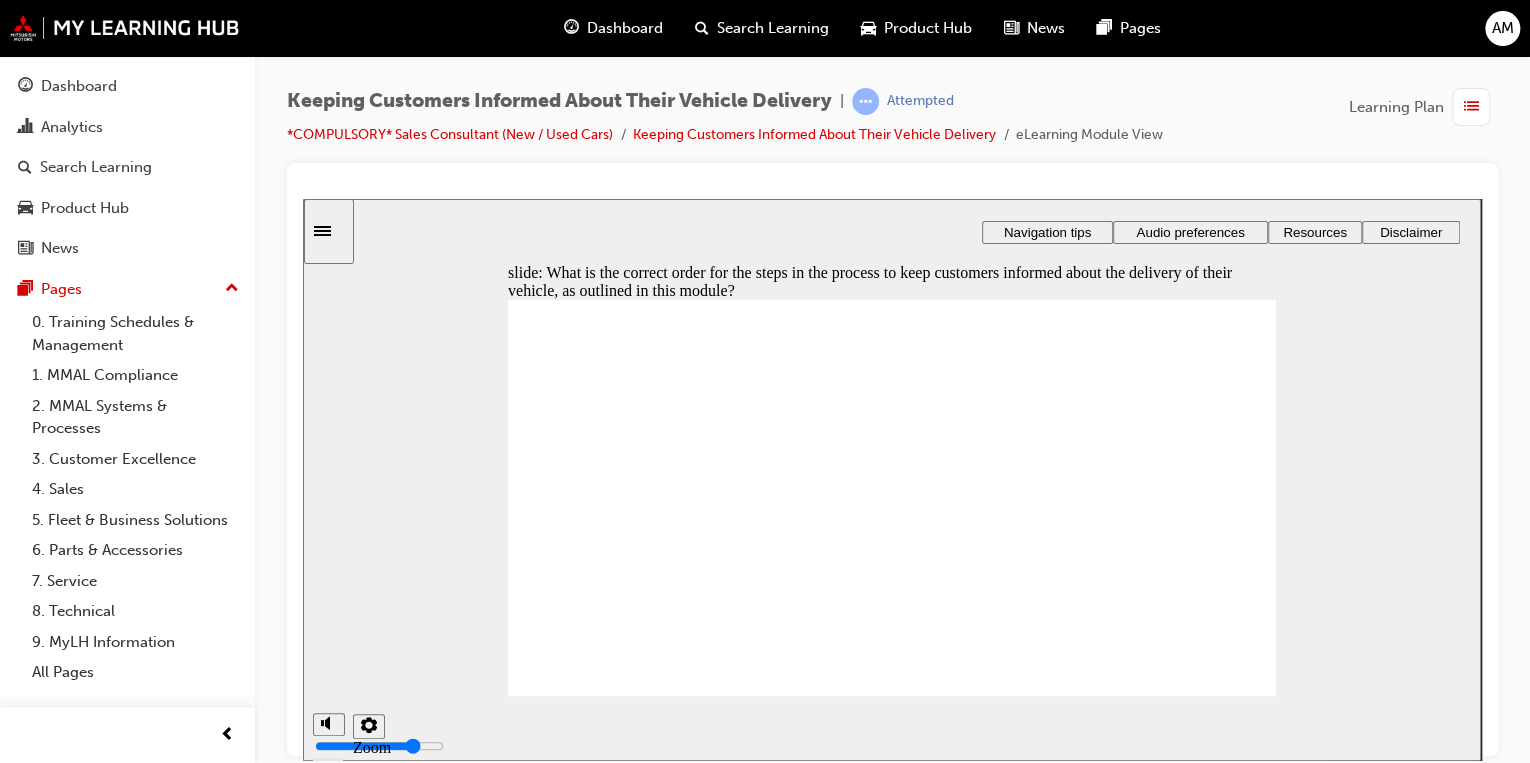 drag, startPoint x: 804, startPoint y: 579, endPoint x: 808, endPoint y: 480, distance: 99.08077 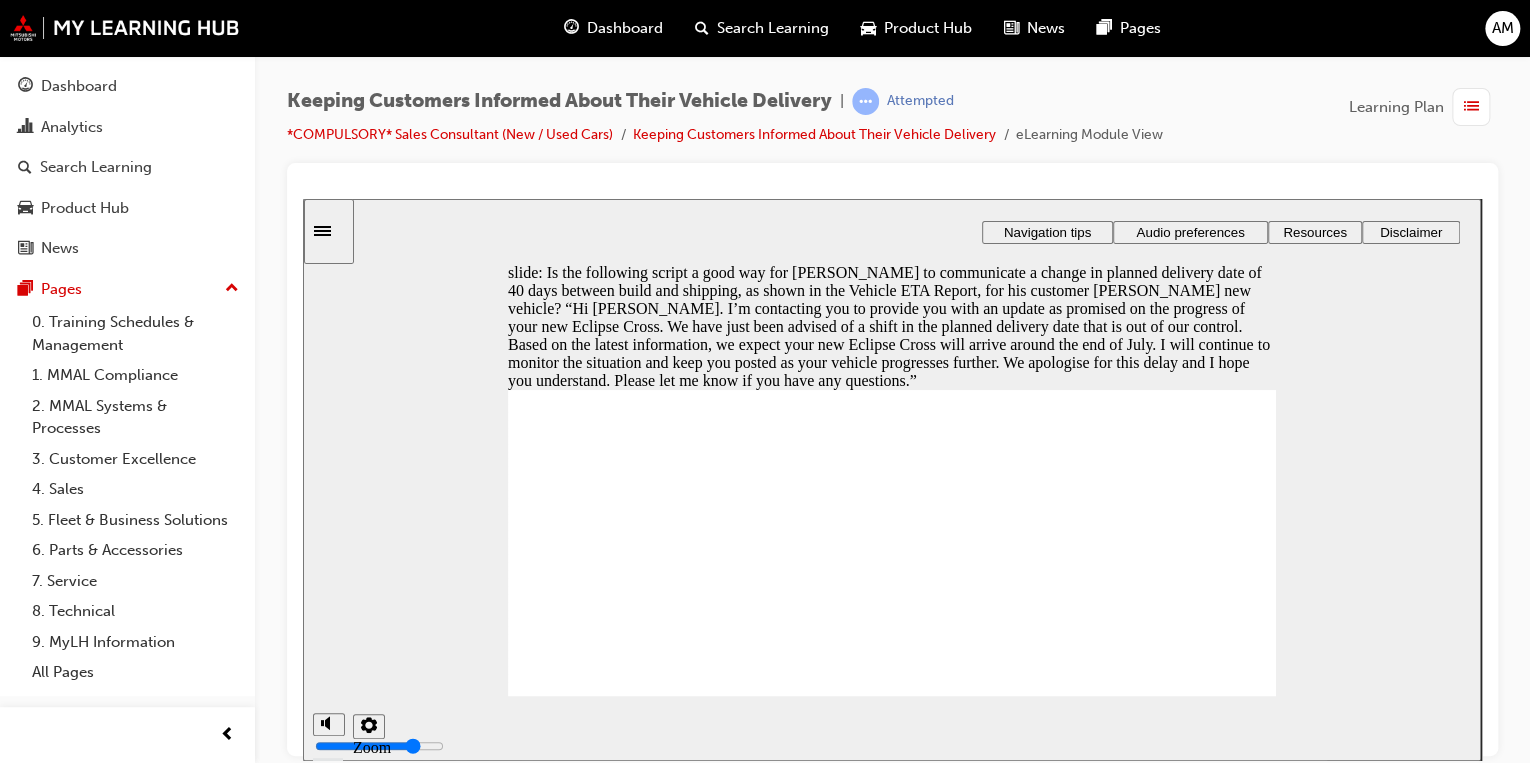 click 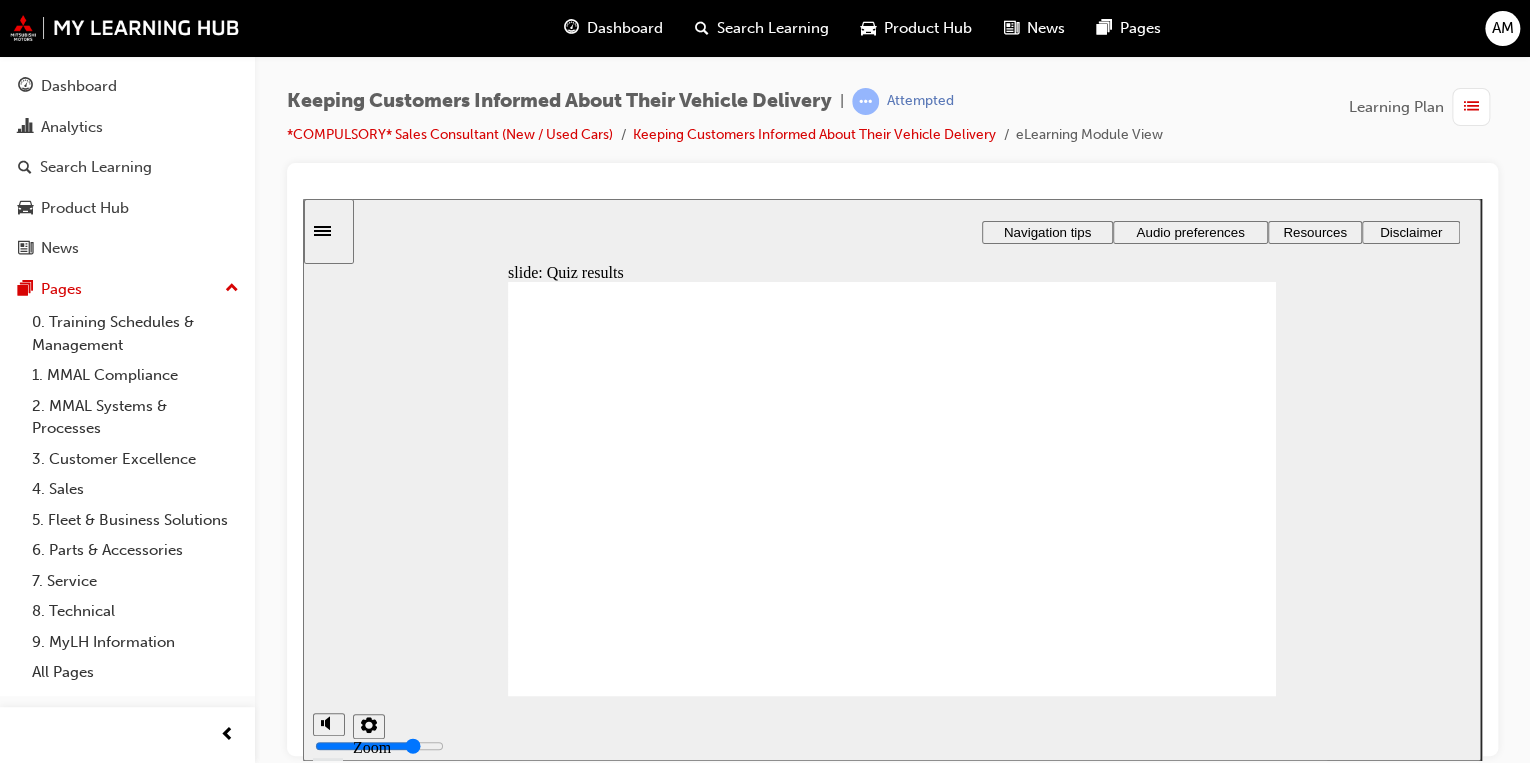 click 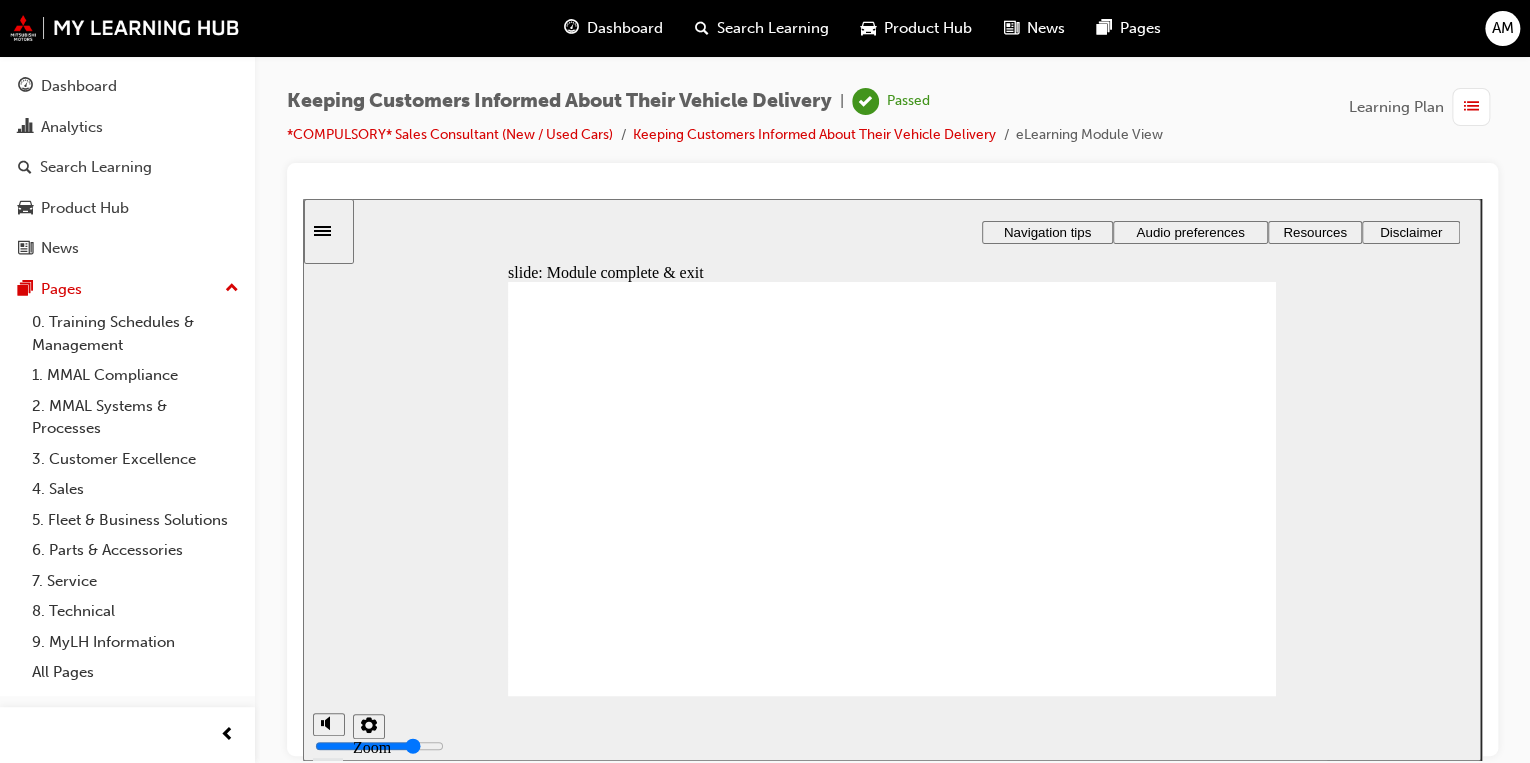 click 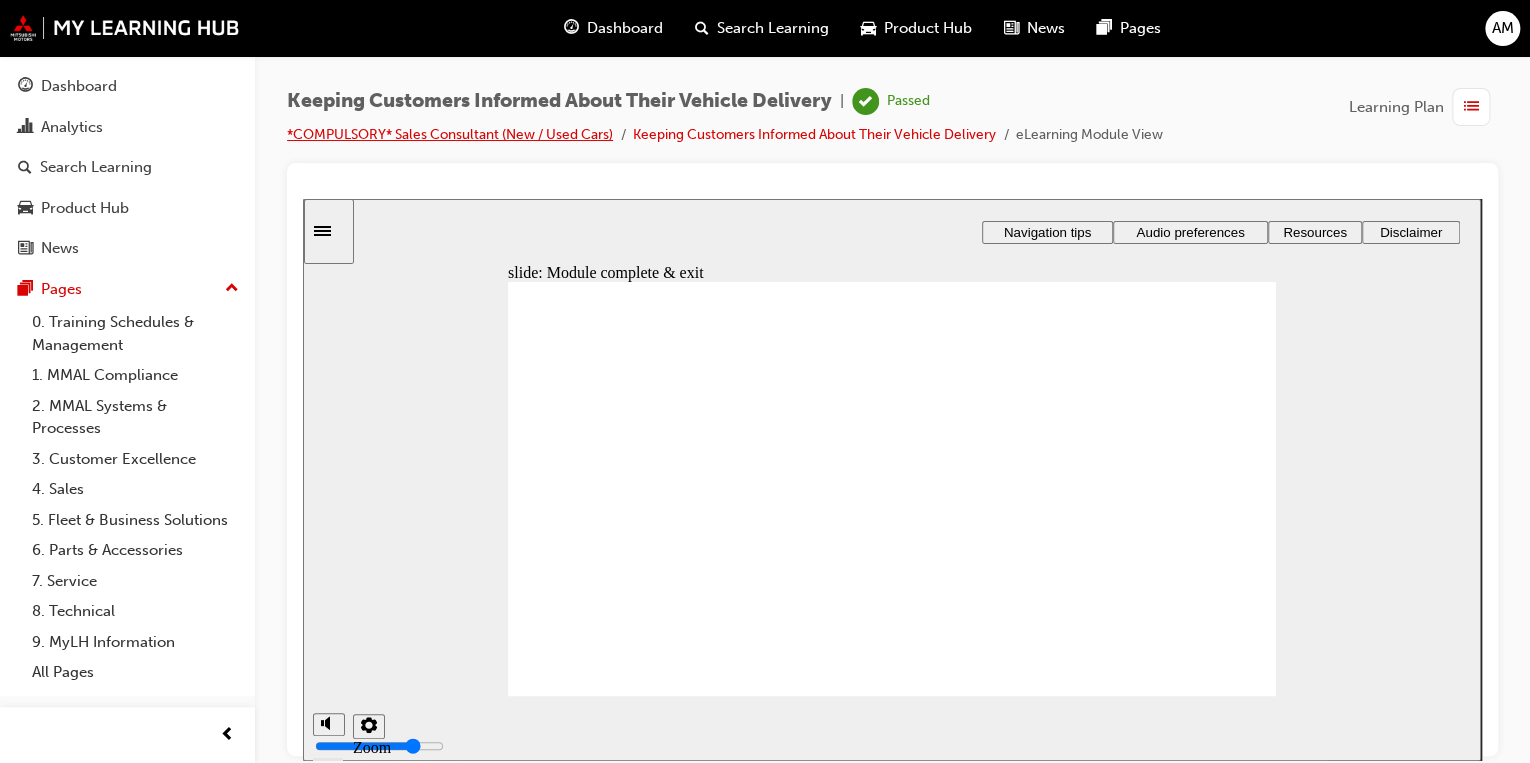 click on "*COMPULSORY* Sales Consultant (New / Used Cars)" at bounding box center (450, 134) 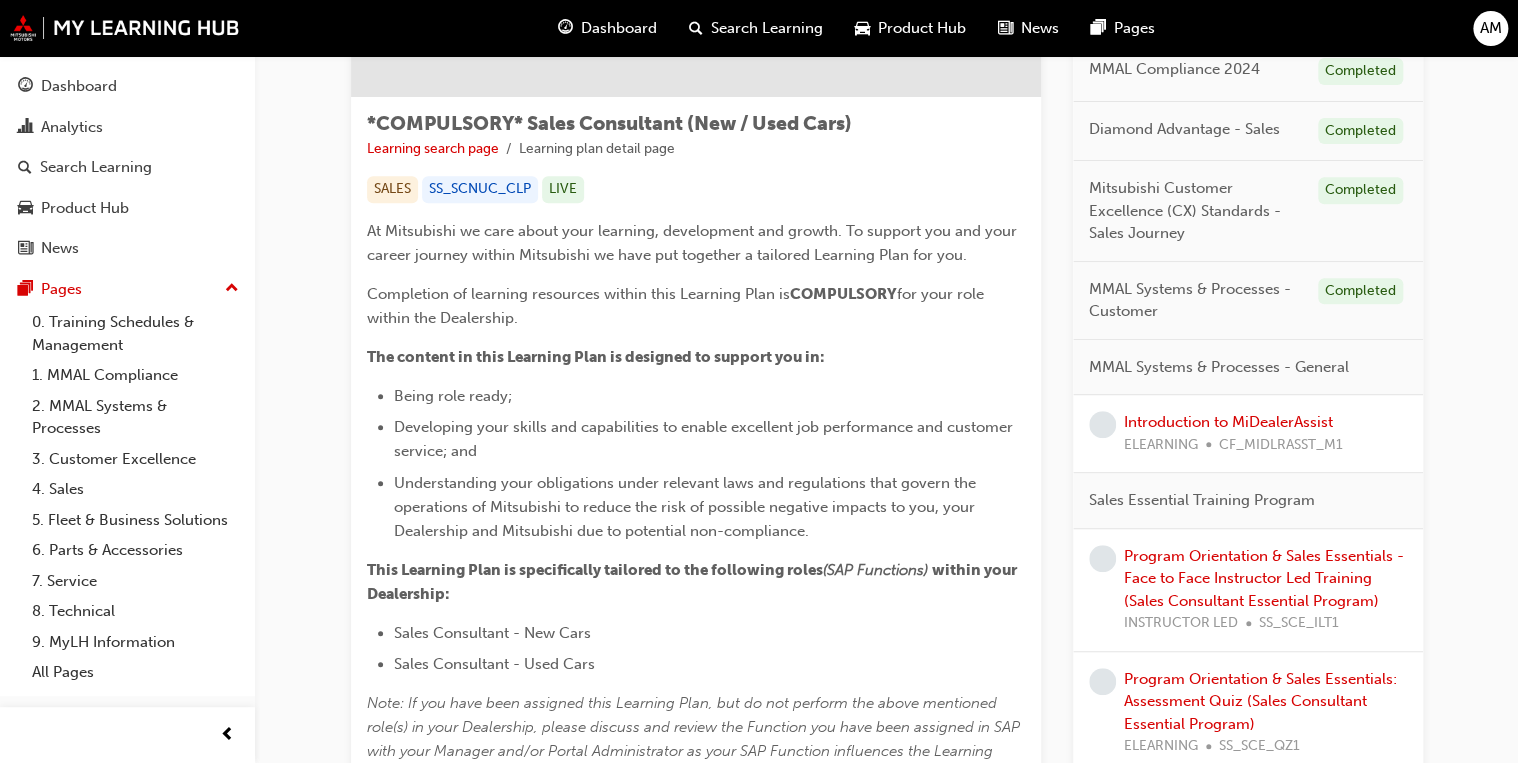 scroll, scrollTop: 280, scrollLeft: 0, axis: vertical 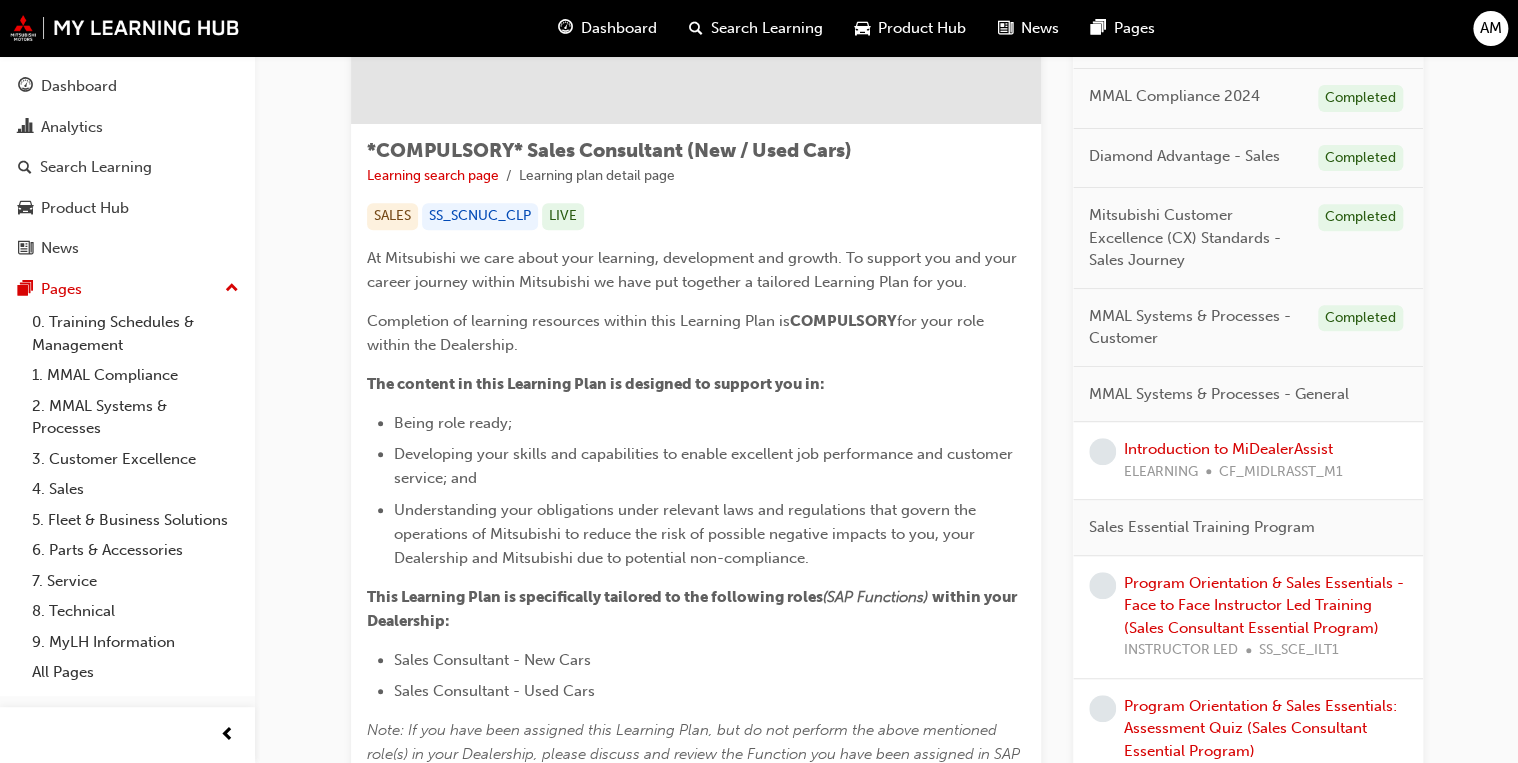 click on "ELEARNING CF_MIDLRASST_M1" at bounding box center [1233, 472] 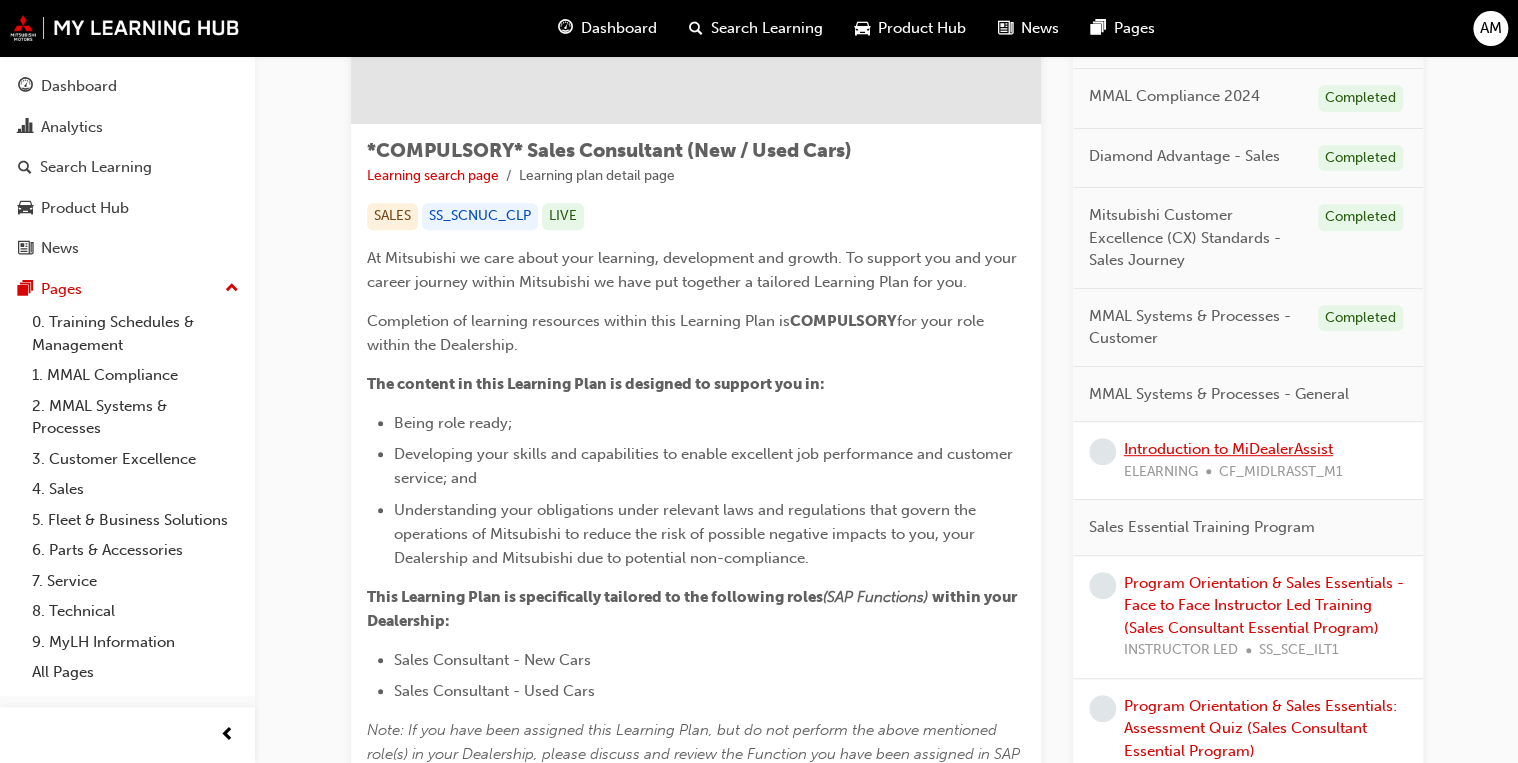 click on "Introduction to MiDealerAssist" at bounding box center (1228, 449) 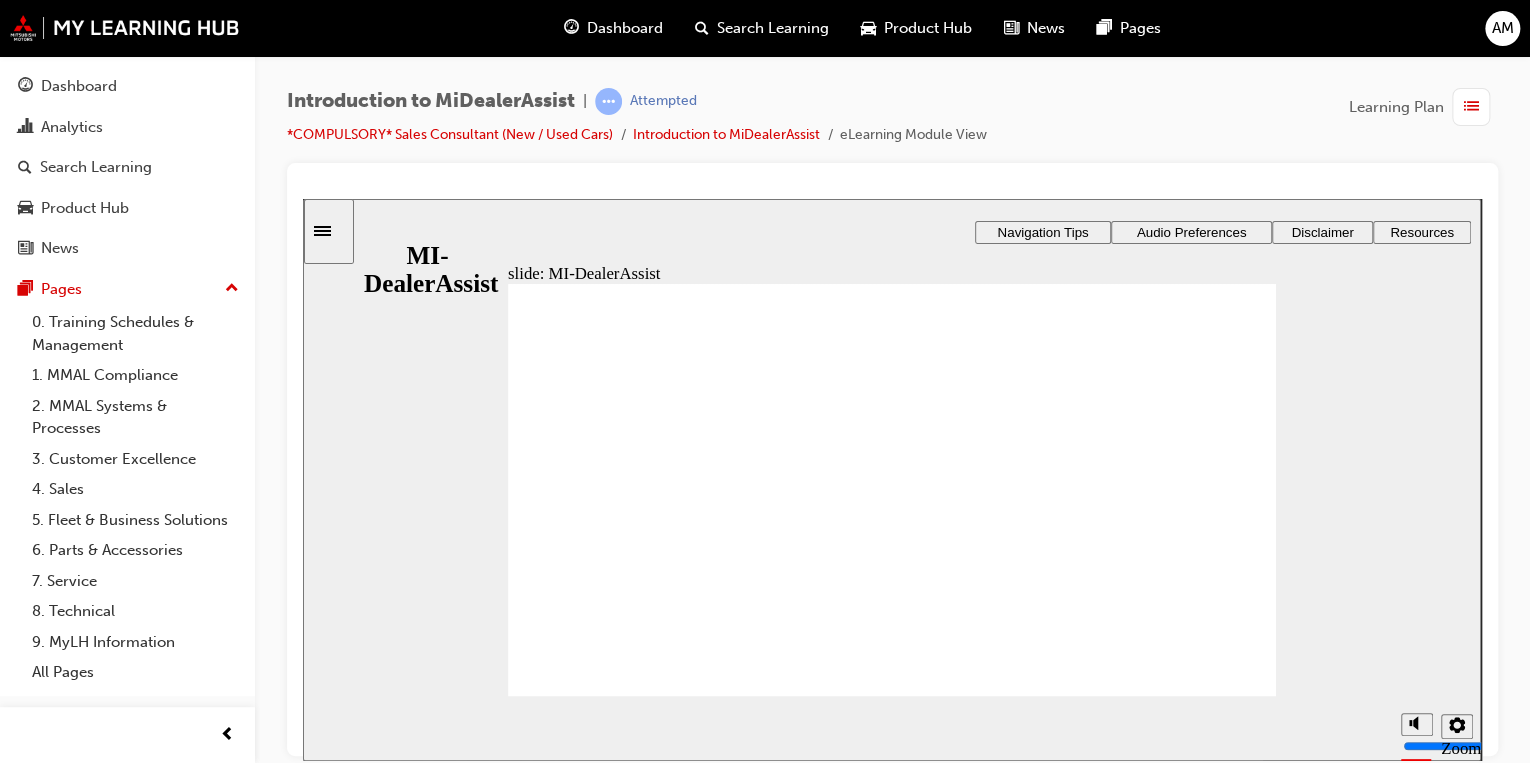 scroll, scrollTop: 0, scrollLeft: 0, axis: both 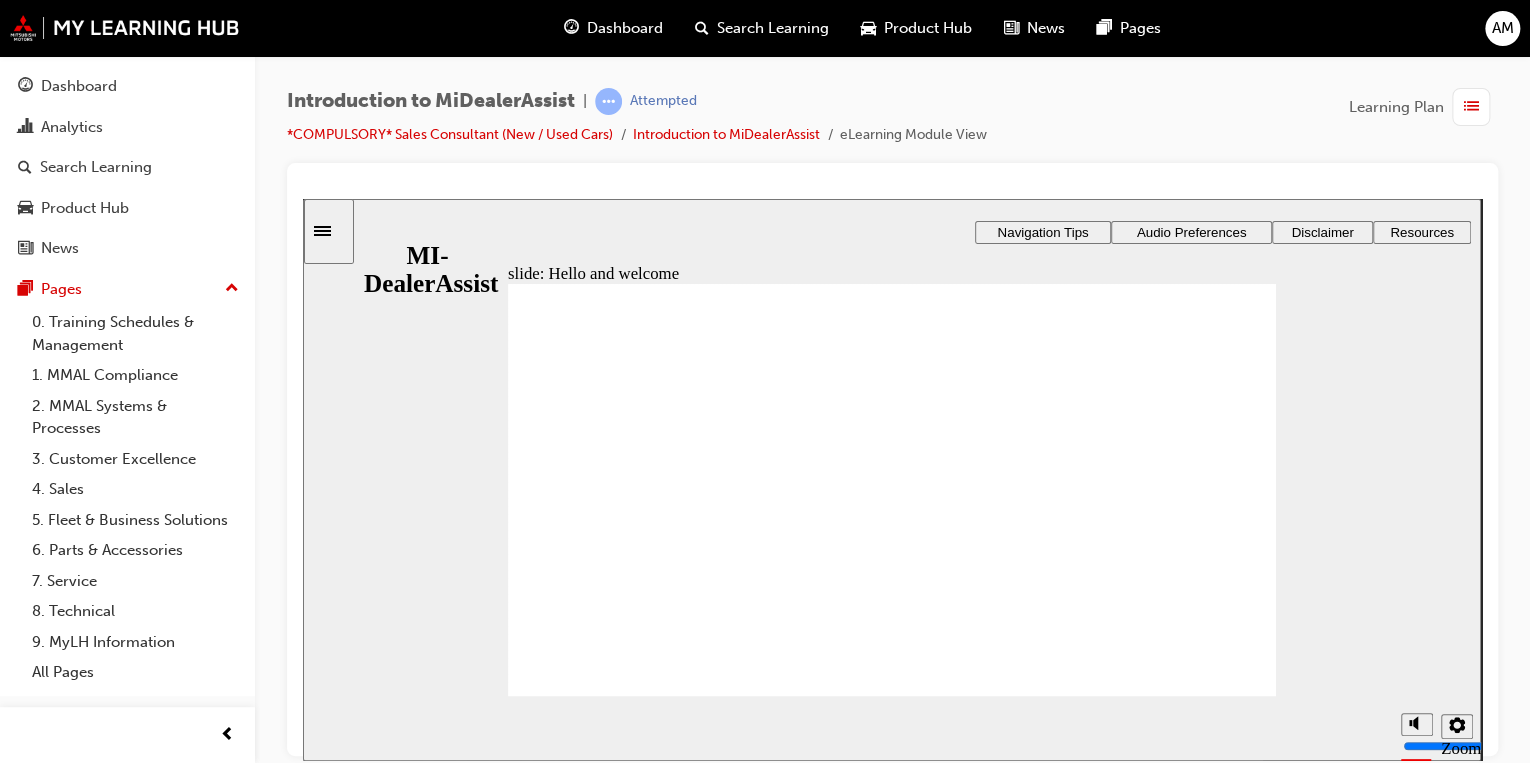 click 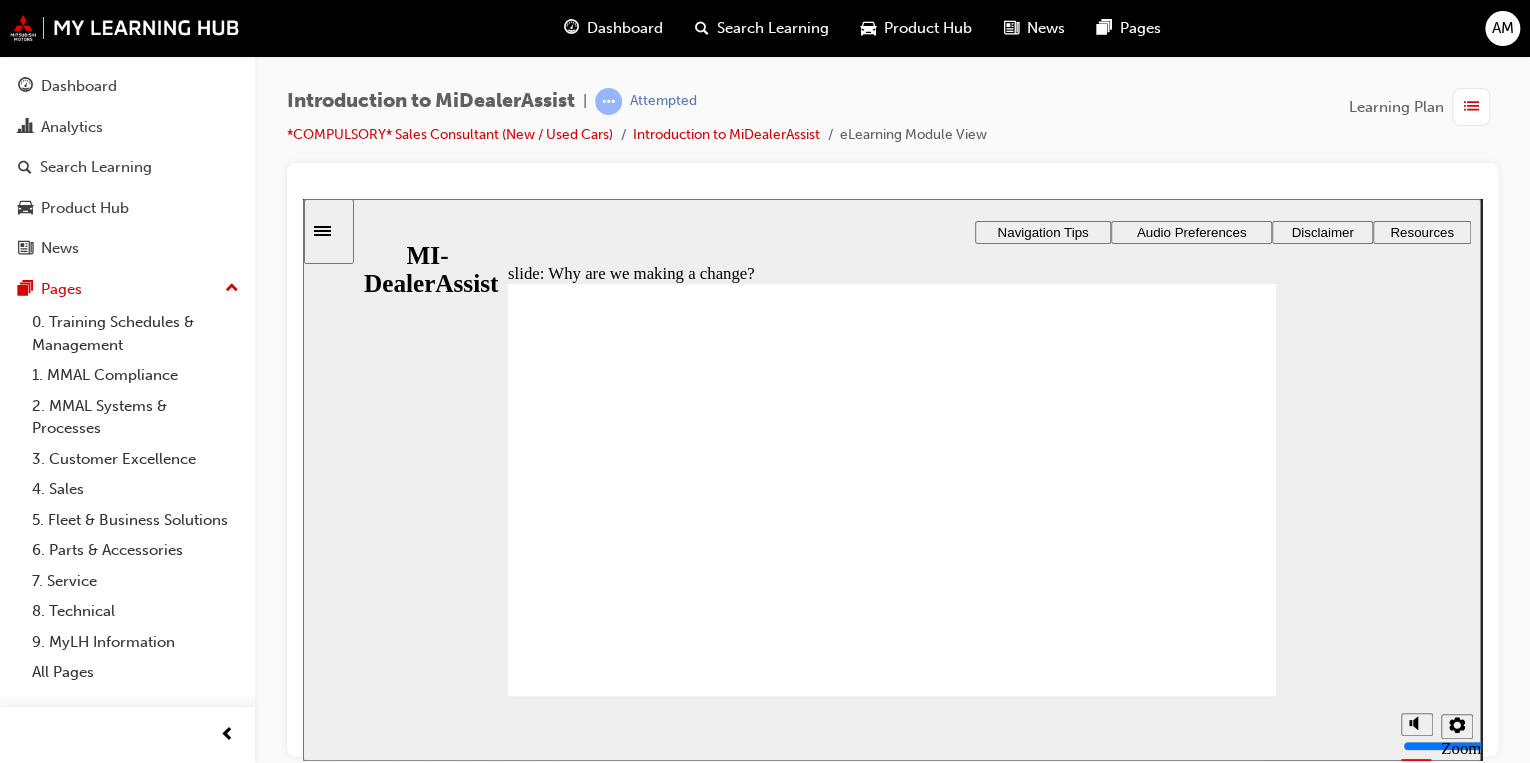 click 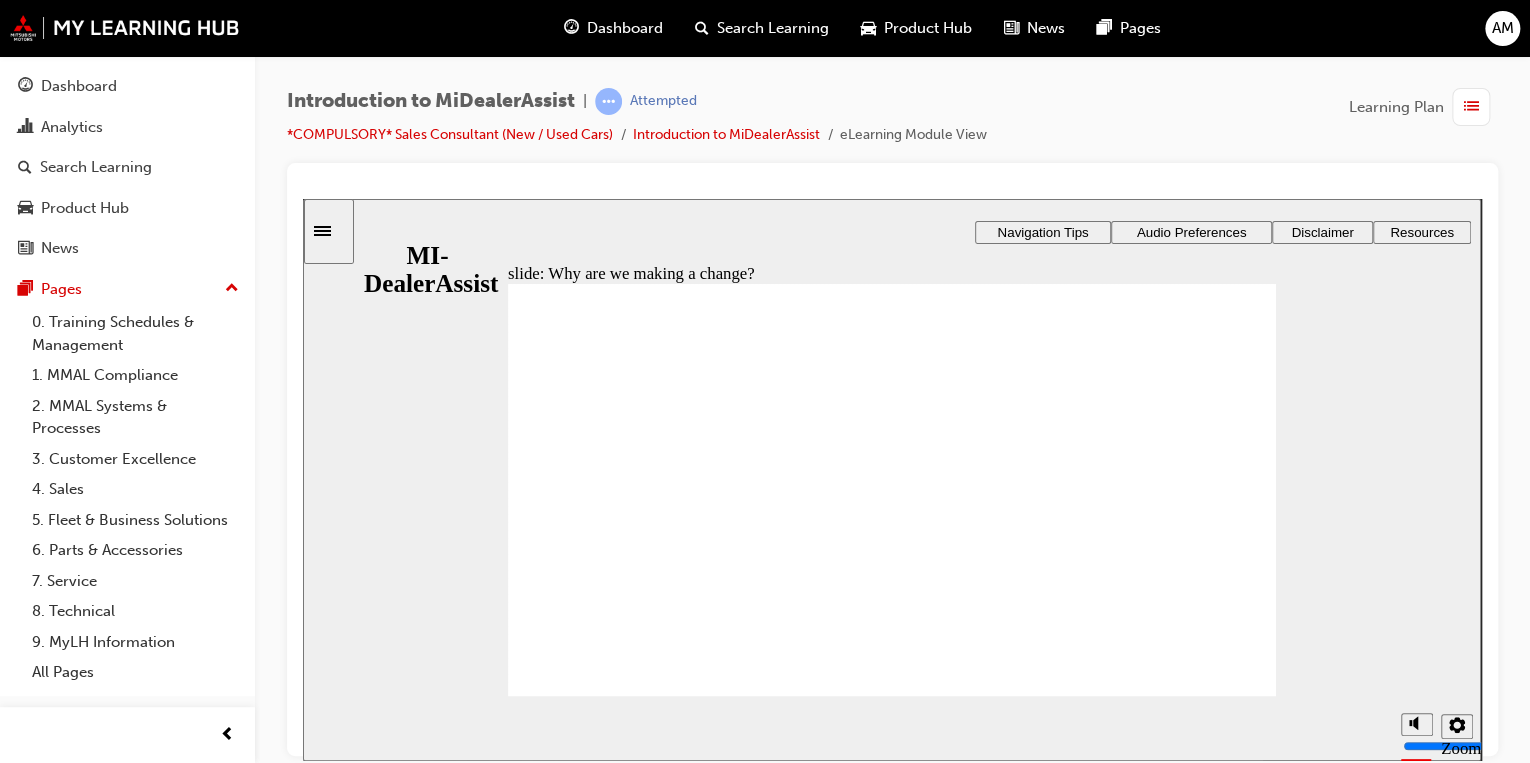 click 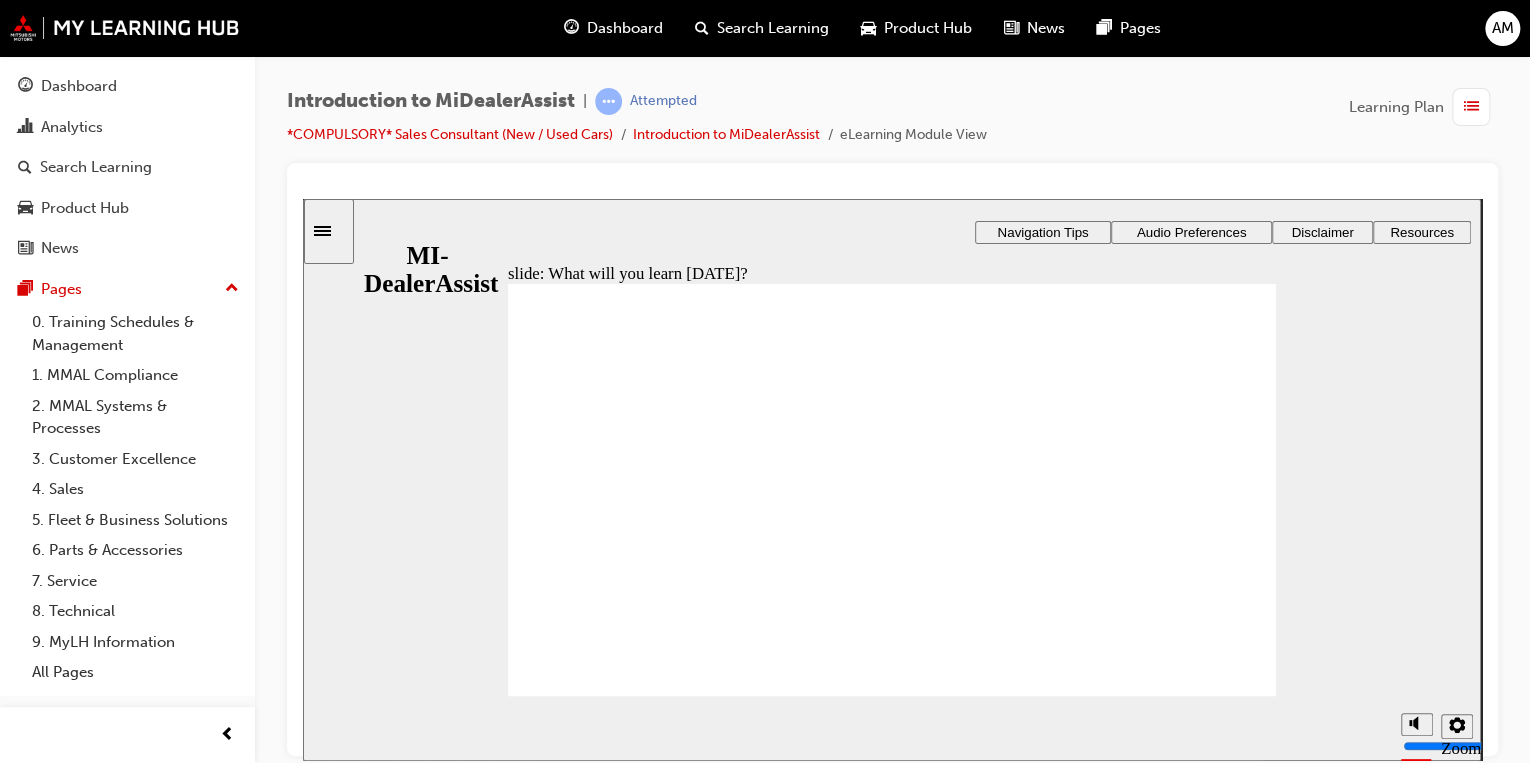 click 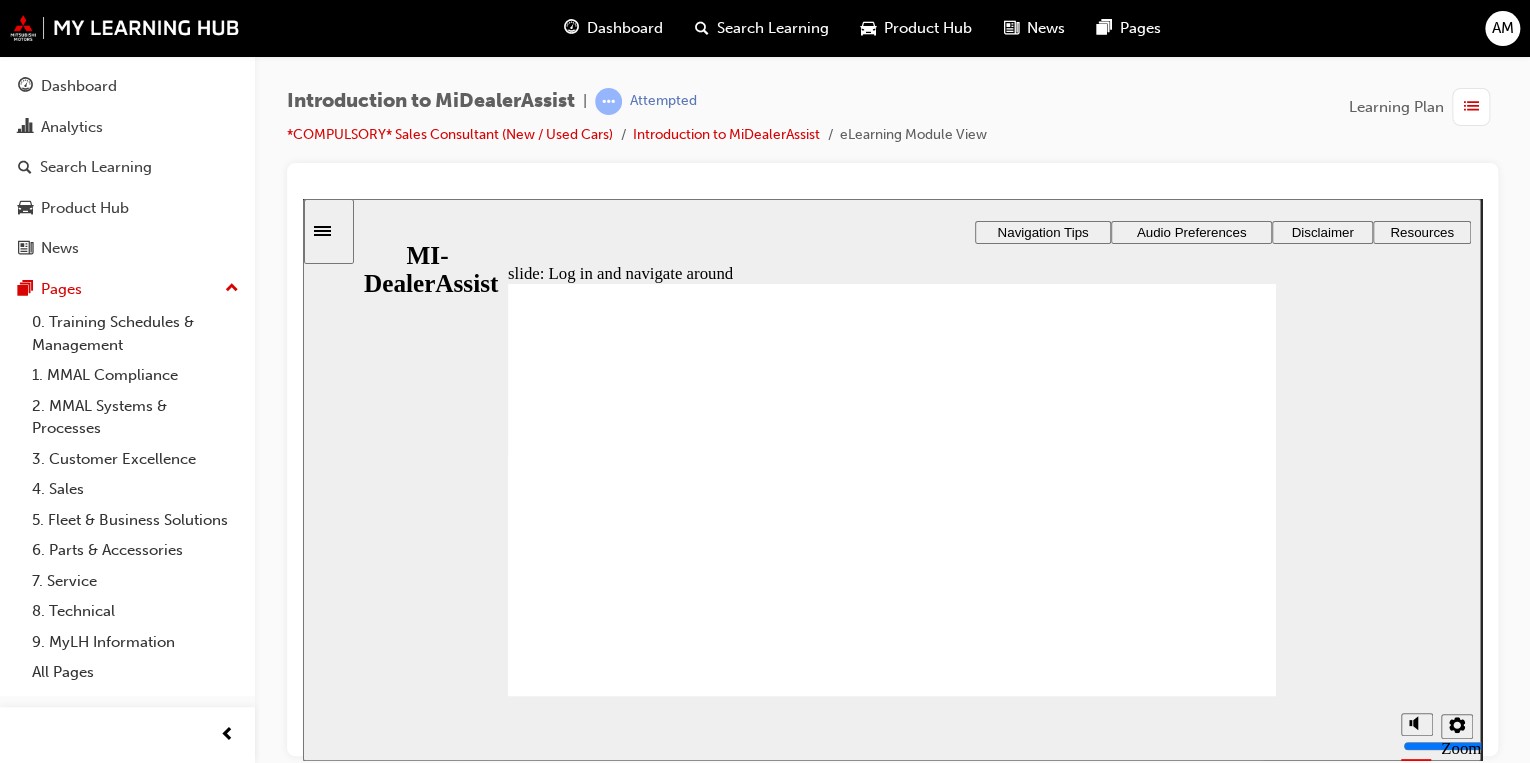 click at bounding box center (892, 1368) 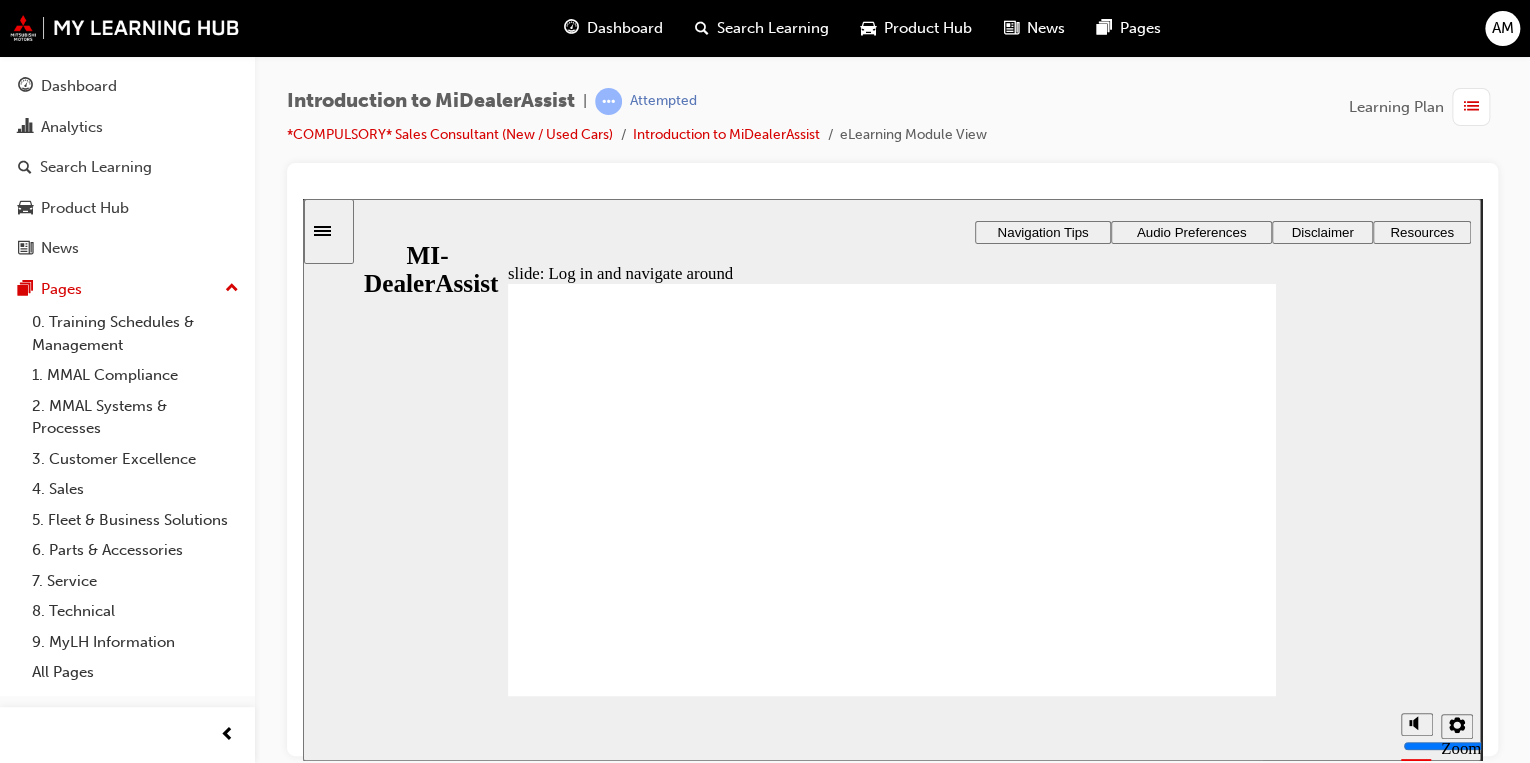 click 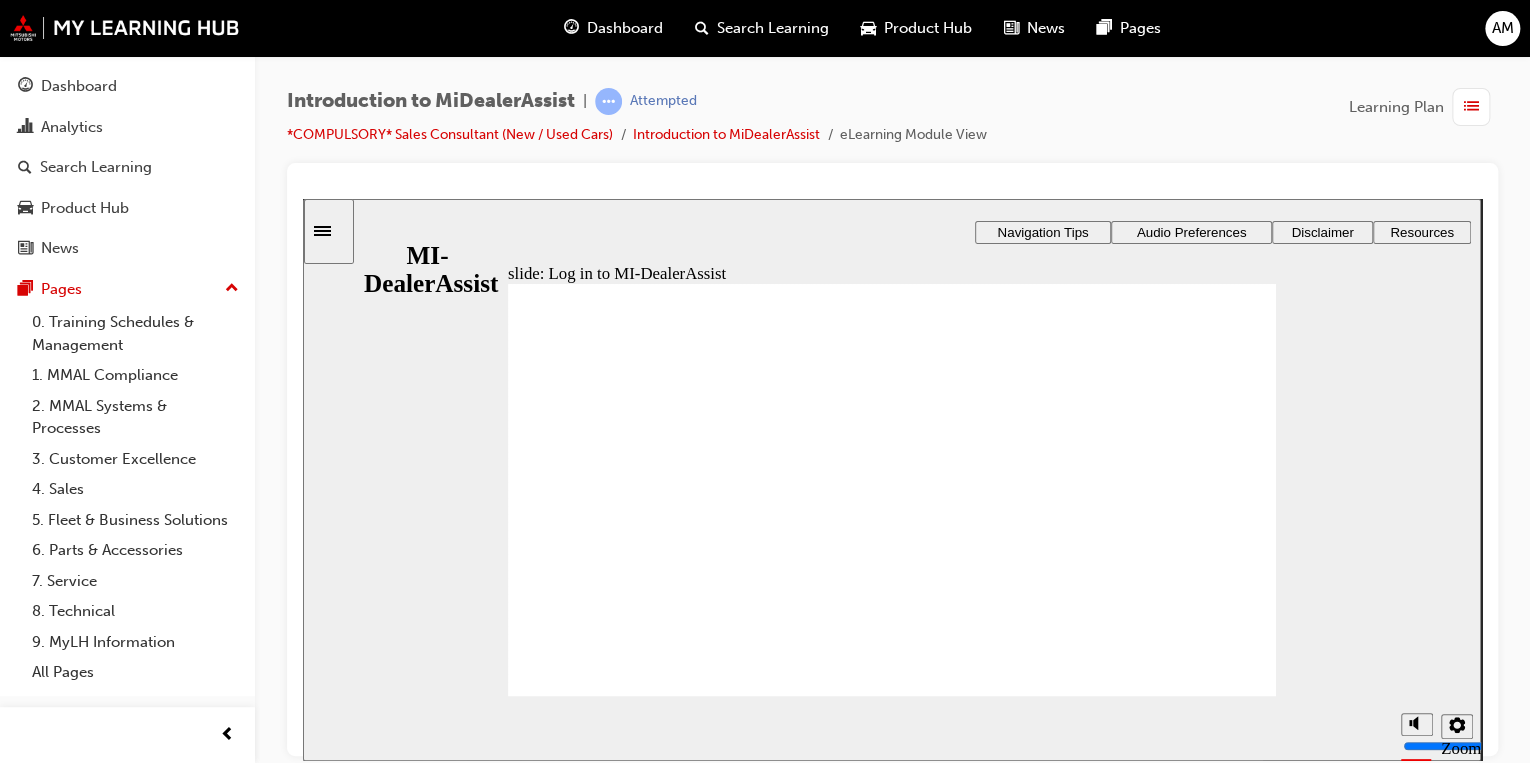 click 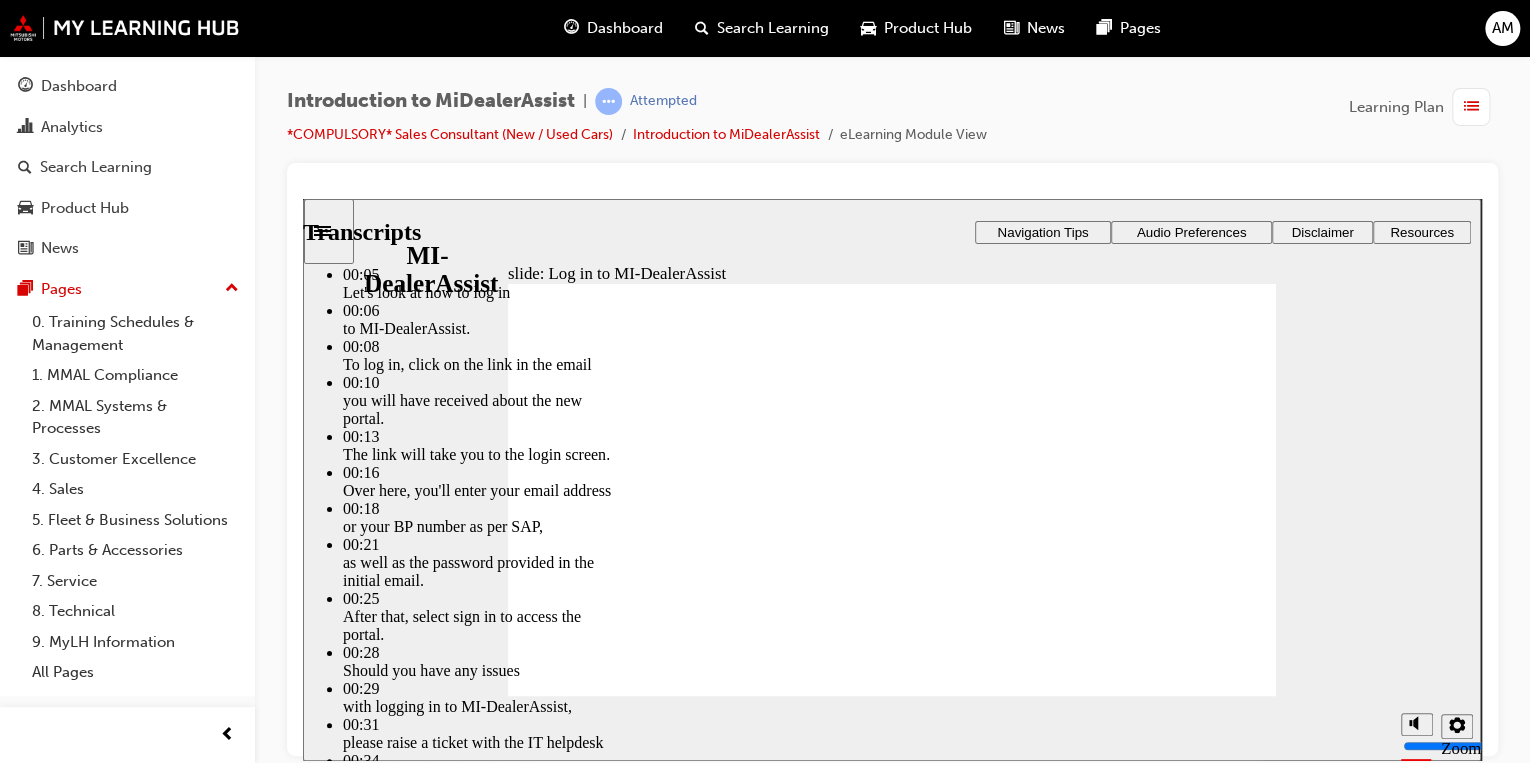 click 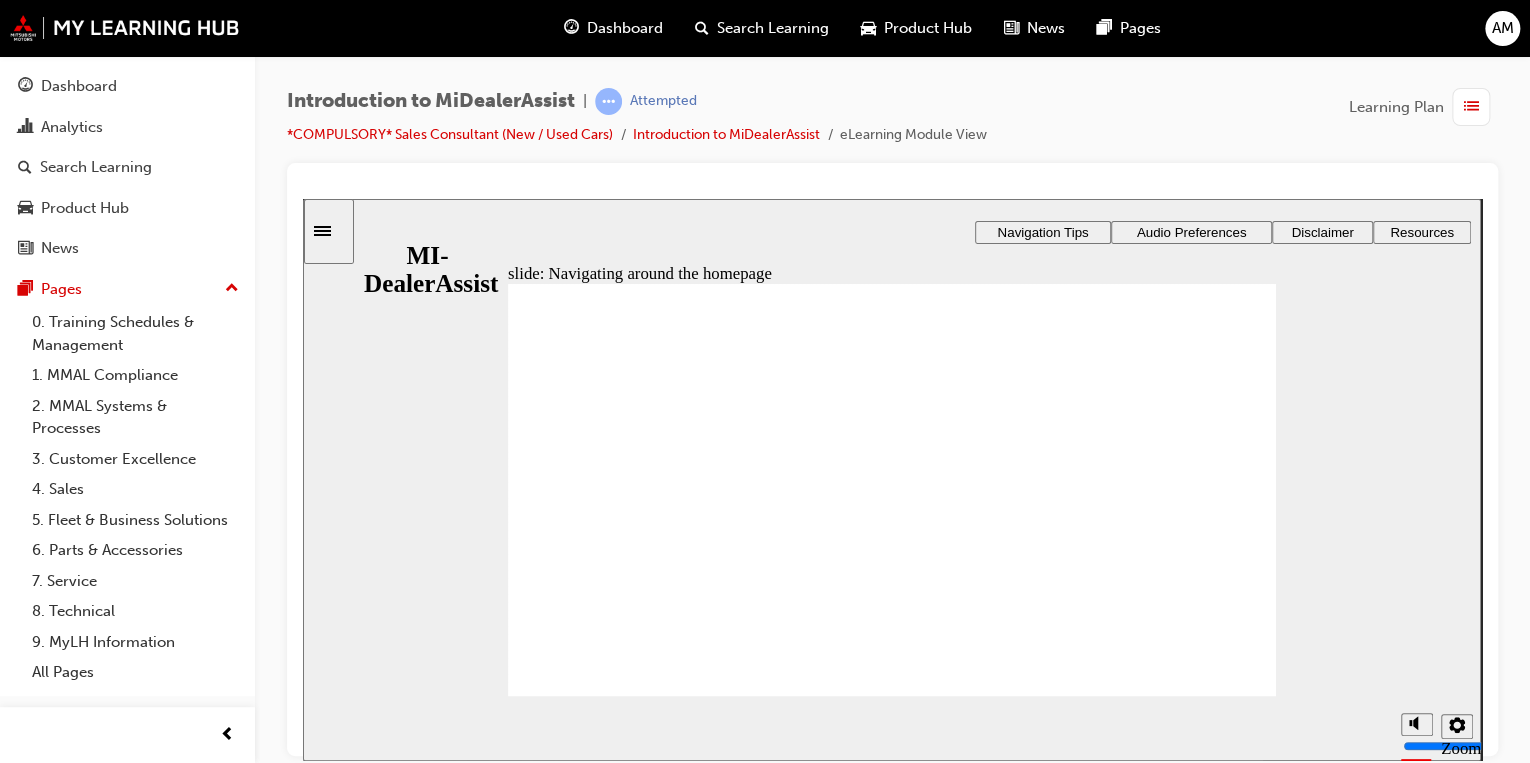 click 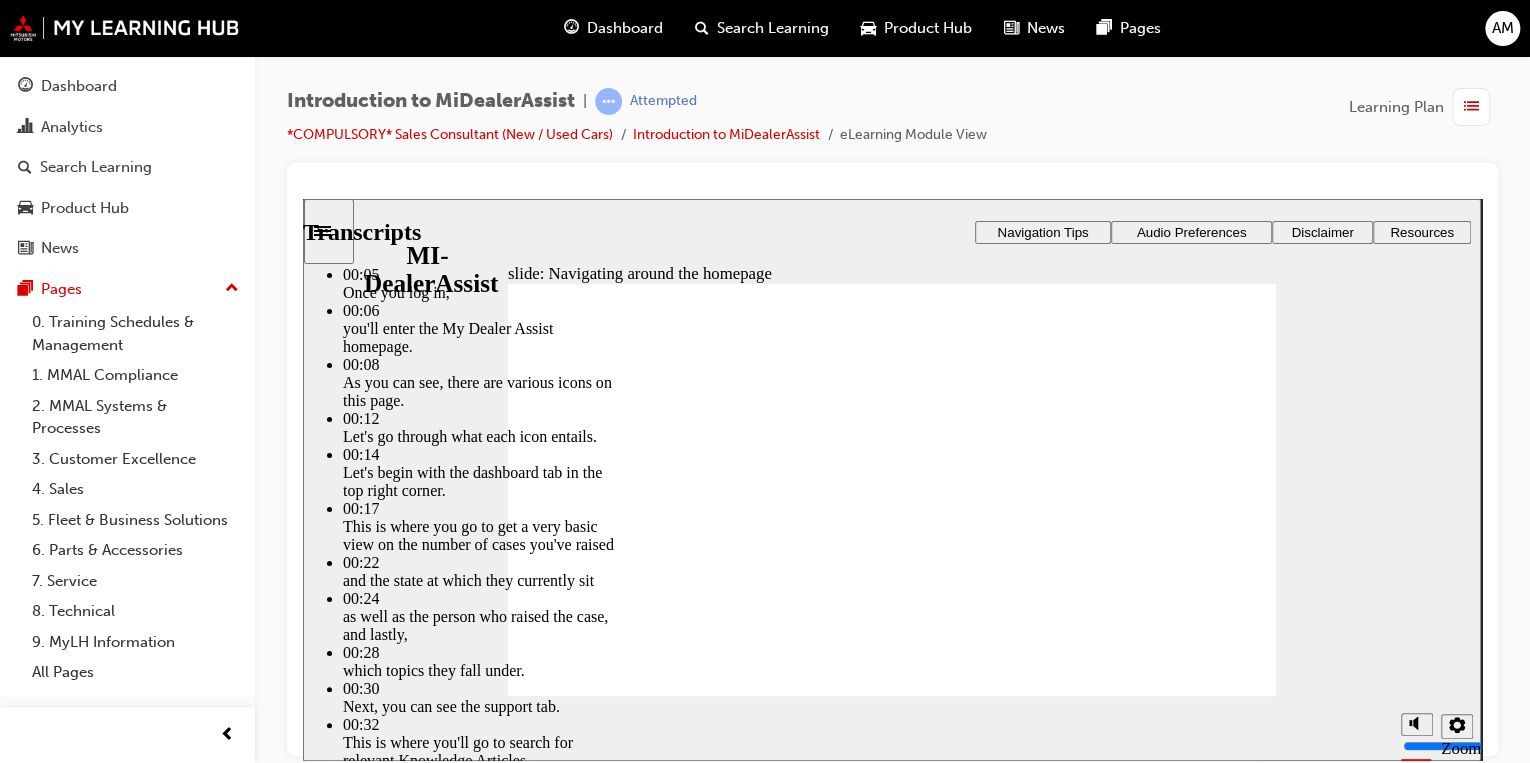 click 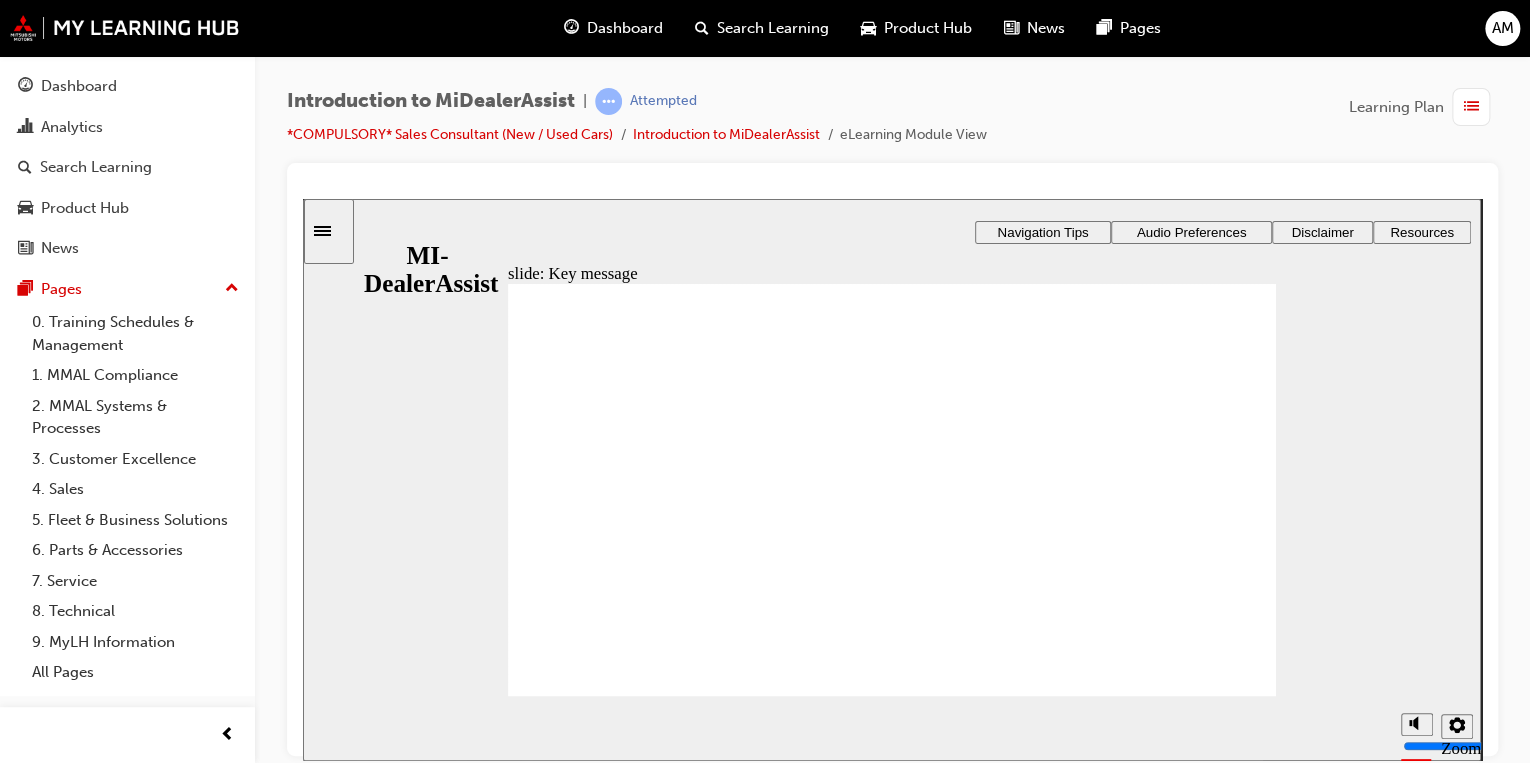 click on "Playback Speed
2
1.75
1.5
1.25 Normal" at bounding box center (892, 727) 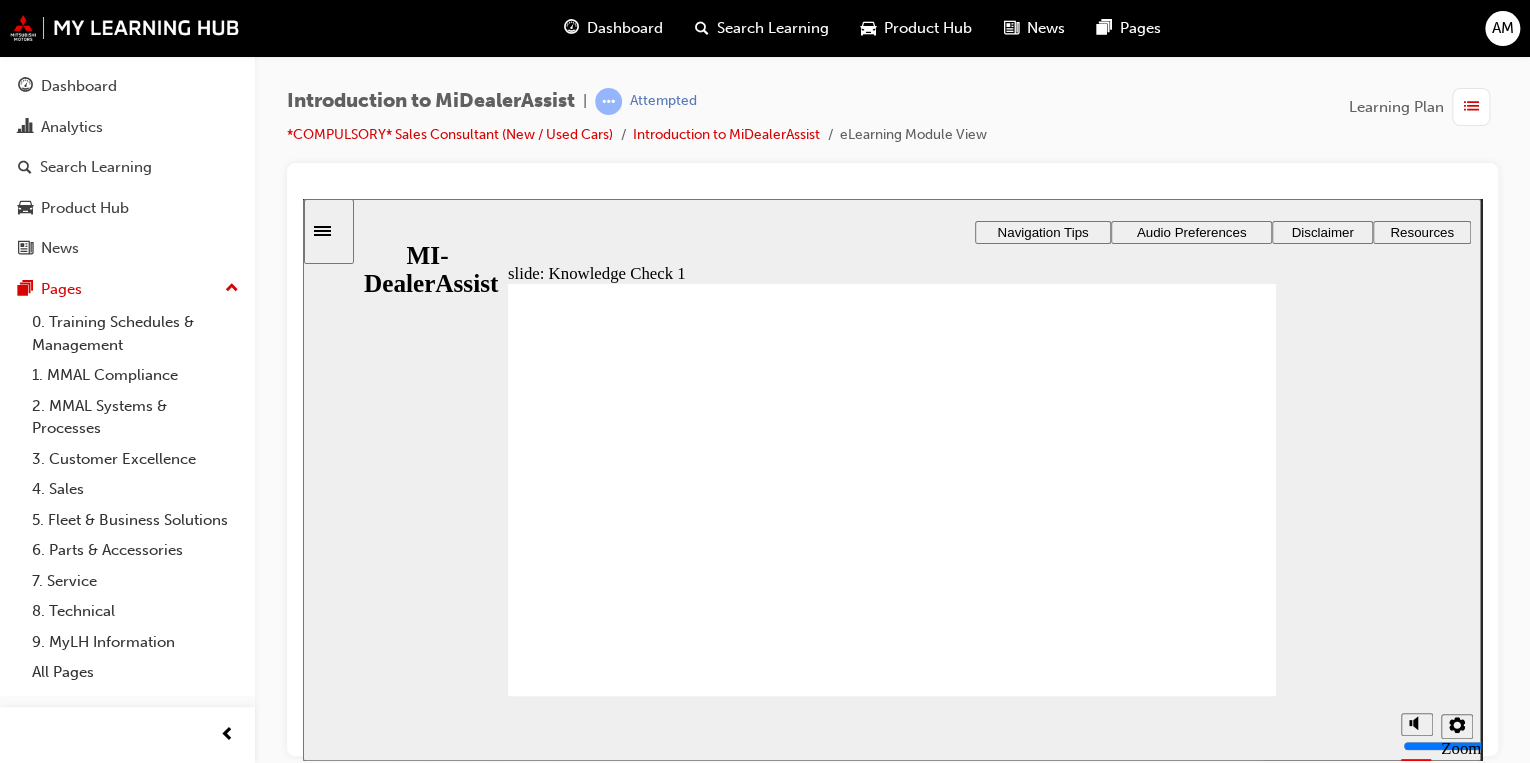 click 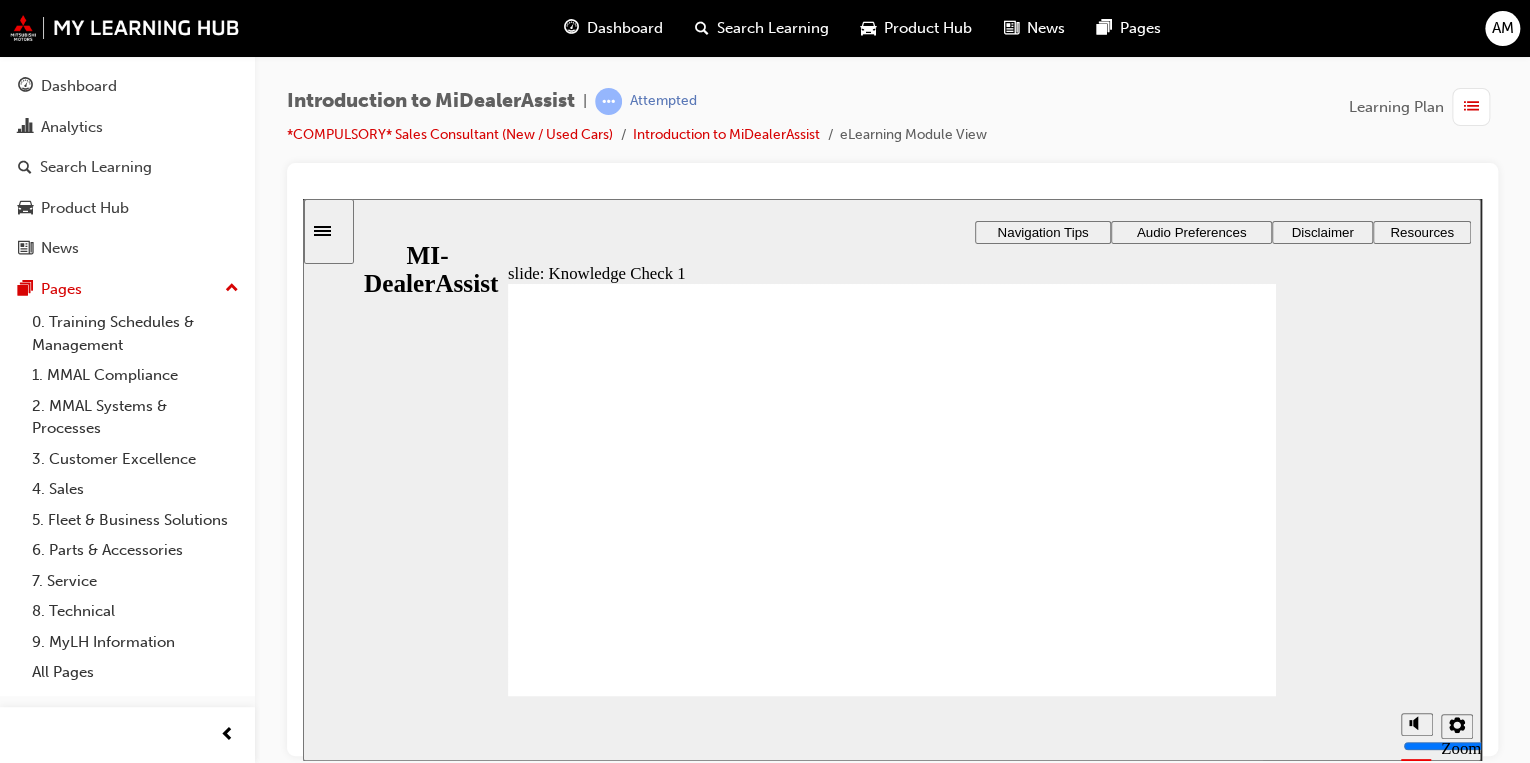click 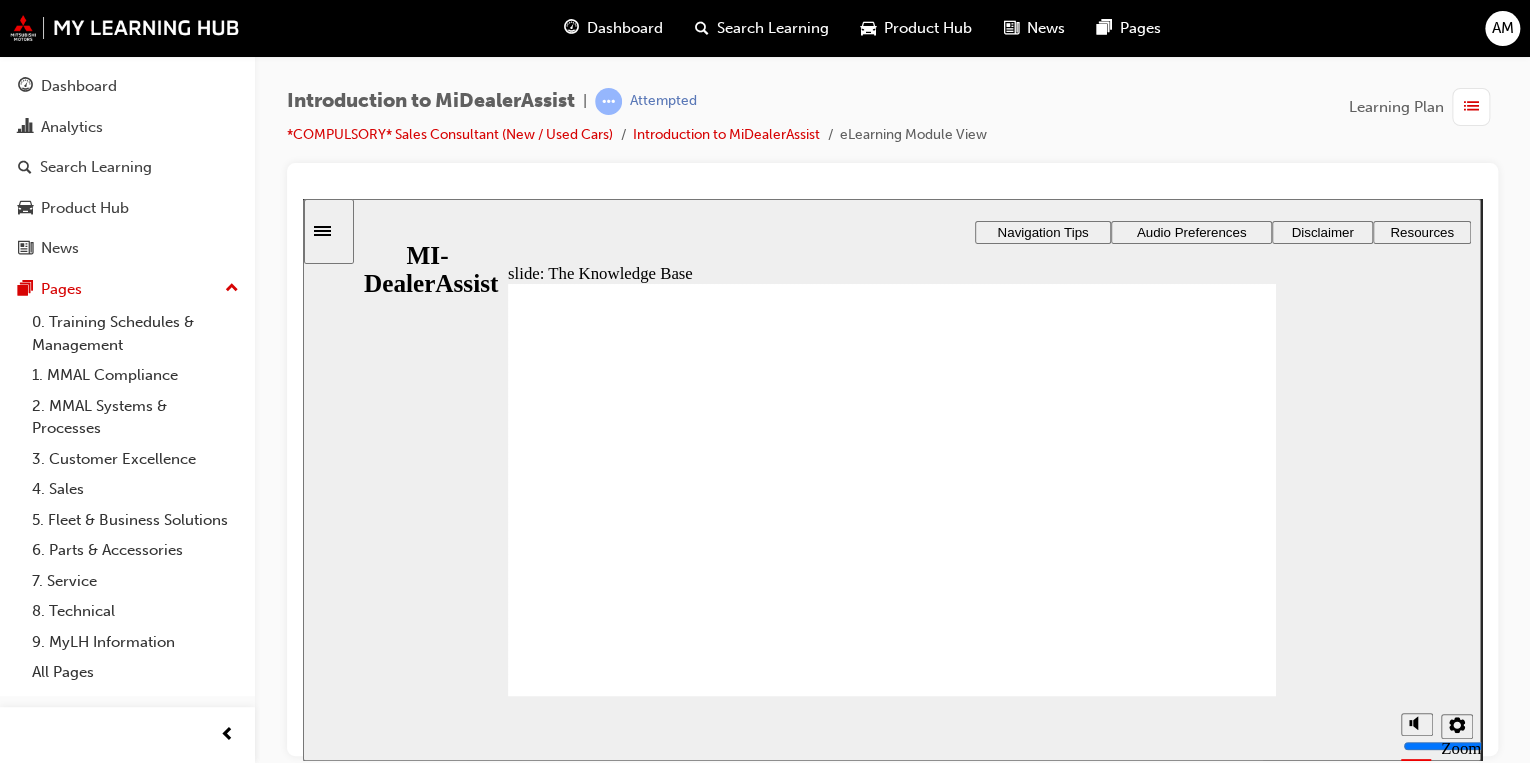 click 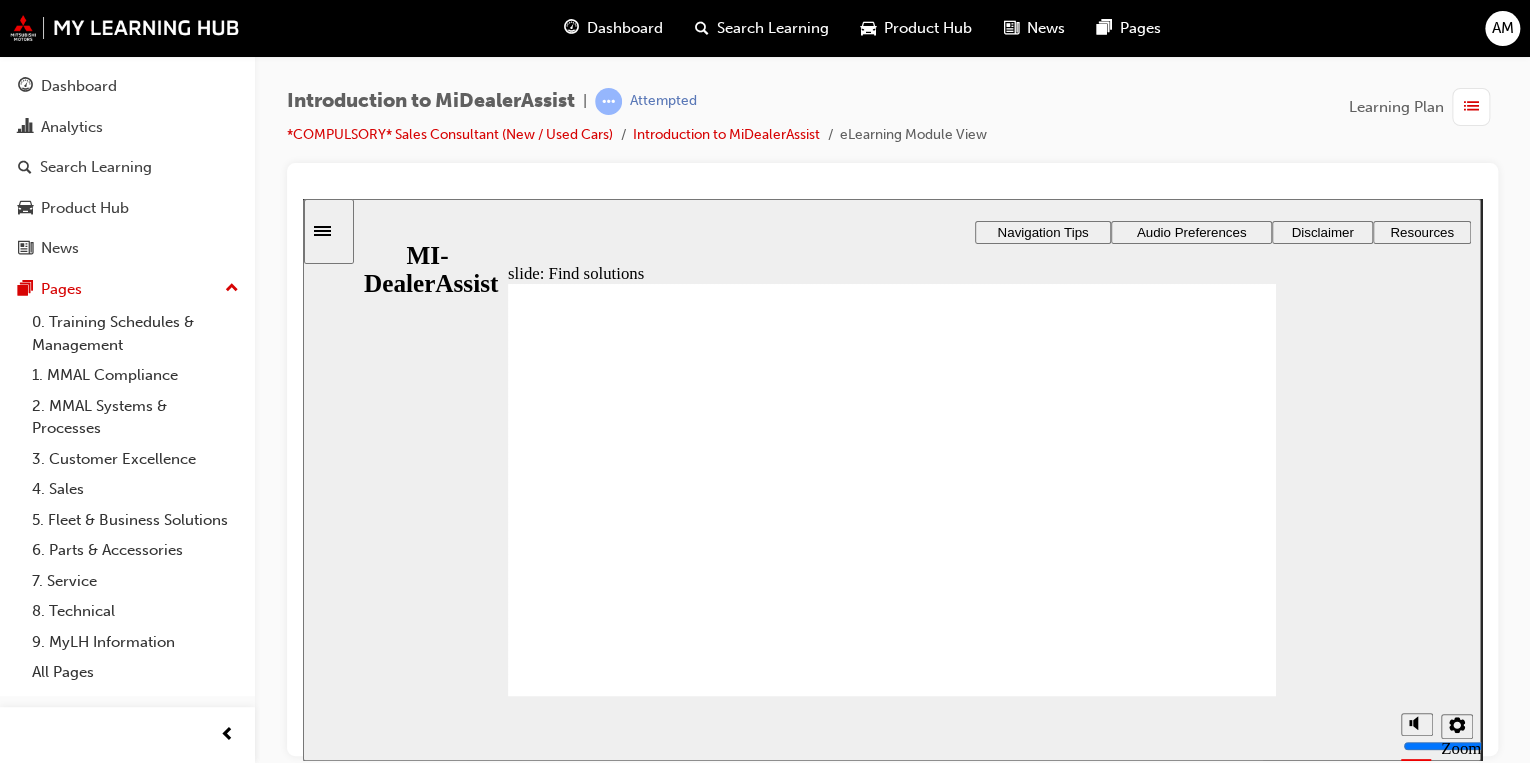 drag, startPoint x: 703, startPoint y: 461, endPoint x: 816, endPoint y: 466, distance: 113.110565 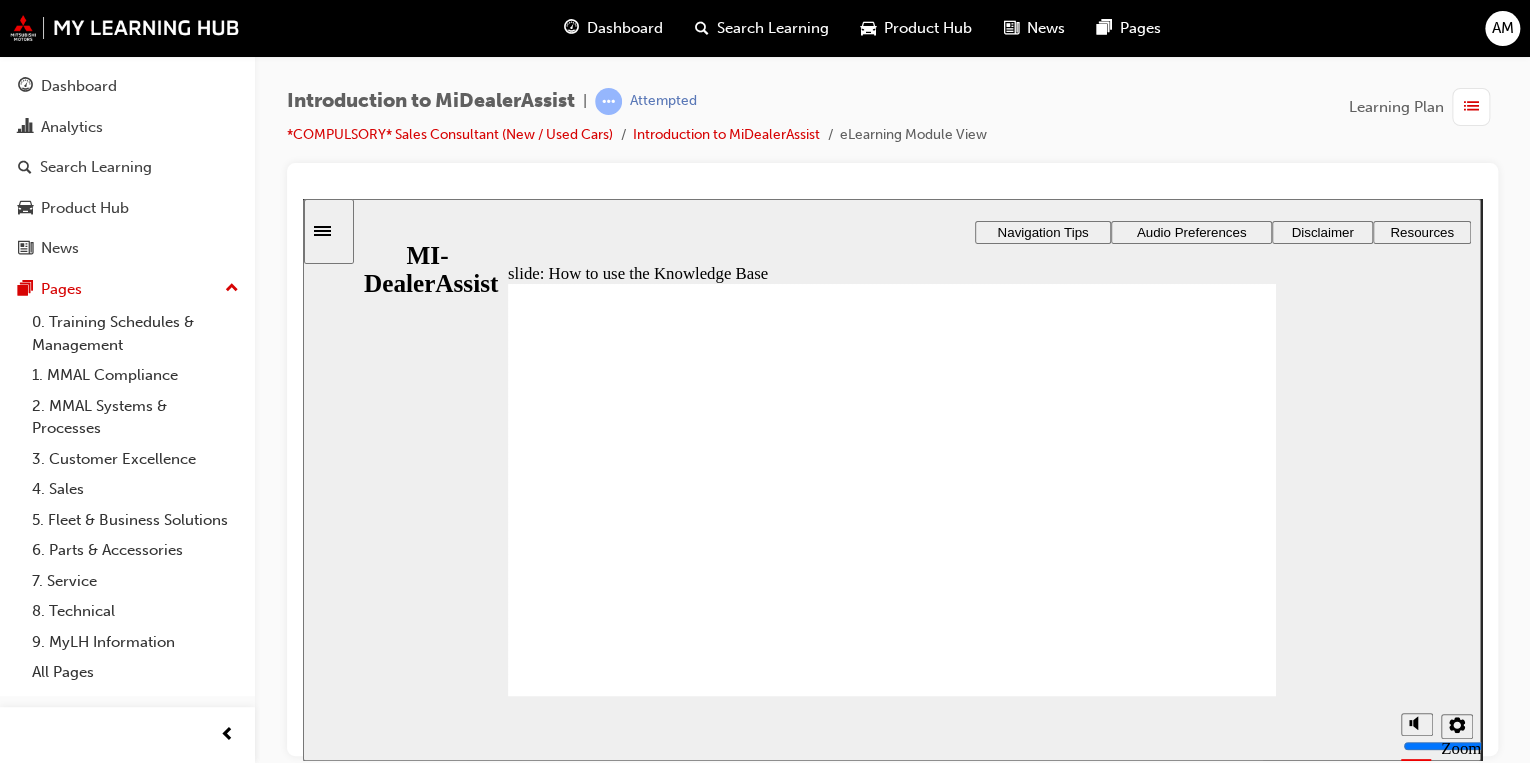 click 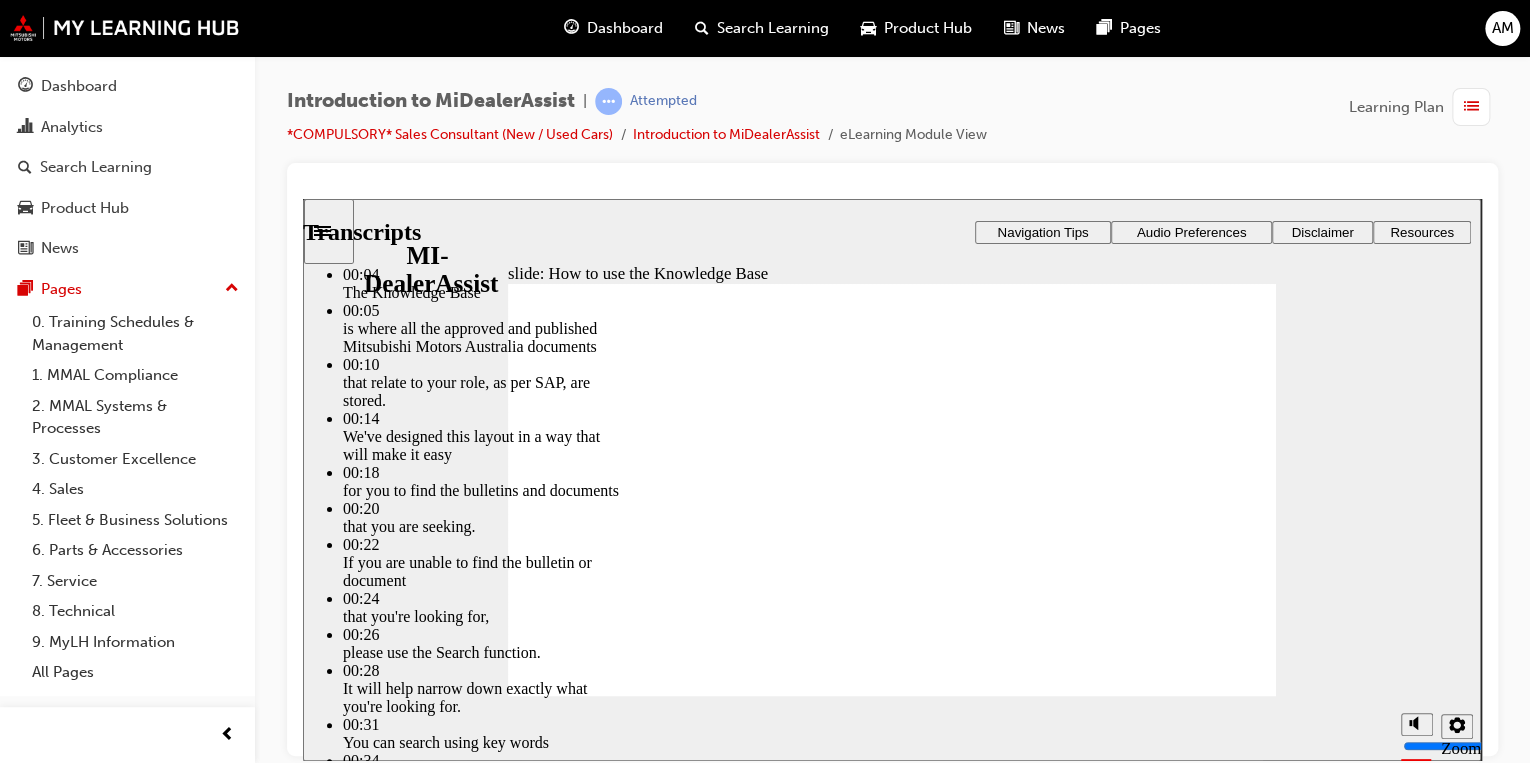 click at bounding box center [888, 3131] 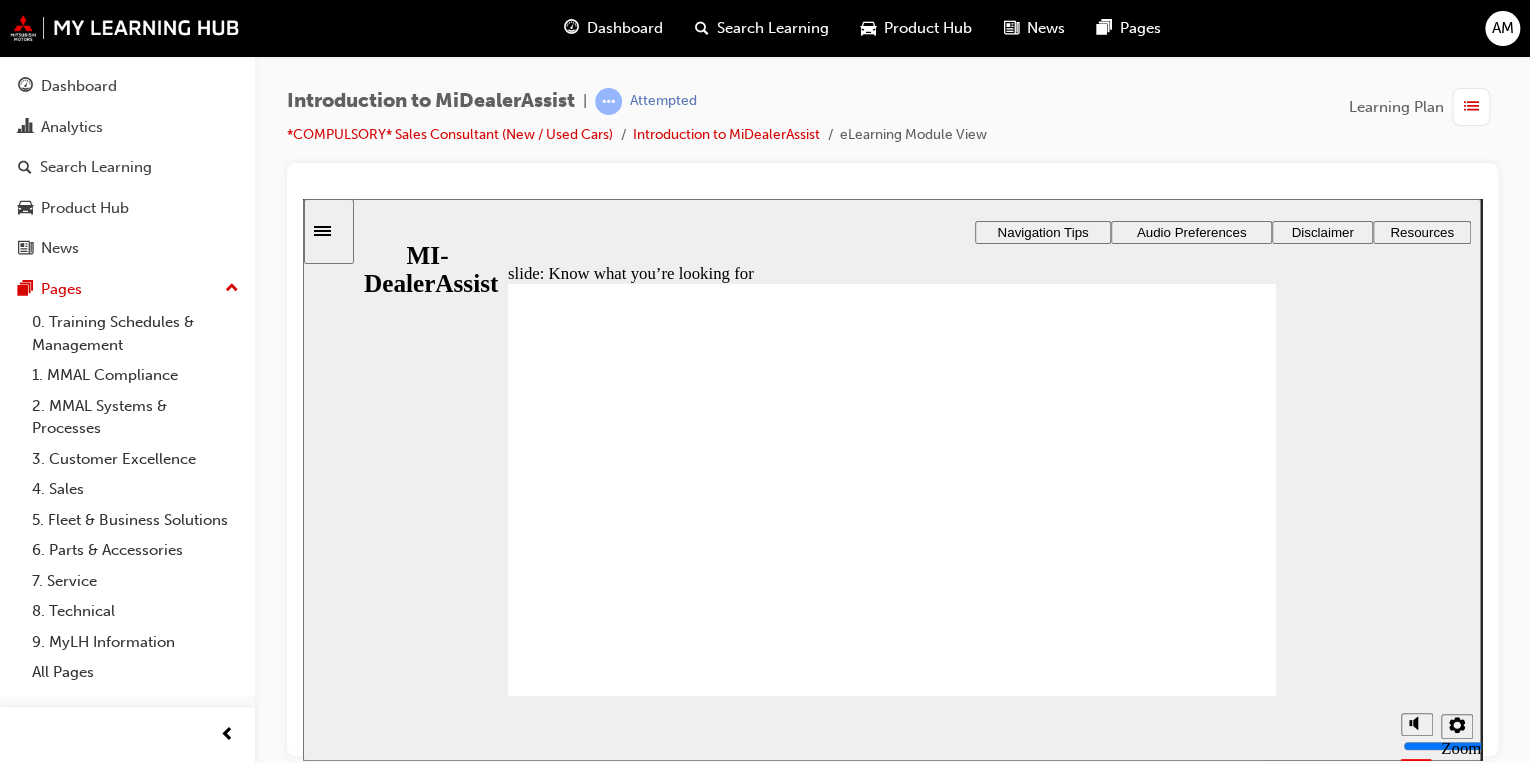 click 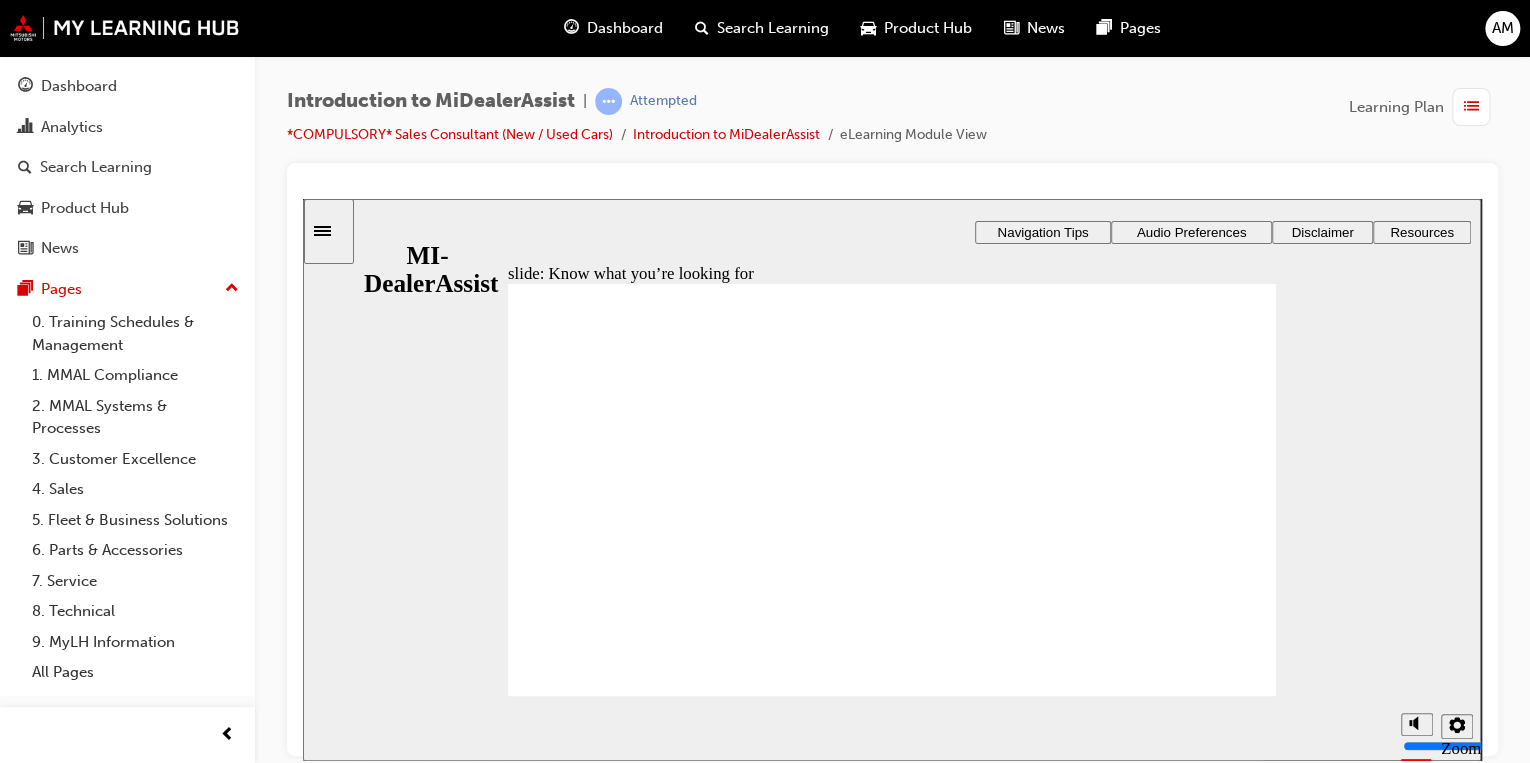 click 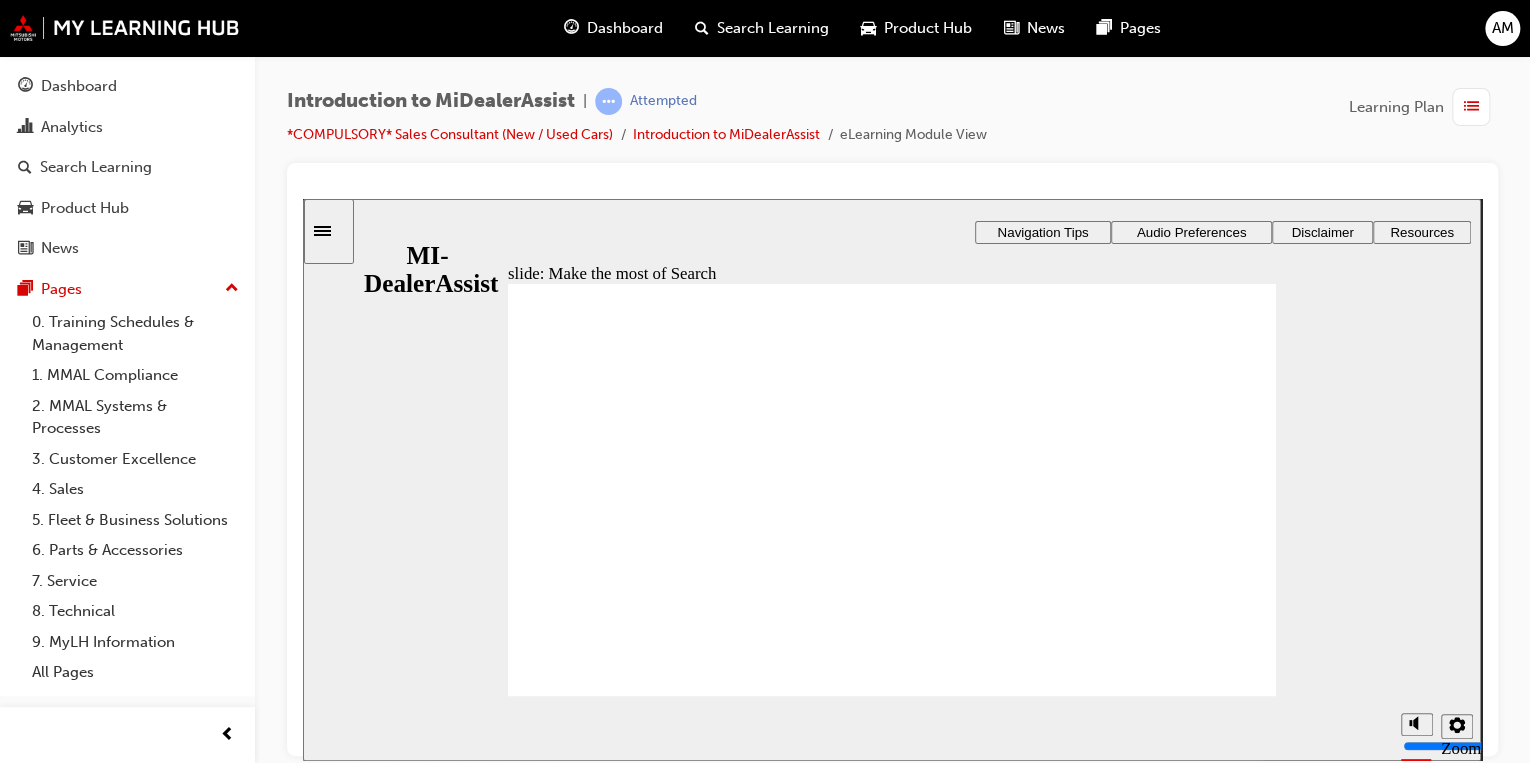 click 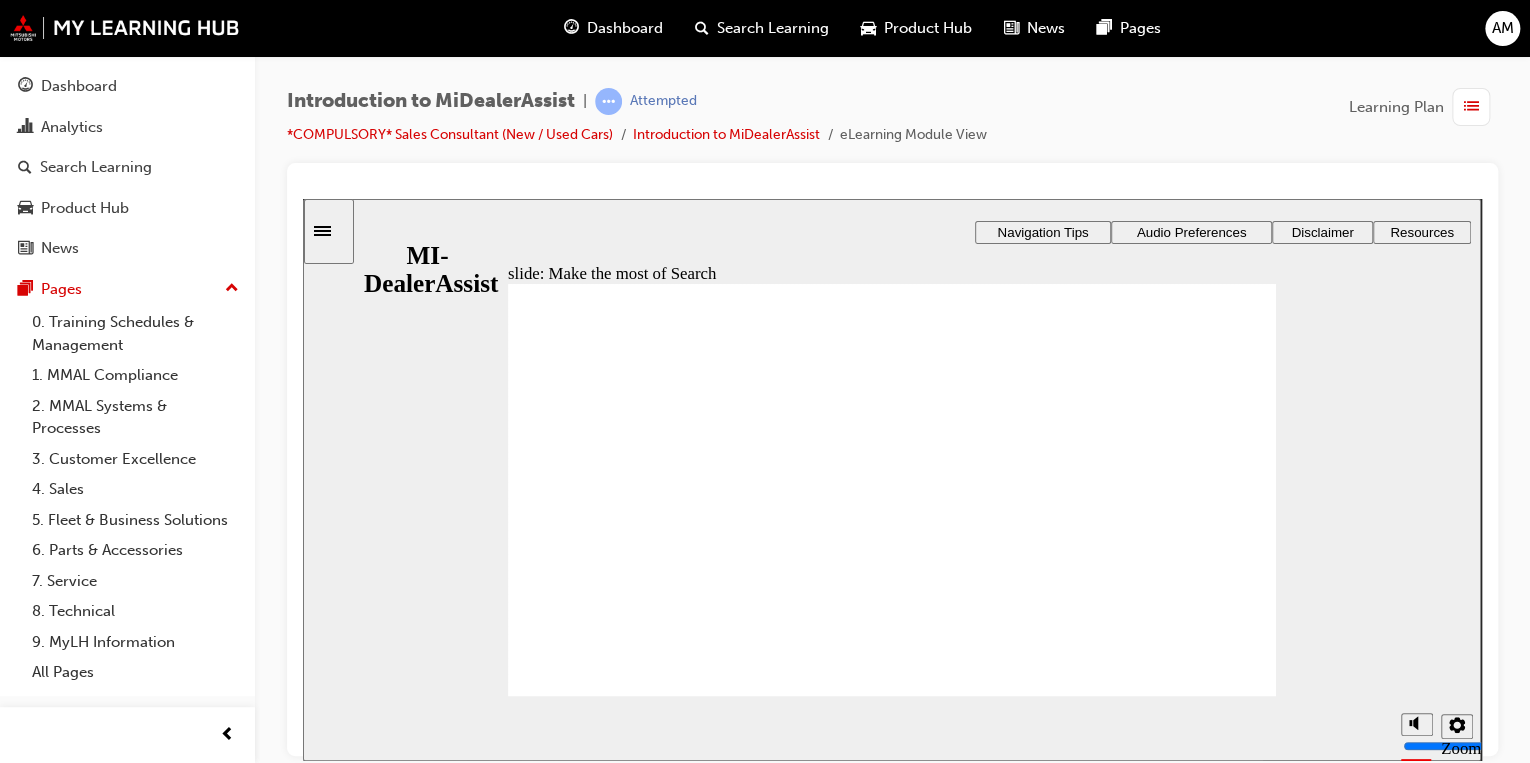 click 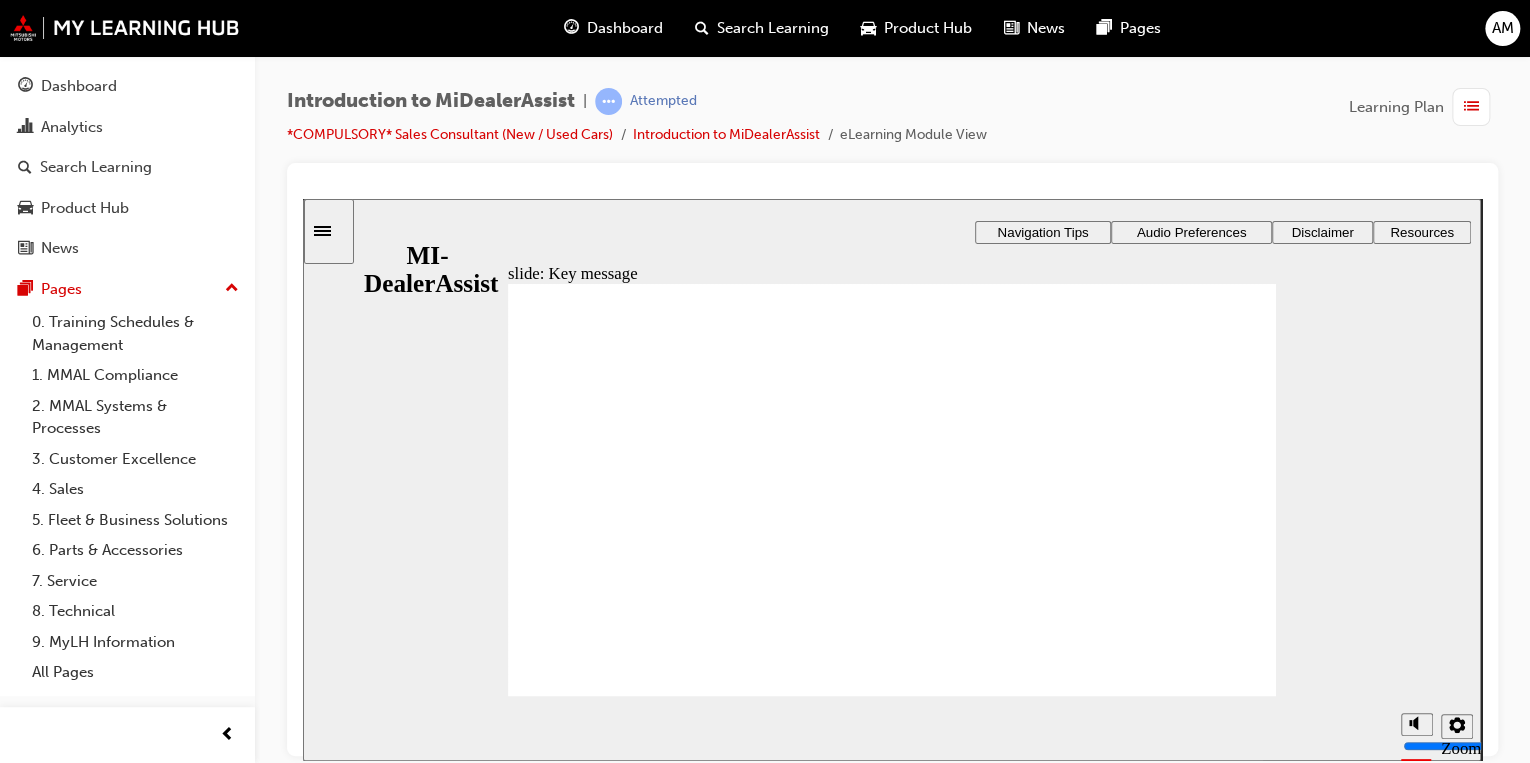click 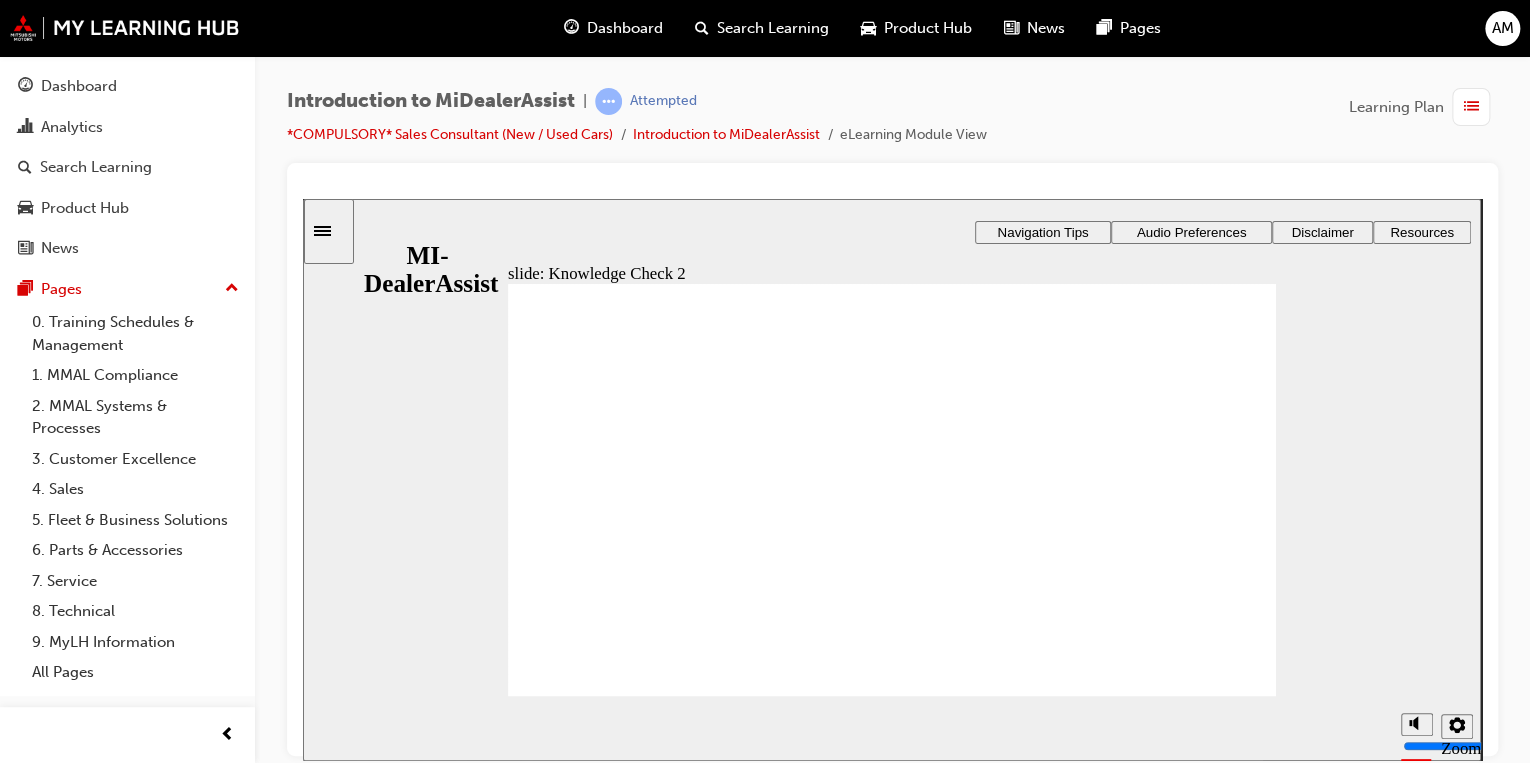 click 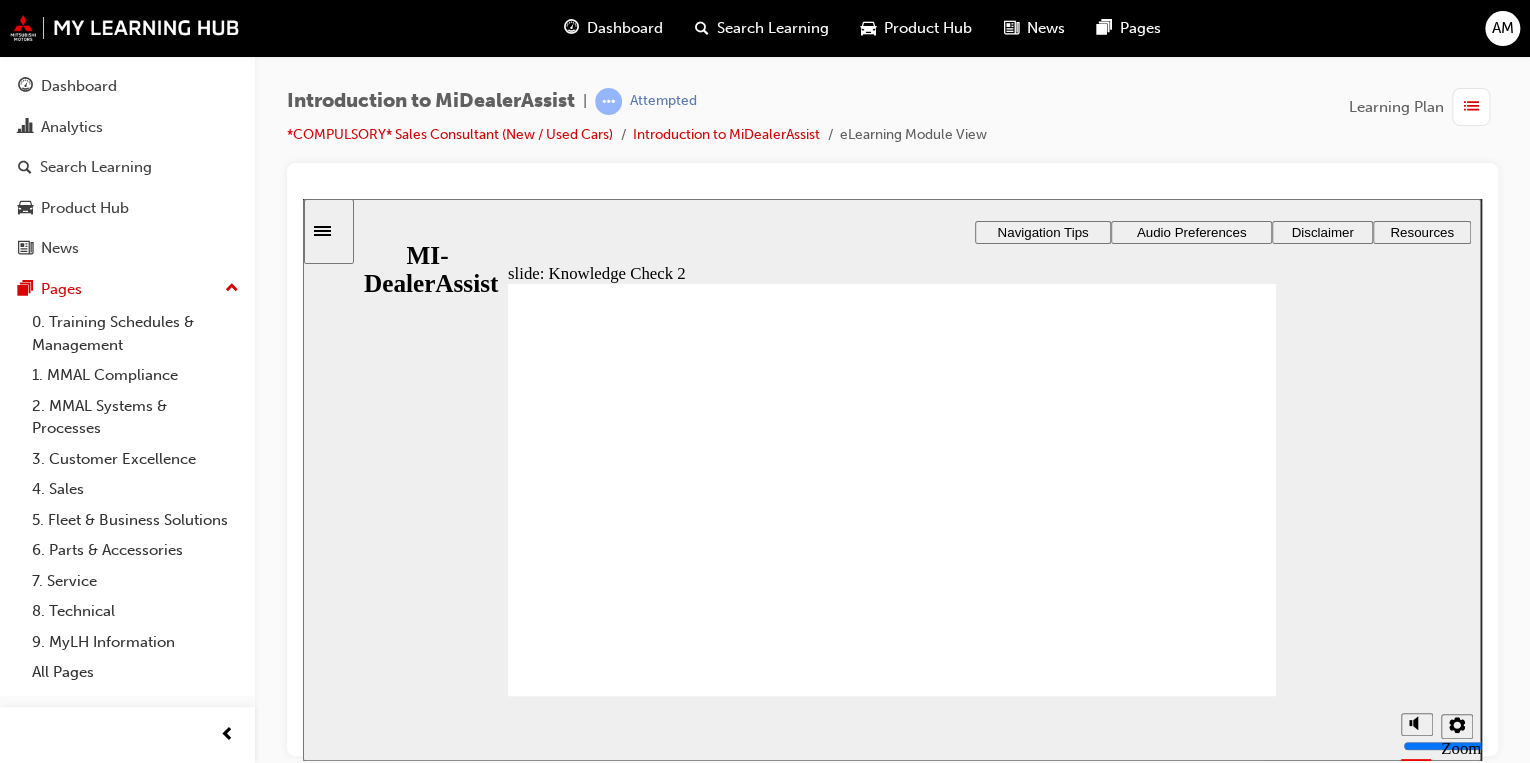 click 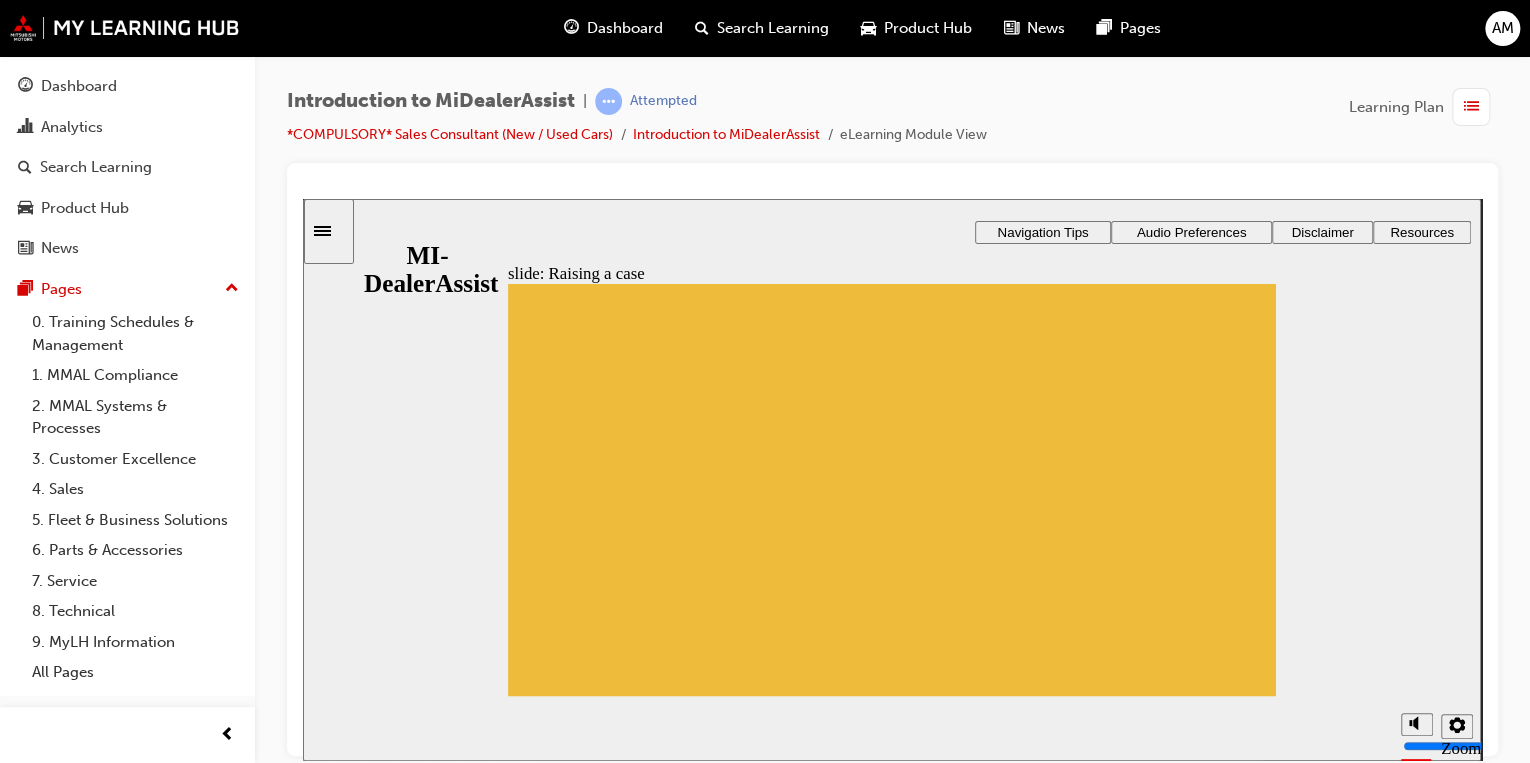 click 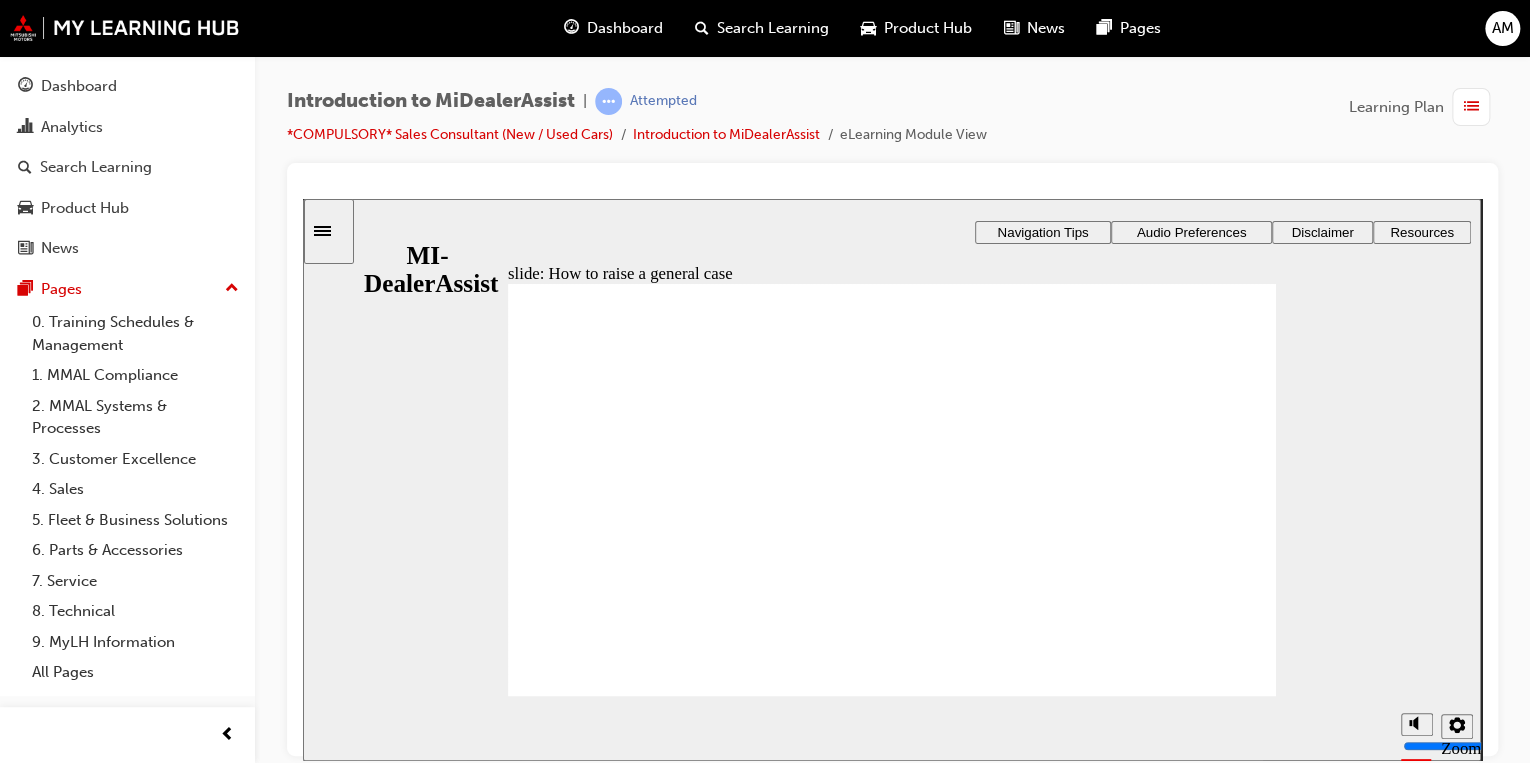 click 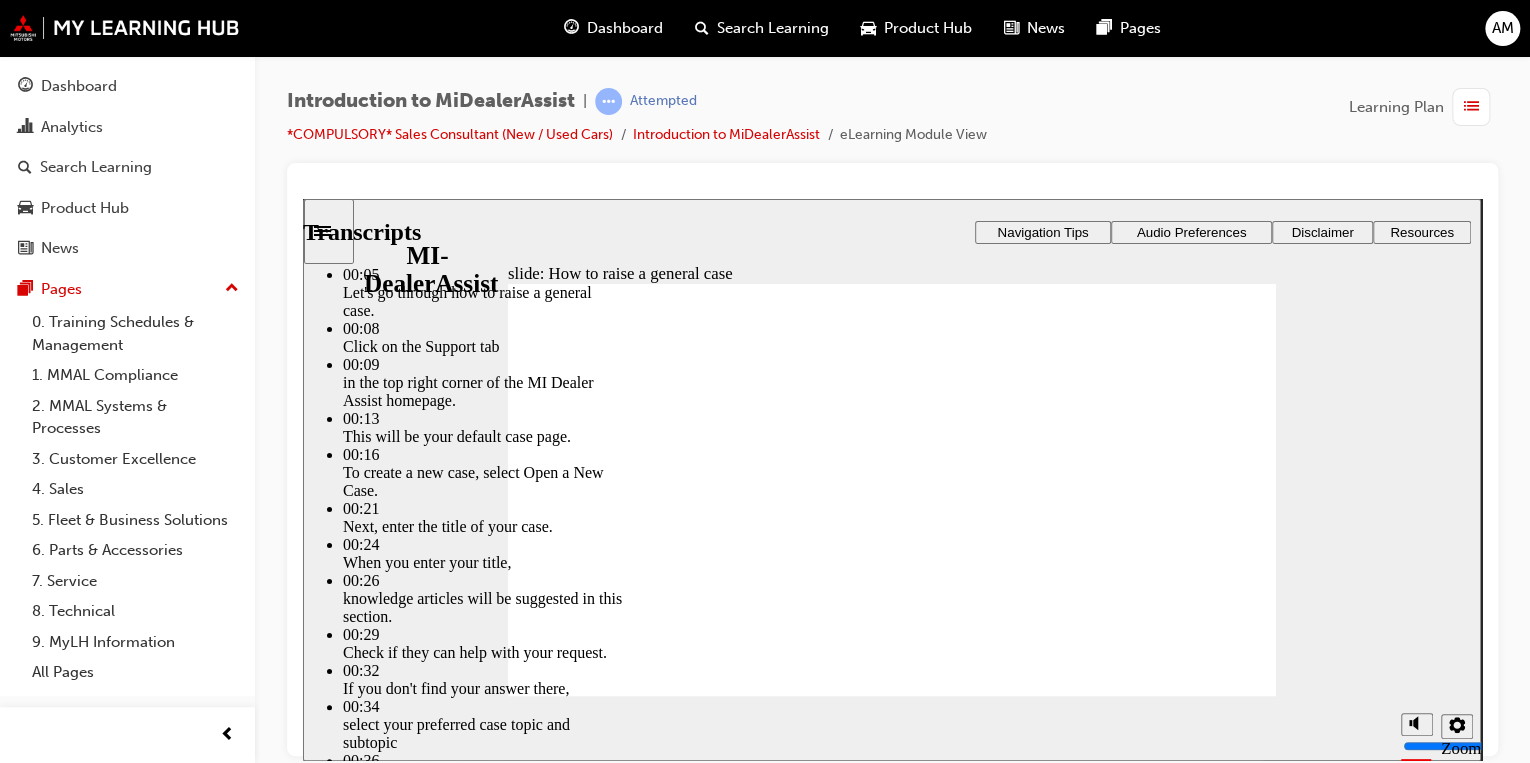 click 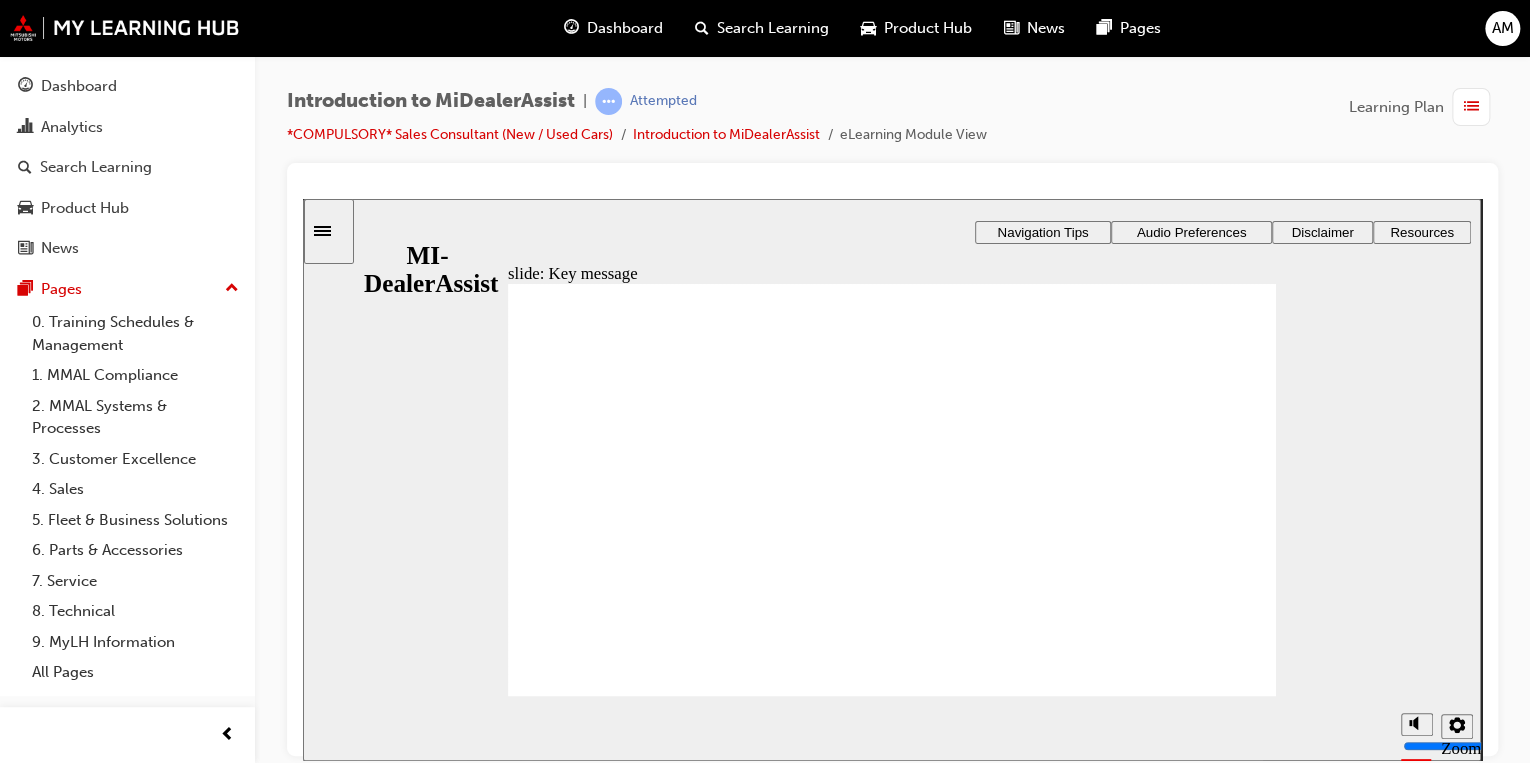 click 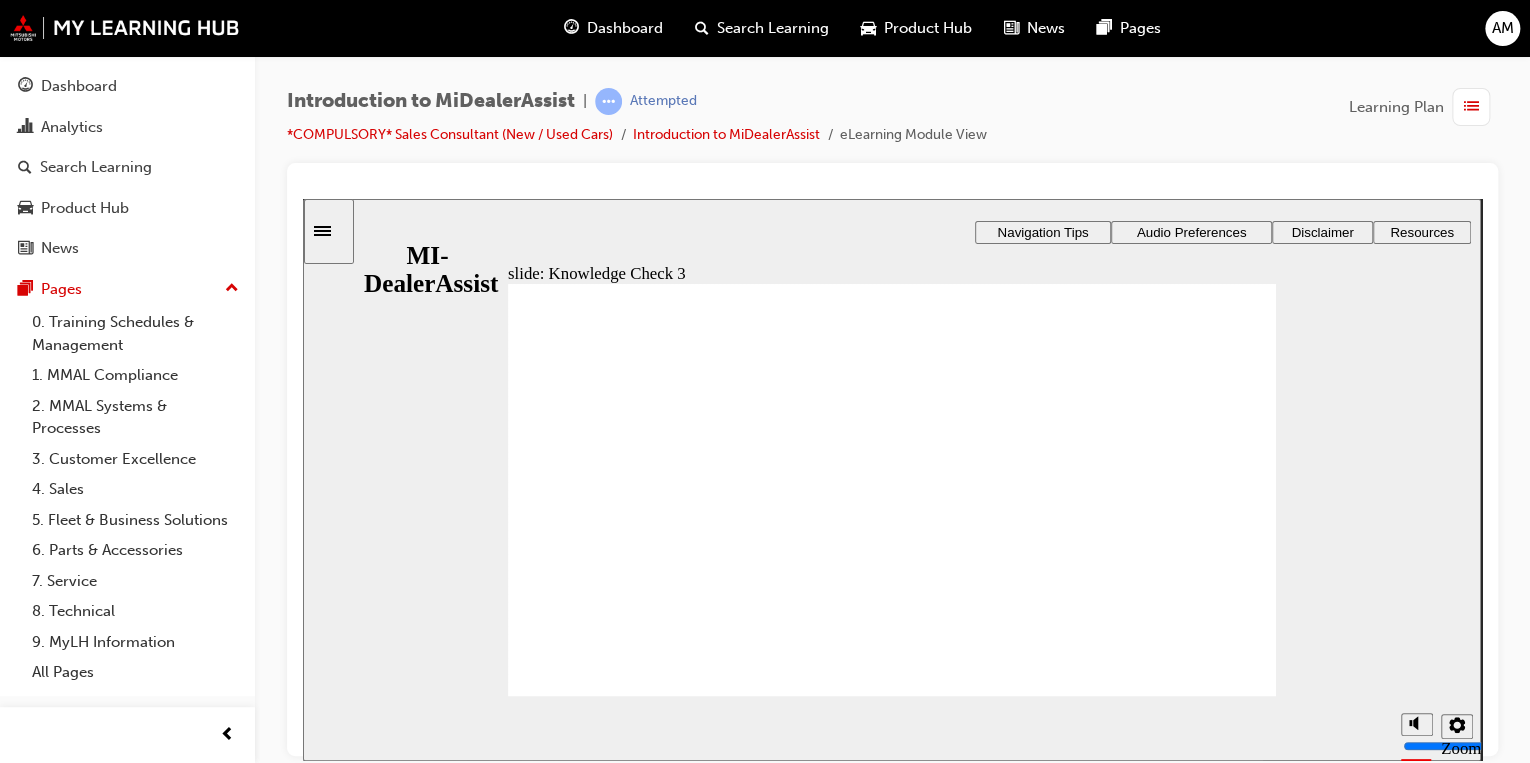click 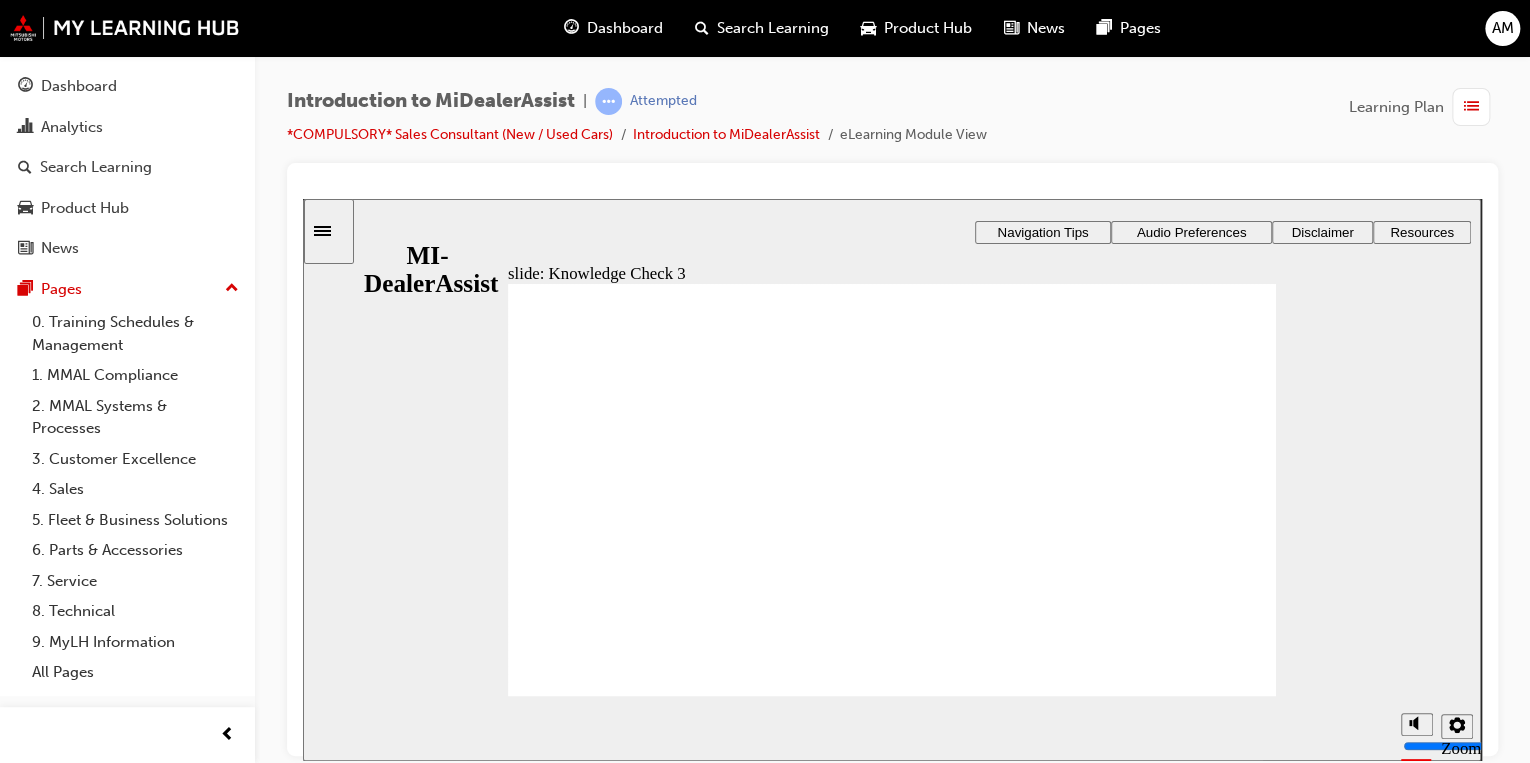 click 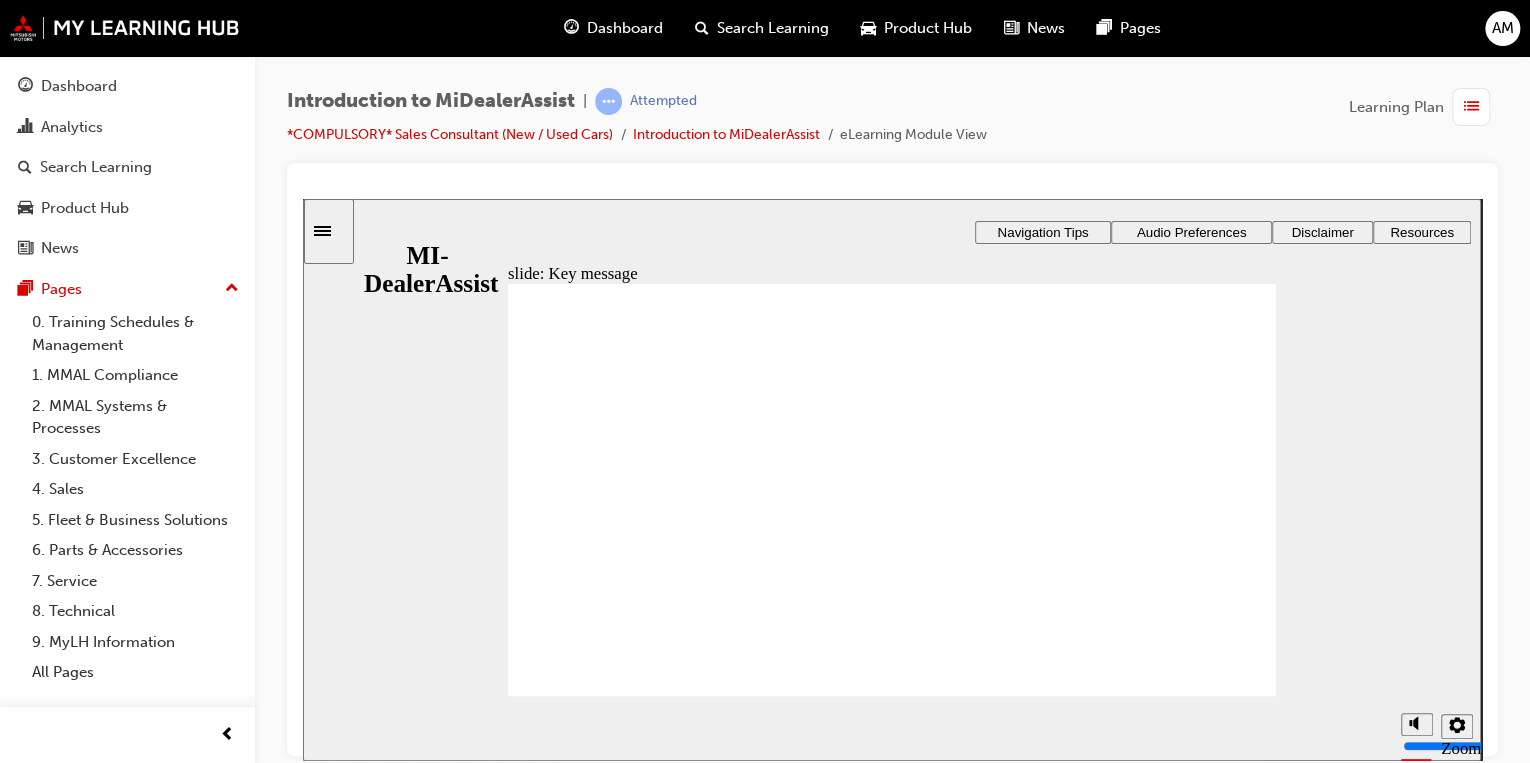 click 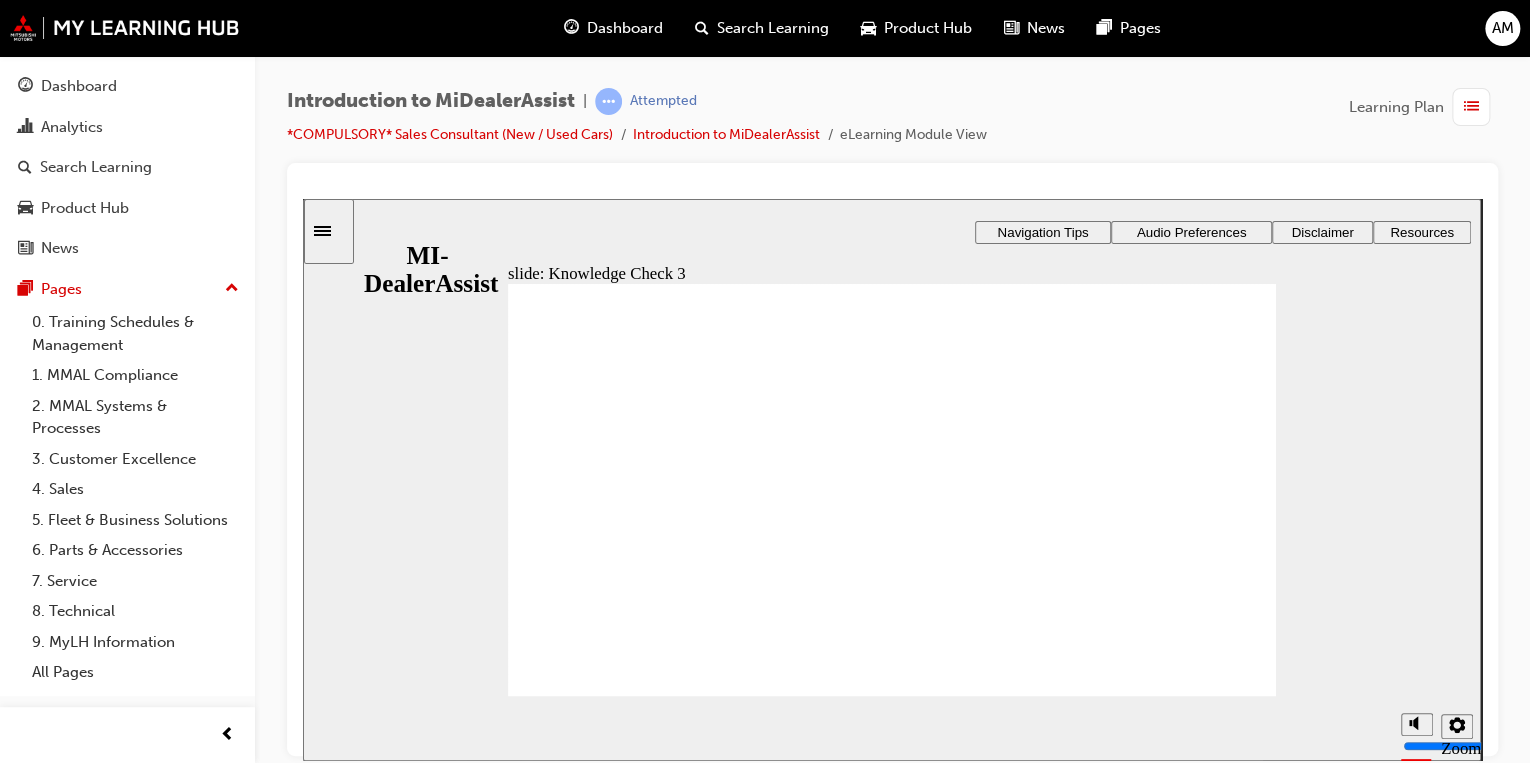 click 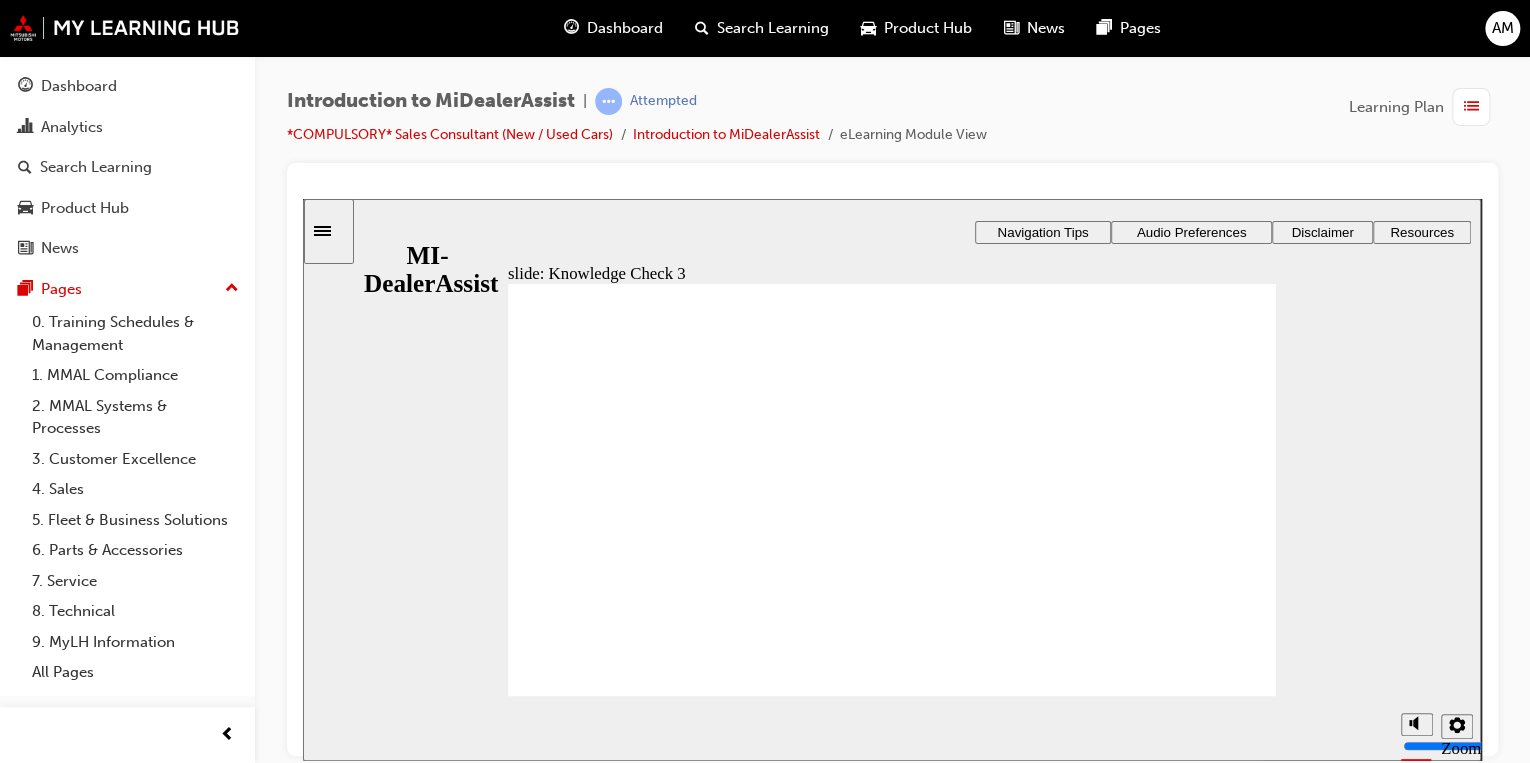 click 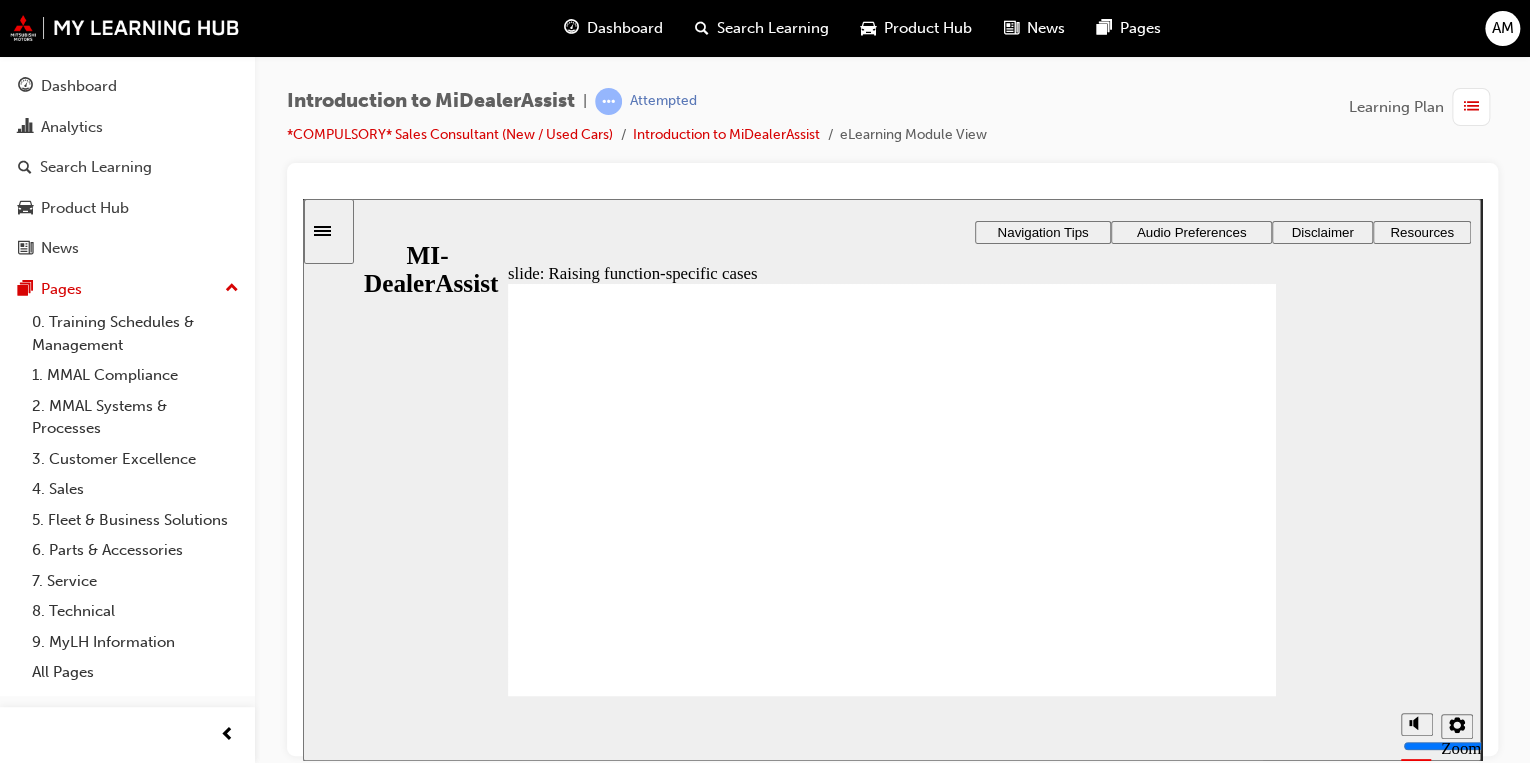 click 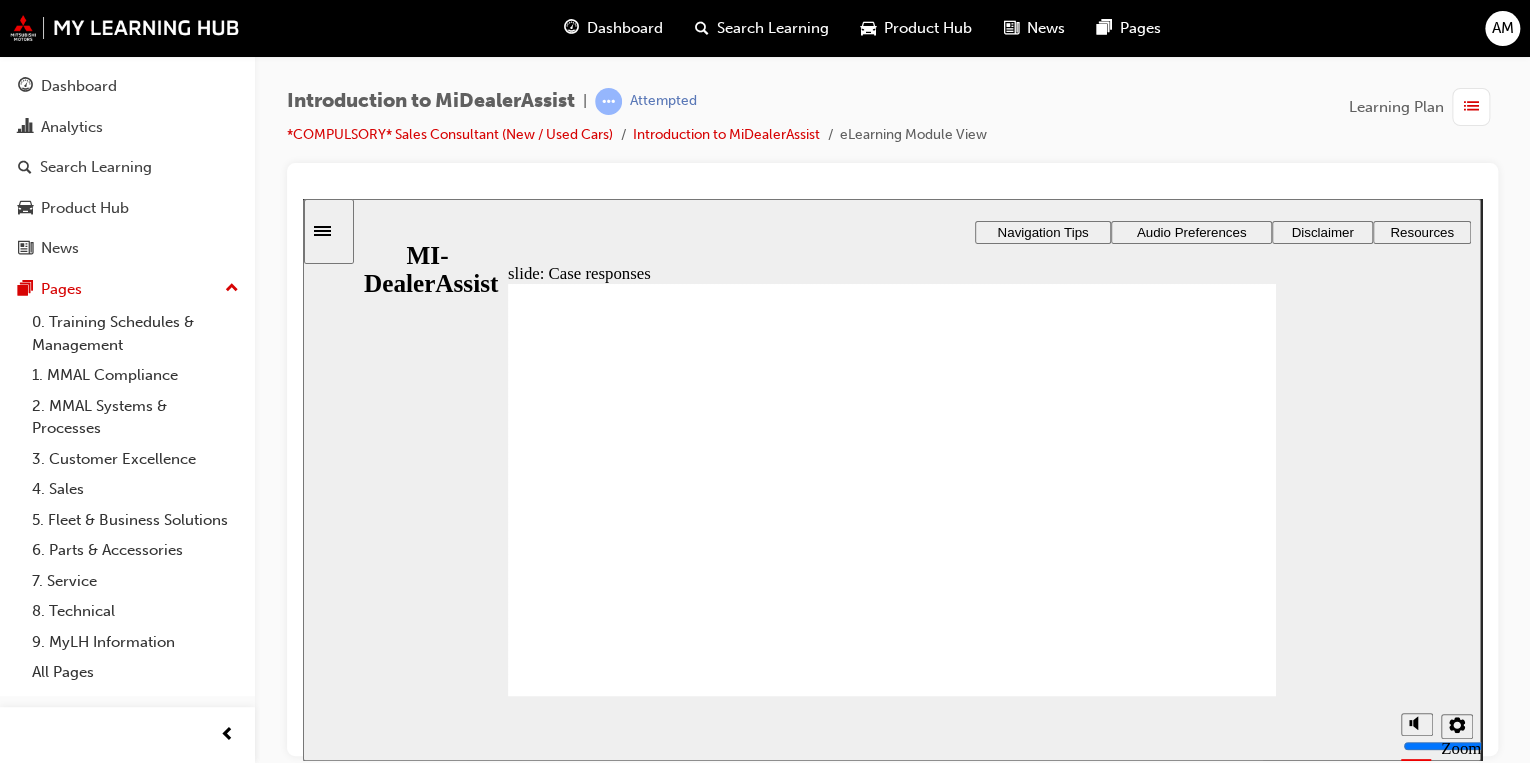 click 